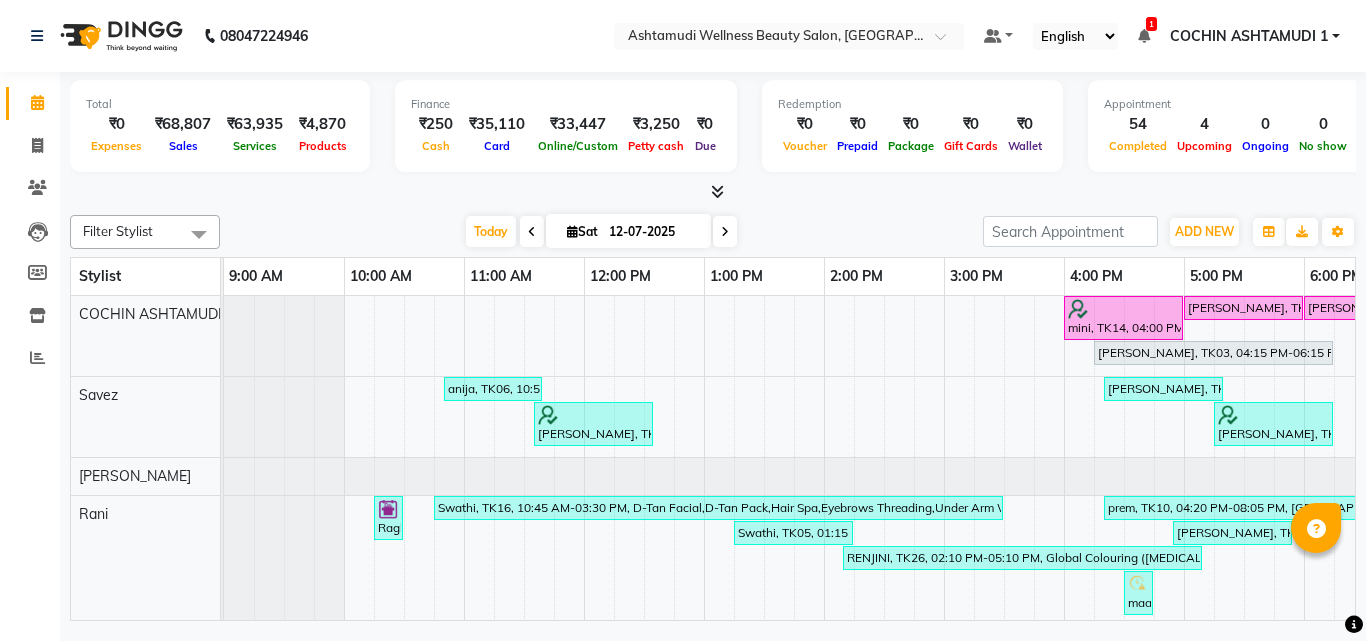 scroll, scrollTop: 0, scrollLeft: 0, axis: both 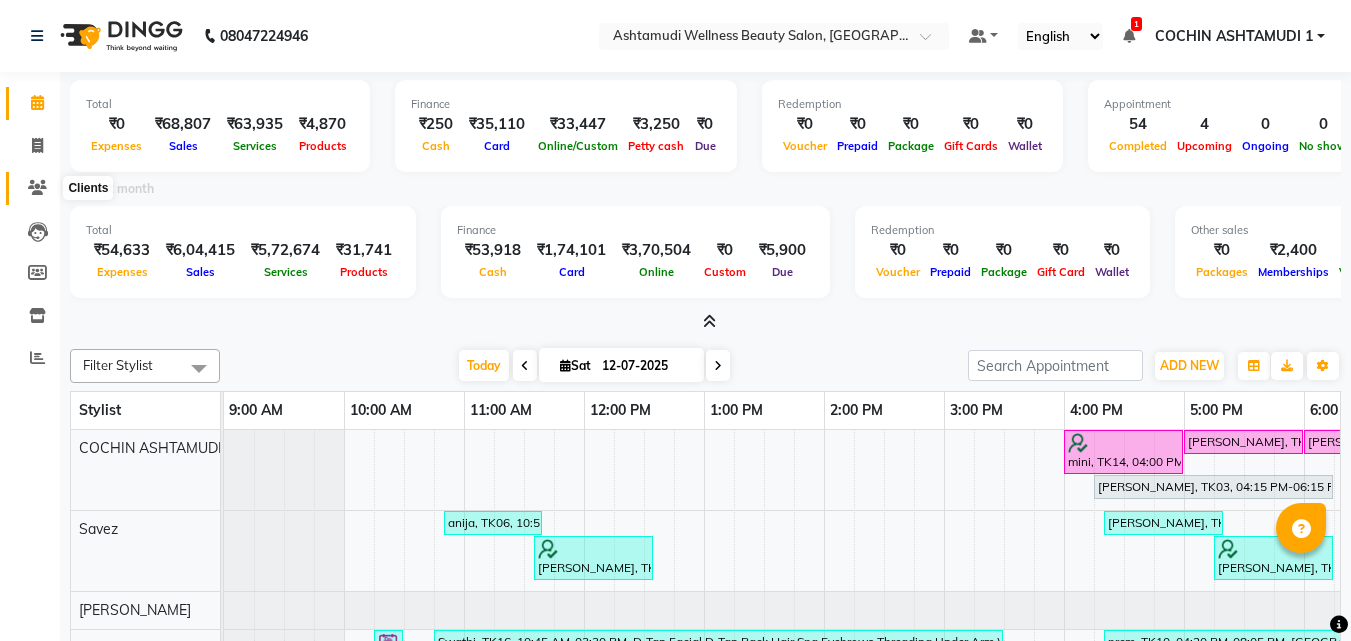 click 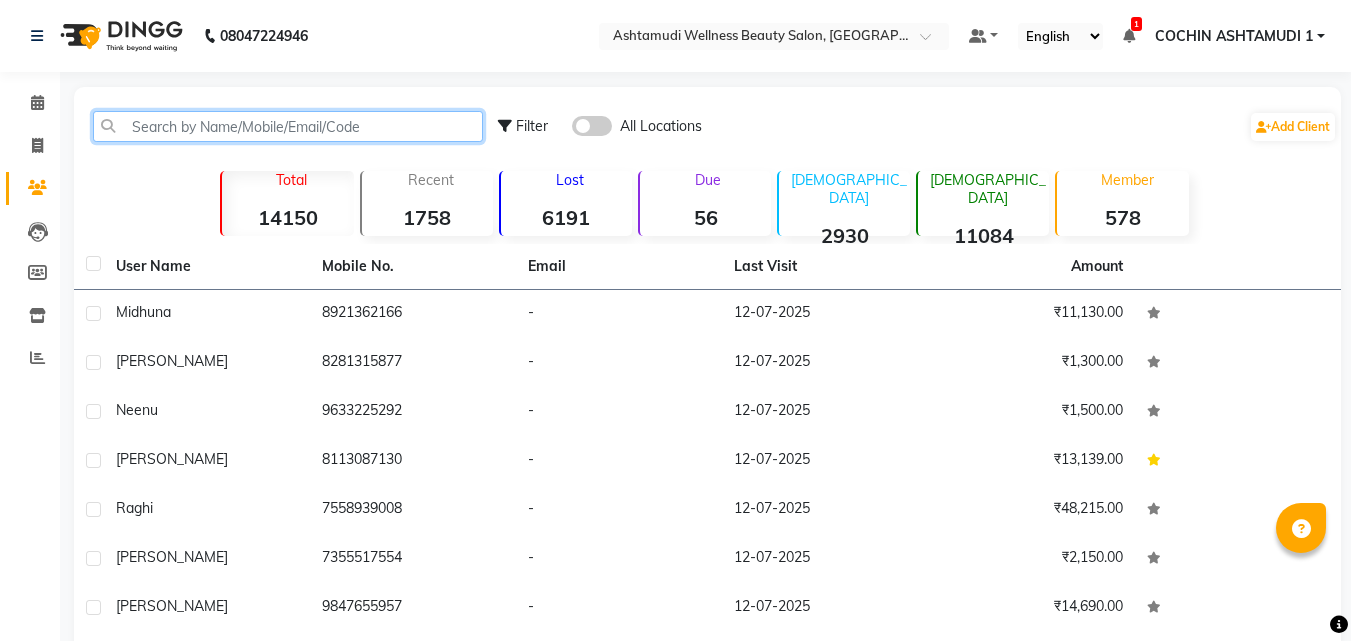 click 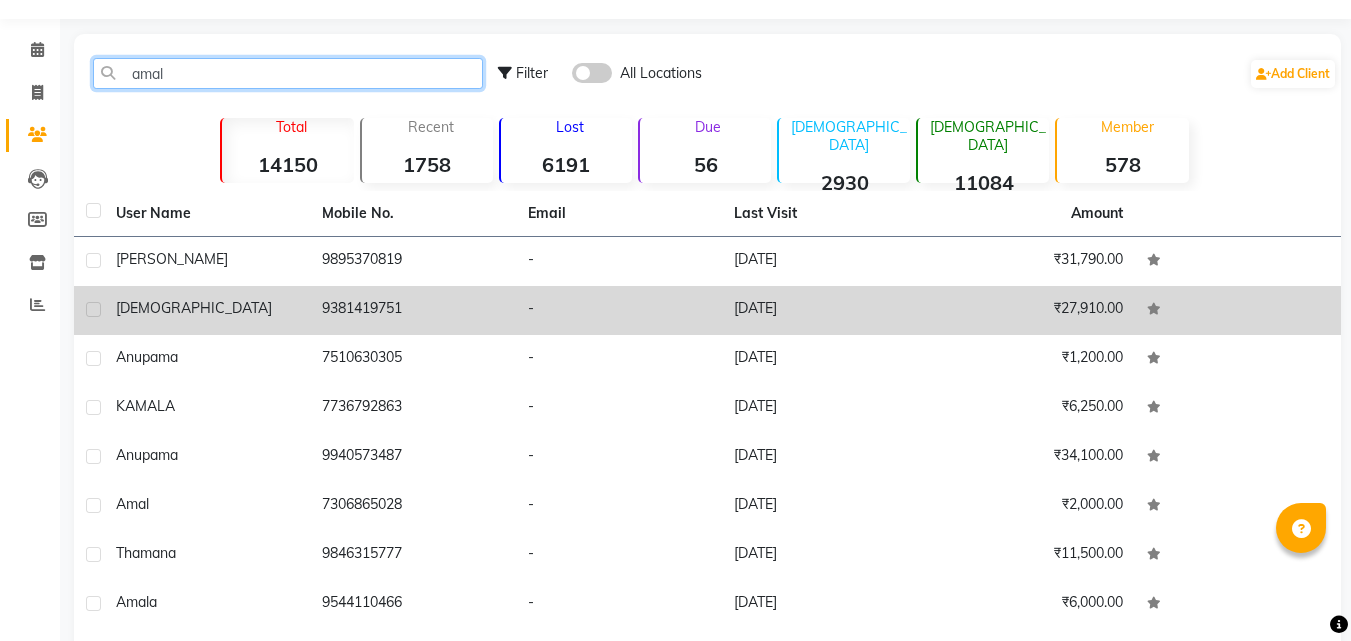 scroll, scrollTop: 200, scrollLeft: 0, axis: vertical 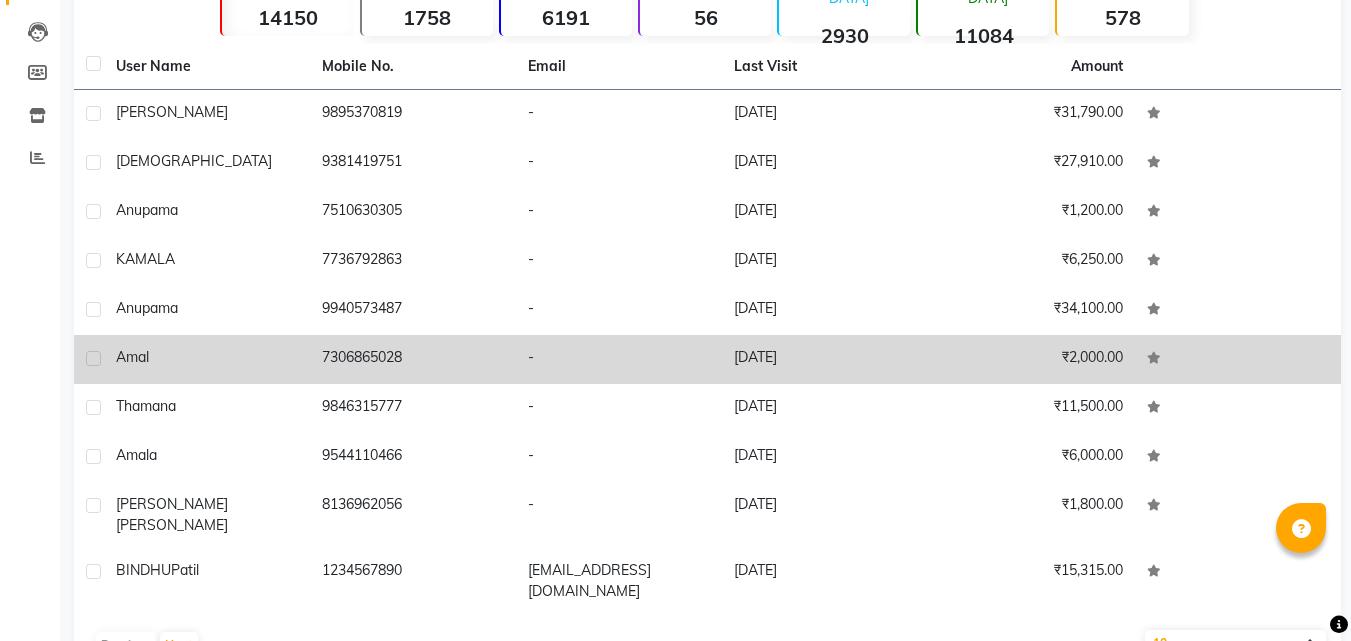 type on "amal" 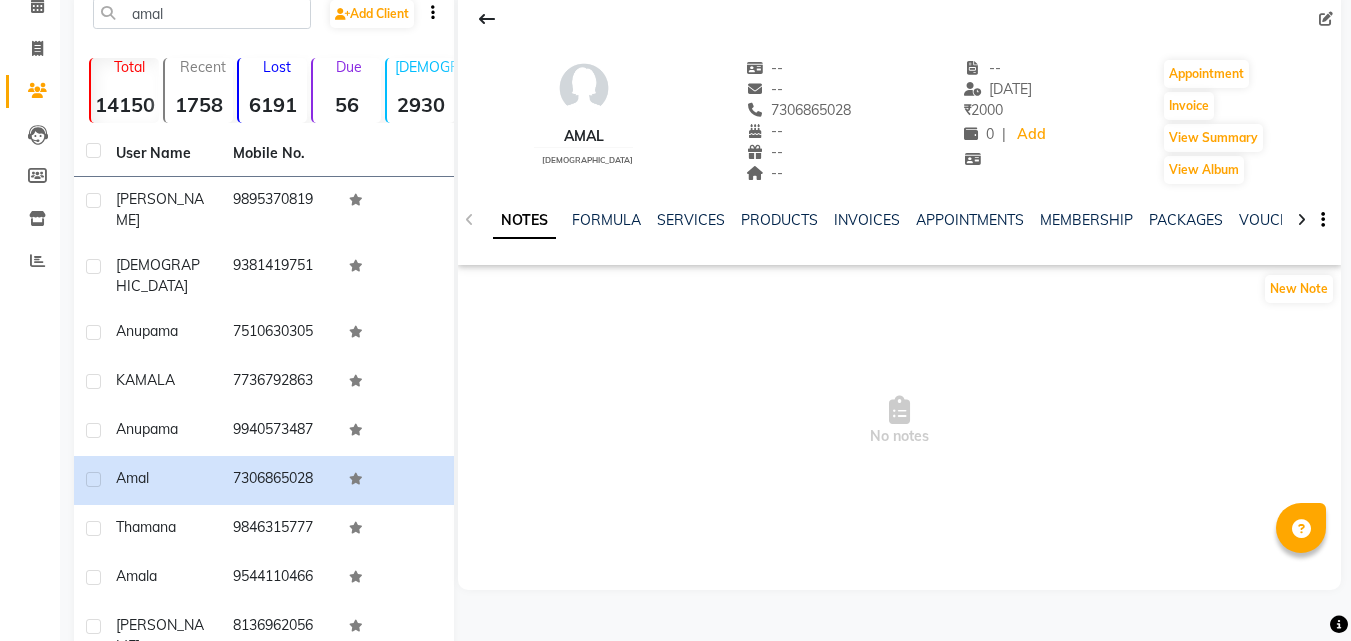 scroll, scrollTop: 0, scrollLeft: 0, axis: both 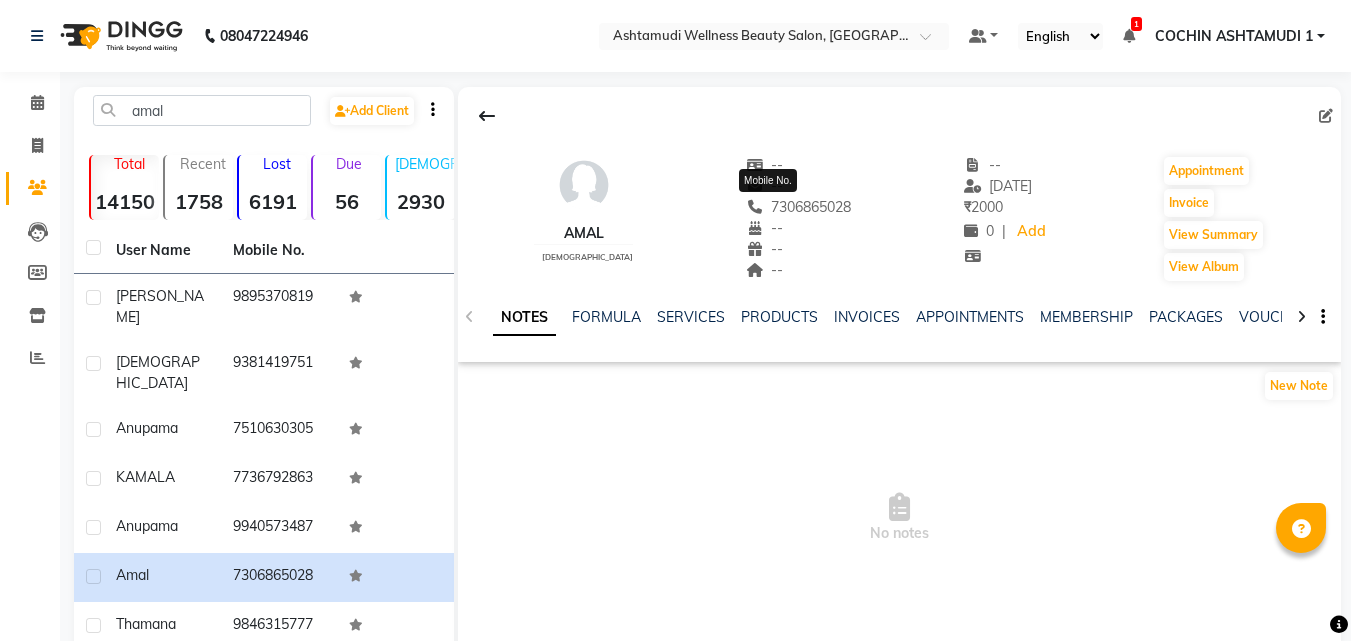 drag, startPoint x: 739, startPoint y: 212, endPoint x: 824, endPoint y: 214, distance: 85.02353 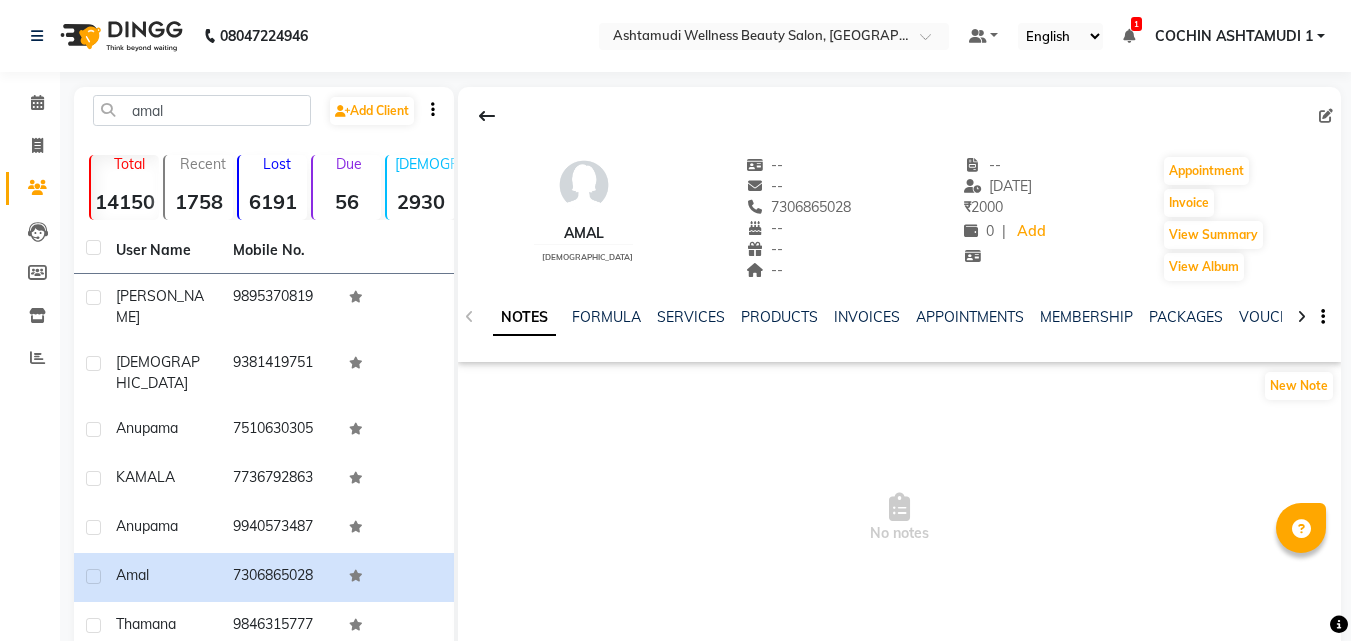 copy on "7306865028" 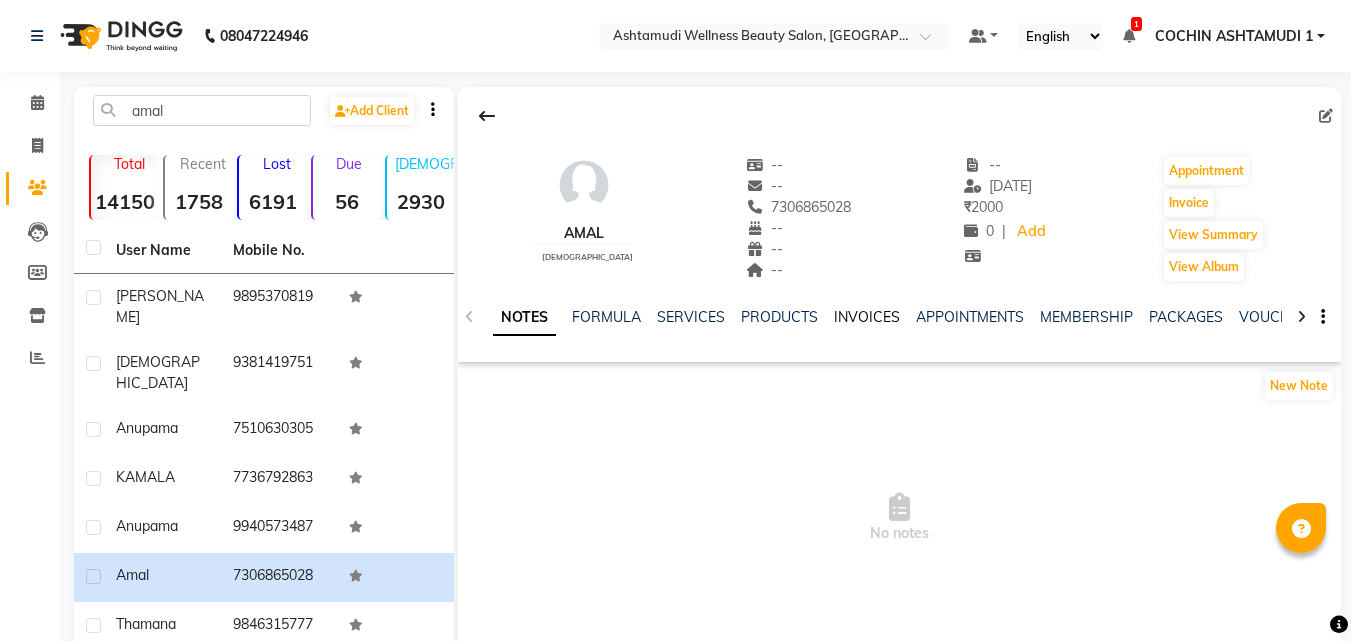 click on "INVOICES" 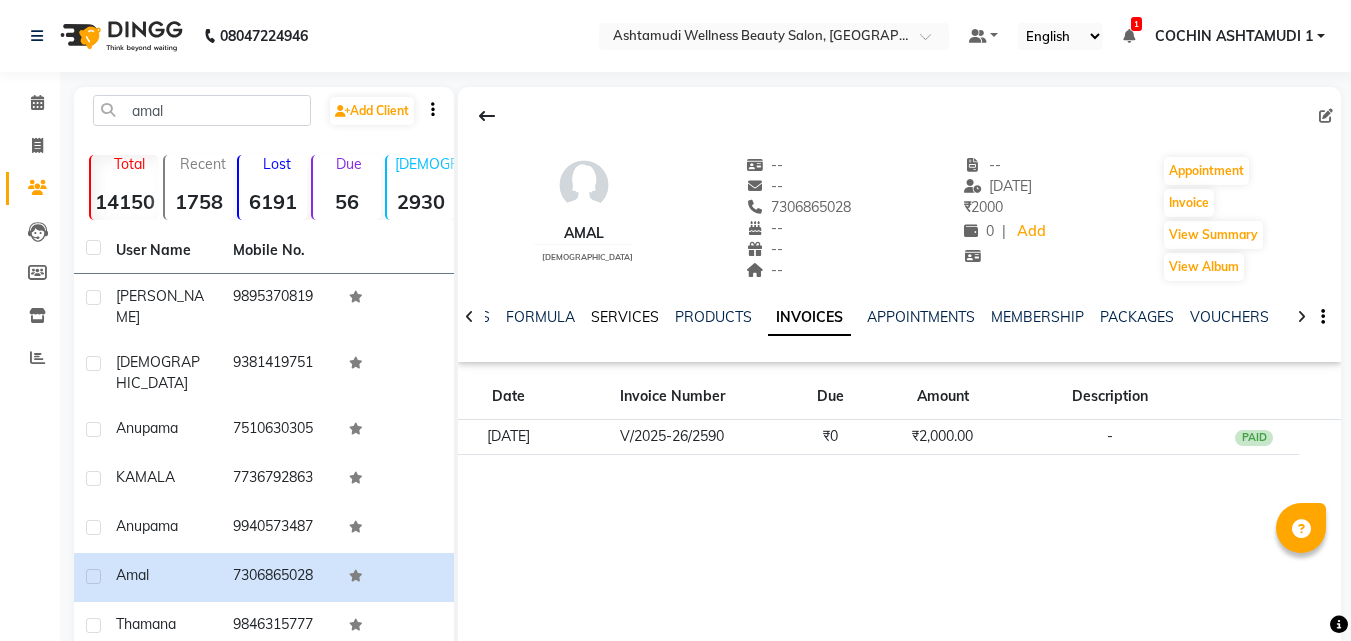 click on "SERVICES" 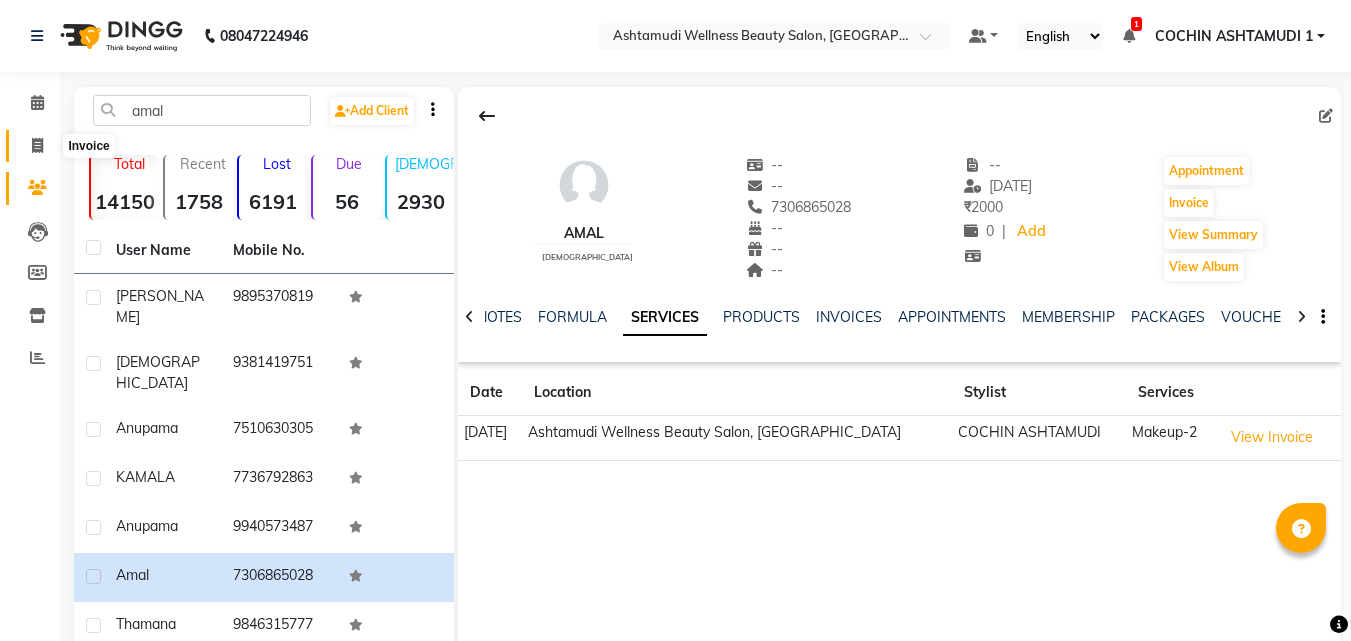 click 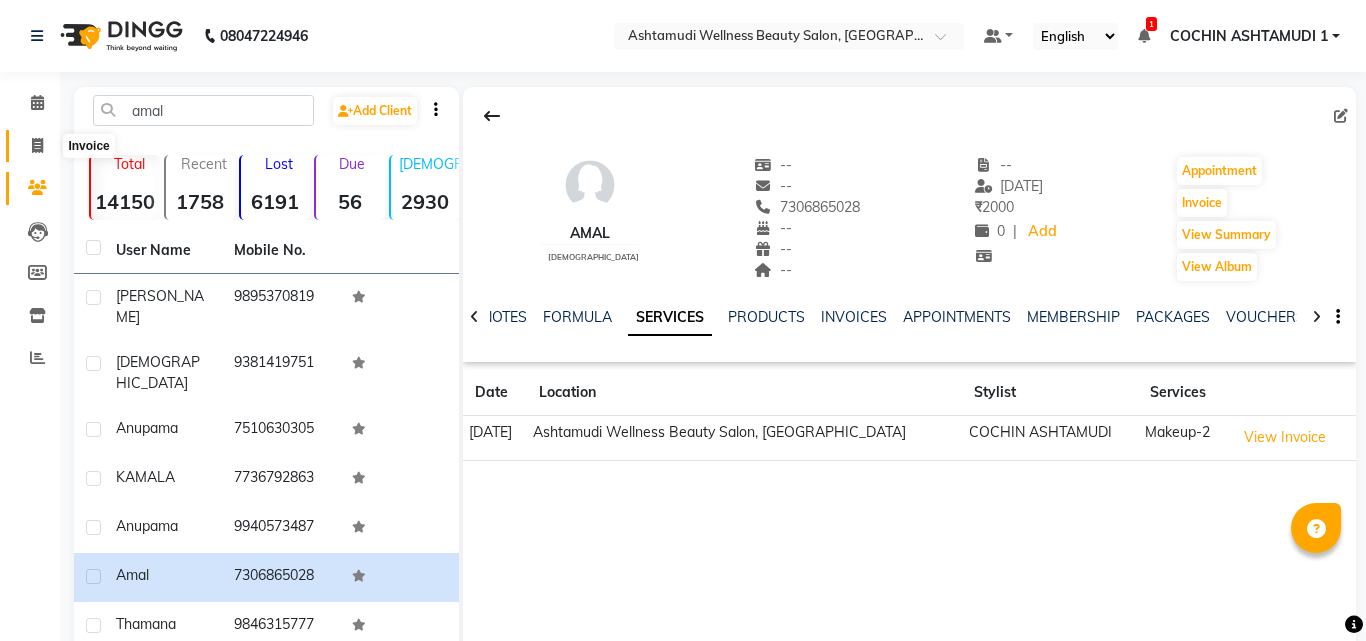 select on "service" 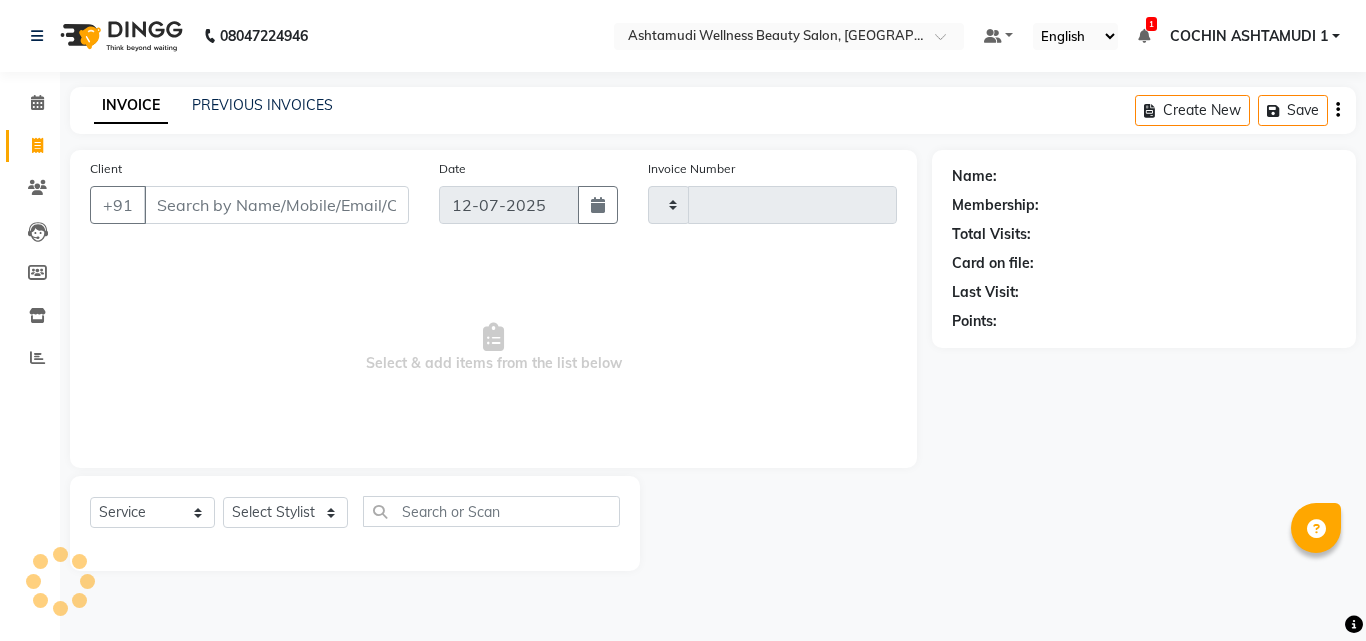 type on "3056" 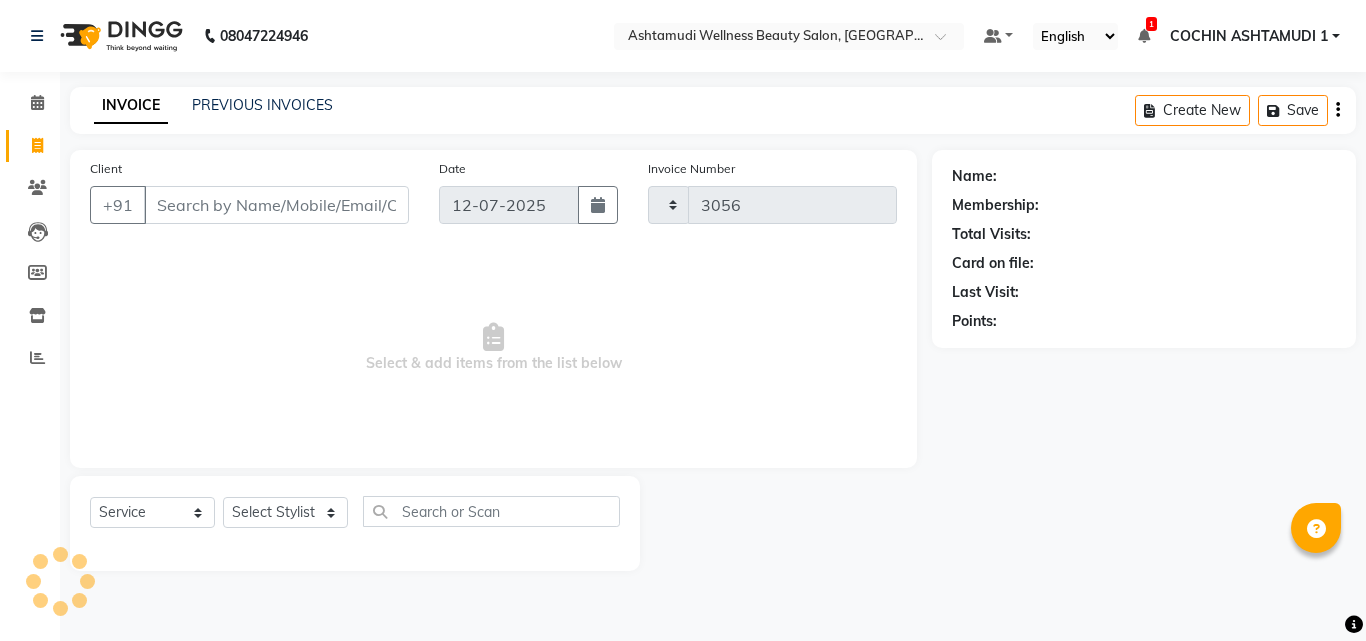 select on "4632" 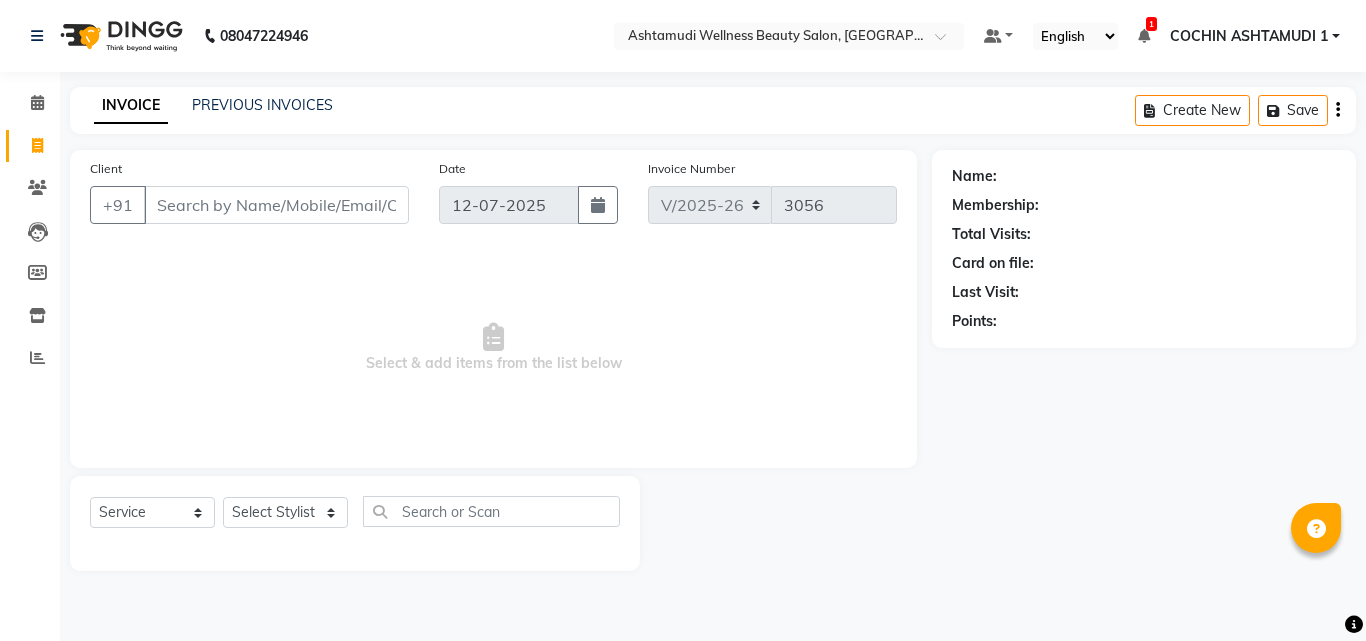 click on "Client" at bounding box center [276, 205] 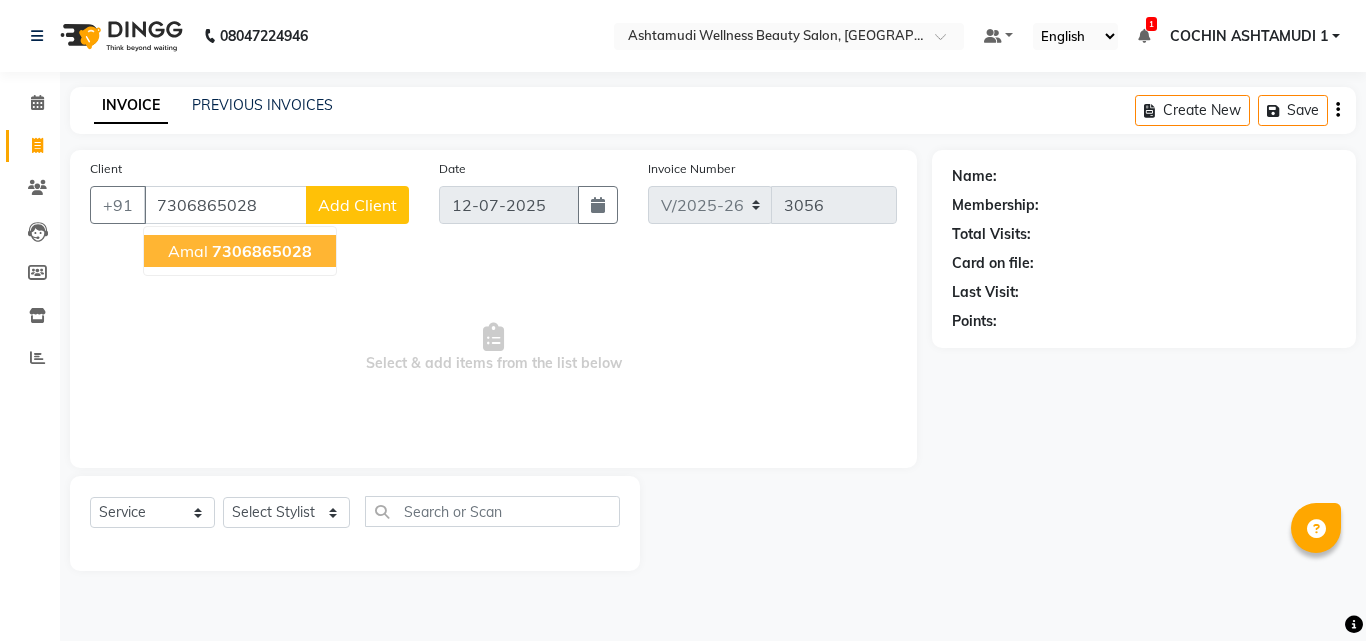 click on "7306865028" 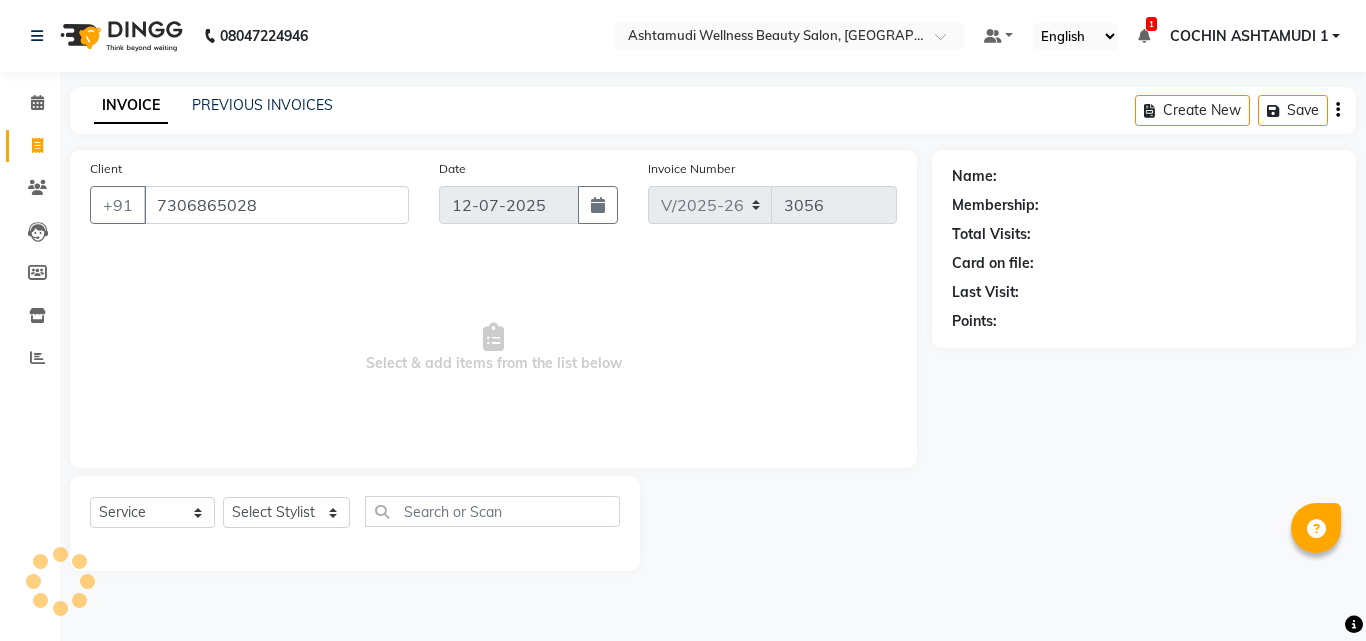 type on "7306865028" 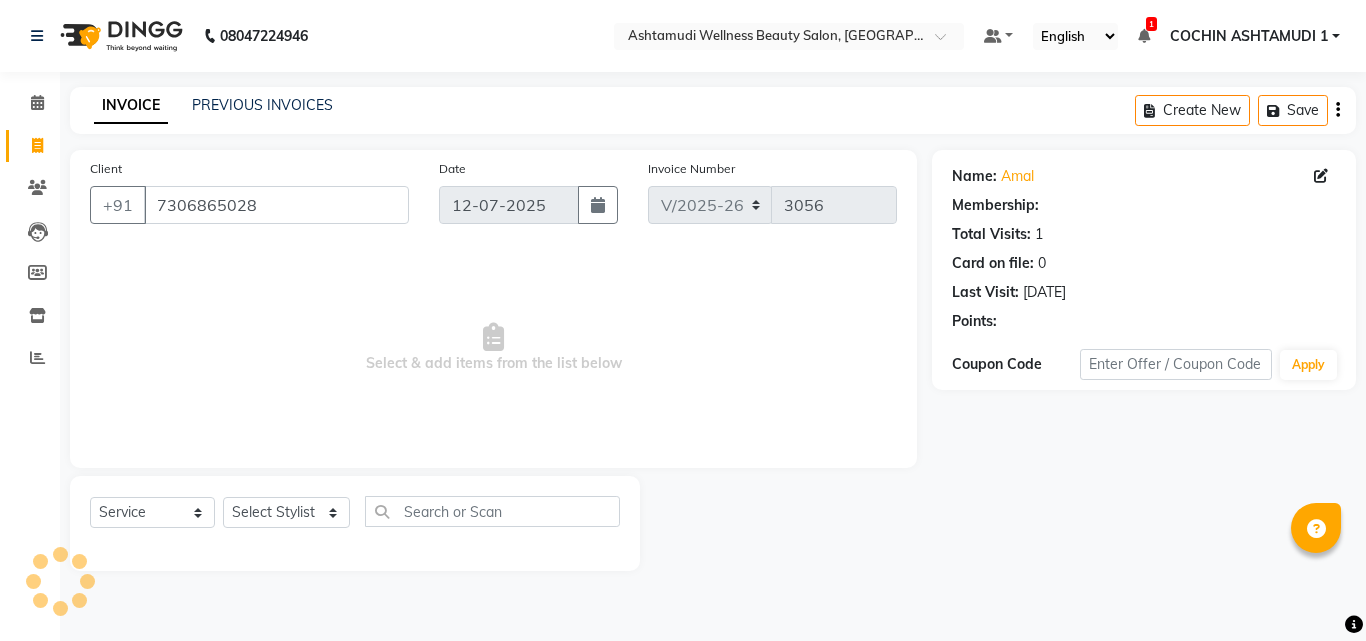 select on "1: Object" 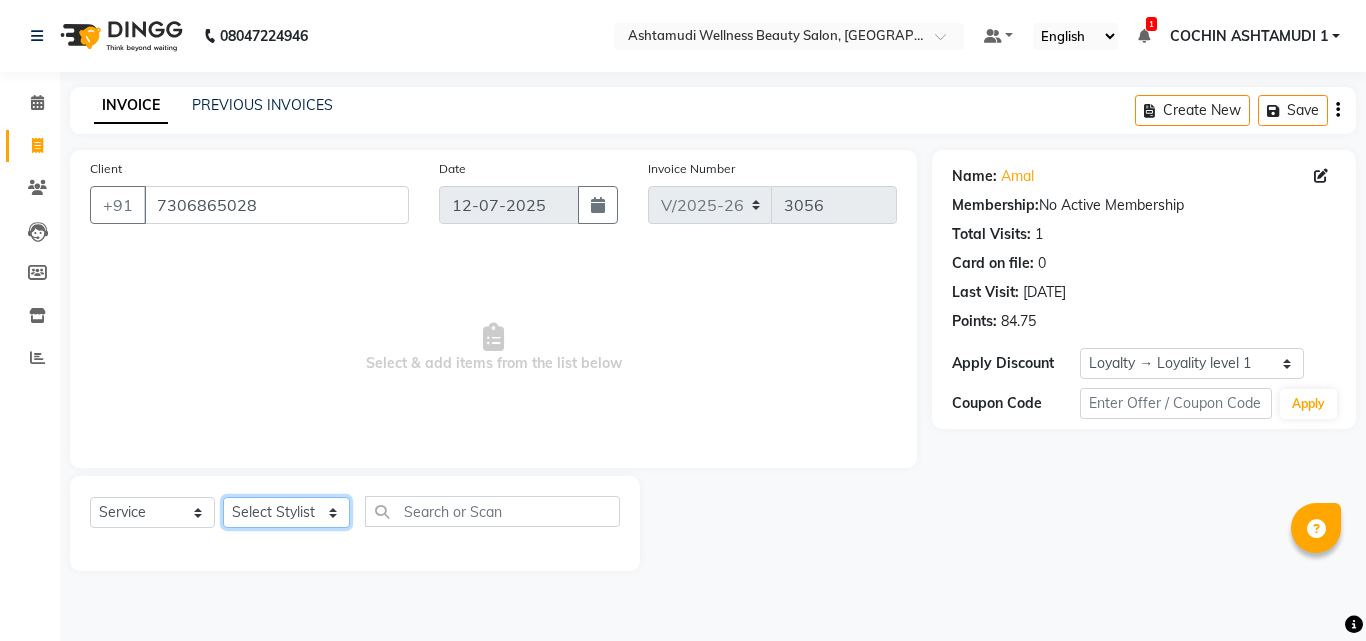 click on "Select Stylist Abhirami S Afsha [PERSON_NAME] B [PERSON_NAME] COCHIN ASHTAMUDI Danish [PERSON_NAME] [PERSON_NAME] [PERSON_NAME] [PERSON_NAME] [PERSON_NAME]  [PERSON_NAME] [PERSON_NAME]" 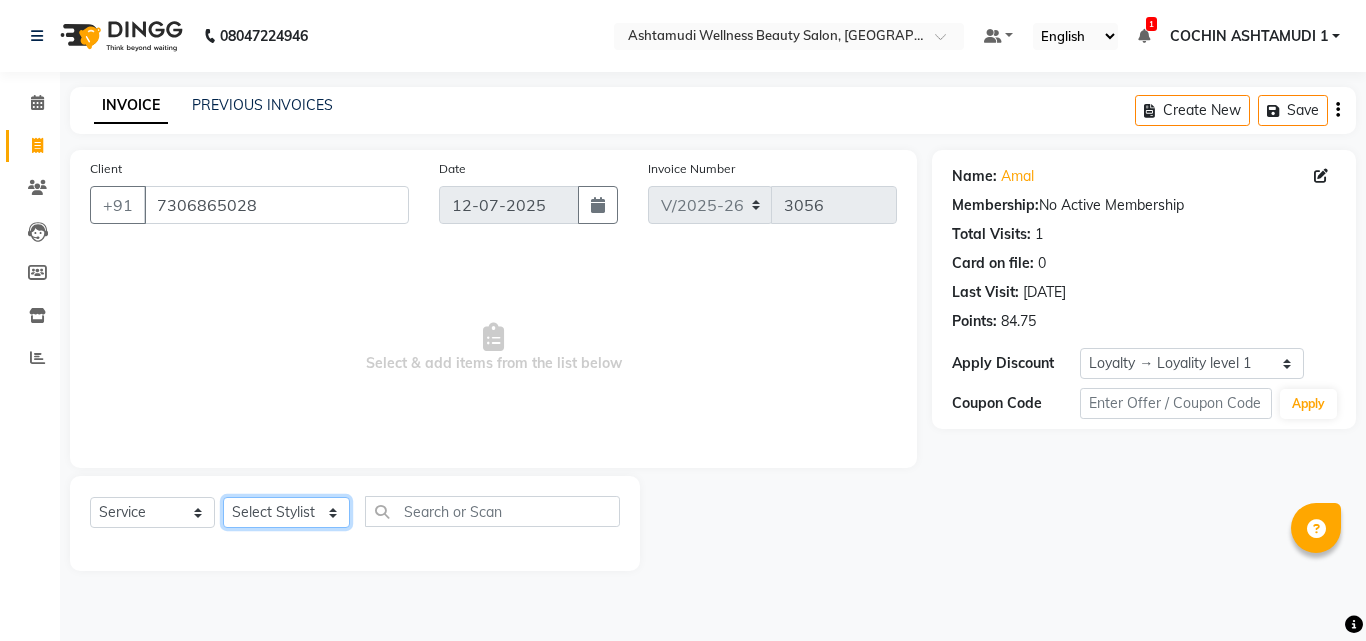 select on "27313" 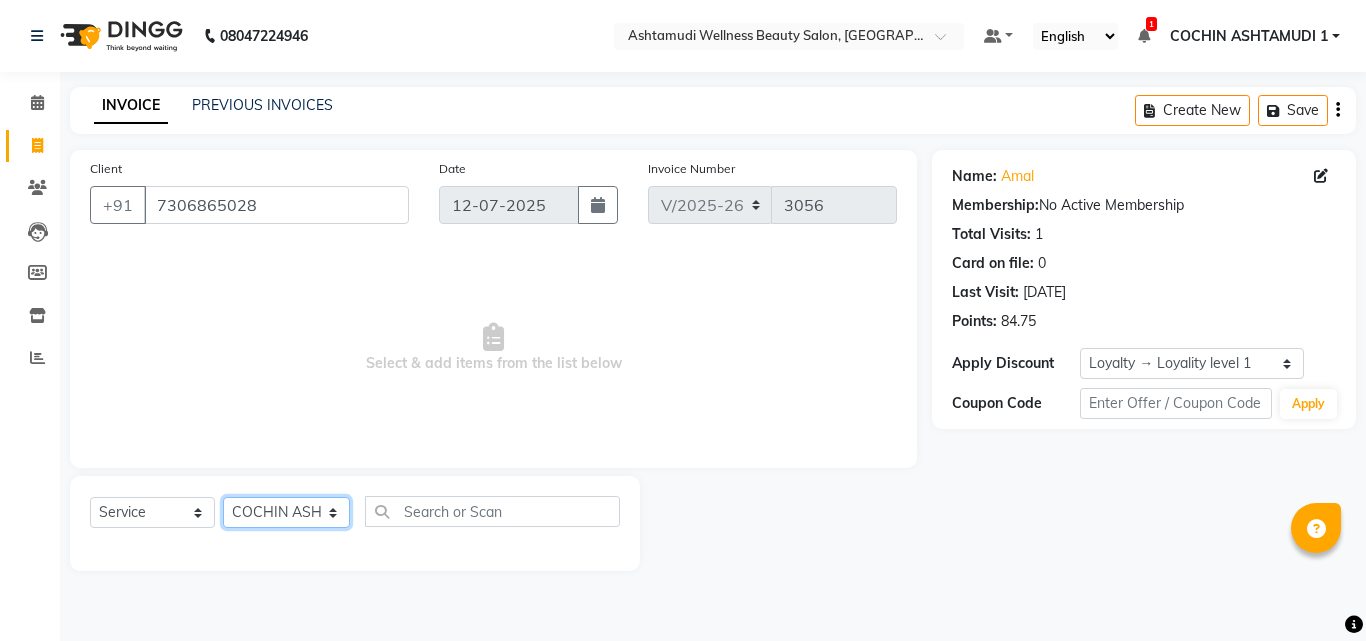 click on "Select Stylist Abhirami S Afsha [PERSON_NAME] B [PERSON_NAME] COCHIN ASHTAMUDI Danish [PERSON_NAME] [PERSON_NAME] [PERSON_NAME] [PERSON_NAME] [PERSON_NAME]  [PERSON_NAME] [PERSON_NAME]" 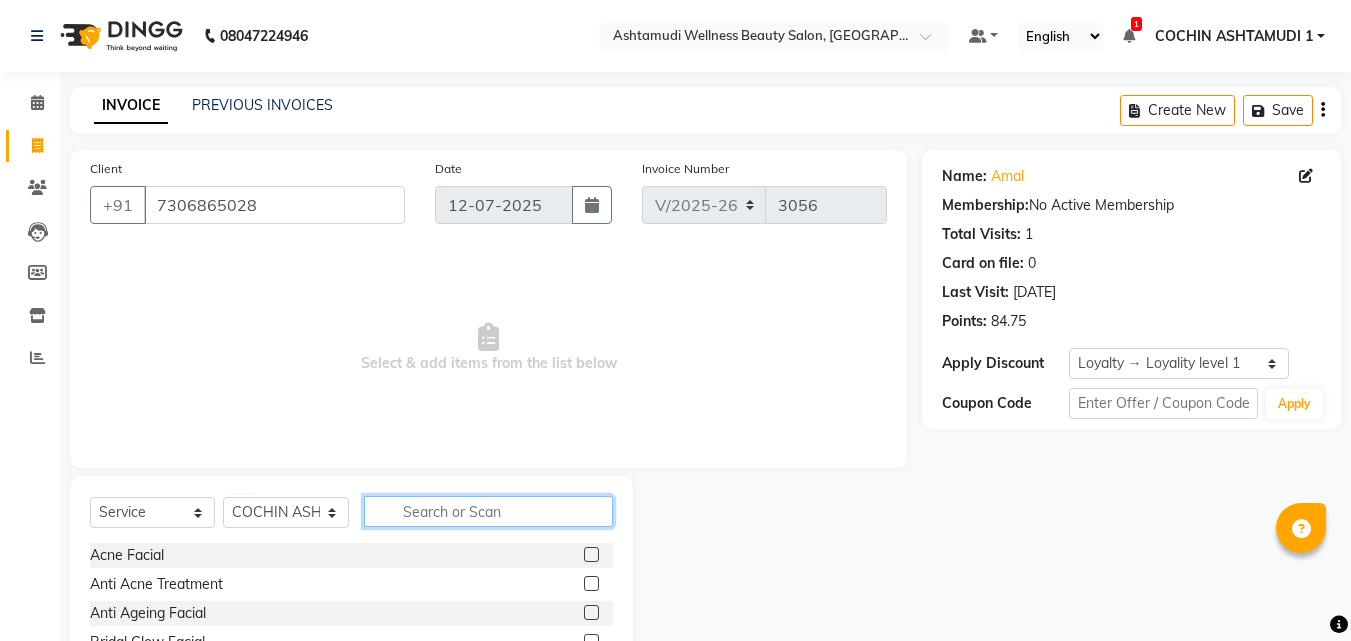 click 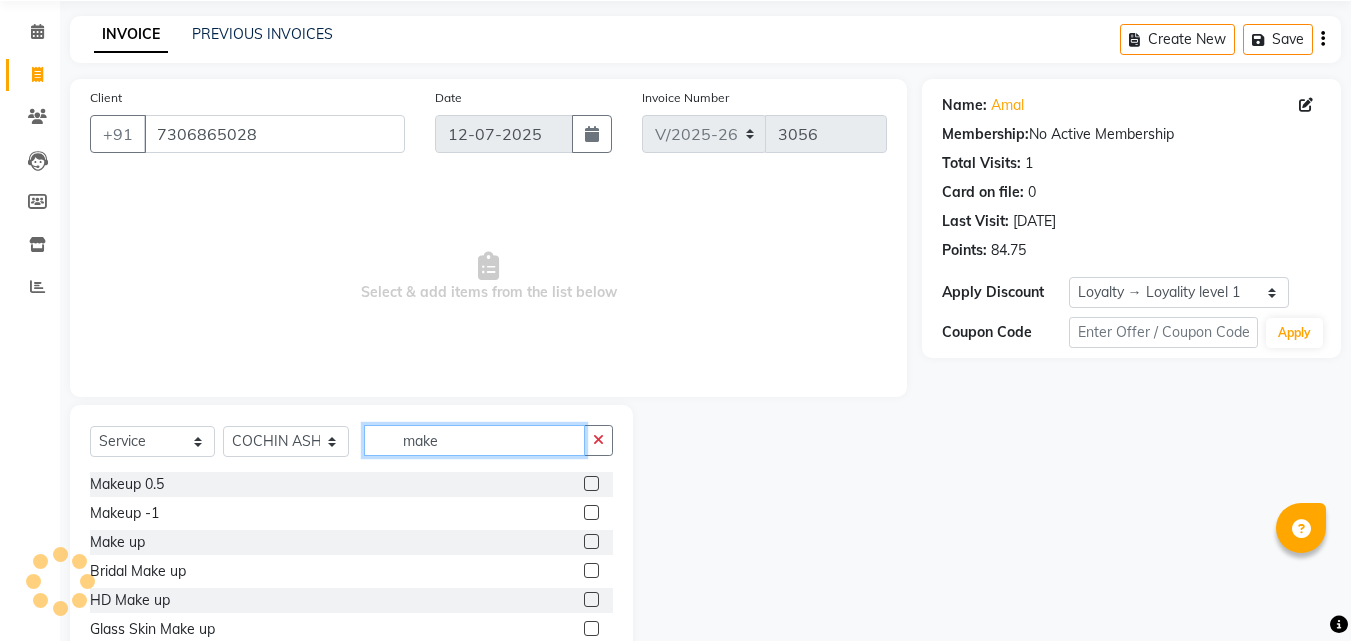 scroll, scrollTop: 160, scrollLeft: 0, axis: vertical 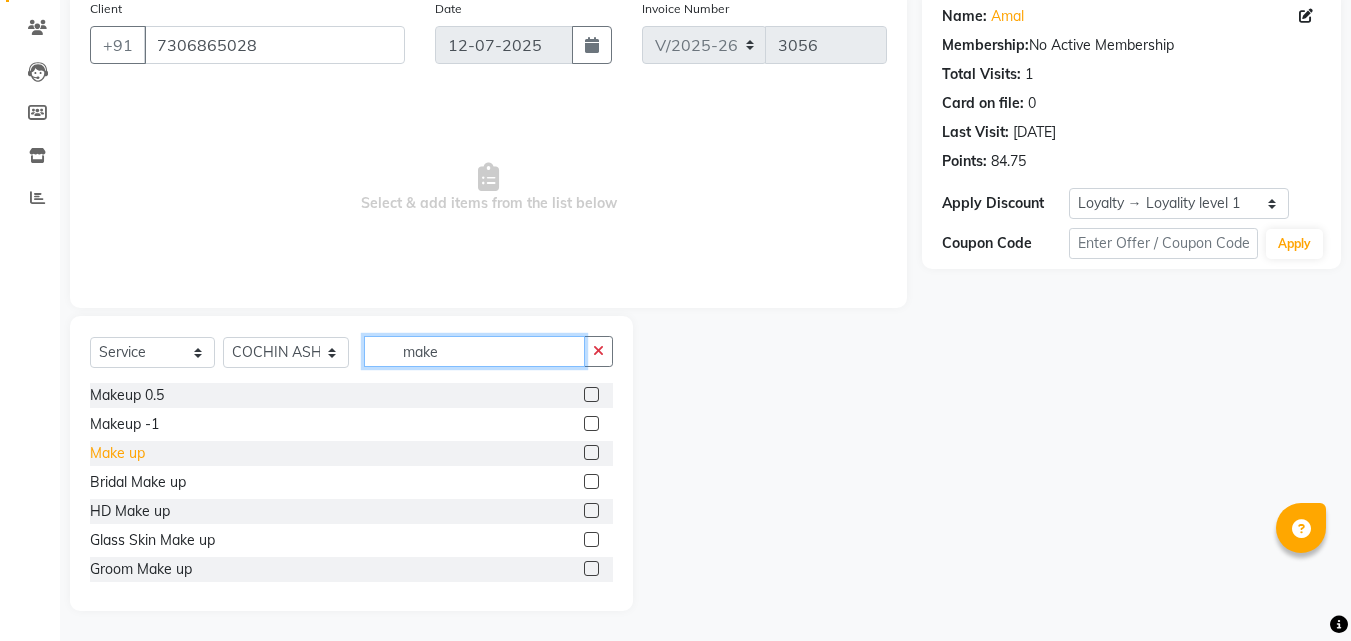 type on "make" 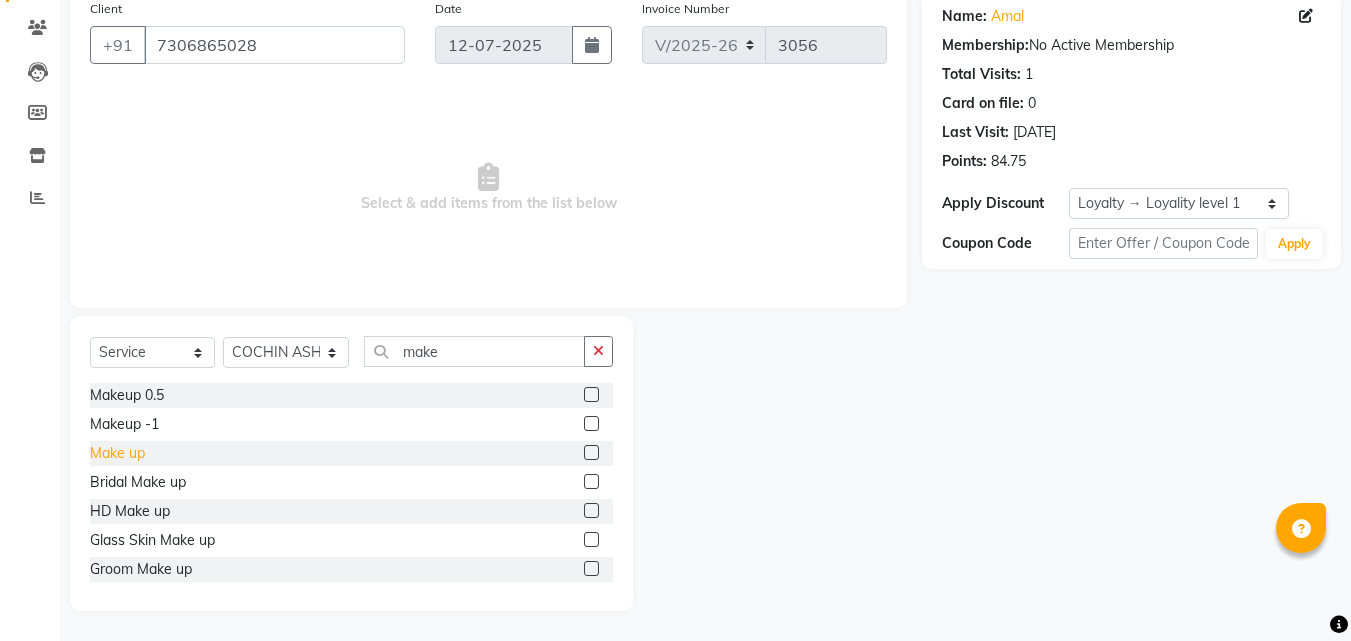 click on "Make up" 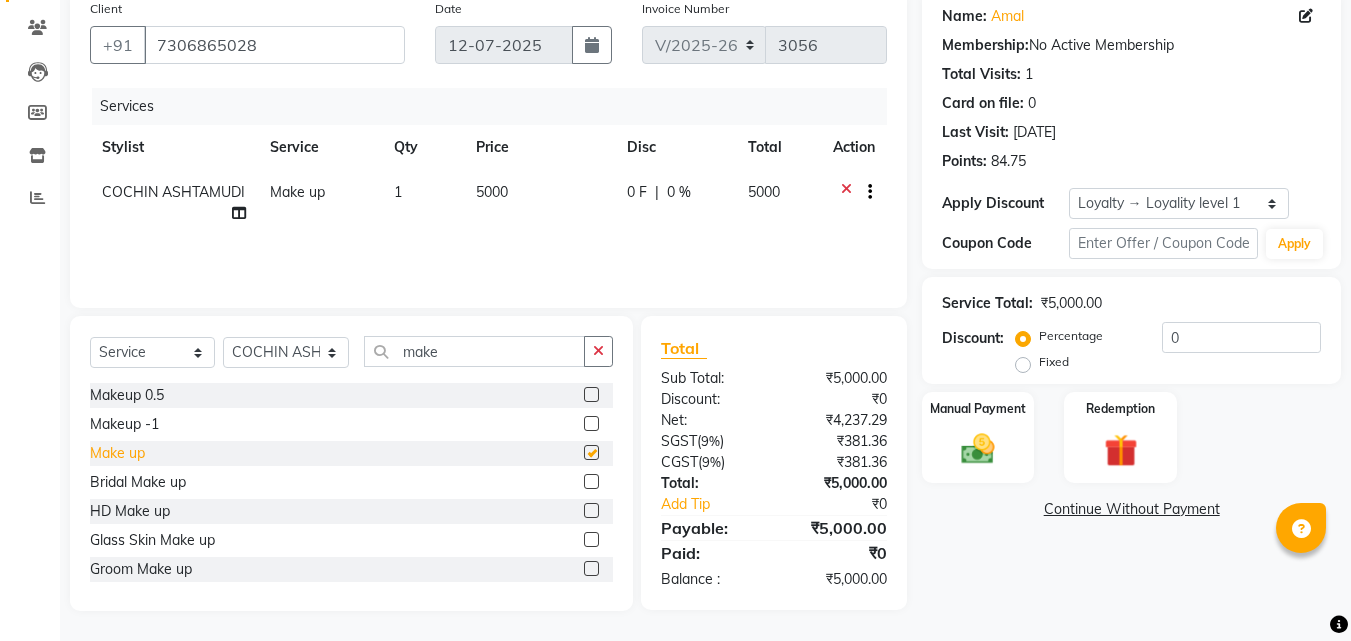 checkbox on "false" 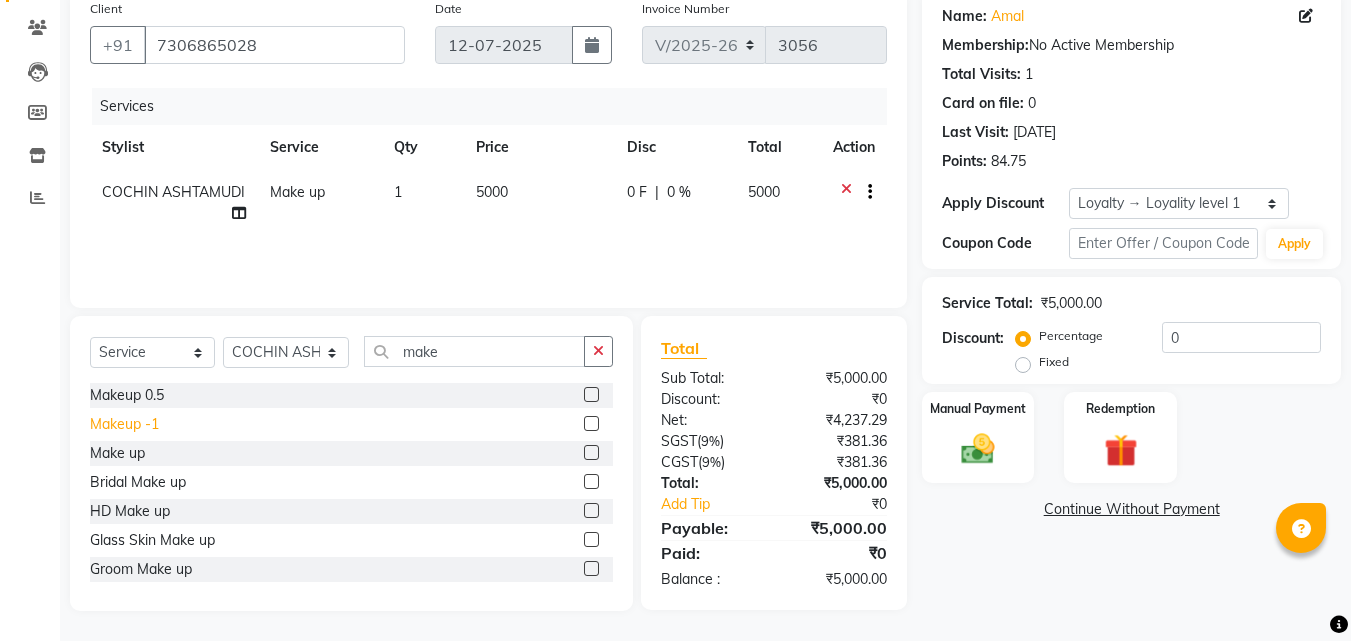 click on "Makeup -1" 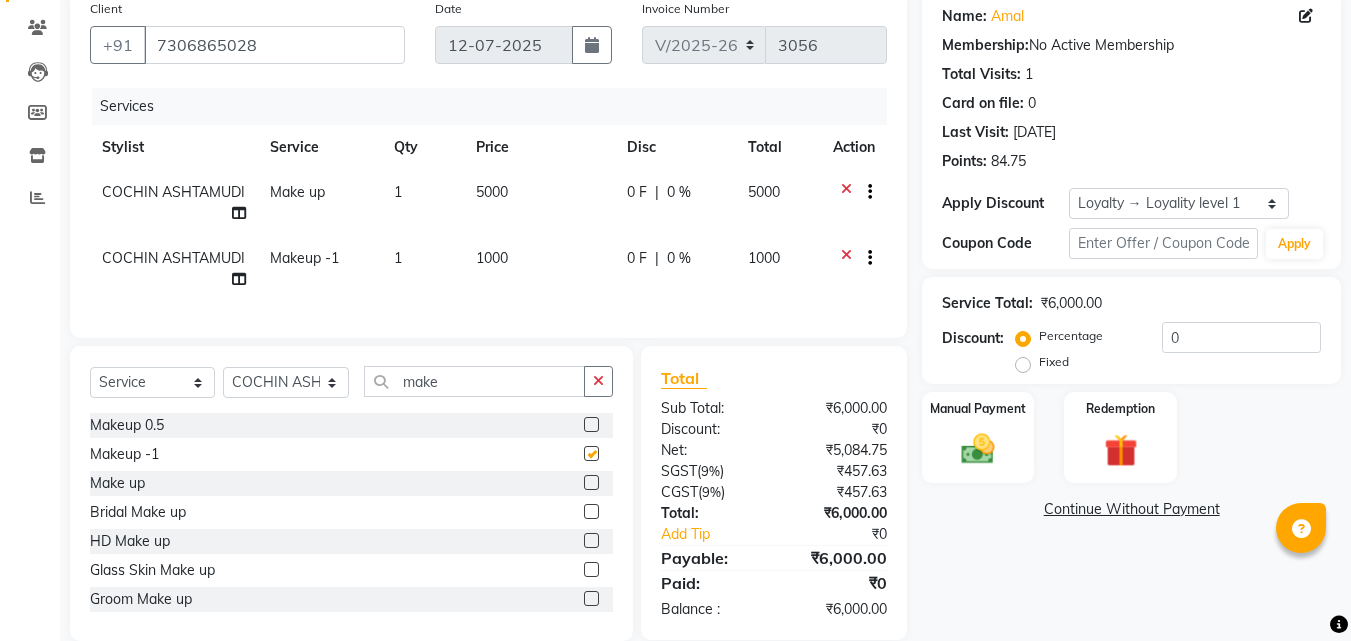 checkbox on "false" 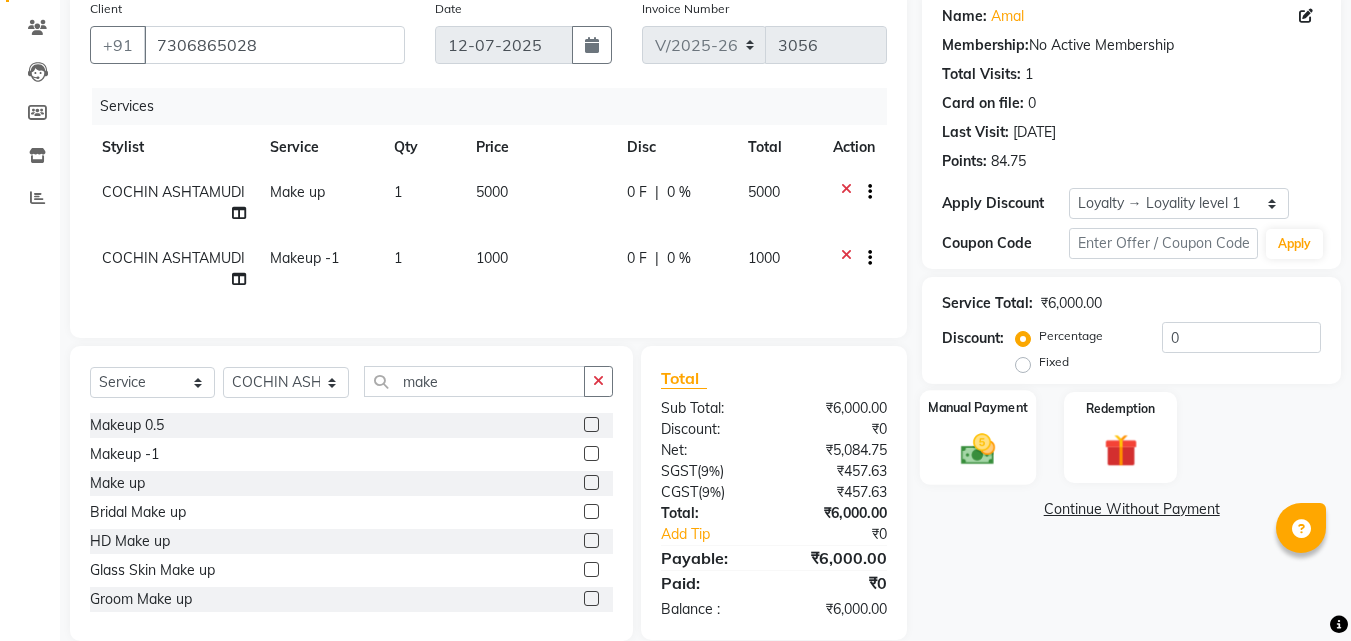 click 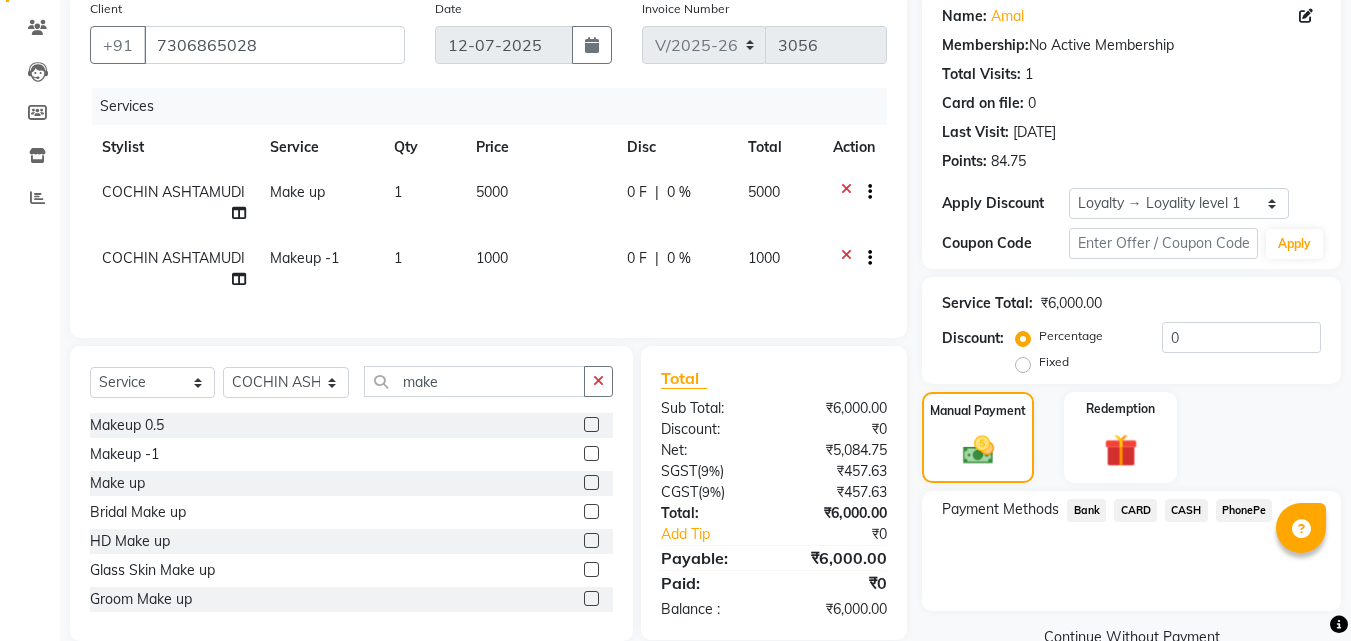click on "PhonePe" 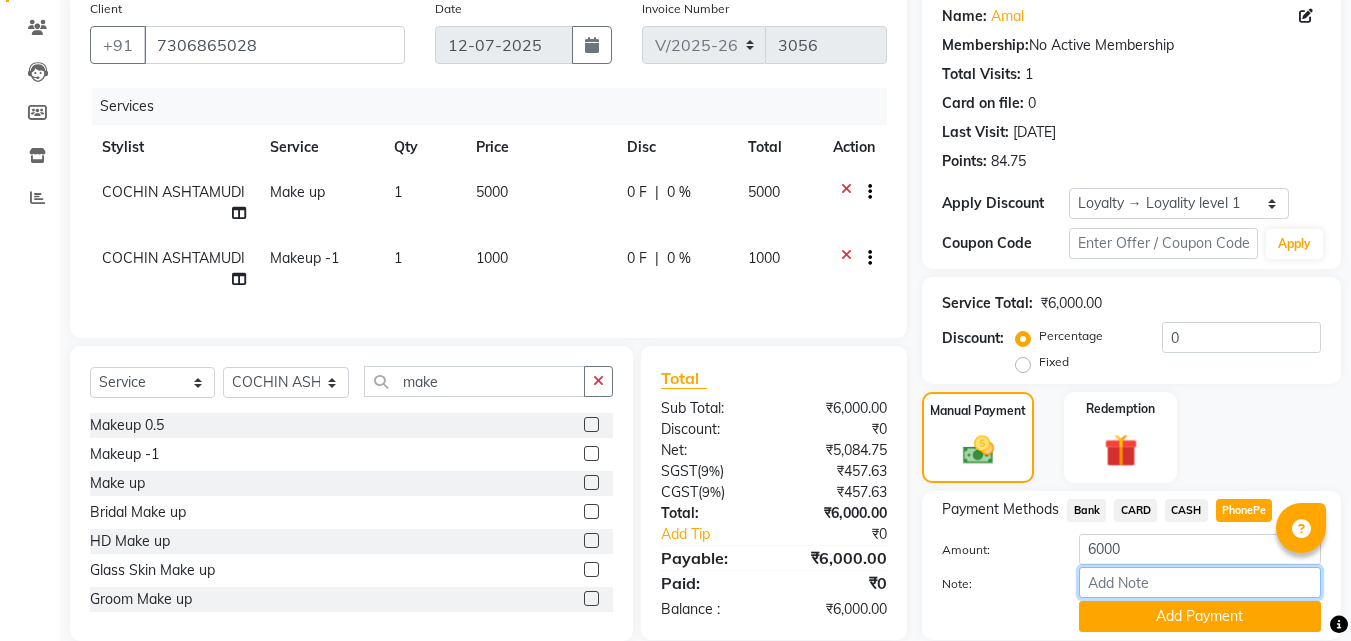 click on "Note:" at bounding box center (1200, 582) 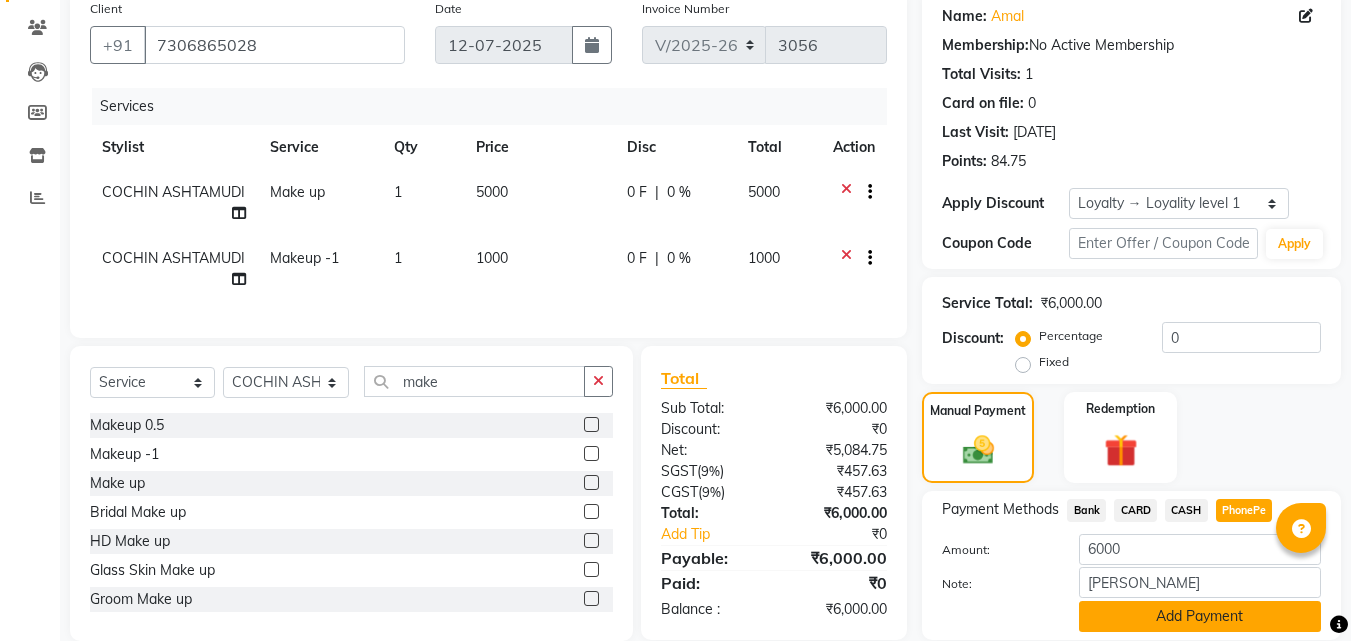 click on "Add Payment" 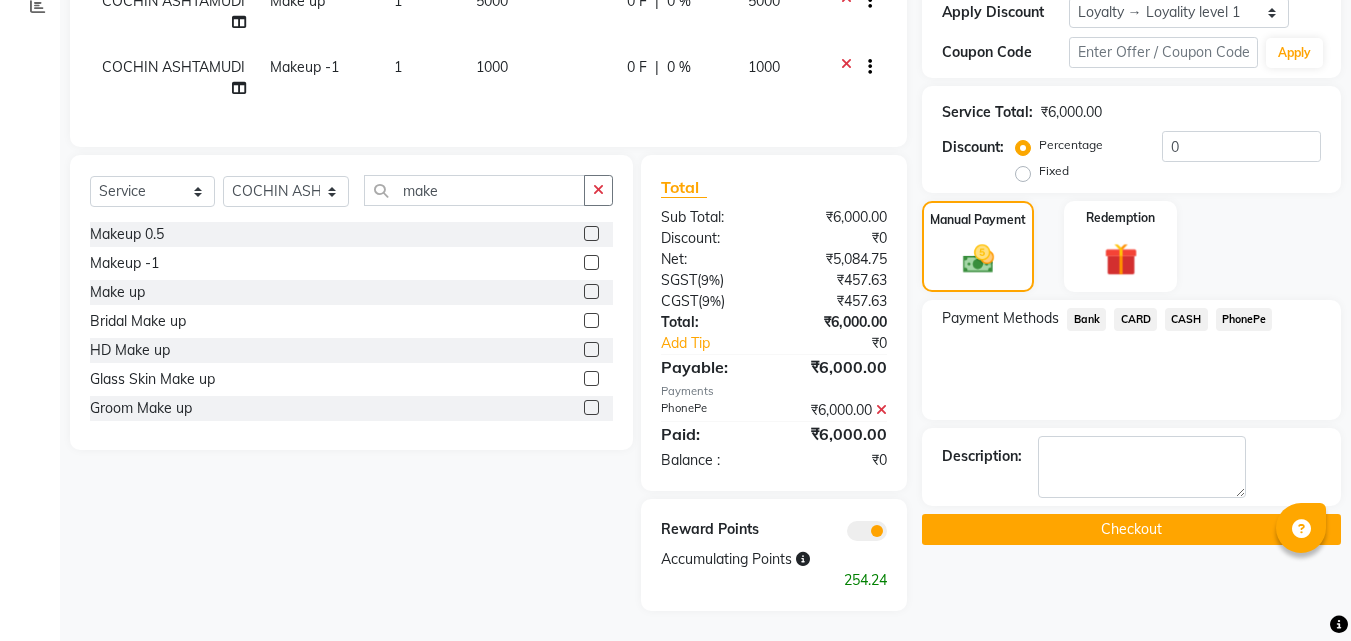 scroll, scrollTop: 366, scrollLeft: 0, axis: vertical 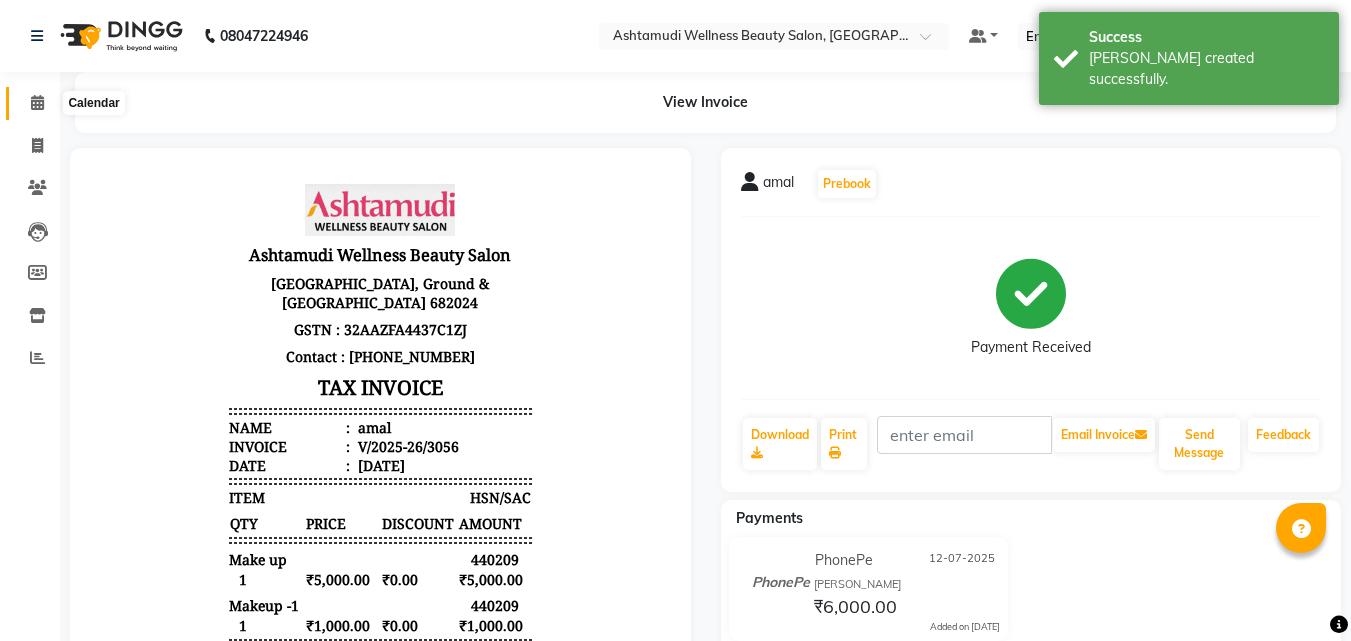 click 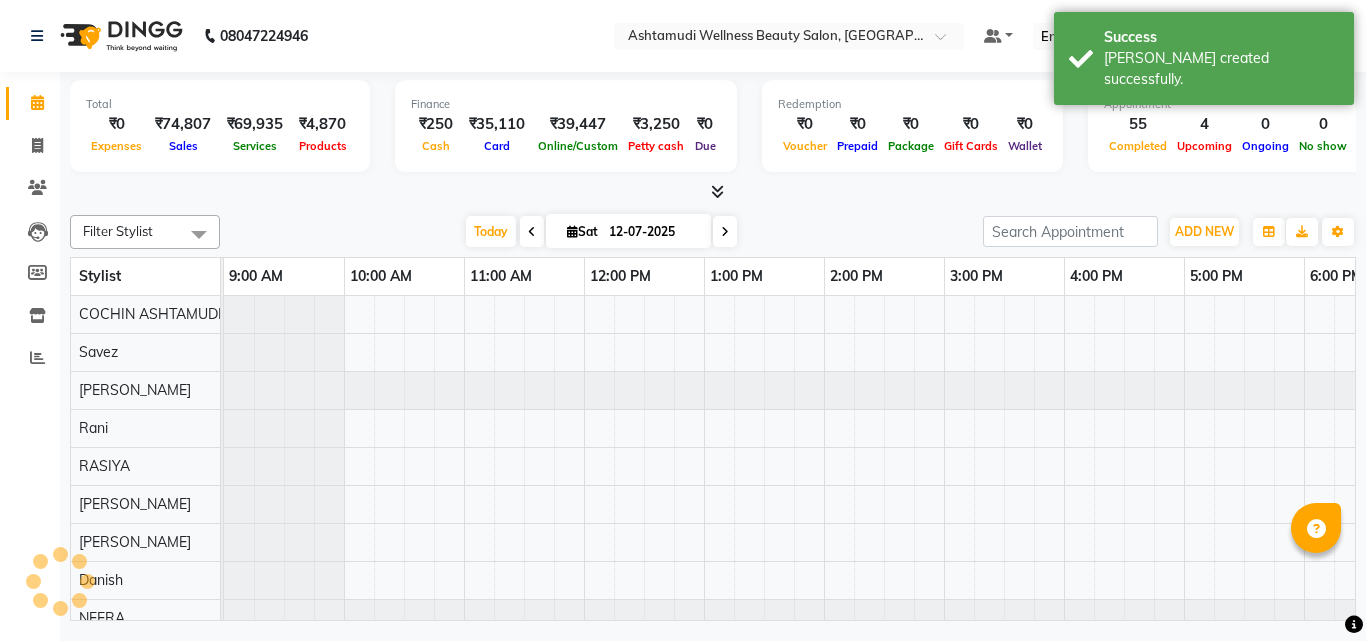 scroll, scrollTop: 0, scrollLeft: 0, axis: both 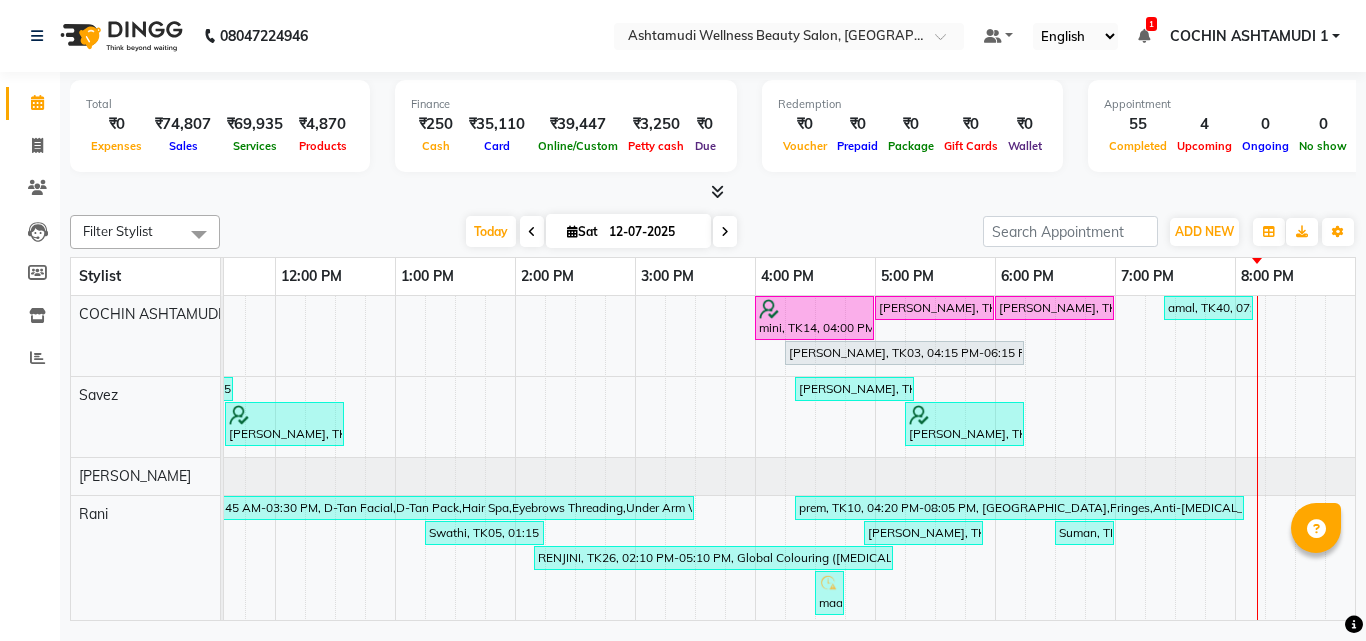 click at bounding box center (713, 192) 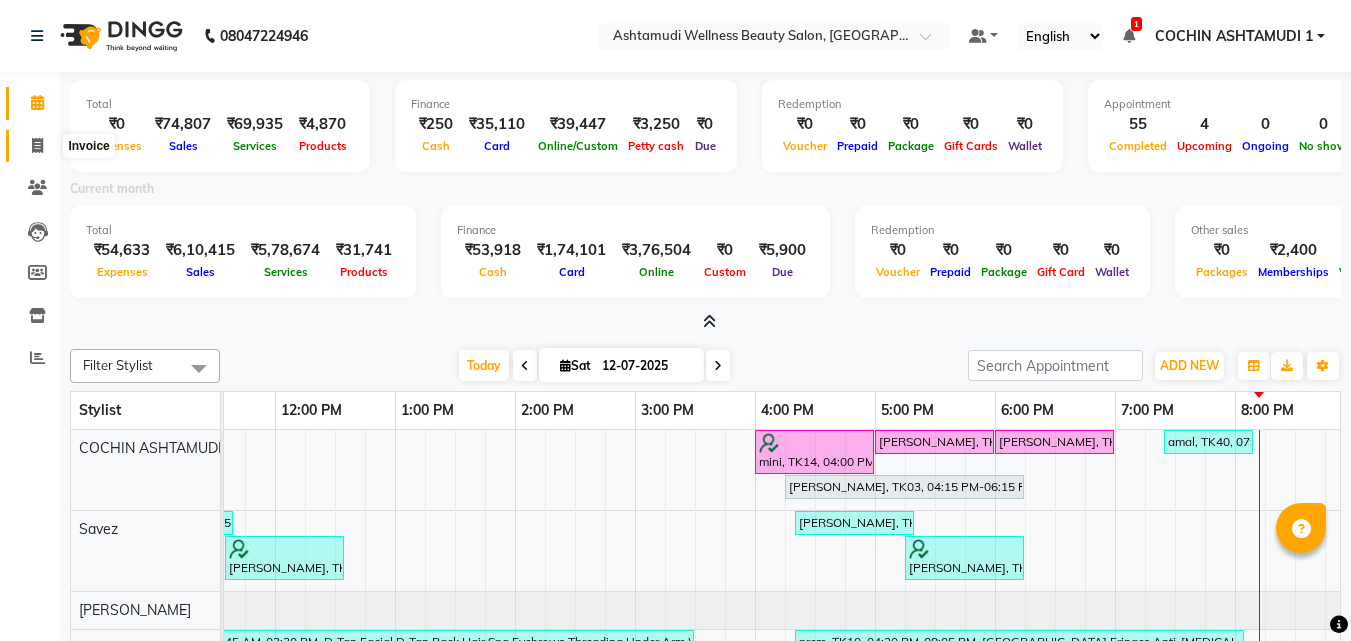 click 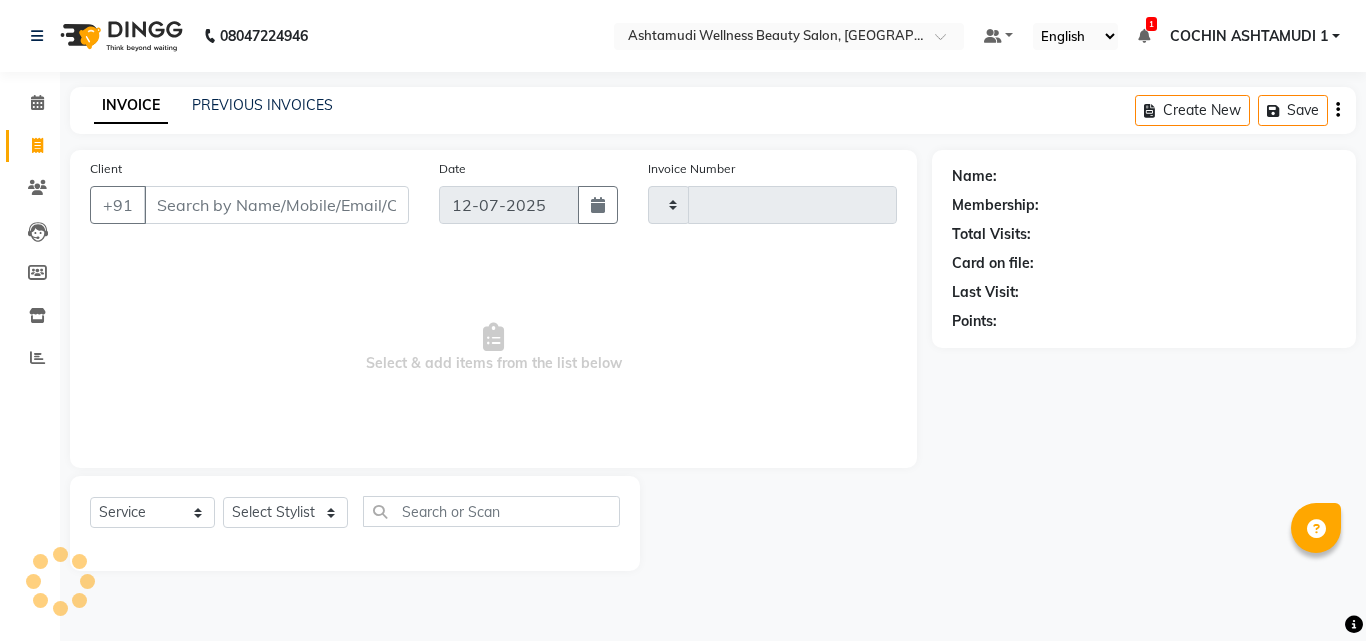type on "3057" 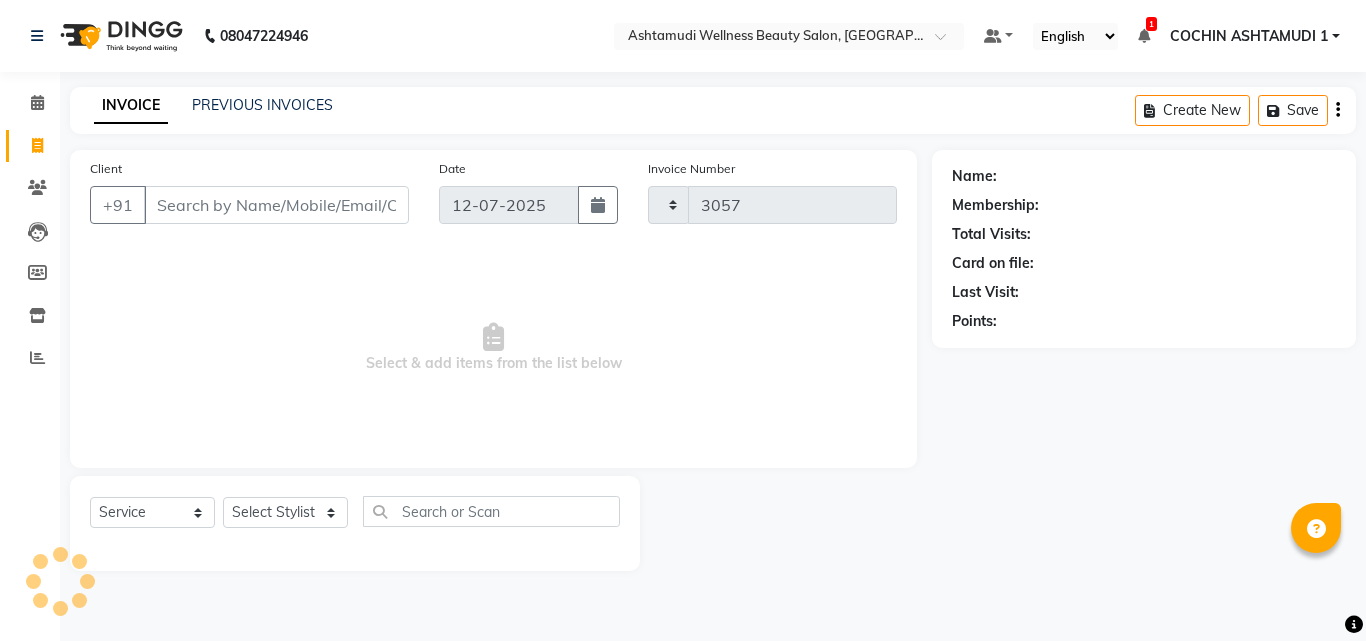 select on "4632" 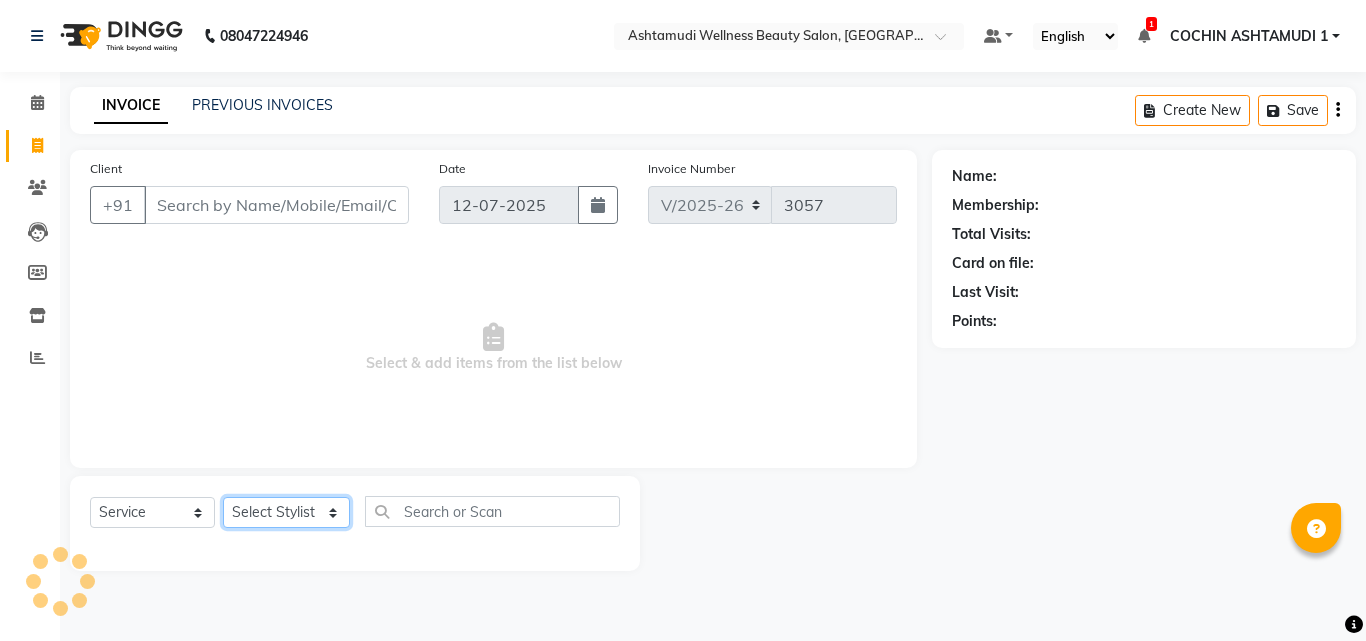 click on "Select Stylist Abhirami S Afsha [PERSON_NAME] B [PERSON_NAME] COCHIN ASHTAMUDI Danish [PERSON_NAME] [PERSON_NAME] [PERSON_NAME] [PERSON_NAME] [PERSON_NAME]  [PERSON_NAME] [PERSON_NAME]" 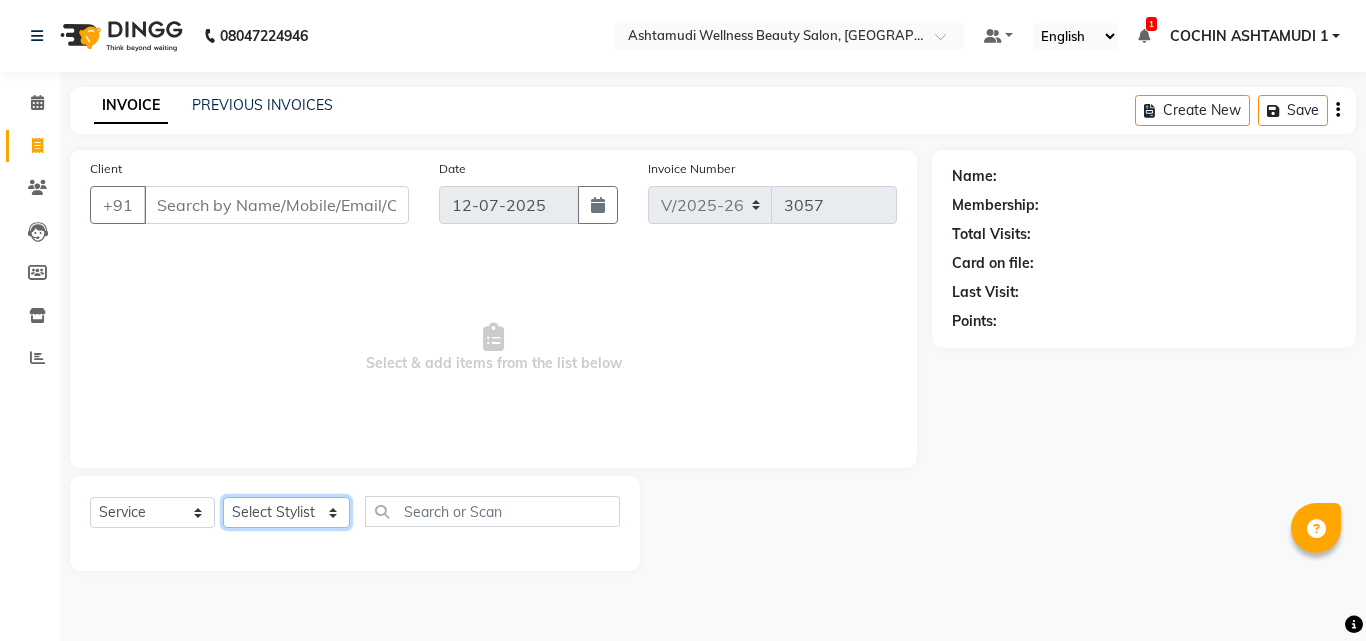 select on "61969" 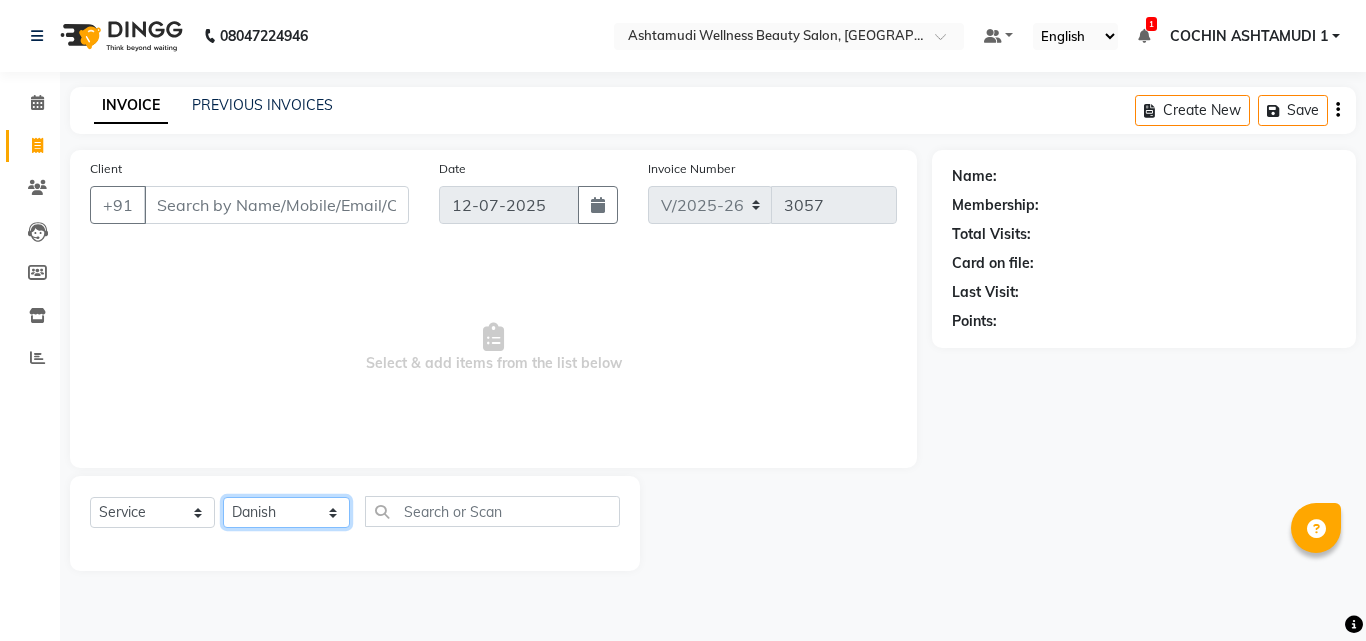 click on "Select Stylist Abhirami S Afsha [PERSON_NAME] B [PERSON_NAME] COCHIN ASHTAMUDI Danish [PERSON_NAME] [PERSON_NAME] [PERSON_NAME] [PERSON_NAME] [PERSON_NAME]  [PERSON_NAME] [PERSON_NAME]" 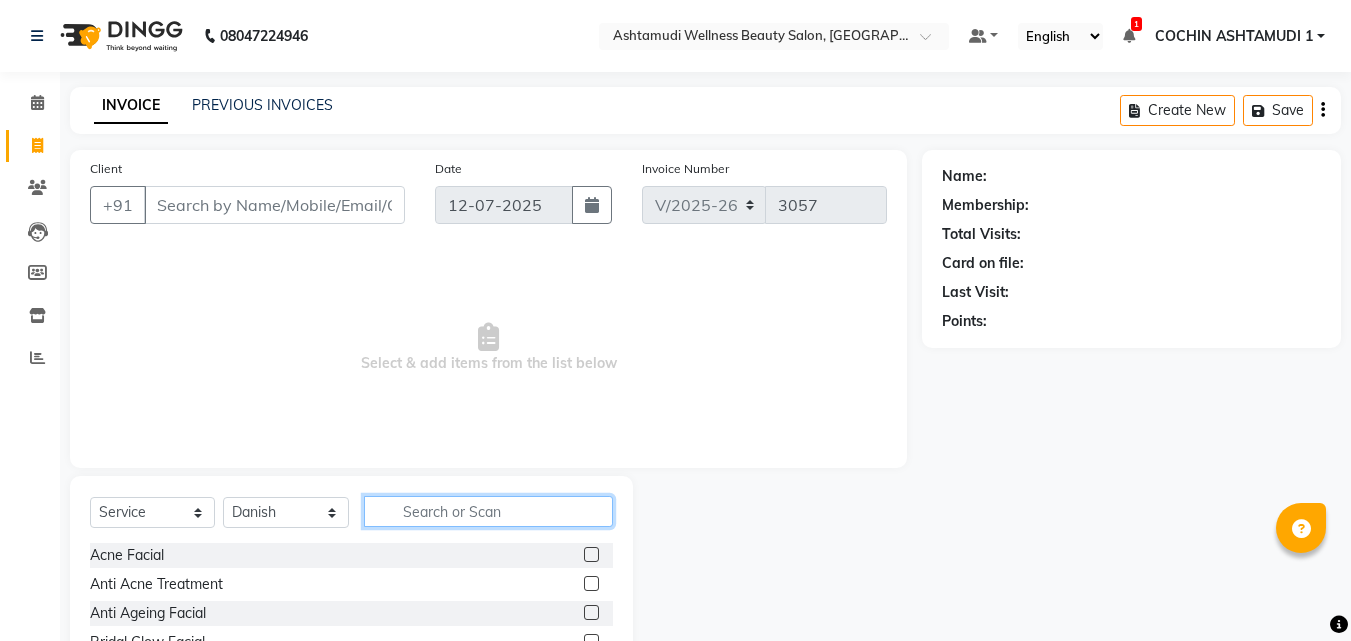 click 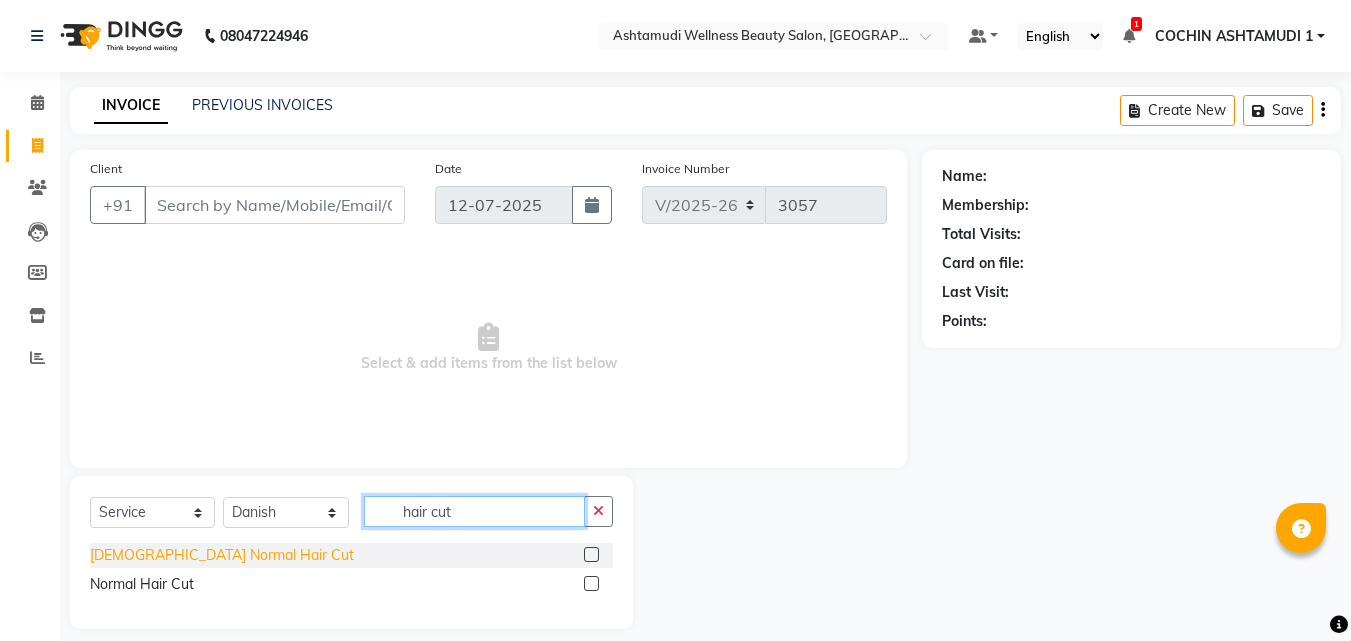 type on "hair cut" 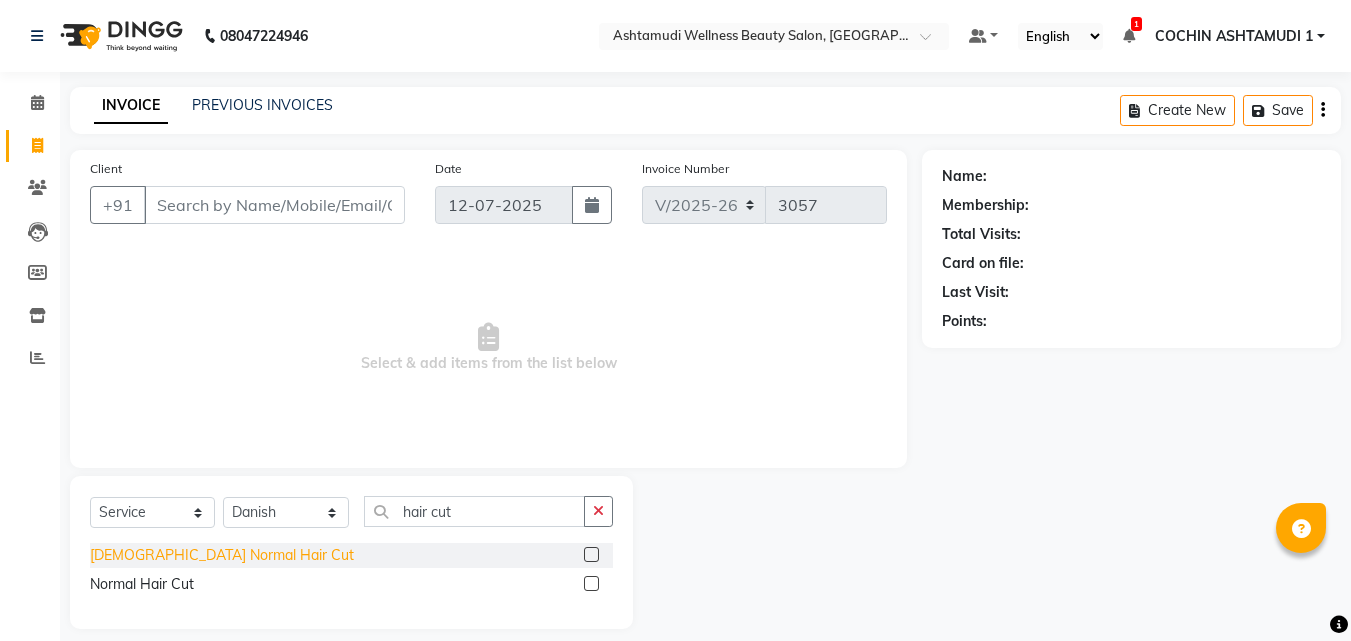 click on "[DEMOGRAPHIC_DATA] Normal Hair Cut" 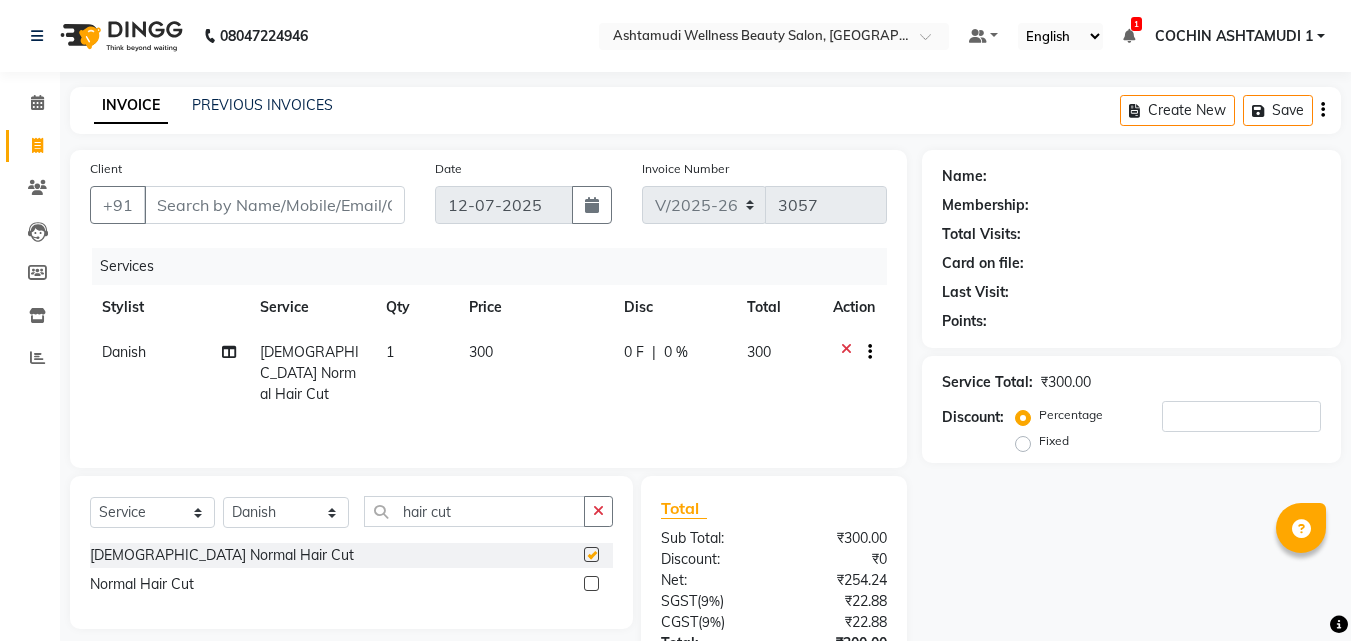 checkbox on "false" 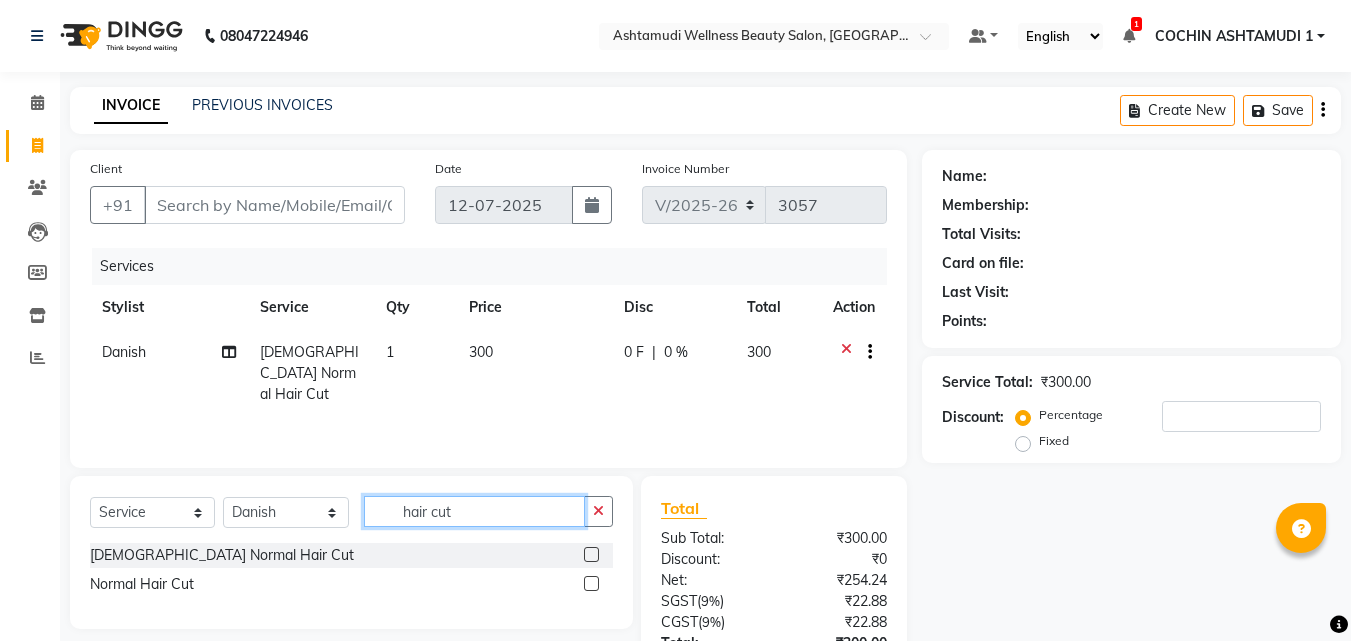 drag, startPoint x: 509, startPoint y: 513, endPoint x: 379, endPoint y: 511, distance: 130.01538 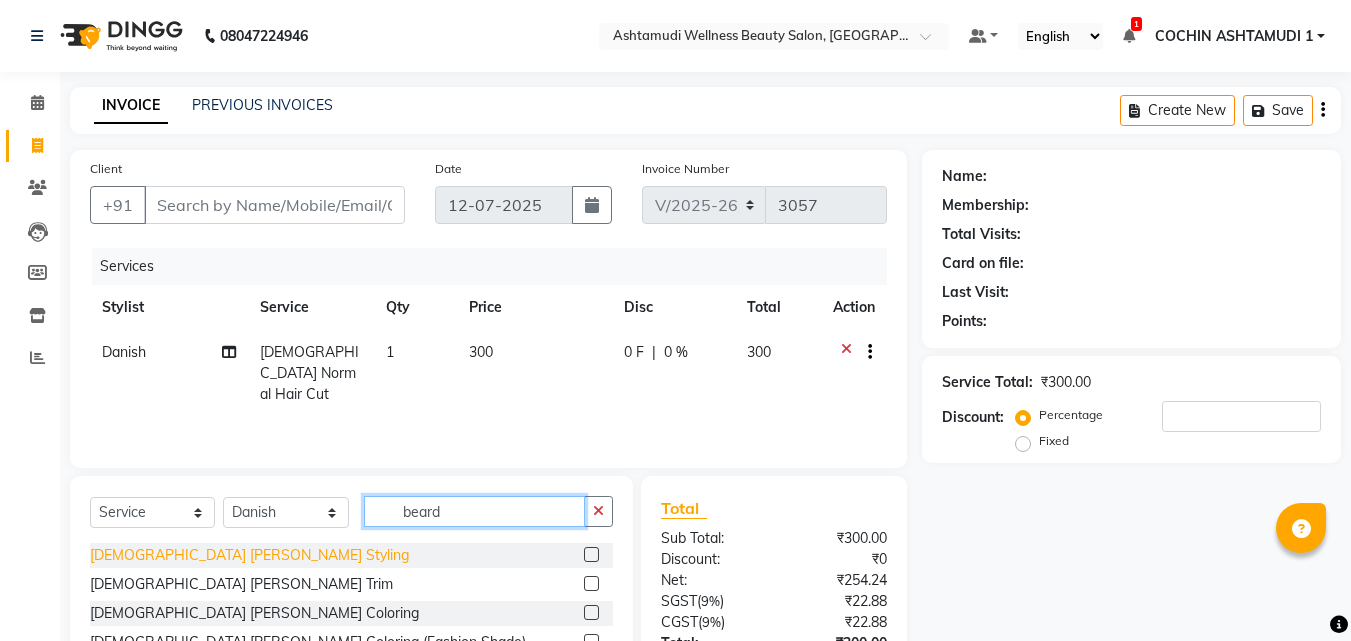 type on "beard" 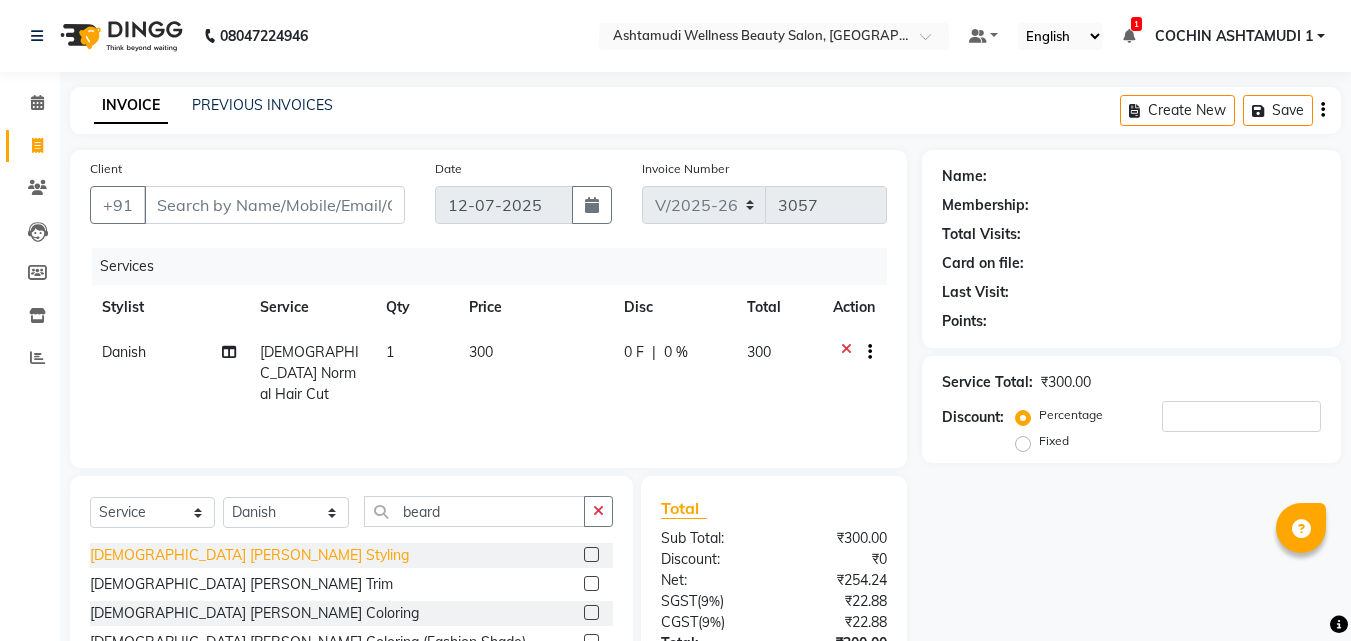 click on "[DEMOGRAPHIC_DATA] [PERSON_NAME] Styling" 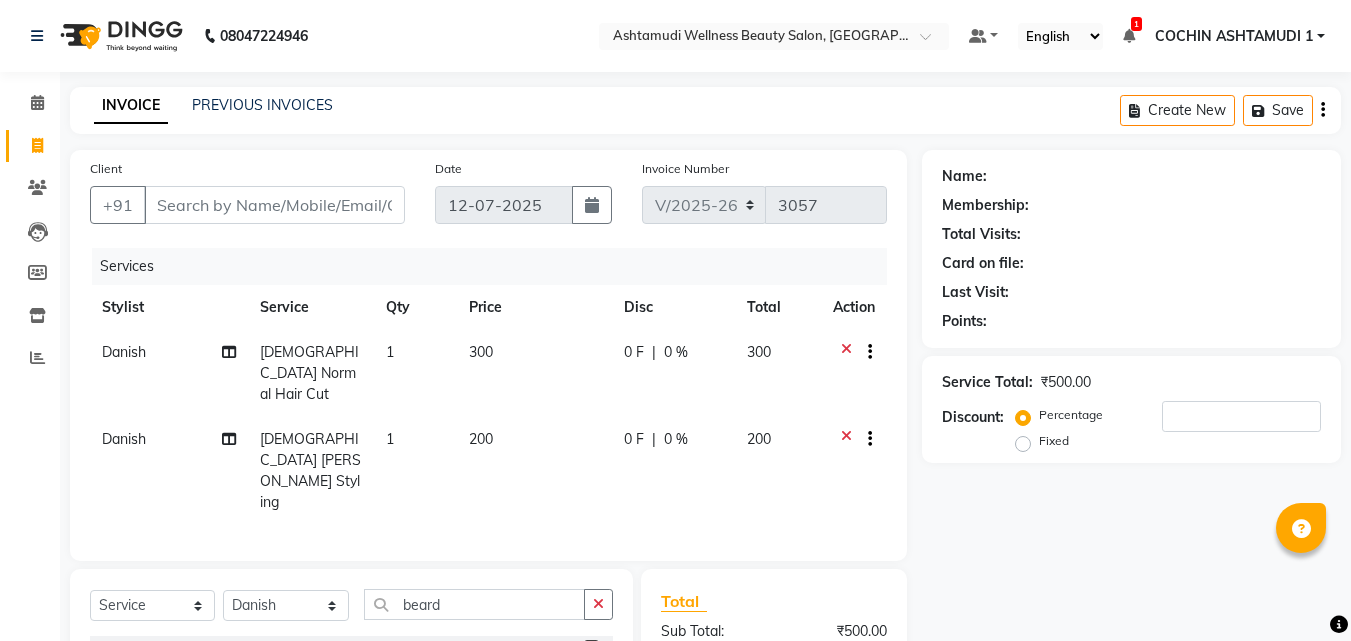 checkbox on "false" 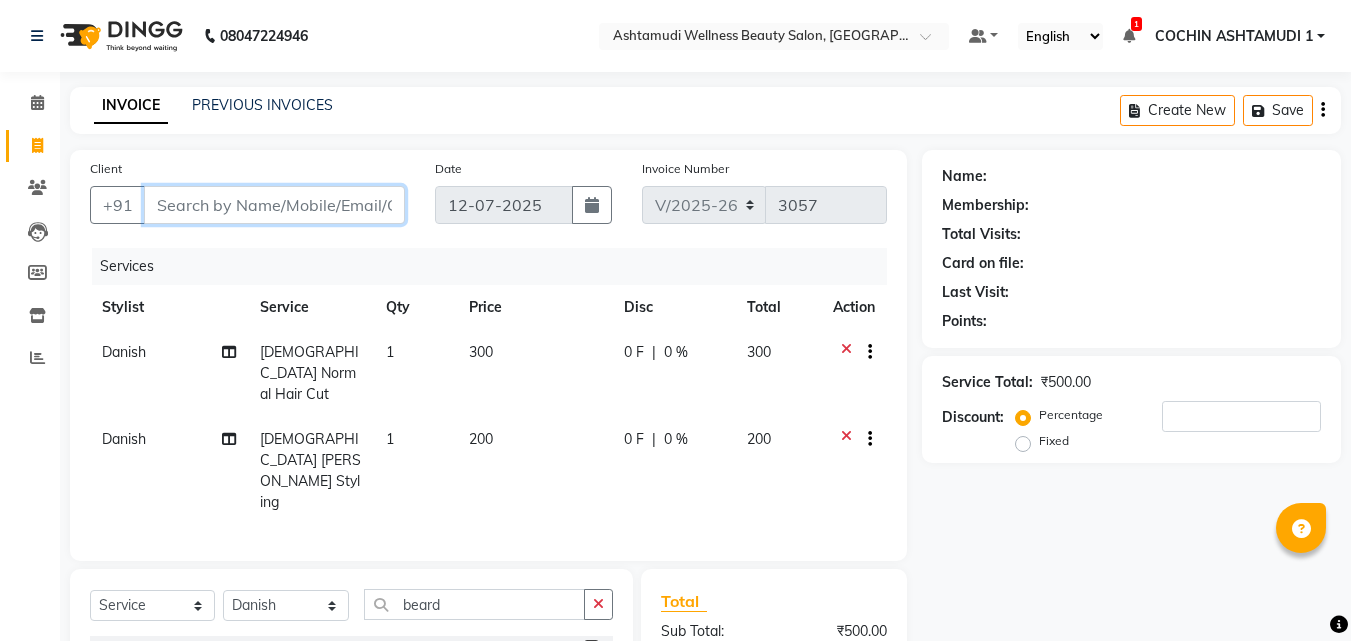 click on "Client" at bounding box center [274, 205] 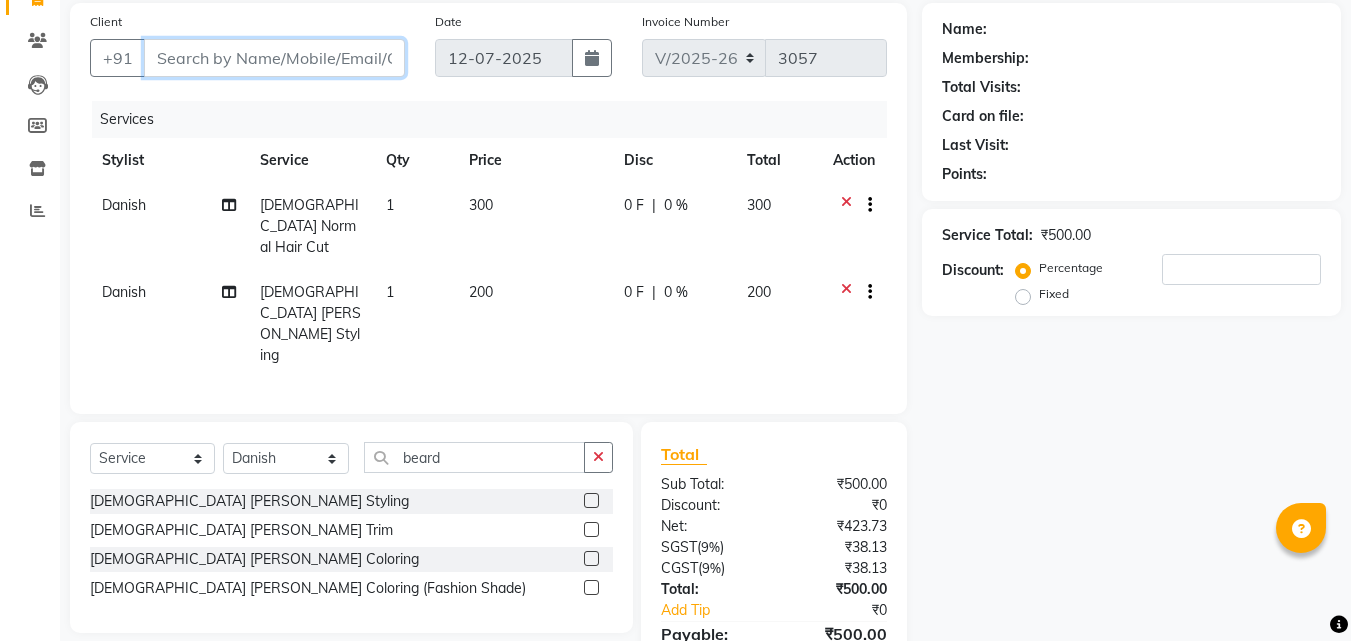 scroll, scrollTop: 200, scrollLeft: 0, axis: vertical 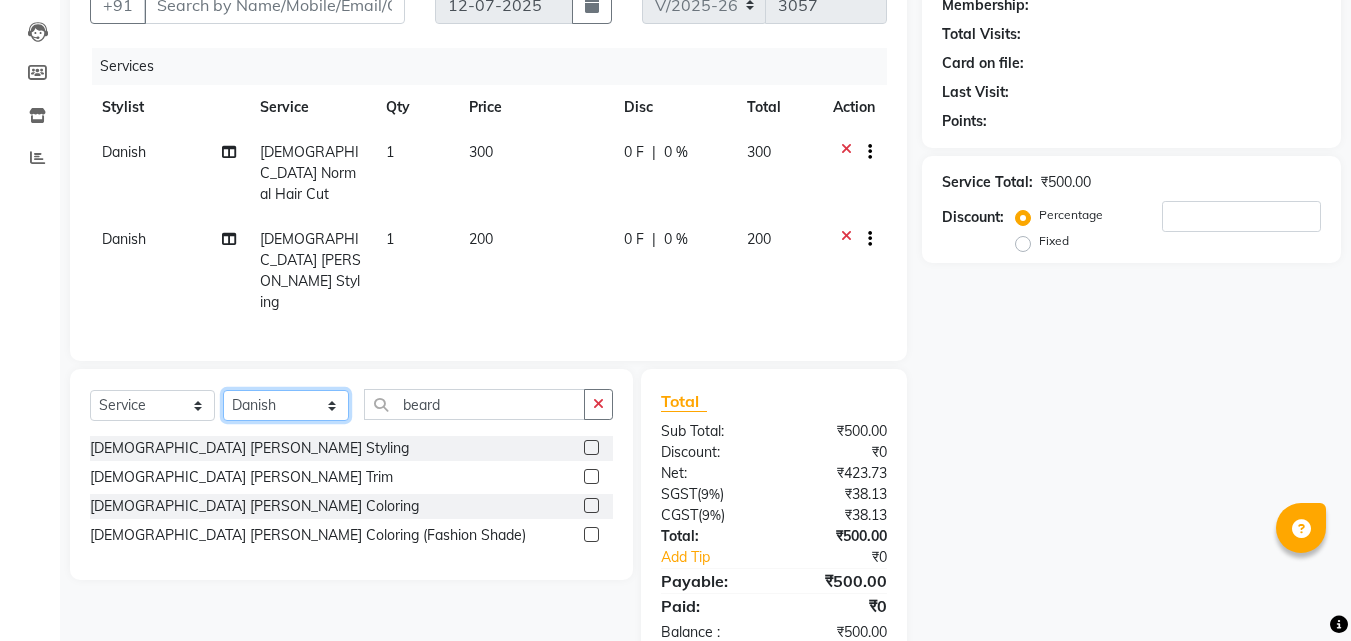 click on "Select Stylist Abhirami S Afsha [PERSON_NAME] B [PERSON_NAME] COCHIN ASHTAMUDI Danish [PERSON_NAME] [PERSON_NAME] [PERSON_NAME] [PERSON_NAME] [PERSON_NAME]  [PERSON_NAME] [PERSON_NAME]" 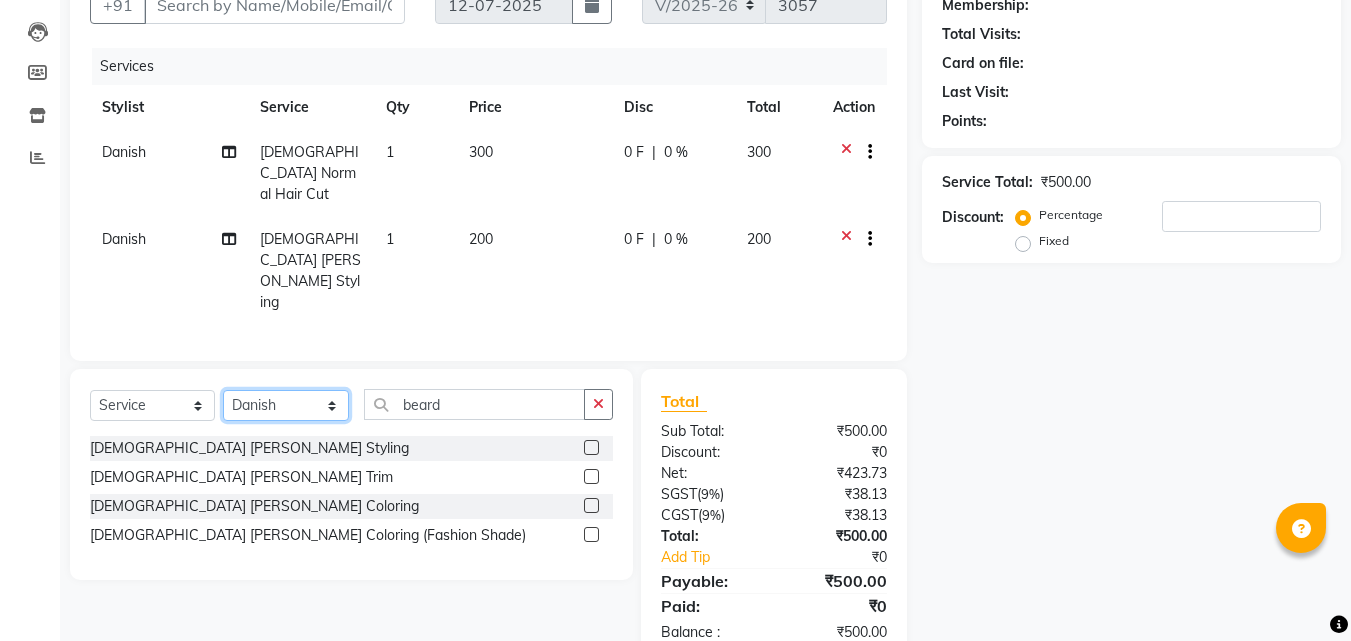 select on "85752" 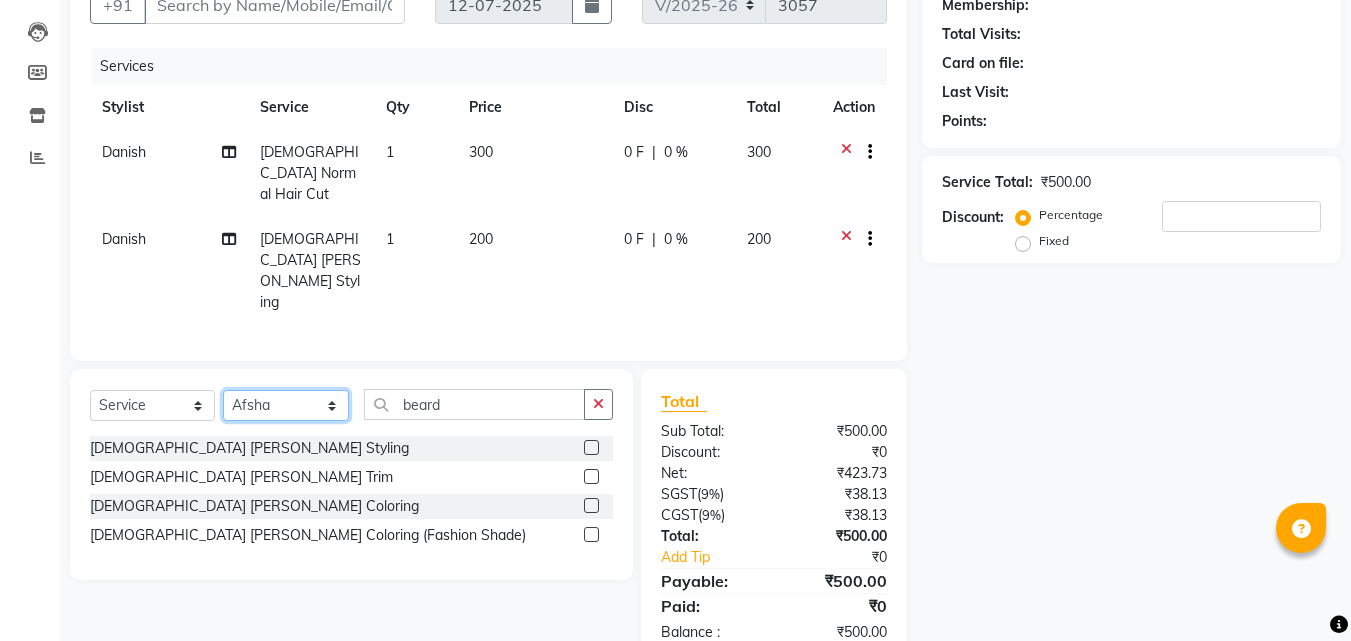 click on "Select Stylist Abhirami S Afsha [PERSON_NAME] B [PERSON_NAME] COCHIN ASHTAMUDI Danish [PERSON_NAME] [PERSON_NAME] [PERSON_NAME] [PERSON_NAME] [PERSON_NAME]  [PERSON_NAME] [PERSON_NAME]" 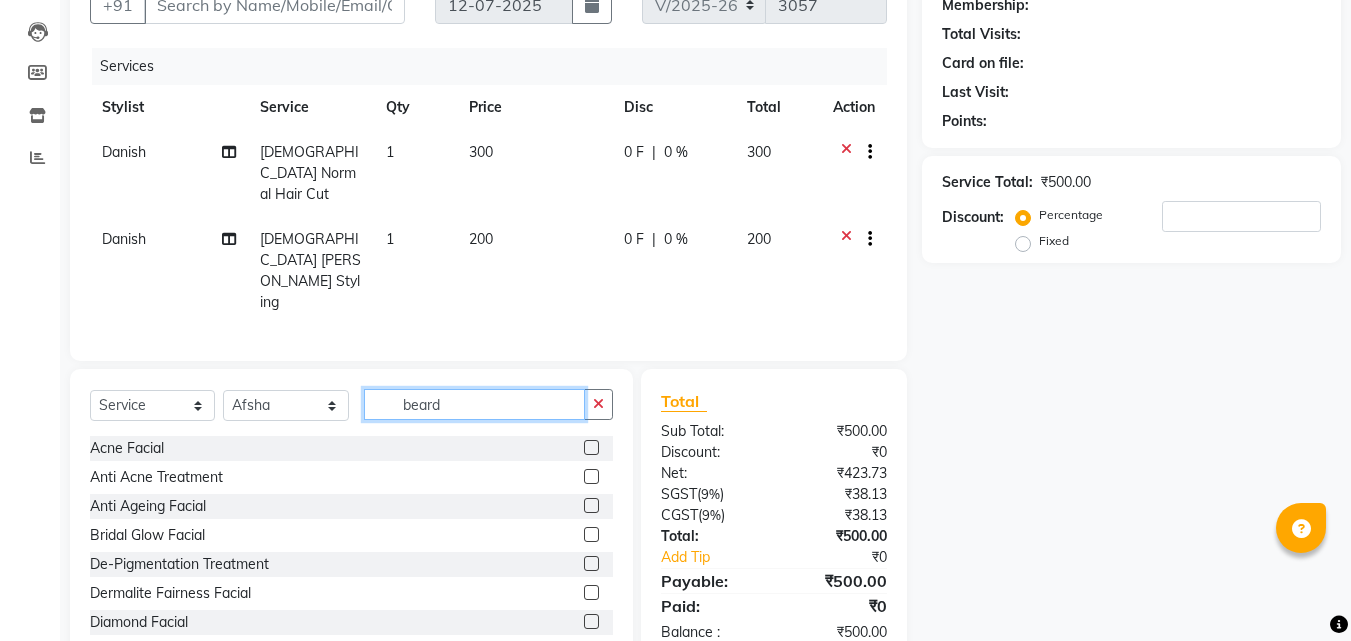 click on "beard" 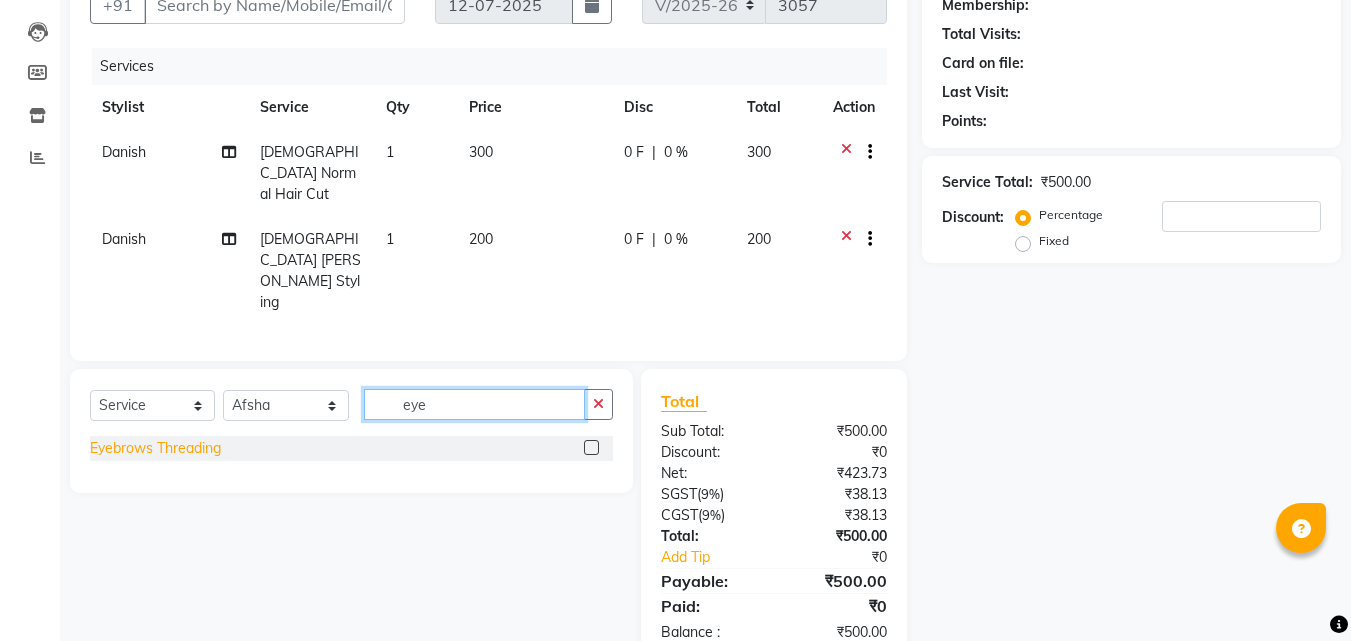 type on "eye" 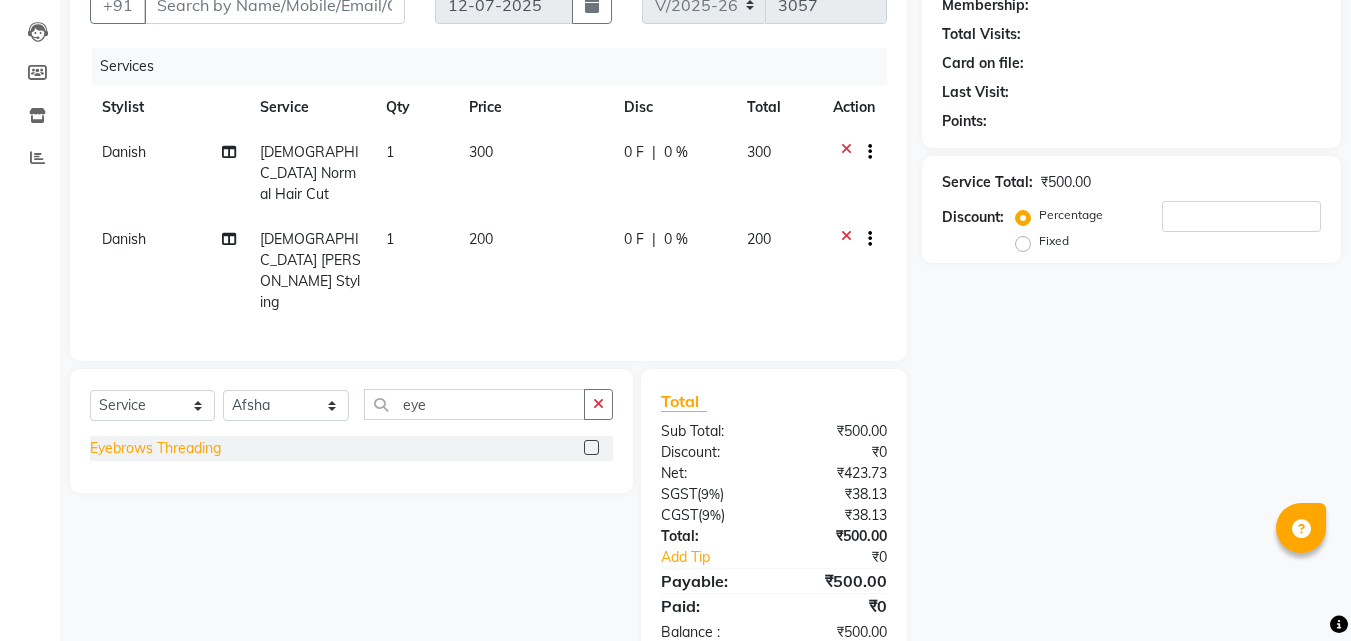 click on "Eyebrows Threading" 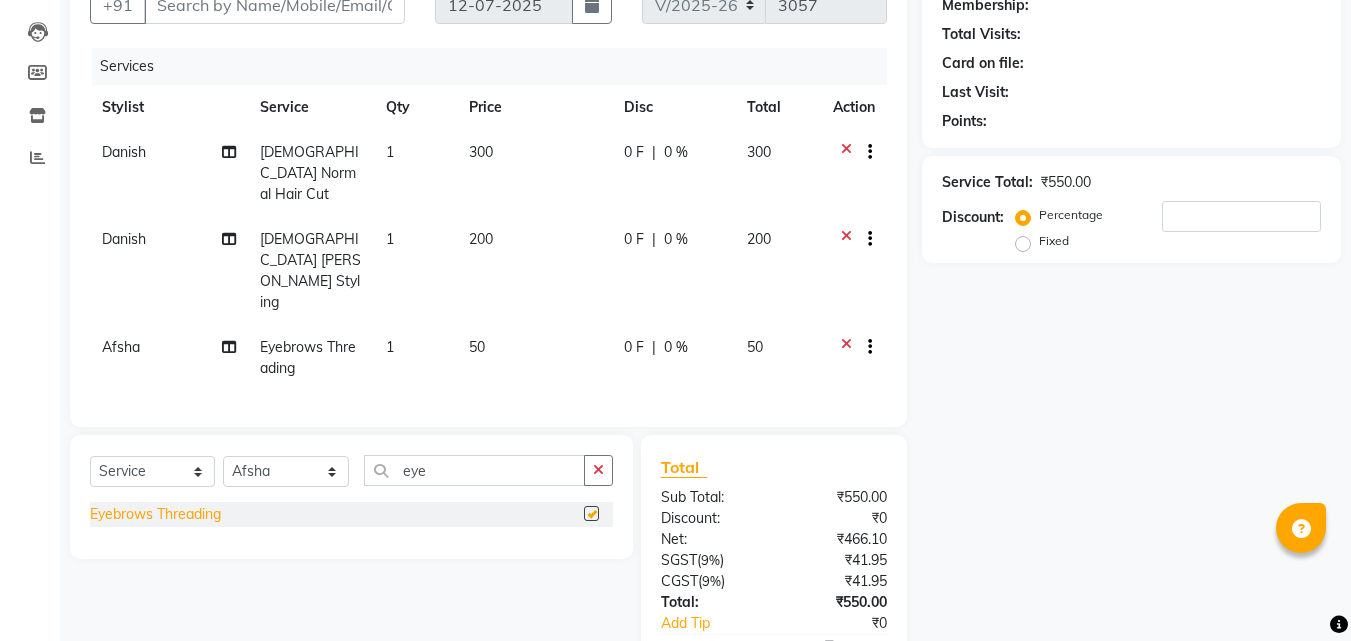 checkbox on "false" 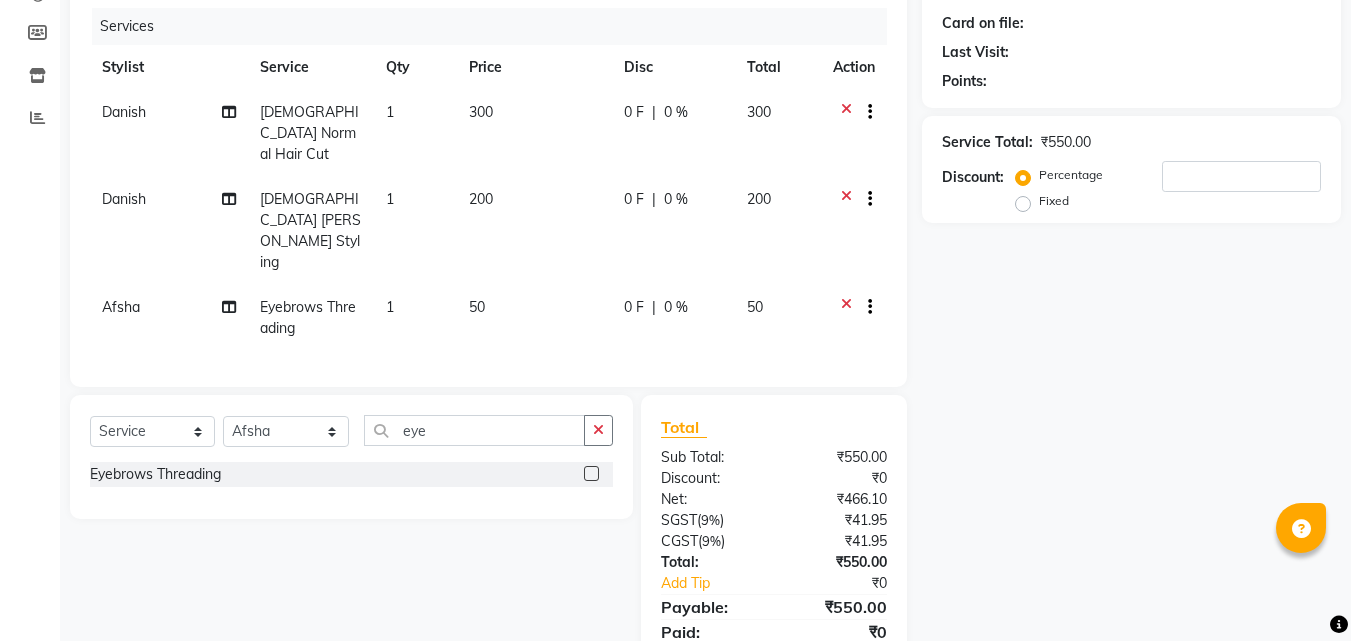 scroll, scrollTop: 270, scrollLeft: 0, axis: vertical 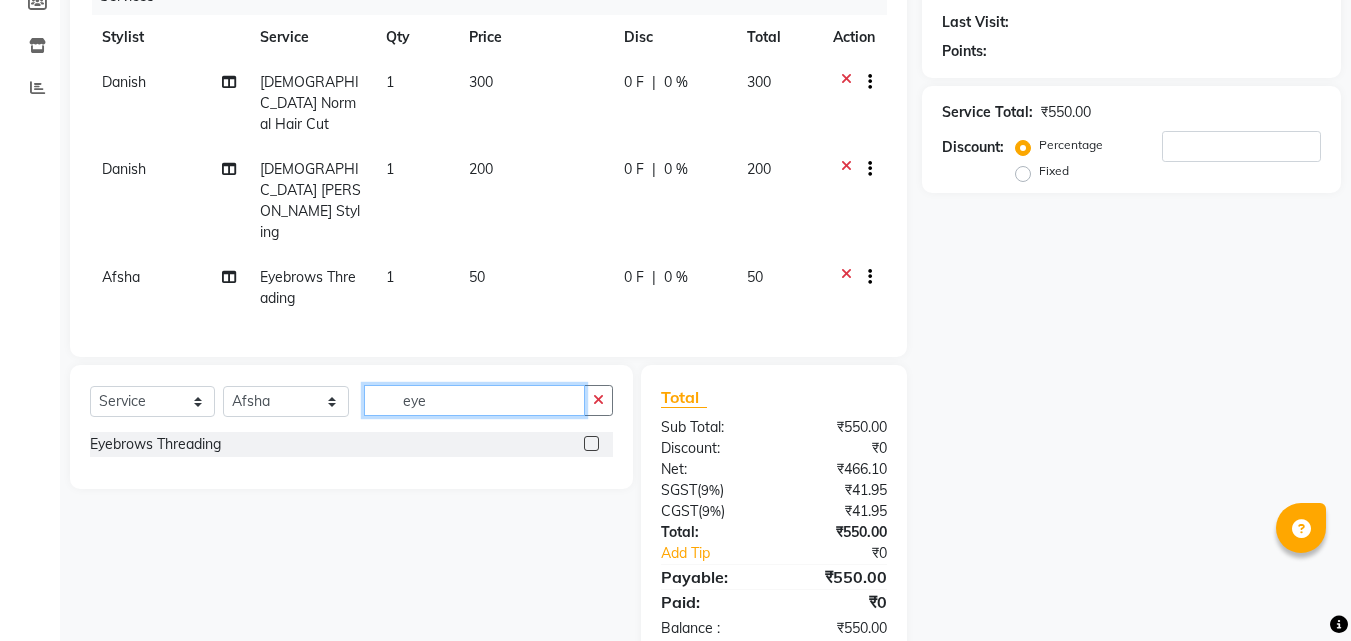click on "eye" 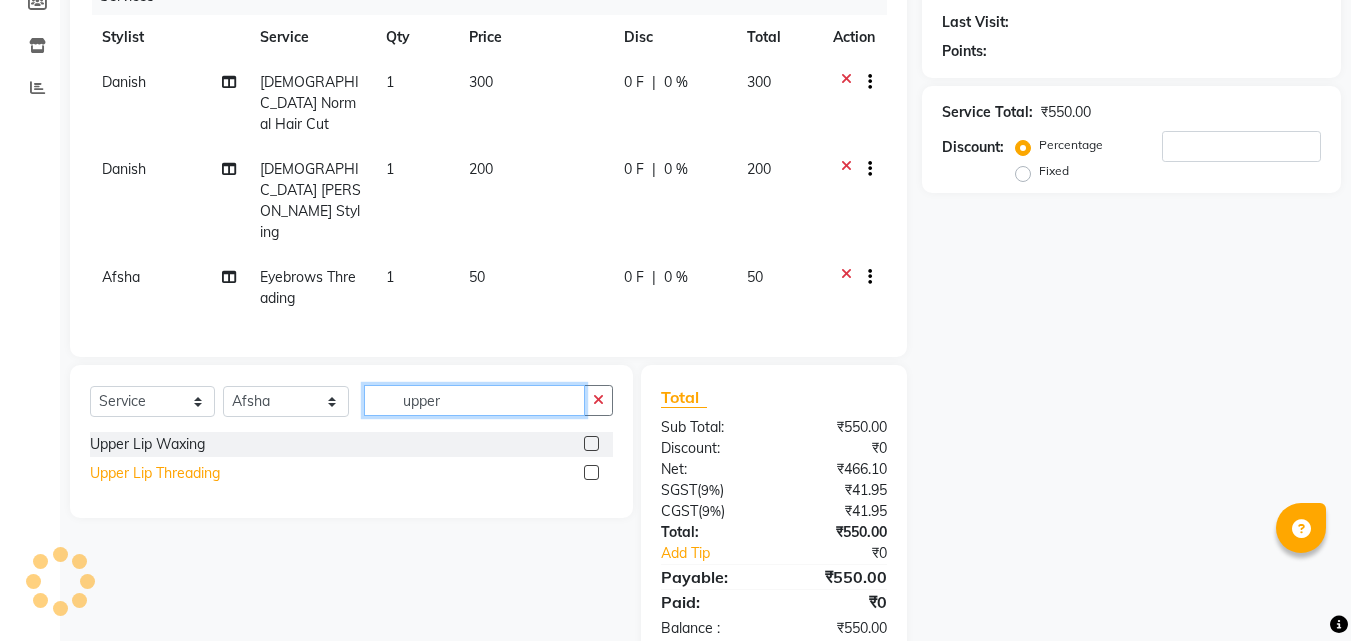 type on "upper" 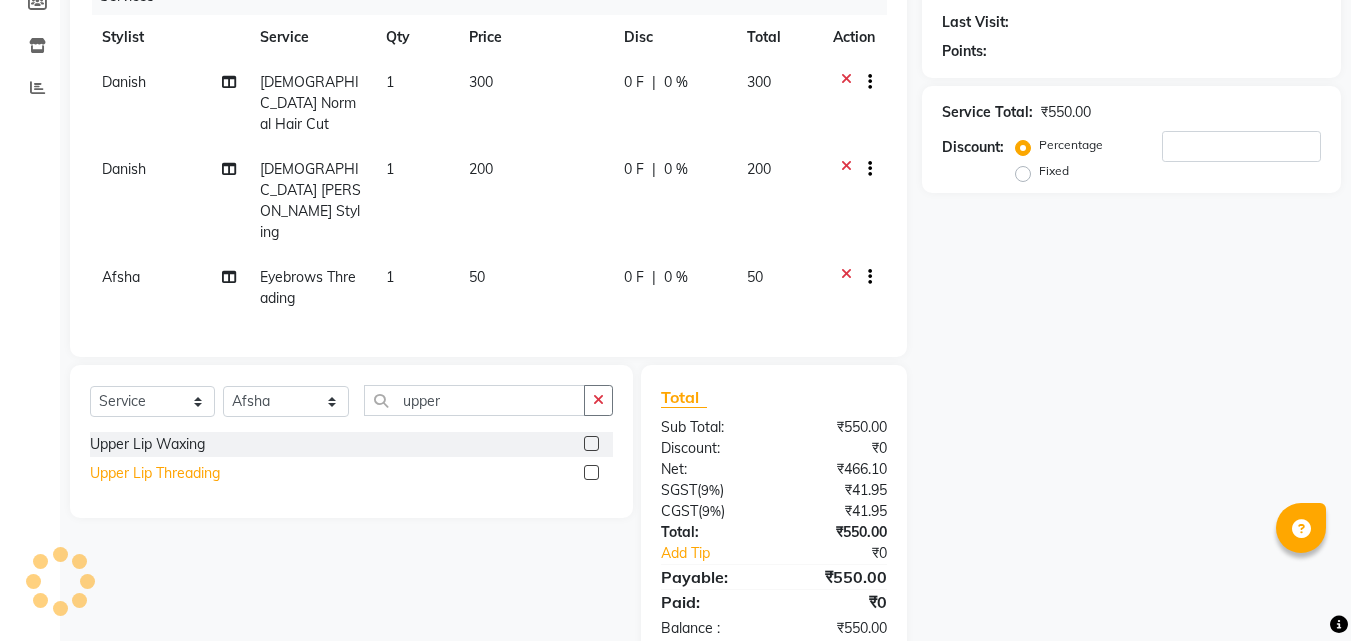 click on "Upper Lip Threading" 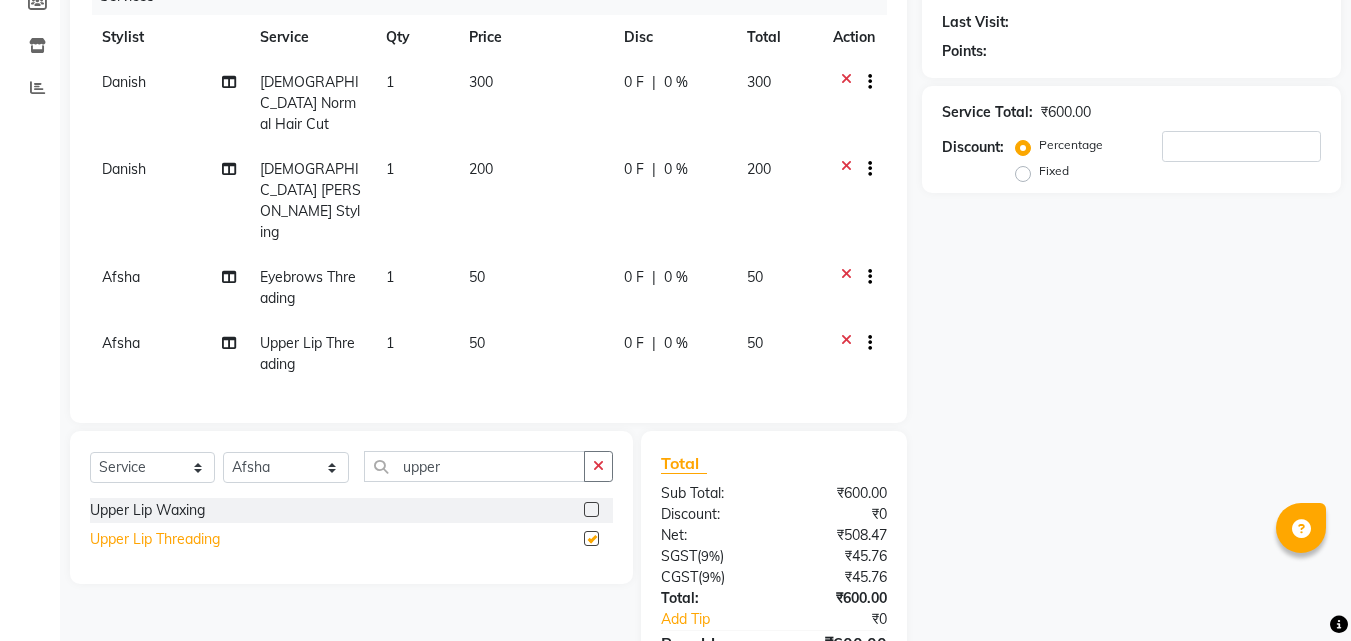 checkbox on "false" 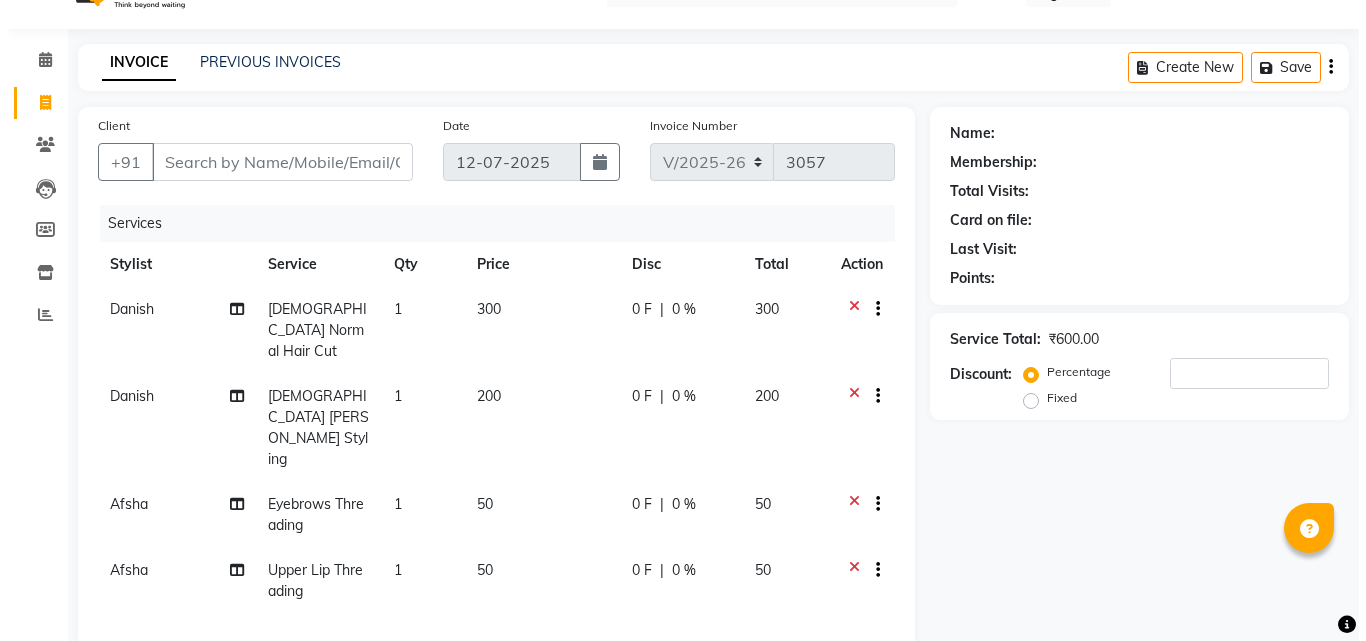 scroll, scrollTop: 0, scrollLeft: 0, axis: both 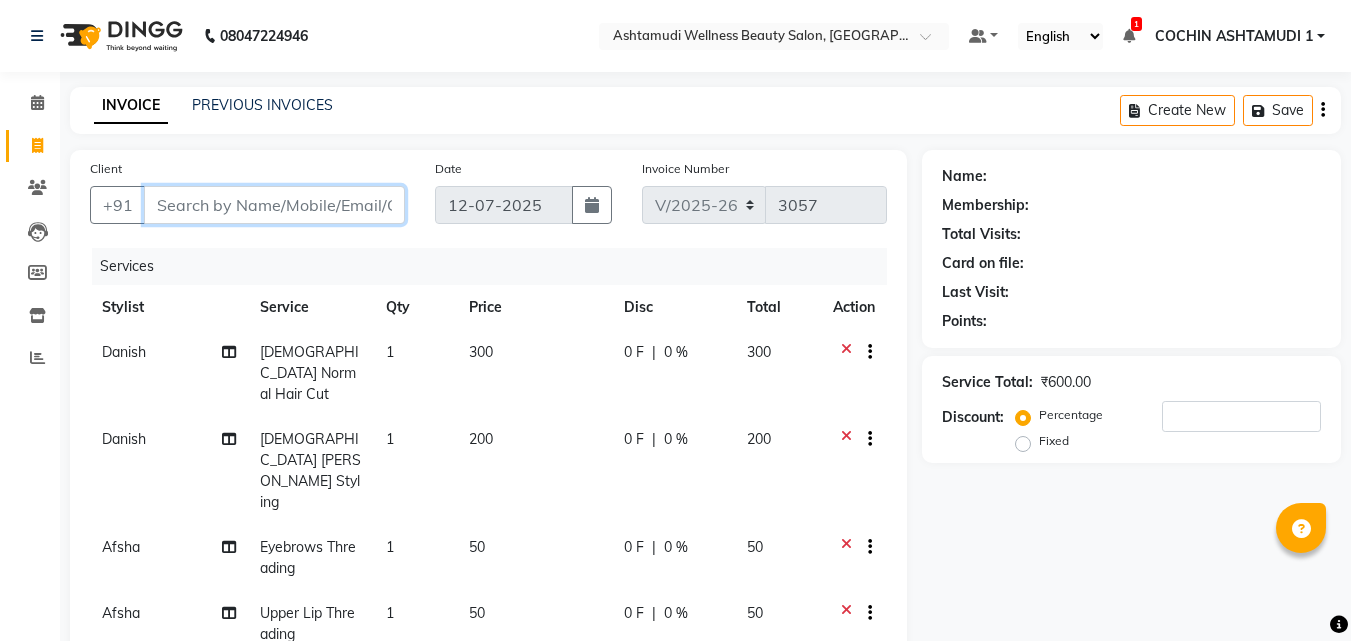 click on "Client" at bounding box center (274, 205) 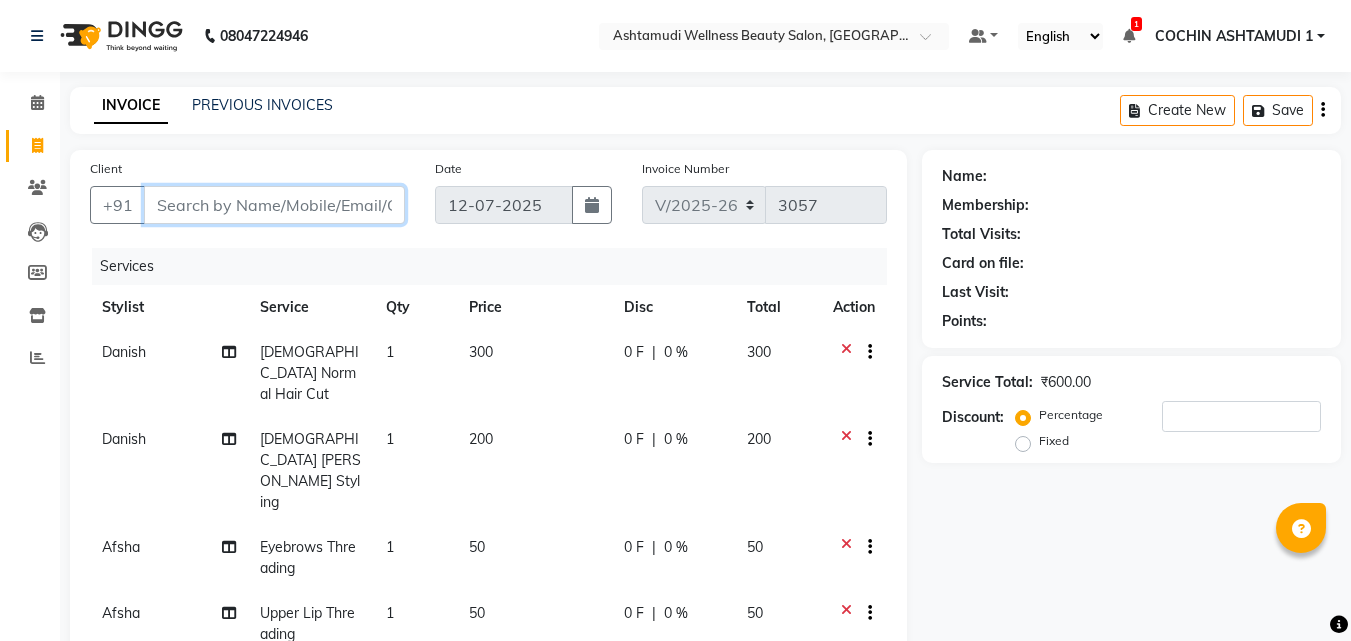 click on "Client" at bounding box center [274, 205] 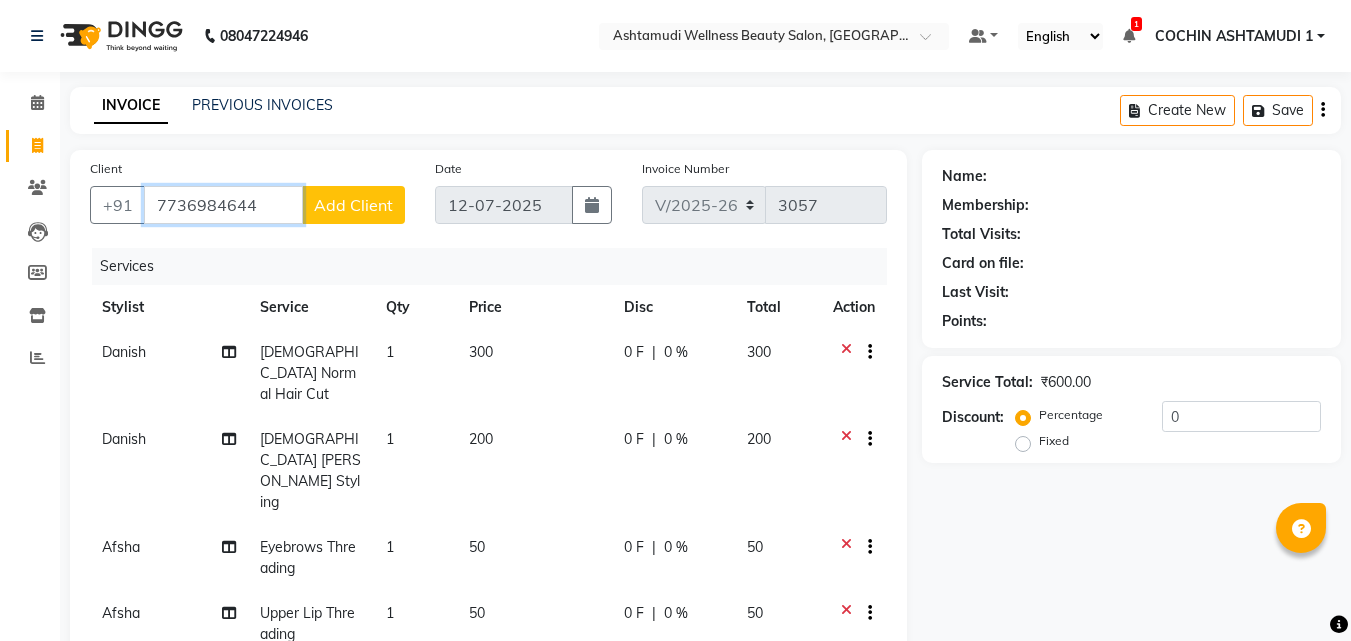 type on "7736984644" 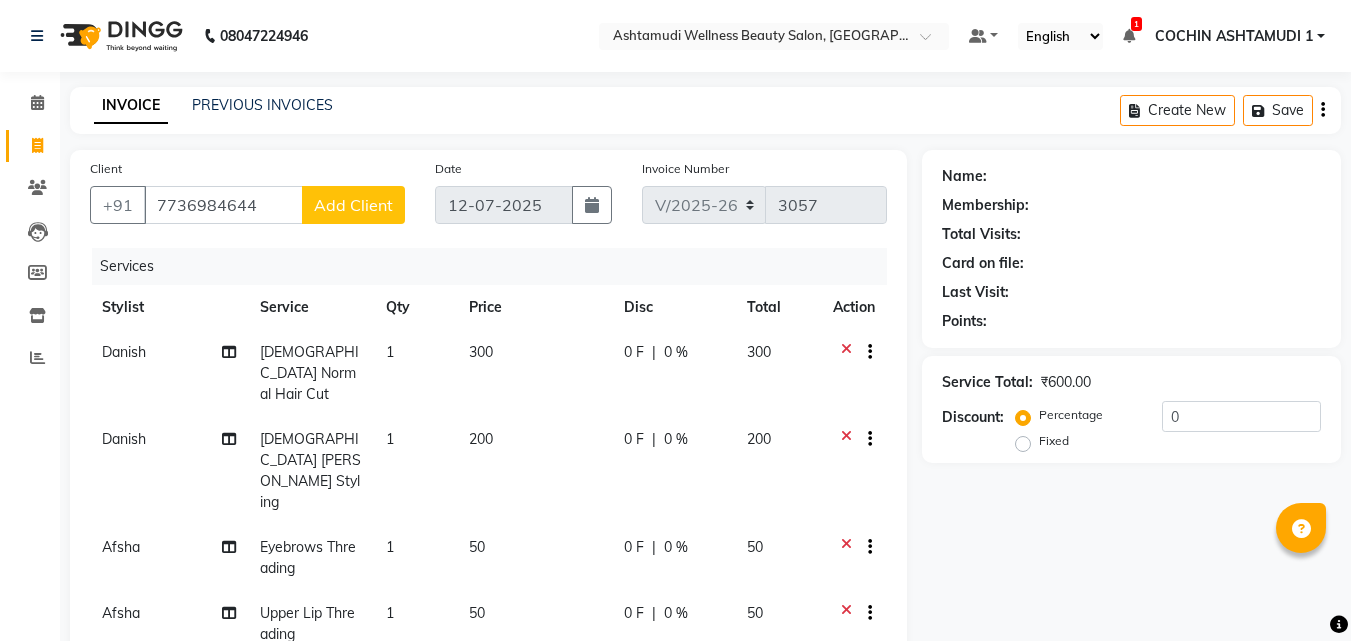 click on "Add Client" 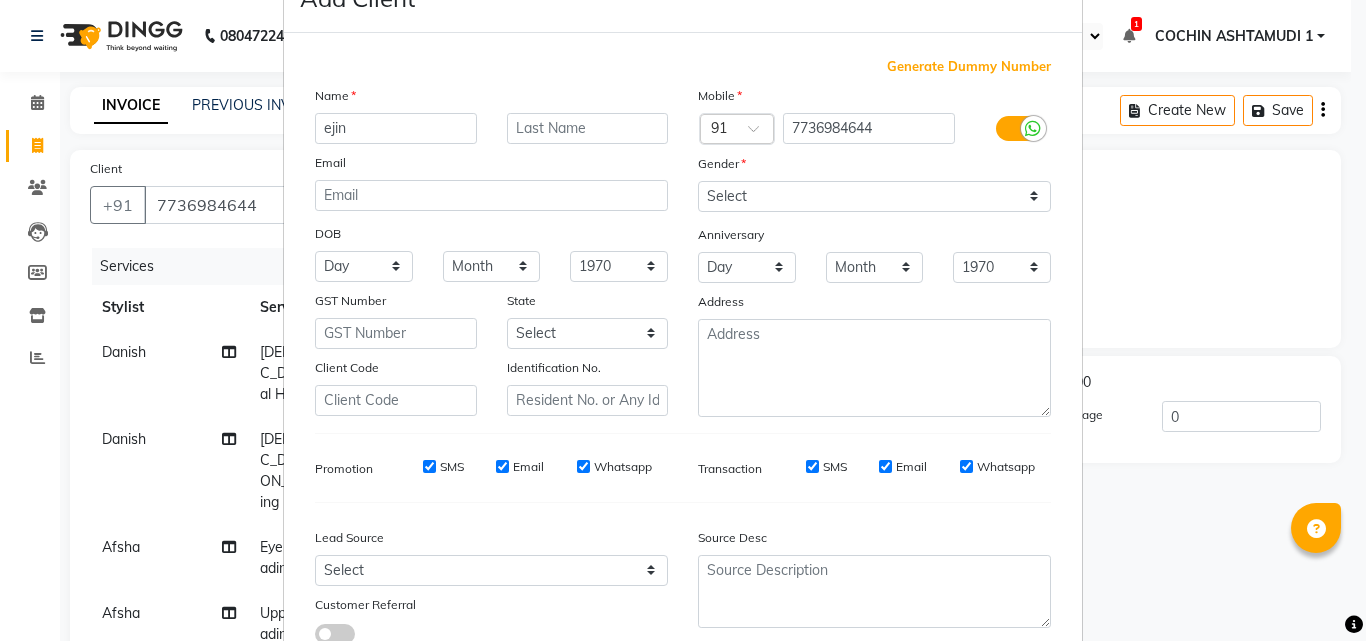 scroll, scrollTop: 100, scrollLeft: 0, axis: vertical 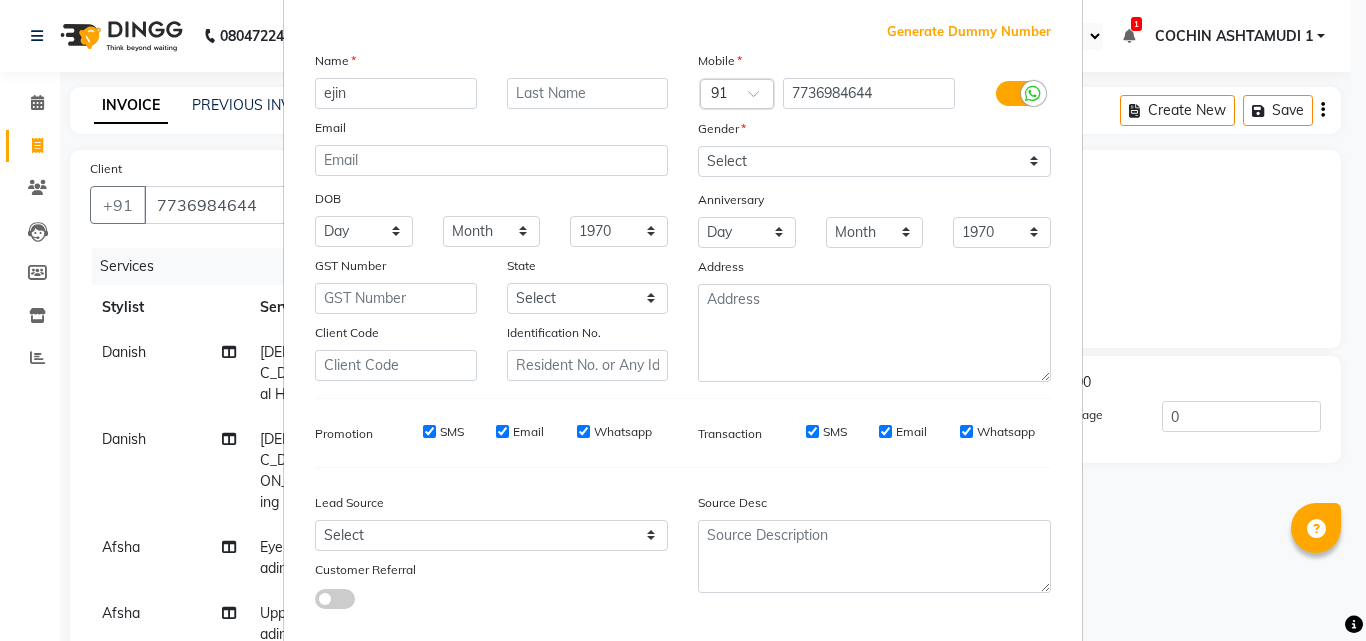 type on "ejin" 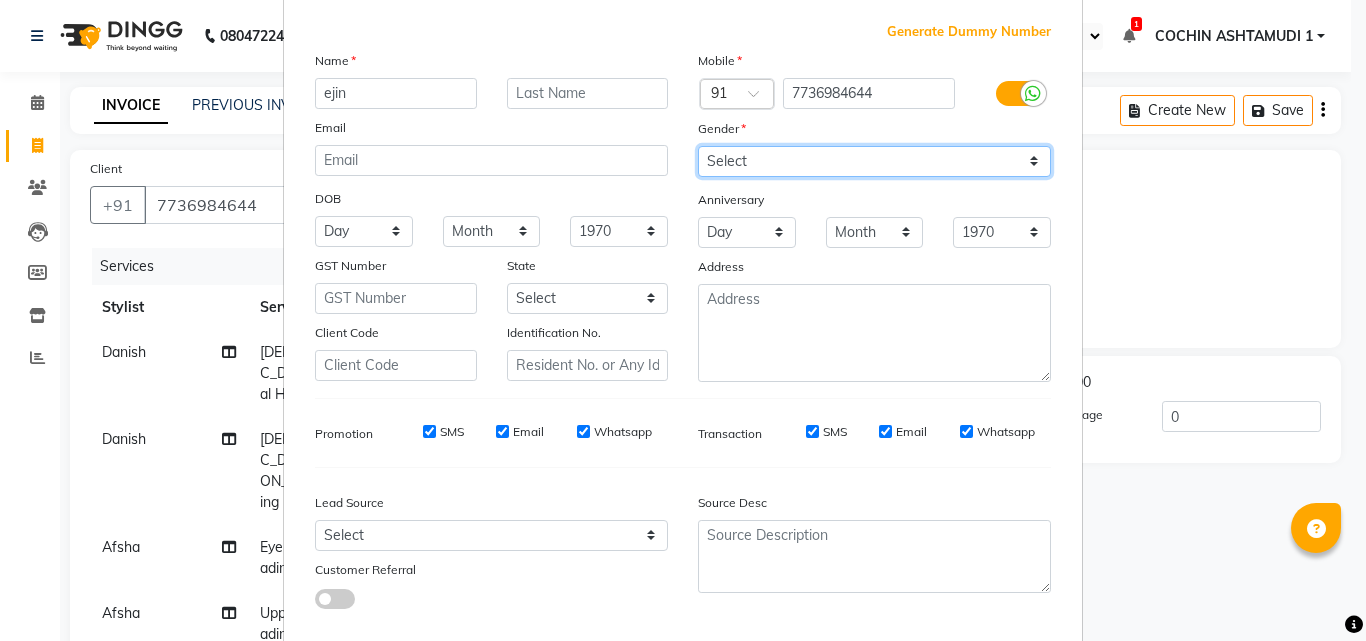 click on "Select [DEMOGRAPHIC_DATA] [DEMOGRAPHIC_DATA] Other Prefer Not To Say" at bounding box center (874, 161) 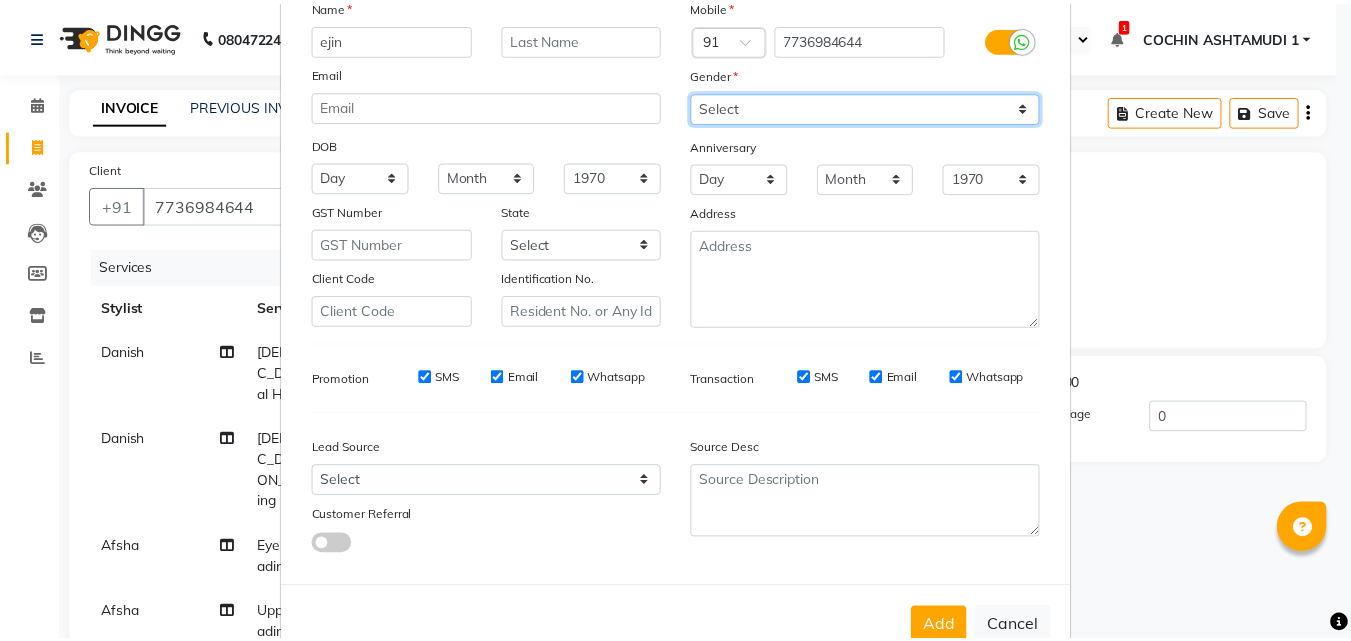 scroll, scrollTop: 208, scrollLeft: 0, axis: vertical 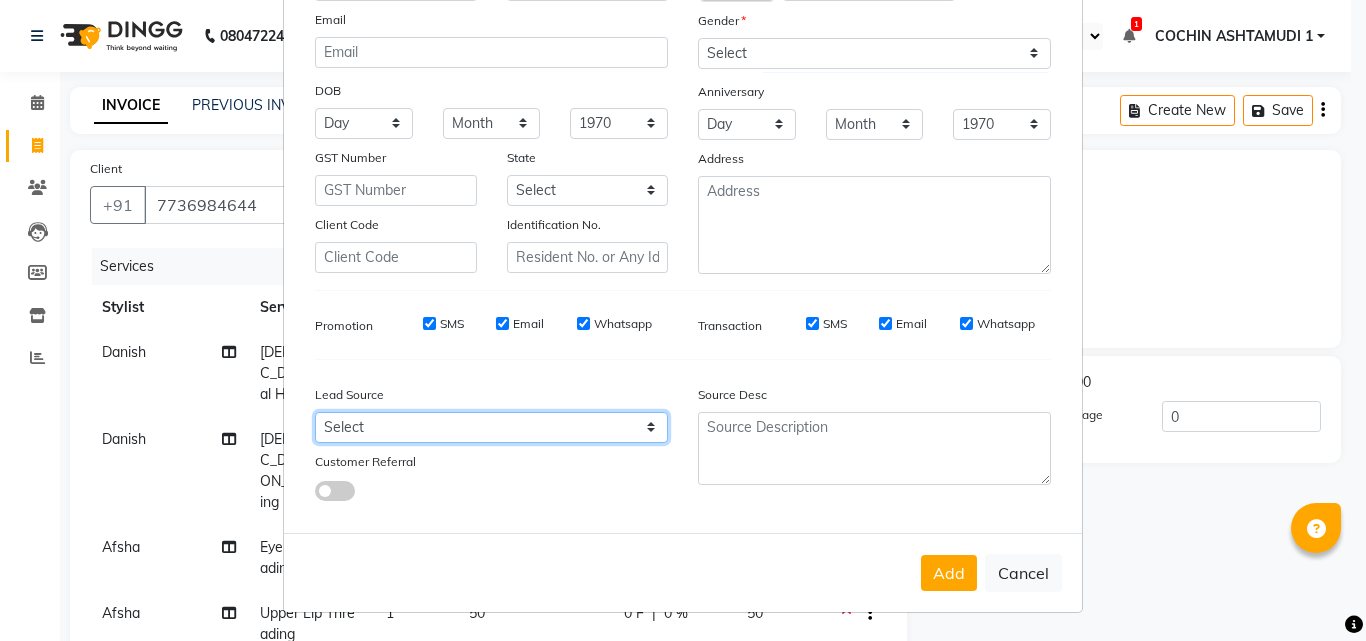 click on "Select Walk-in Referral Internet Friend Word of Mouth Advertisement Facebook JustDial Google Other Instagram  YouTube  WhatsApp" at bounding box center (491, 427) 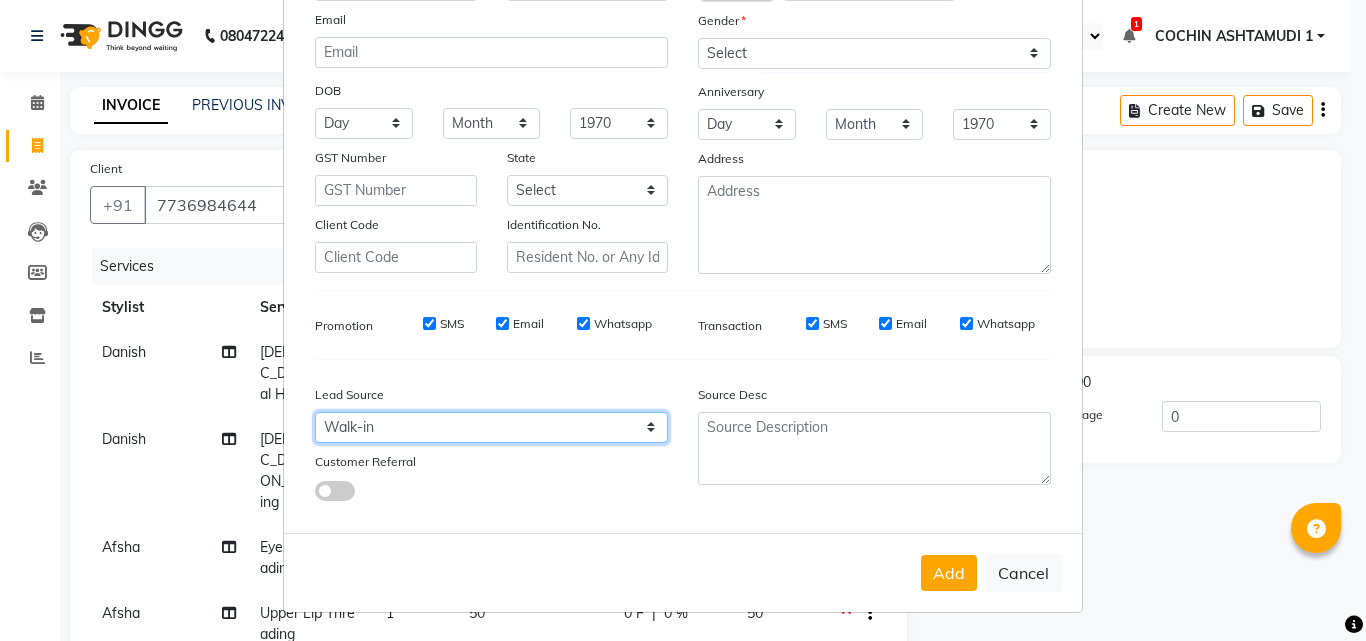 click on "Select Walk-in Referral Internet Friend Word of Mouth Advertisement Facebook JustDial Google Other Instagram  YouTube  WhatsApp" at bounding box center (491, 427) 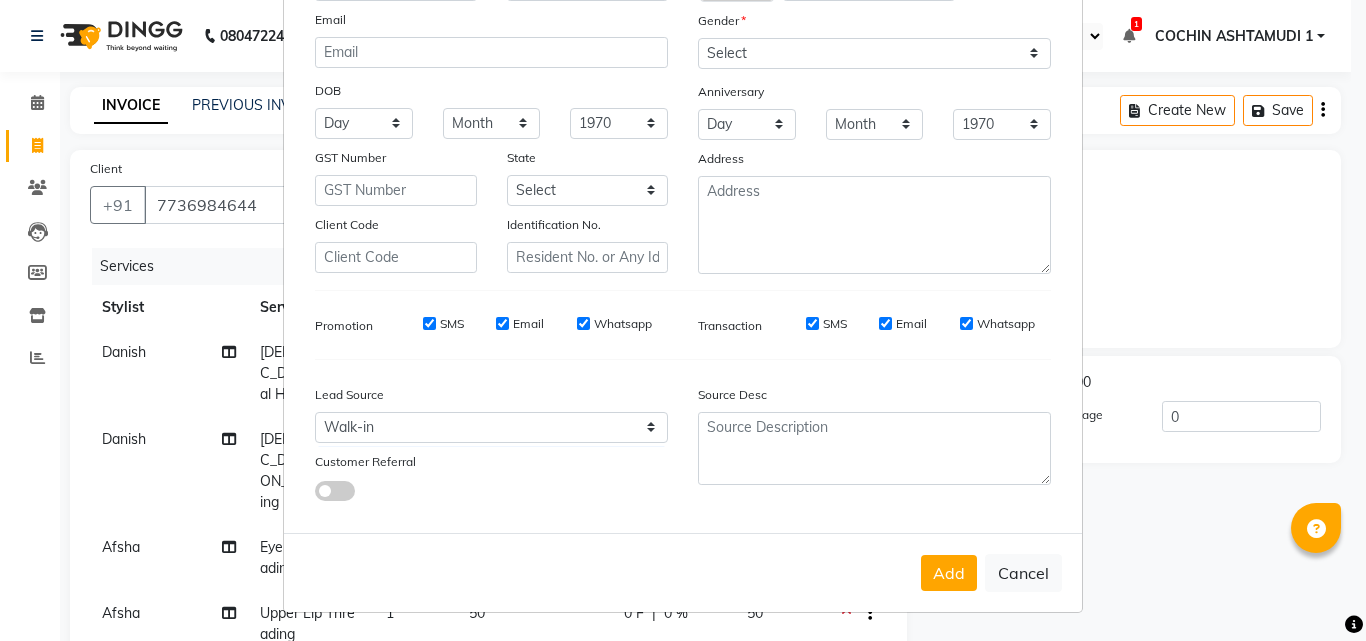 click on "Add" at bounding box center [949, 573] 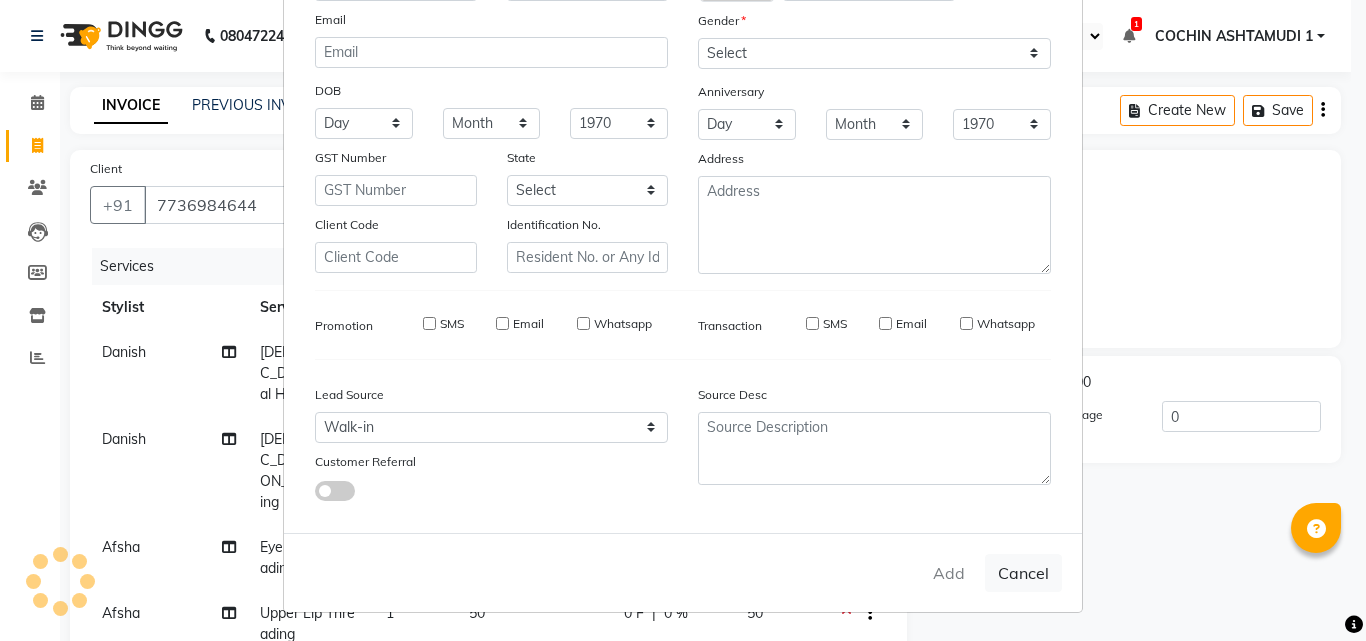 type 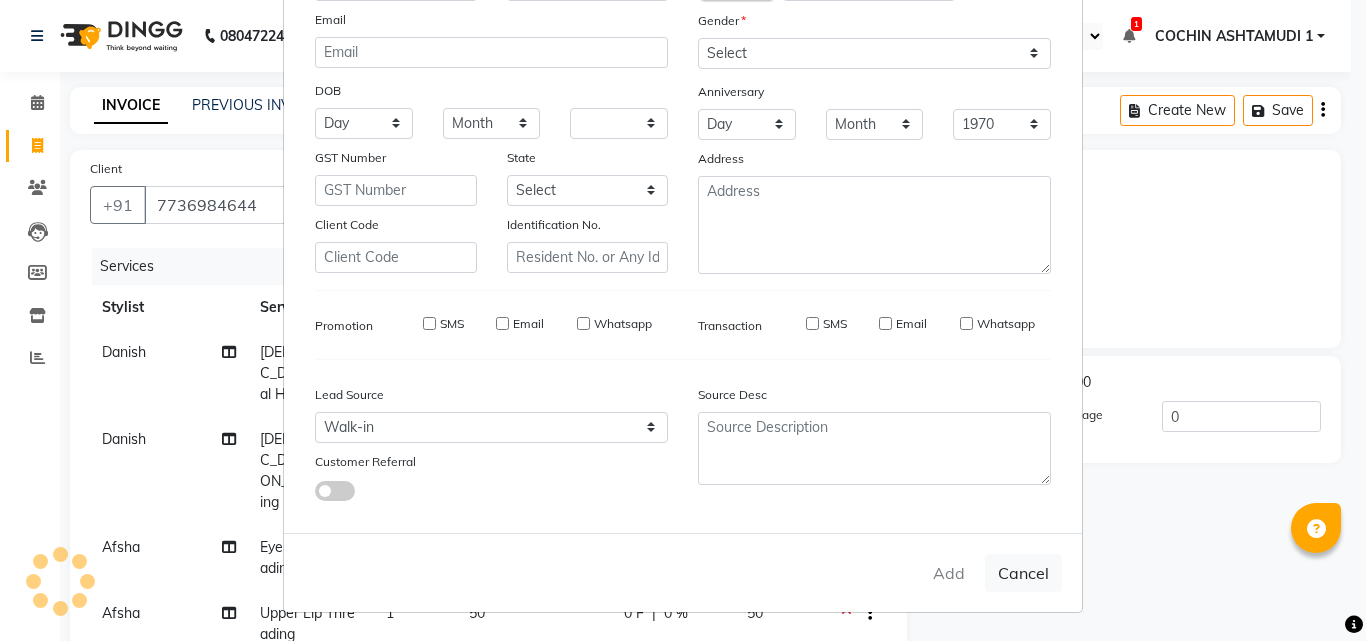 select 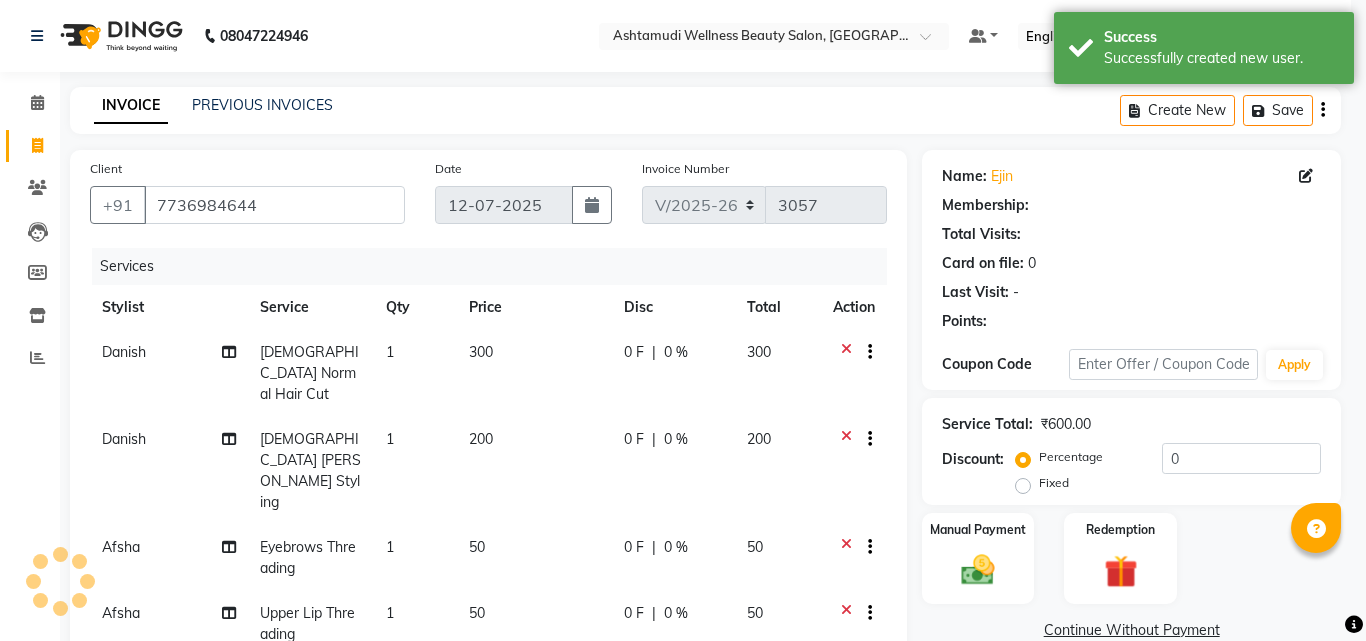 select on "1: Object" 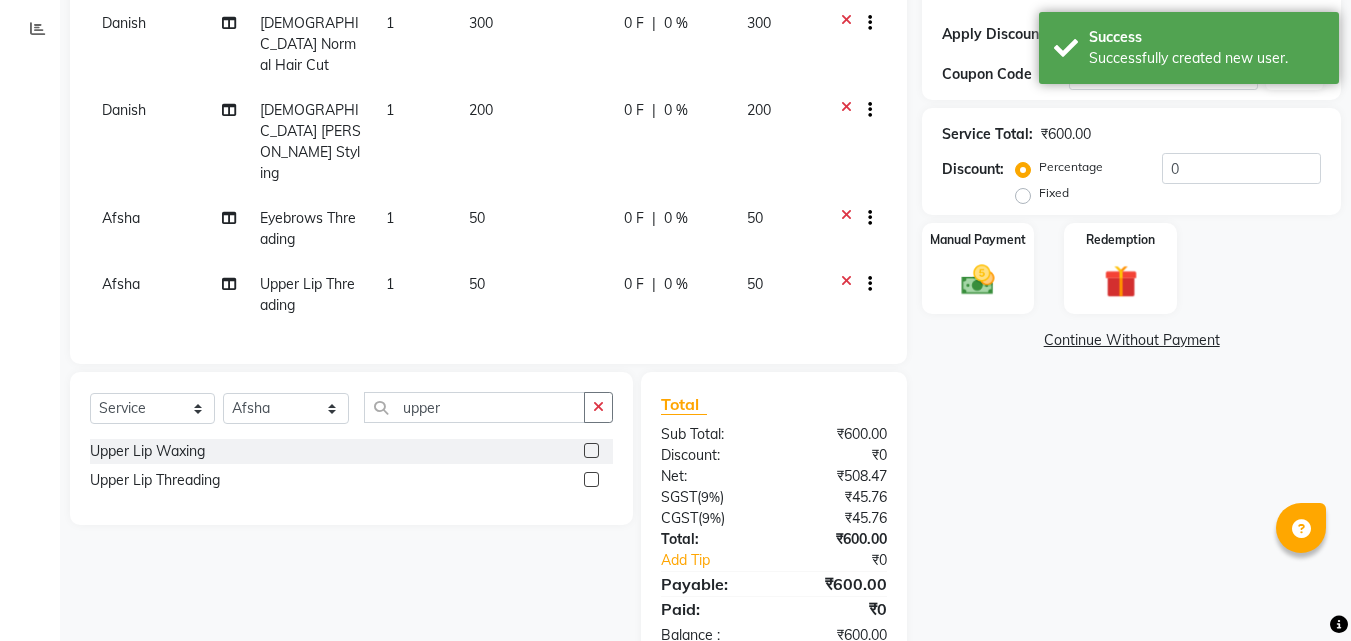 scroll, scrollTop: 336, scrollLeft: 0, axis: vertical 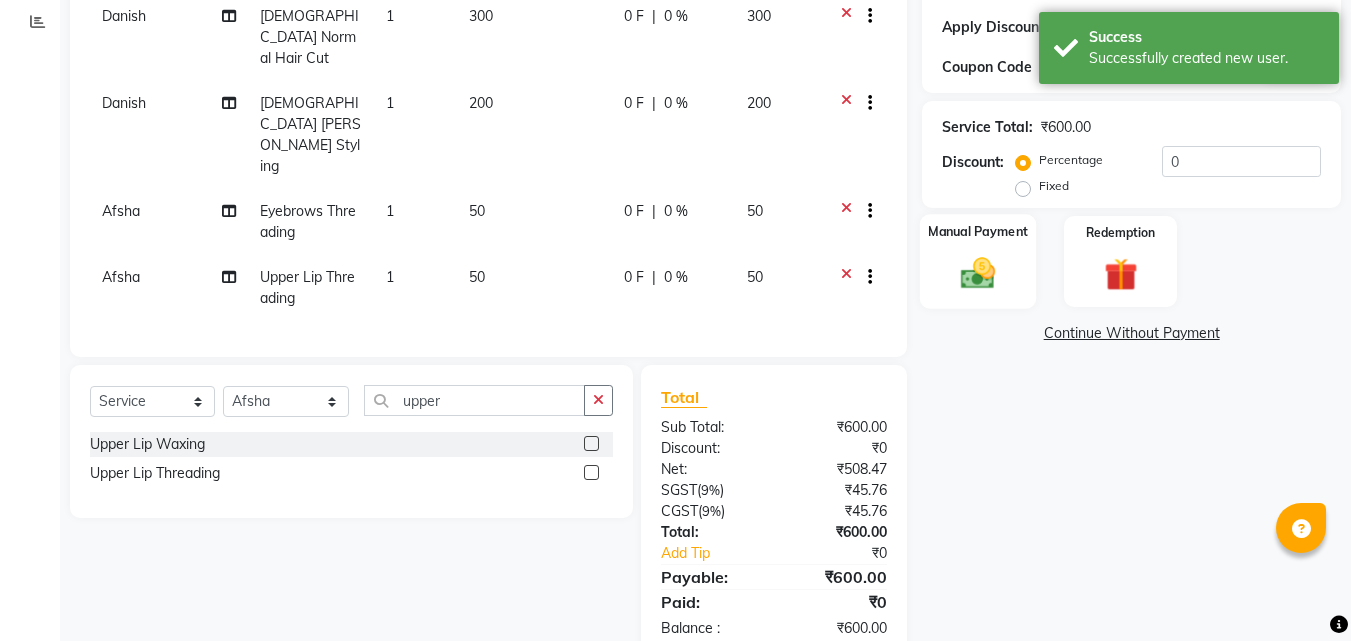 click 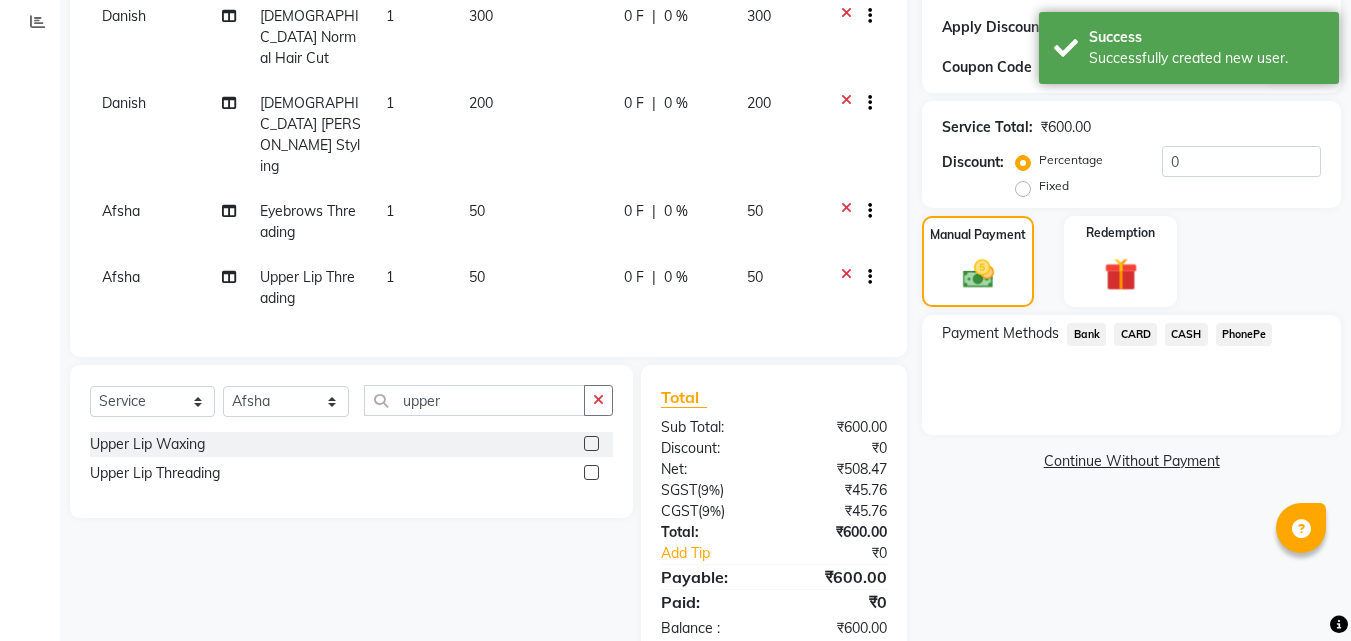 click on "PhonePe" 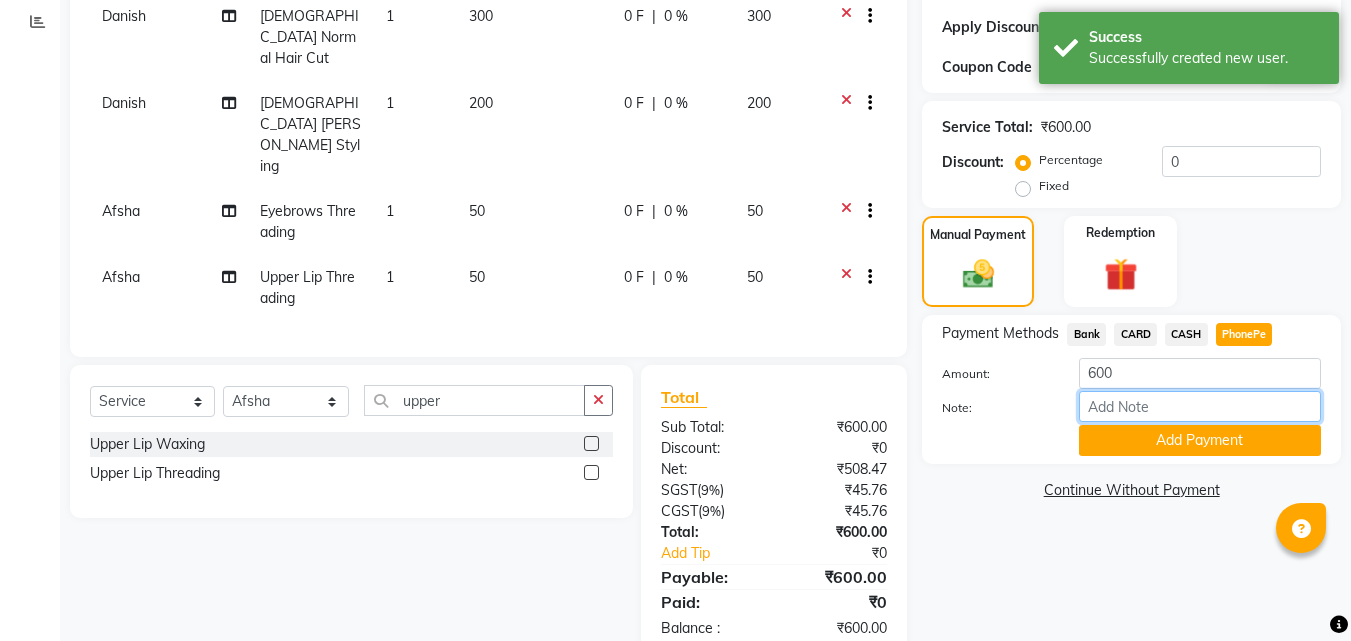 click on "Note:" at bounding box center [1200, 406] 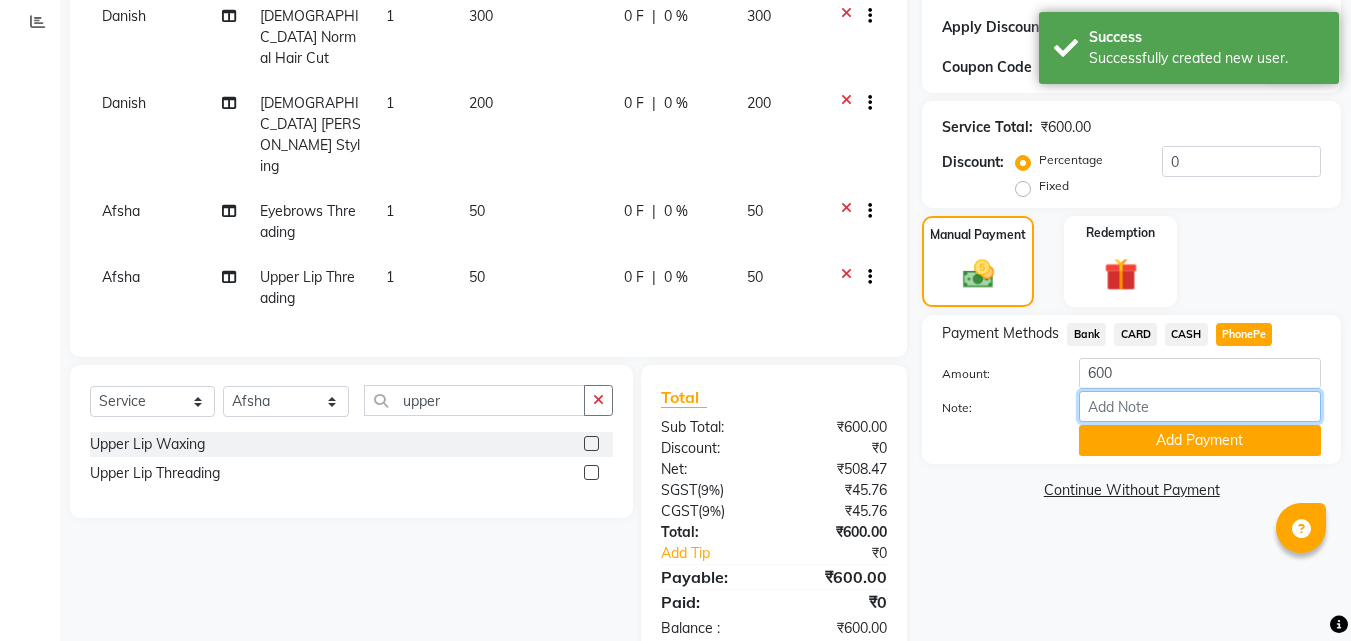 type on "[PERSON_NAME]" 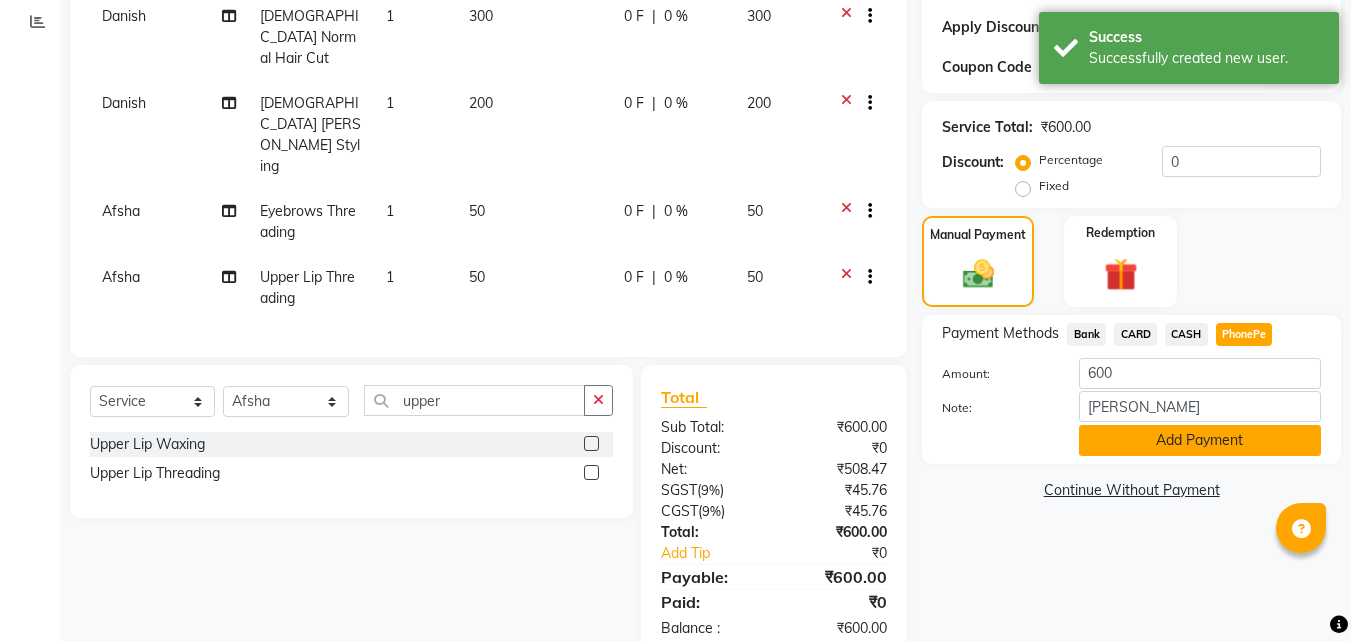 click on "Add Payment" 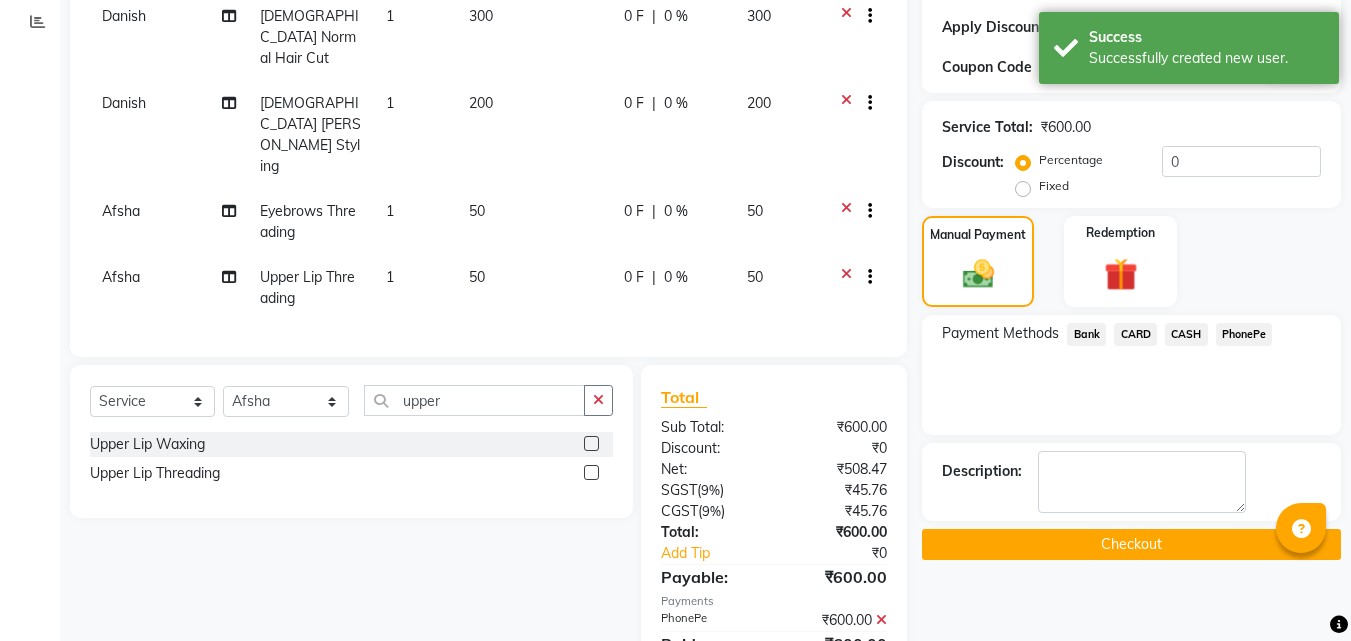 scroll, scrollTop: 498, scrollLeft: 0, axis: vertical 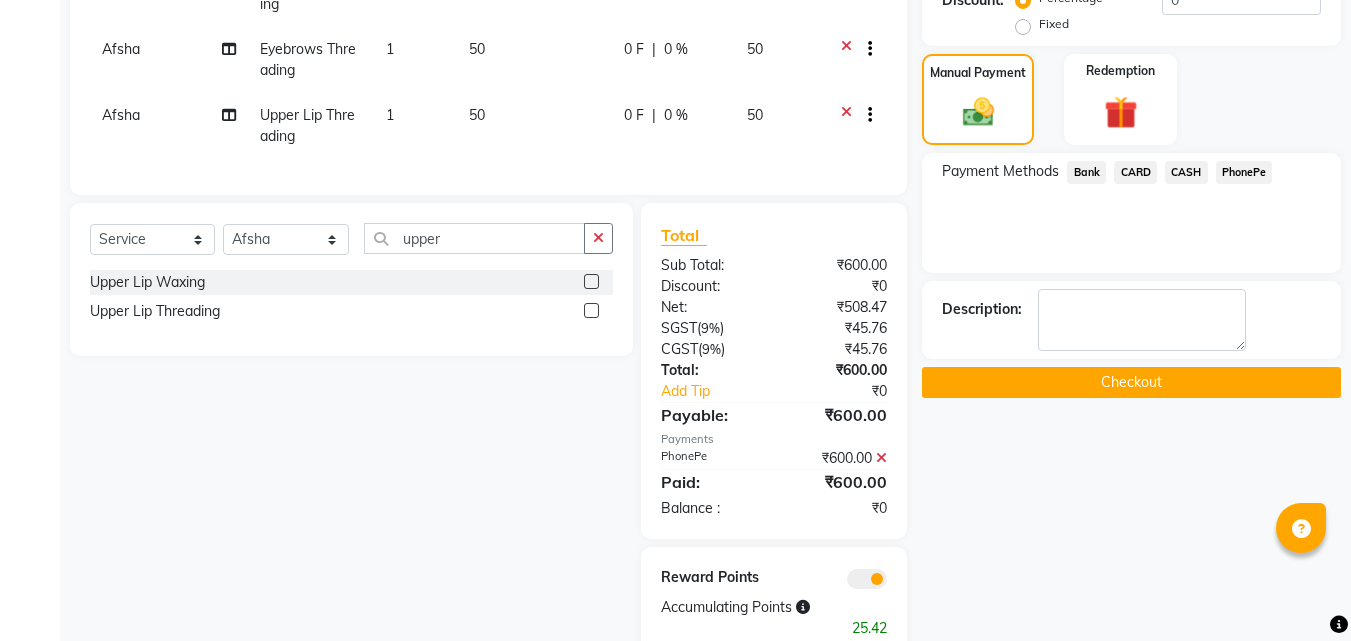 click on "Checkout" 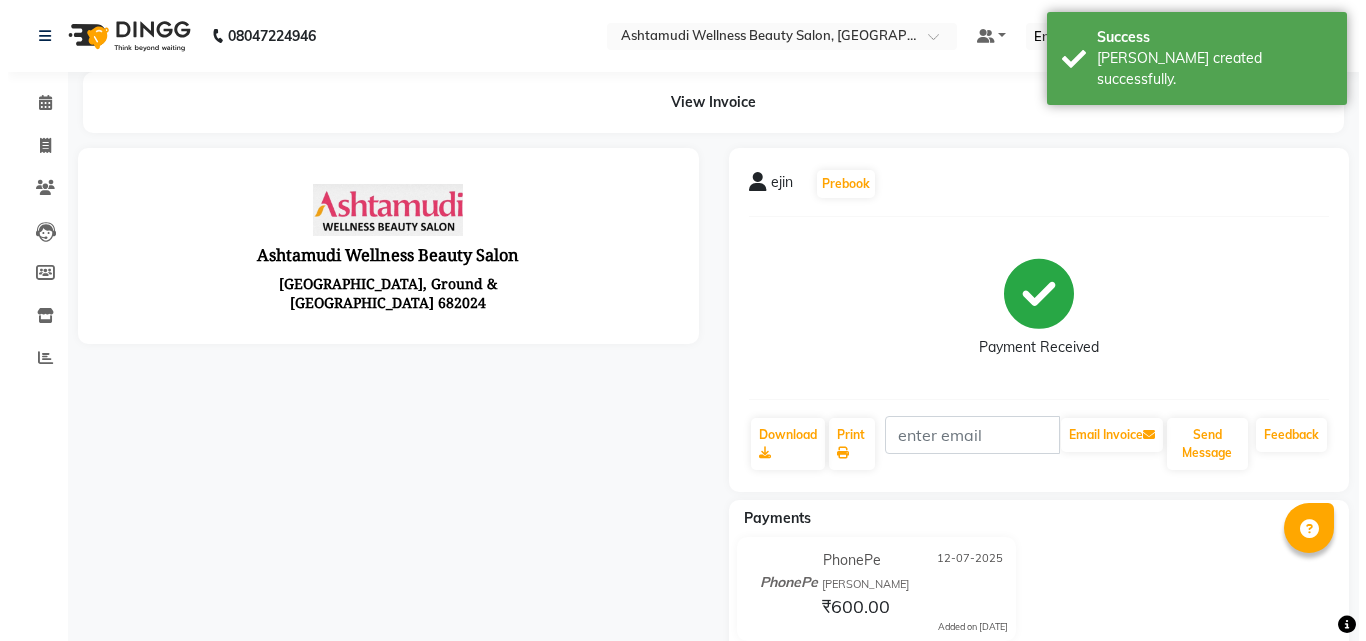 scroll, scrollTop: 0, scrollLeft: 0, axis: both 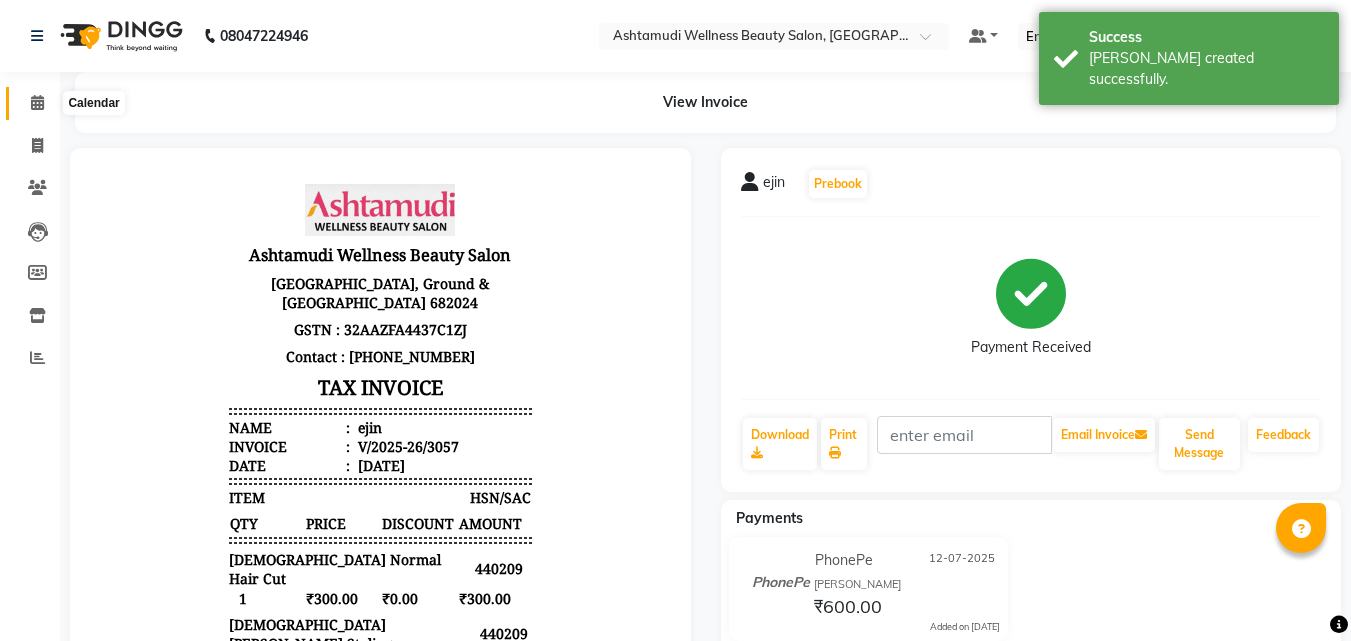click 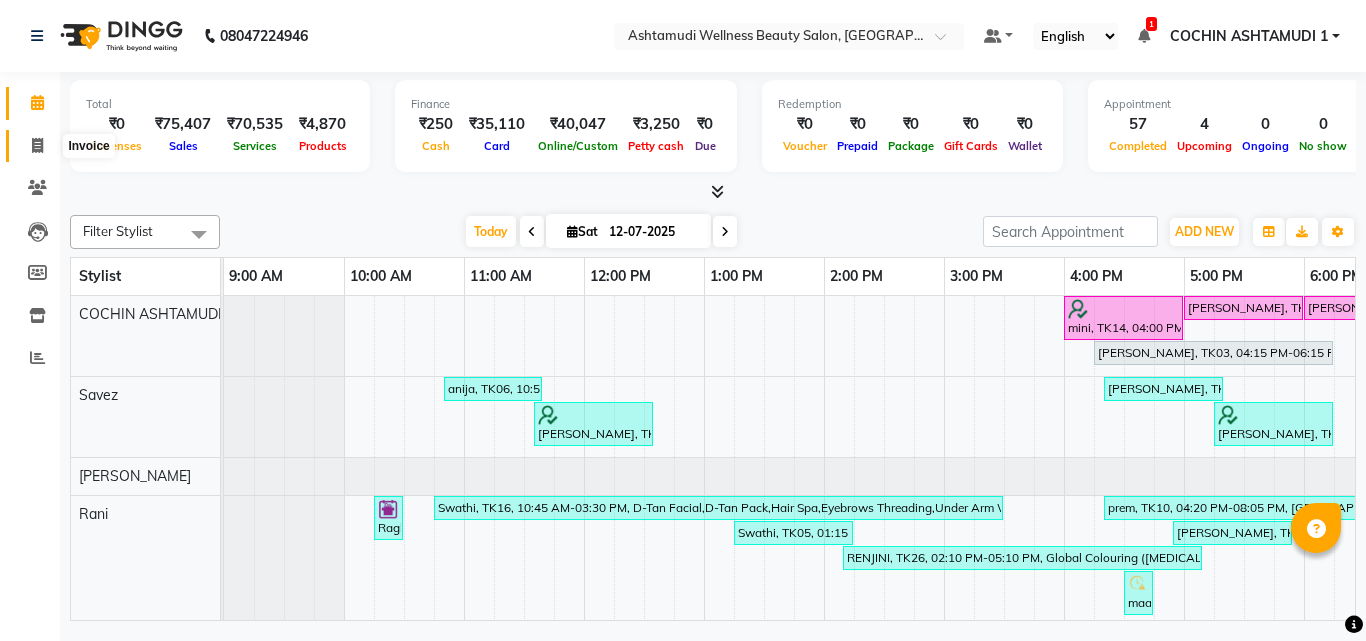 click 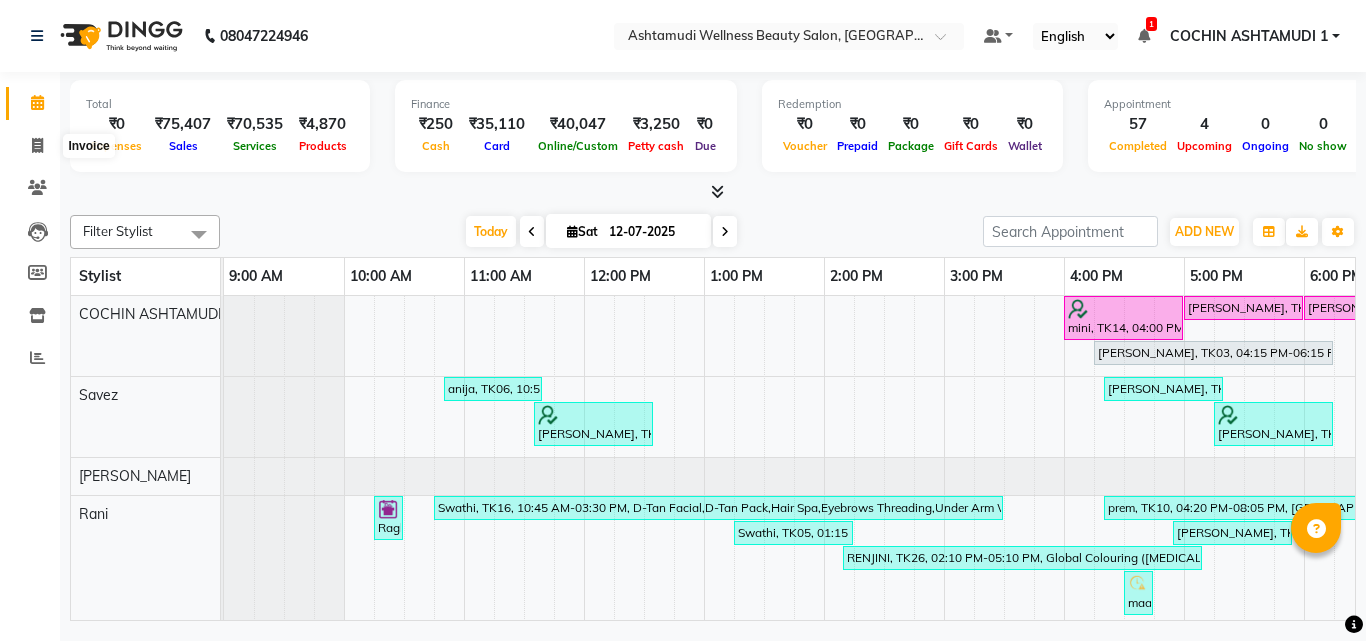 select on "service" 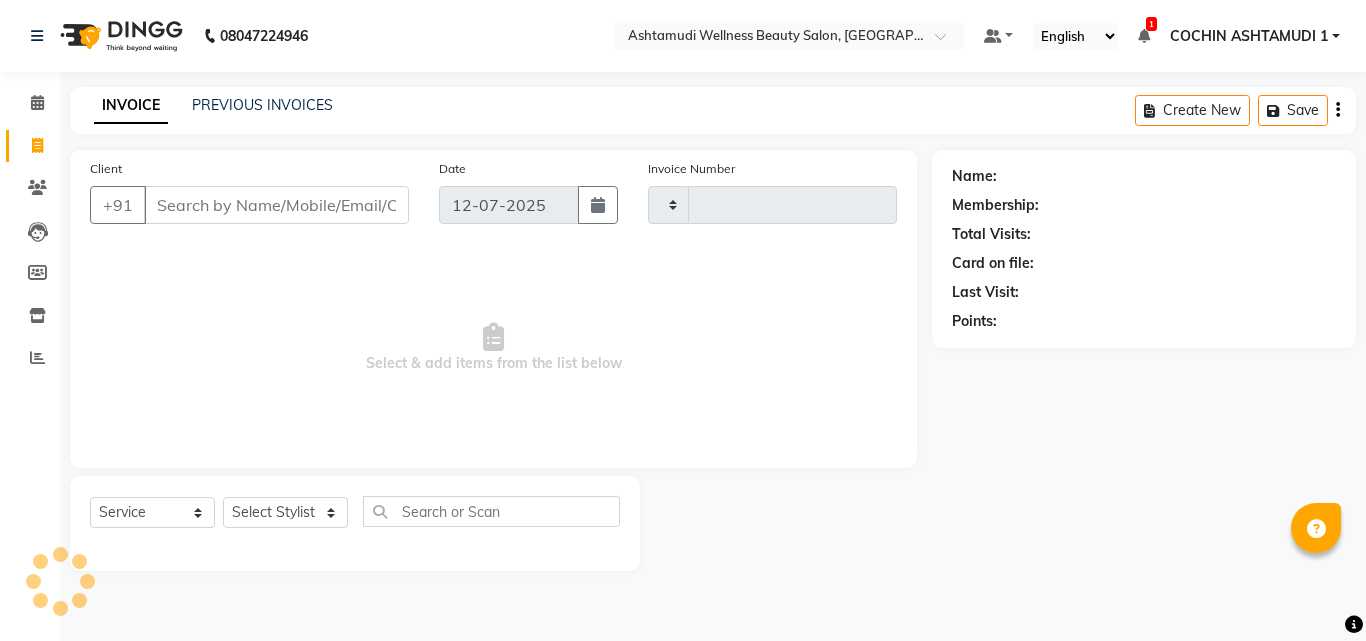 type on "3058" 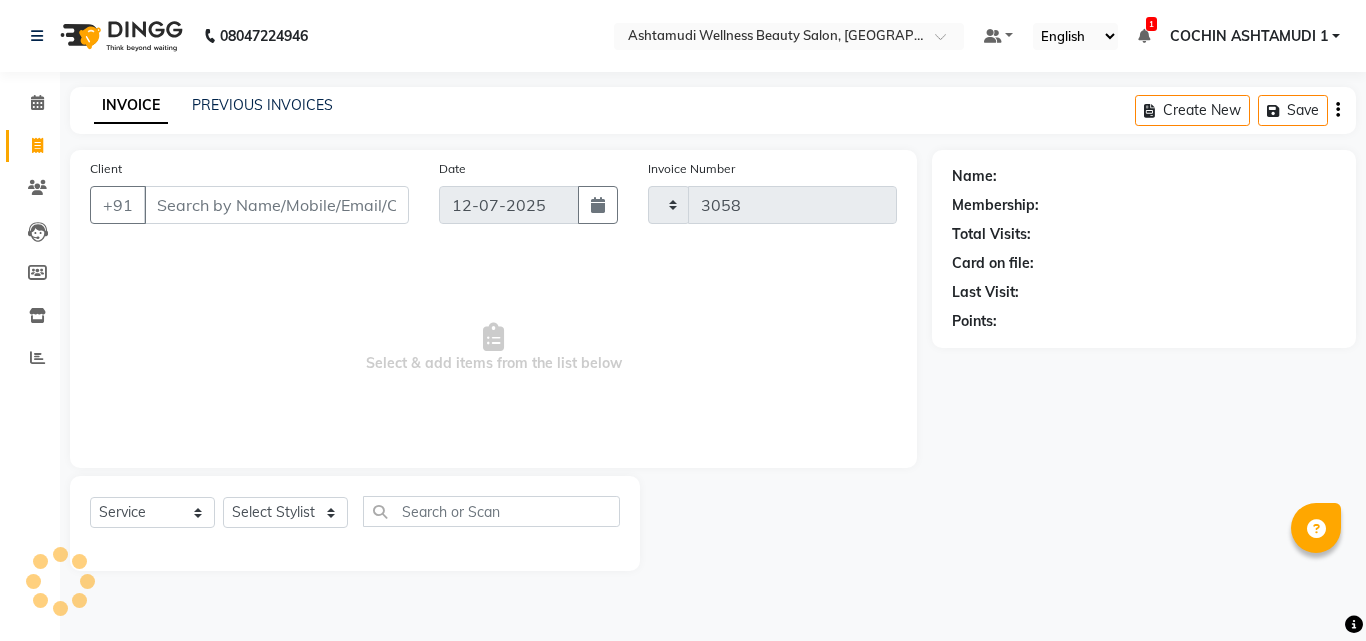 select on "4632" 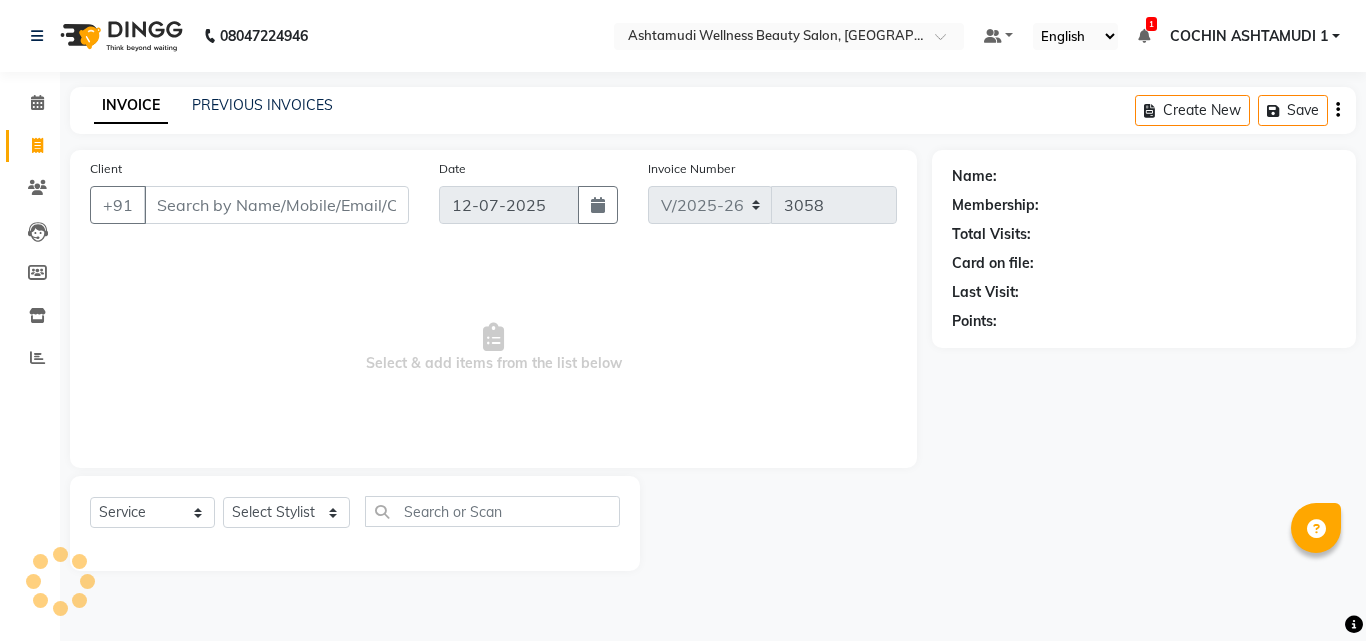 click on "Client" at bounding box center [276, 205] 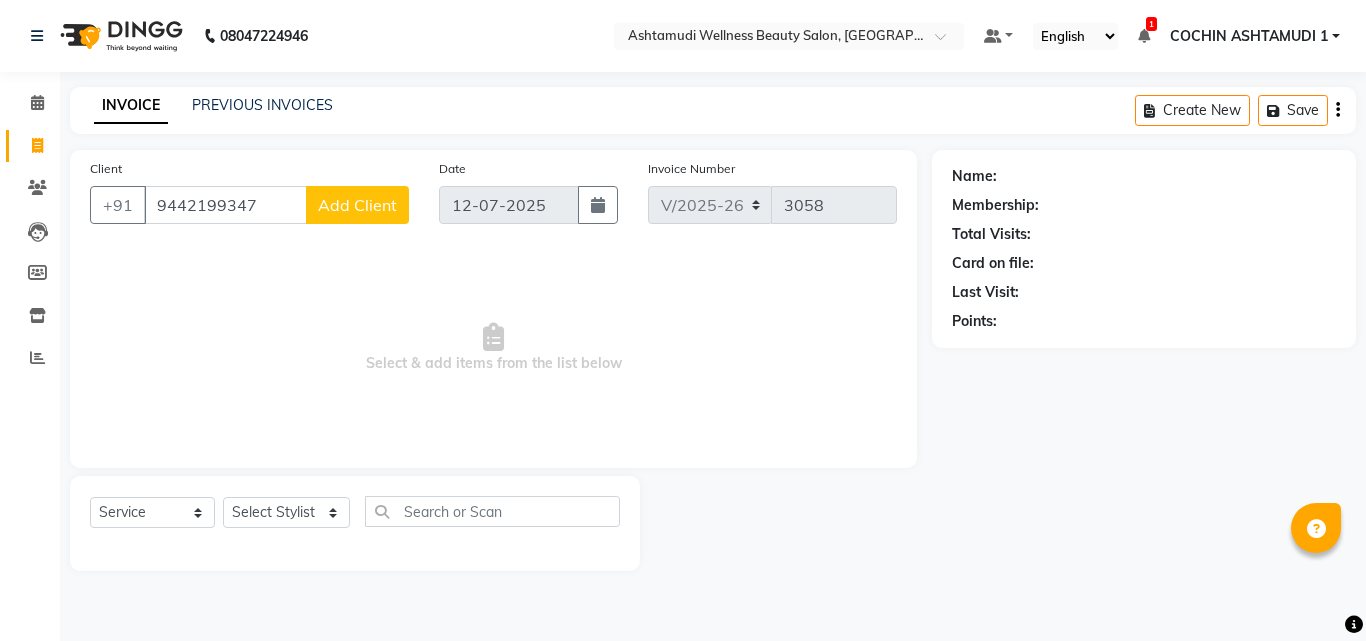 type on "9442199347" 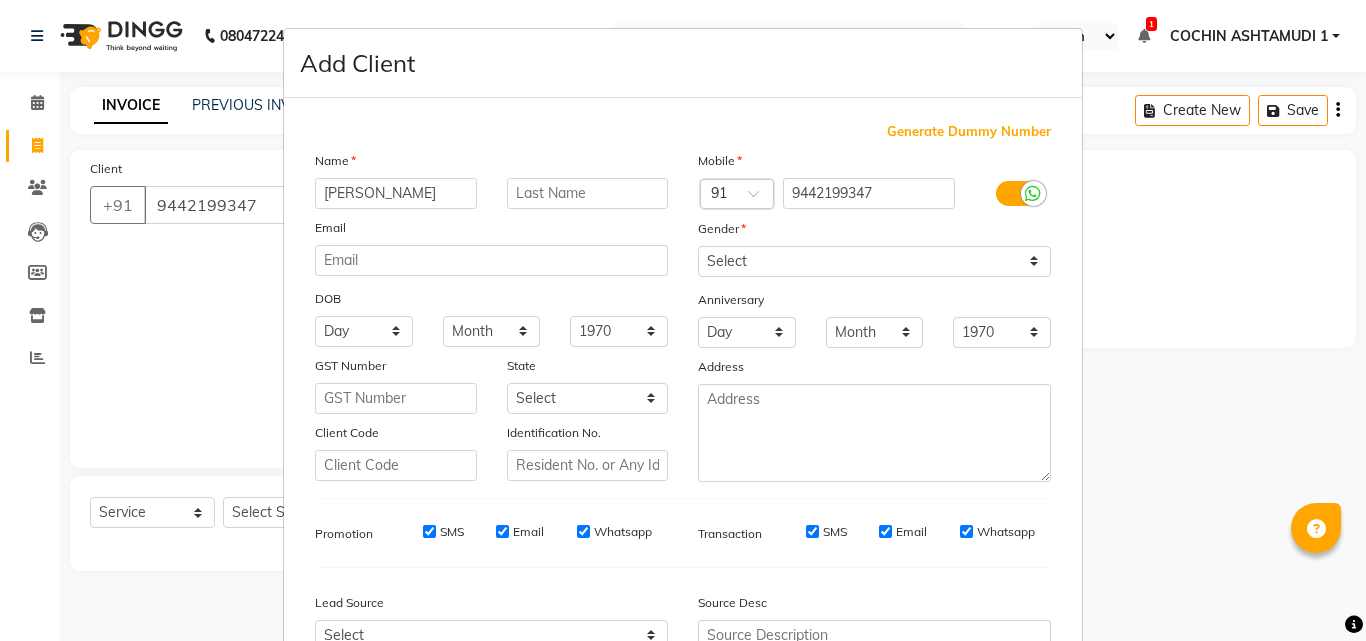 type on "meghna" 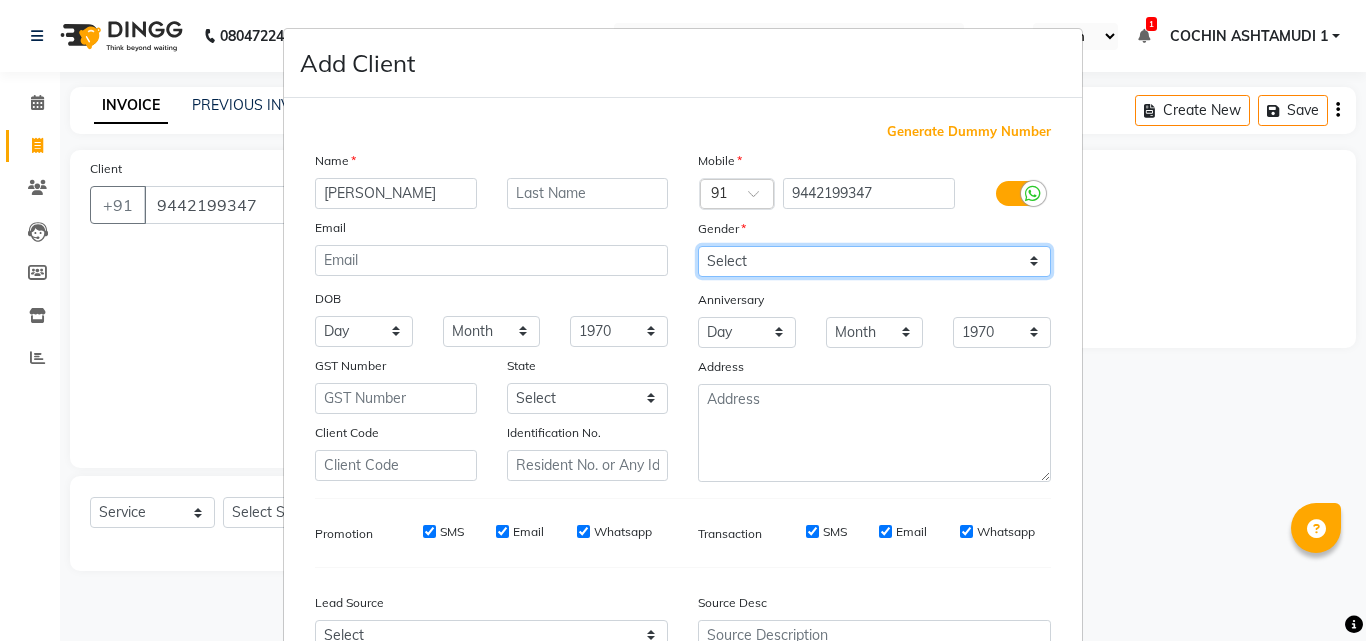 click on "Select [DEMOGRAPHIC_DATA] [DEMOGRAPHIC_DATA] Other Prefer Not To Say" at bounding box center [874, 261] 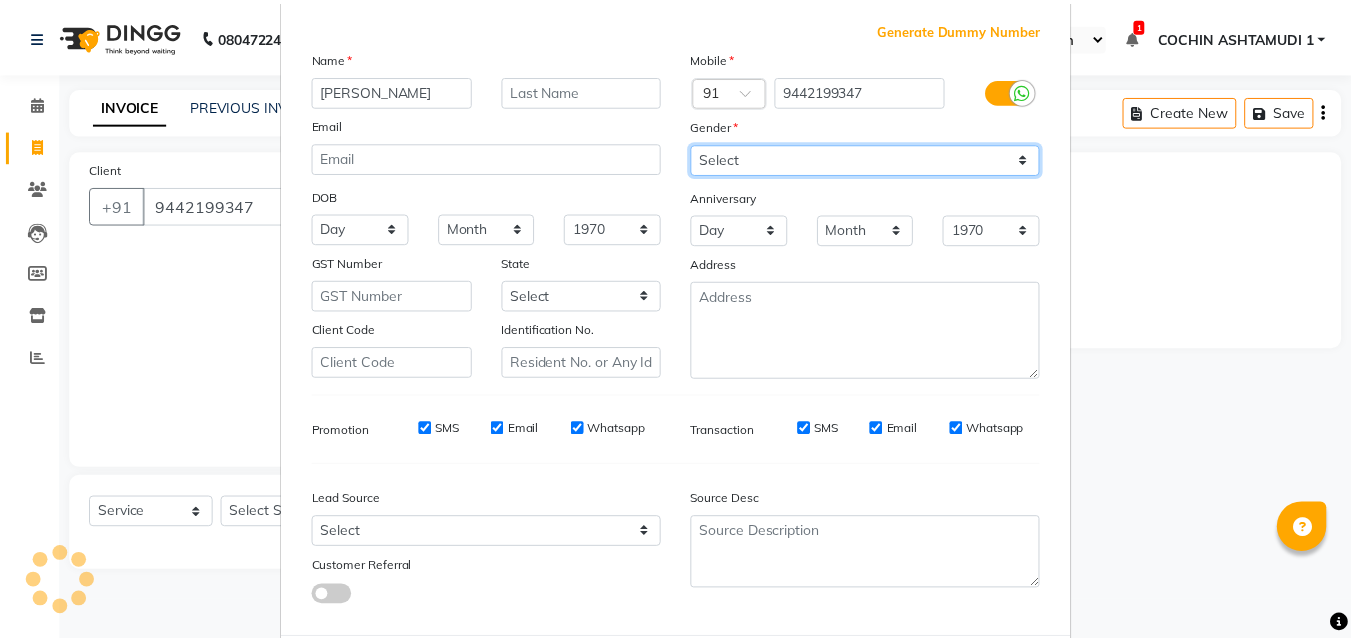 scroll, scrollTop: 208, scrollLeft: 0, axis: vertical 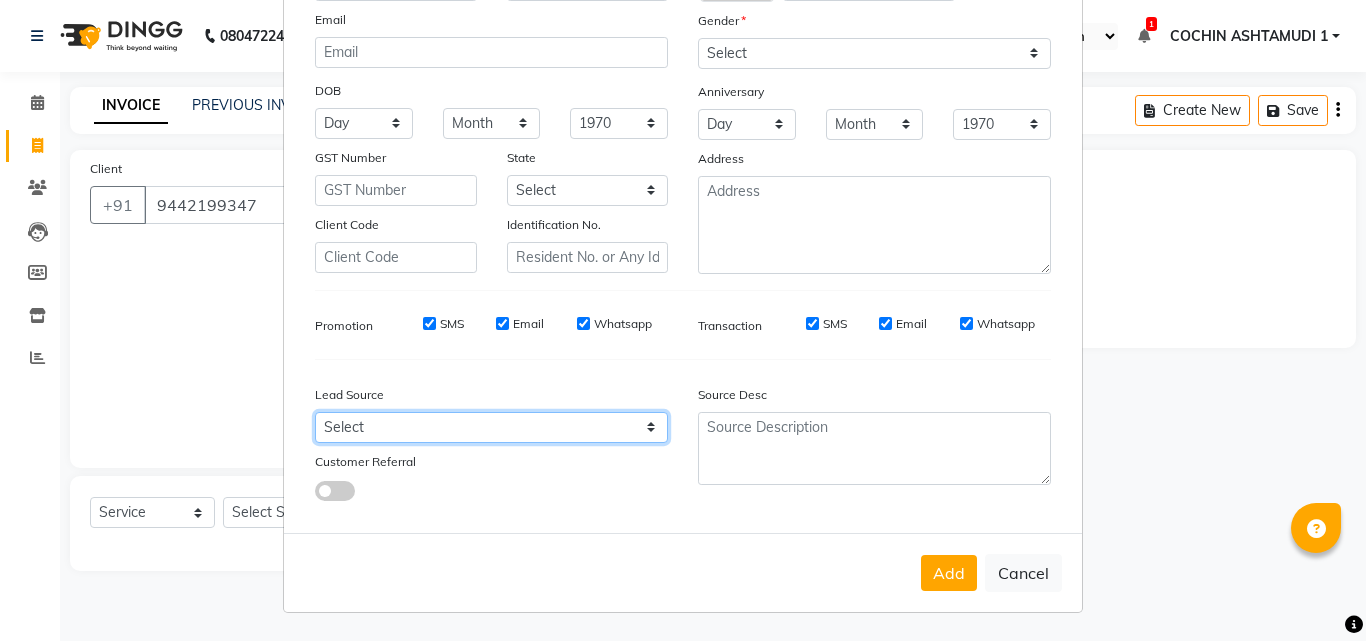 click on "Select Walk-in Referral Internet Friend Word of Mouth Advertisement Facebook JustDial Google Other Instagram  YouTube  WhatsApp" at bounding box center (491, 427) 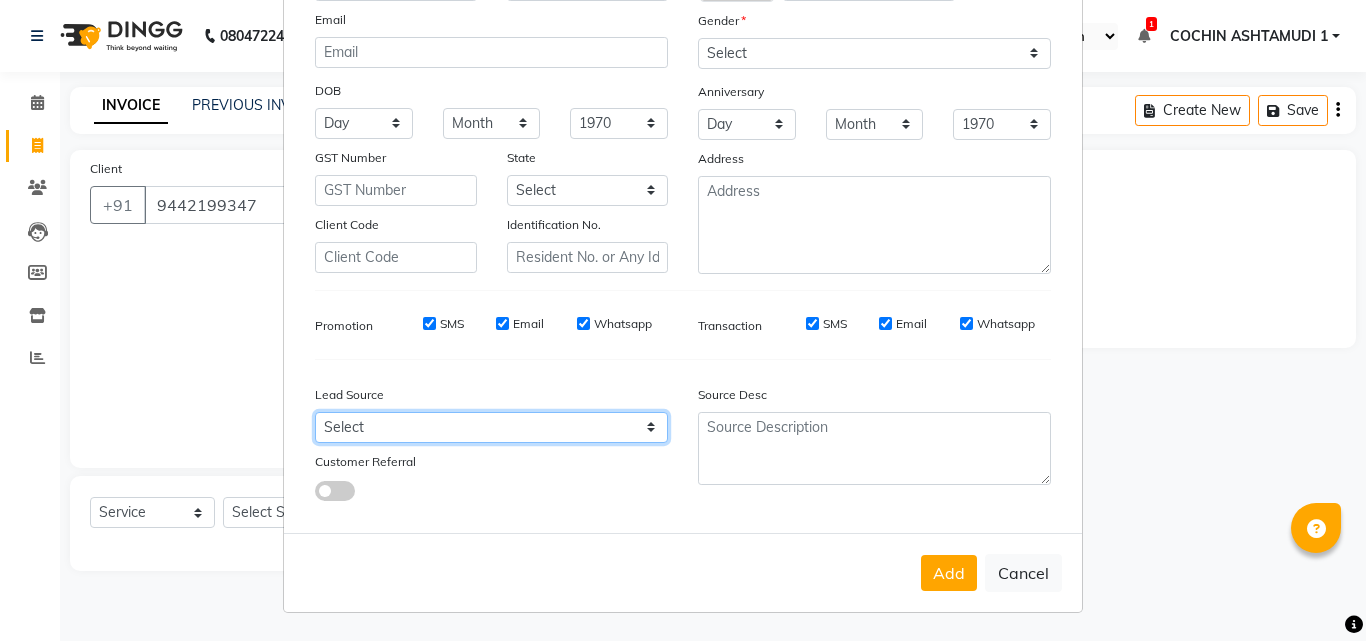 select on "31346" 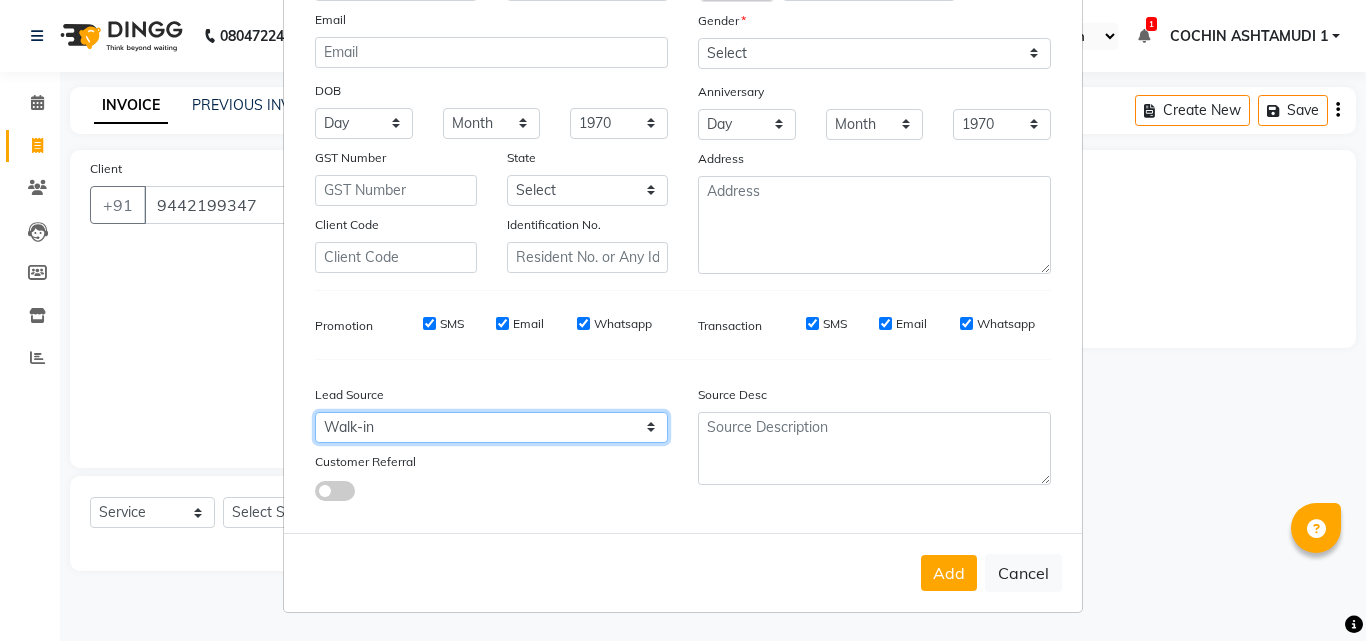 click on "Select Walk-in Referral Internet Friend Word of Mouth Advertisement Facebook JustDial Google Other Instagram  YouTube  WhatsApp" at bounding box center [491, 427] 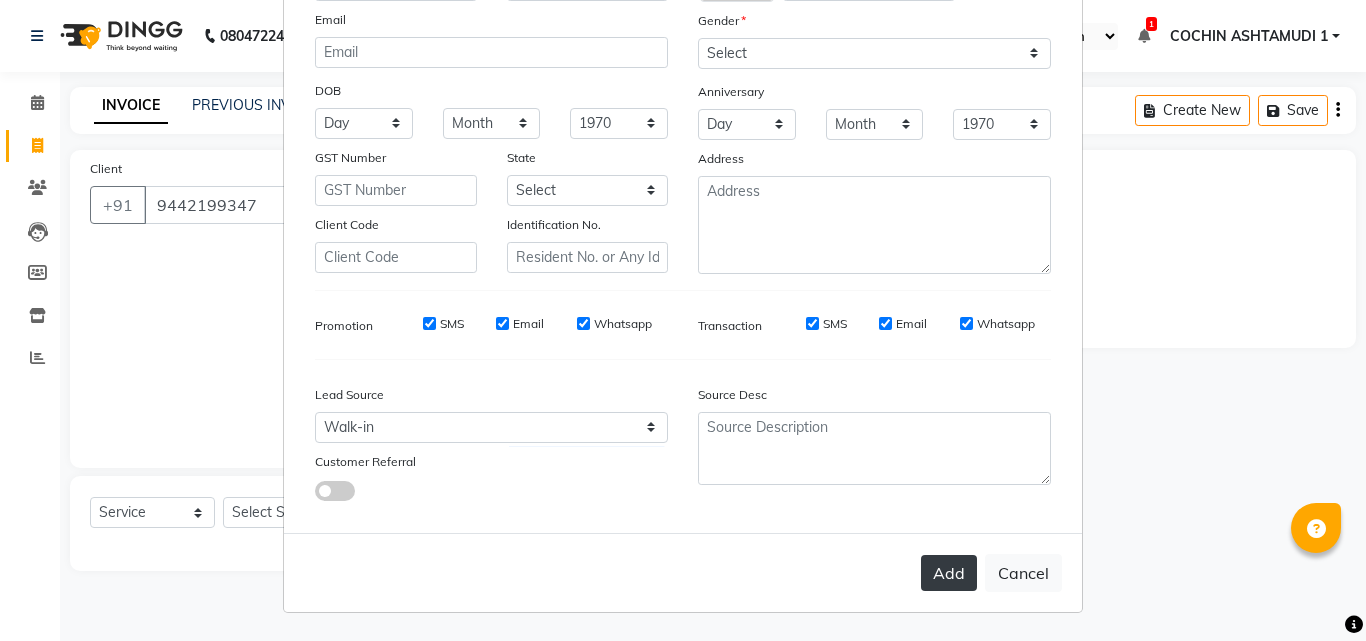 click on "Add" at bounding box center (949, 573) 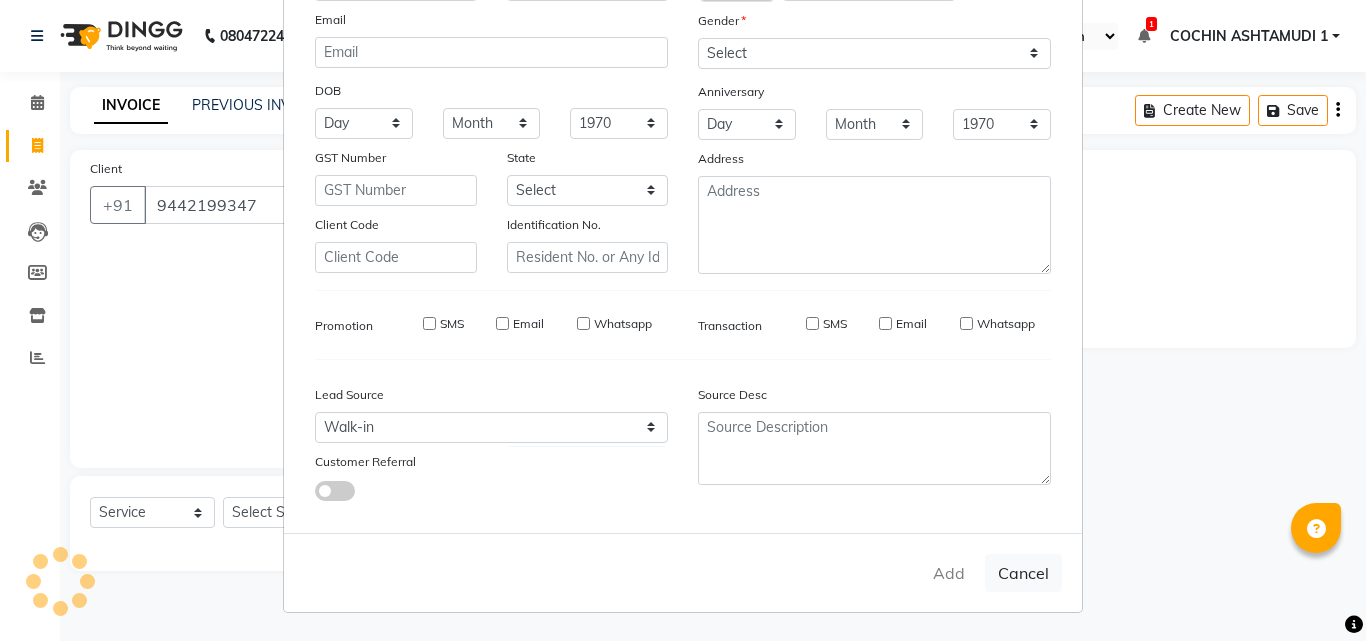 type 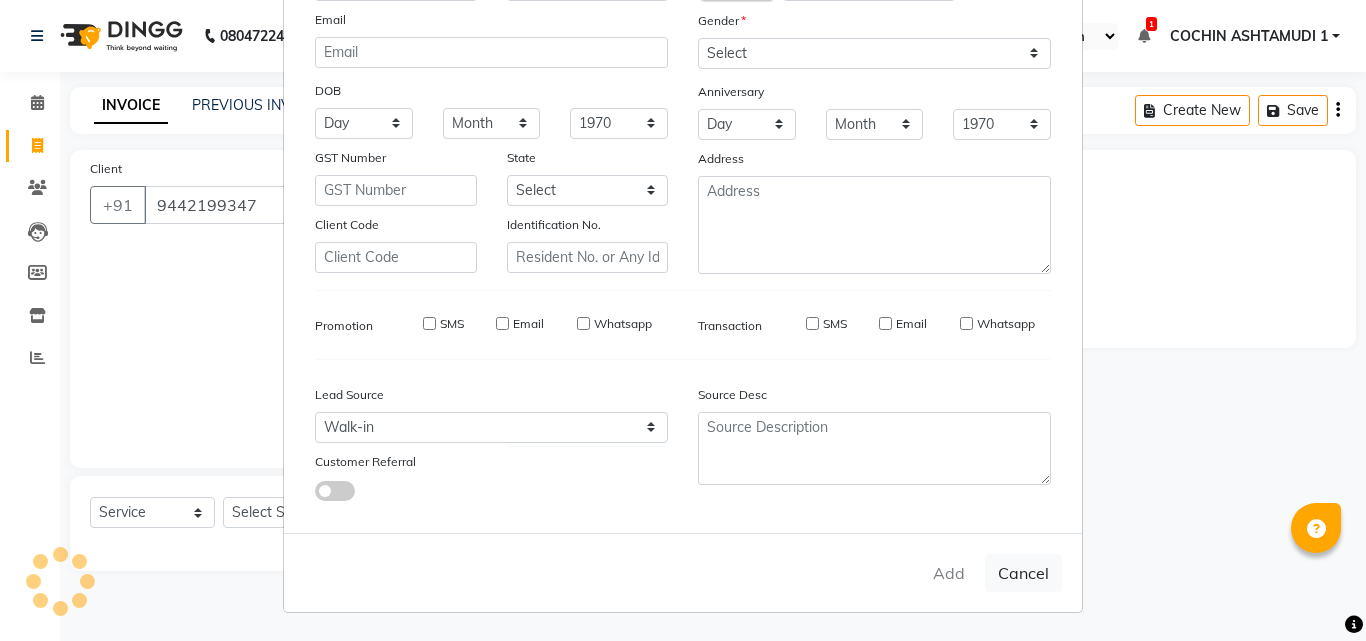 select 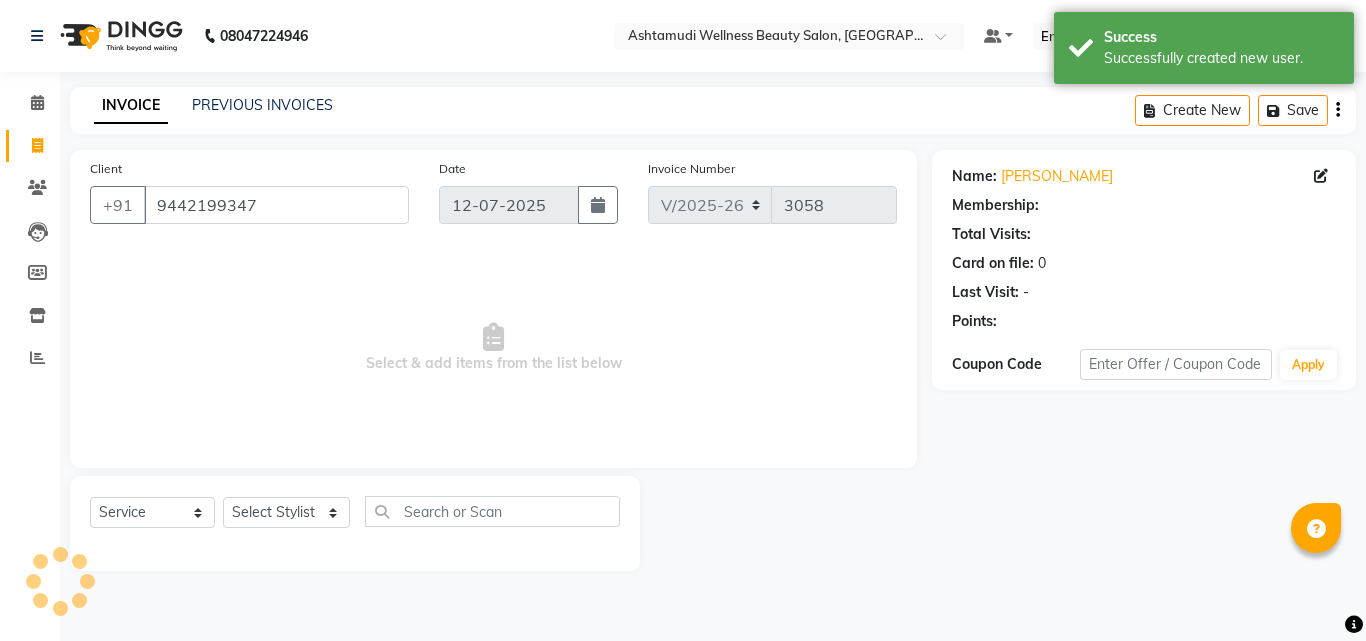 select on "1: Object" 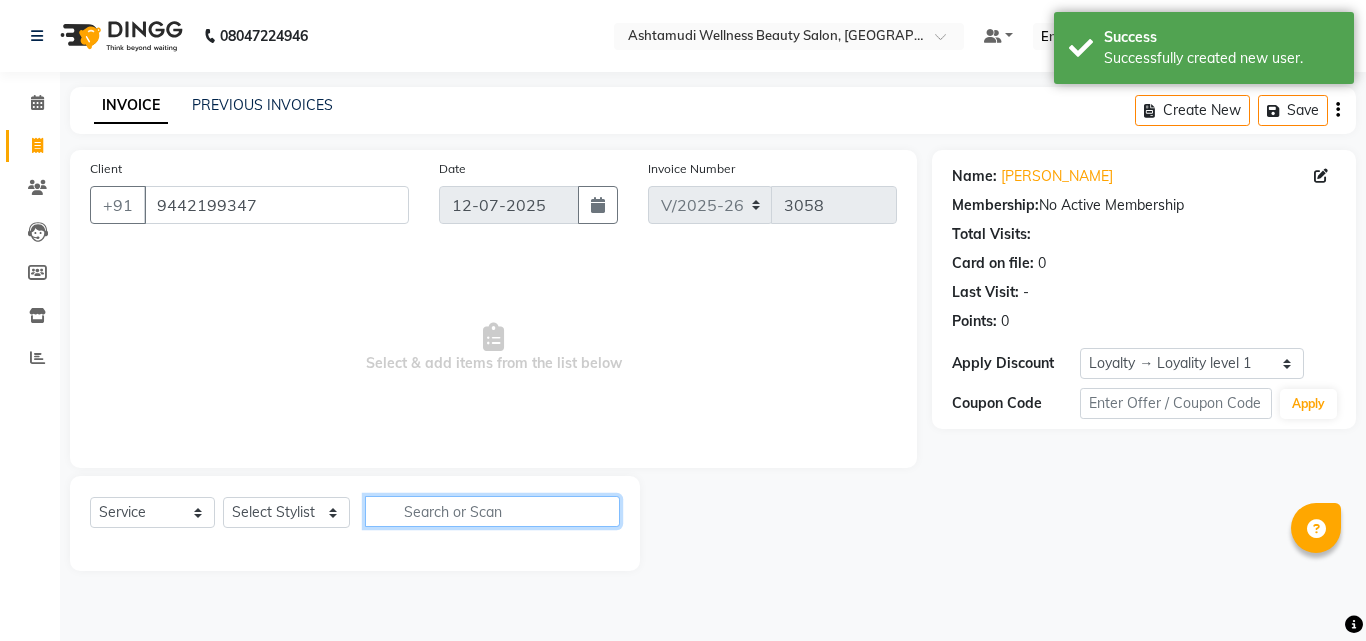 click 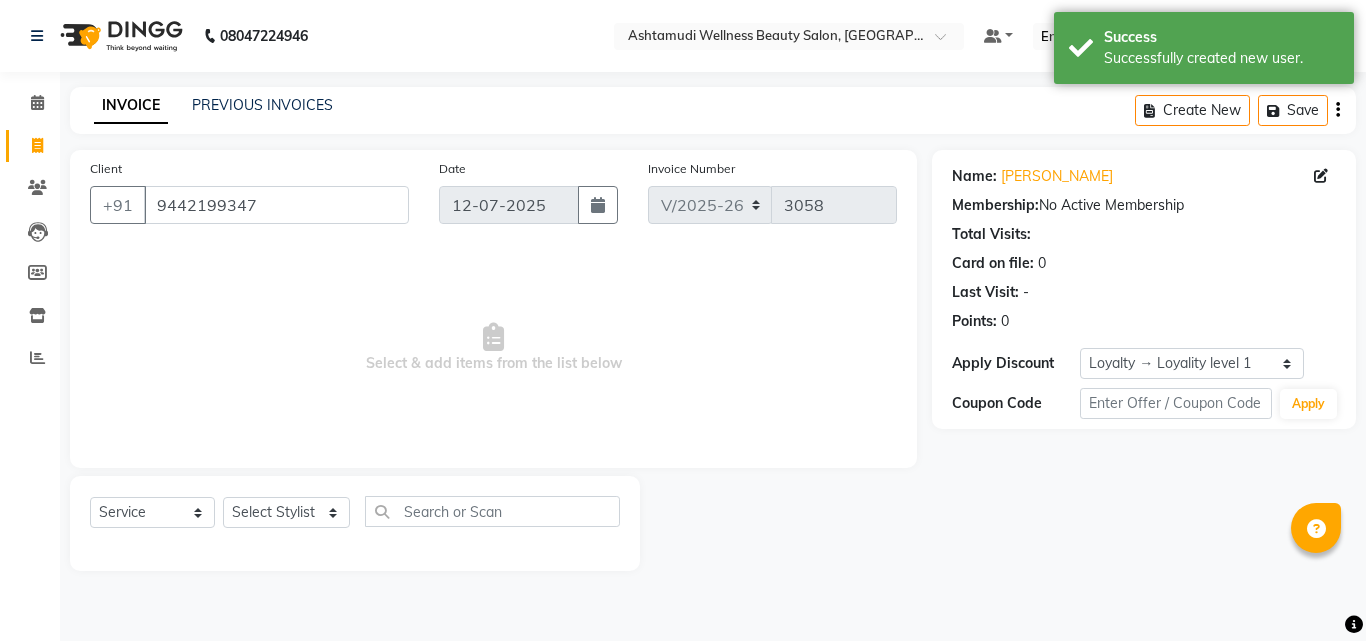 drag, startPoint x: 203, startPoint y: 495, endPoint x: 254, endPoint y: 522, distance: 57.706154 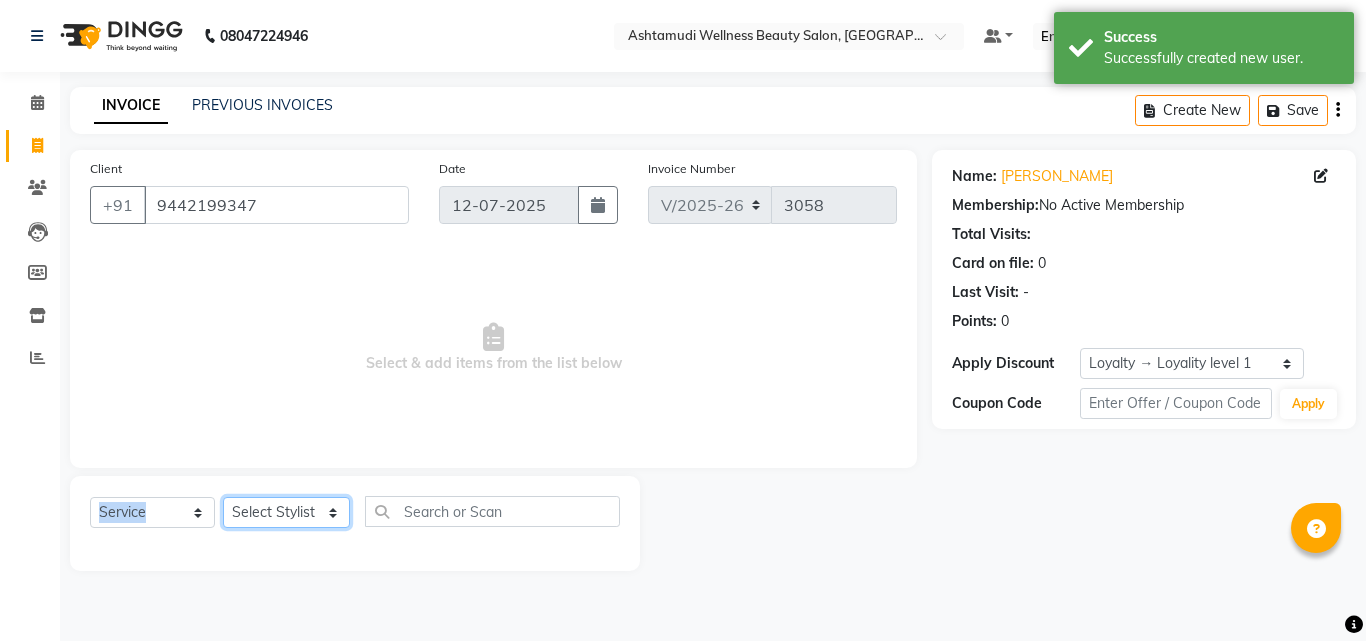 click on "Select Stylist Abhirami S Afsha [PERSON_NAME] B [PERSON_NAME] COCHIN ASHTAMUDI Danish [PERSON_NAME] [PERSON_NAME] [PERSON_NAME] [PERSON_NAME] [PERSON_NAME]  [PERSON_NAME] [PERSON_NAME]" 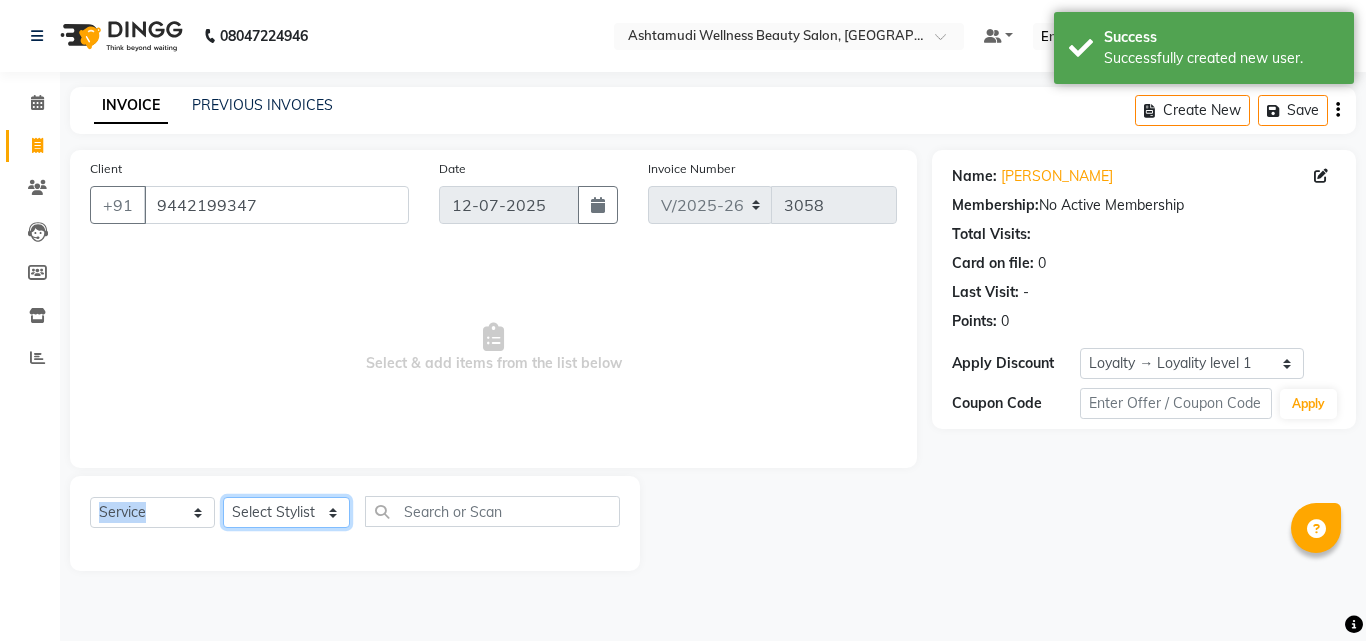 select on "45927" 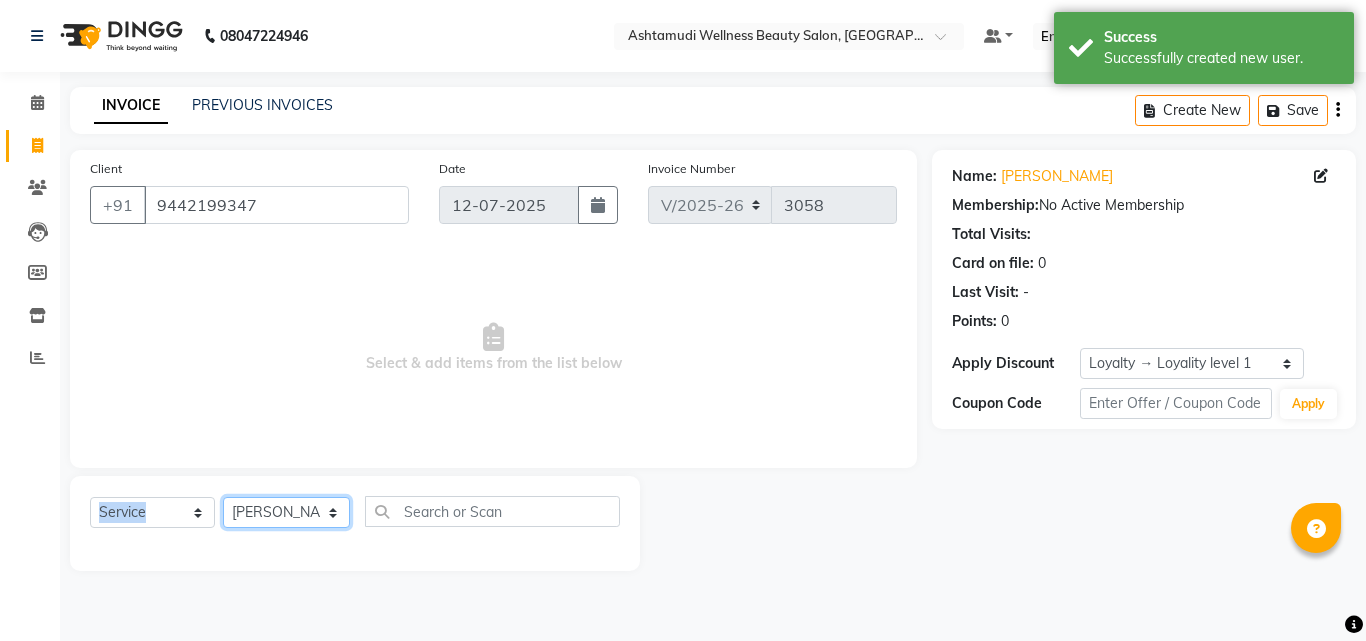 click on "Select Stylist Abhirami S Afsha [PERSON_NAME] B [PERSON_NAME] COCHIN ASHTAMUDI Danish [PERSON_NAME] [PERSON_NAME] [PERSON_NAME] [PERSON_NAME] [PERSON_NAME]  [PERSON_NAME] [PERSON_NAME]" 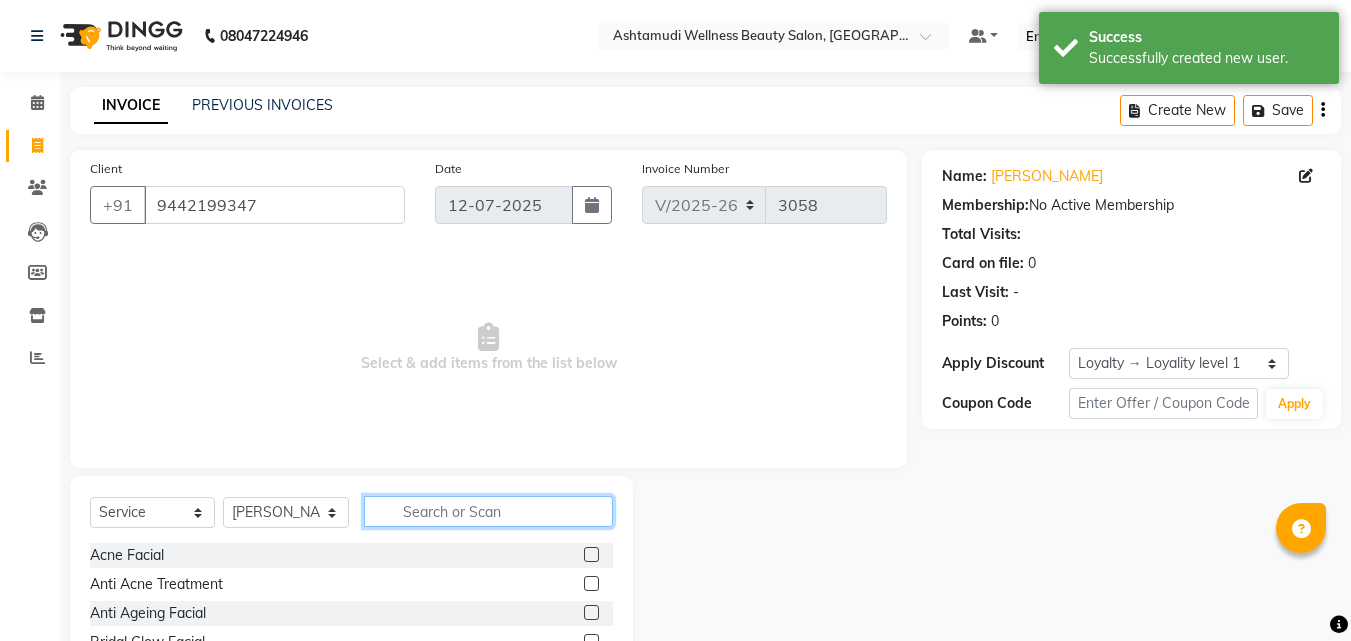 click 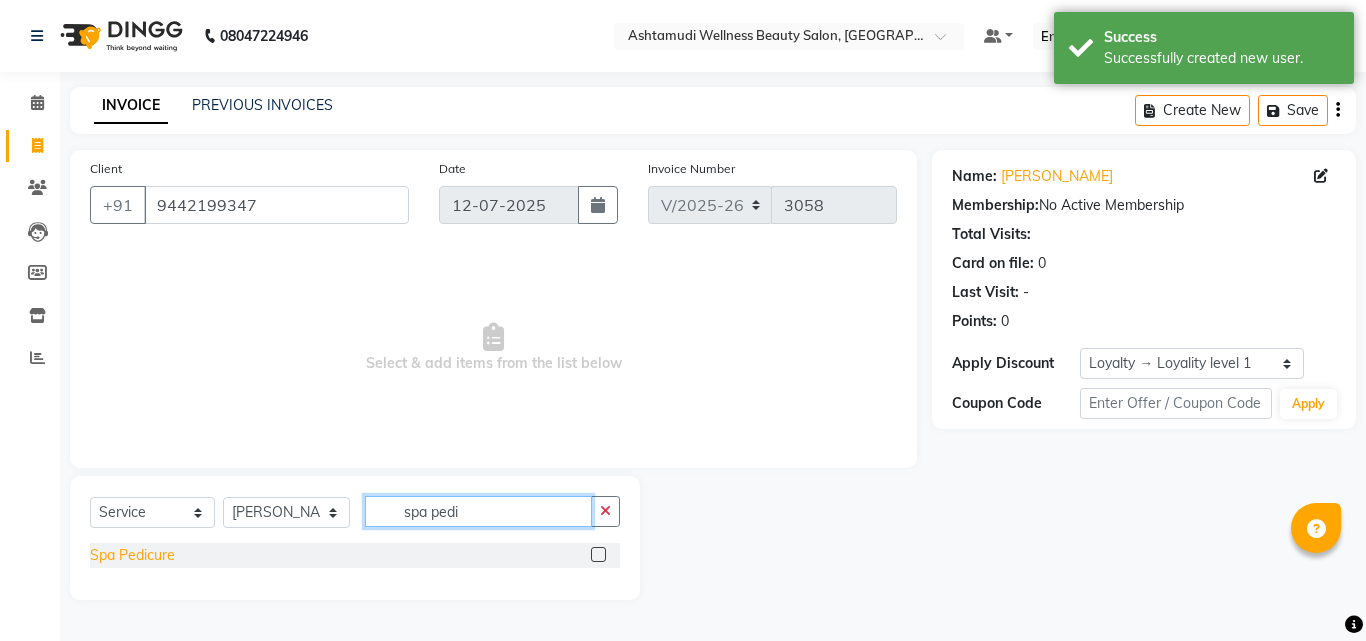 type on "spa pedi" 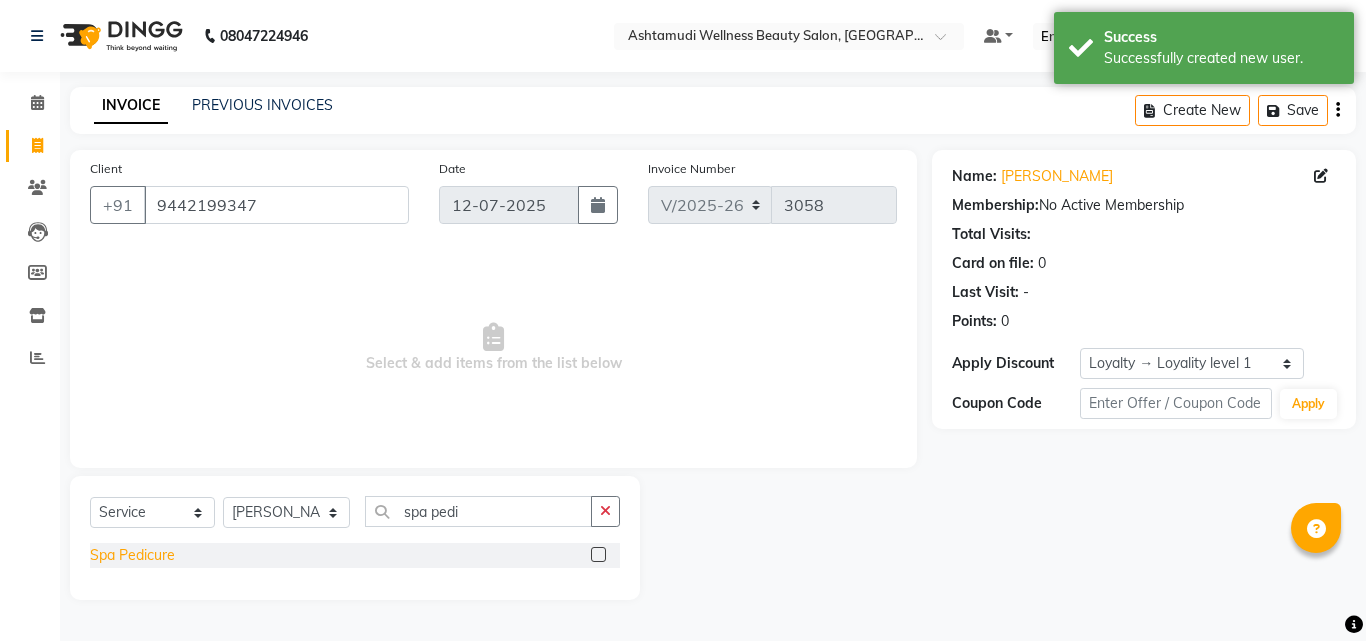 click on "Spa Pedicure" 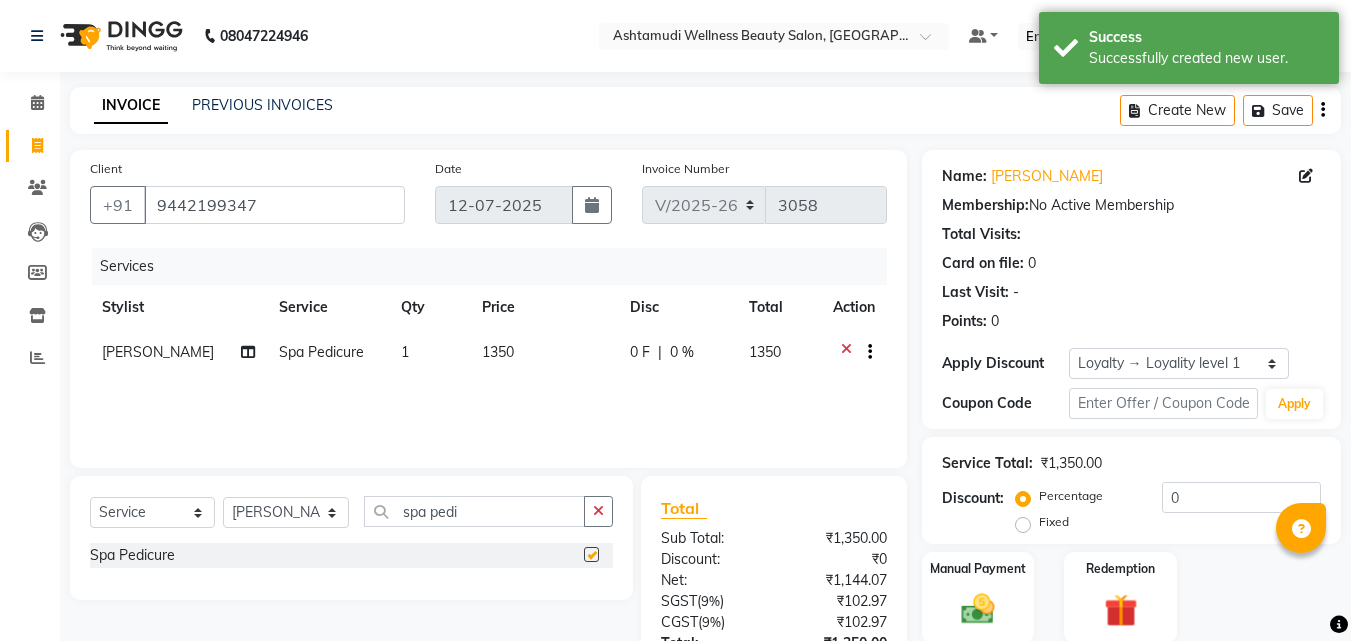 checkbox on "false" 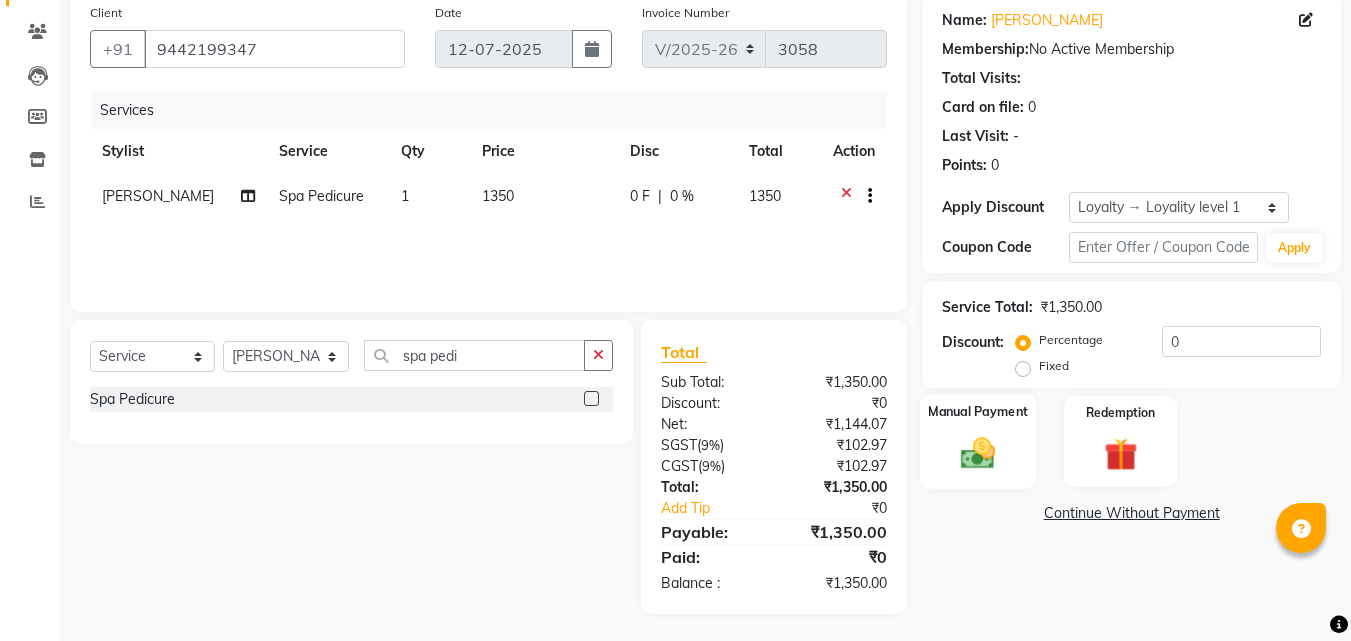 scroll, scrollTop: 159, scrollLeft: 0, axis: vertical 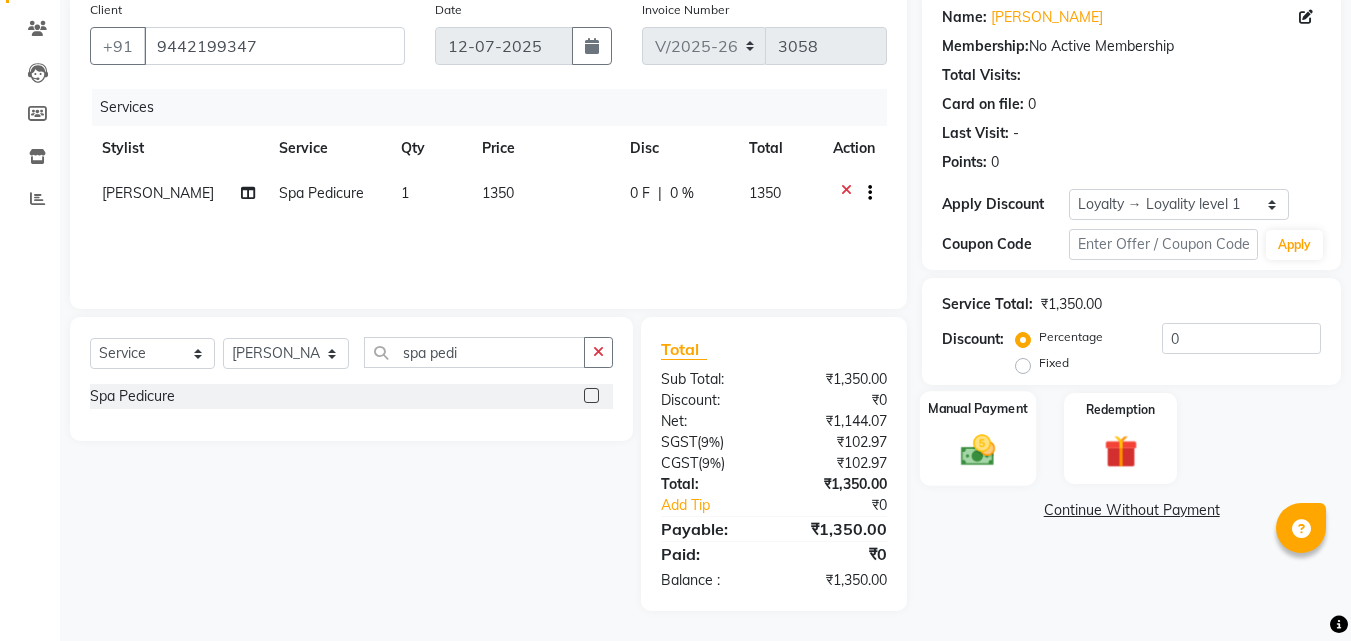 click 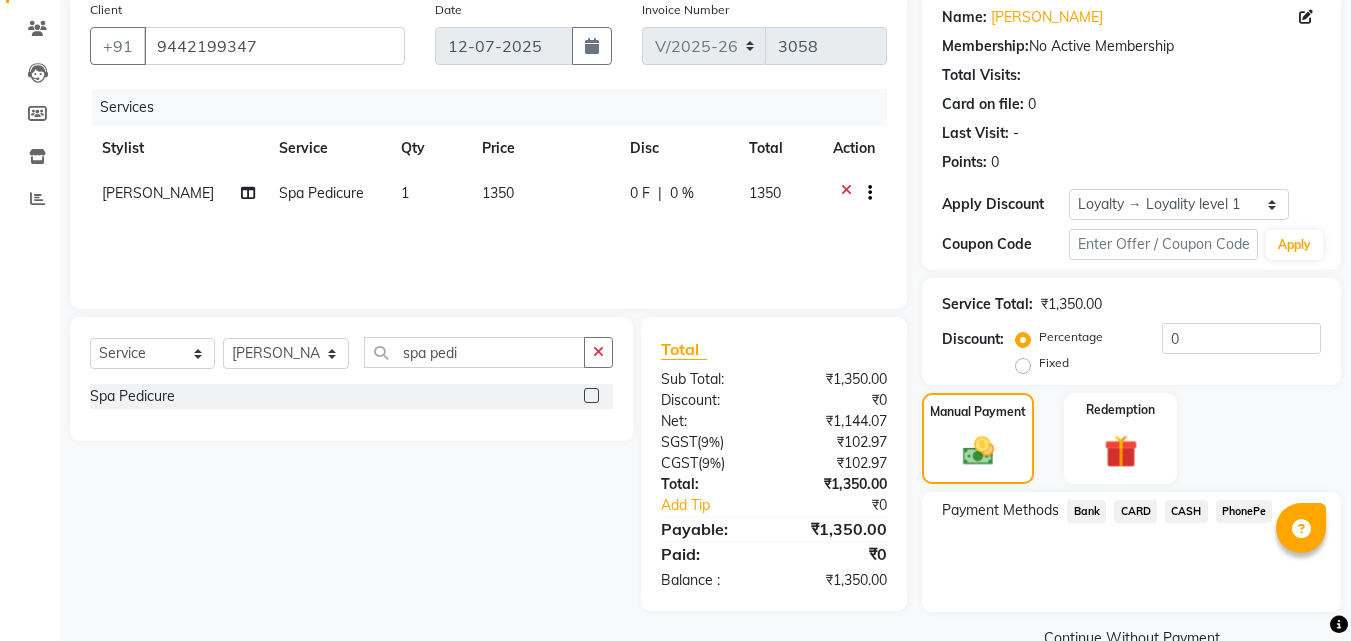 click on "PhonePe" 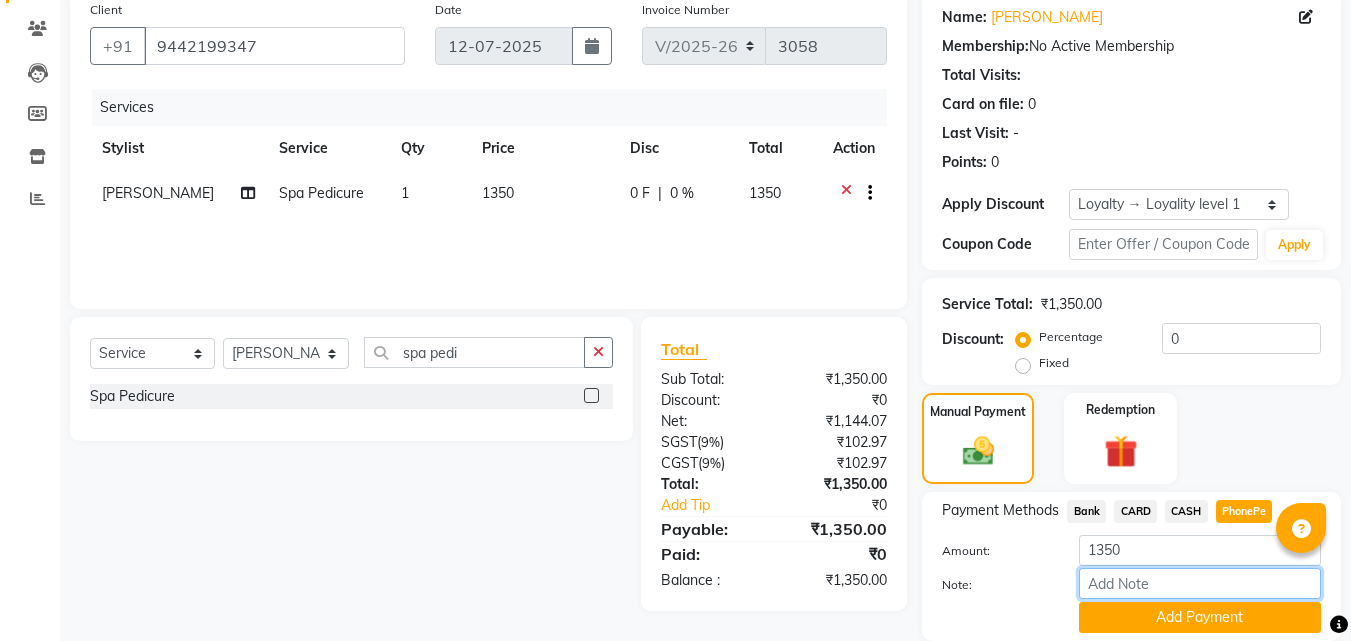 click on "Note:" at bounding box center (1200, 583) 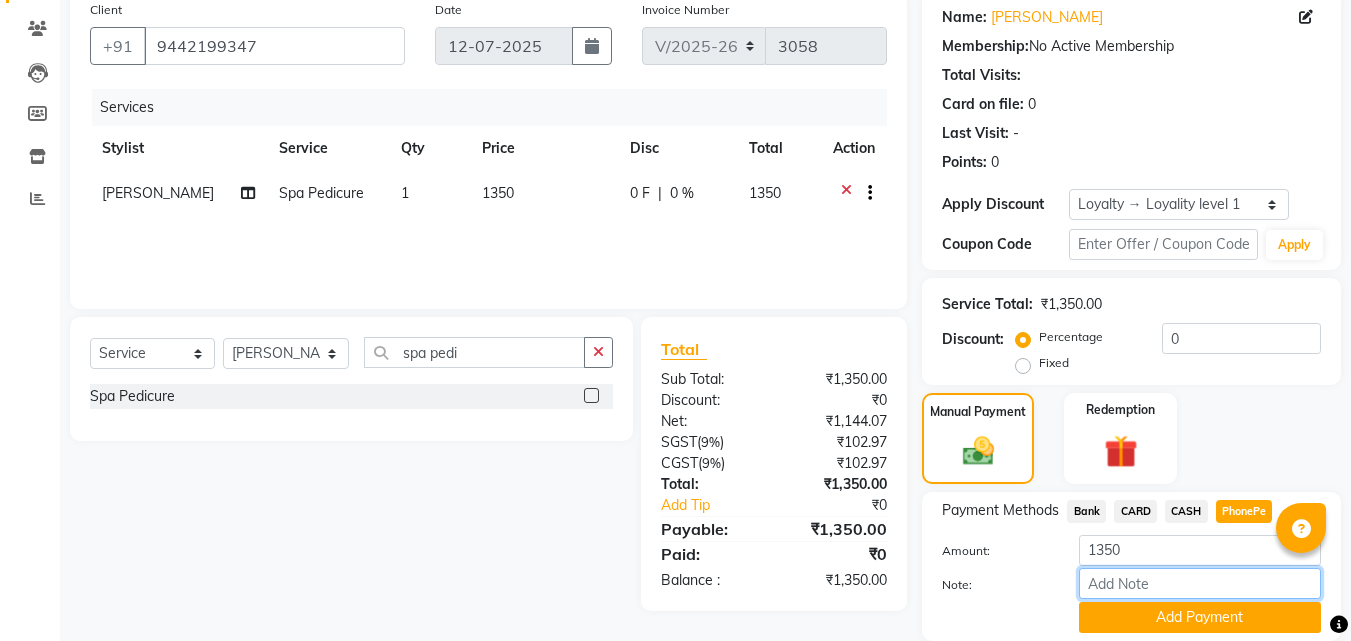 type on "[PERSON_NAME]" 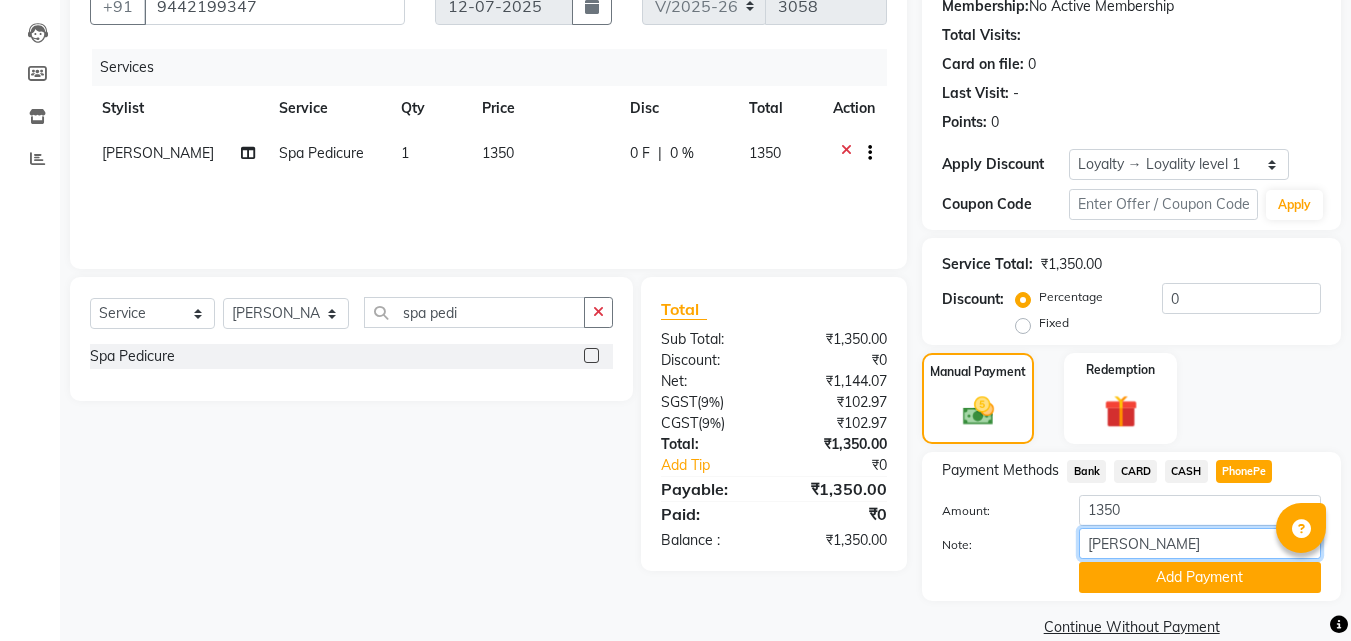 scroll, scrollTop: 230, scrollLeft: 0, axis: vertical 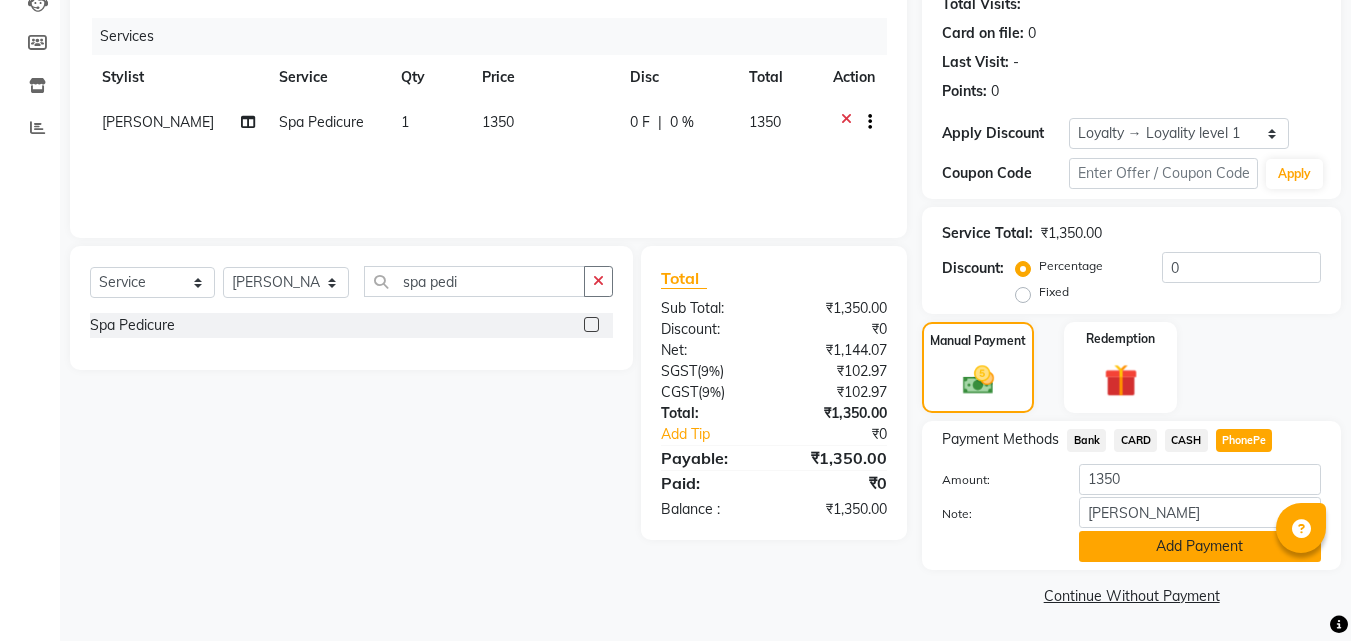 click on "Add Payment" 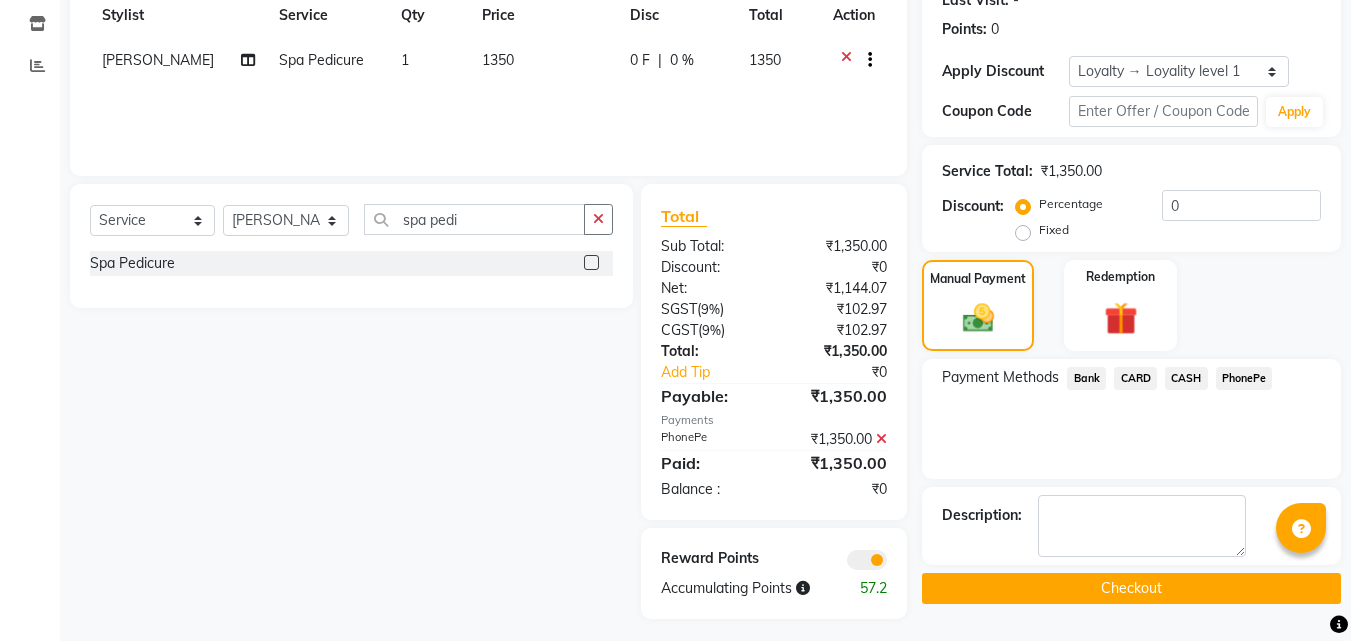 scroll, scrollTop: 300, scrollLeft: 0, axis: vertical 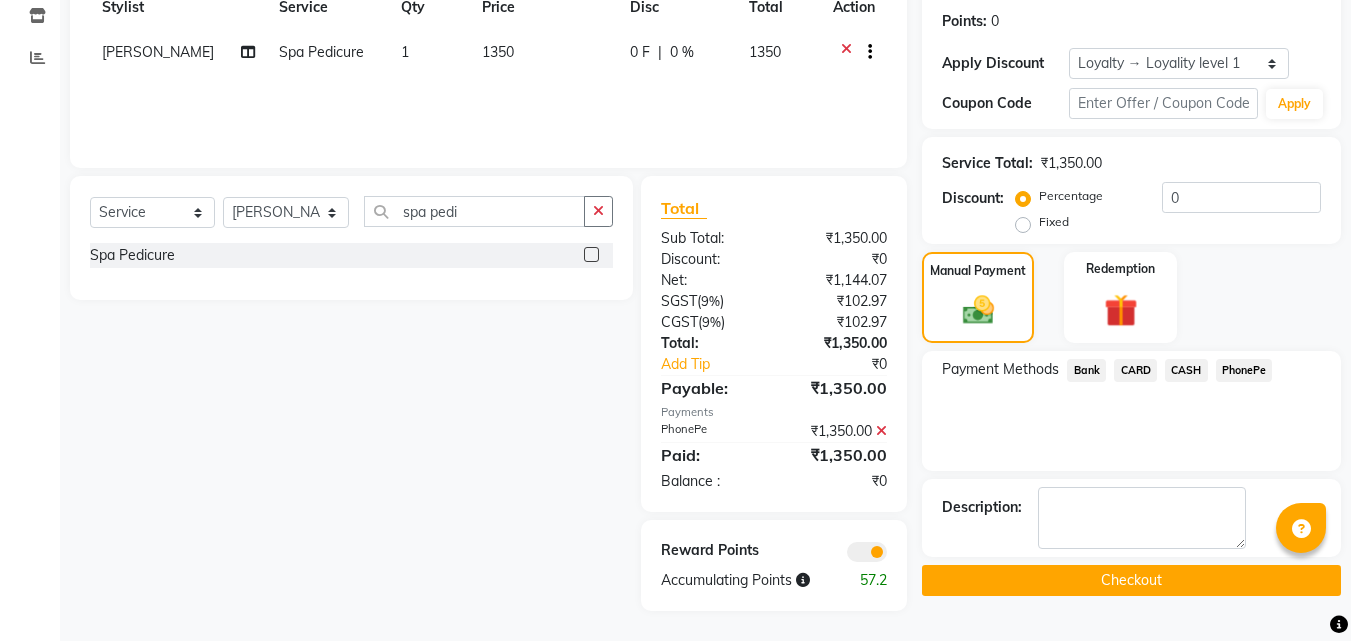 click on "Checkout" 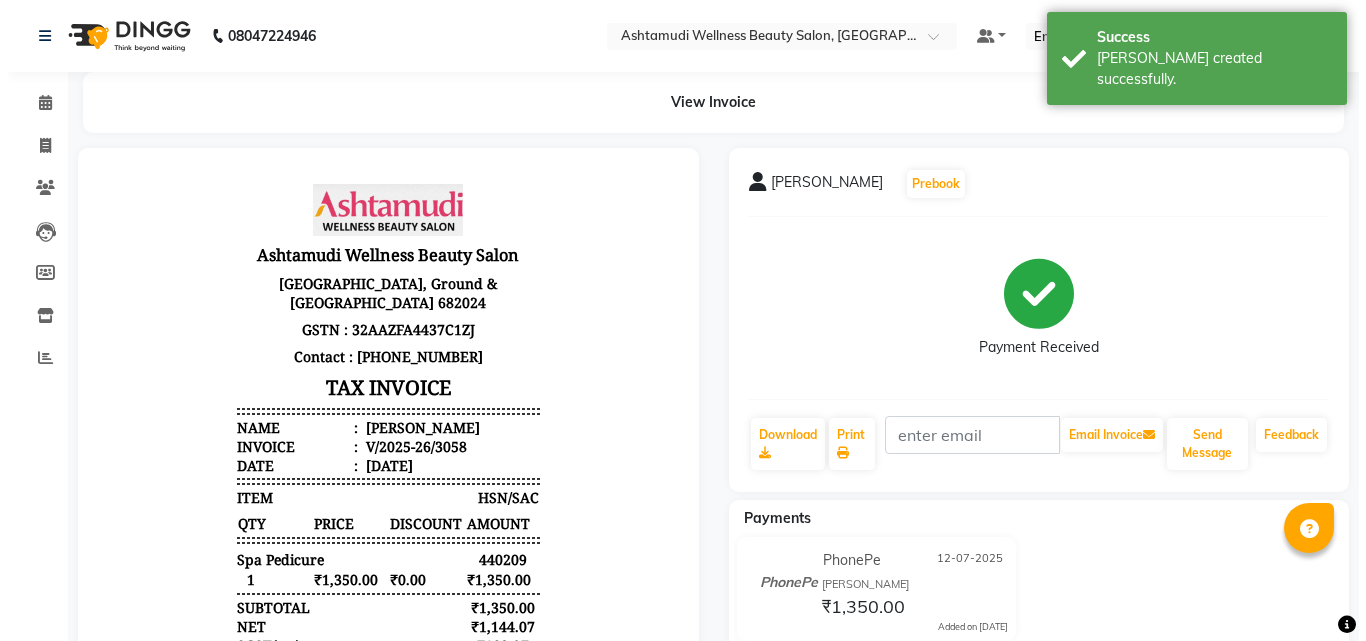 scroll, scrollTop: 0, scrollLeft: 0, axis: both 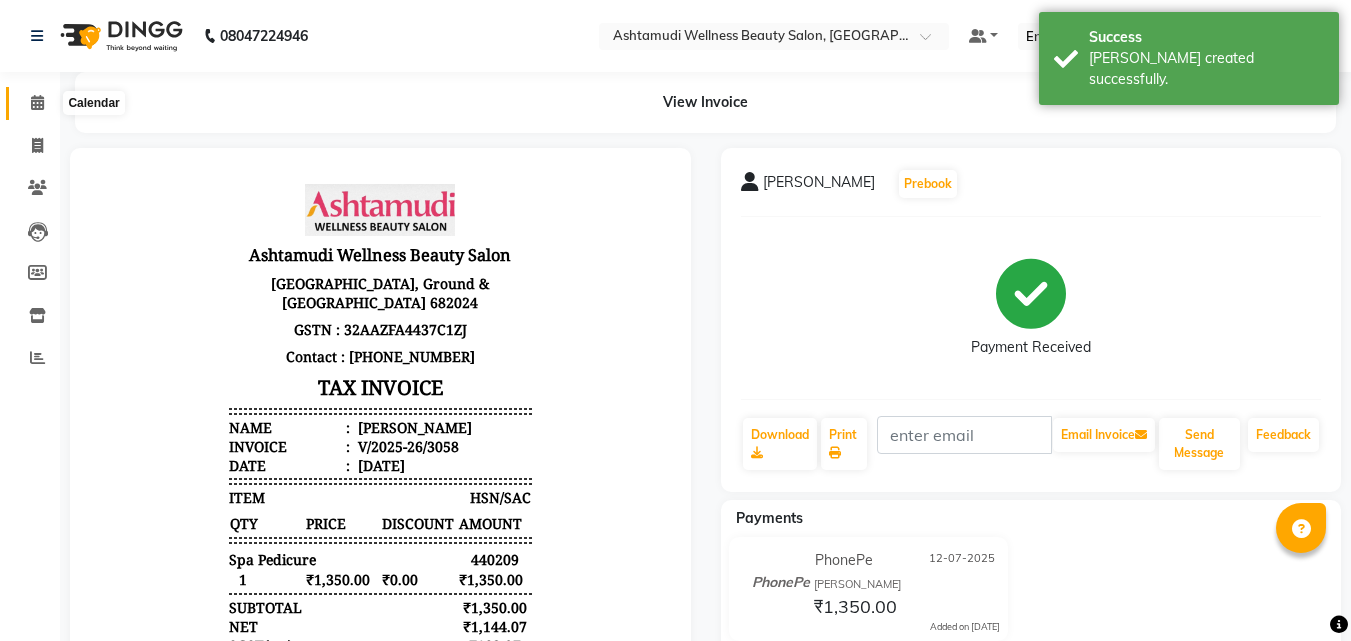 click 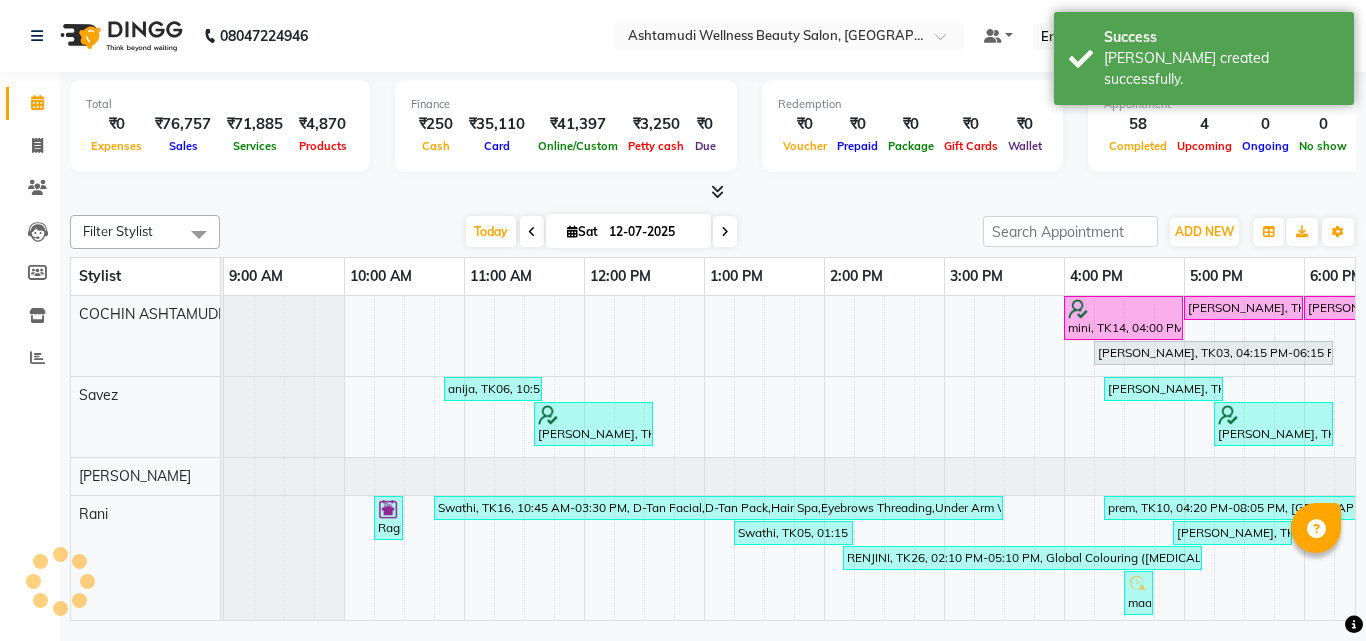 scroll, scrollTop: 0, scrollLeft: 309, axis: horizontal 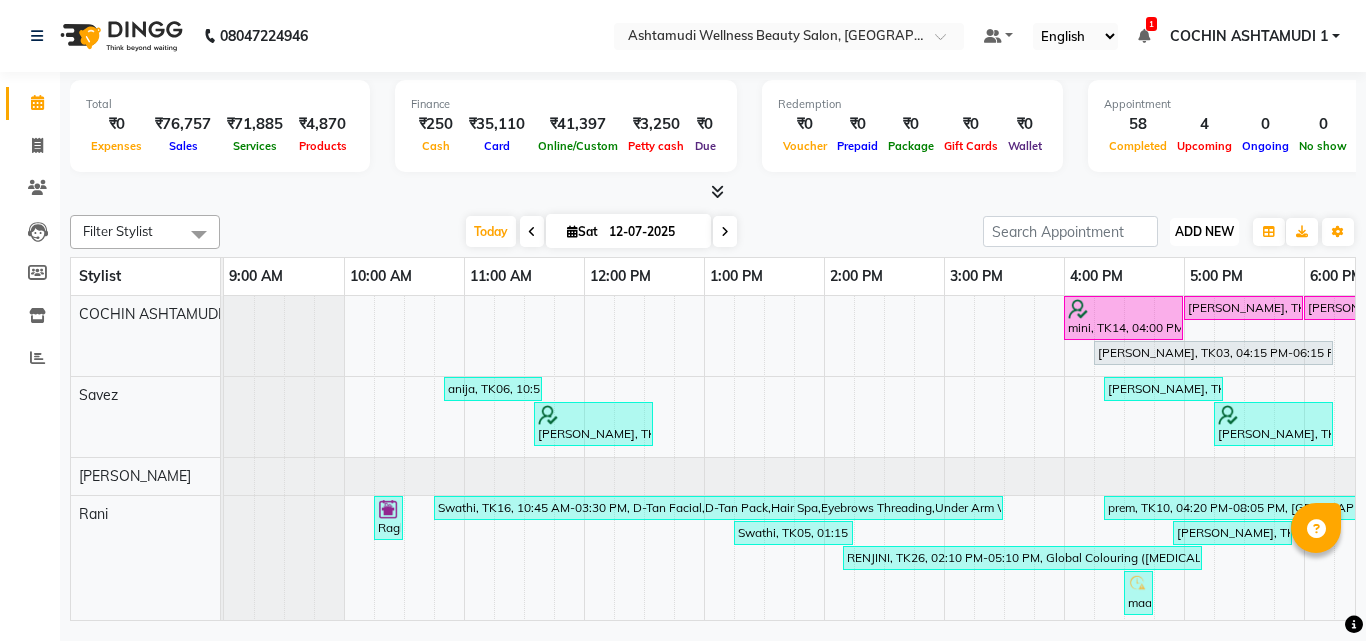 click on "ADD NEW" at bounding box center [1204, 231] 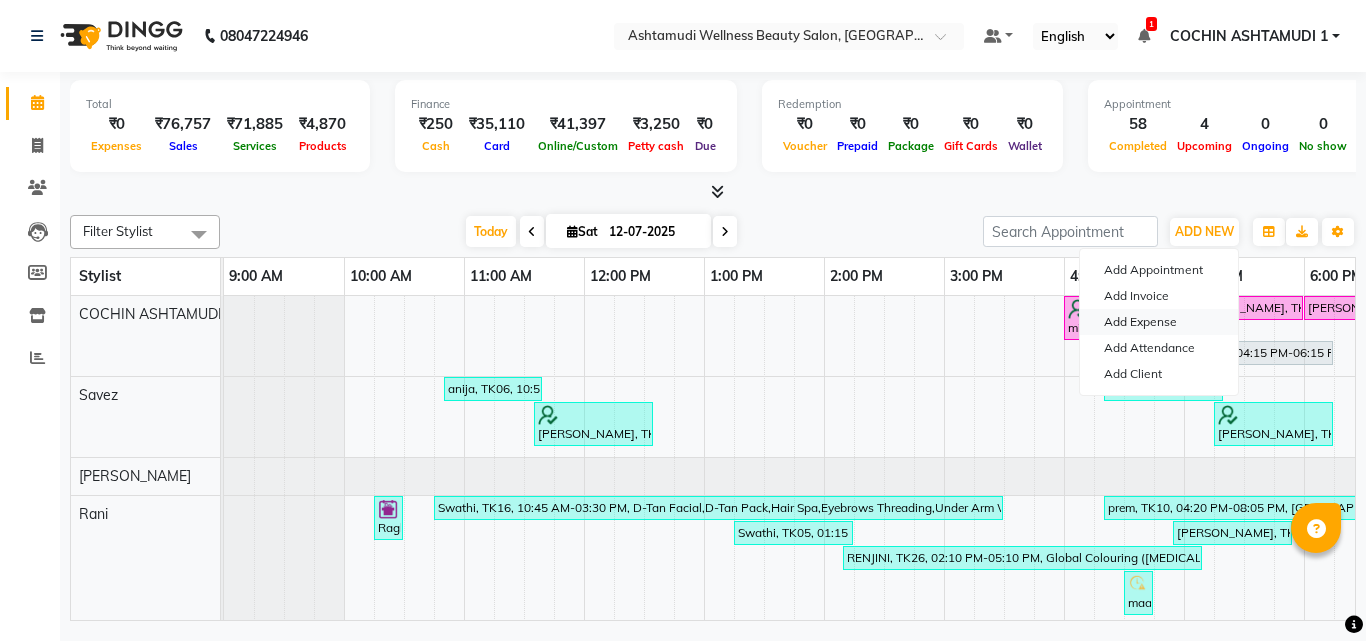 click on "Add Expense" at bounding box center (1159, 322) 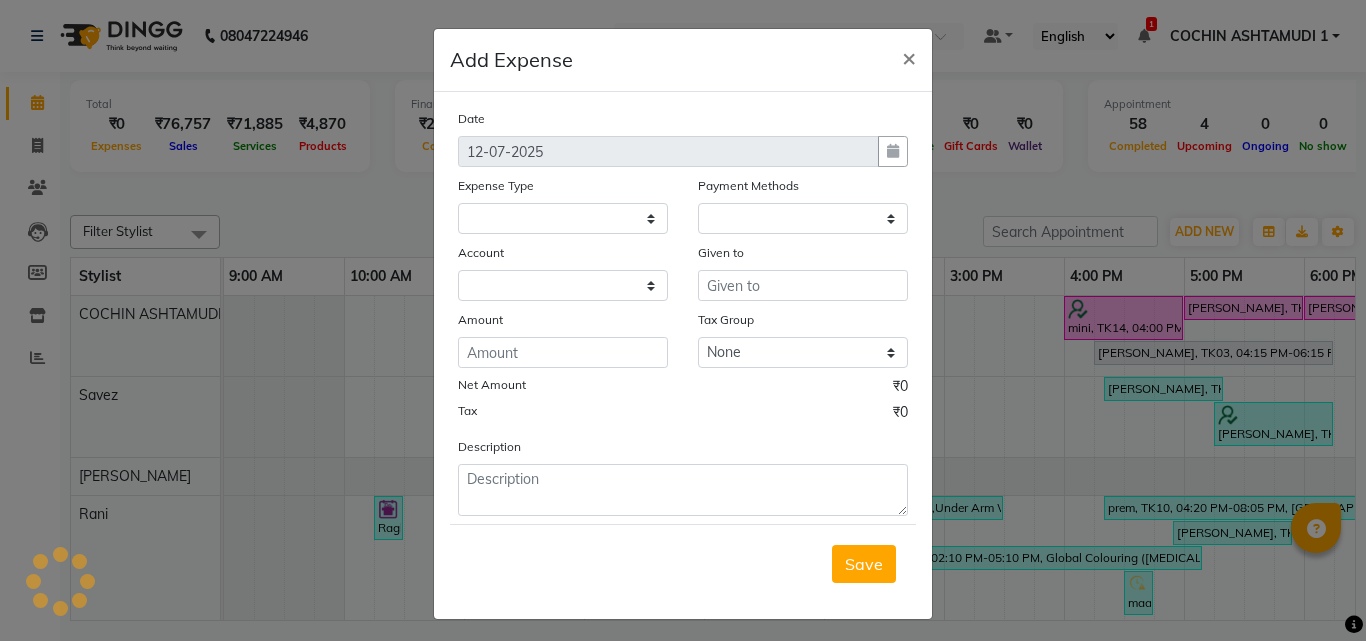select 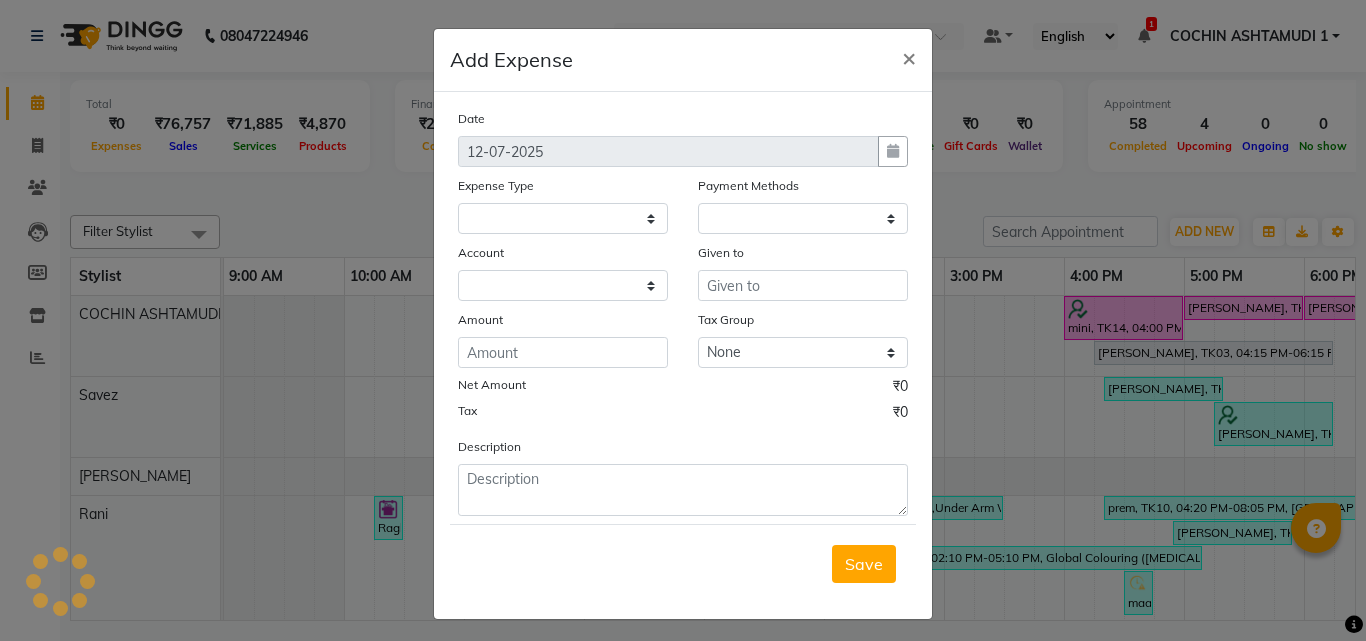 select on "1" 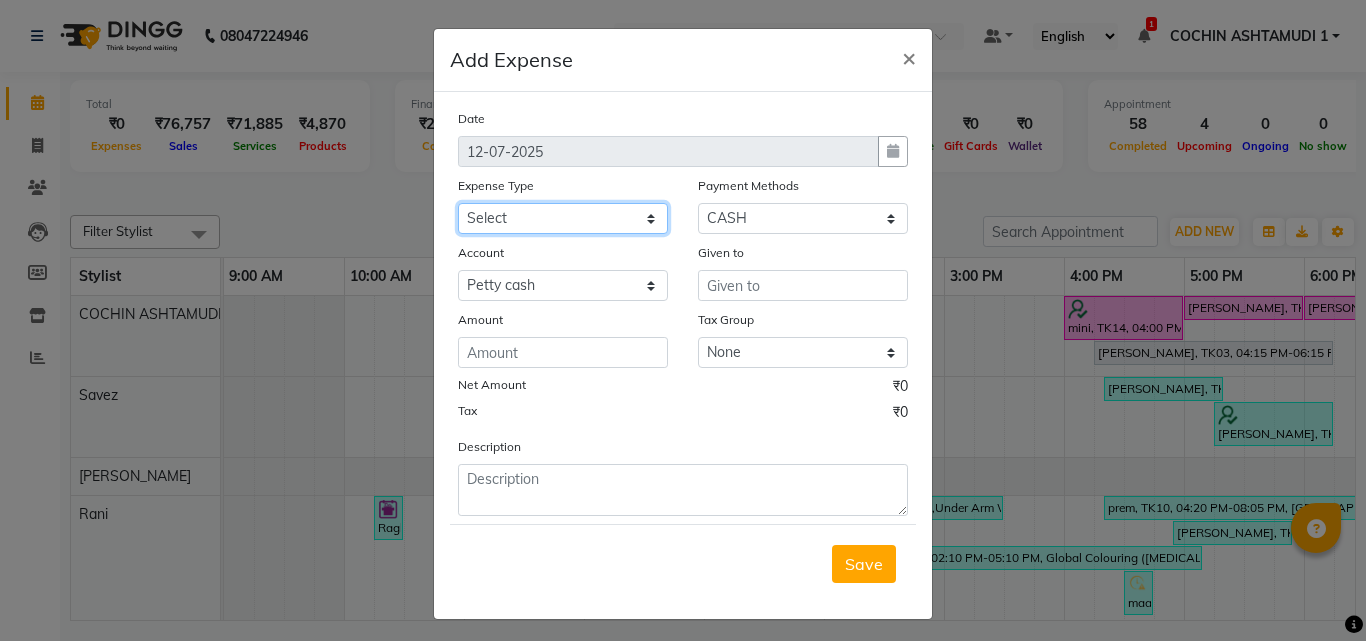 click on "Select ACCOMODATION EXPENSES ADVERTISEMENT SALES PROMOTIONAL EXPENSES Bonus BRIDAL ACCESSORIES REFUND BRIDAL COMMISSION BRIDAL FOOD BRIDAL INCENTIVES BRIDAL ORNAMENTS REFUND BRIDAL TA CASH DEPOSIT RAK BANK COMPUTER ACCESSORIES MOBILE PHONE Donation and Charity Expenses ELECTRICITY CHARGES ELECTRONICS FITTINGS Event Expense FISH FOOD EXPENSES FOOD REFRESHMENT FOR CLIENTS FOOD REFRESHMENT FOR STAFFS Freight And Forwarding Charges FUEL FOR GENERATOR FURNITURE AND EQUIPMENTS Gifts for Clients GIFTS FOR STAFFS GOKULAM CHITS HOSTEL RENT LAUNDRY EXPENSES LICENSE OTHER FEES LOADING UNLOADING CHARGES Medical Expenses MEHNDI PAYMENTS MISCELLANEOUS EXPENSES NEWSPAPER PERIODICALS Ornaments Maintenance Expense OVERTIME ALLOWANCES Payment For Pest Control Perfomance based incentives POSTAGE COURIER CHARGES Printing PRINTING STATIONERY EXPENSES PROFESSIONAL TAX REPAIRS MAINTENANCE ROUND OFF Salary SALARY ADVANCE Sales Incentives Membership Card SALES INCENTIVES PRODUCT SALES INCENTIVES SERVICES SALON ESSENTIALS SALON RENT" 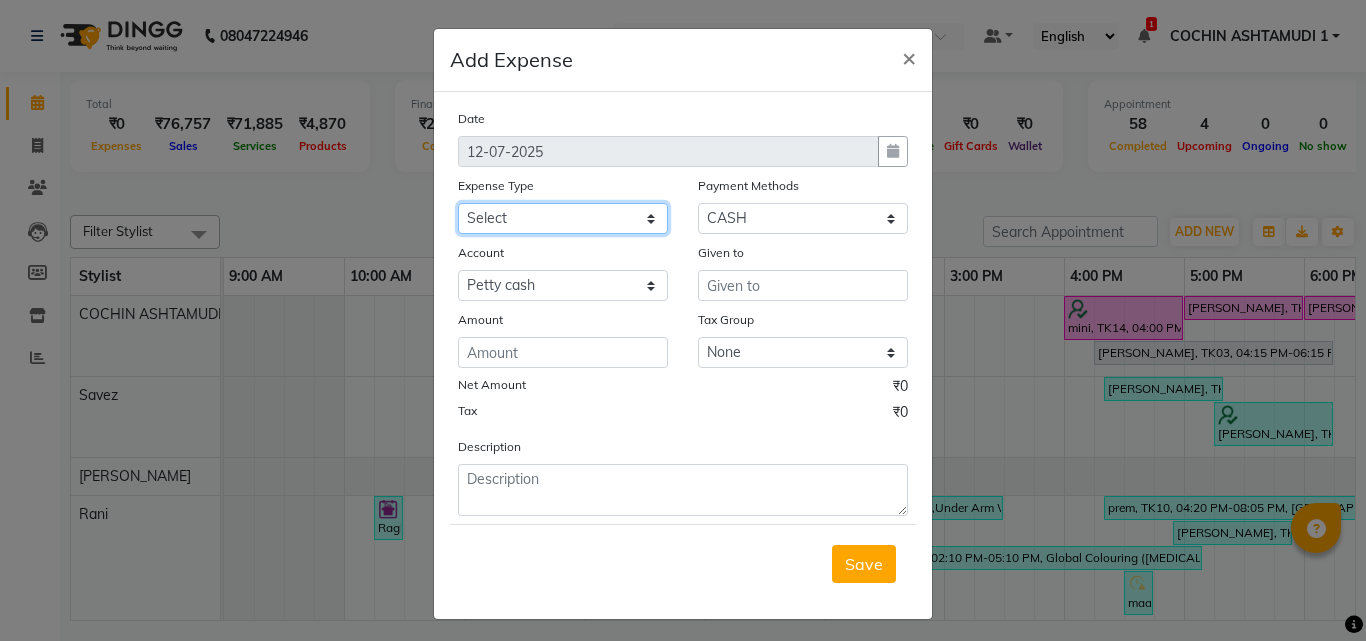 select on "6175" 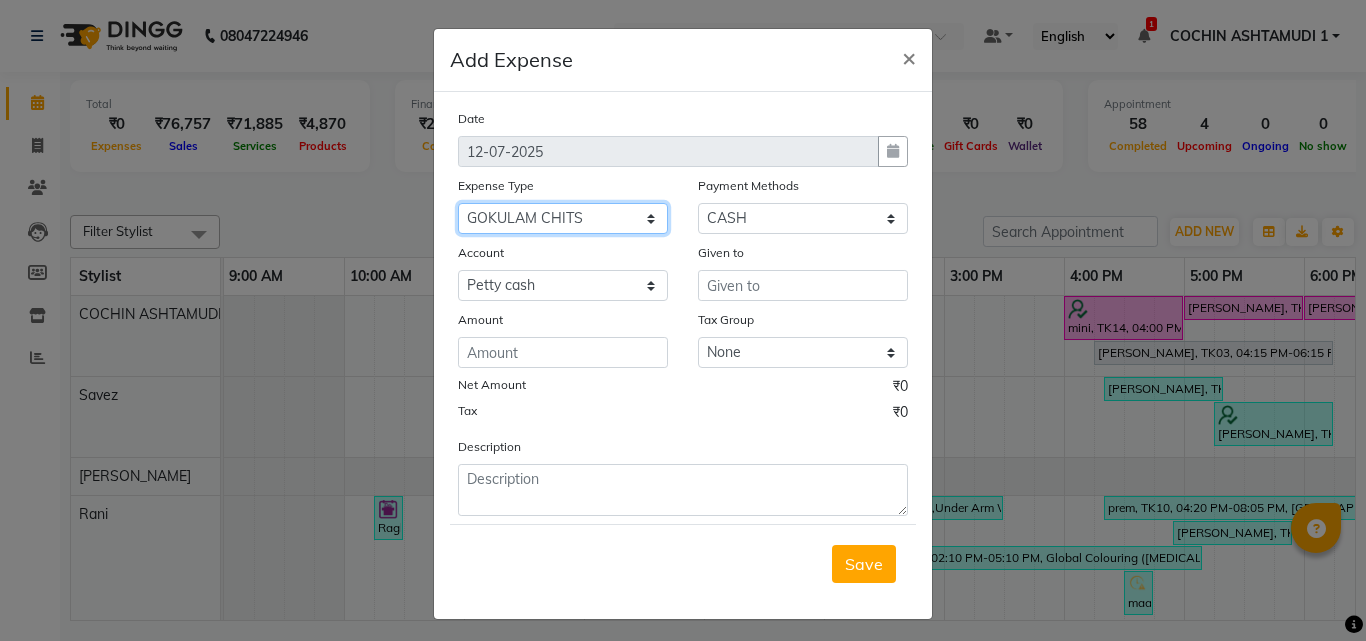 click on "Select ACCOMODATION EXPENSES ADVERTISEMENT SALES PROMOTIONAL EXPENSES Bonus BRIDAL ACCESSORIES REFUND BRIDAL COMMISSION BRIDAL FOOD BRIDAL INCENTIVES BRIDAL ORNAMENTS REFUND BRIDAL TA CASH DEPOSIT RAK BANK COMPUTER ACCESSORIES MOBILE PHONE Donation and Charity Expenses ELECTRICITY CHARGES ELECTRONICS FITTINGS Event Expense FISH FOOD EXPENSES FOOD REFRESHMENT FOR CLIENTS FOOD REFRESHMENT FOR STAFFS Freight And Forwarding Charges FUEL FOR GENERATOR FURNITURE AND EQUIPMENTS Gifts for Clients GIFTS FOR STAFFS GOKULAM CHITS HOSTEL RENT LAUNDRY EXPENSES LICENSE OTHER FEES LOADING UNLOADING CHARGES Medical Expenses MEHNDI PAYMENTS MISCELLANEOUS EXPENSES NEWSPAPER PERIODICALS Ornaments Maintenance Expense OVERTIME ALLOWANCES Payment For Pest Control Perfomance based incentives POSTAGE COURIER CHARGES Printing PRINTING STATIONERY EXPENSES PROFESSIONAL TAX REPAIRS MAINTENANCE ROUND OFF Salary SALARY ADVANCE Sales Incentives Membership Card SALES INCENTIVES PRODUCT SALES INCENTIVES SERVICES SALON ESSENTIALS SALON RENT" 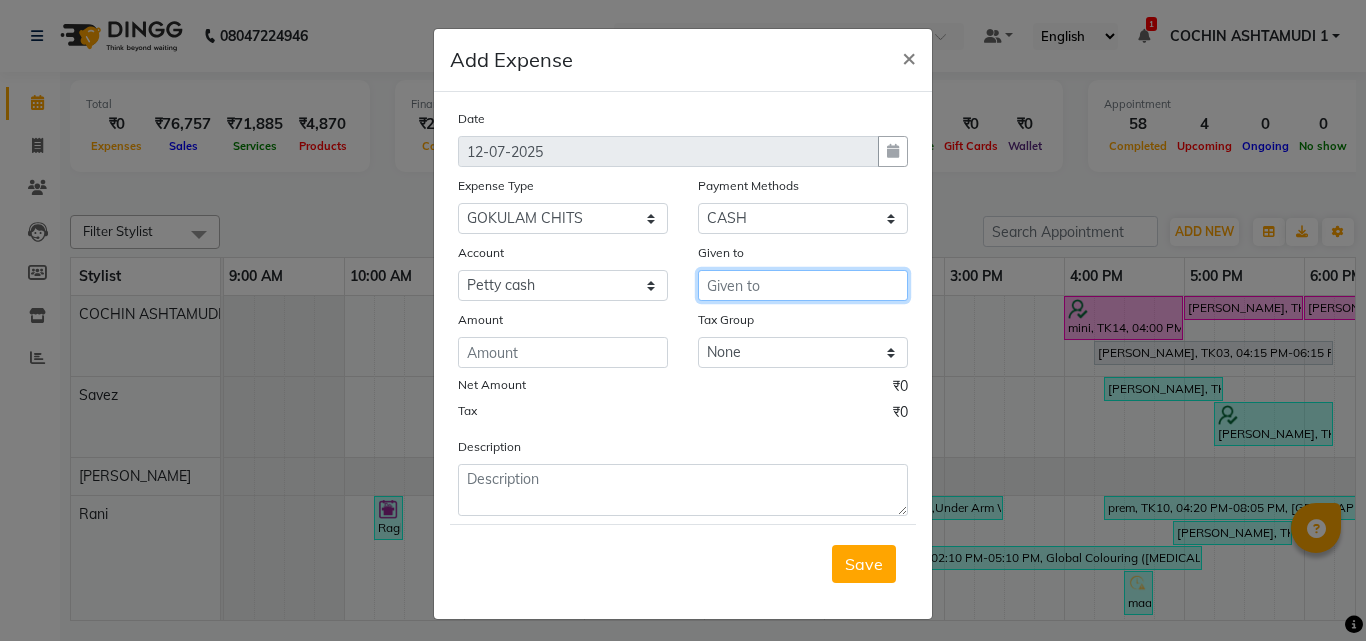 click at bounding box center [803, 285] 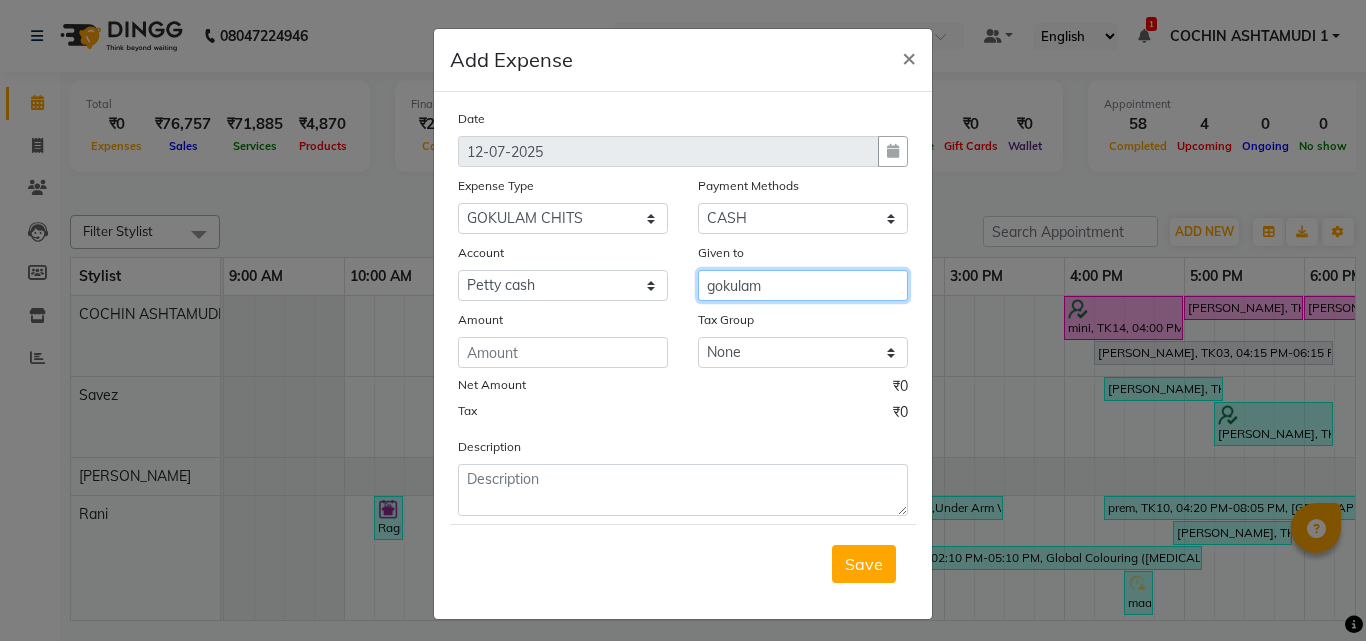 type on "gokulam" 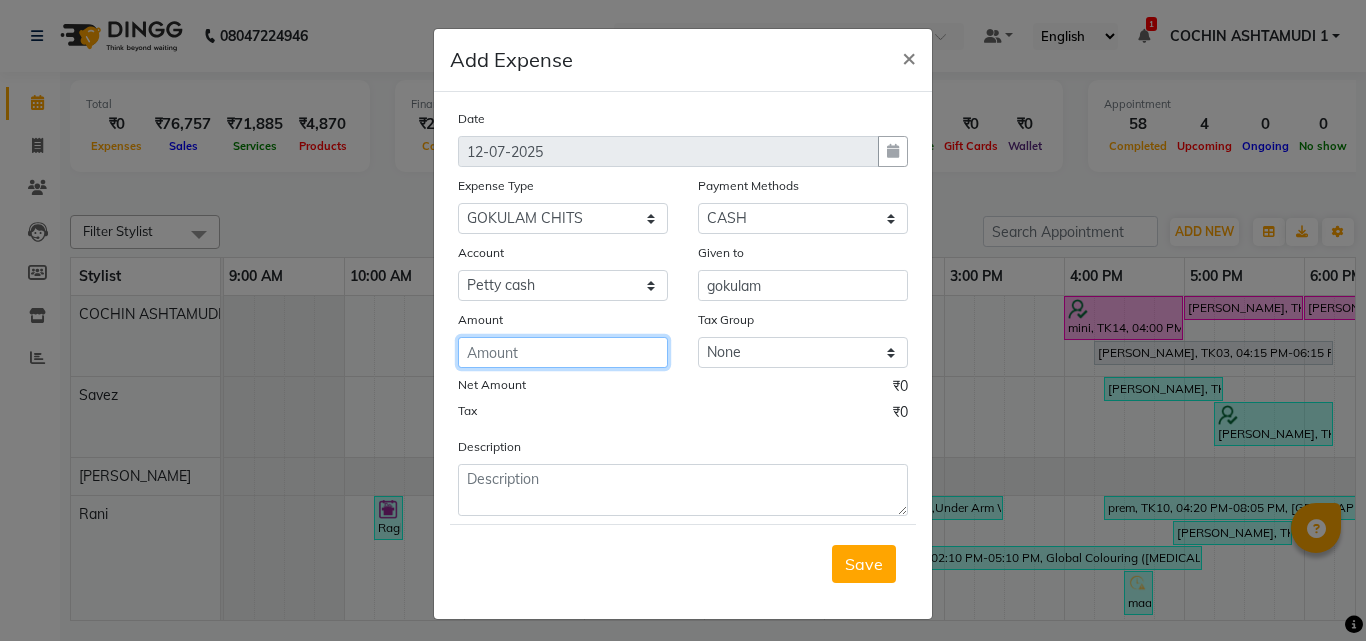 click 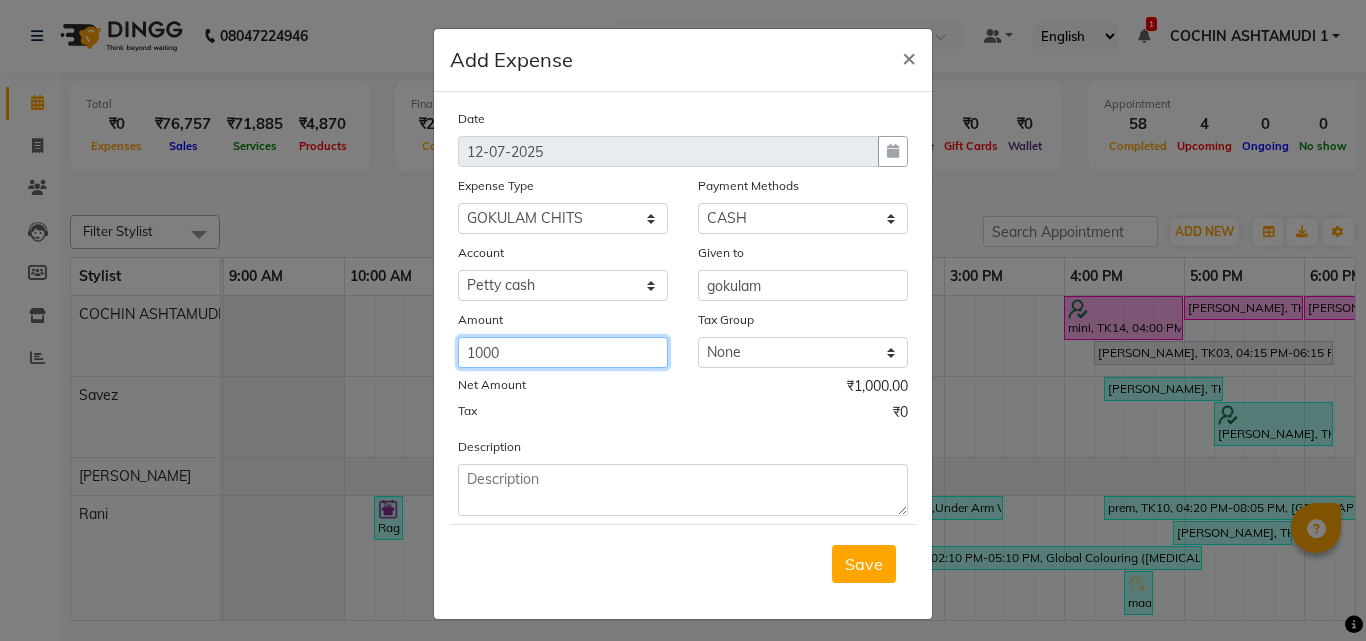 type on "1000" 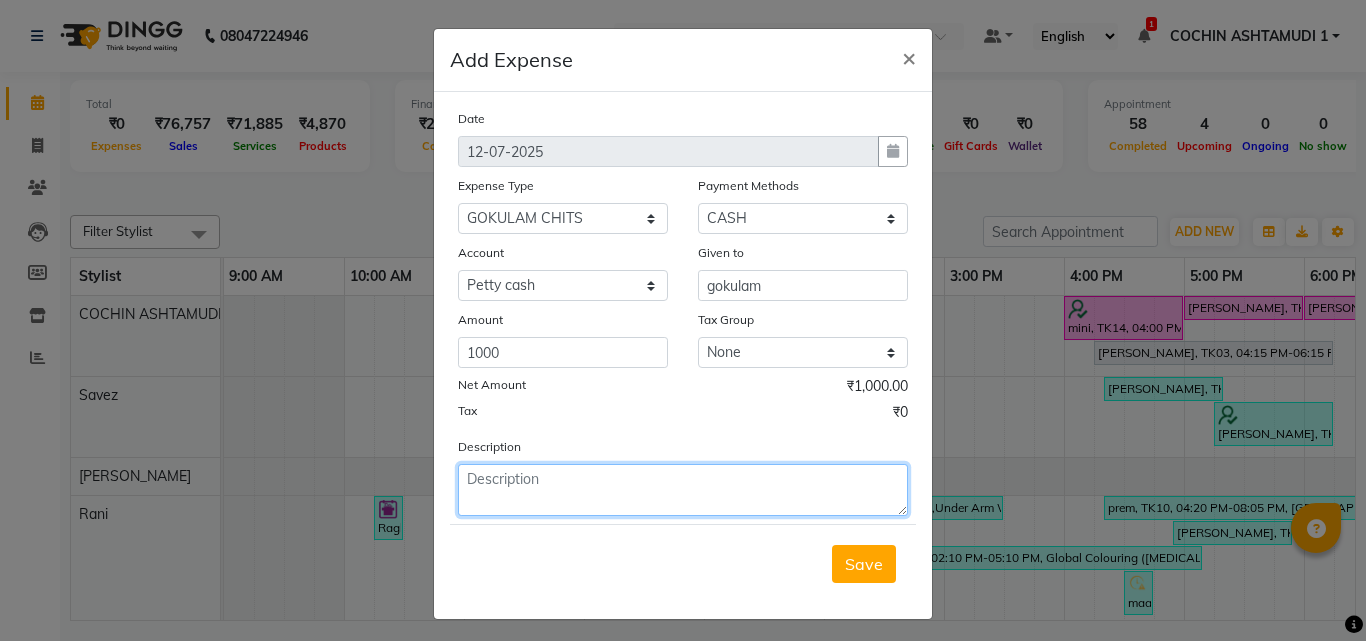 click 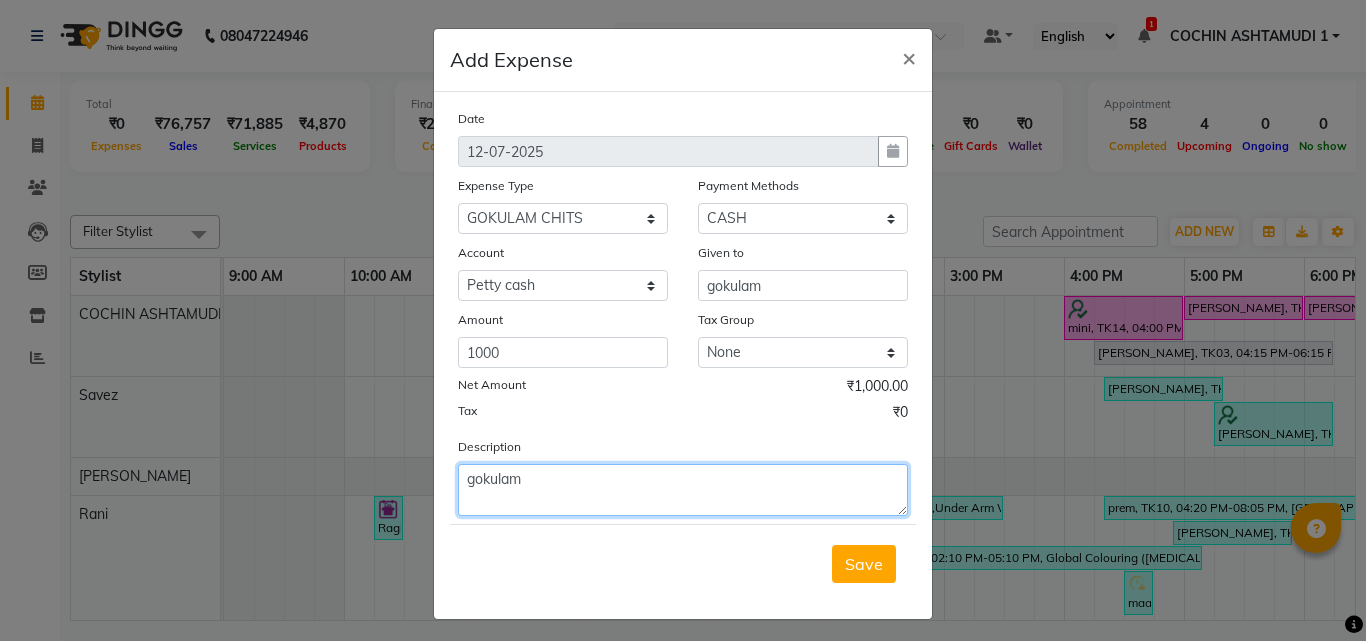 type on "gokulam" 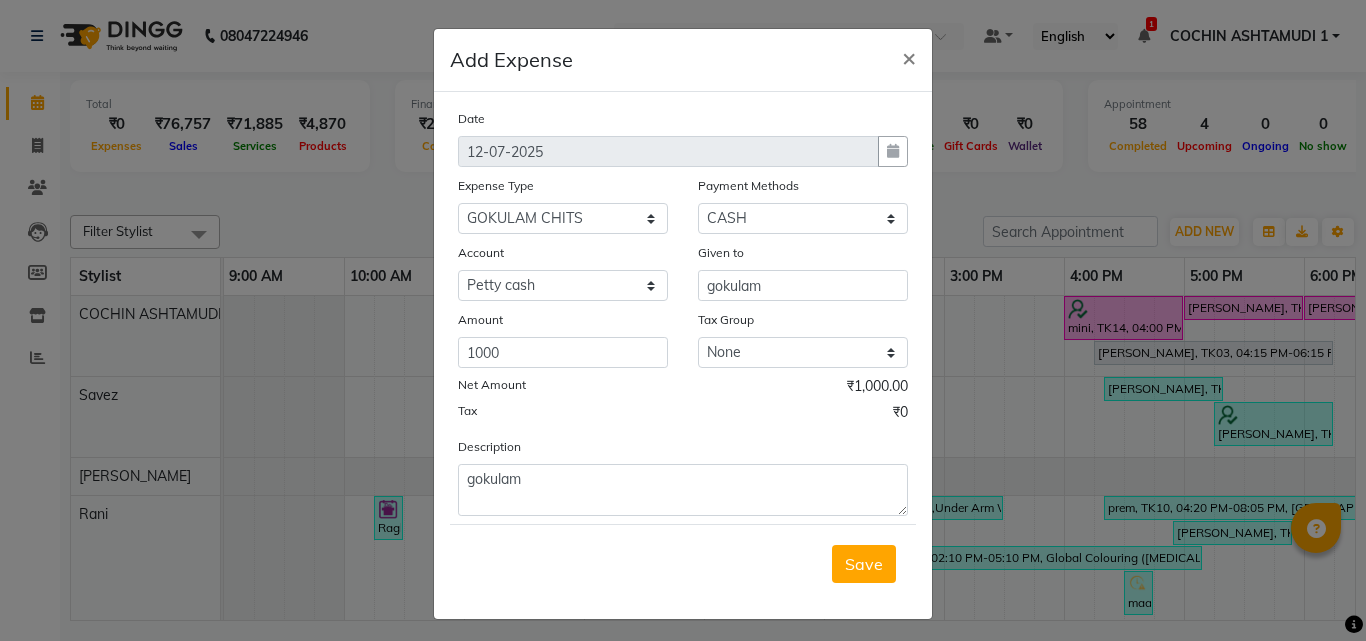 click on "Save" 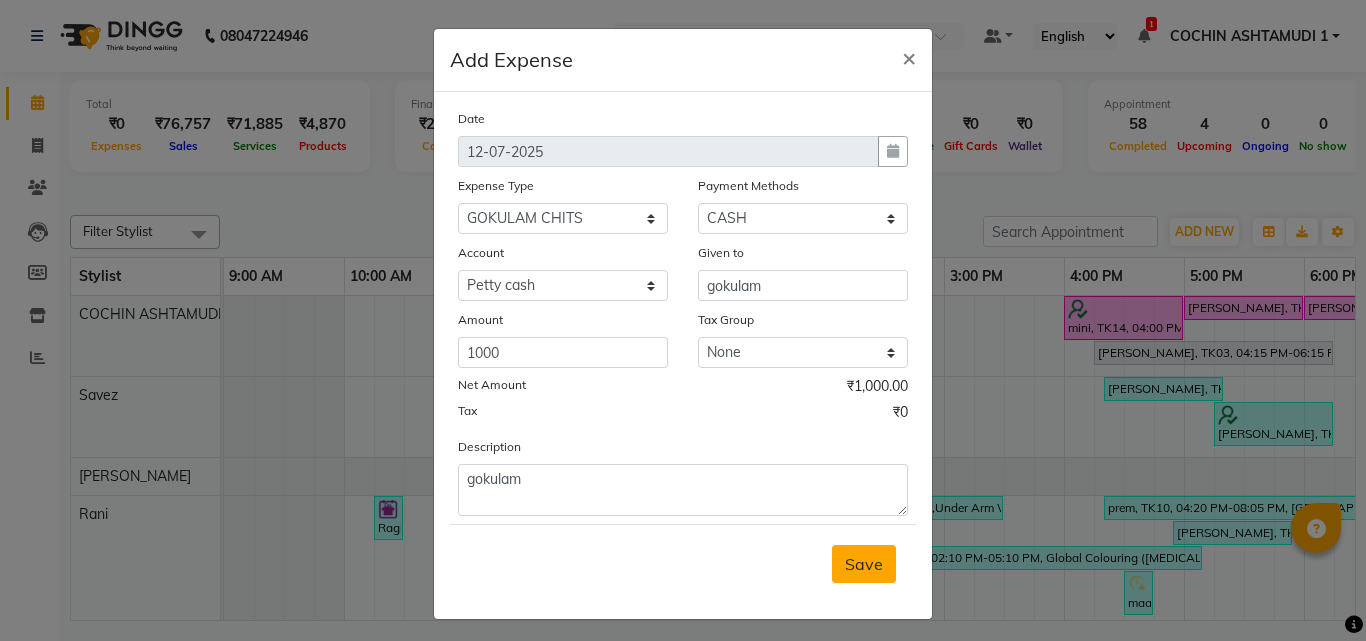 click on "Save" at bounding box center (864, 564) 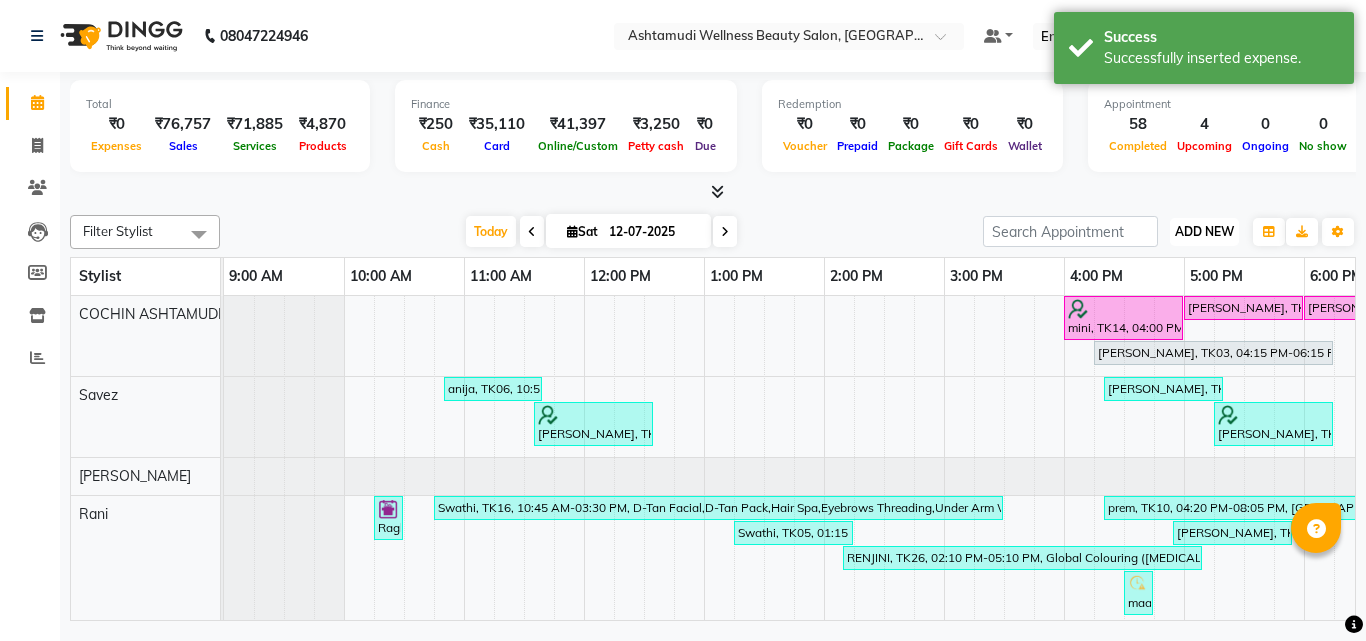 click on "ADD NEW" at bounding box center [1204, 231] 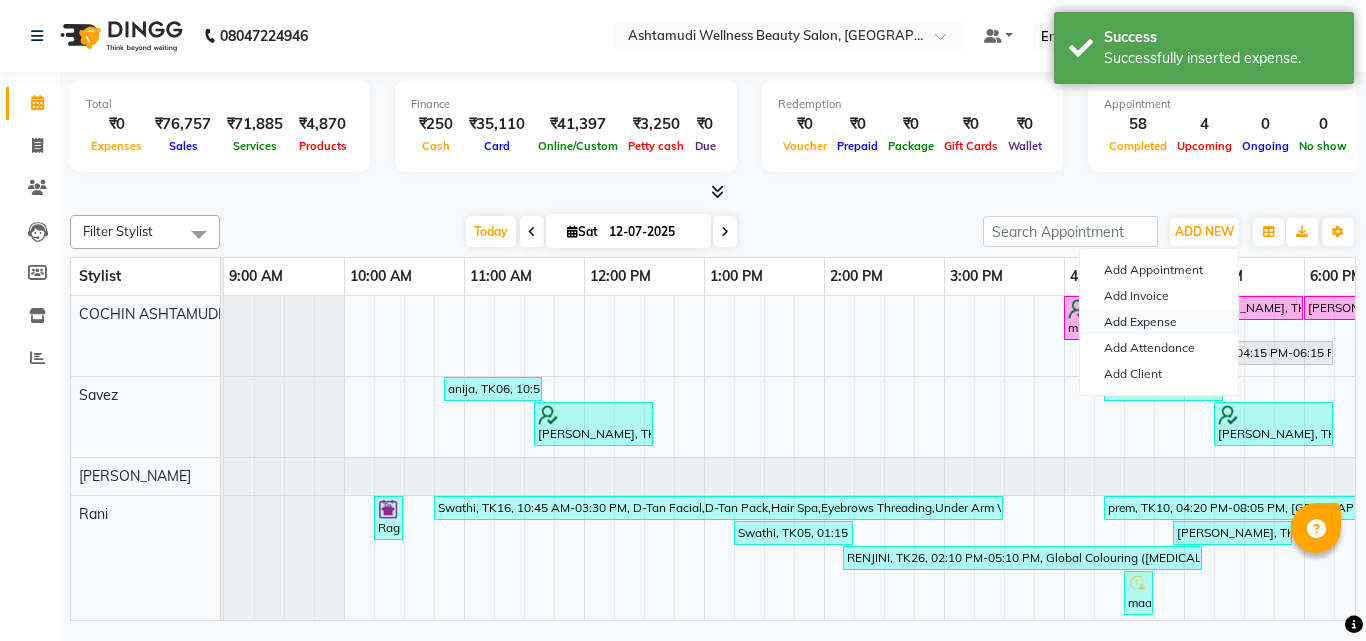 click on "Add Expense" at bounding box center (1159, 322) 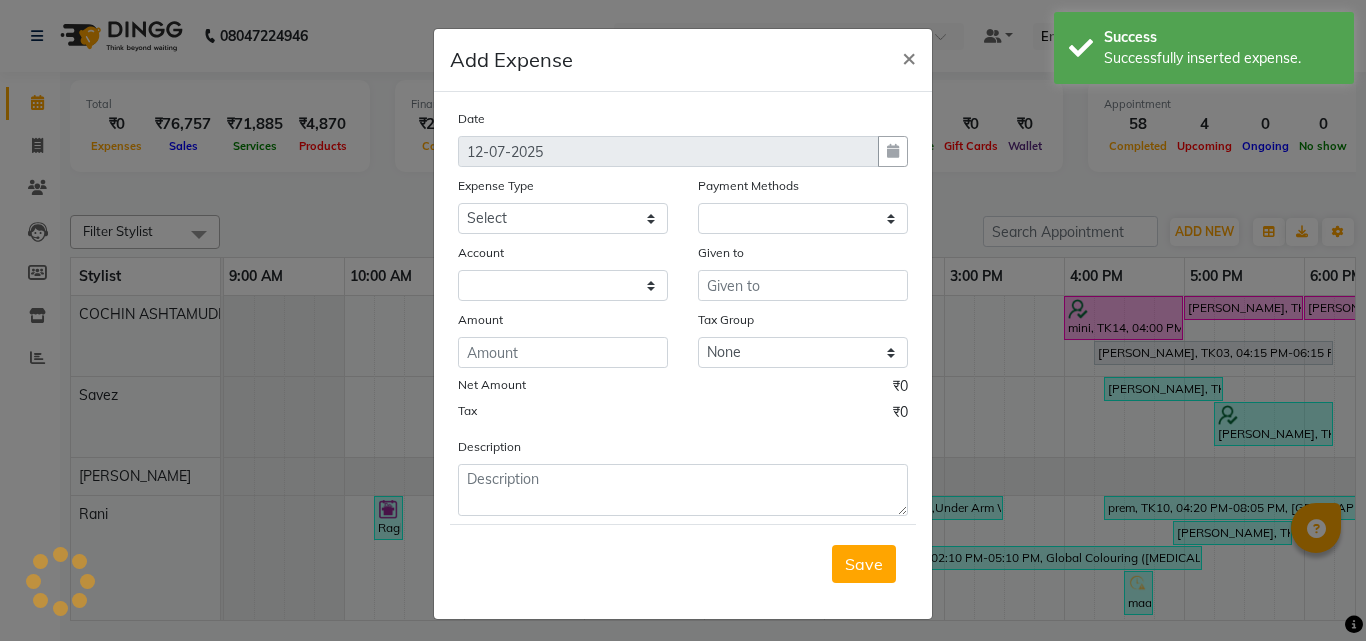 select on "1" 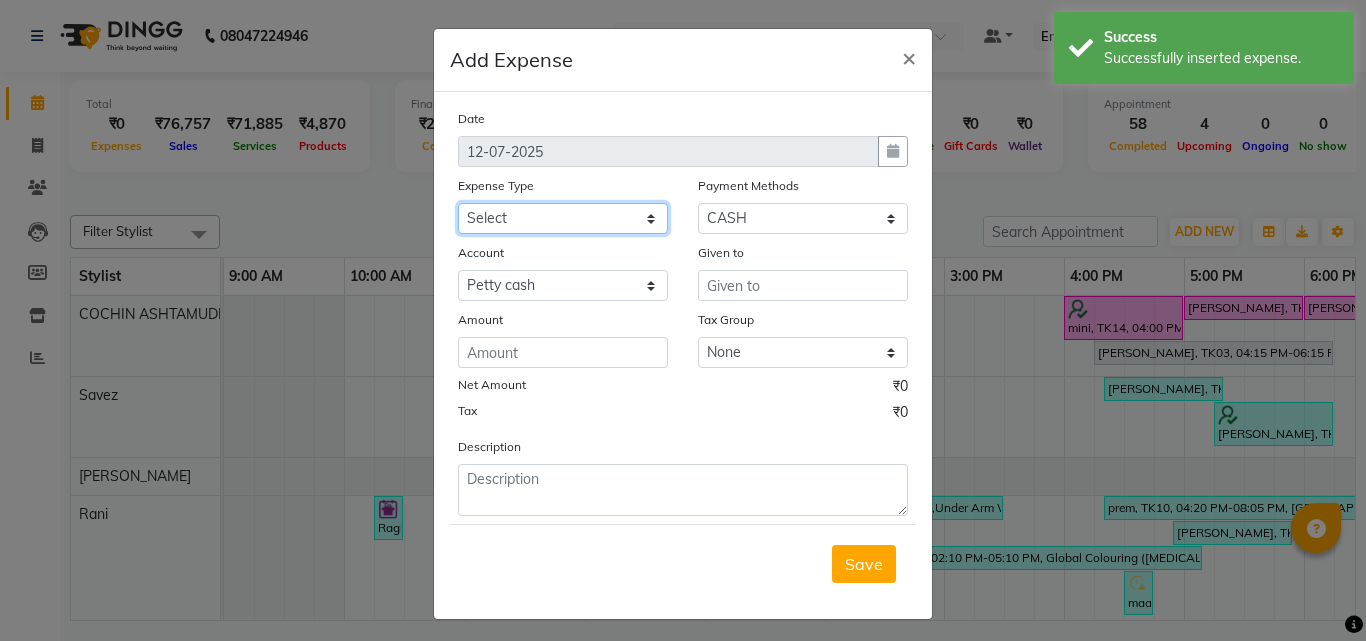 click on "Select ACCOMODATION EXPENSES ADVERTISEMENT SALES PROMOTIONAL EXPENSES Bonus BRIDAL ACCESSORIES REFUND BRIDAL COMMISSION BRIDAL FOOD BRIDAL INCENTIVES BRIDAL ORNAMENTS REFUND BRIDAL TA CASH DEPOSIT RAK BANK COMPUTER ACCESSORIES MOBILE PHONE Donation and Charity Expenses ELECTRICITY CHARGES ELECTRONICS FITTINGS Event Expense FISH FOOD EXPENSES FOOD REFRESHMENT FOR CLIENTS FOOD REFRESHMENT FOR STAFFS Freight And Forwarding Charges FUEL FOR GENERATOR FURNITURE AND EQUIPMENTS Gifts for Clients GIFTS FOR STAFFS GOKULAM CHITS HOSTEL RENT LAUNDRY EXPENSES LICENSE OTHER FEES LOADING UNLOADING CHARGES Medical Expenses MEHNDI PAYMENTS MISCELLANEOUS EXPENSES NEWSPAPER PERIODICALS Ornaments Maintenance Expense OVERTIME ALLOWANCES Payment For Pest Control Perfomance based incentives POSTAGE COURIER CHARGES Printing PRINTING STATIONERY EXPENSES PROFESSIONAL TAX REPAIRS MAINTENANCE ROUND OFF Salary SALARY ADVANCE Sales Incentives Membership Card SALES INCENTIVES PRODUCT SALES INCENTIVES SERVICES SALON ESSENTIALS SALON RENT" 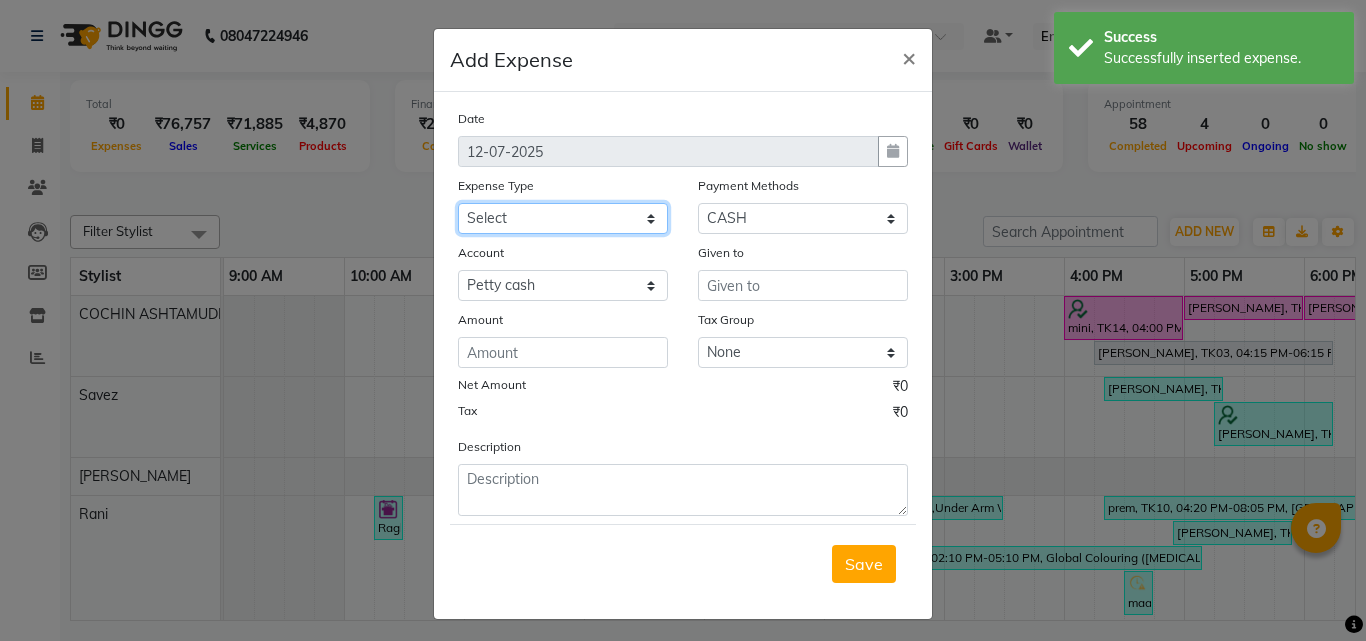 select on "6226" 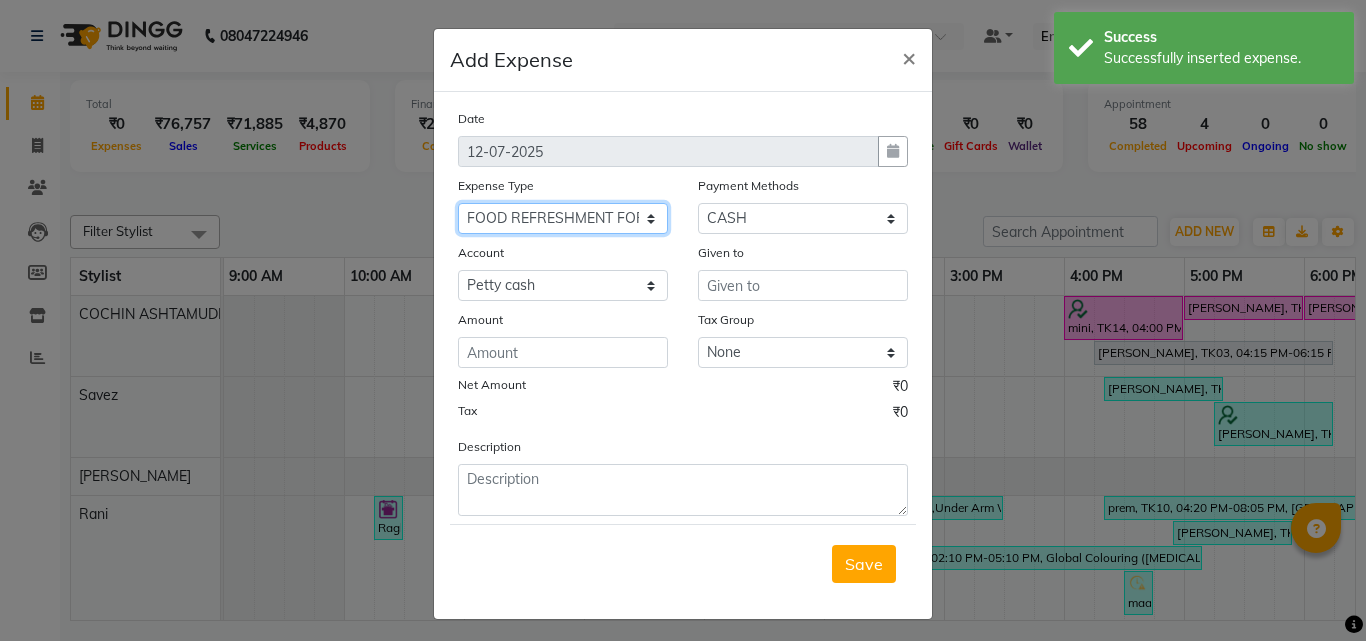 click on "Select ACCOMODATION EXPENSES ADVERTISEMENT SALES PROMOTIONAL EXPENSES Bonus BRIDAL ACCESSORIES REFUND BRIDAL COMMISSION BRIDAL FOOD BRIDAL INCENTIVES BRIDAL ORNAMENTS REFUND BRIDAL TA CASH DEPOSIT RAK BANK COMPUTER ACCESSORIES MOBILE PHONE Donation and Charity Expenses ELECTRICITY CHARGES ELECTRONICS FITTINGS Event Expense FISH FOOD EXPENSES FOOD REFRESHMENT FOR CLIENTS FOOD REFRESHMENT FOR STAFFS Freight And Forwarding Charges FUEL FOR GENERATOR FURNITURE AND EQUIPMENTS Gifts for Clients GIFTS FOR STAFFS GOKULAM CHITS HOSTEL RENT LAUNDRY EXPENSES LICENSE OTHER FEES LOADING UNLOADING CHARGES Medical Expenses MEHNDI PAYMENTS MISCELLANEOUS EXPENSES NEWSPAPER PERIODICALS Ornaments Maintenance Expense OVERTIME ALLOWANCES Payment For Pest Control Perfomance based incentives POSTAGE COURIER CHARGES Printing PRINTING STATIONERY EXPENSES PROFESSIONAL TAX REPAIRS MAINTENANCE ROUND OFF Salary SALARY ADVANCE Sales Incentives Membership Card SALES INCENTIVES PRODUCT SALES INCENTIVES SERVICES SALON ESSENTIALS SALON RENT" 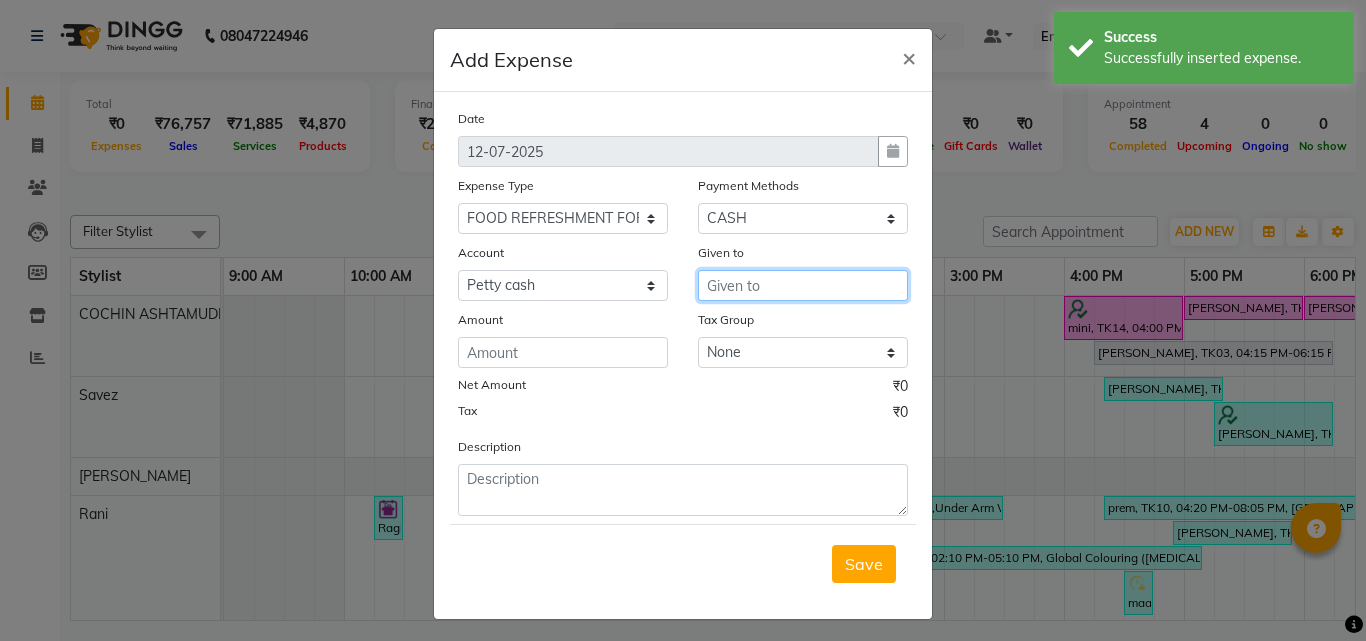 click at bounding box center (803, 285) 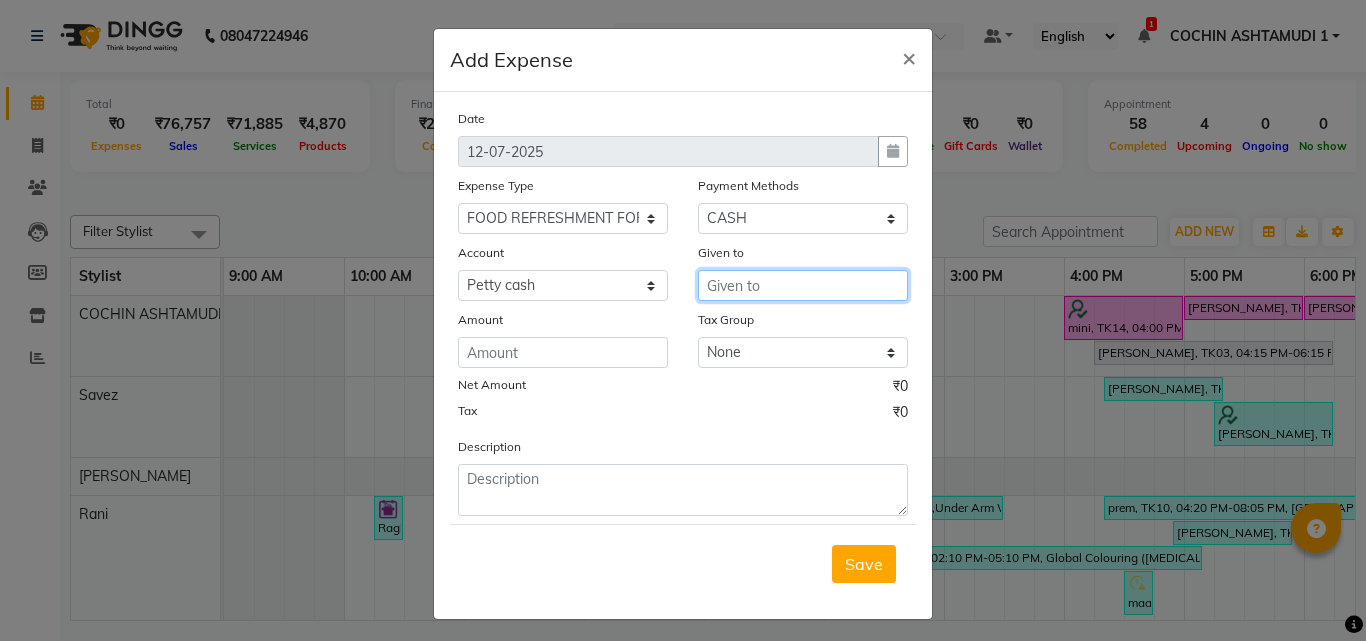 click at bounding box center [803, 285] 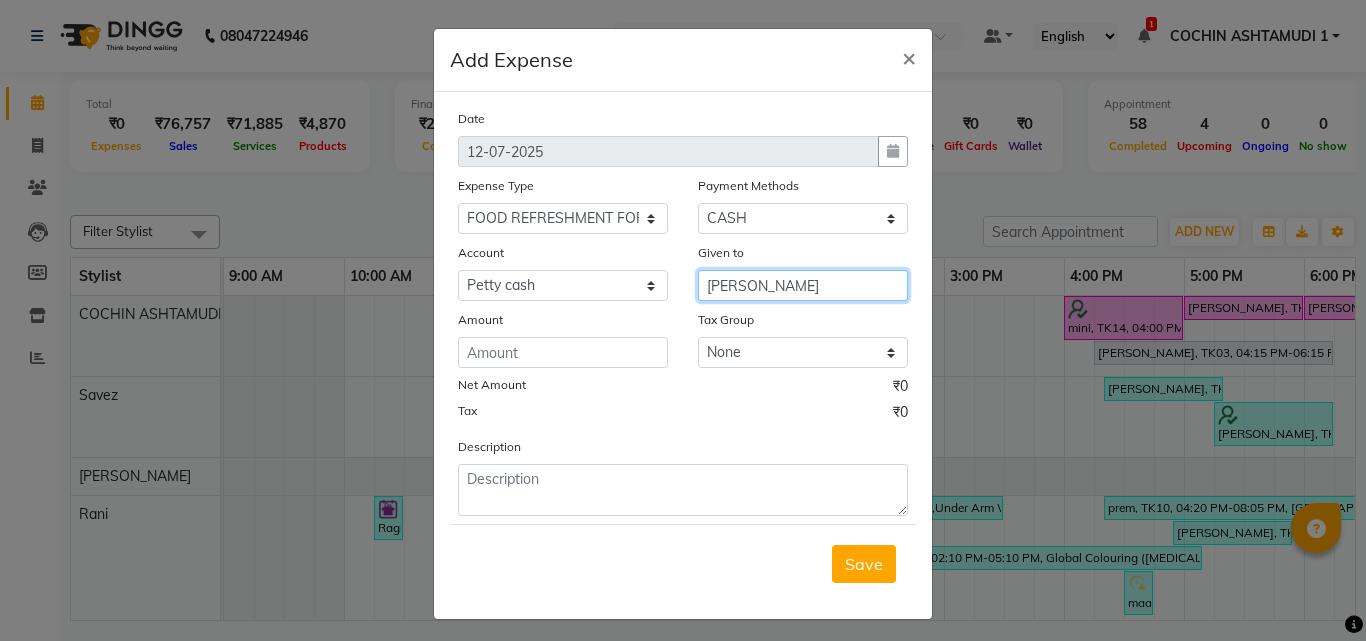 type on "viji" 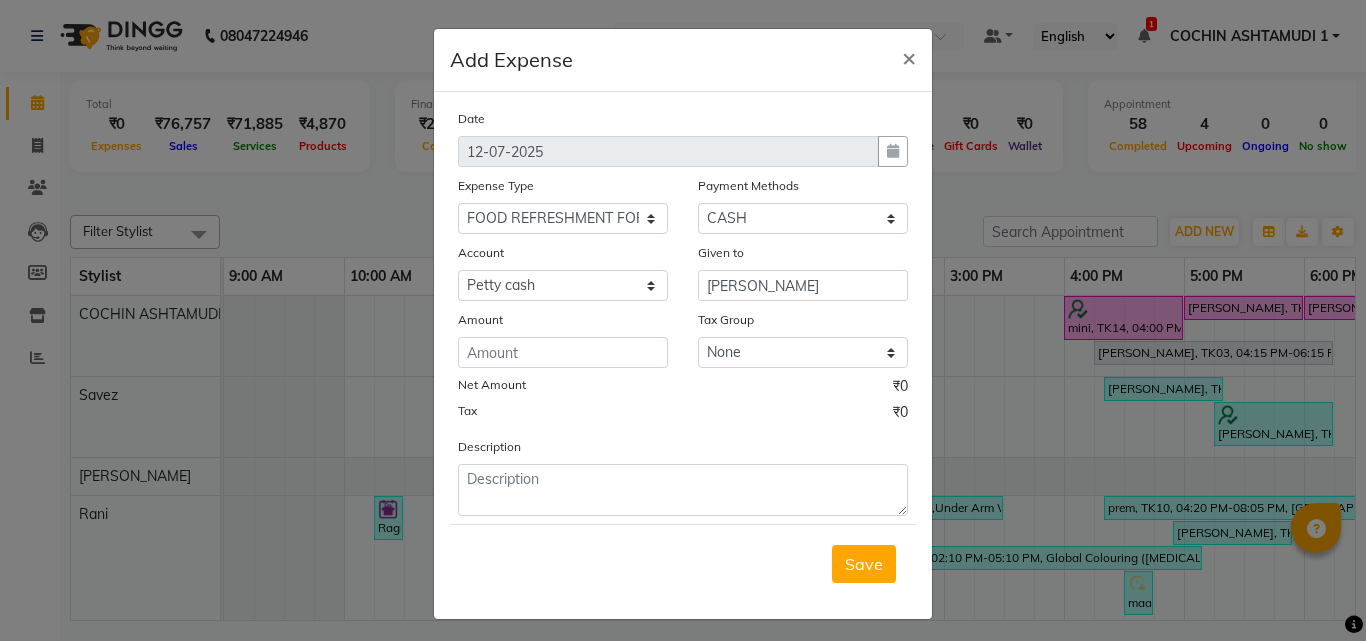 click on "Date 12-07-2025 Expense Type Select ACCOMODATION EXPENSES ADVERTISEMENT SALES PROMOTIONAL EXPENSES Bonus BRIDAL ACCESSORIES REFUND BRIDAL COMMISSION BRIDAL FOOD BRIDAL INCENTIVES BRIDAL ORNAMENTS REFUND BRIDAL TA CASH DEPOSIT RAK BANK COMPUTER ACCESSORIES MOBILE PHONE Donation and Charity Expenses ELECTRICITY CHARGES ELECTRONICS FITTINGS Event Expense FISH FOOD EXPENSES FOOD REFRESHMENT FOR CLIENTS FOOD REFRESHMENT FOR STAFFS Freight And Forwarding Charges FUEL FOR GENERATOR FURNITURE AND EQUIPMENTS Gifts for Clients GIFTS FOR STAFFS GOKULAM CHITS HOSTEL RENT LAUNDRY EXPENSES LICENSE OTHER FEES LOADING UNLOADING CHARGES Medical Expenses MEHNDI PAYMENTS MISCELLANEOUS EXPENSES NEWSPAPER PERIODICALS Ornaments Maintenance Expense OVERTIME ALLOWANCES Payment For Pest Control Perfomance based incentives POSTAGE COURIER CHARGES Printing PRINTING STATIONERY EXPENSES PROFESSIONAL TAX REPAIRS MAINTENANCE ROUND OFF Salary SALARY ADVANCE Sales Incentives Membership Card SALES INCENTIVES PRODUCT SALES INCENTIVES SERVICES" 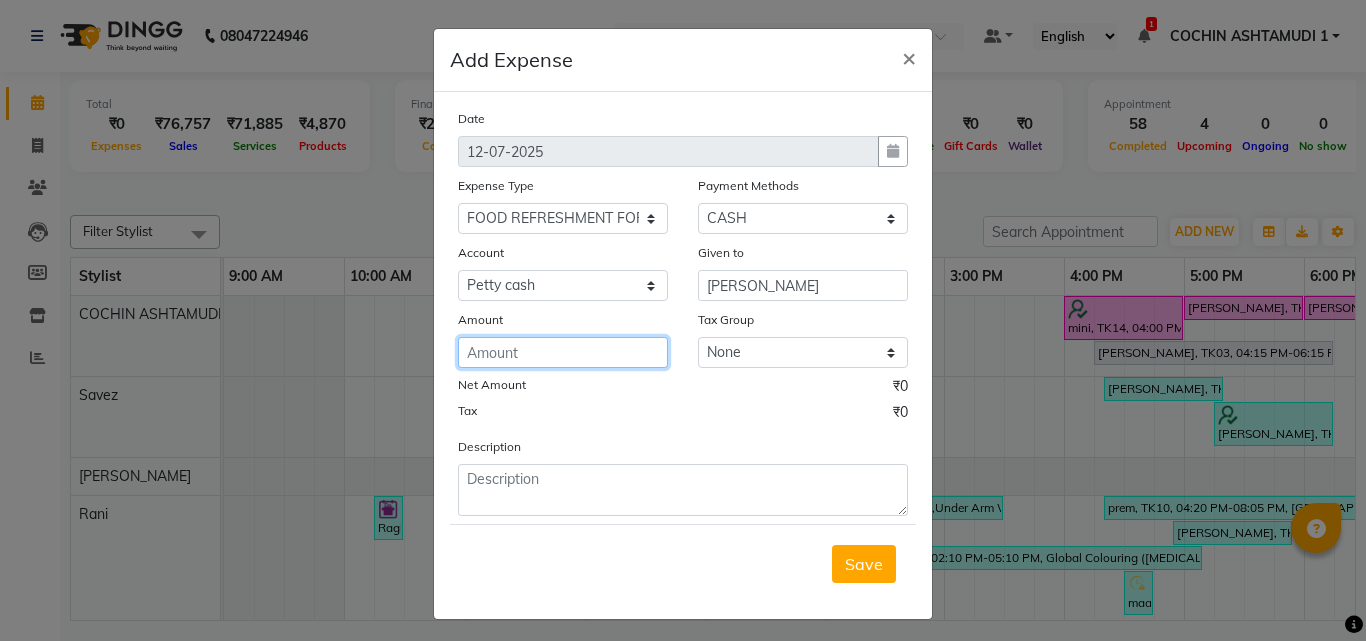 click 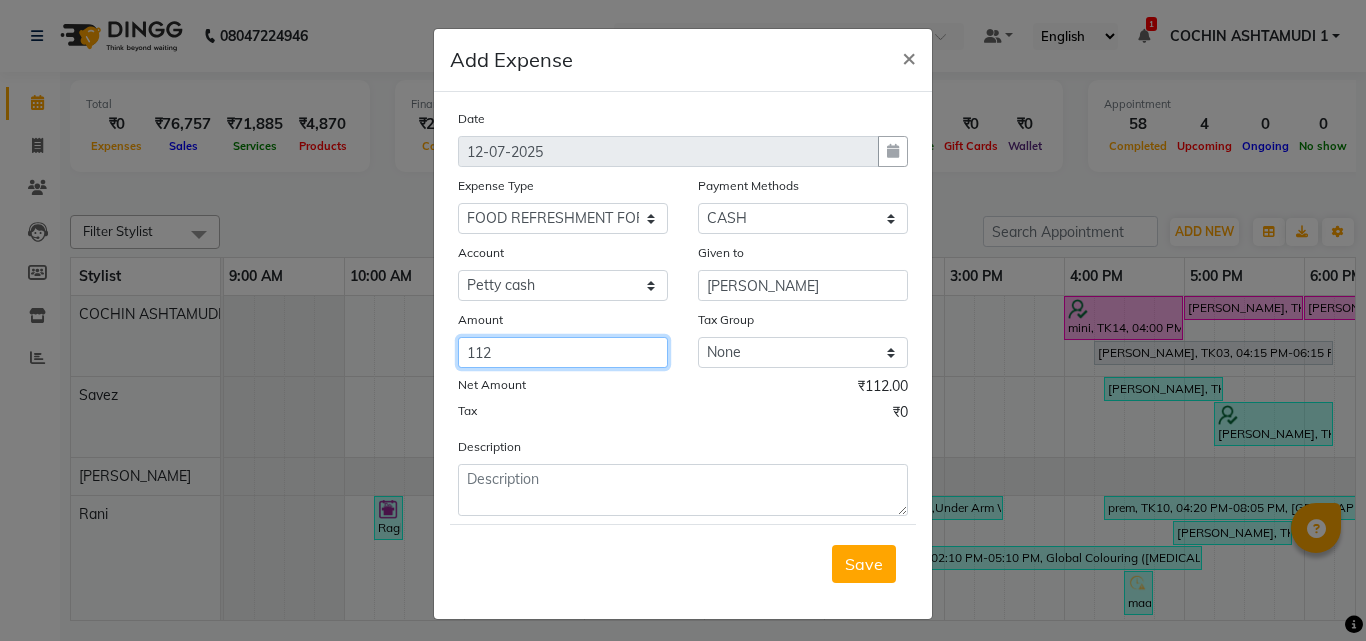 type on "112" 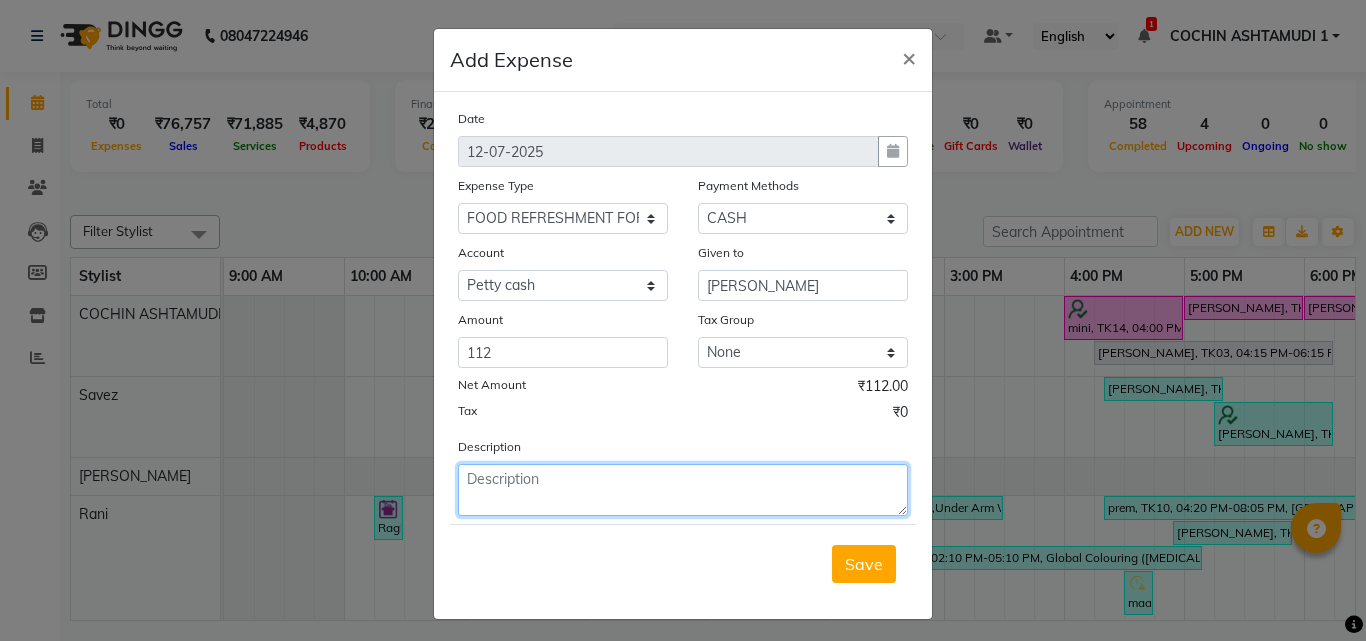 click 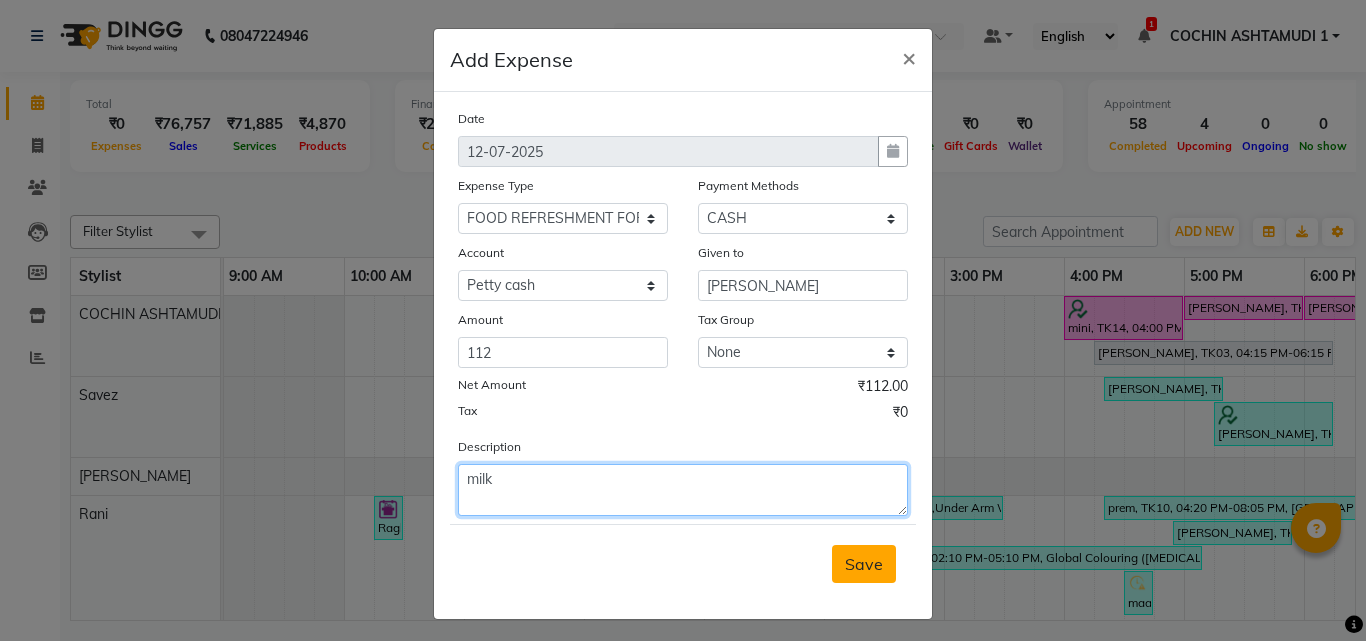 type on "milk" 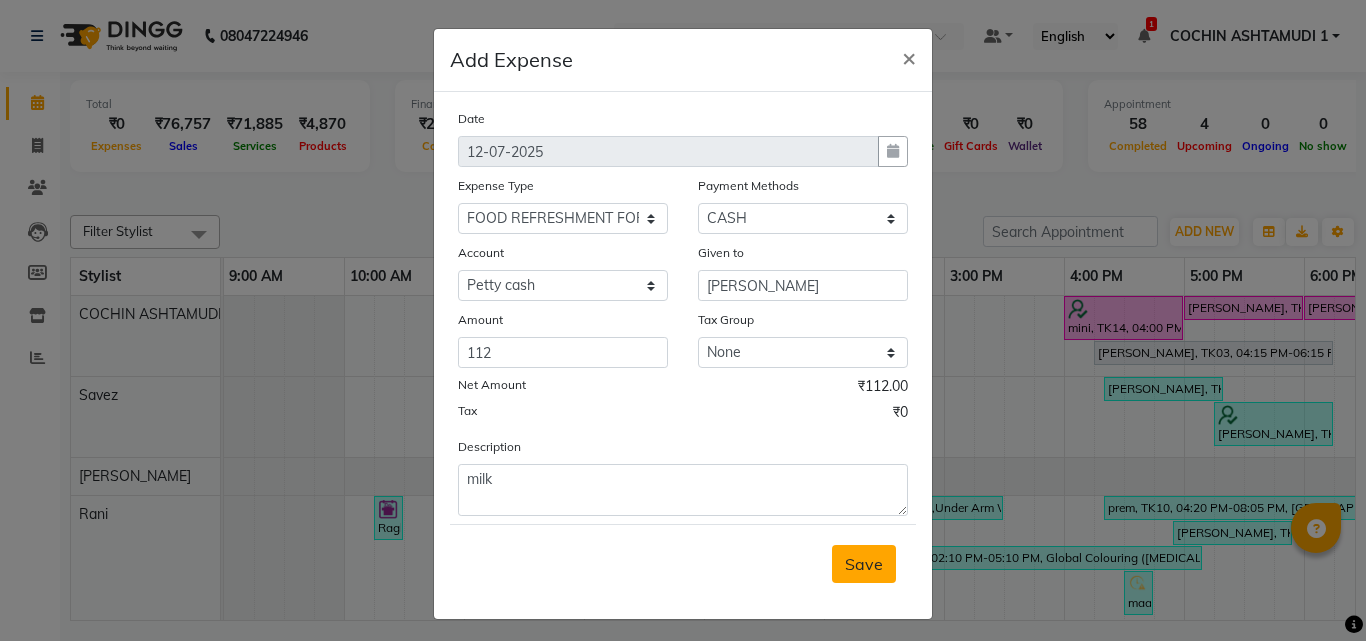 click on "Save" at bounding box center [864, 564] 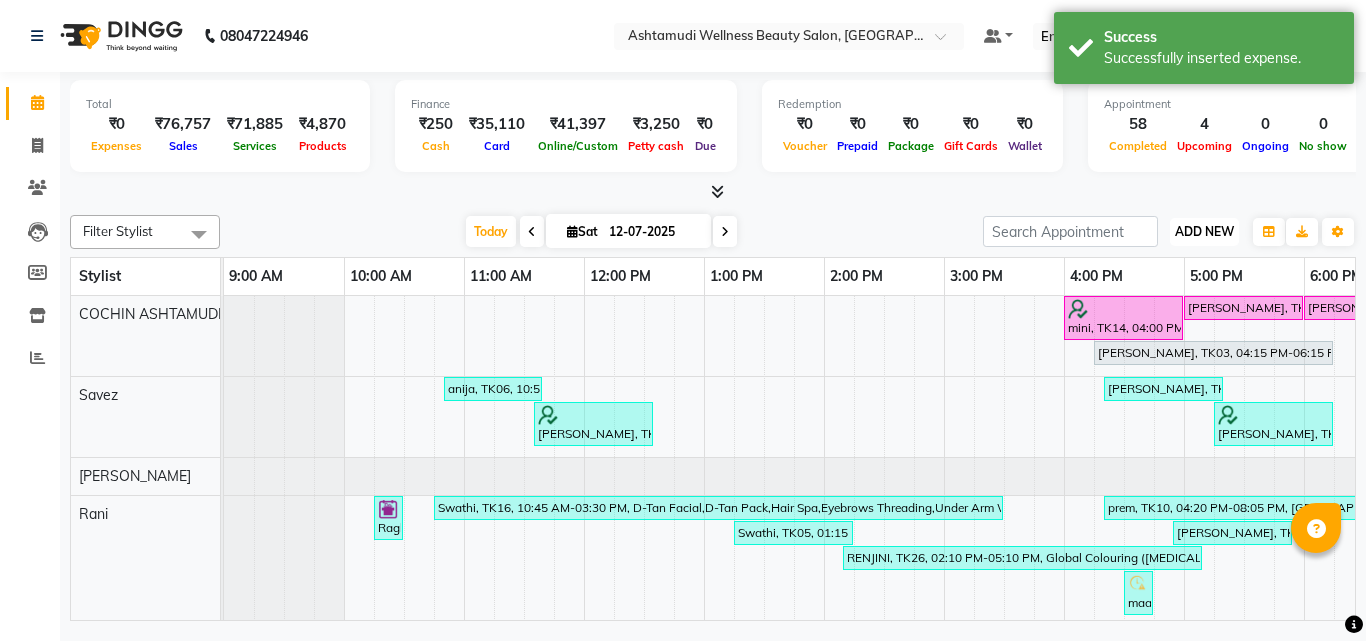click on "ADD NEW" at bounding box center (1204, 231) 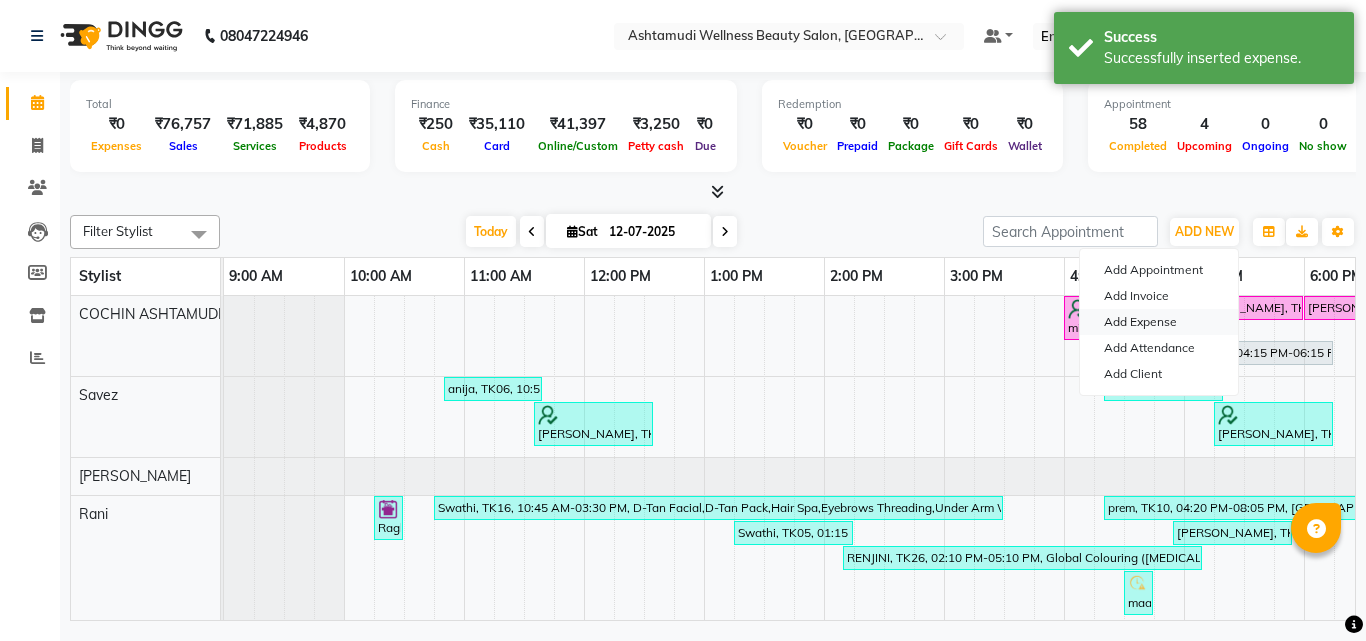 click on "Add Expense" at bounding box center [1159, 322] 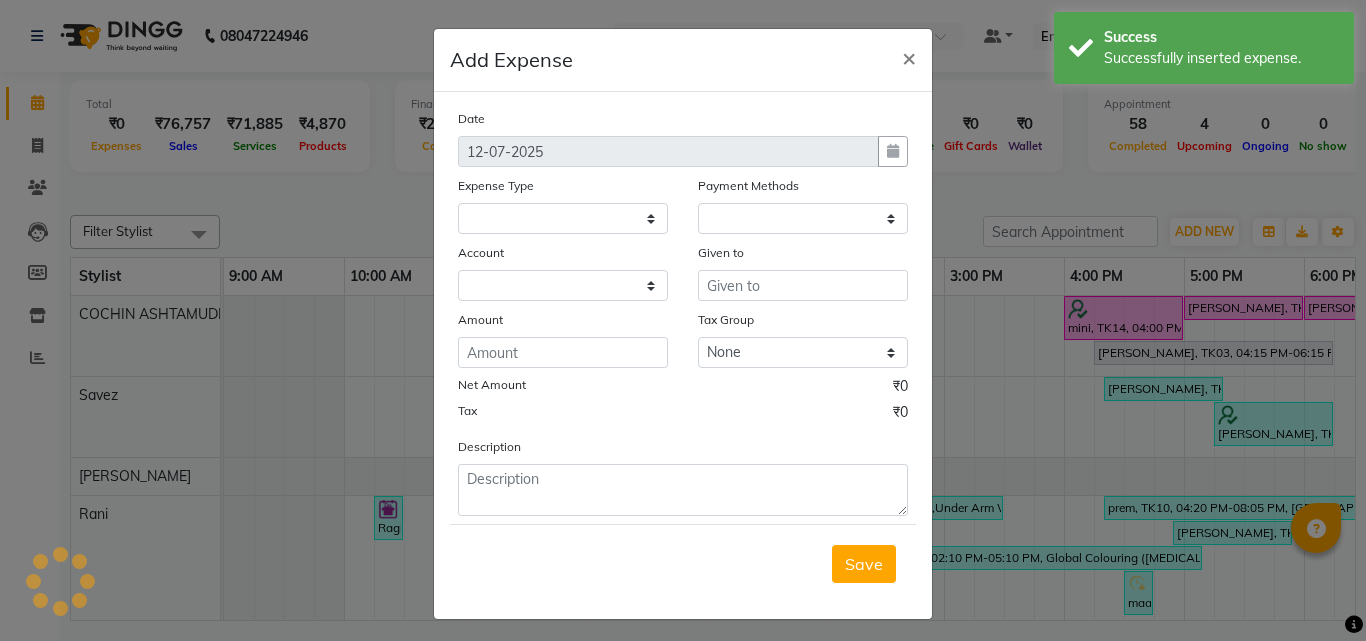 select on "1" 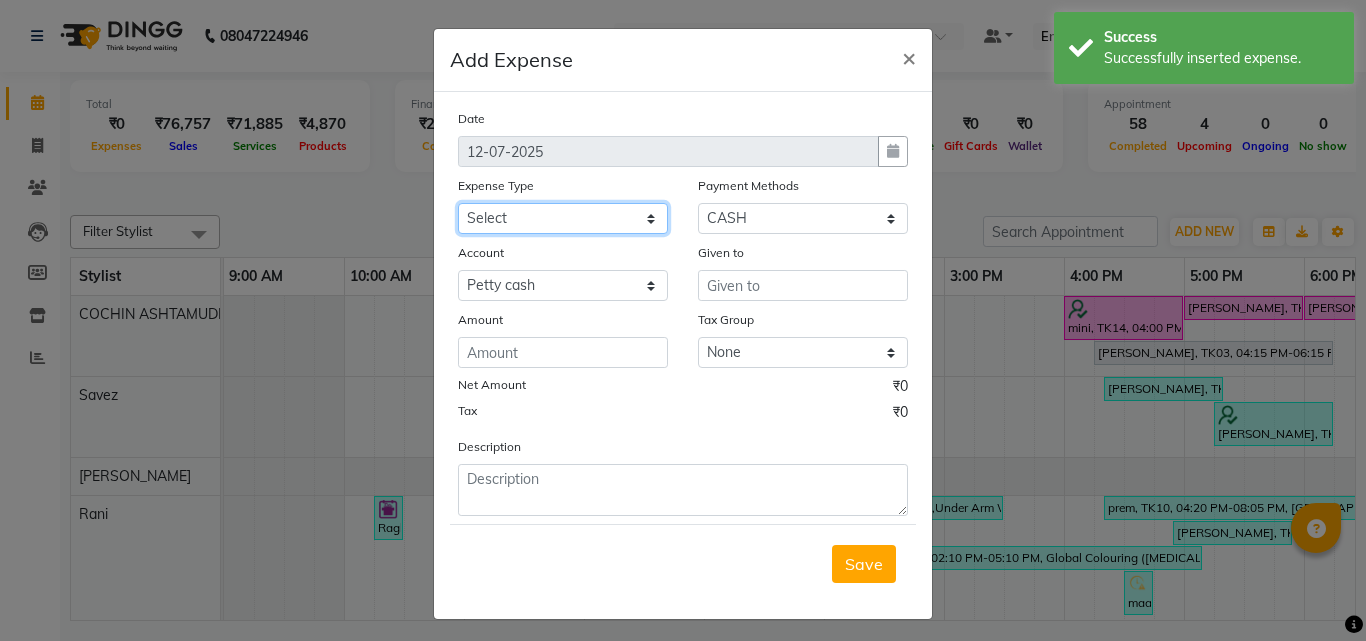 click on "Select ACCOMODATION EXPENSES ADVERTISEMENT SALES PROMOTIONAL EXPENSES Bonus BRIDAL ACCESSORIES REFUND BRIDAL COMMISSION BRIDAL FOOD BRIDAL INCENTIVES BRIDAL ORNAMENTS REFUND BRIDAL TA CASH DEPOSIT RAK BANK COMPUTER ACCESSORIES MOBILE PHONE Donation and Charity Expenses ELECTRICITY CHARGES ELECTRONICS FITTINGS Event Expense FISH FOOD EXPENSES FOOD REFRESHMENT FOR CLIENTS FOOD REFRESHMENT FOR STAFFS Freight And Forwarding Charges FUEL FOR GENERATOR FURNITURE AND EQUIPMENTS Gifts for Clients GIFTS FOR STAFFS GOKULAM CHITS HOSTEL RENT LAUNDRY EXPENSES LICENSE OTHER FEES LOADING UNLOADING CHARGES Medical Expenses MEHNDI PAYMENTS MISCELLANEOUS EXPENSES NEWSPAPER PERIODICALS Ornaments Maintenance Expense OVERTIME ALLOWANCES Payment For Pest Control Perfomance based incentives POSTAGE COURIER CHARGES Printing PRINTING STATIONERY EXPENSES PROFESSIONAL TAX REPAIRS MAINTENANCE ROUND OFF Salary SALARY ADVANCE Sales Incentives Membership Card SALES INCENTIVES PRODUCT SALES INCENTIVES SERVICES SALON ESSENTIALS SALON RENT" 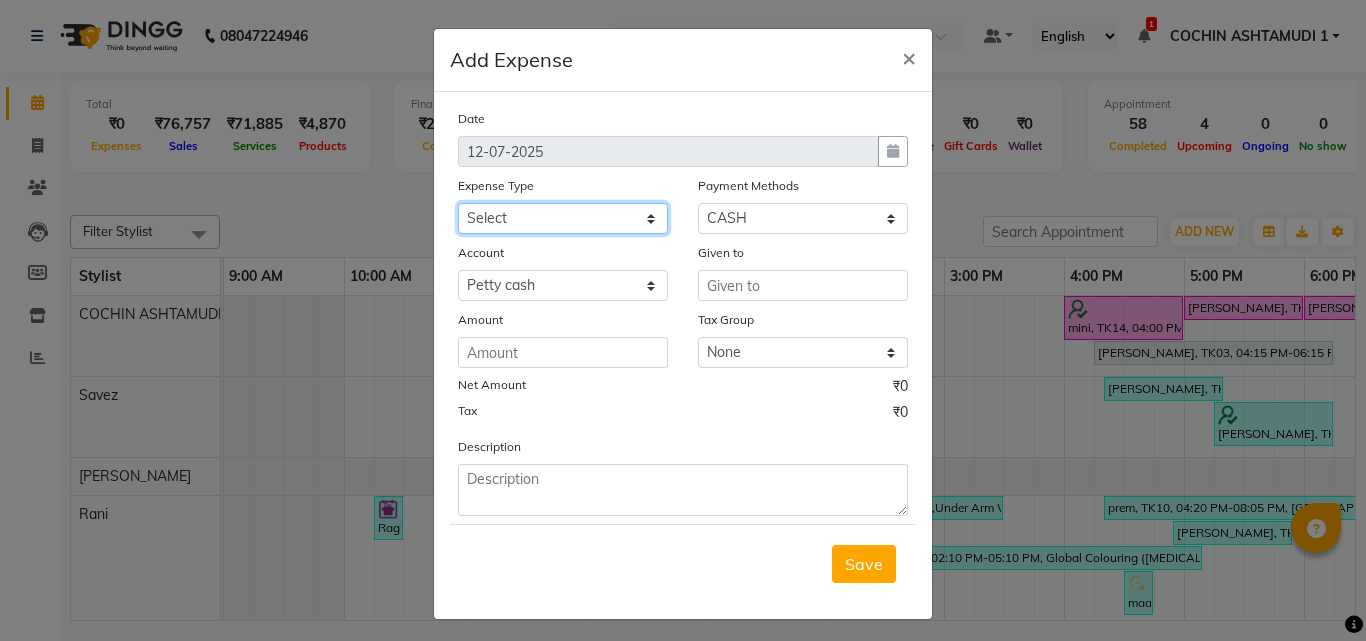 select on "6236" 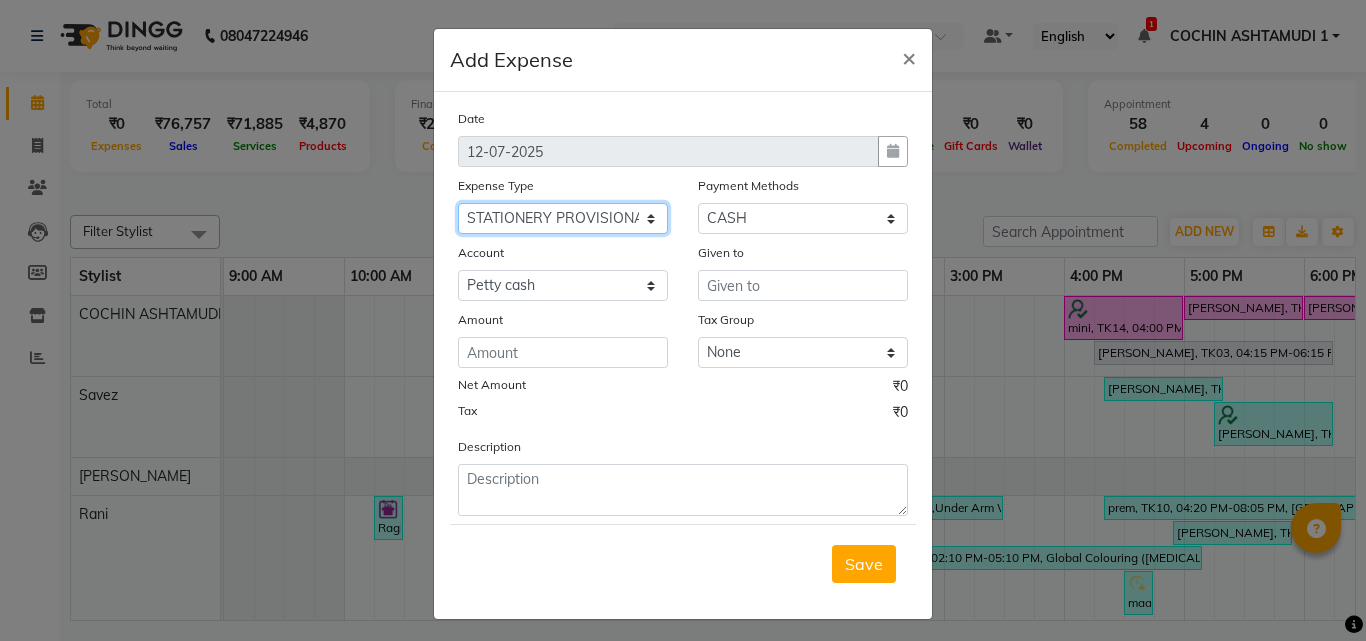 click on "Select ACCOMODATION EXPENSES ADVERTISEMENT SALES PROMOTIONAL EXPENSES Bonus BRIDAL ACCESSORIES REFUND BRIDAL COMMISSION BRIDAL FOOD BRIDAL INCENTIVES BRIDAL ORNAMENTS REFUND BRIDAL TA CASH DEPOSIT RAK BANK COMPUTER ACCESSORIES MOBILE PHONE Donation and Charity Expenses ELECTRICITY CHARGES ELECTRONICS FITTINGS Event Expense FISH FOOD EXPENSES FOOD REFRESHMENT FOR CLIENTS FOOD REFRESHMENT FOR STAFFS Freight And Forwarding Charges FUEL FOR GENERATOR FURNITURE AND EQUIPMENTS Gifts for Clients GIFTS FOR STAFFS GOKULAM CHITS HOSTEL RENT LAUNDRY EXPENSES LICENSE OTHER FEES LOADING UNLOADING CHARGES Medical Expenses MEHNDI PAYMENTS MISCELLANEOUS EXPENSES NEWSPAPER PERIODICALS Ornaments Maintenance Expense OVERTIME ALLOWANCES Payment For Pest Control Perfomance based incentives POSTAGE COURIER CHARGES Printing PRINTING STATIONERY EXPENSES PROFESSIONAL TAX REPAIRS MAINTENANCE ROUND OFF Salary SALARY ADVANCE Sales Incentives Membership Card SALES INCENTIVES PRODUCT SALES INCENTIVES SERVICES SALON ESSENTIALS SALON RENT" 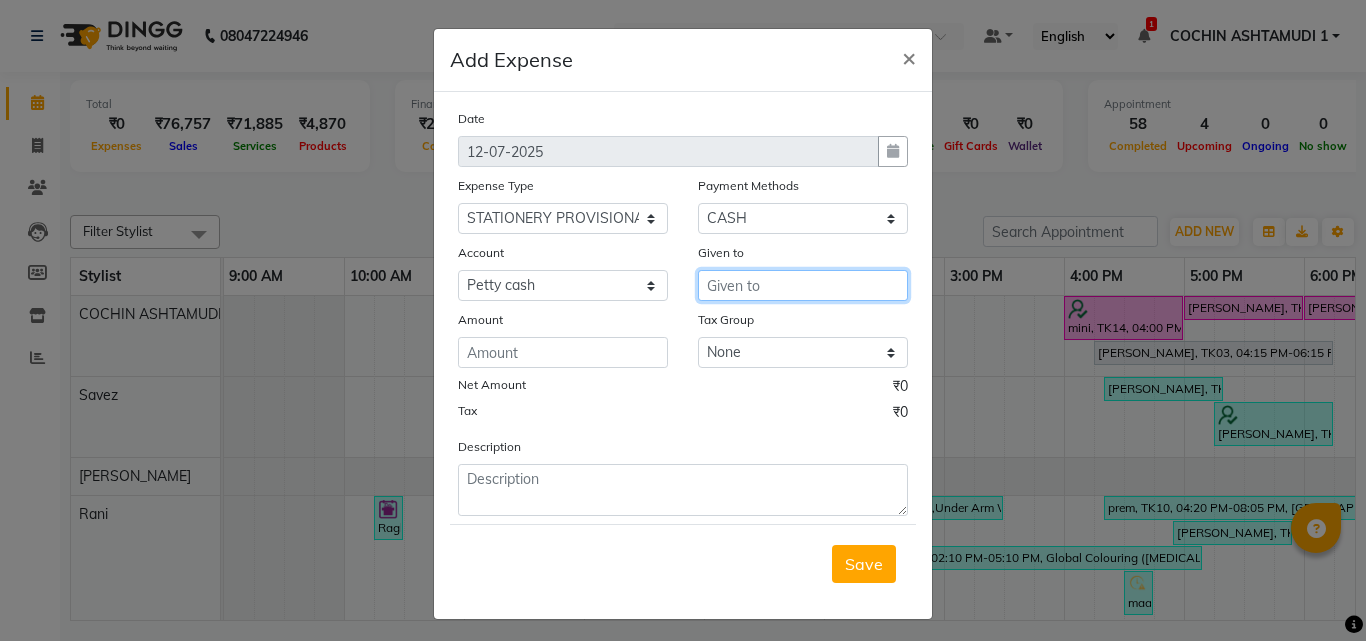 click at bounding box center [803, 285] 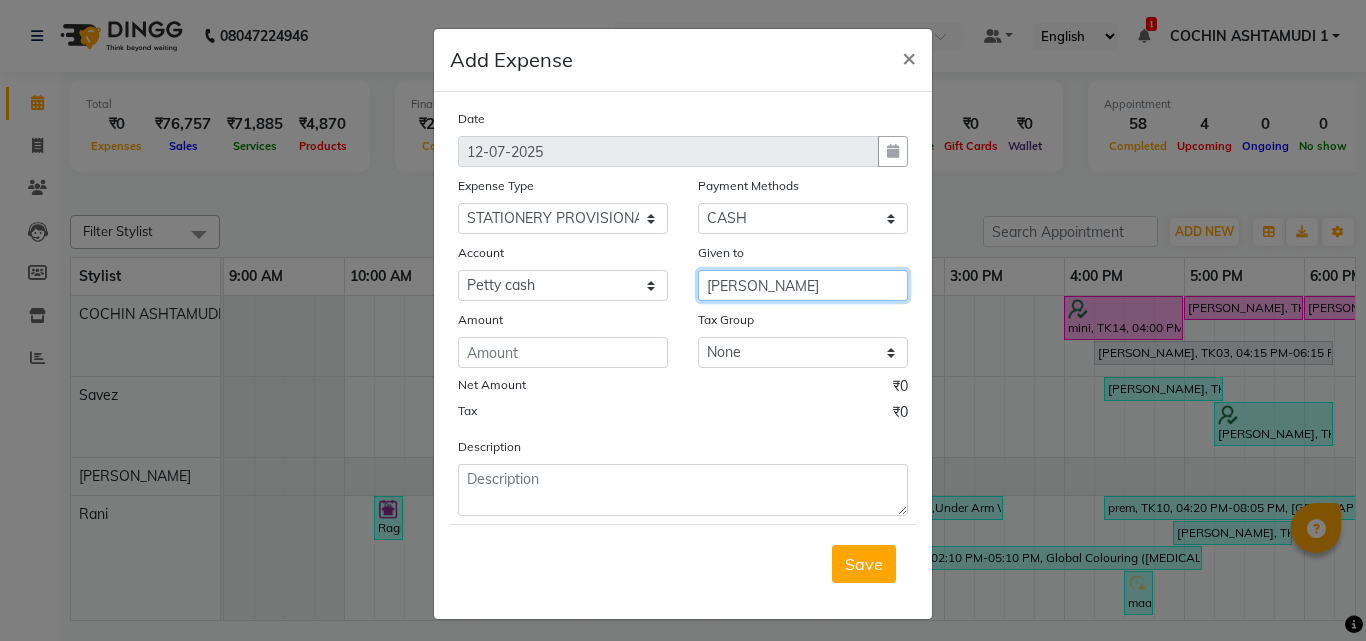 type on "viji" 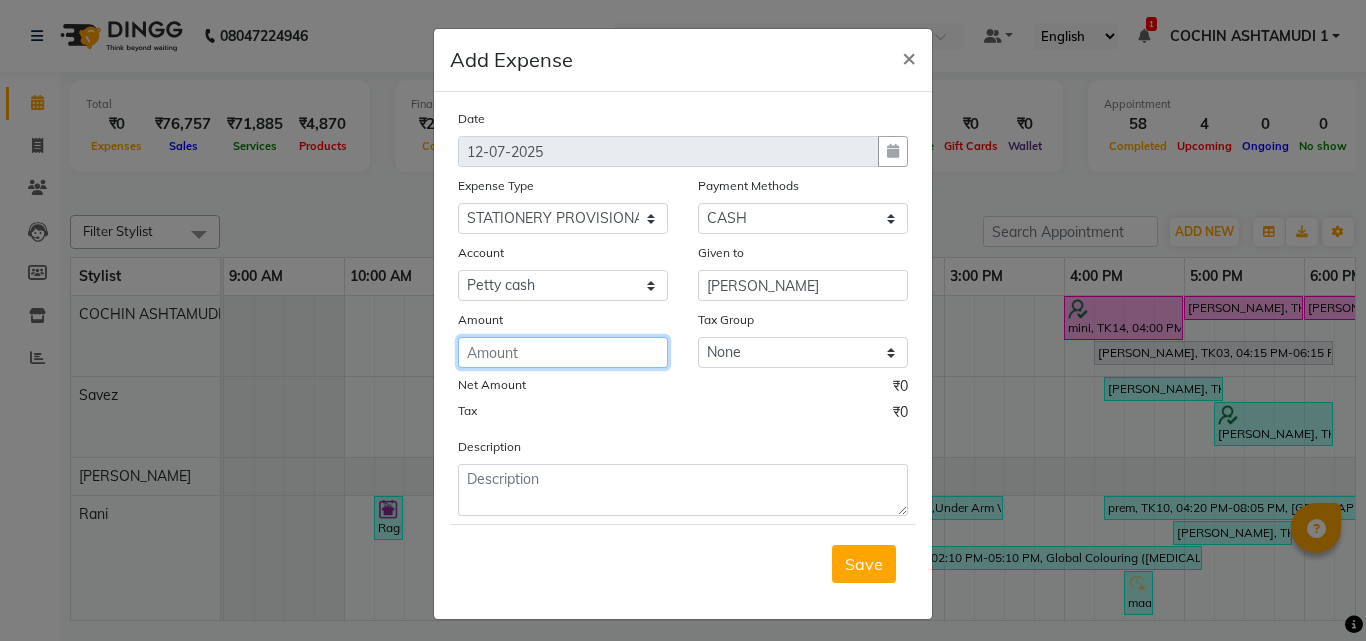 click 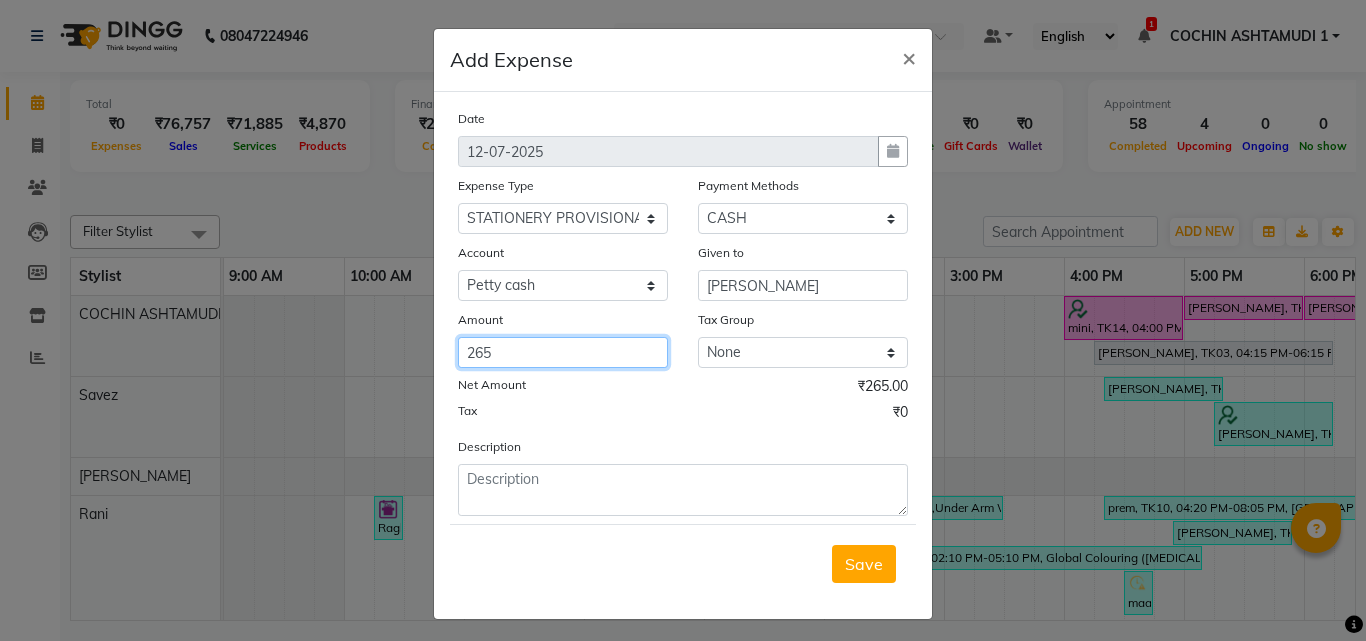 type on "265" 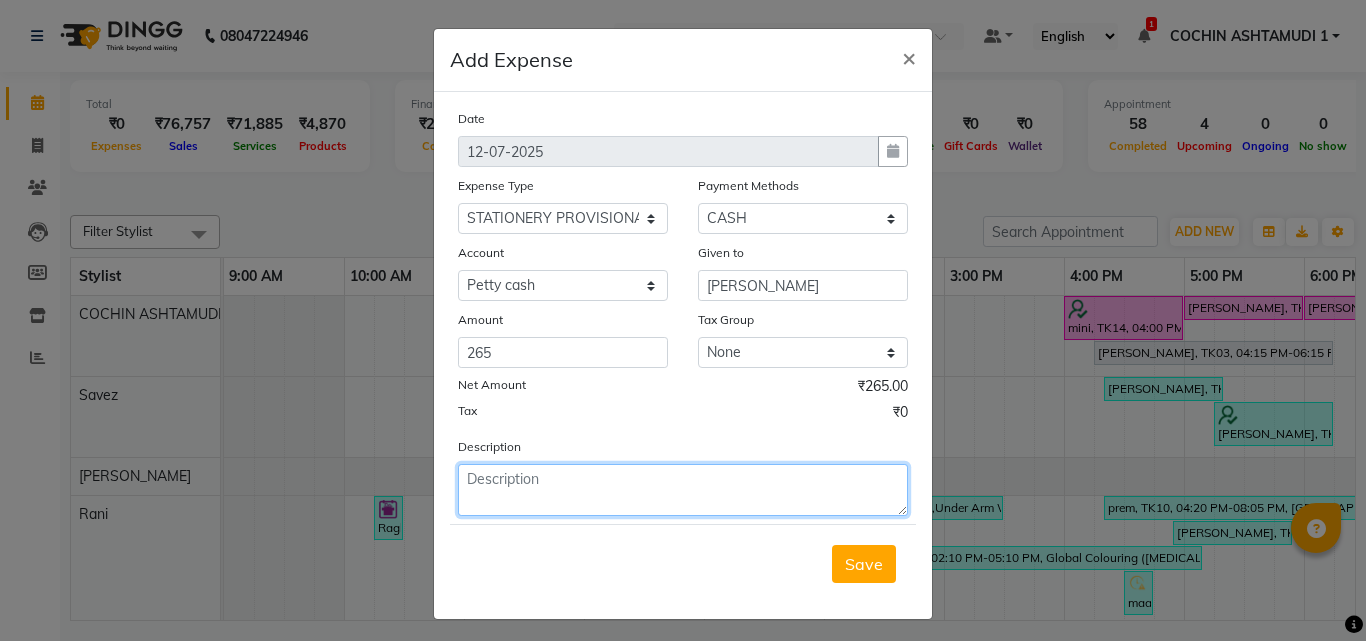 click 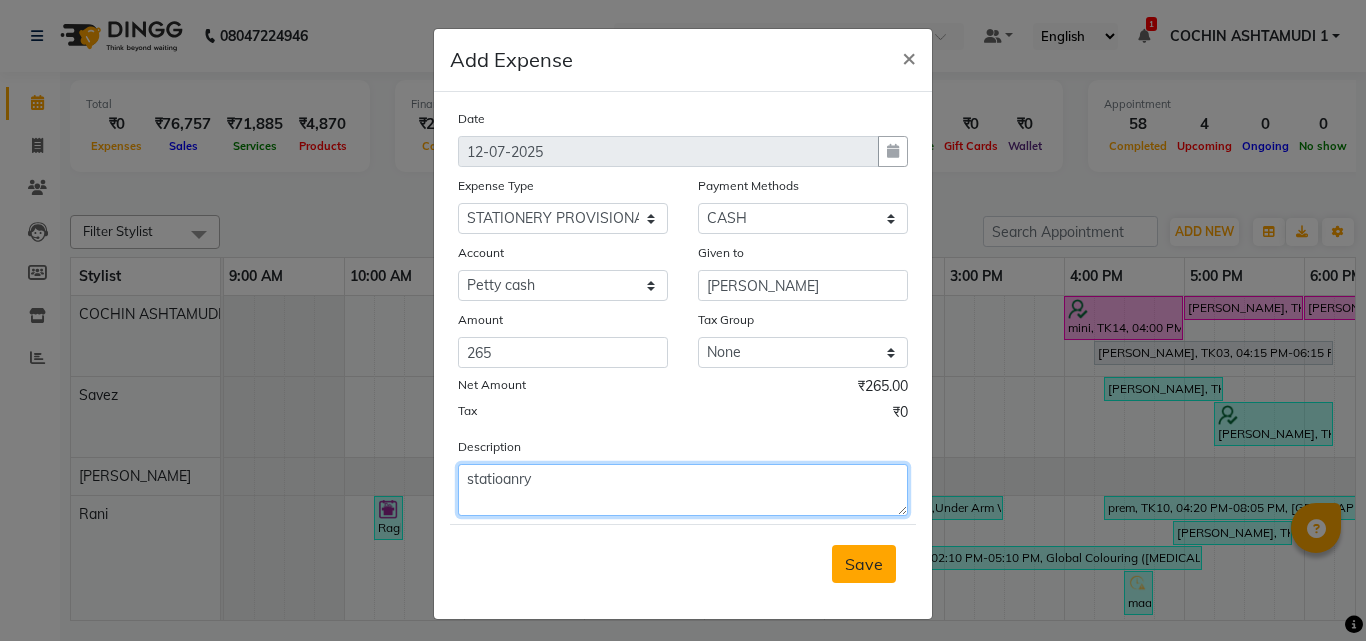 type on "statioanry" 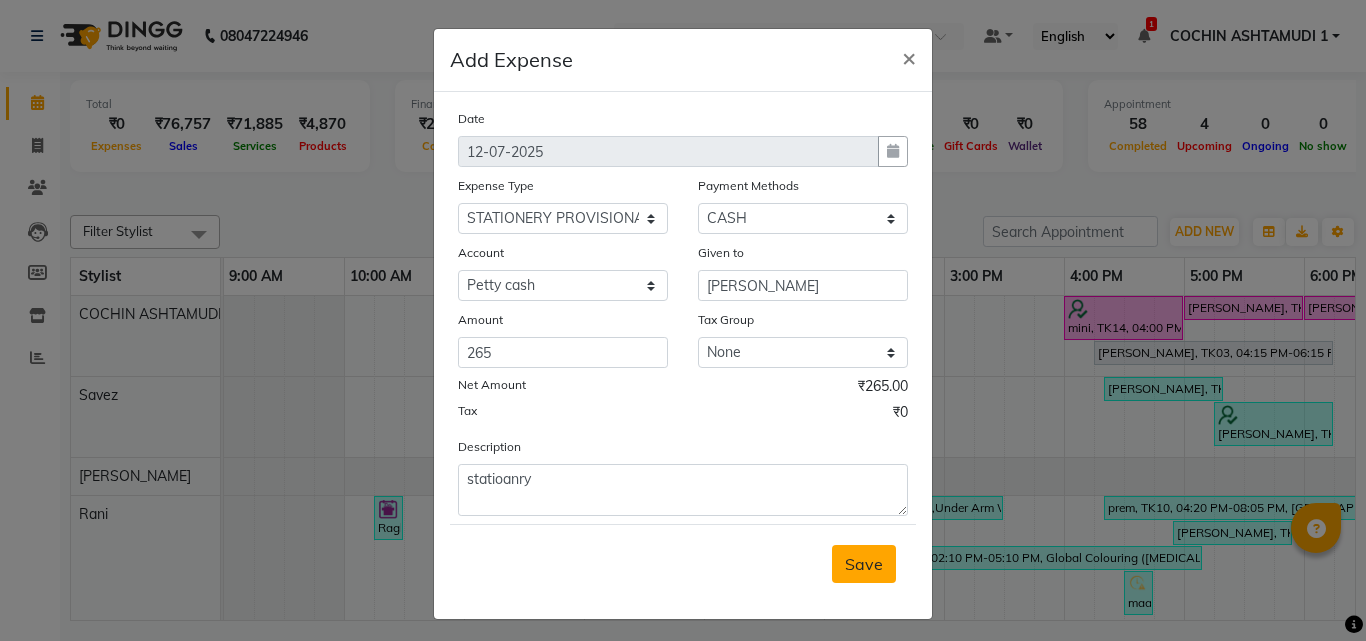 click on "Save" at bounding box center (864, 564) 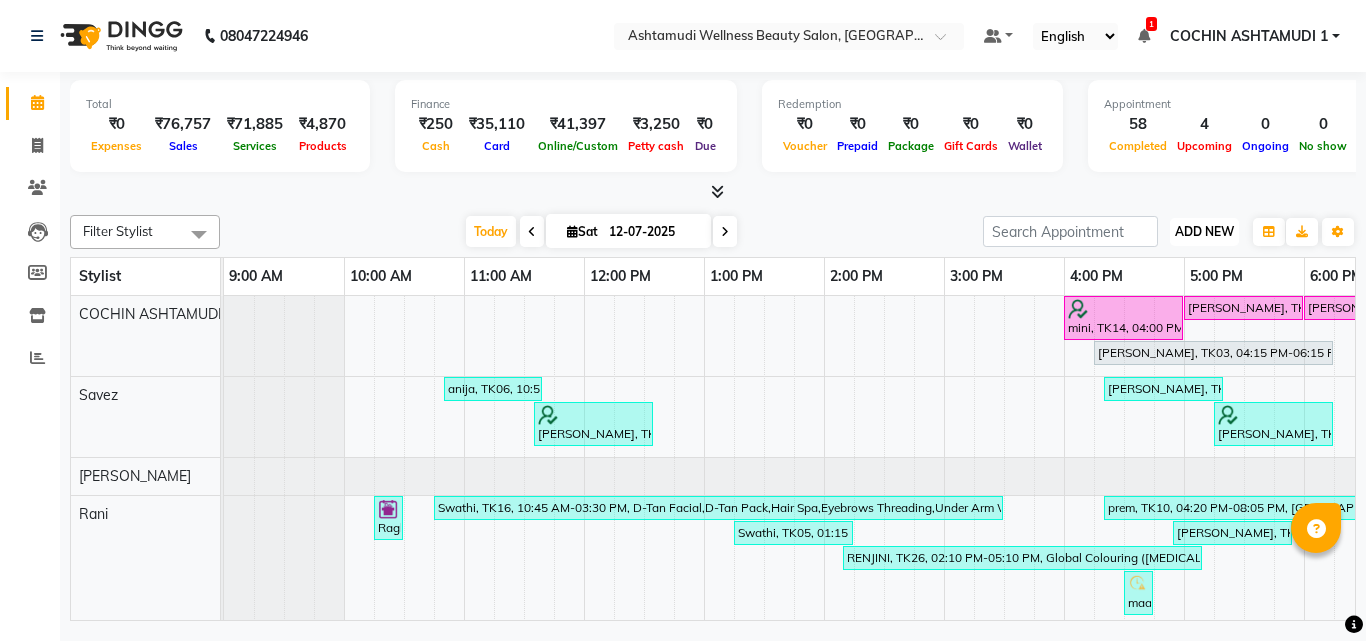 click on "ADD NEW" at bounding box center (1204, 231) 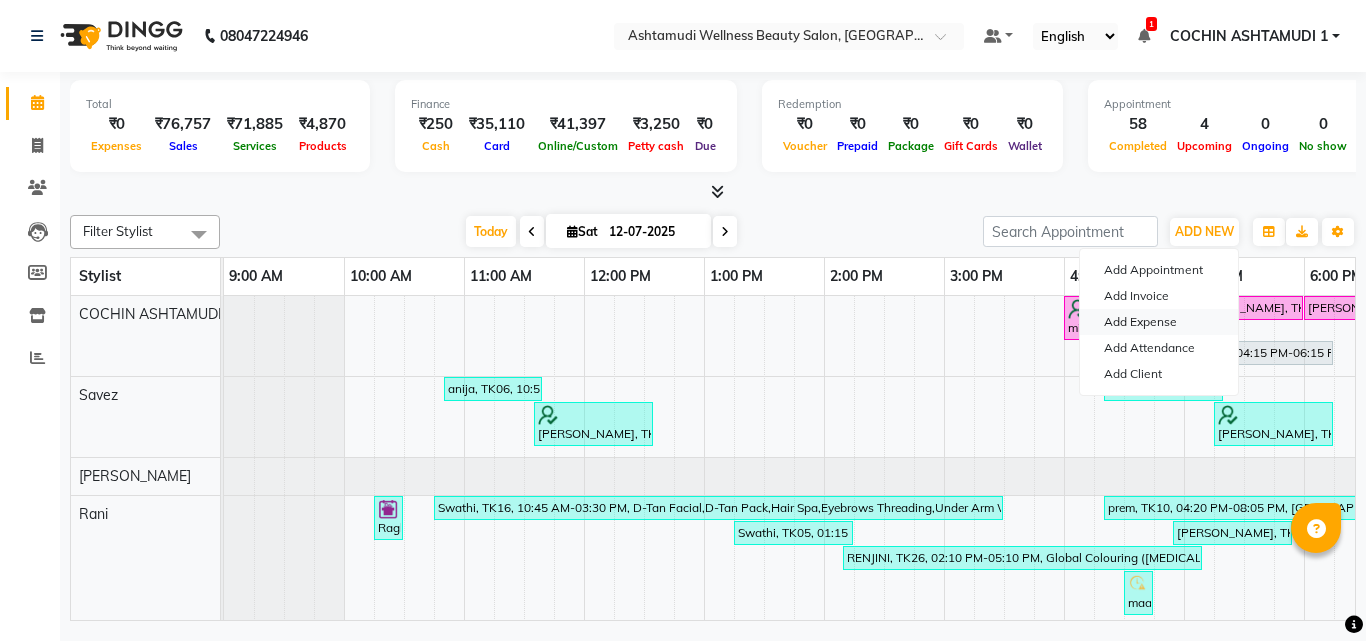 click on "Add Expense" at bounding box center (1159, 322) 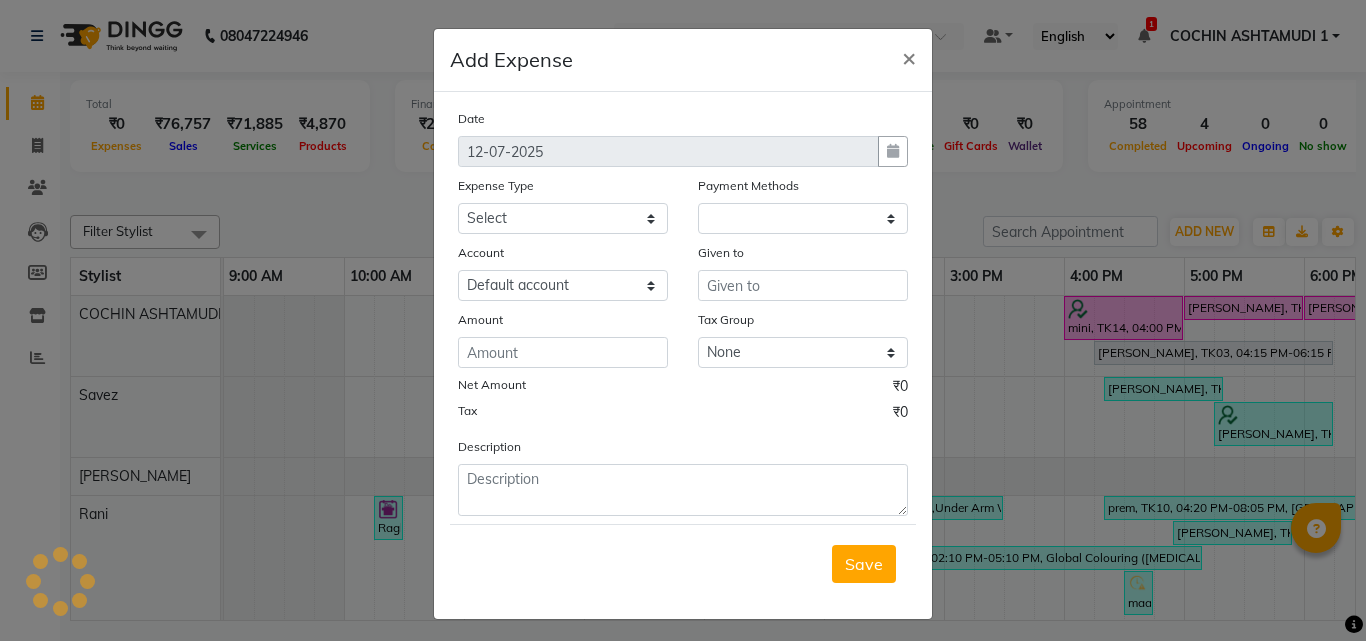 select on "1" 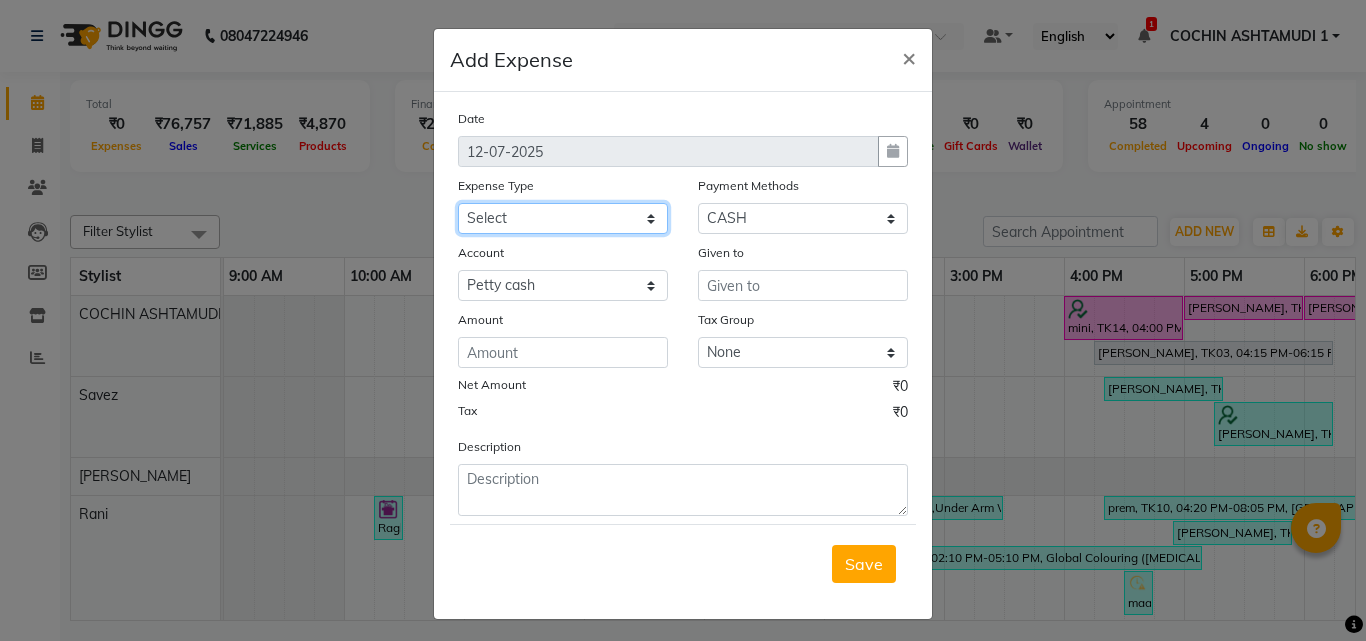 click on "Select ACCOMODATION EXPENSES ADVERTISEMENT SALES PROMOTIONAL EXPENSES Bonus BRIDAL ACCESSORIES REFUND BRIDAL COMMISSION BRIDAL FOOD BRIDAL INCENTIVES BRIDAL ORNAMENTS REFUND BRIDAL TA CASH DEPOSIT RAK BANK COMPUTER ACCESSORIES MOBILE PHONE Donation and Charity Expenses ELECTRICITY CHARGES ELECTRONICS FITTINGS Event Expense FISH FOOD EXPENSES FOOD REFRESHMENT FOR CLIENTS FOOD REFRESHMENT FOR STAFFS Freight And Forwarding Charges FUEL FOR GENERATOR FURNITURE AND EQUIPMENTS Gifts for Clients GIFTS FOR STAFFS GOKULAM CHITS HOSTEL RENT LAUNDRY EXPENSES LICENSE OTHER FEES LOADING UNLOADING CHARGES Medical Expenses MEHNDI PAYMENTS MISCELLANEOUS EXPENSES NEWSPAPER PERIODICALS Ornaments Maintenance Expense OVERTIME ALLOWANCES Payment For Pest Control Perfomance based incentives POSTAGE COURIER CHARGES Printing PRINTING STATIONERY EXPENSES PROFESSIONAL TAX REPAIRS MAINTENANCE ROUND OFF Salary SALARY ADVANCE Sales Incentives Membership Card SALES INCENTIVES PRODUCT SALES INCENTIVES SERVICES SALON ESSENTIALS SALON RENT" 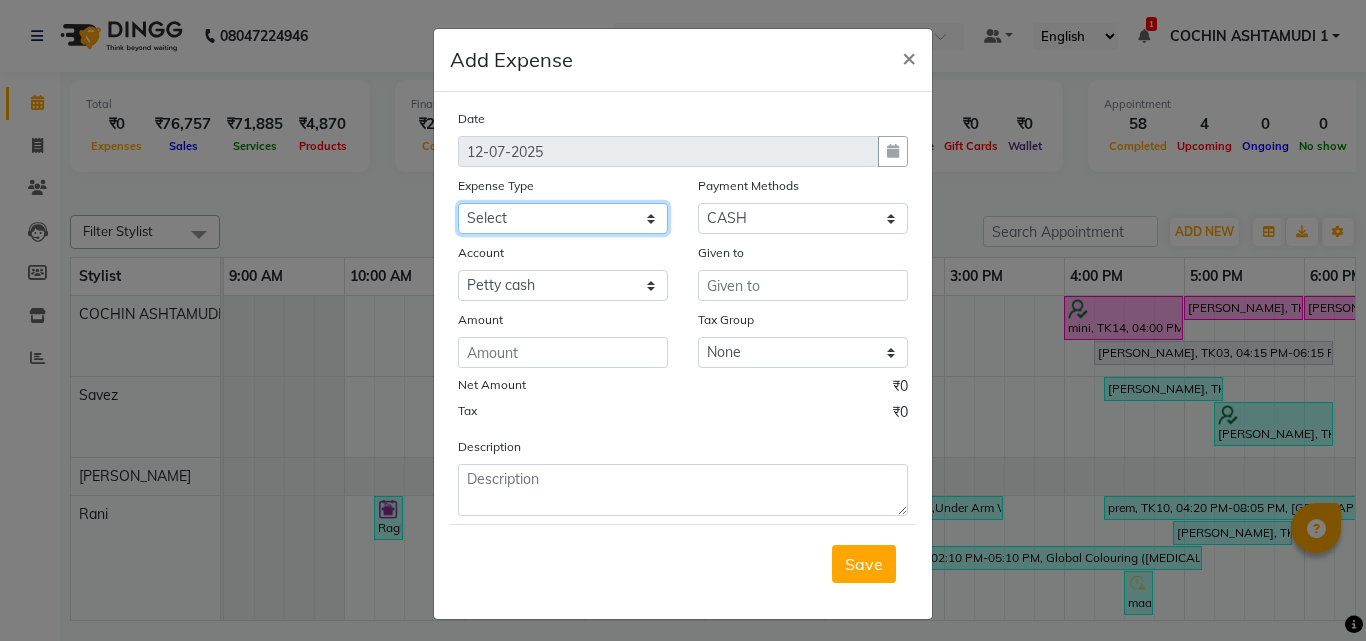 select on "6166" 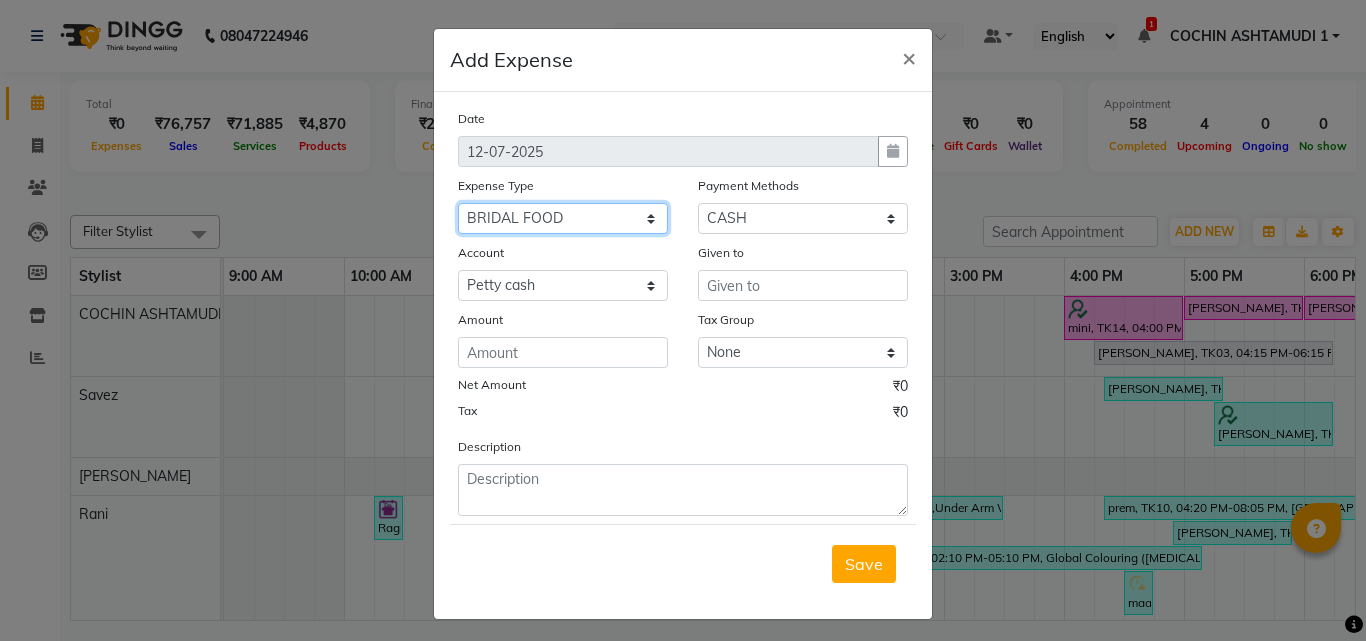 click on "Select ACCOMODATION EXPENSES ADVERTISEMENT SALES PROMOTIONAL EXPENSES Bonus BRIDAL ACCESSORIES REFUND BRIDAL COMMISSION BRIDAL FOOD BRIDAL INCENTIVES BRIDAL ORNAMENTS REFUND BRIDAL TA CASH DEPOSIT RAK BANK COMPUTER ACCESSORIES MOBILE PHONE Donation and Charity Expenses ELECTRICITY CHARGES ELECTRONICS FITTINGS Event Expense FISH FOOD EXPENSES FOOD REFRESHMENT FOR CLIENTS FOOD REFRESHMENT FOR STAFFS Freight And Forwarding Charges FUEL FOR GENERATOR FURNITURE AND EQUIPMENTS Gifts for Clients GIFTS FOR STAFFS GOKULAM CHITS HOSTEL RENT LAUNDRY EXPENSES LICENSE OTHER FEES LOADING UNLOADING CHARGES Medical Expenses MEHNDI PAYMENTS MISCELLANEOUS EXPENSES NEWSPAPER PERIODICALS Ornaments Maintenance Expense OVERTIME ALLOWANCES Payment For Pest Control Perfomance based incentives POSTAGE COURIER CHARGES Printing PRINTING STATIONERY EXPENSES PROFESSIONAL TAX REPAIRS MAINTENANCE ROUND OFF Salary SALARY ADVANCE Sales Incentives Membership Card SALES INCENTIVES PRODUCT SALES INCENTIVES SERVICES SALON ESSENTIALS SALON RENT" 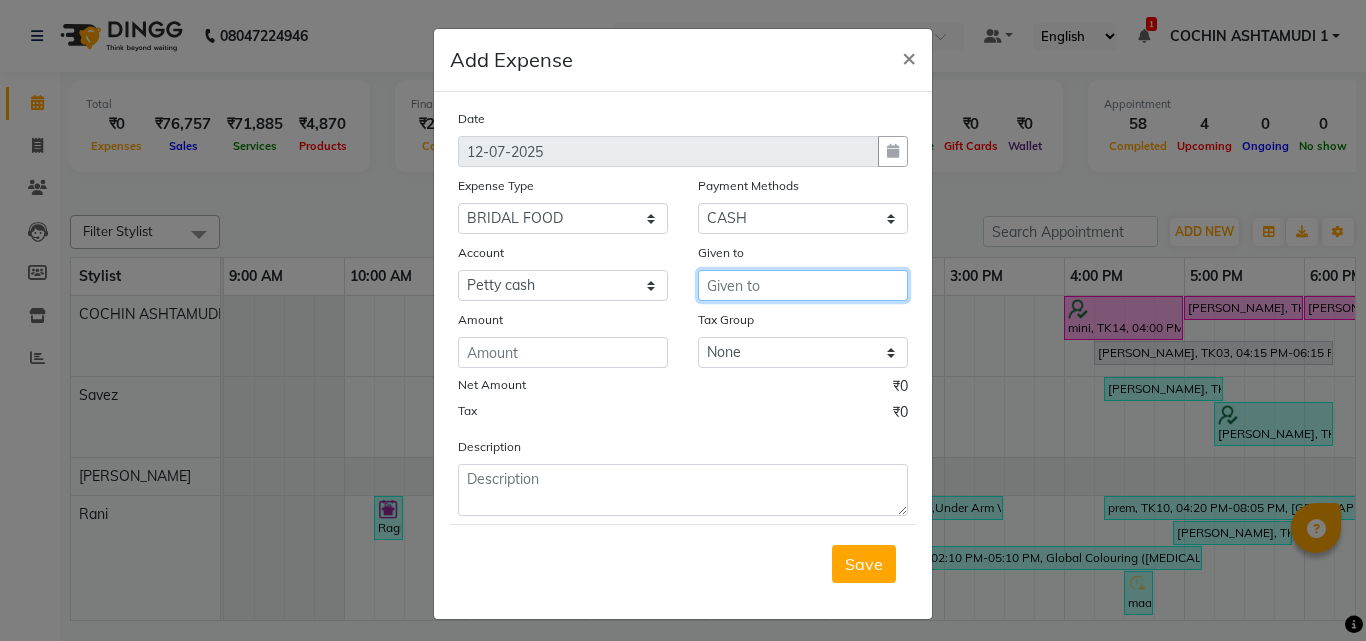 click at bounding box center [803, 285] 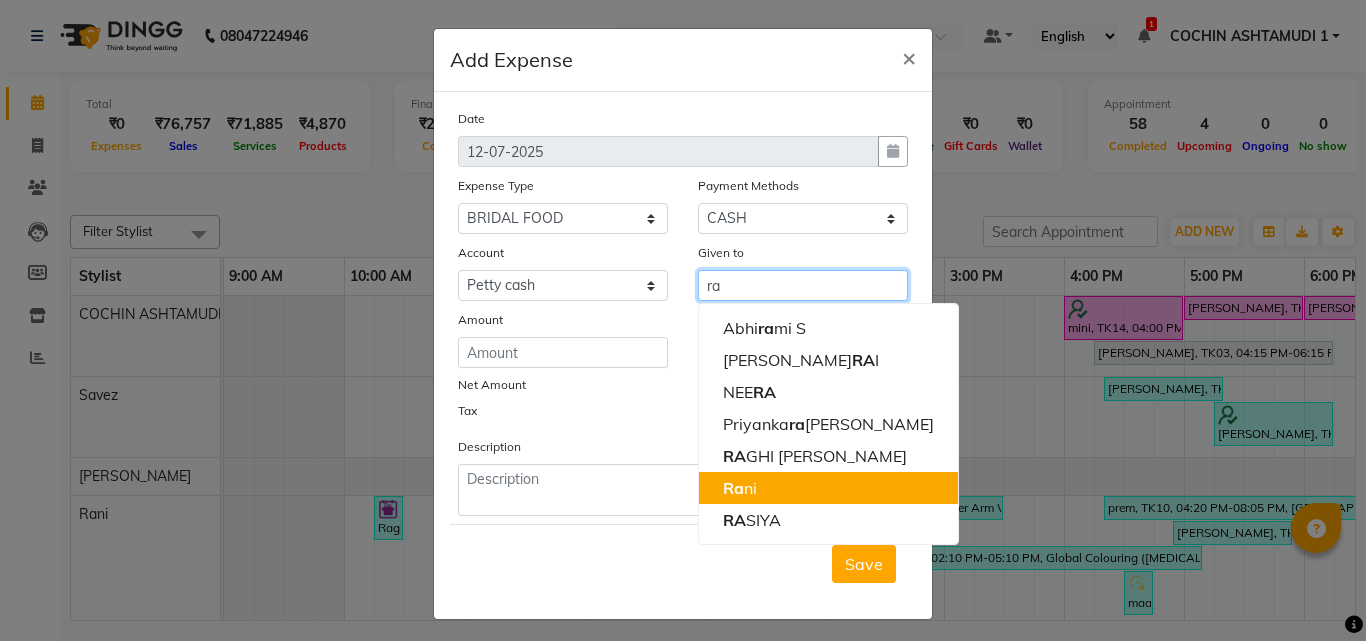 click on "Ra ni" at bounding box center (740, 488) 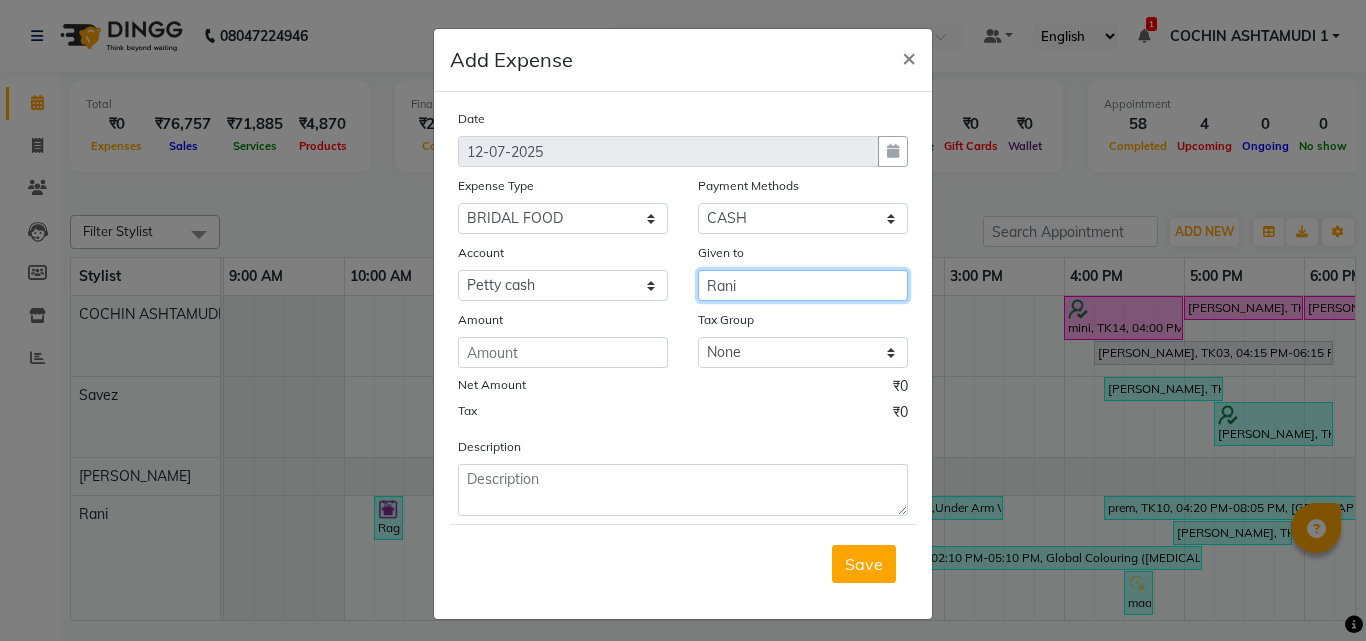 type on "Rani" 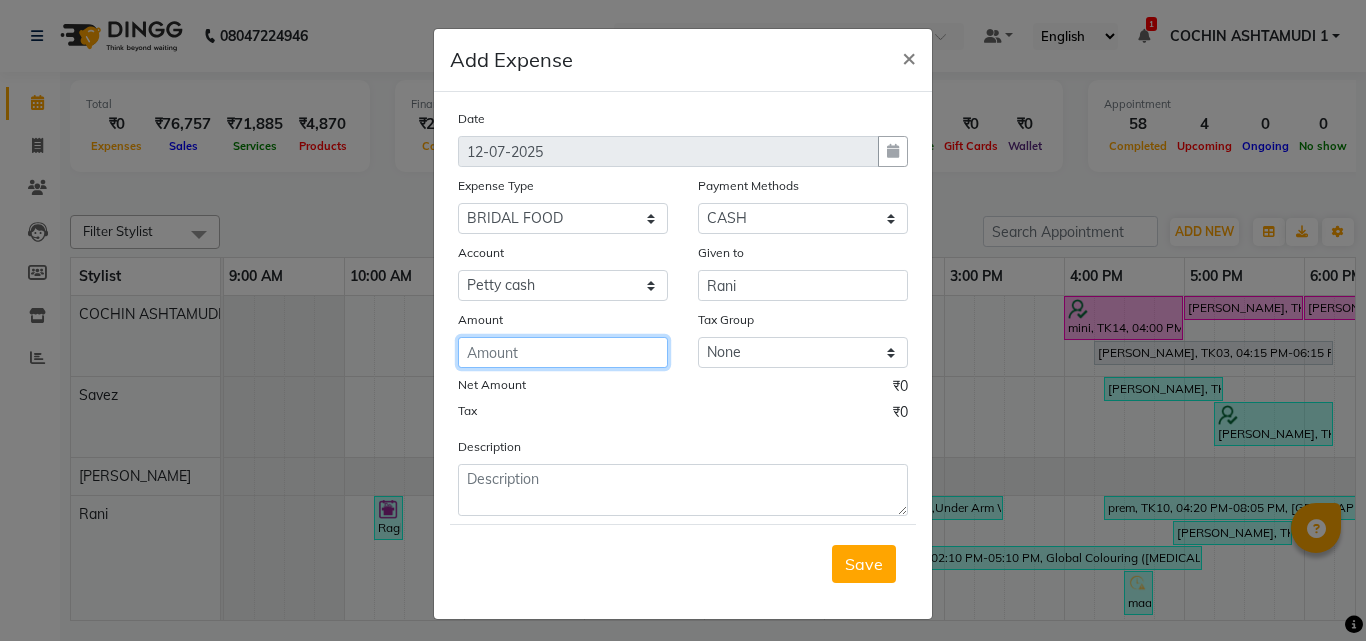 click 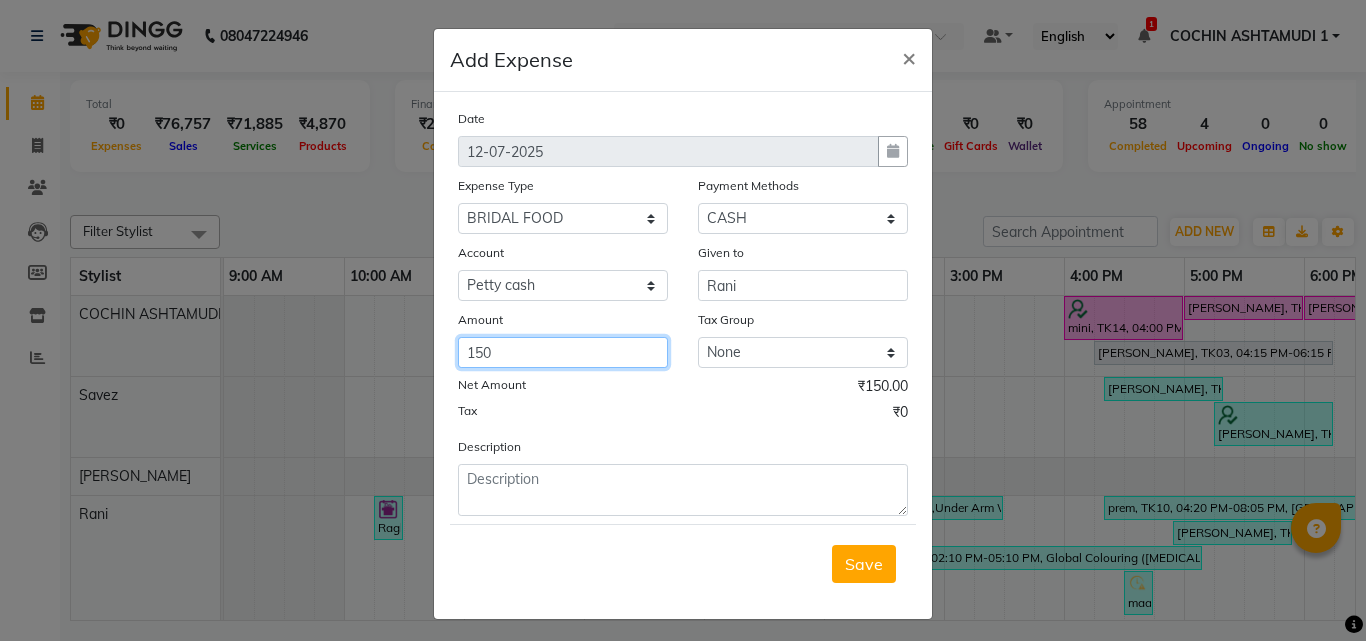 type on "150" 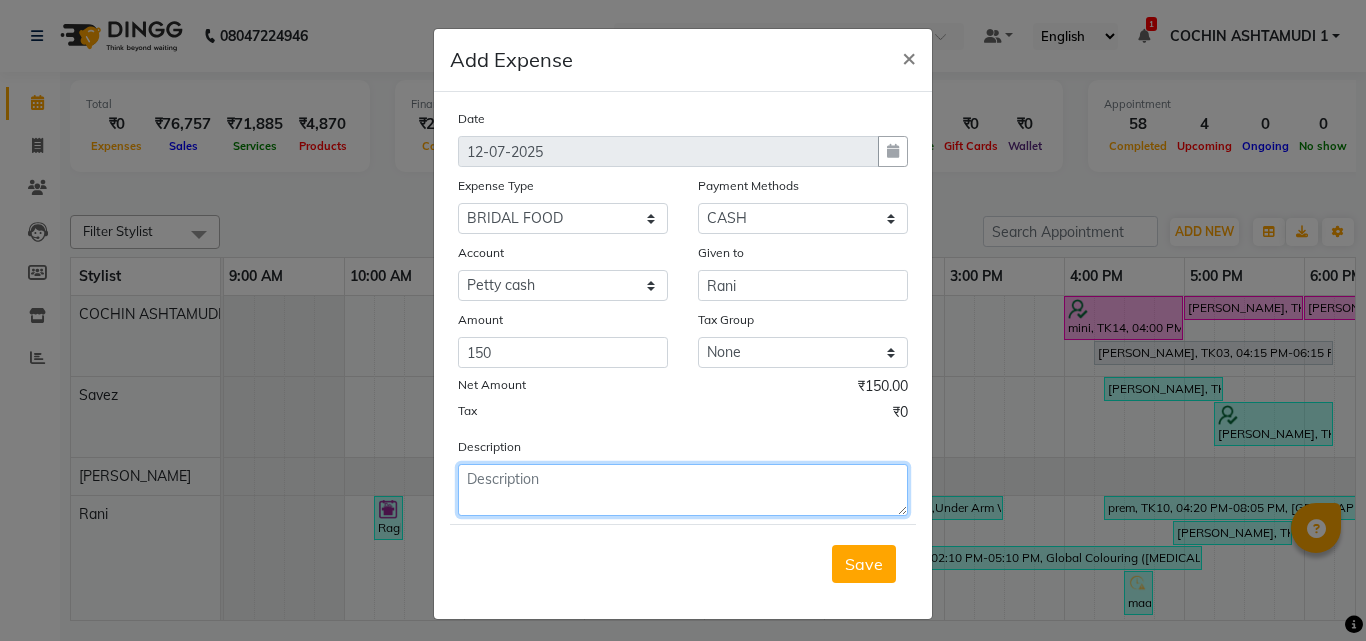 click 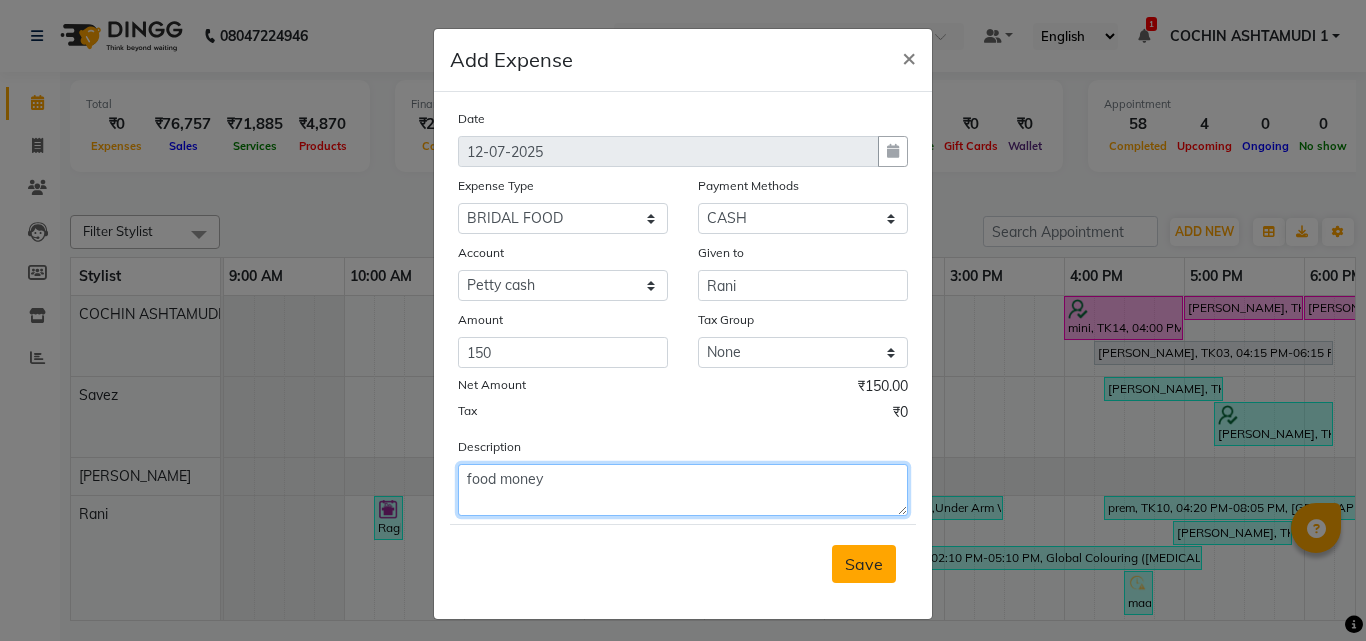 type on "food money" 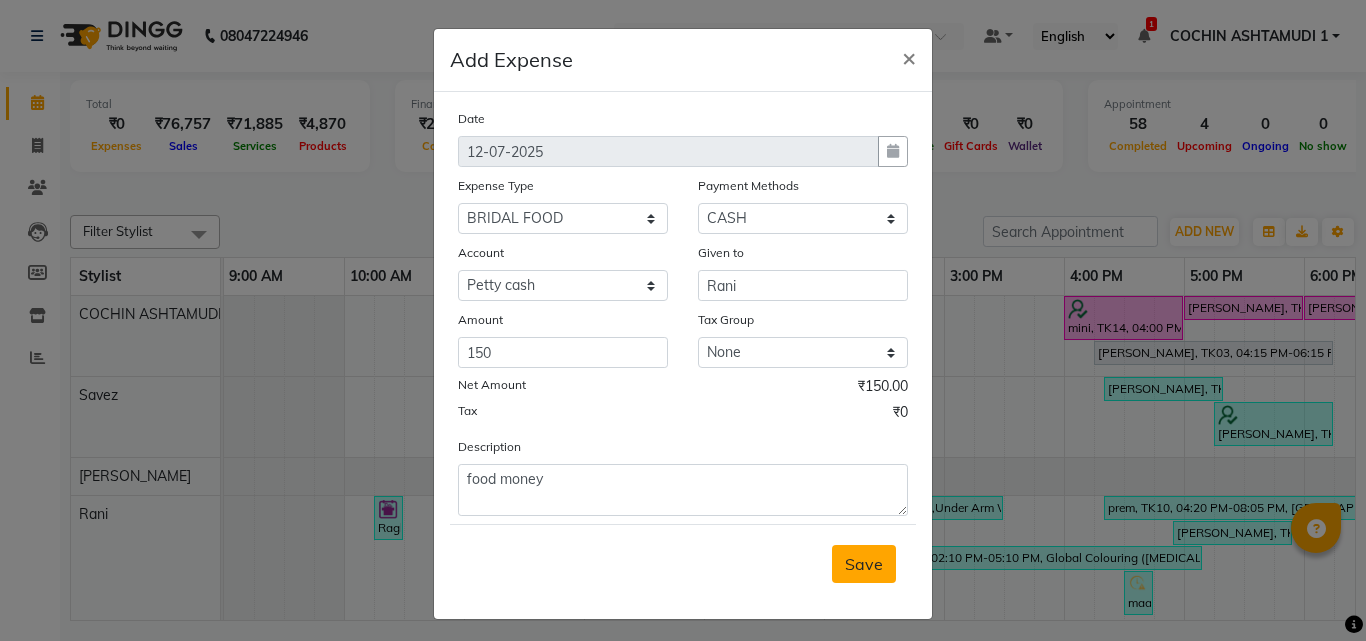 click on "Save" at bounding box center [864, 564] 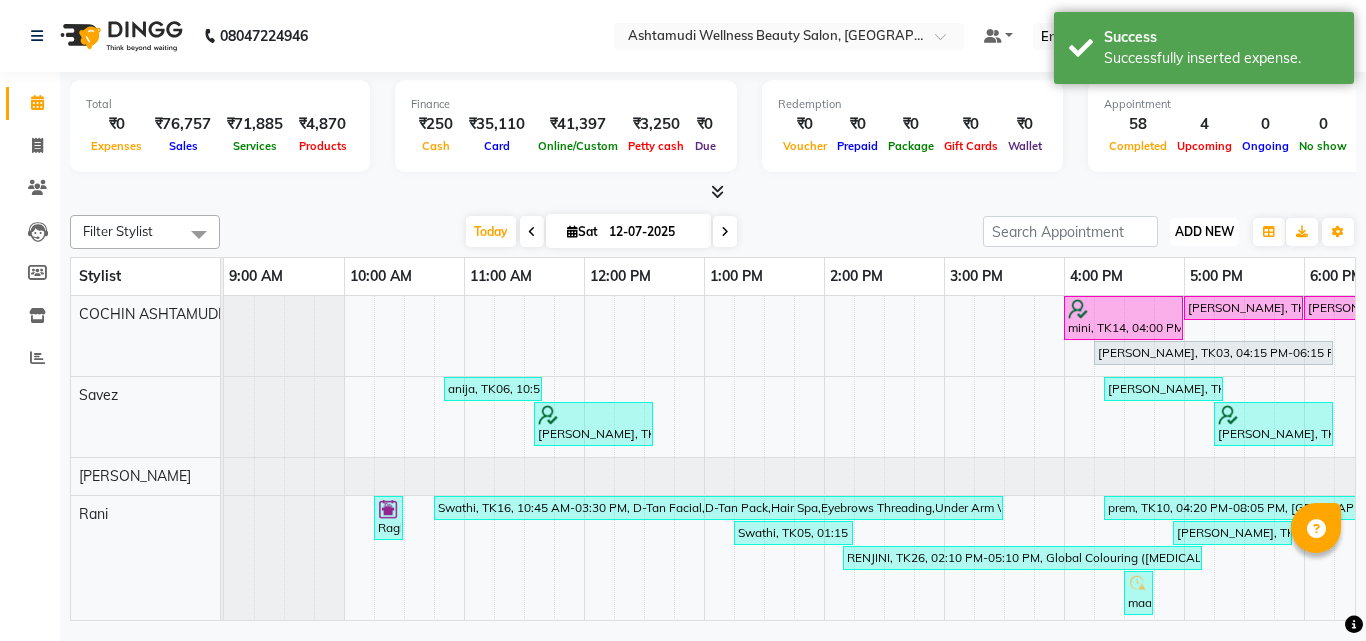 click on "ADD NEW" at bounding box center [1204, 231] 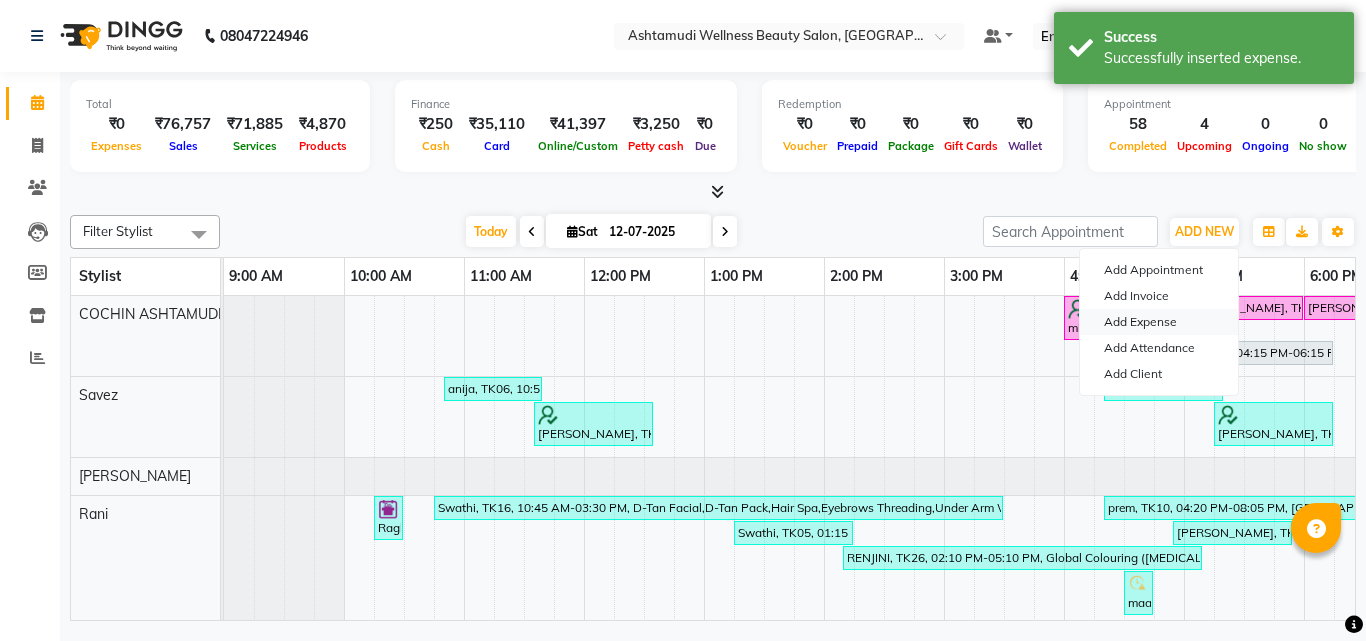 click on "Add Expense" at bounding box center [1159, 322] 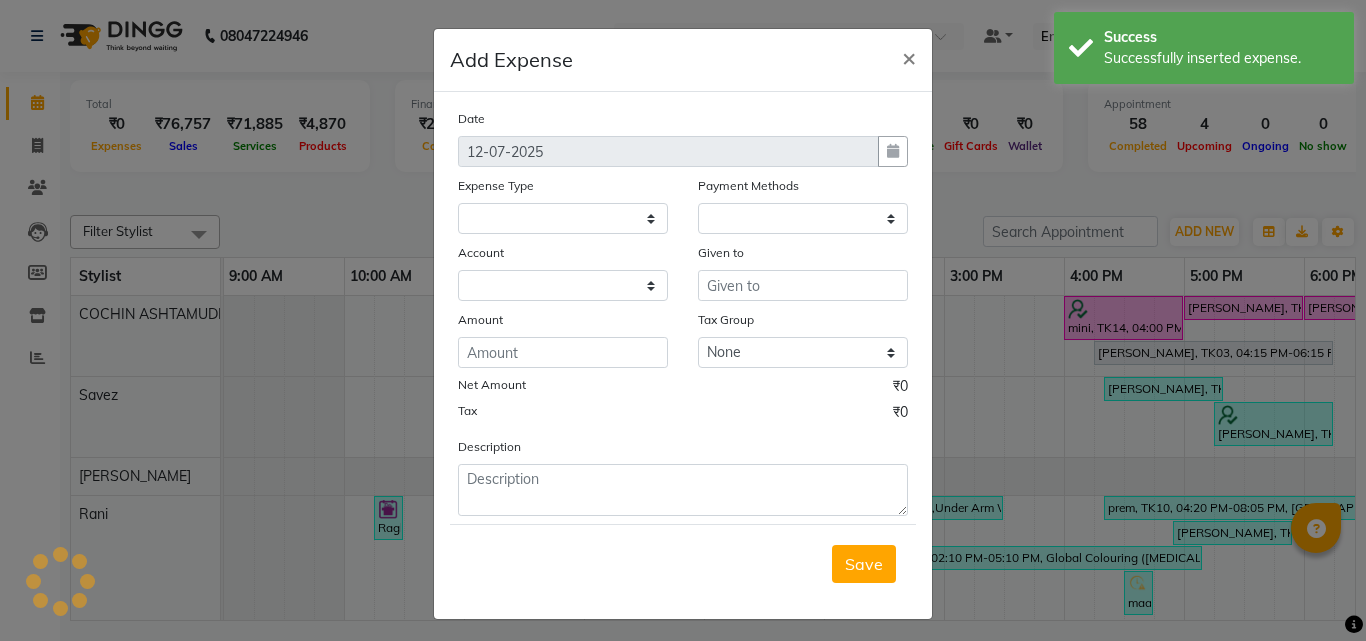 select on "1" 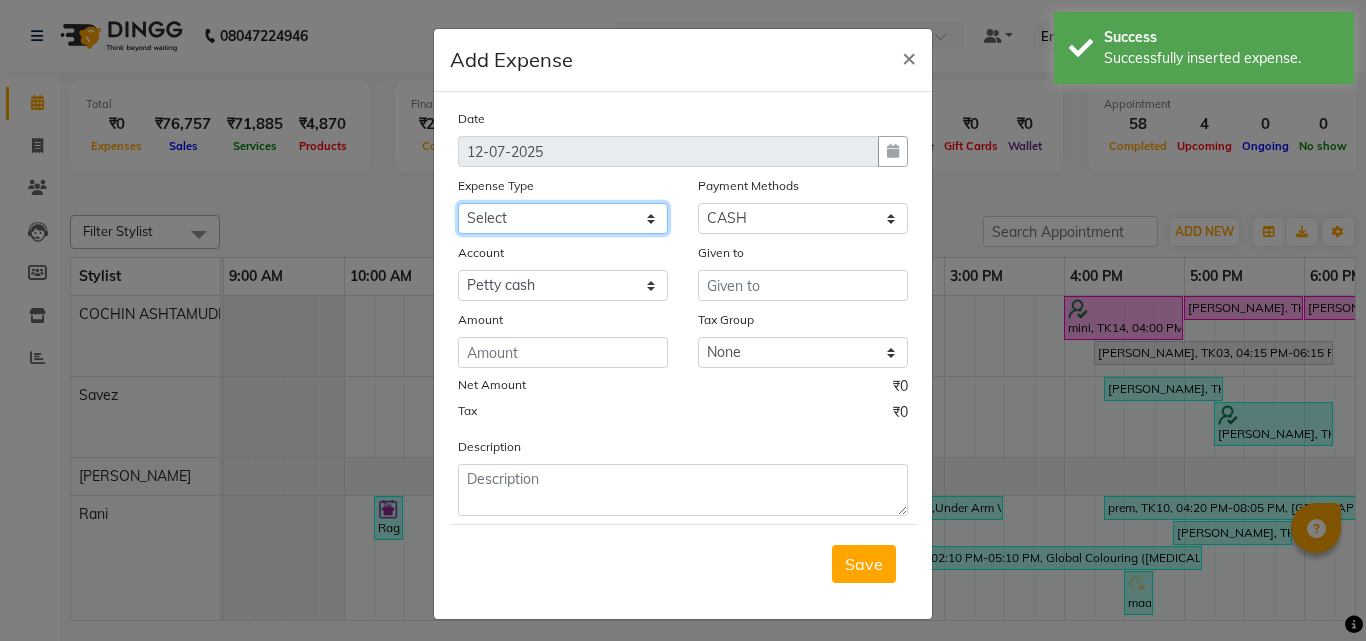 click on "Select ACCOMODATION EXPENSES ADVERTISEMENT SALES PROMOTIONAL EXPENSES Bonus BRIDAL ACCESSORIES REFUND BRIDAL COMMISSION BRIDAL FOOD BRIDAL INCENTIVES BRIDAL ORNAMENTS REFUND BRIDAL TA CASH DEPOSIT RAK BANK COMPUTER ACCESSORIES MOBILE PHONE Donation and Charity Expenses ELECTRICITY CHARGES ELECTRONICS FITTINGS Event Expense FISH FOOD EXPENSES FOOD REFRESHMENT FOR CLIENTS FOOD REFRESHMENT FOR STAFFS Freight And Forwarding Charges FUEL FOR GENERATOR FURNITURE AND EQUIPMENTS Gifts for Clients GIFTS FOR STAFFS GOKULAM CHITS HOSTEL RENT LAUNDRY EXPENSES LICENSE OTHER FEES LOADING UNLOADING CHARGES Medical Expenses MEHNDI PAYMENTS MISCELLANEOUS EXPENSES NEWSPAPER PERIODICALS Ornaments Maintenance Expense OVERTIME ALLOWANCES Payment For Pest Control Perfomance based incentives POSTAGE COURIER CHARGES Printing PRINTING STATIONERY EXPENSES PROFESSIONAL TAX REPAIRS MAINTENANCE ROUND OFF Salary SALARY ADVANCE Sales Incentives Membership Card SALES INCENTIVES PRODUCT SALES INCENTIVES SERVICES SALON ESSENTIALS SALON RENT" 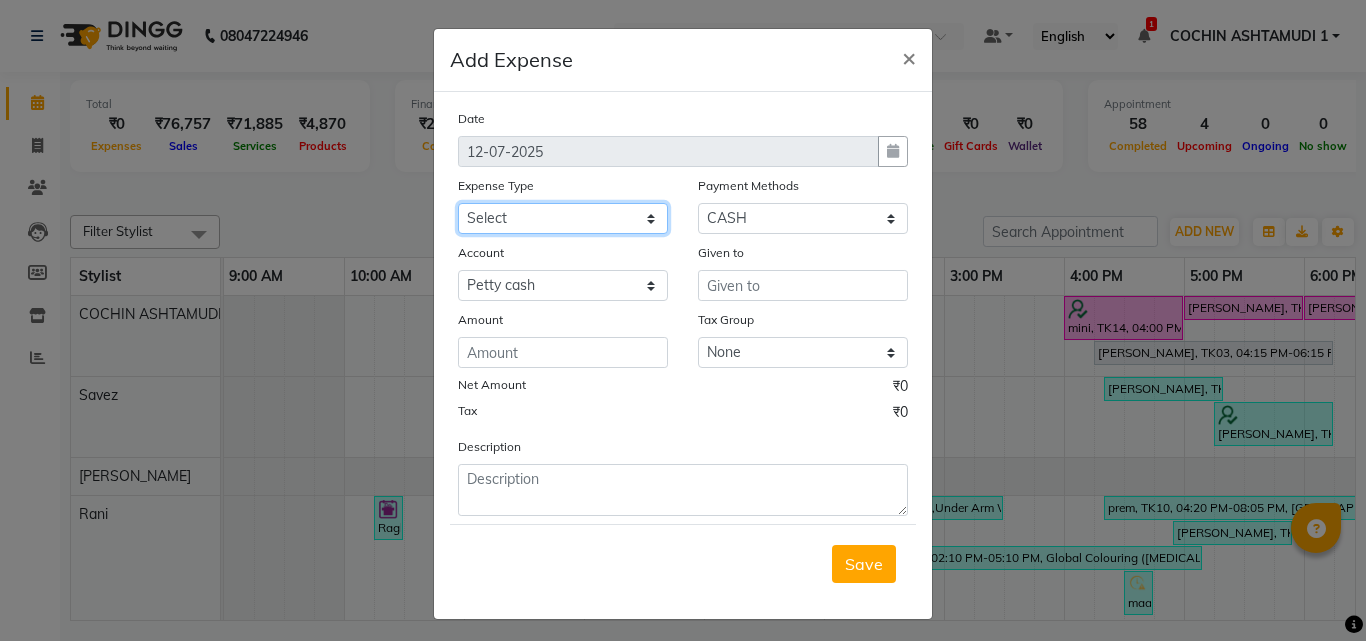 select on "15000" 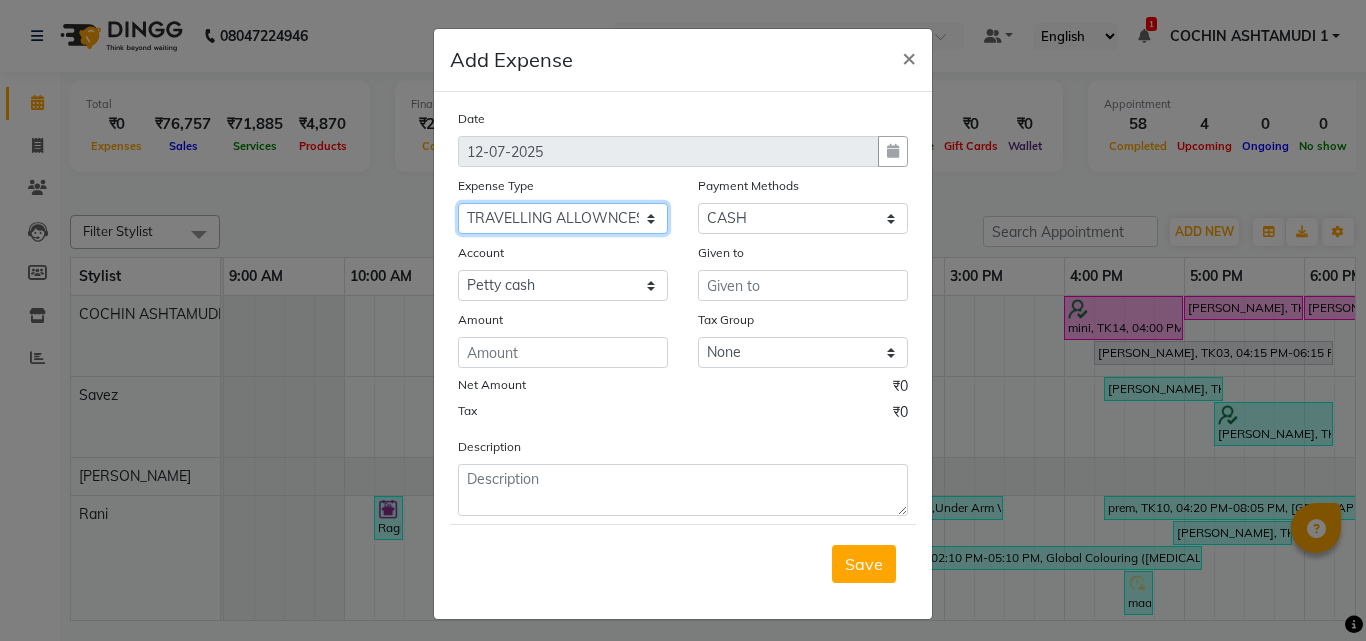 click on "Select ACCOMODATION EXPENSES ADVERTISEMENT SALES PROMOTIONAL EXPENSES Bonus BRIDAL ACCESSORIES REFUND BRIDAL COMMISSION BRIDAL FOOD BRIDAL INCENTIVES BRIDAL ORNAMENTS REFUND BRIDAL TA CASH DEPOSIT RAK BANK COMPUTER ACCESSORIES MOBILE PHONE Donation and Charity Expenses ELECTRICITY CHARGES ELECTRONICS FITTINGS Event Expense FISH FOOD EXPENSES FOOD REFRESHMENT FOR CLIENTS FOOD REFRESHMENT FOR STAFFS Freight And Forwarding Charges FUEL FOR GENERATOR FURNITURE AND EQUIPMENTS Gifts for Clients GIFTS FOR STAFFS GOKULAM CHITS HOSTEL RENT LAUNDRY EXPENSES LICENSE OTHER FEES LOADING UNLOADING CHARGES Medical Expenses MEHNDI PAYMENTS MISCELLANEOUS EXPENSES NEWSPAPER PERIODICALS Ornaments Maintenance Expense OVERTIME ALLOWANCES Payment For Pest Control Perfomance based incentives POSTAGE COURIER CHARGES Printing PRINTING STATIONERY EXPENSES PROFESSIONAL TAX REPAIRS MAINTENANCE ROUND OFF Salary SALARY ADVANCE Sales Incentives Membership Card SALES INCENTIVES PRODUCT SALES INCENTIVES SERVICES SALON ESSENTIALS SALON RENT" 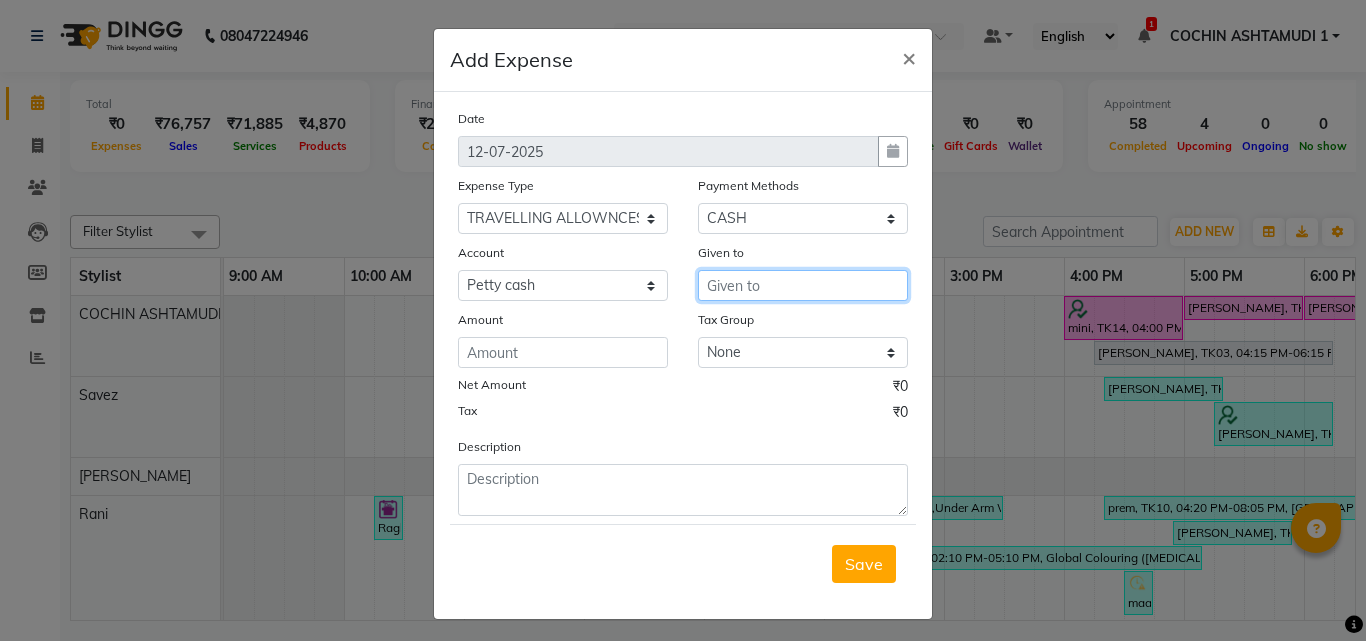 click at bounding box center [803, 285] 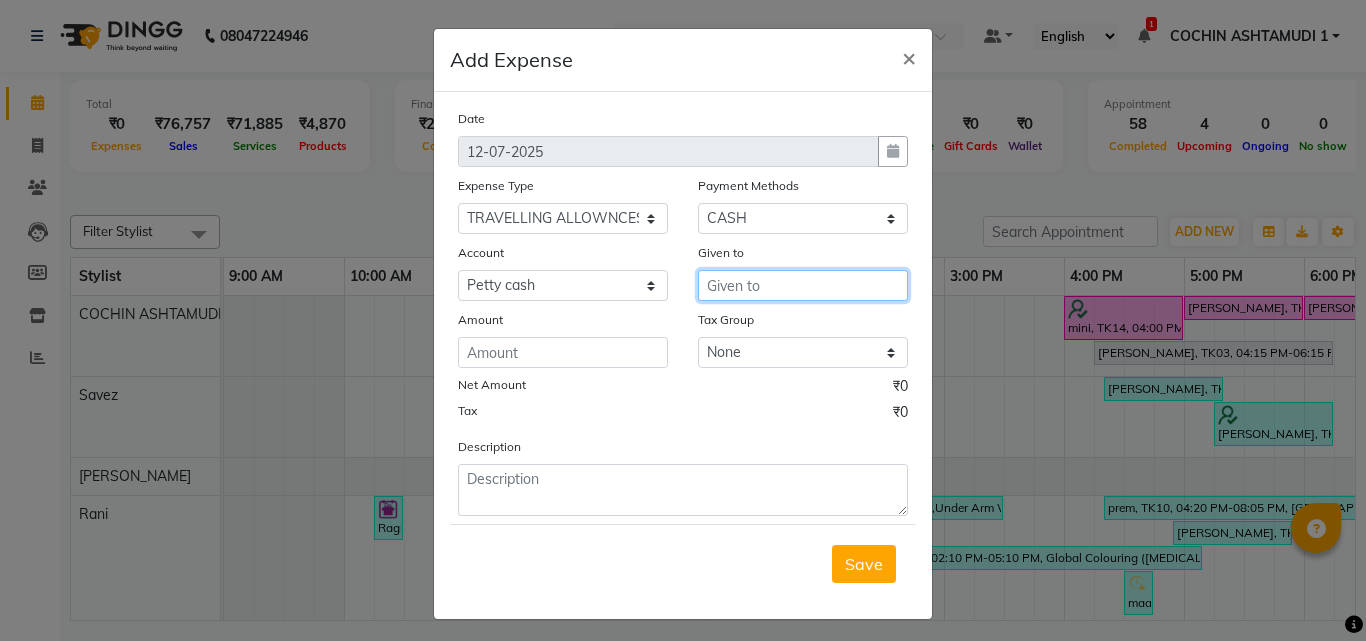 type on "e" 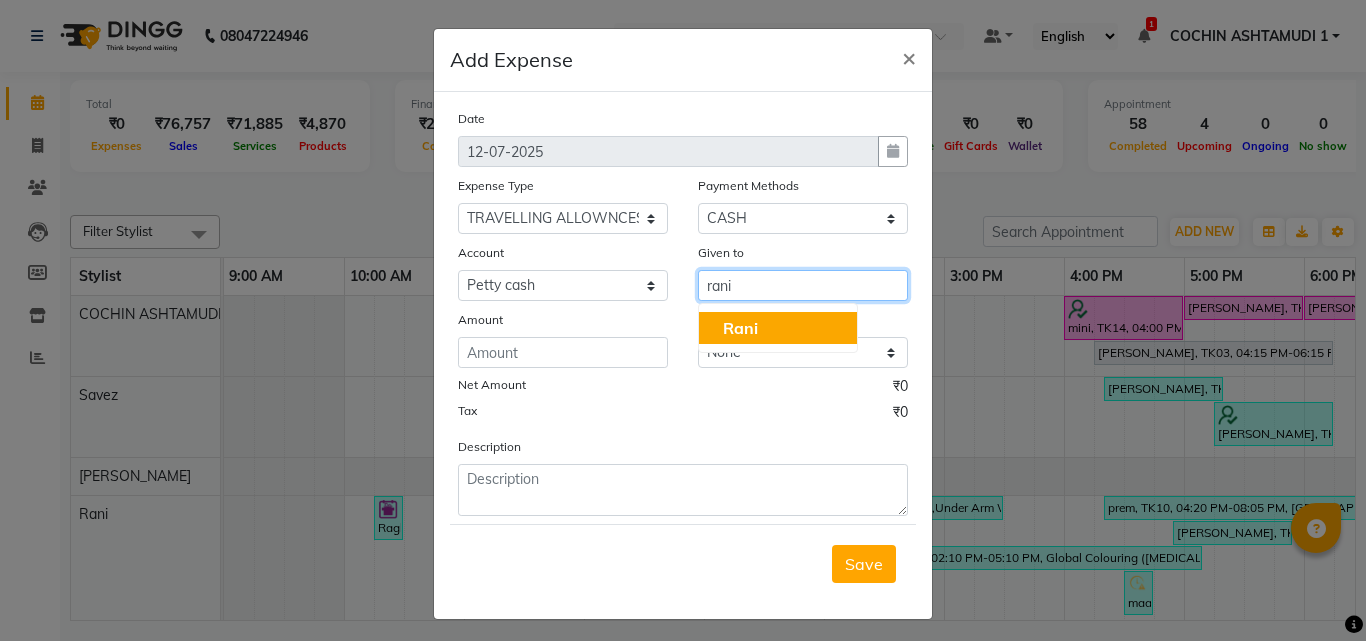 click on "Rani" 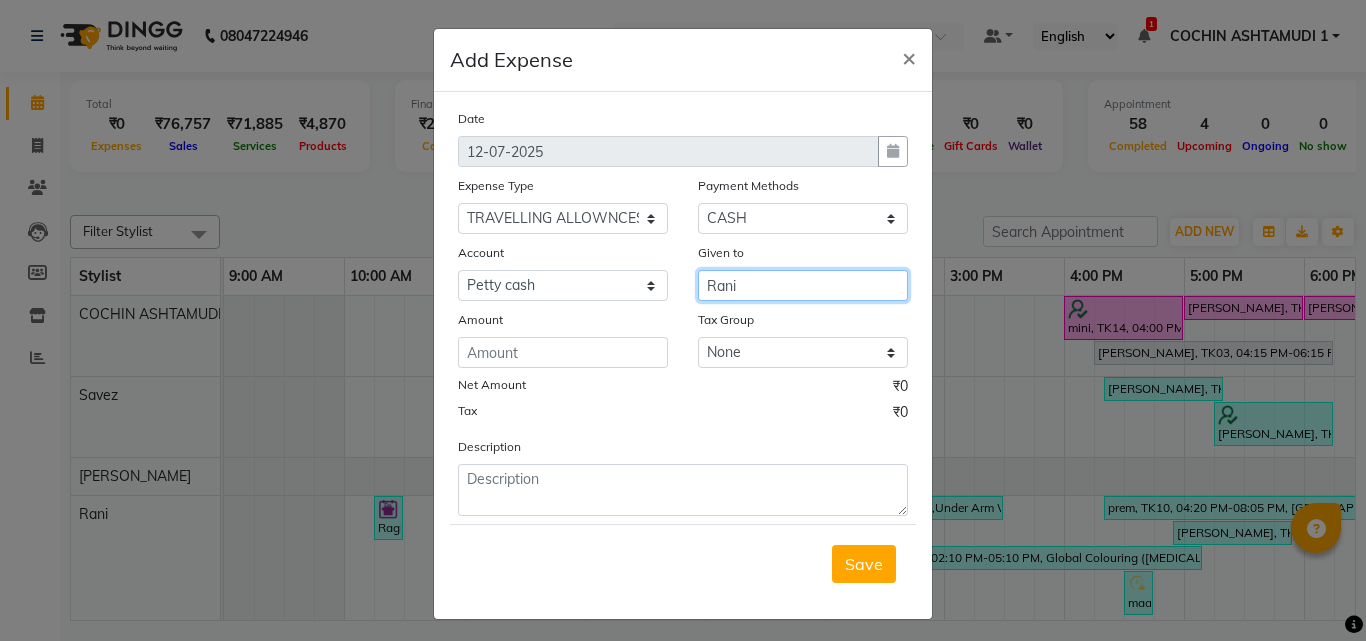 type on "Rani" 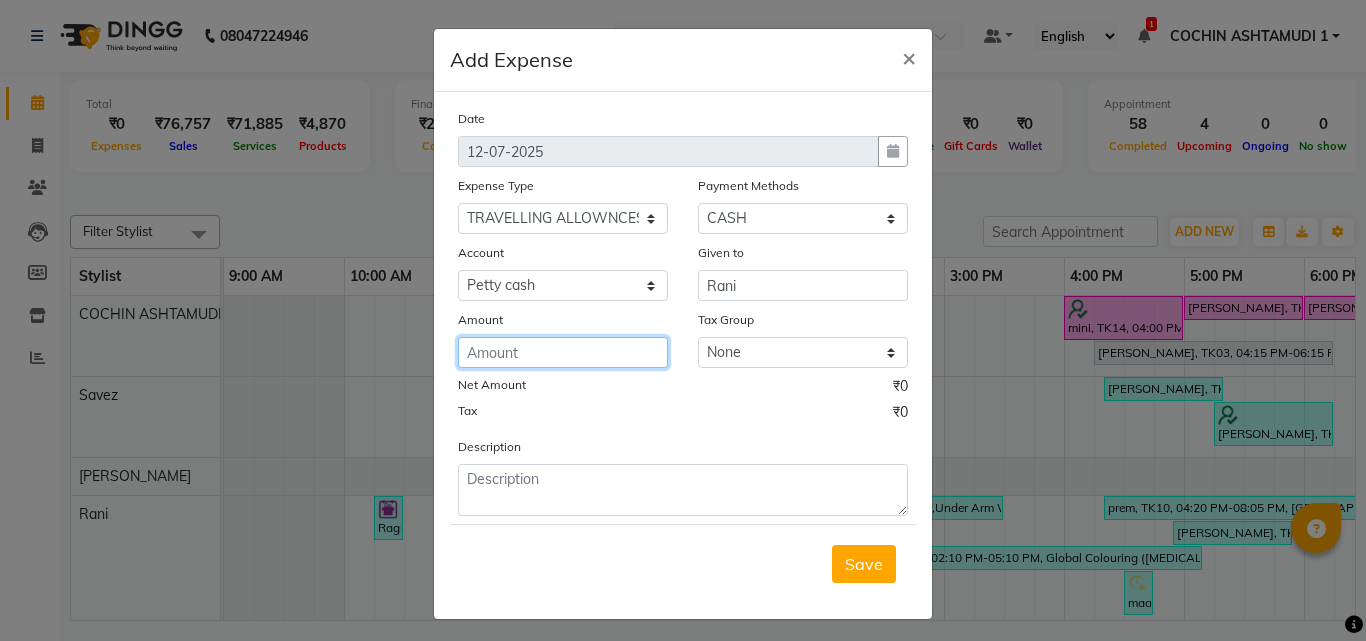 click 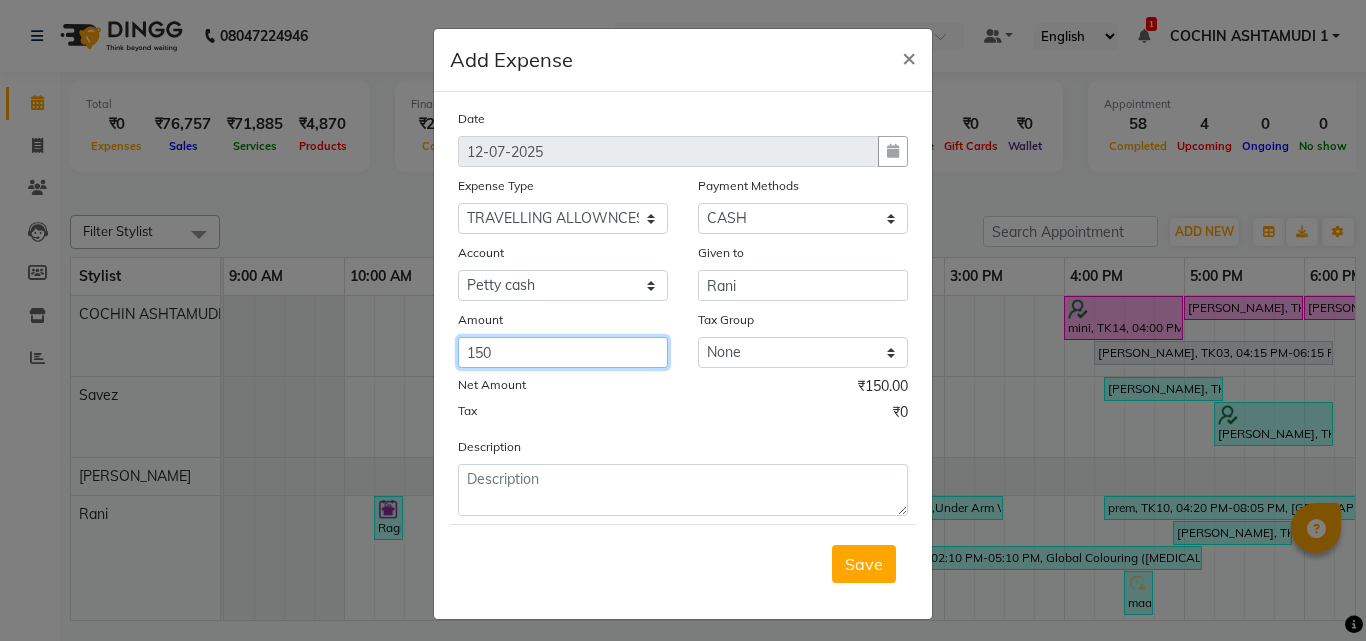 type on "150" 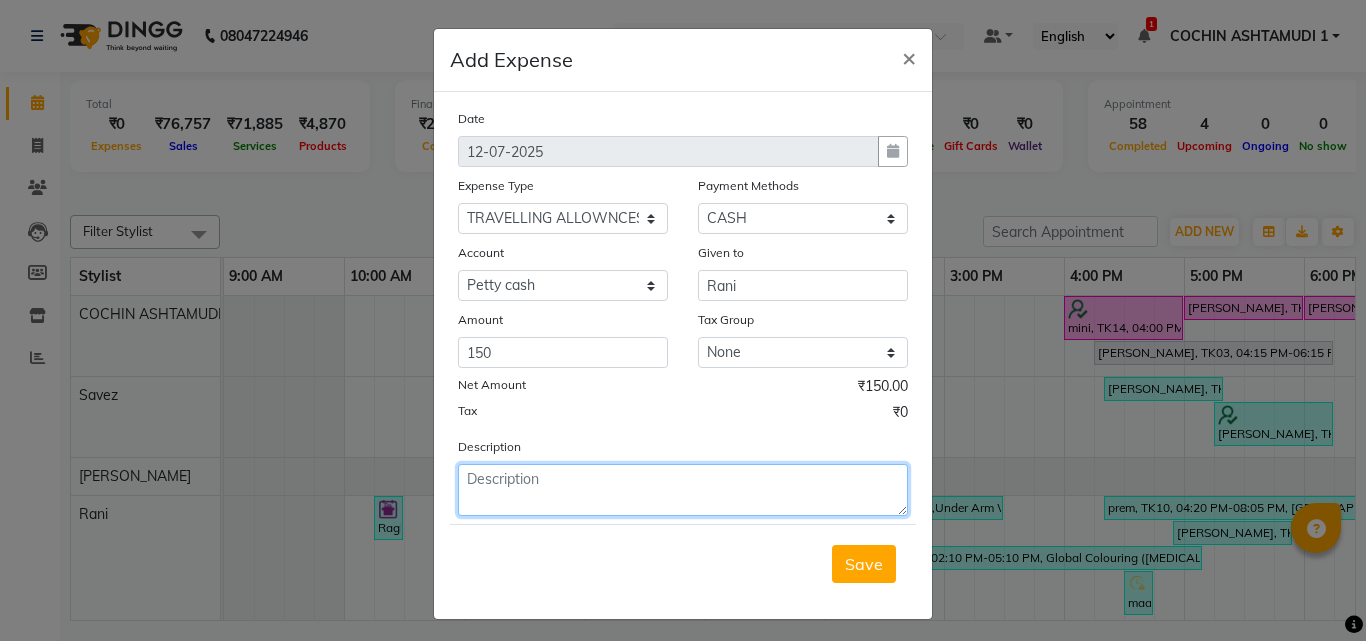 click 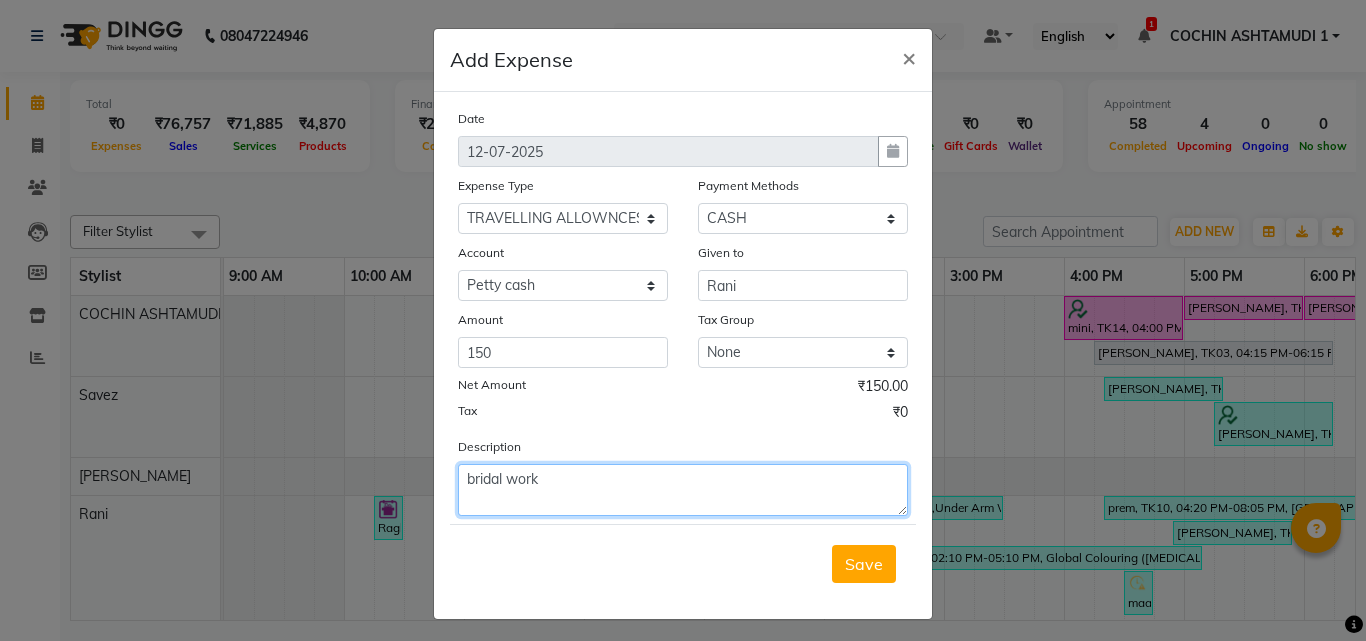 type on "bridal work" 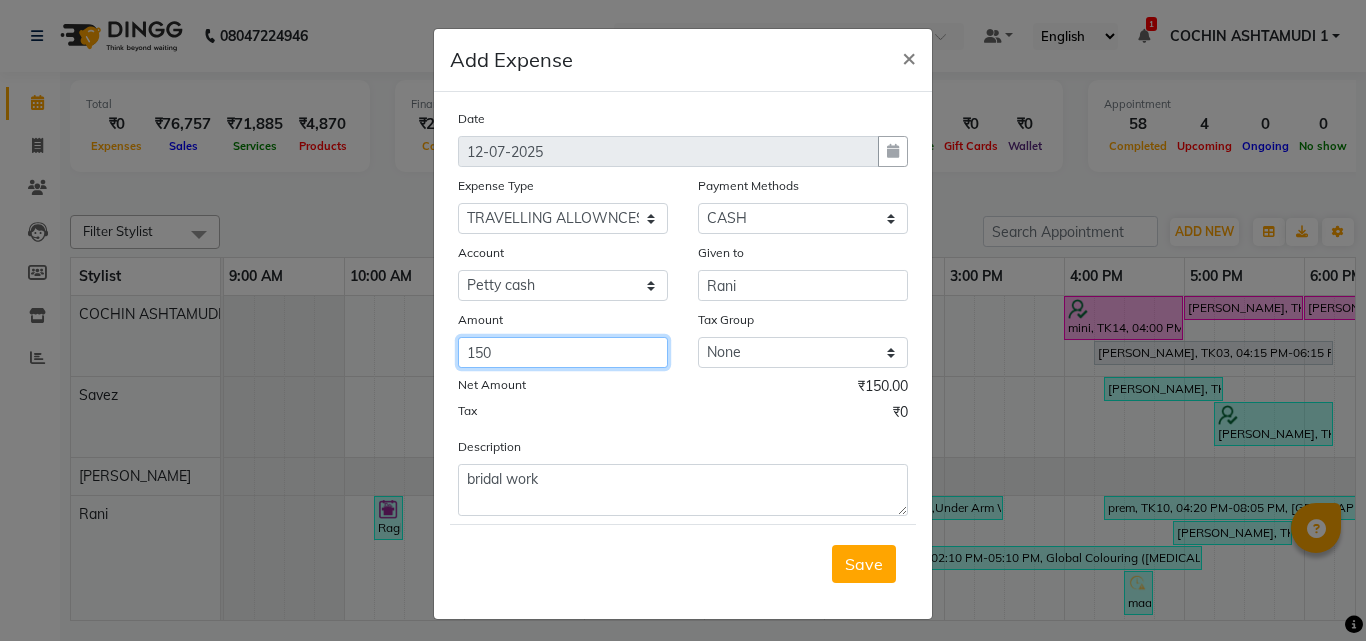 click on "150" 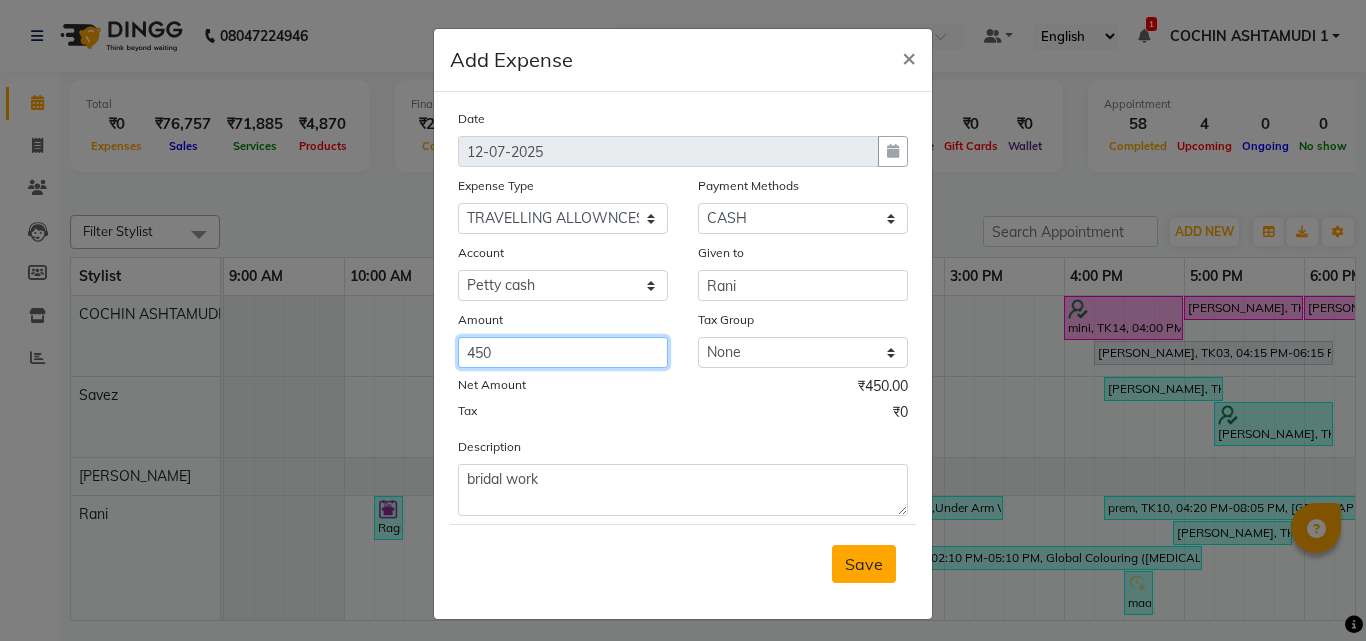 type on "450" 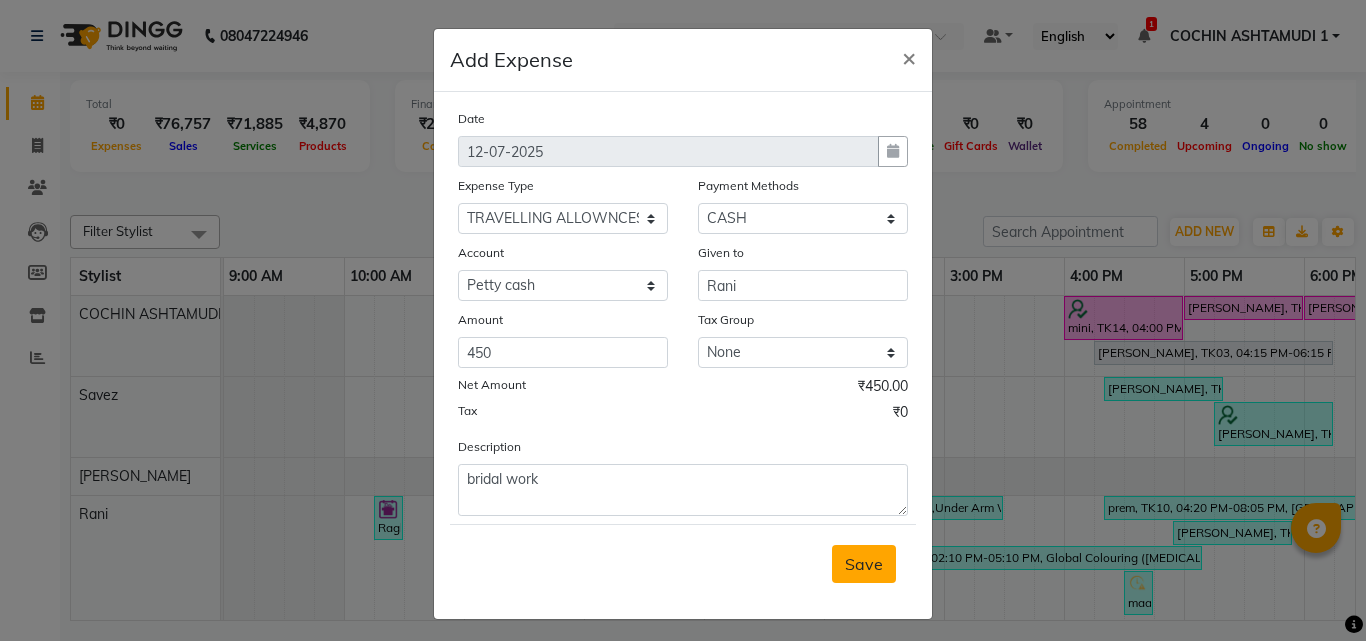 click on "Save" at bounding box center (864, 564) 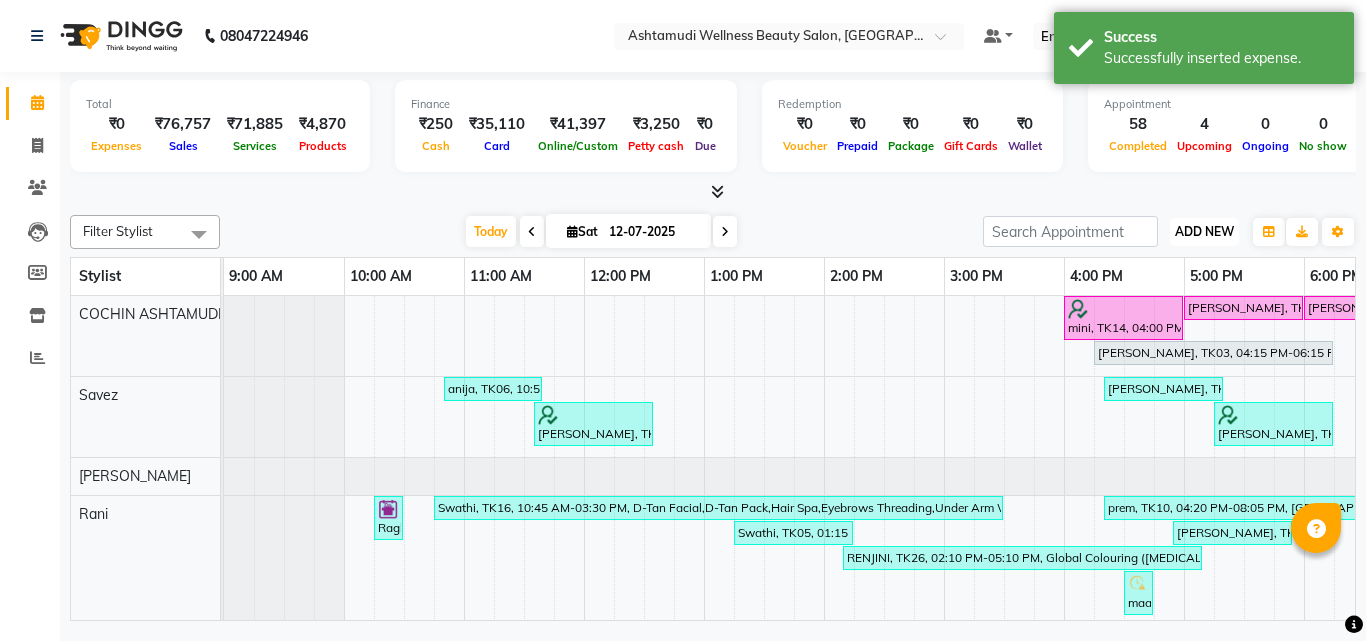 click on "ADD NEW" at bounding box center [1204, 231] 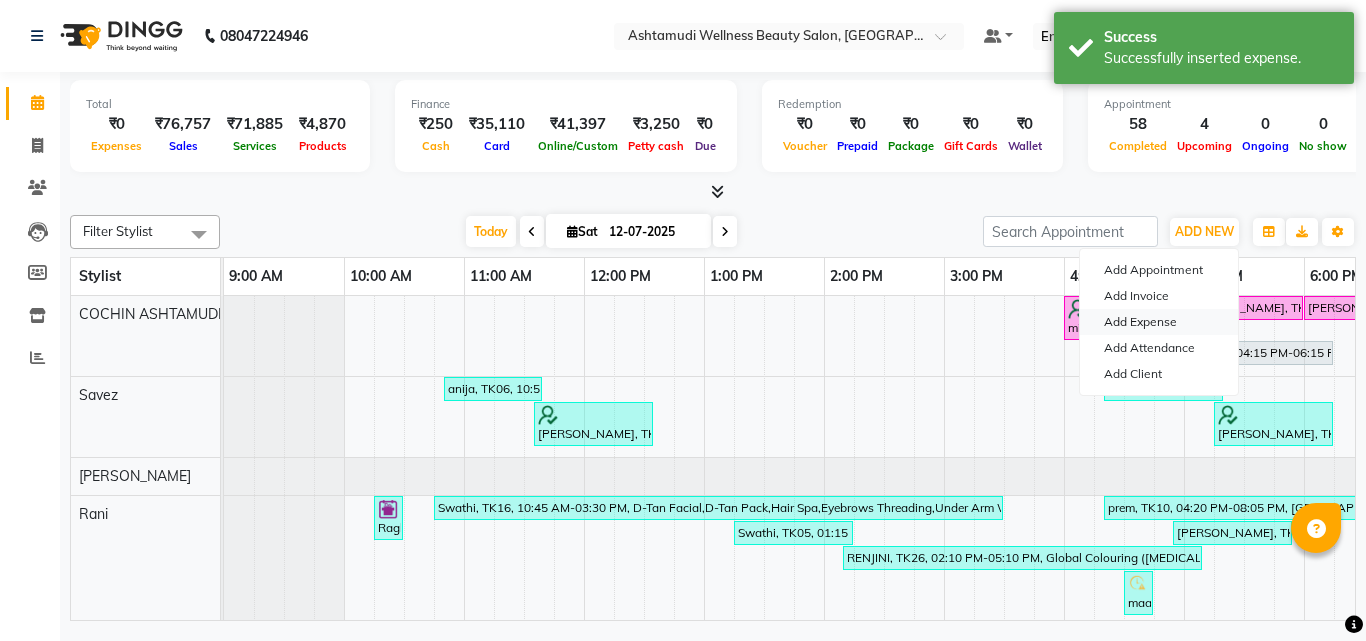 click on "Add Expense" at bounding box center [1159, 322] 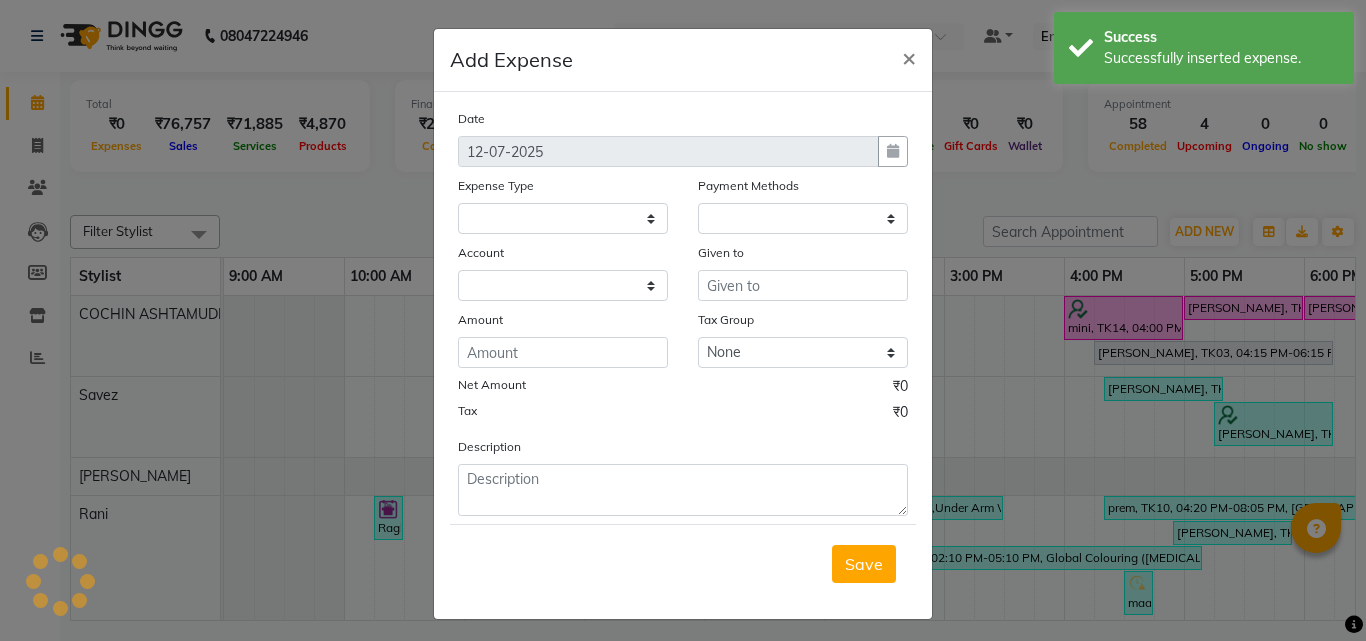 select 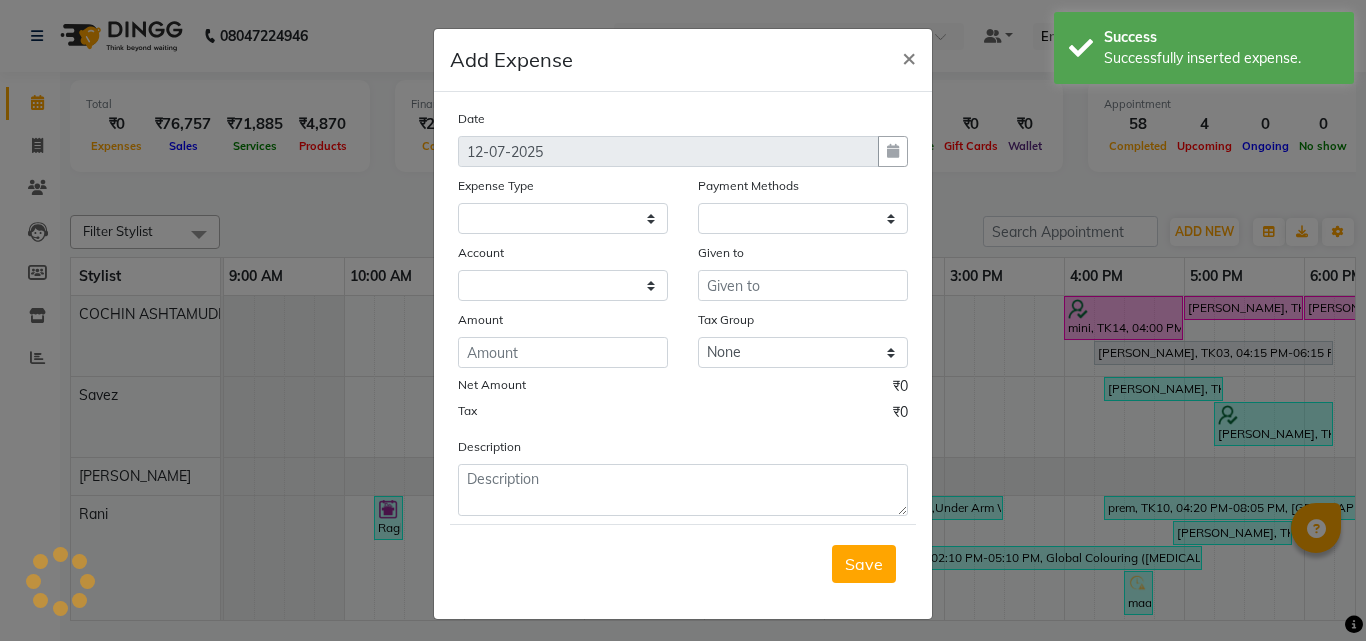 select on "1" 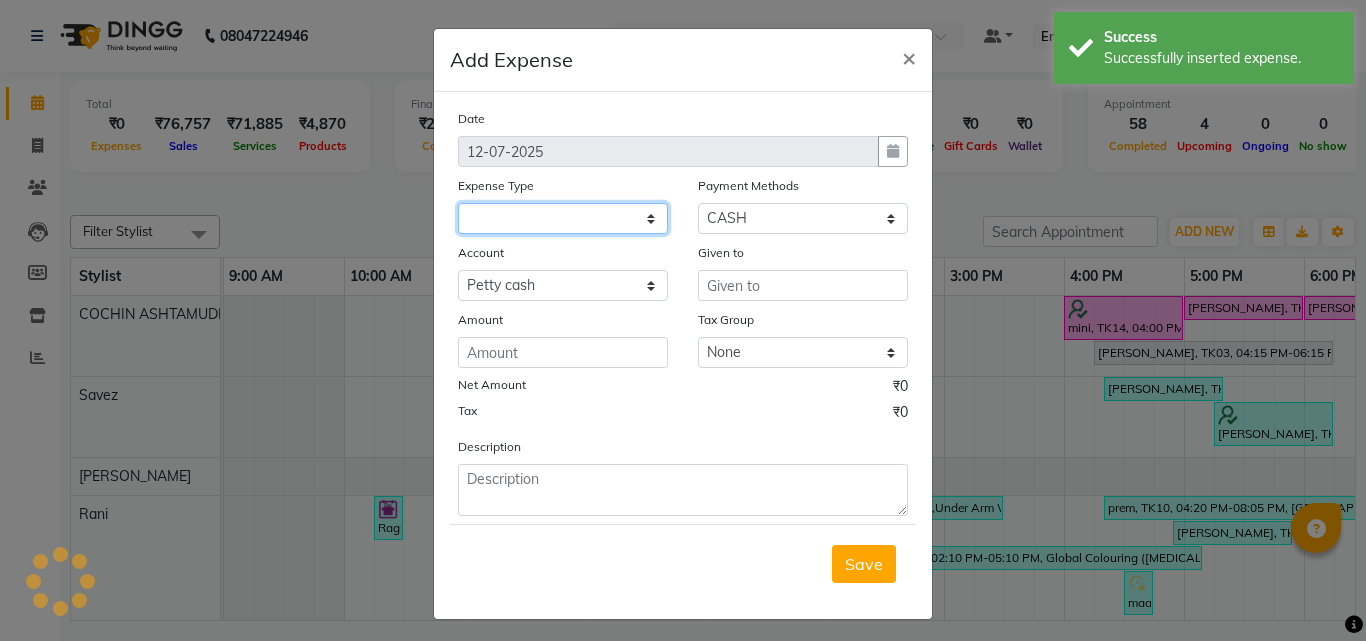 click 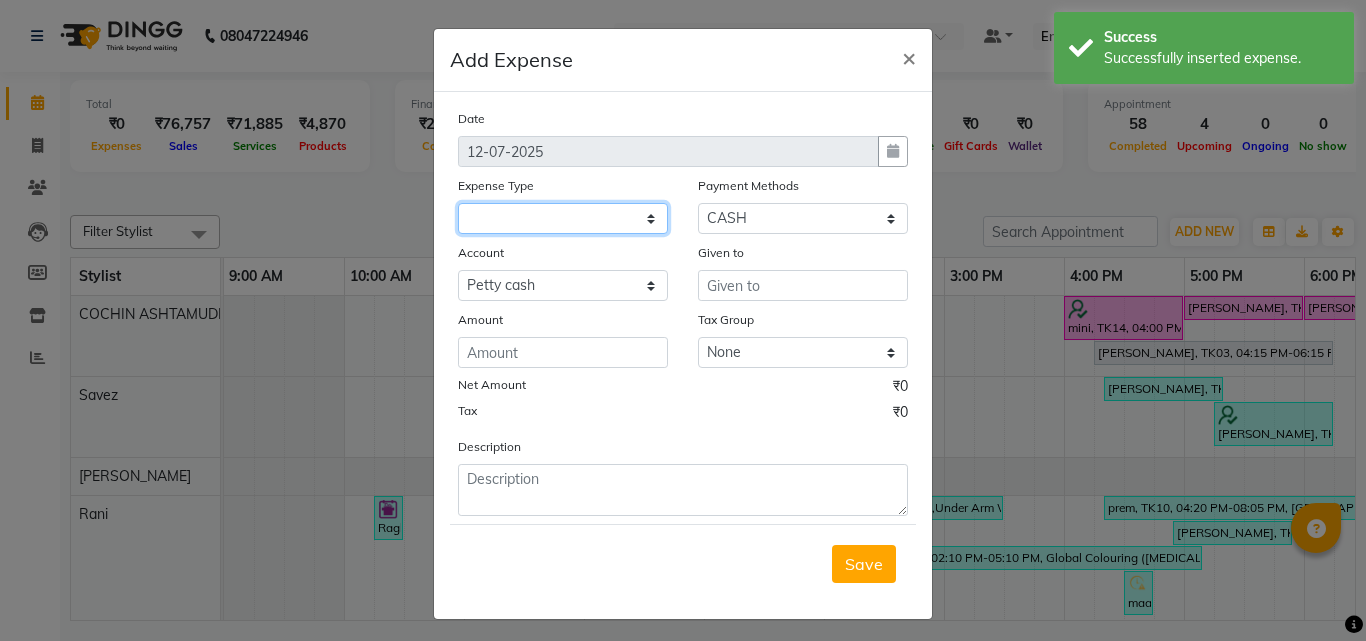 click 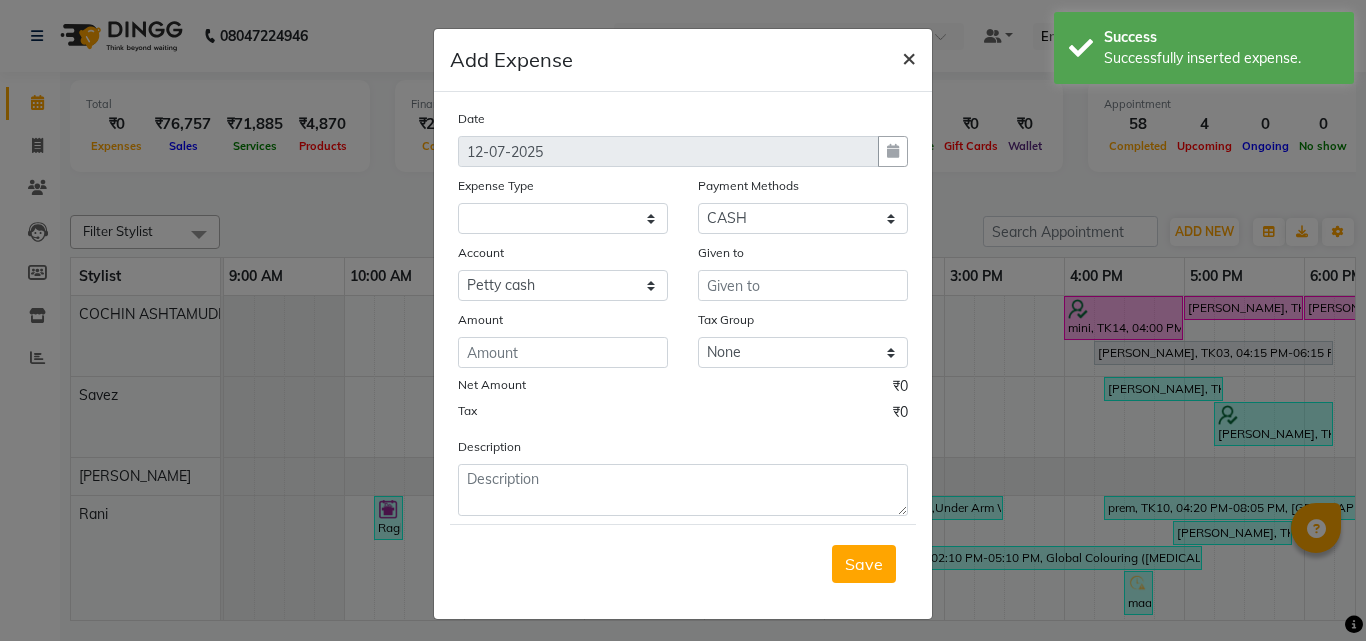 click on "×" 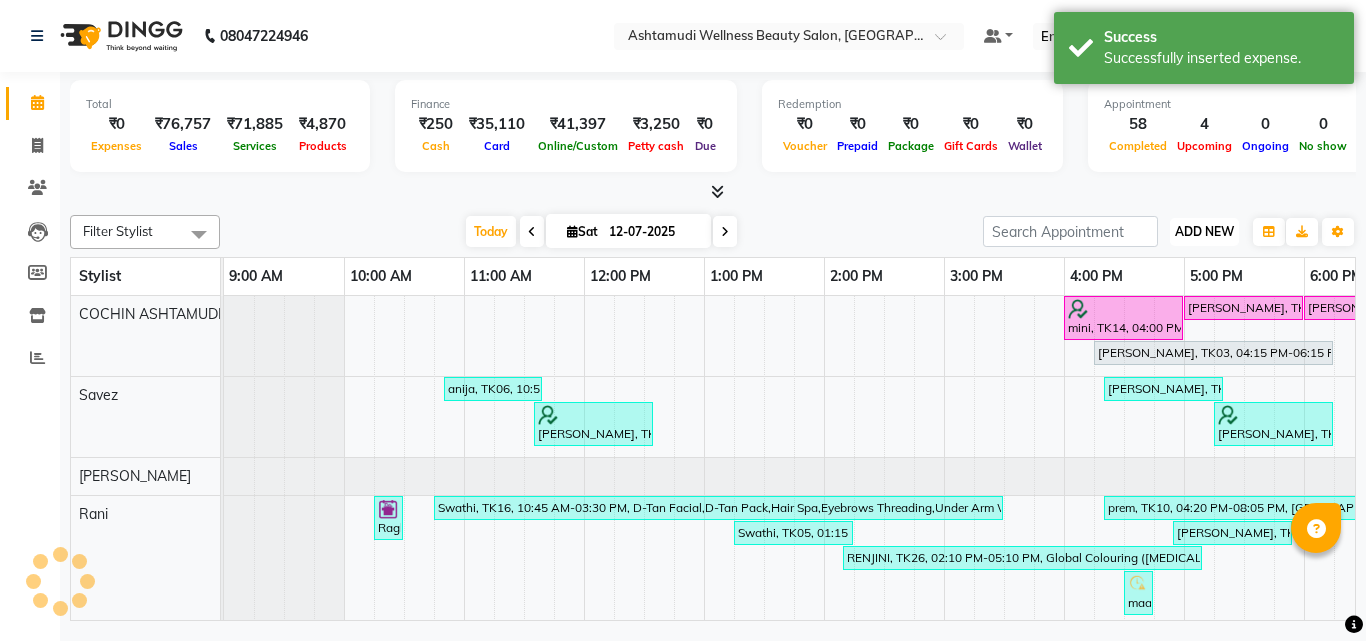 click on "ADD NEW Toggle Dropdown" at bounding box center [1204, 232] 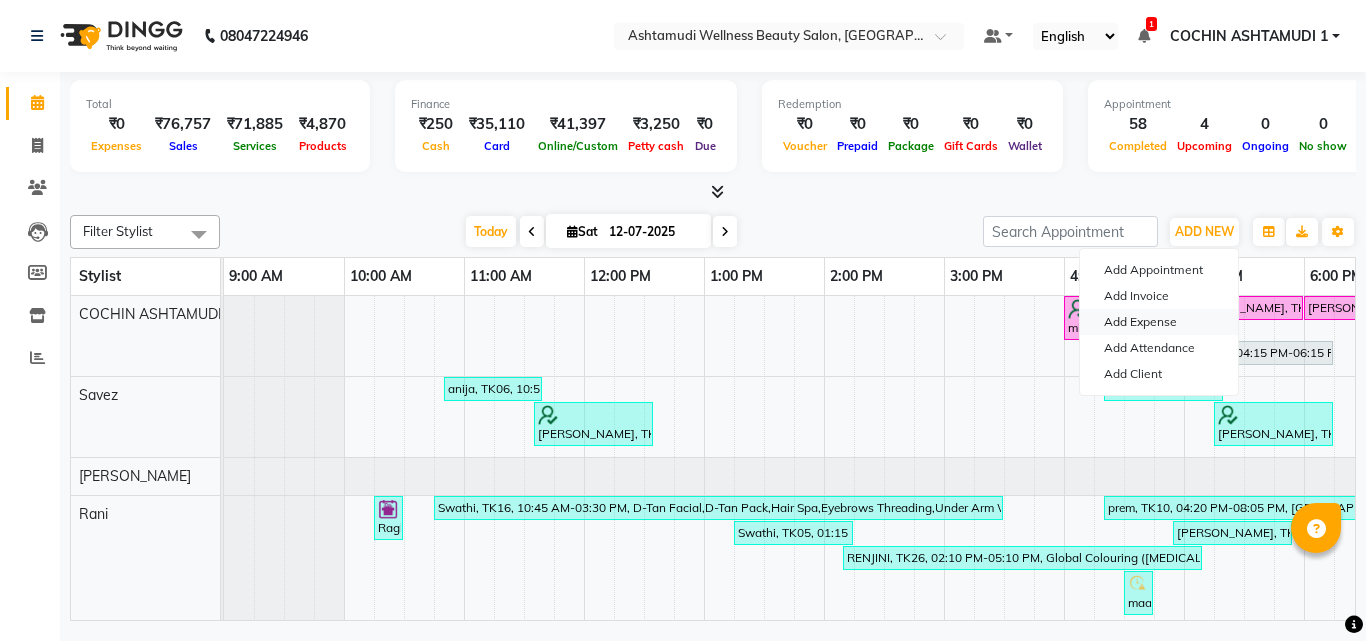 click on "Add Expense" at bounding box center [1159, 322] 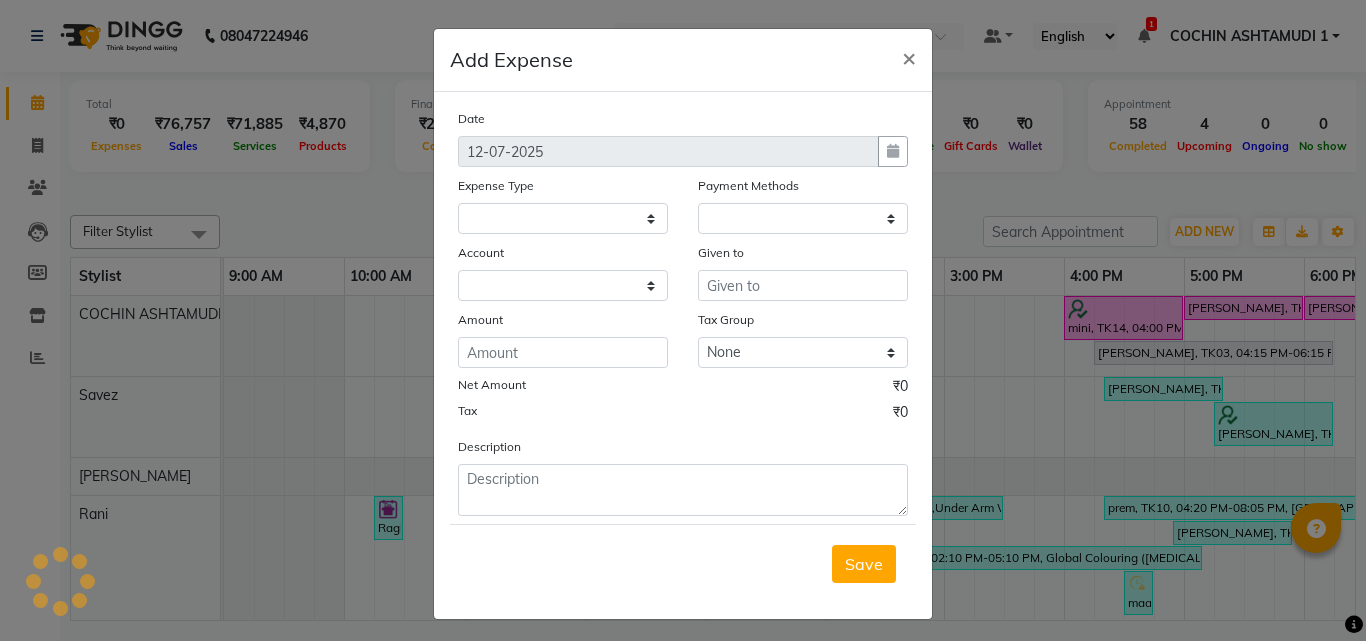 select 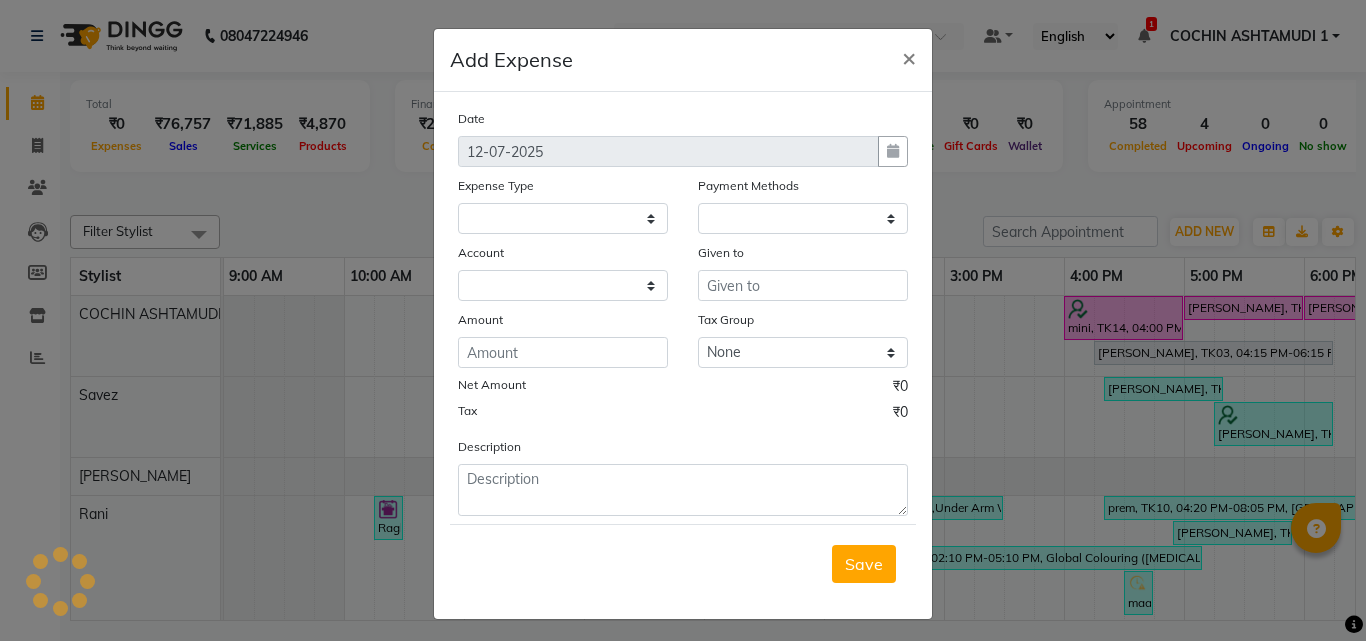 select on "1" 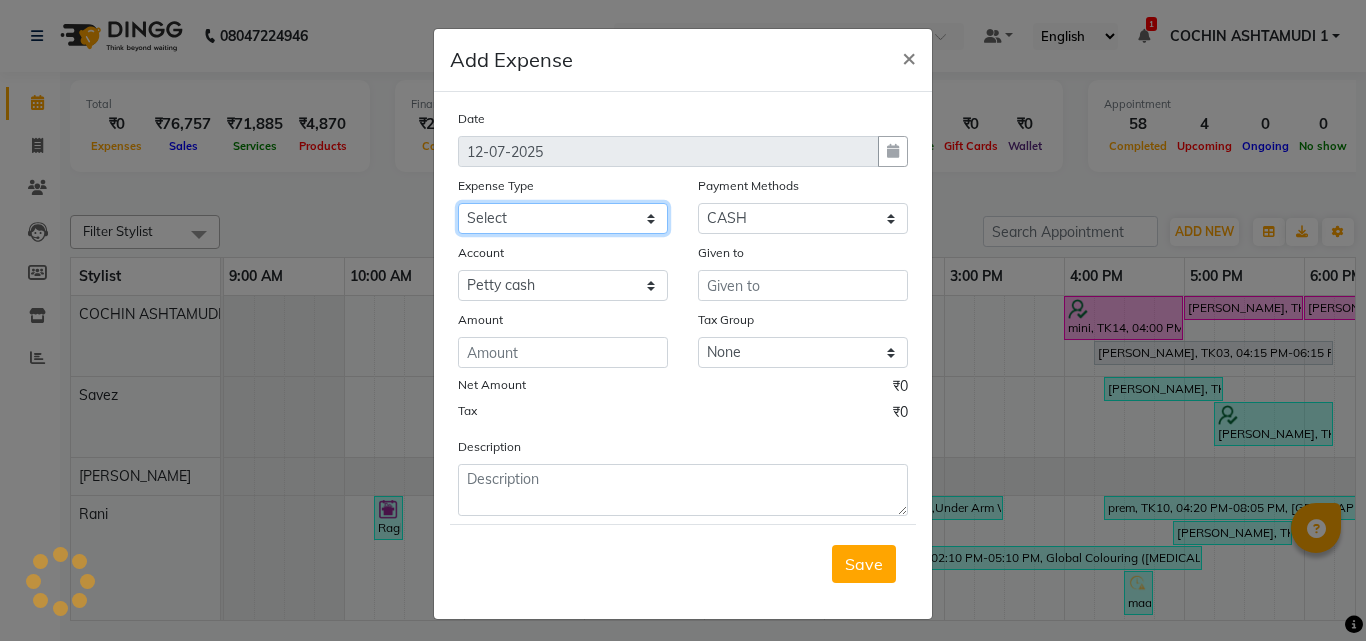 click on "Select ACCOMODATION EXPENSES ADVERTISEMENT SALES PROMOTIONAL EXPENSES Bonus BRIDAL ACCESSORIES REFUND BRIDAL COMMISSION BRIDAL FOOD BRIDAL INCENTIVES BRIDAL ORNAMENTS REFUND BRIDAL TA CASH DEPOSIT RAK BANK COMPUTER ACCESSORIES MOBILE PHONE Donation and Charity Expenses ELECTRICITY CHARGES ELECTRONICS FITTINGS Event Expense FISH FOOD EXPENSES FOOD REFRESHMENT FOR CLIENTS FOOD REFRESHMENT FOR STAFFS Freight And Forwarding Charges FUEL FOR GENERATOR FURNITURE AND EQUIPMENTS Gifts for Clients GIFTS FOR STAFFS GOKULAM CHITS HOSTEL RENT LAUNDRY EXPENSES LICENSE OTHER FEES LOADING UNLOADING CHARGES Medical Expenses MEHNDI PAYMENTS MISCELLANEOUS EXPENSES NEWSPAPER PERIODICALS Ornaments Maintenance Expense OVERTIME ALLOWANCES Payment For Pest Control Perfomance based incentives POSTAGE COURIER CHARGES Printing PRINTING STATIONERY EXPENSES PROFESSIONAL TAX REPAIRS MAINTENANCE ROUND OFF Salary SALARY ADVANCE Sales Incentives Membership Card SALES INCENTIVES PRODUCT SALES INCENTIVES SERVICES SALON ESSENTIALS SALON RENT" 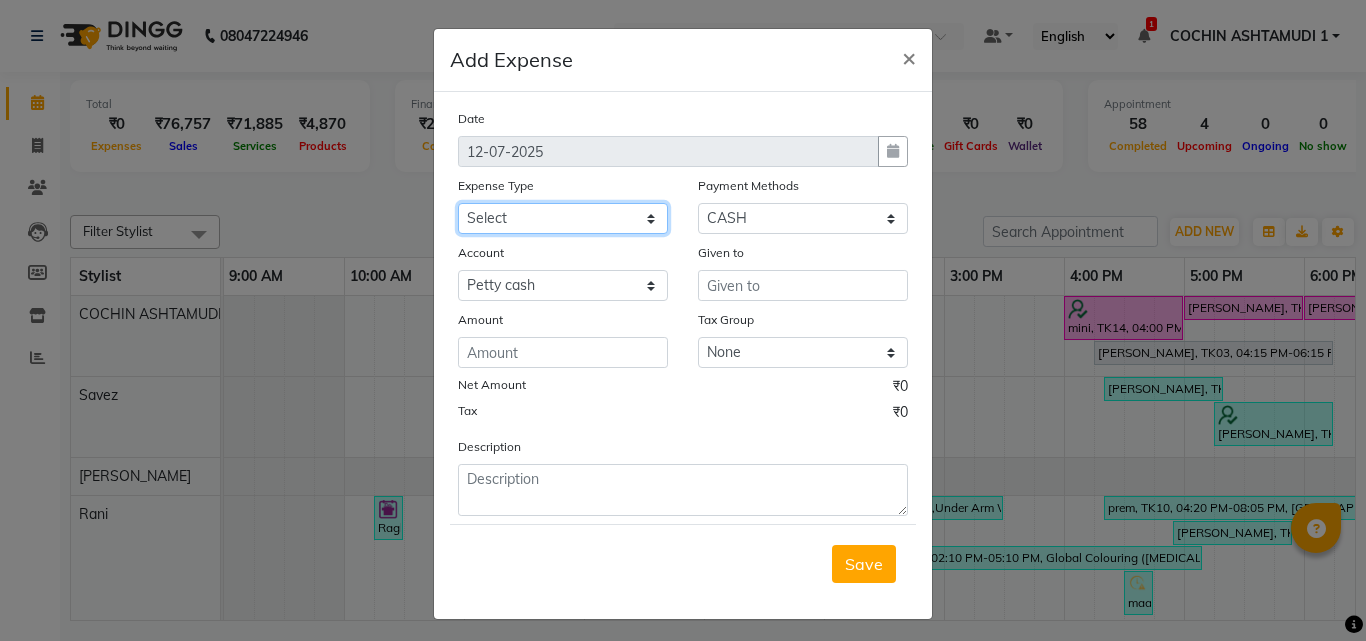 select on "15000" 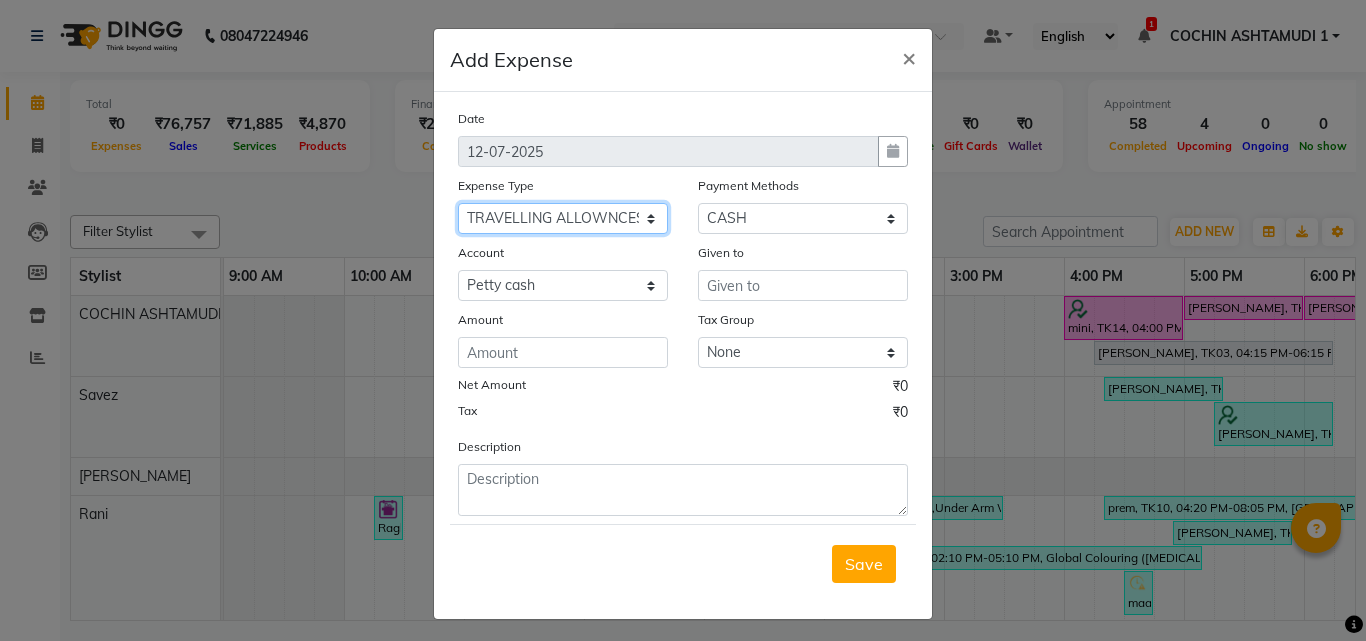 click on "Select ACCOMODATION EXPENSES ADVERTISEMENT SALES PROMOTIONAL EXPENSES Bonus BRIDAL ACCESSORIES REFUND BRIDAL COMMISSION BRIDAL FOOD BRIDAL INCENTIVES BRIDAL ORNAMENTS REFUND BRIDAL TA CASH DEPOSIT RAK BANK COMPUTER ACCESSORIES MOBILE PHONE Donation and Charity Expenses ELECTRICITY CHARGES ELECTRONICS FITTINGS Event Expense FISH FOOD EXPENSES FOOD REFRESHMENT FOR CLIENTS FOOD REFRESHMENT FOR STAFFS Freight And Forwarding Charges FUEL FOR GENERATOR FURNITURE AND EQUIPMENTS Gifts for Clients GIFTS FOR STAFFS GOKULAM CHITS HOSTEL RENT LAUNDRY EXPENSES LICENSE OTHER FEES LOADING UNLOADING CHARGES Medical Expenses MEHNDI PAYMENTS MISCELLANEOUS EXPENSES NEWSPAPER PERIODICALS Ornaments Maintenance Expense OVERTIME ALLOWANCES Payment For Pest Control Perfomance based incentives POSTAGE COURIER CHARGES Printing PRINTING STATIONERY EXPENSES PROFESSIONAL TAX REPAIRS MAINTENANCE ROUND OFF Salary SALARY ADVANCE Sales Incentives Membership Card SALES INCENTIVES PRODUCT SALES INCENTIVES SERVICES SALON ESSENTIALS SALON RENT" 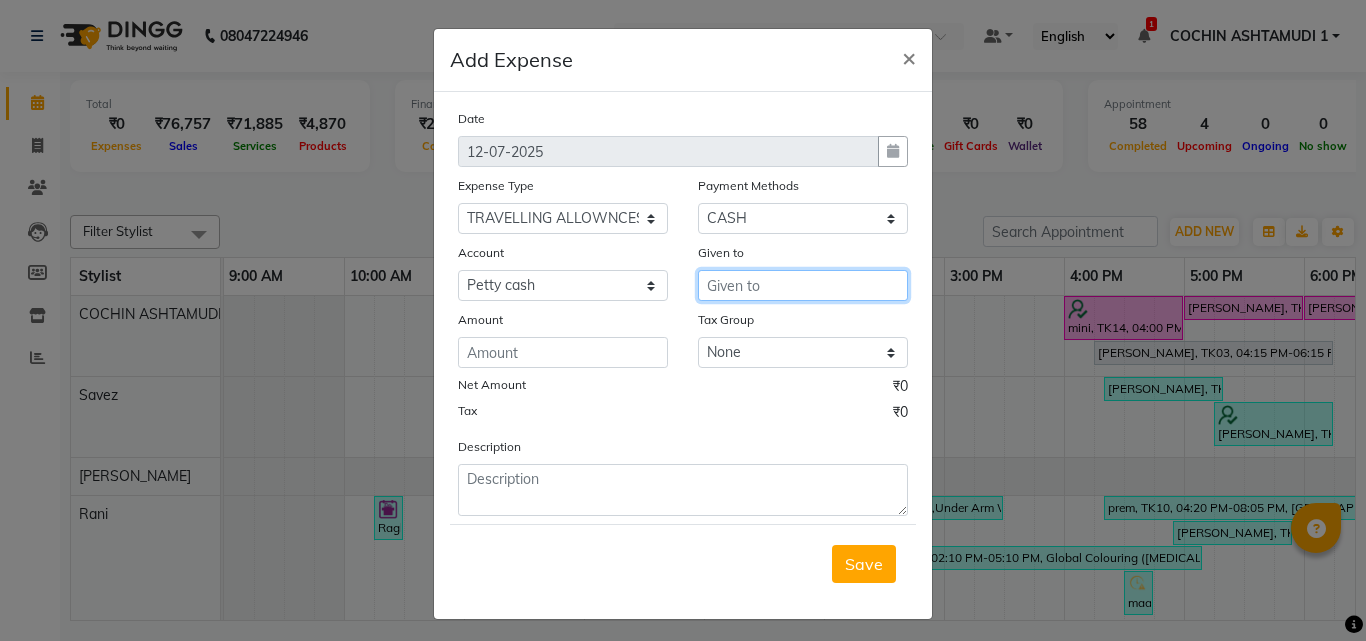 click at bounding box center [803, 285] 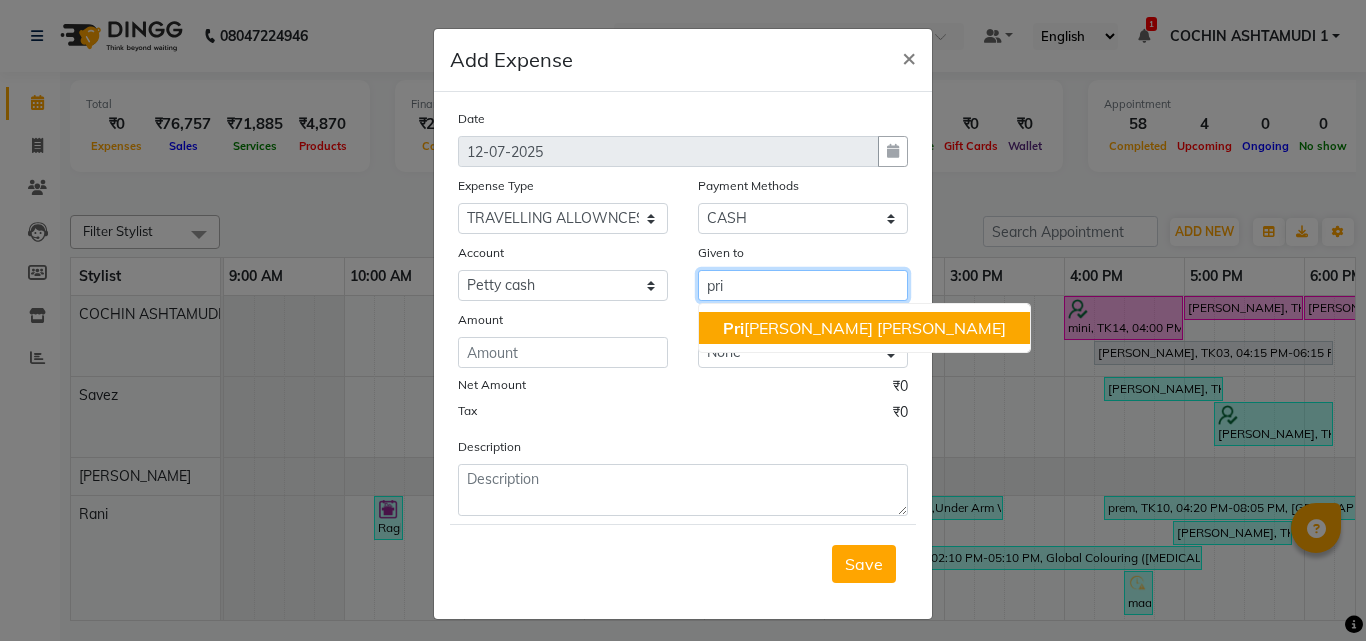 click on "Pri yanka rathi chowdhury" at bounding box center [864, 328] 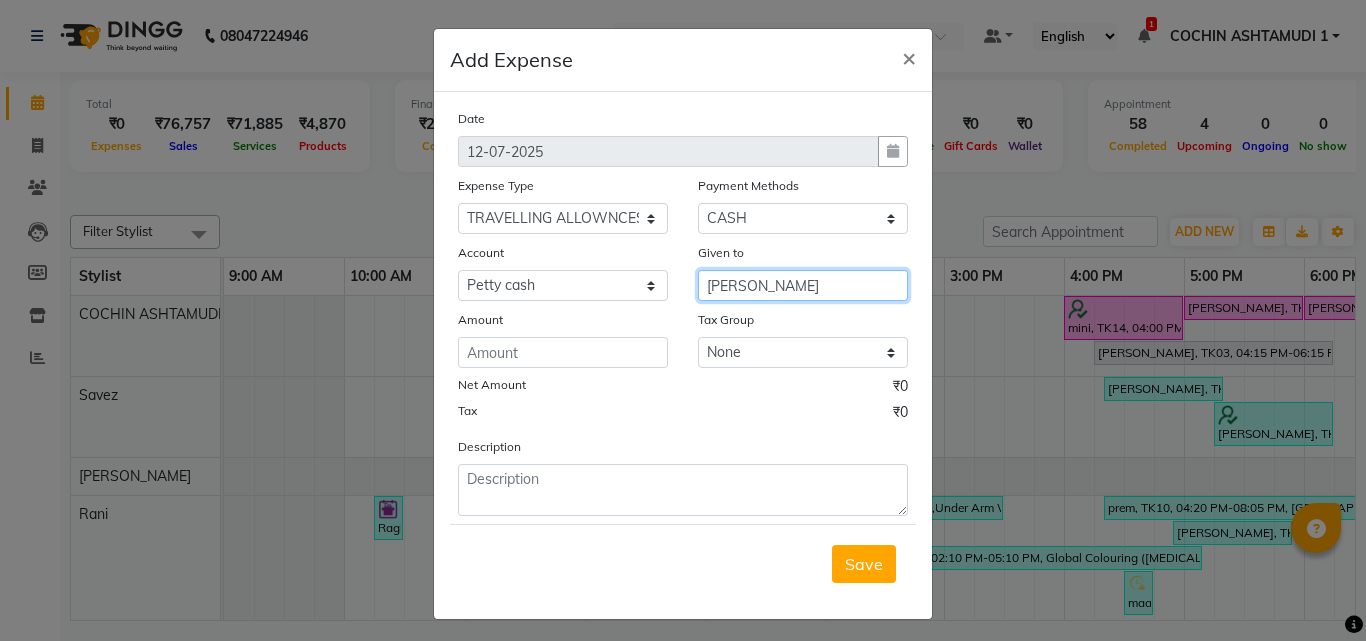 type on "[PERSON_NAME]" 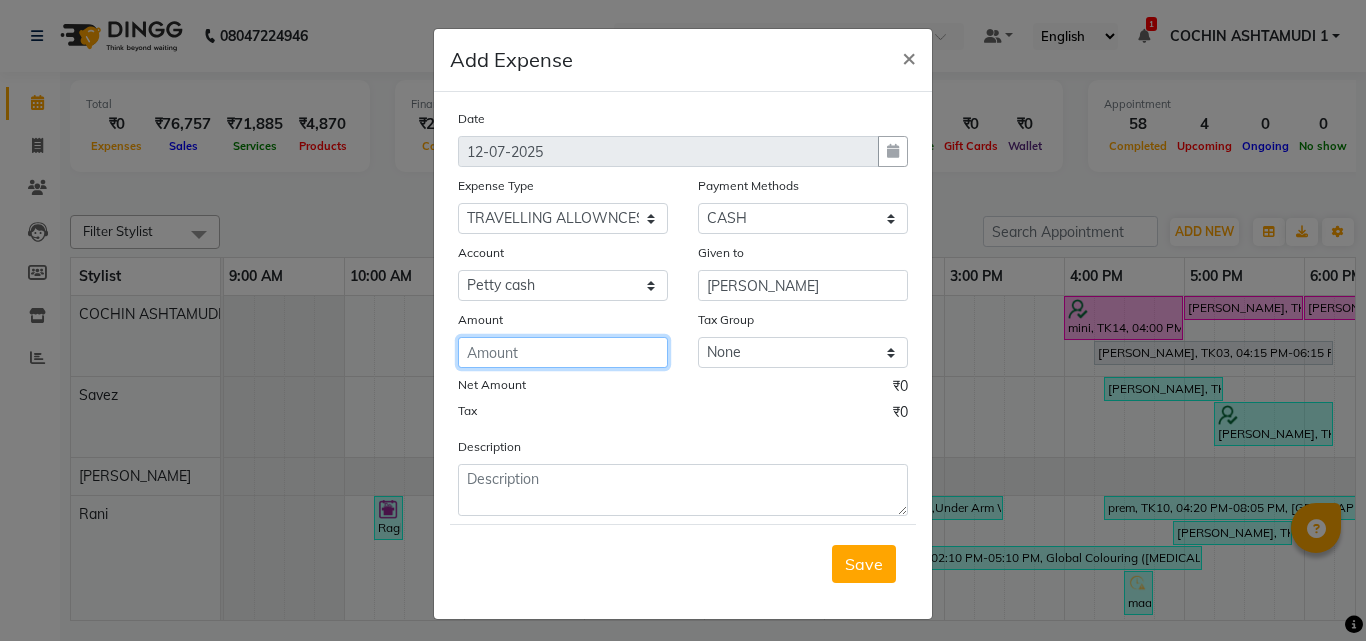 click 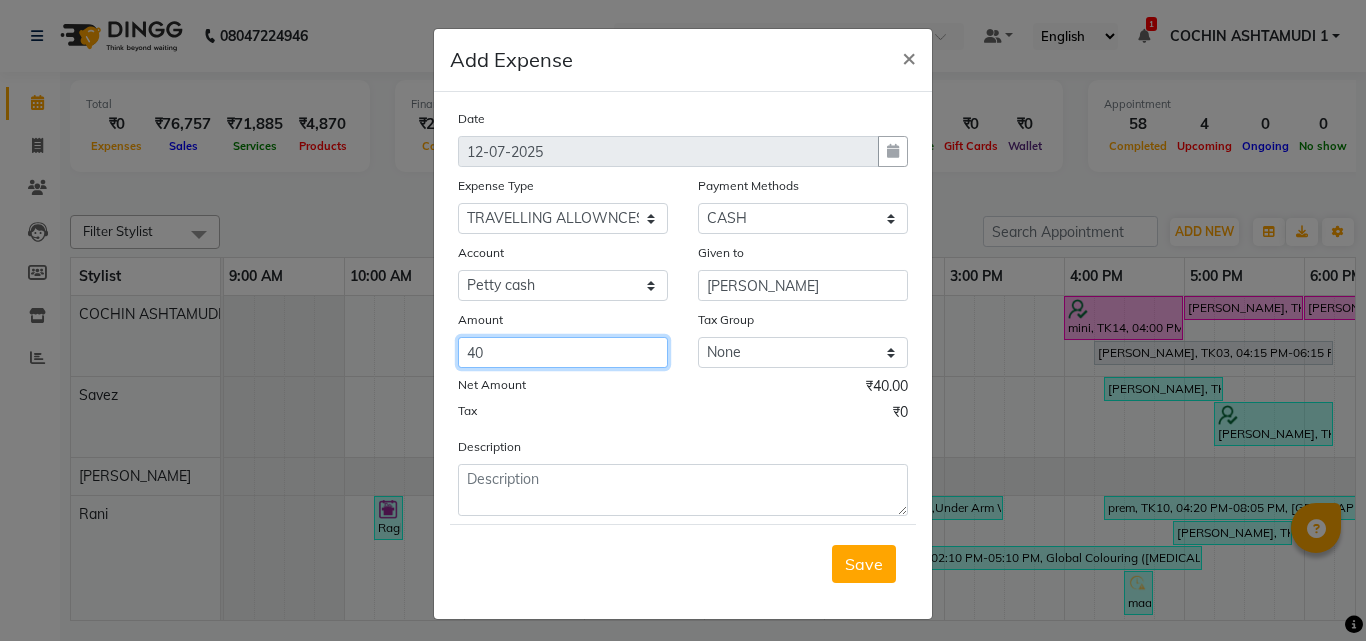 type on "40" 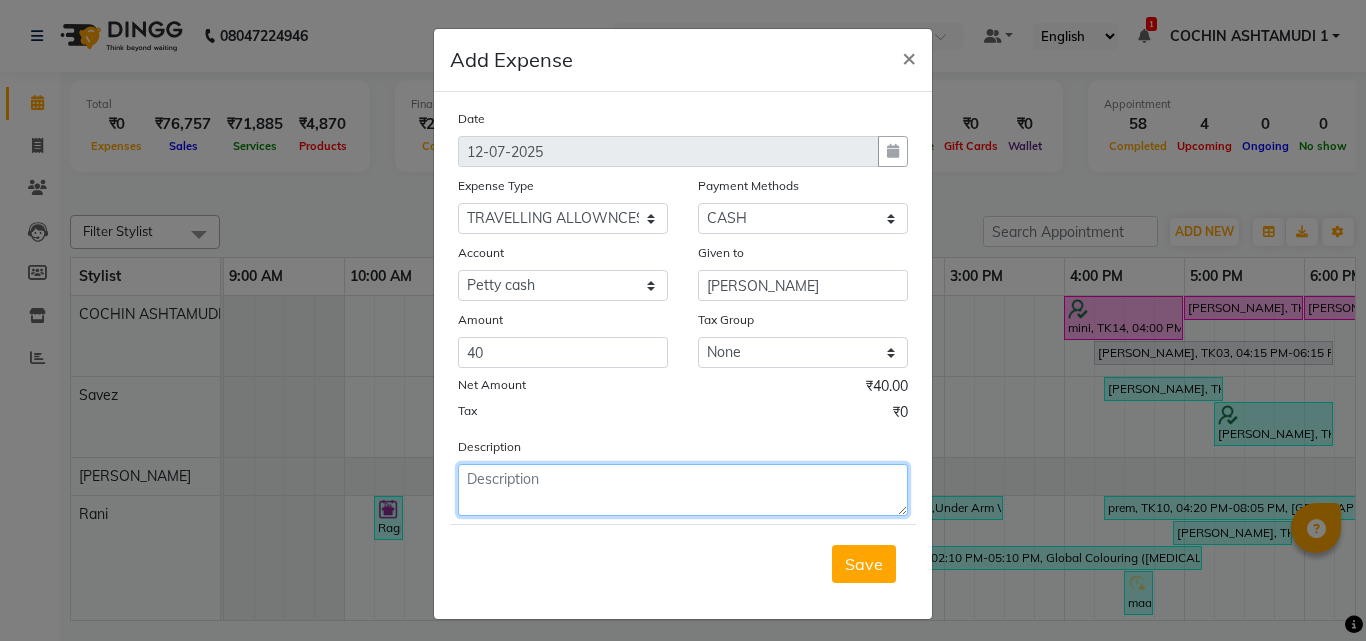 click 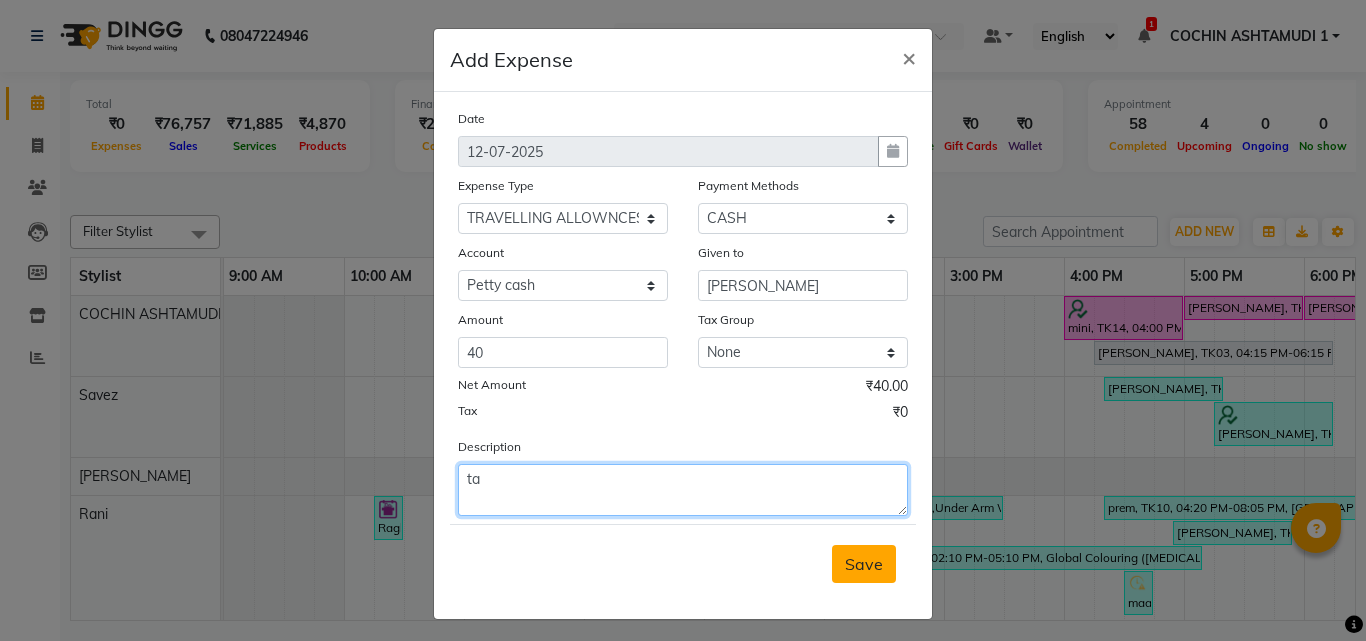 type on "ta" 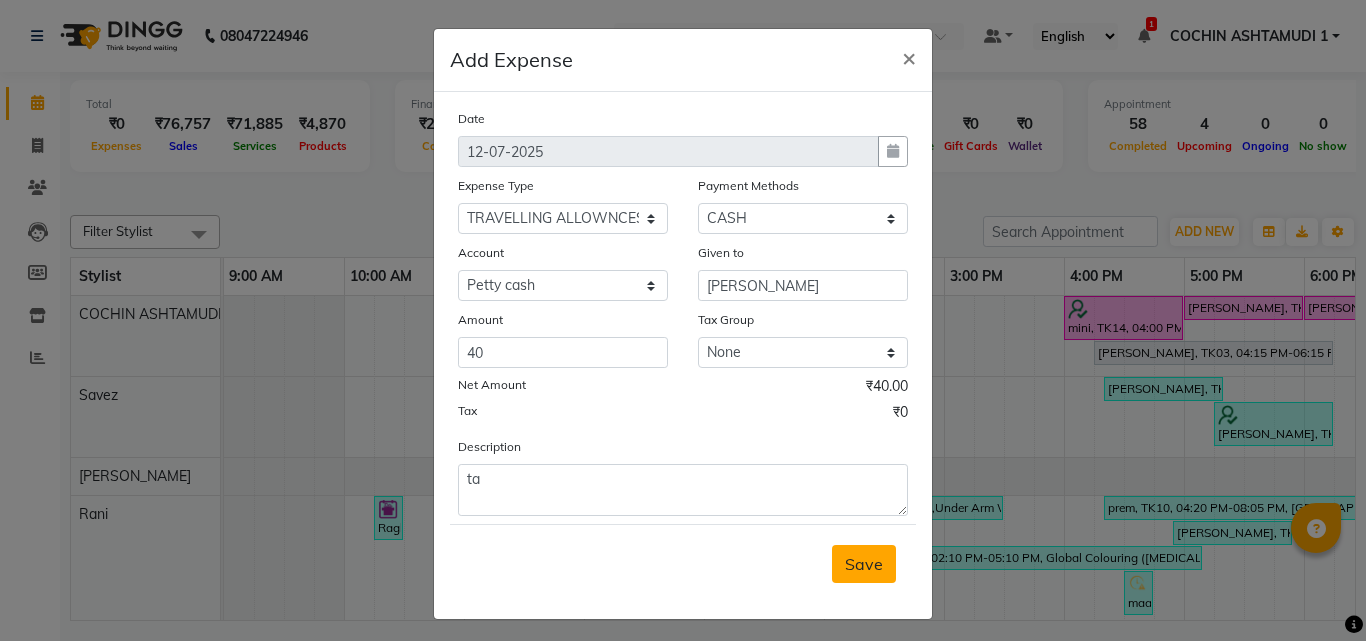 click on "Save" at bounding box center [864, 564] 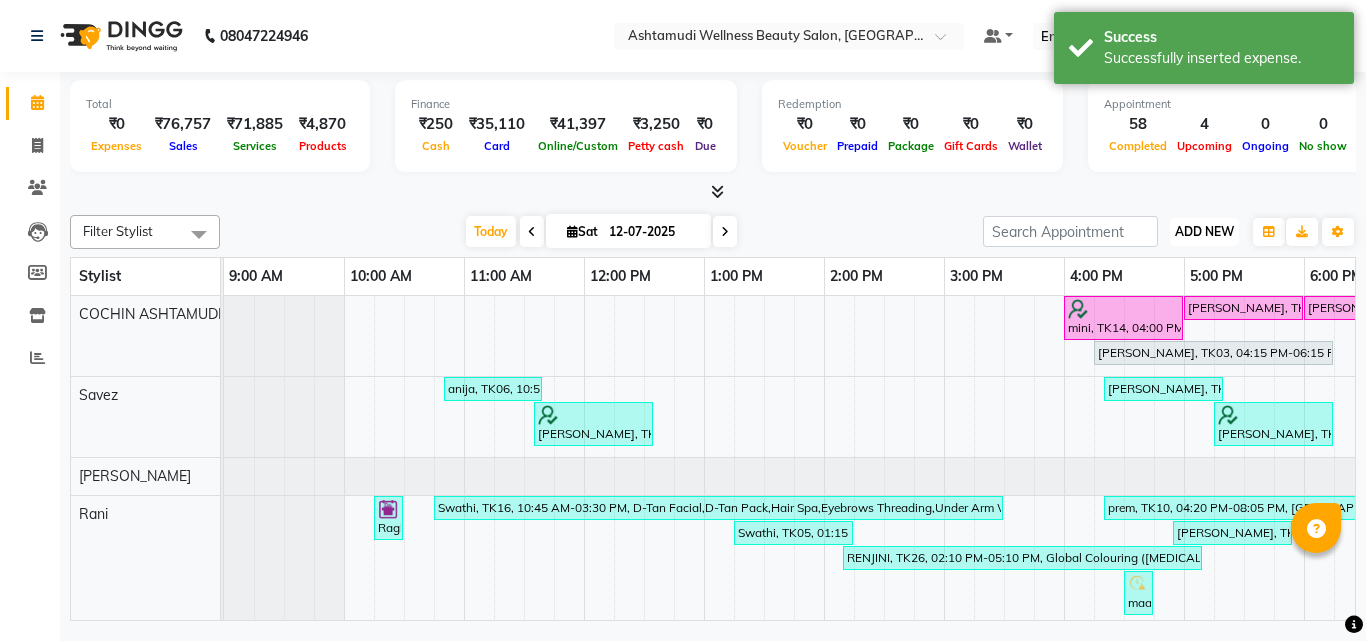 click on "ADD NEW" at bounding box center (1204, 231) 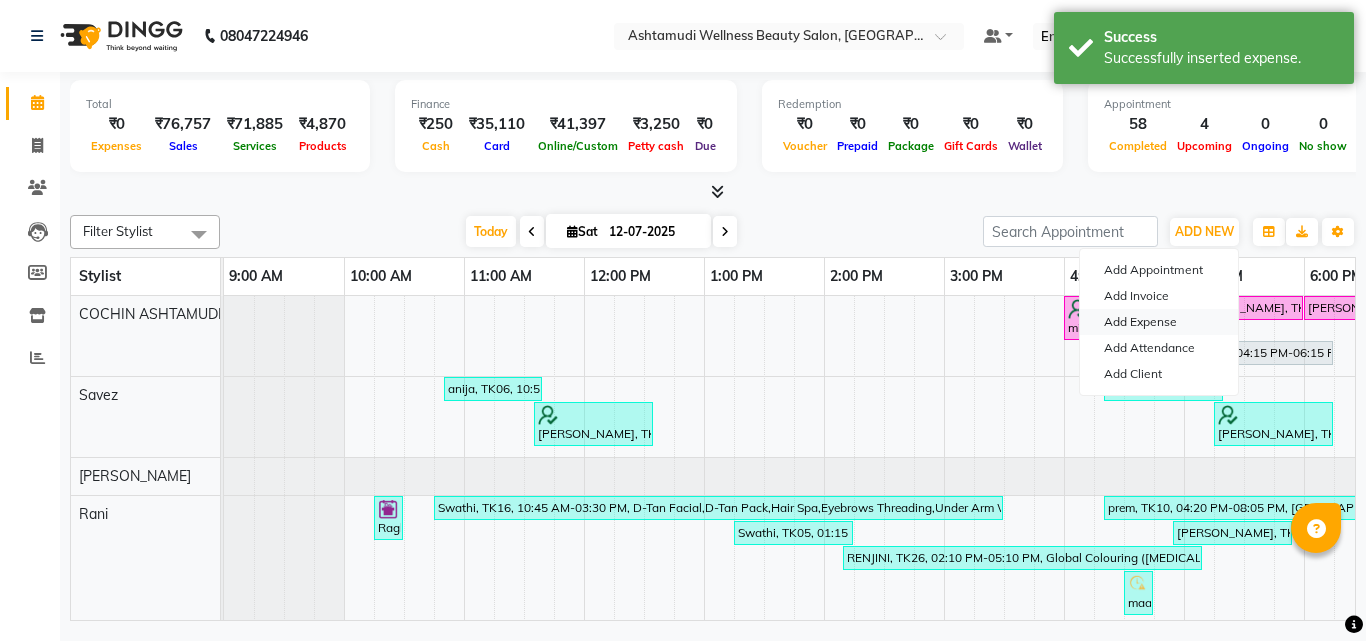 click on "Add Expense" at bounding box center (1159, 322) 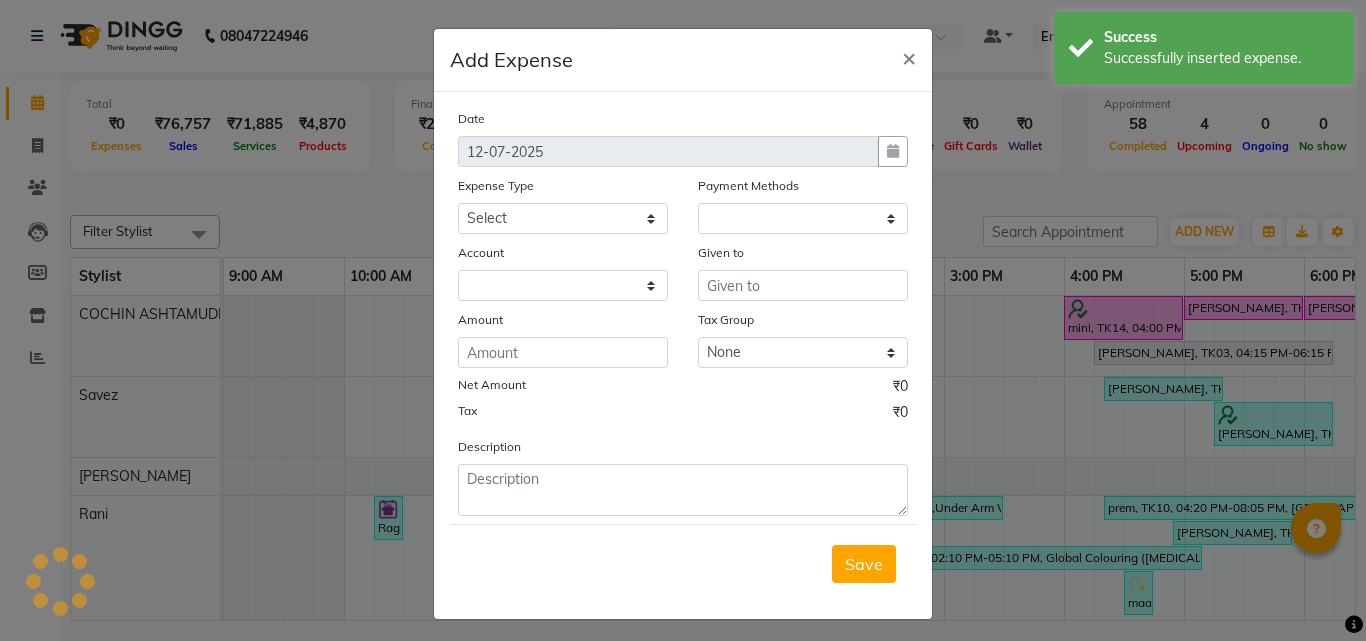 select on "1" 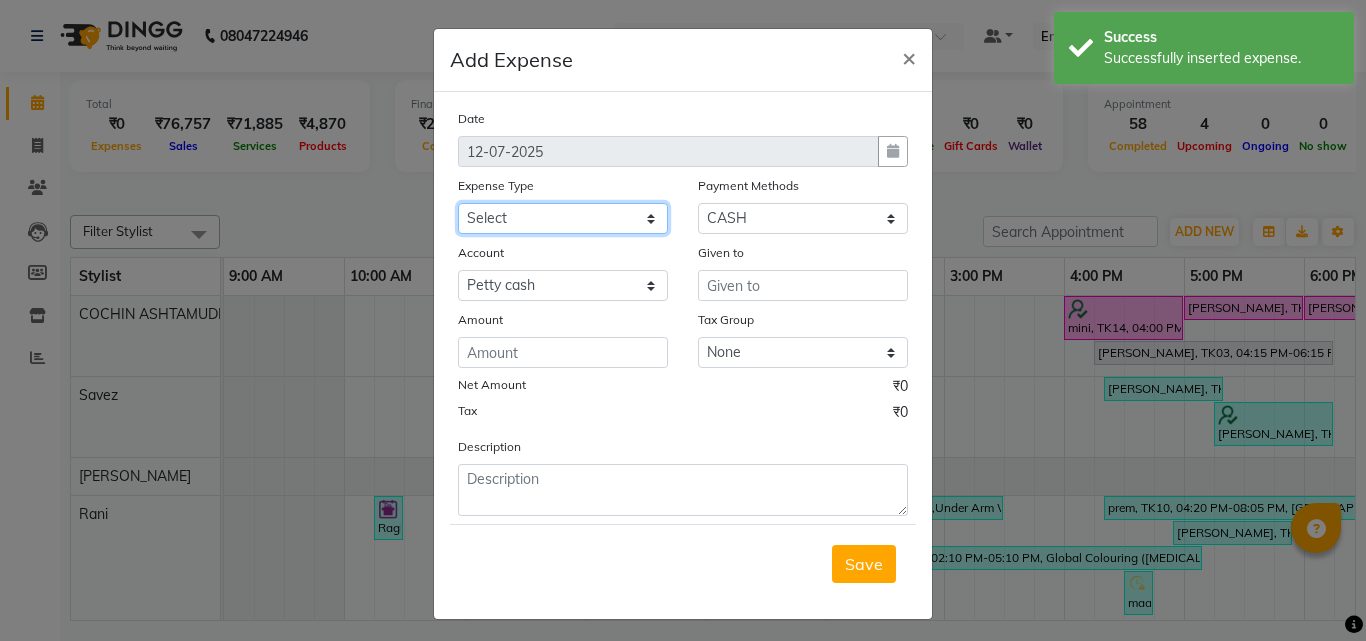 click on "Select ACCOMODATION EXPENSES ADVERTISEMENT SALES PROMOTIONAL EXPENSES Bonus BRIDAL ACCESSORIES REFUND BRIDAL COMMISSION BRIDAL FOOD BRIDAL INCENTIVES BRIDAL ORNAMENTS REFUND BRIDAL TA CASH DEPOSIT RAK BANK COMPUTER ACCESSORIES MOBILE PHONE Donation and Charity Expenses ELECTRICITY CHARGES ELECTRONICS FITTINGS Event Expense FISH FOOD EXPENSES FOOD REFRESHMENT FOR CLIENTS FOOD REFRESHMENT FOR STAFFS Freight And Forwarding Charges FUEL FOR GENERATOR FURNITURE AND EQUIPMENTS Gifts for Clients GIFTS FOR STAFFS GOKULAM CHITS HOSTEL RENT LAUNDRY EXPENSES LICENSE OTHER FEES LOADING UNLOADING CHARGES Medical Expenses MEHNDI PAYMENTS MISCELLANEOUS EXPENSES NEWSPAPER PERIODICALS Ornaments Maintenance Expense OVERTIME ALLOWANCES Payment For Pest Control Perfomance based incentives POSTAGE COURIER CHARGES Printing PRINTING STATIONERY EXPENSES PROFESSIONAL TAX REPAIRS MAINTENANCE ROUND OFF Salary SALARY ADVANCE Sales Incentives Membership Card SALES INCENTIVES PRODUCT SALES INCENTIVES SERVICES SALON ESSENTIALS SALON RENT" 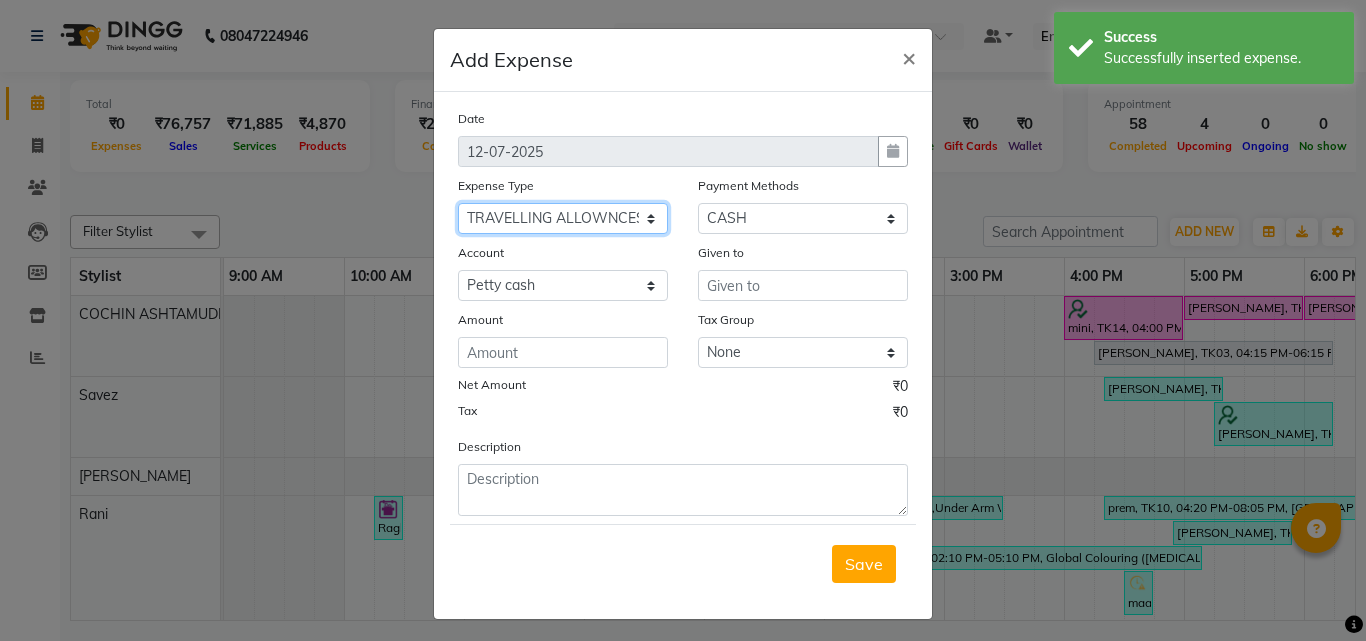 click on "Select ACCOMODATION EXPENSES ADVERTISEMENT SALES PROMOTIONAL EXPENSES Bonus BRIDAL ACCESSORIES REFUND BRIDAL COMMISSION BRIDAL FOOD BRIDAL INCENTIVES BRIDAL ORNAMENTS REFUND BRIDAL TA CASH DEPOSIT RAK BANK COMPUTER ACCESSORIES MOBILE PHONE Donation and Charity Expenses ELECTRICITY CHARGES ELECTRONICS FITTINGS Event Expense FISH FOOD EXPENSES FOOD REFRESHMENT FOR CLIENTS FOOD REFRESHMENT FOR STAFFS Freight And Forwarding Charges FUEL FOR GENERATOR FURNITURE AND EQUIPMENTS Gifts for Clients GIFTS FOR STAFFS GOKULAM CHITS HOSTEL RENT LAUNDRY EXPENSES LICENSE OTHER FEES LOADING UNLOADING CHARGES Medical Expenses MEHNDI PAYMENTS MISCELLANEOUS EXPENSES NEWSPAPER PERIODICALS Ornaments Maintenance Expense OVERTIME ALLOWANCES Payment For Pest Control Perfomance based incentives POSTAGE COURIER CHARGES Printing PRINTING STATIONERY EXPENSES PROFESSIONAL TAX REPAIRS MAINTENANCE ROUND OFF Salary SALARY ADVANCE Sales Incentives Membership Card SALES INCENTIVES PRODUCT SALES INCENTIVES SERVICES SALON ESSENTIALS SALON RENT" 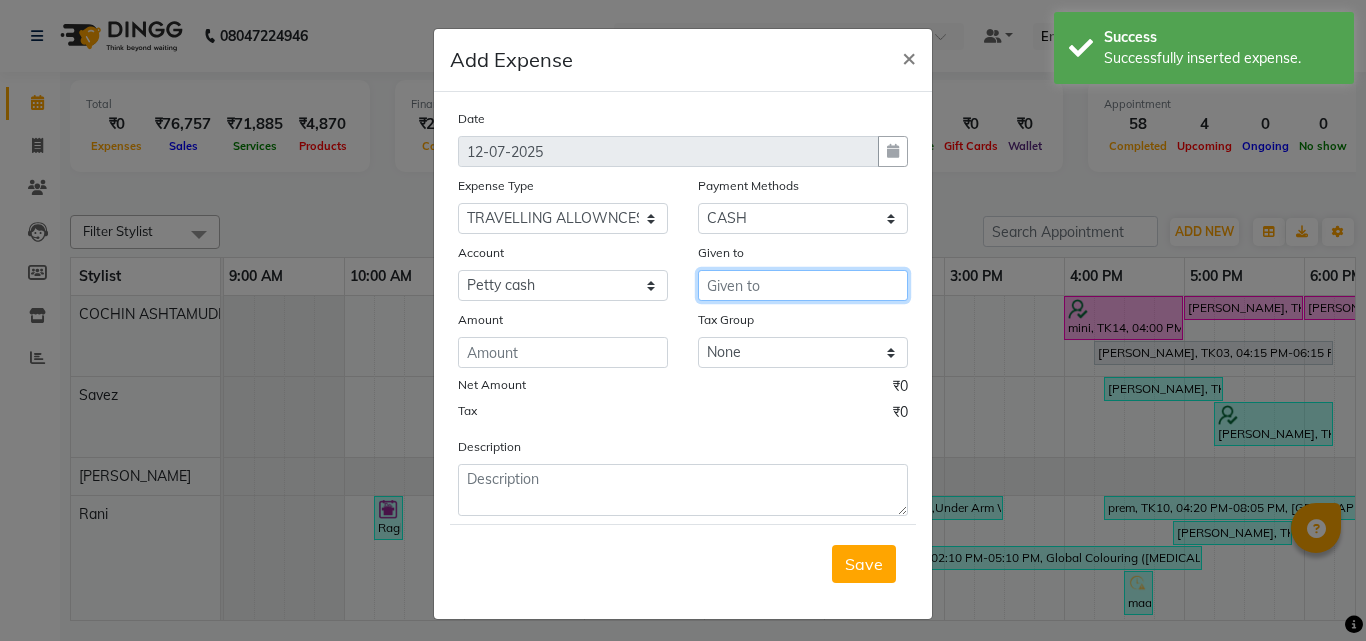 drag, startPoint x: 779, startPoint y: 298, endPoint x: 817, endPoint y: 245, distance: 65.21503 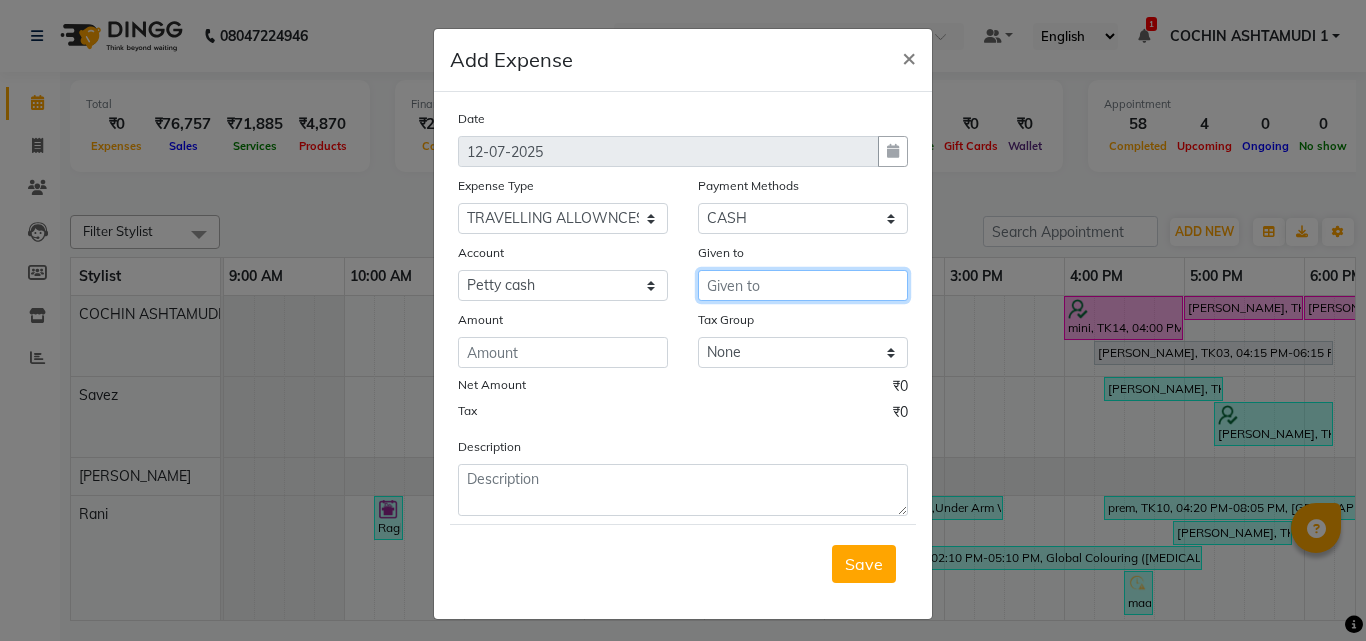 drag, startPoint x: 817, startPoint y: 245, endPoint x: 731, endPoint y: 279, distance: 92.47703 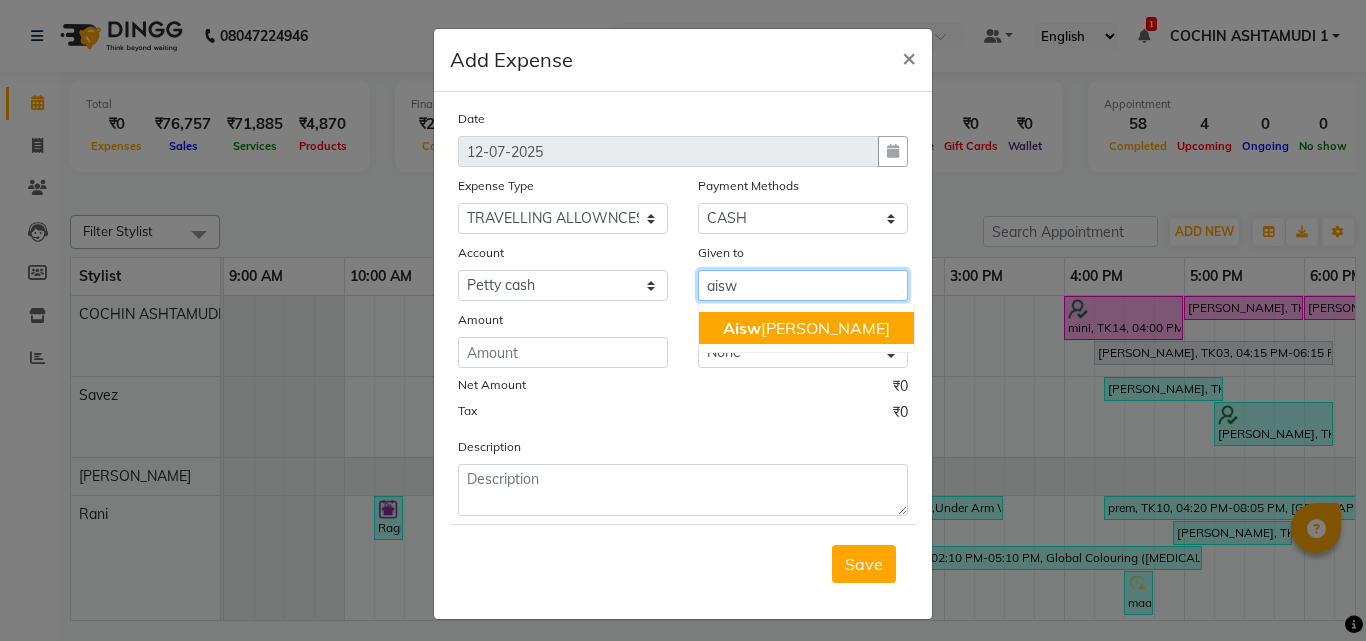 click on "Aisw arya B" at bounding box center [806, 328] 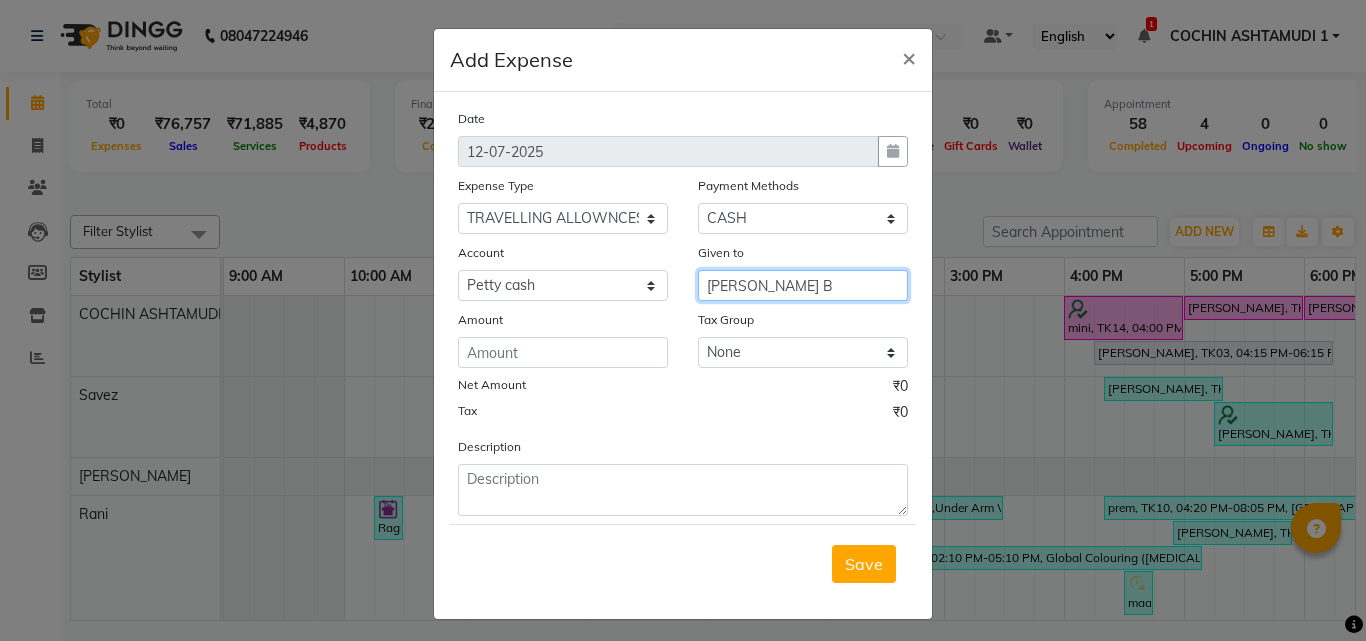 type on "[PERSON_NAME] B" 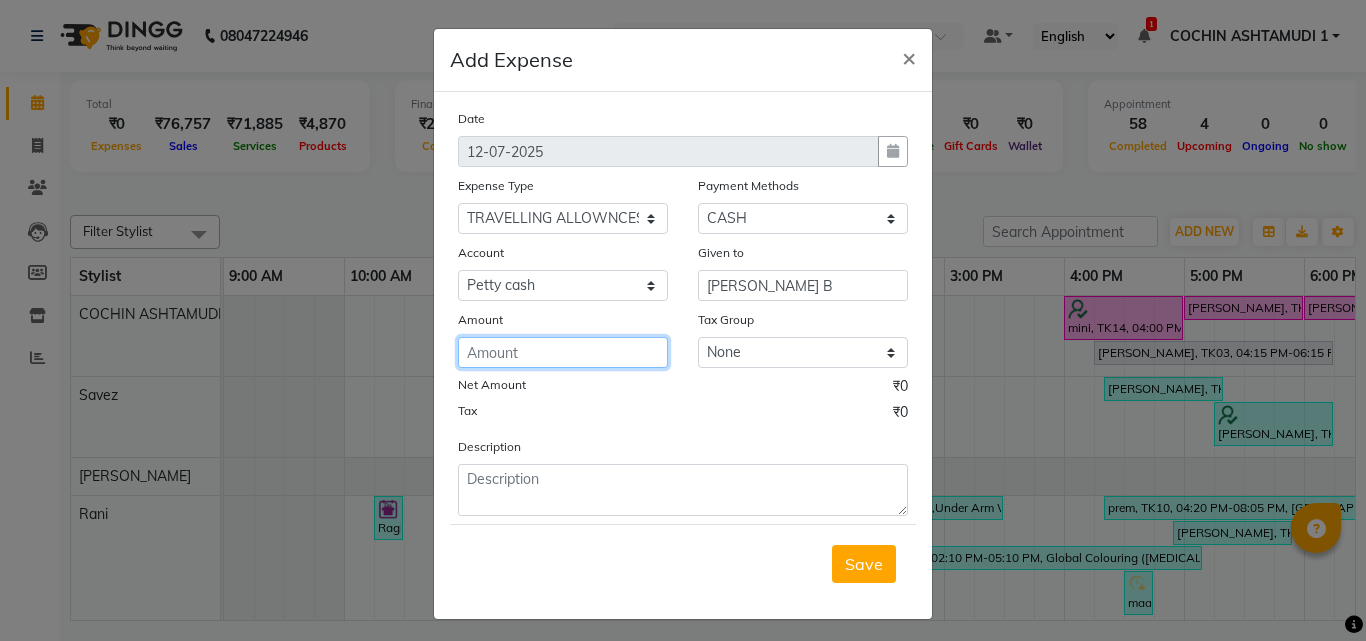 click 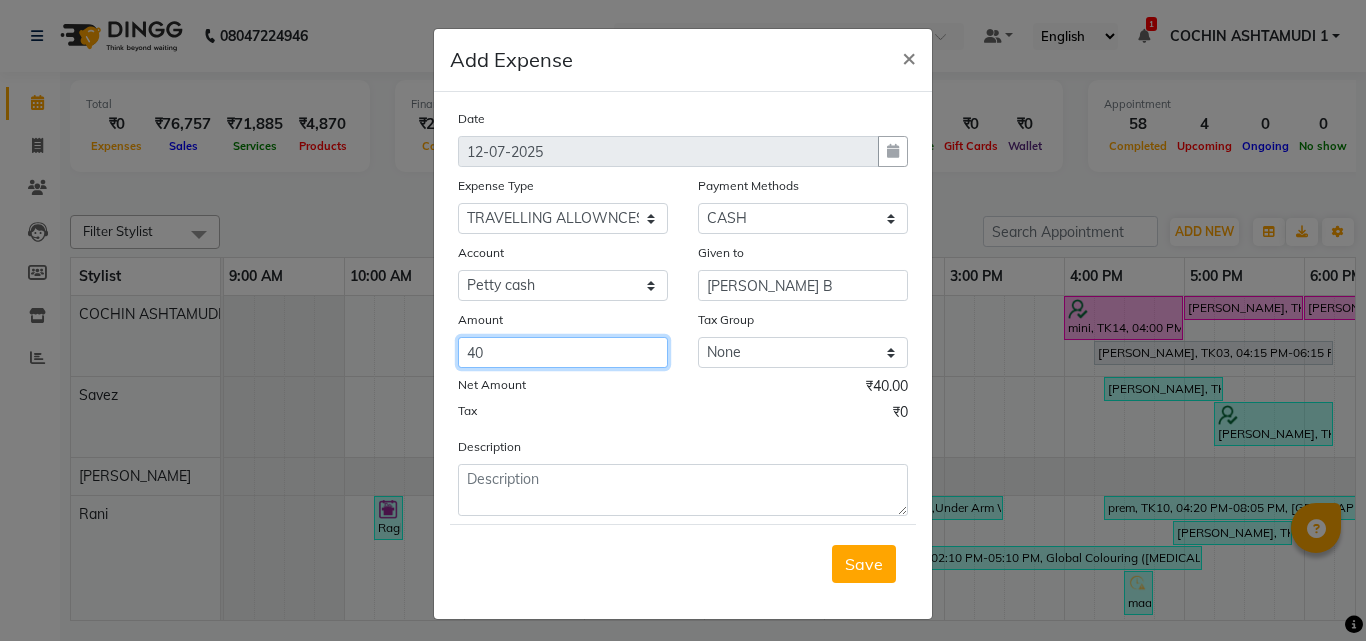 type on "40" 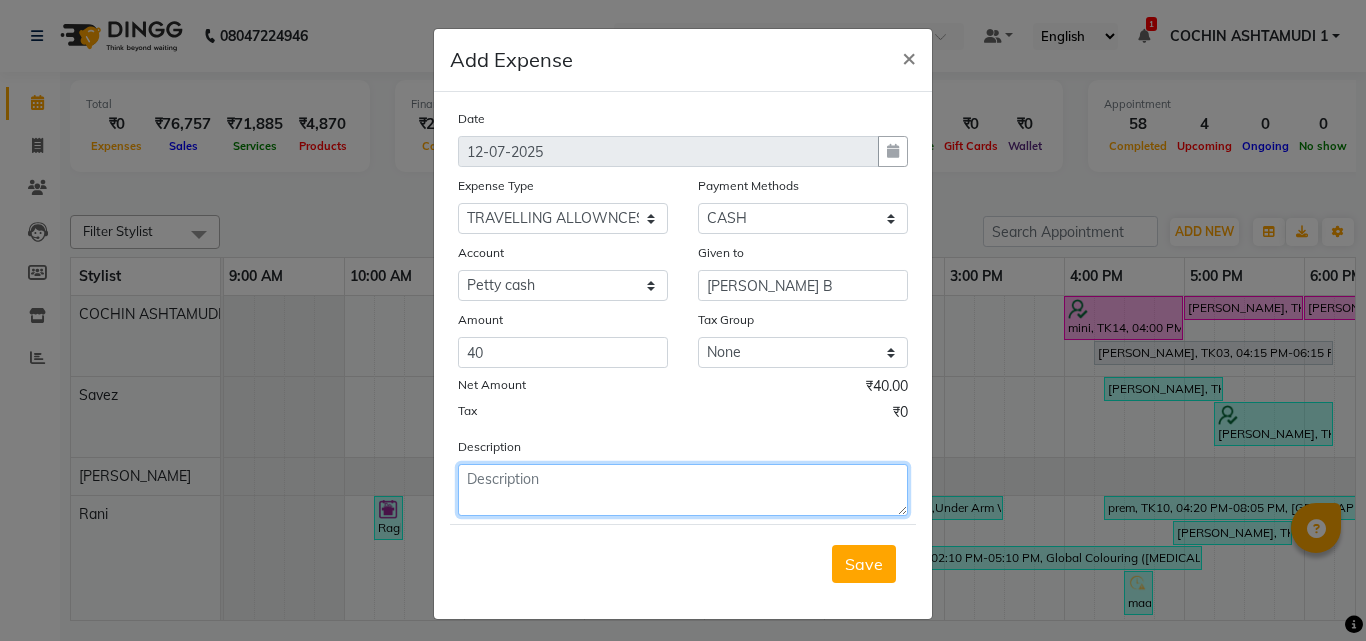click 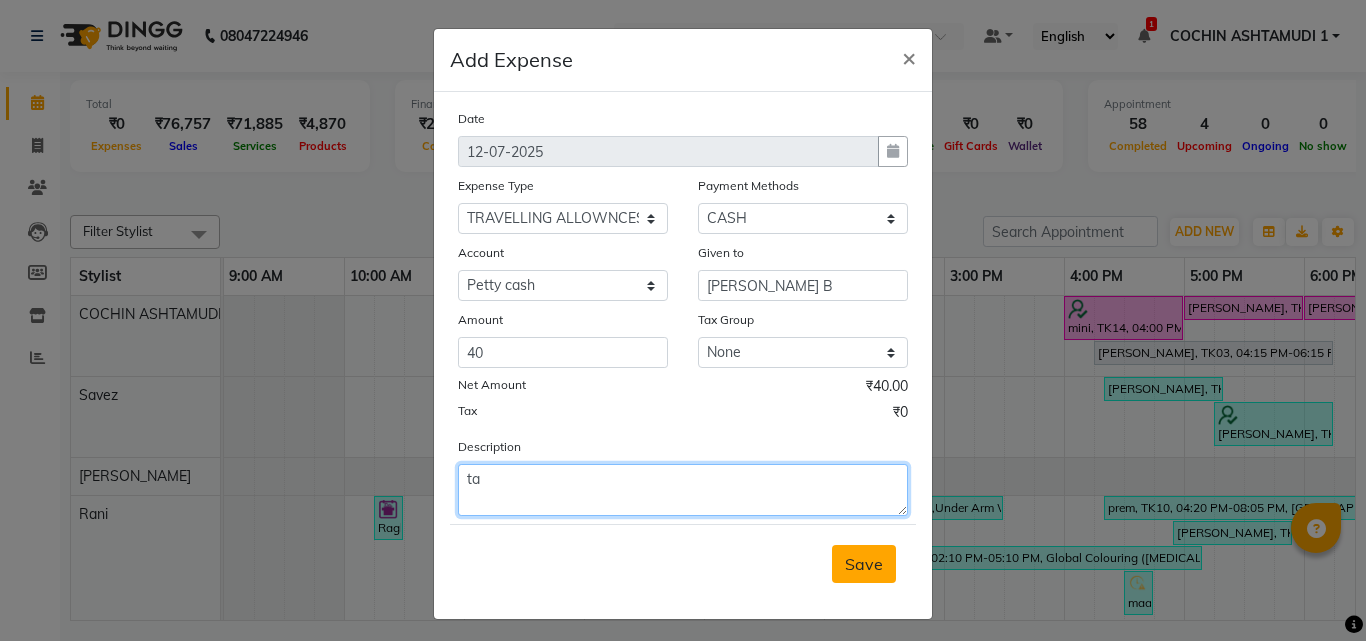 type on "ta" 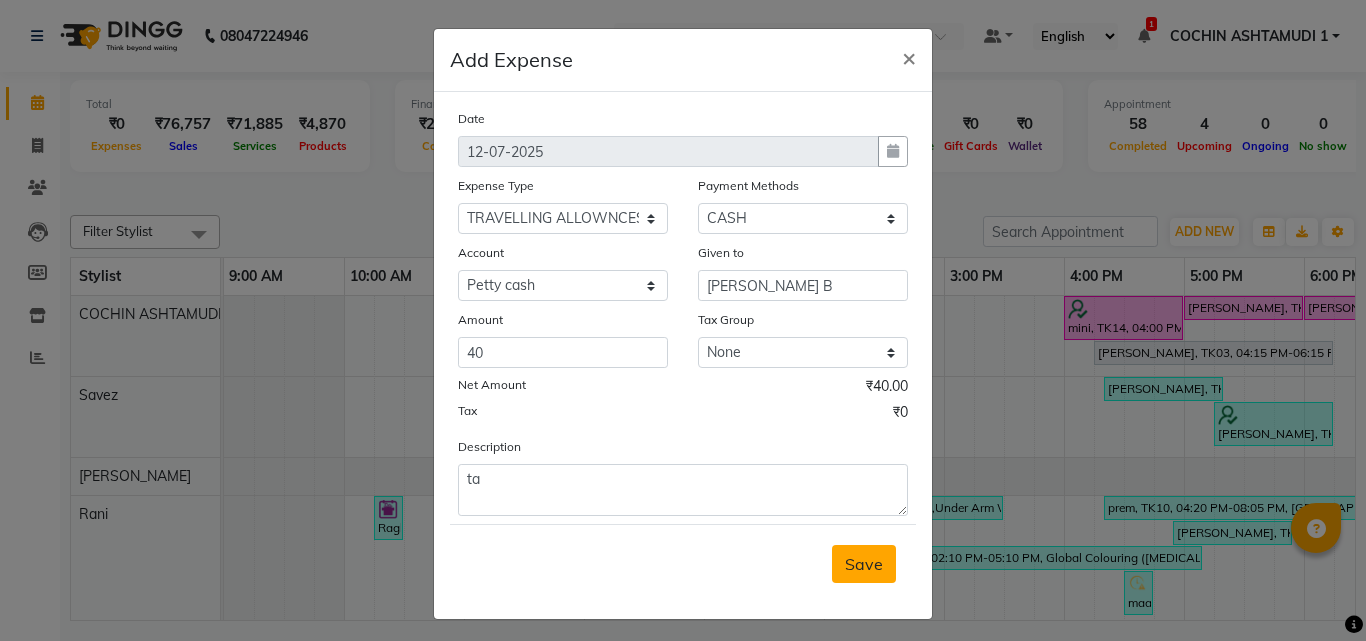 click on "Save" at bounding box center [864, 564] 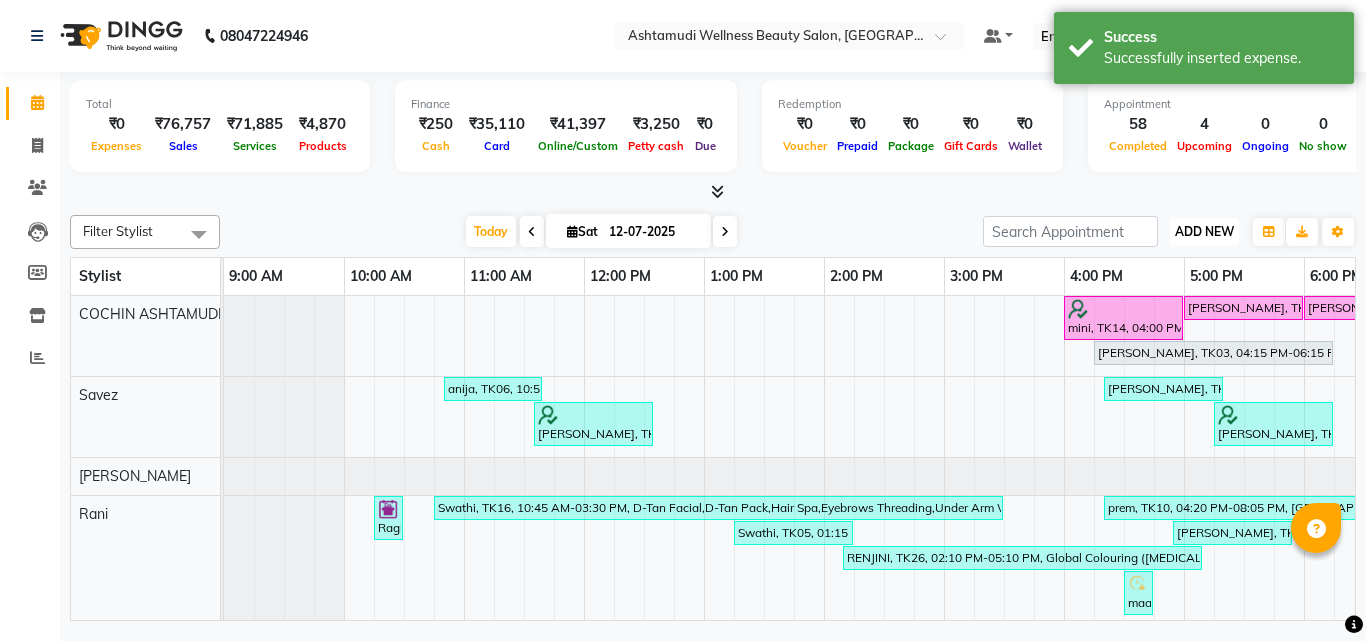 click on "ADD NEW Toggle Dropdown" at bounding box center [1204, 232] 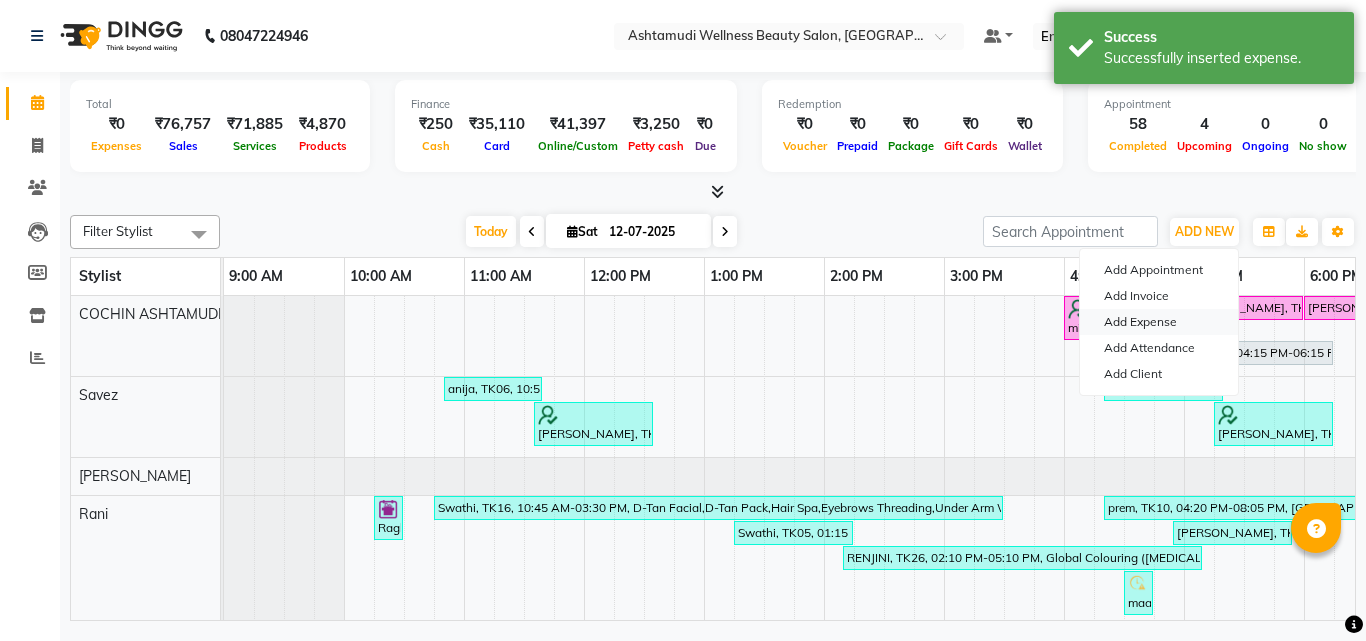 click on "Add Expense" at bounding box center (1159, 322) 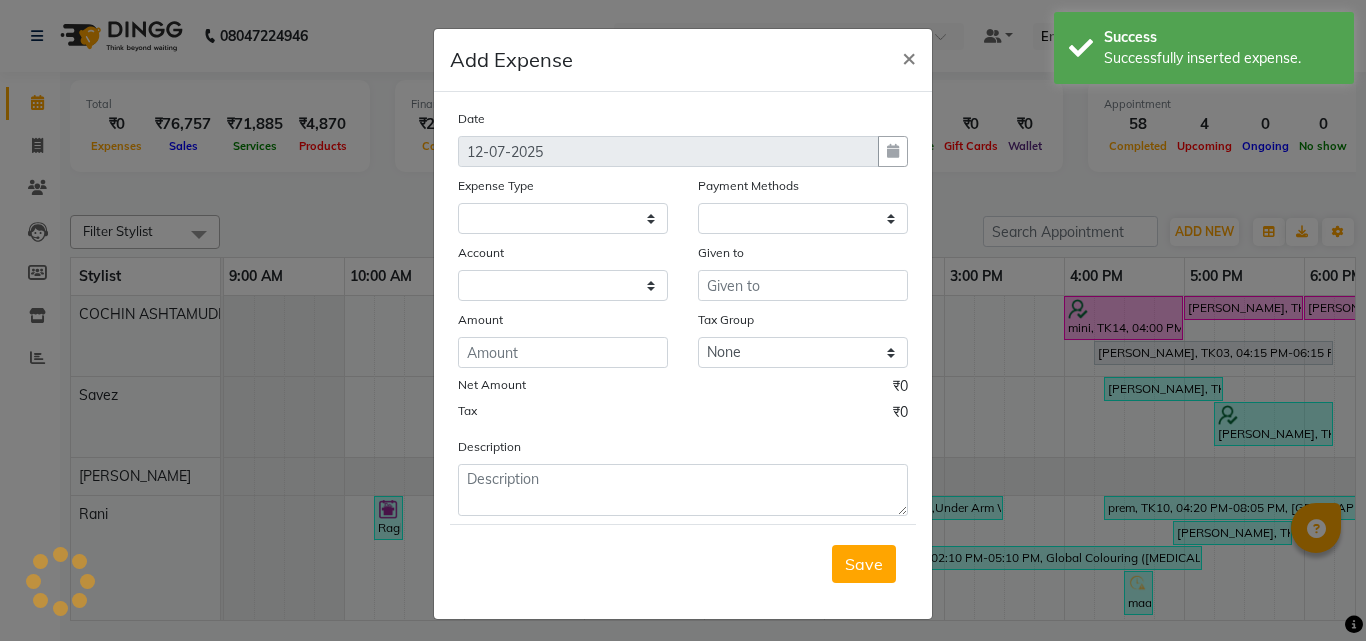 select 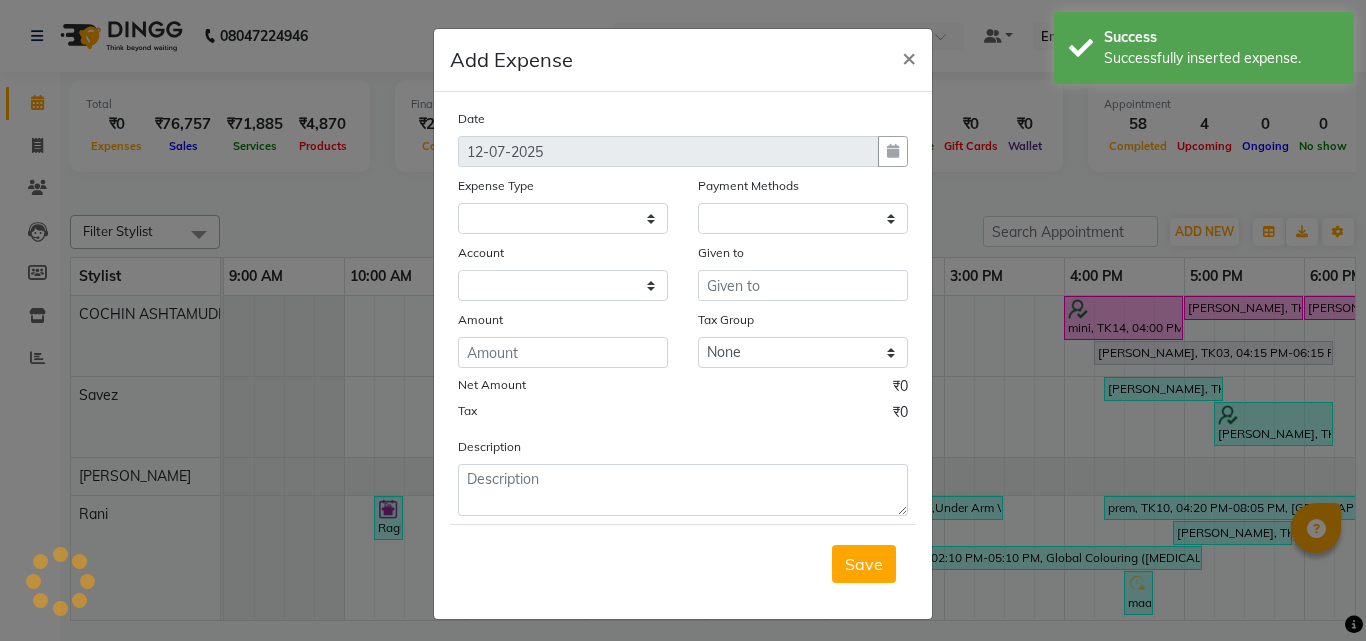 select on "1" 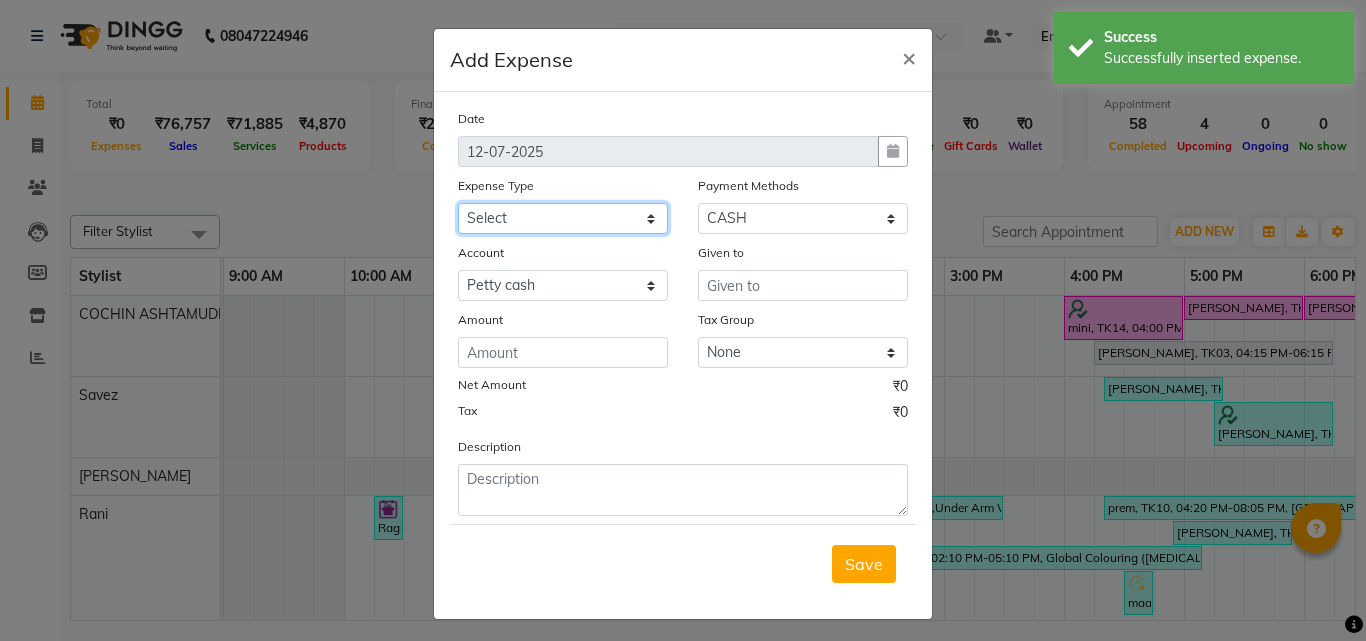 click on "Select ACCOMODATION EXPENSES ADVERTISEMENT SALES PROMOTIONAL EXPENSES Bonus BRIDAL ACCESSORIES REFUND BRIDAL COMMISSION BRIDAL FOOD BRIDAL INCENTIVES BRIDAL ORNAMENTS REFUND BRIDAL TA CASH DEPOSIT RAK BANK COMPUTER ACCESSORIES MOBILE PHONE Donation and Charity Expenses ELECTRICITY CHARGES ELECTRONICS FITTINGS Event Expense FISH FOOD EXPENSES FOOD REFRESHMENT FOR CLIENTS FOOD REFRESHMENT FOR STAFFS Freight And Forwarding Charges FUEL FOR GENERATOR FURNITURE AND EQUIPMENTS Gifts for Clients GIFTS FOR STAFFS GOKULAM CHITS HOSTEL RENT LAUNDRY EXPENSES LICENSE OTHER FEES LOADING UNLOADING CHARGES Medical Expenses MEHNDI PAYMENTS MISCELLANEOUS EXPENSES NEWSPAPER PERIODICALS Ornaments Maintenance Expense OVERTIME ALLOWANCES Payment For Pest Control Perfomance based incentives POSTAGE COURIER CHARGES Printing PRINTING STATIONERY EXPENSES PROFESSIONAL TAX REPAIRS MAINTENANCE ROUND OFF Salary SALARY ADVANCE Sales Incentives Membership Card SALES INCENTIVES PRODUCT SALES INCENTIVES SERVICES SALON ESSENTIALS SALON RENT" 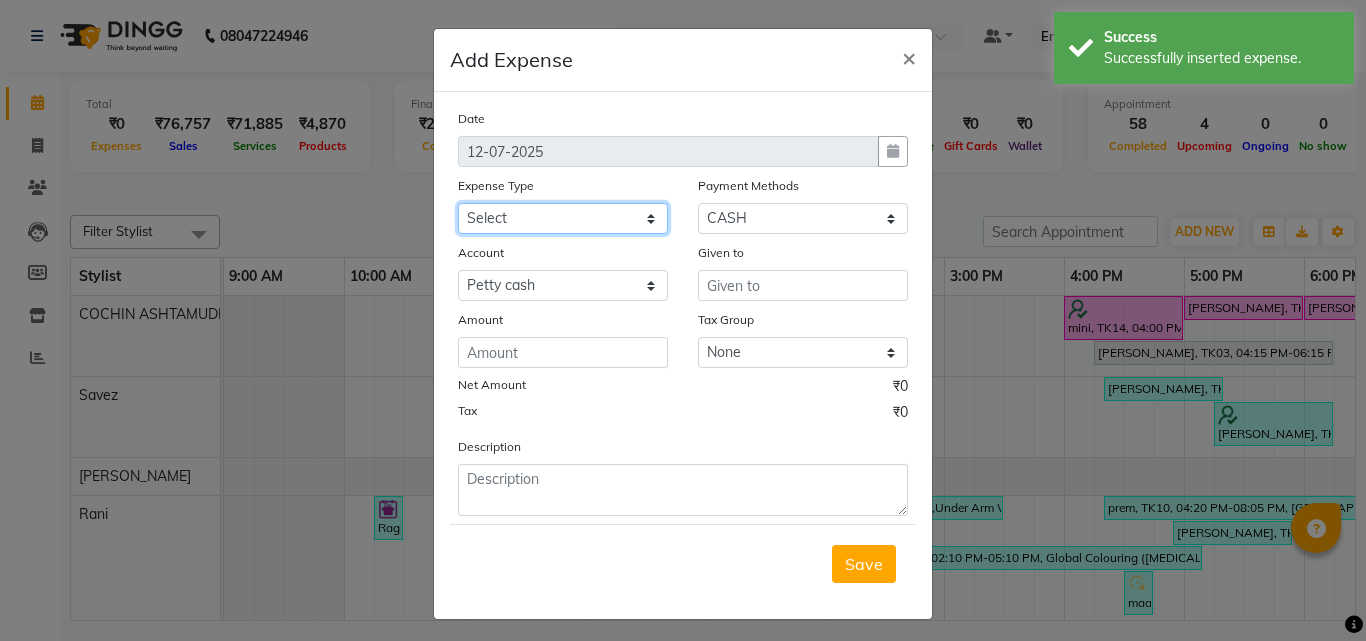 select on "15000" 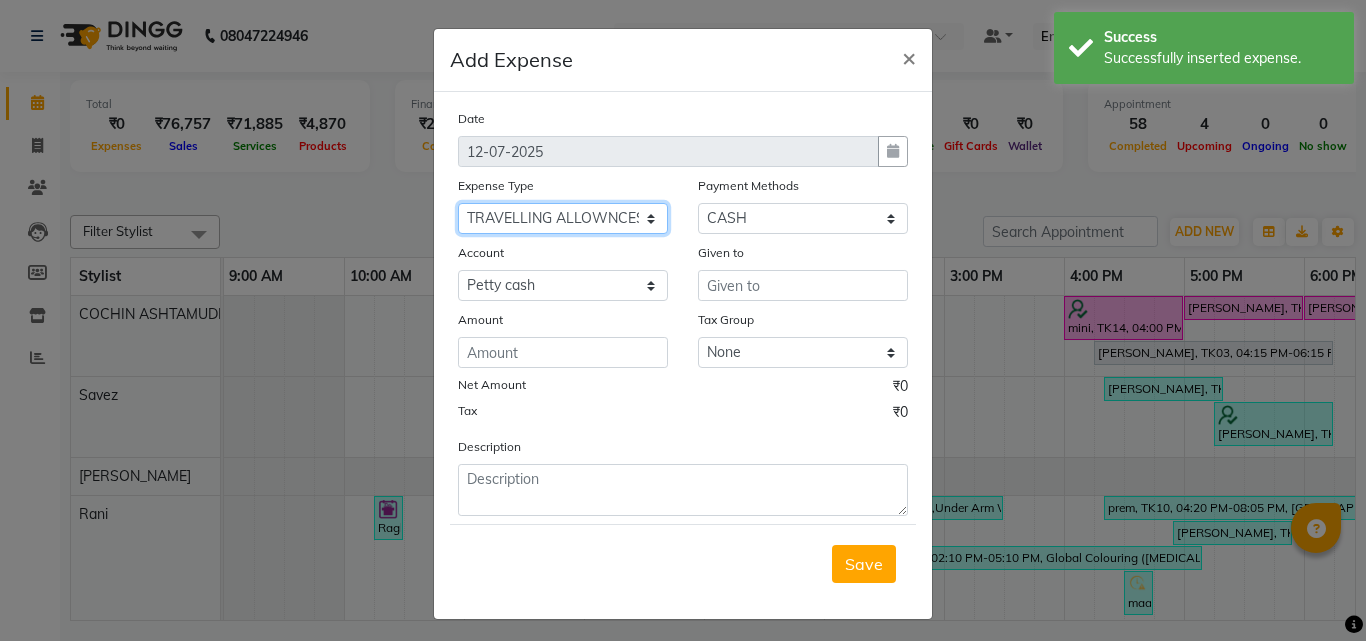 click on "Select ACCOMODATION EXPENSES ADVERTISEMENT SALES PROMOTIONAL EXPENSES Bonus BRIDAL ACCESSORIES REFUND BRIDAL COMMISSION BRIDAL FOOD BRIDAL INCENTIVES BRIDAL ORNAMENTS REFUND BRIDAL TA CASH DEPOSIT RAK BANK COMPUTER ACCESSORIES MOBILE PHONE Donation and Charity Expenses ELECTRICITY CHARGES ELECTRONICS FITTINGS Event Expense FISH FOOD EXPENSES FOOD REFRESHMENT FOR CLIENTS FOOD REFRESHMENT FOR STAFFS Freight And Forwarding Charges FUEL FOR GENERATOR FURNITURE AND EQUIPMENTS Gifts for Clients GIFTS FOR STAFFS GOKULAM CHITS HOSTEL RENT LAUNDRY EXPENSES LICENSE OTHER FEES LOADING UNLOADING CHARGES Medical Expenses MEHNDI PAYMENTS MISCELLANEOUS EXPENSES NEWSPAPER PERIODICALS Ornaments Maintenance Expense OVERTIME ALLOWANCES Payment For Pest Control Perfomance based incentives POSTAGE COURIER CHARGES Printing PRINTING STATIONERY EXPENSES PROFESSIONAL TAX REPAIRS MAINTENANCE ROUND OFF Salary SALARY ADVANCE Sales Incentives Membership Card SALES INCENTIVES PRODUCT SALES INCENTIVES SERVICES SALON ESSENTIALS SALON RENT" 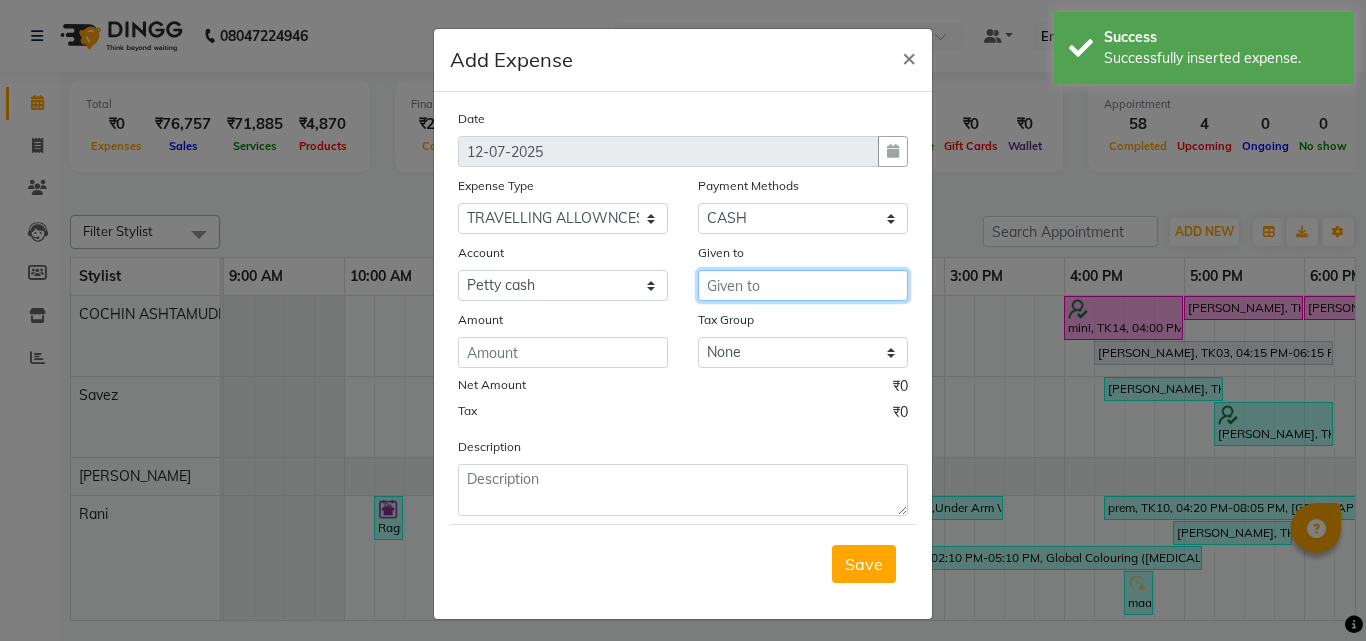 click at bounding box center (803, 285) 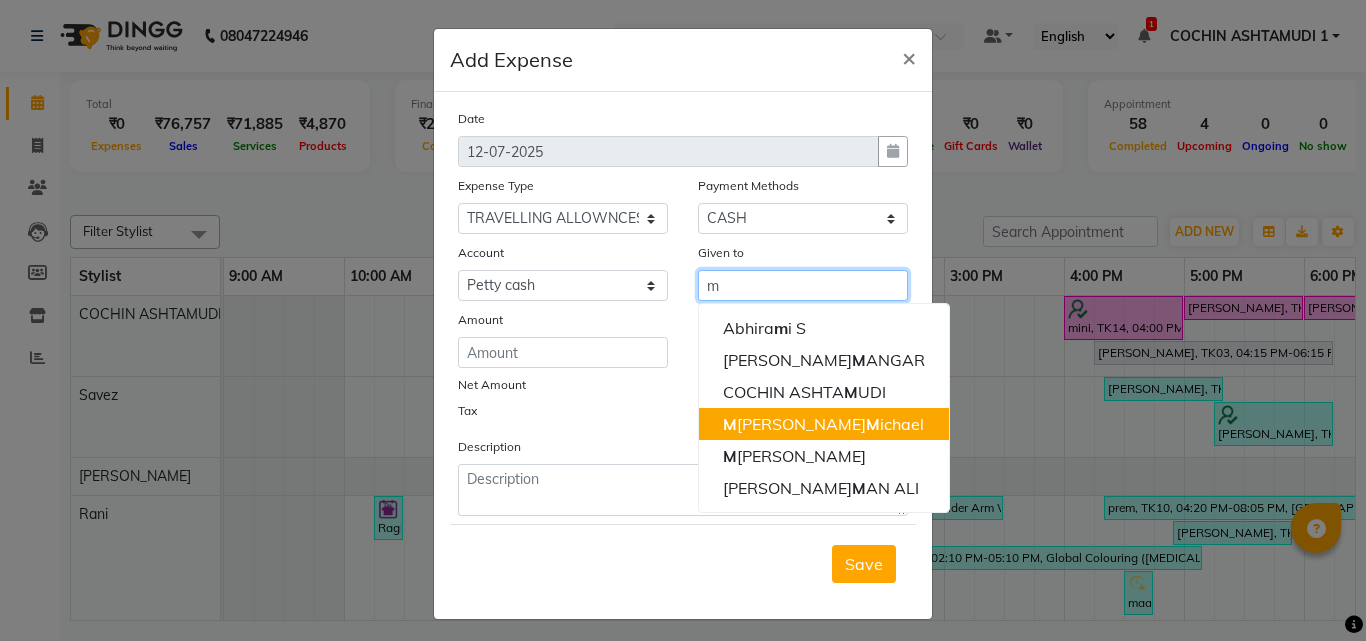 click on "M adonna  M ichael" at bounding box center [823, 424] 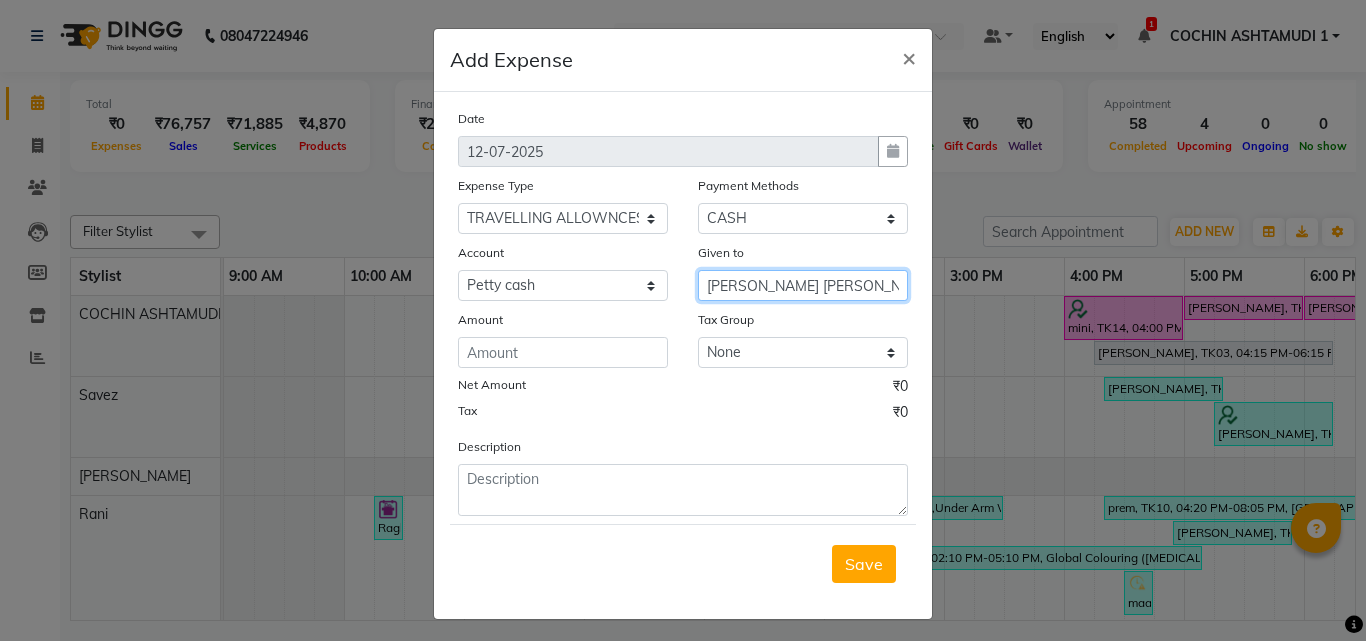 type on "[PERSON_NAME] [PERSON_NAME]" 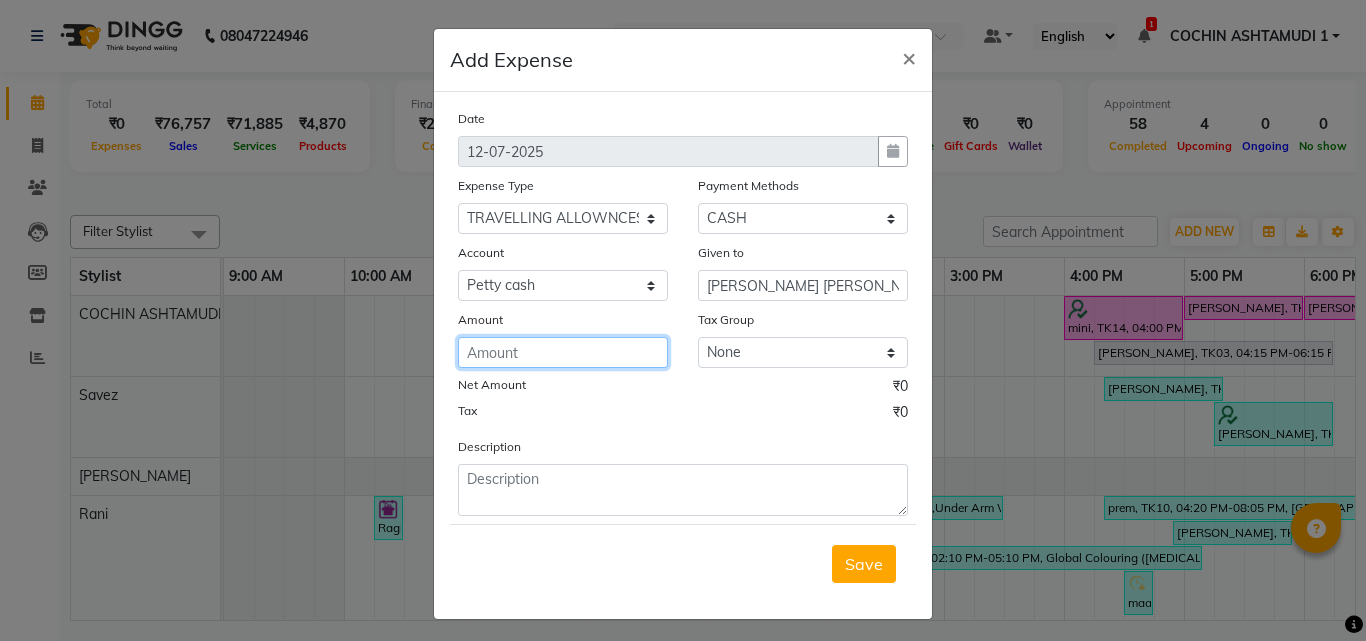 click 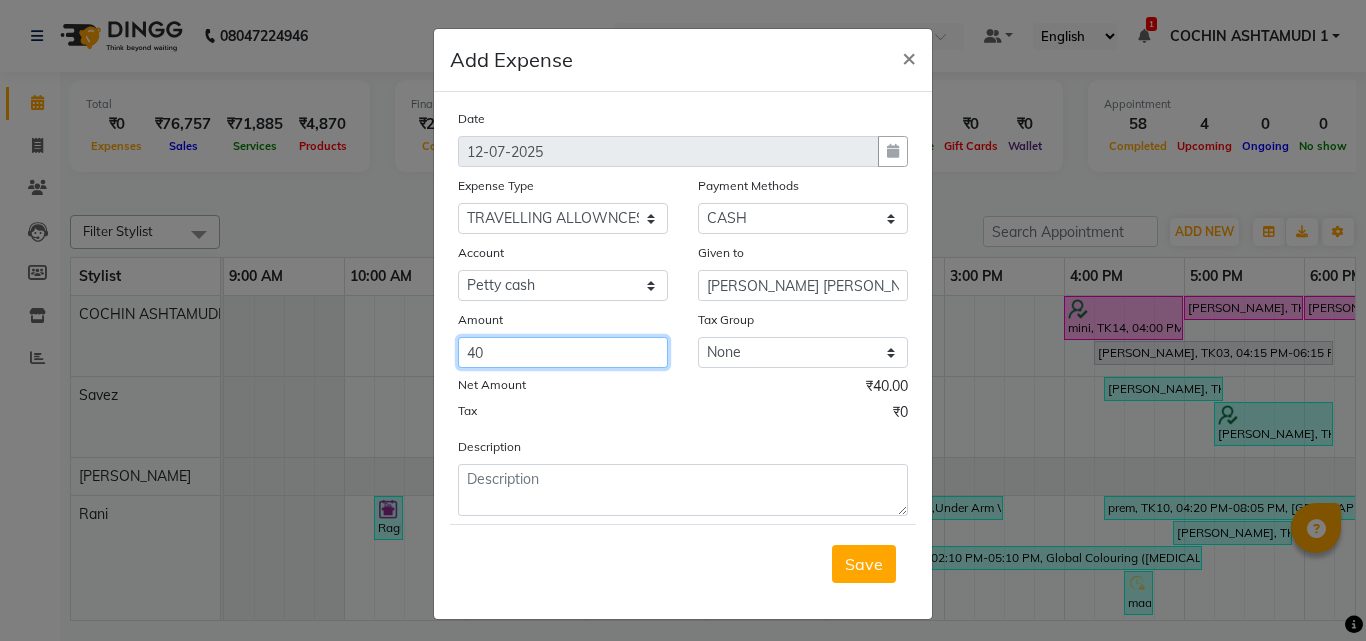 type on "40" 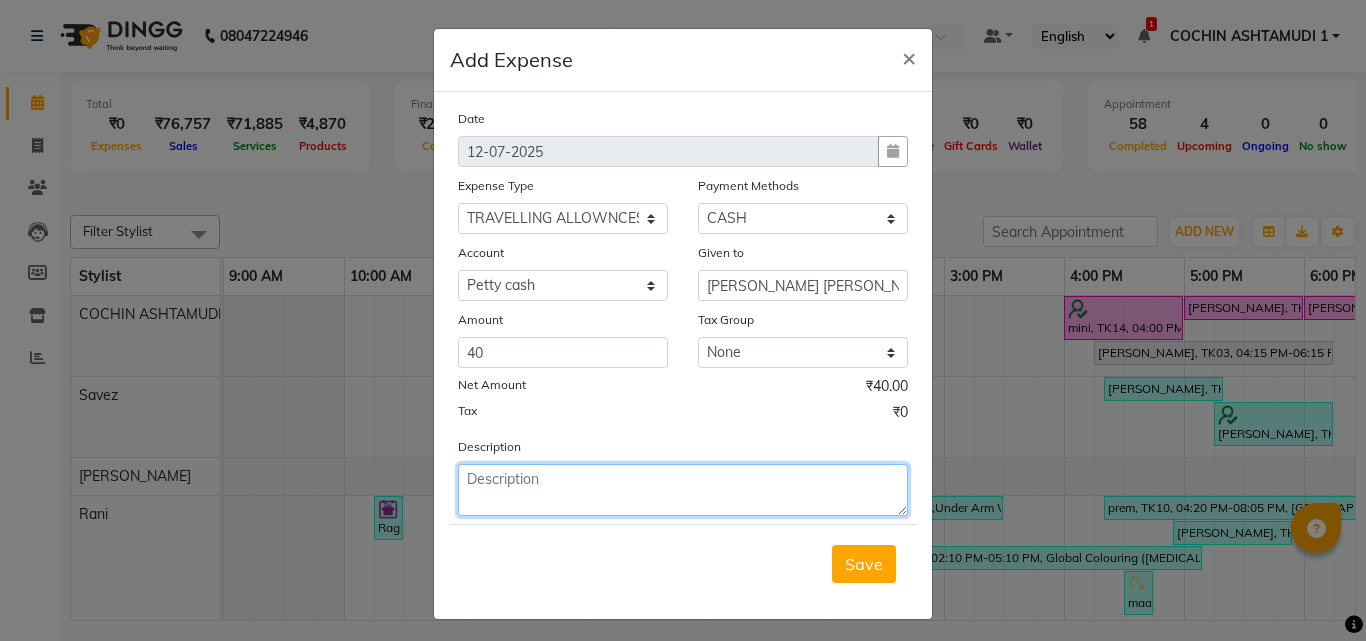 click 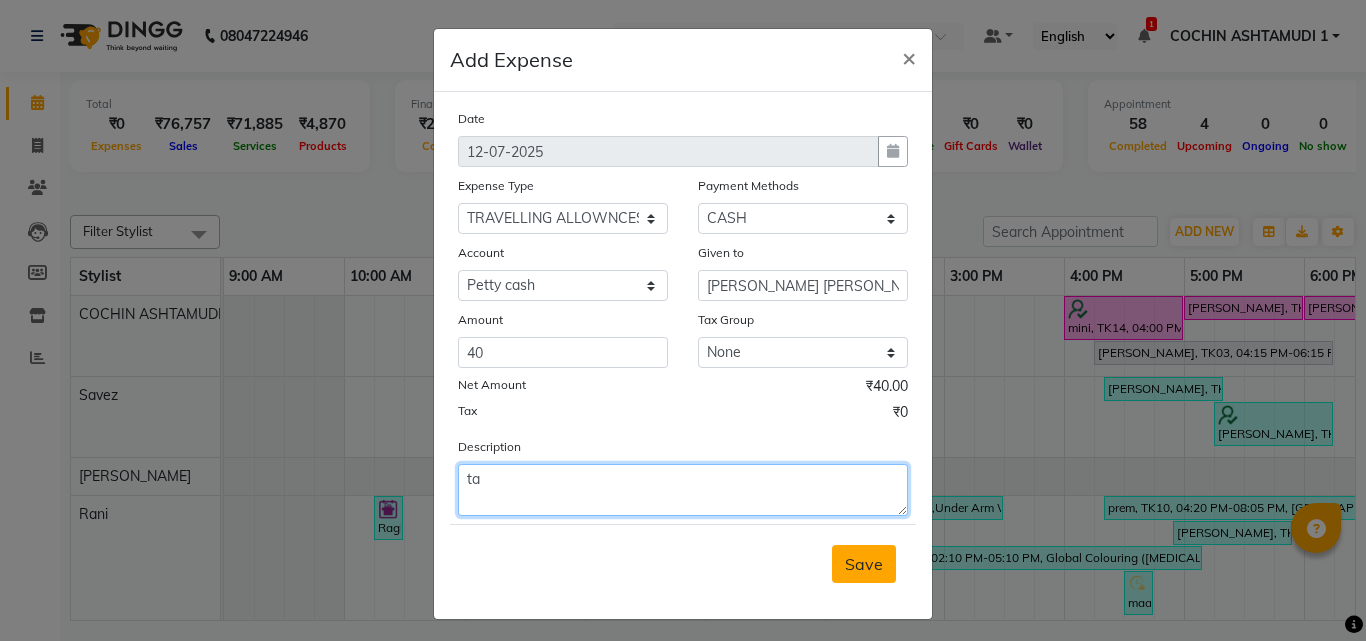 type on "ta" 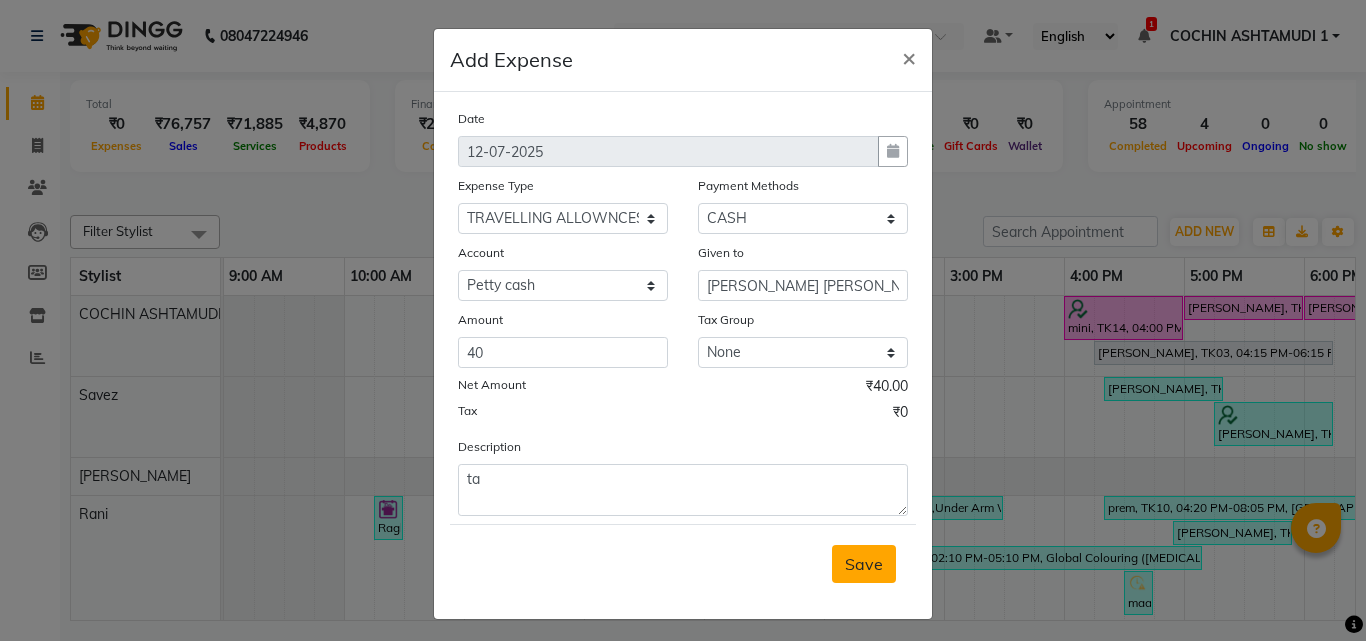 click on "Save" at bounding box center [864, 564] 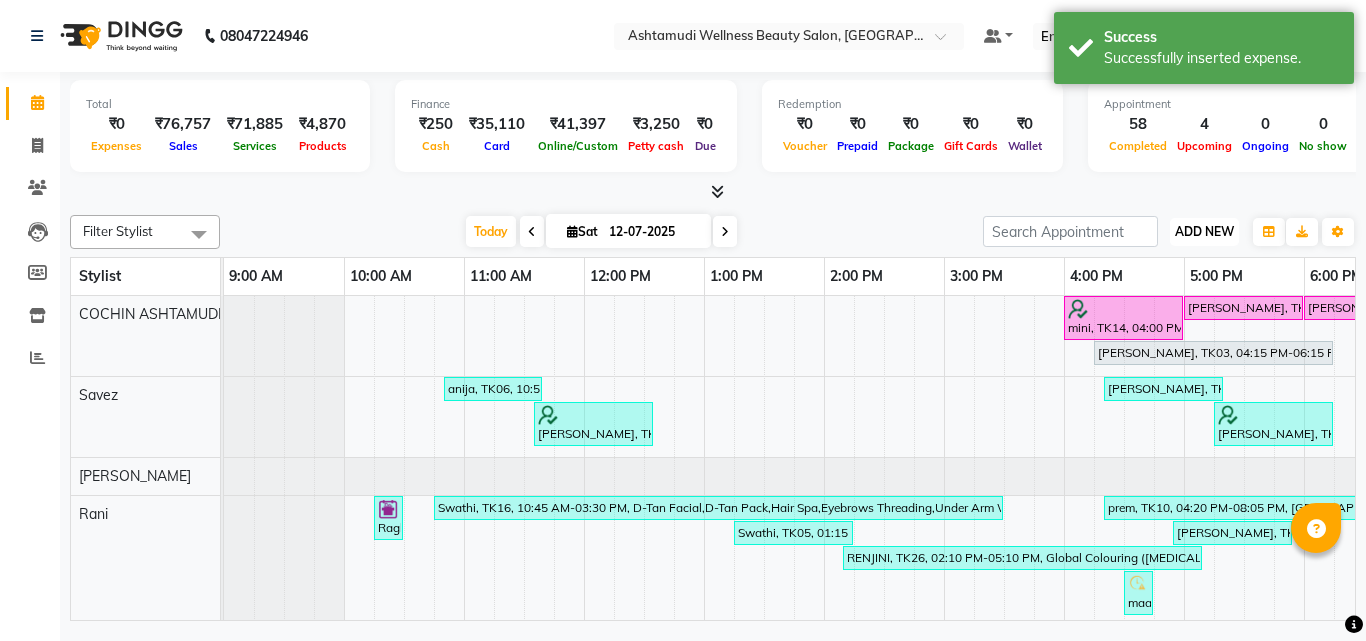 click on "ADD NEW" at bounding box center (1204, 231) 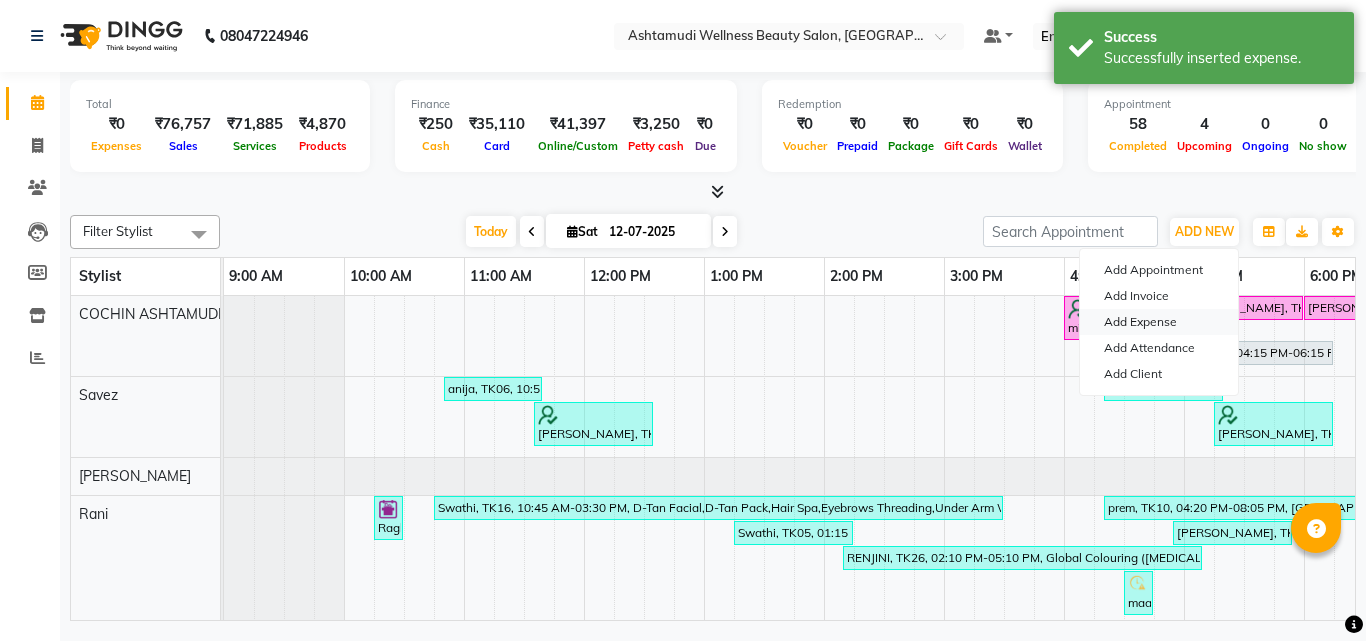 click on "Add Expense" at bounding box center (1159, 322) 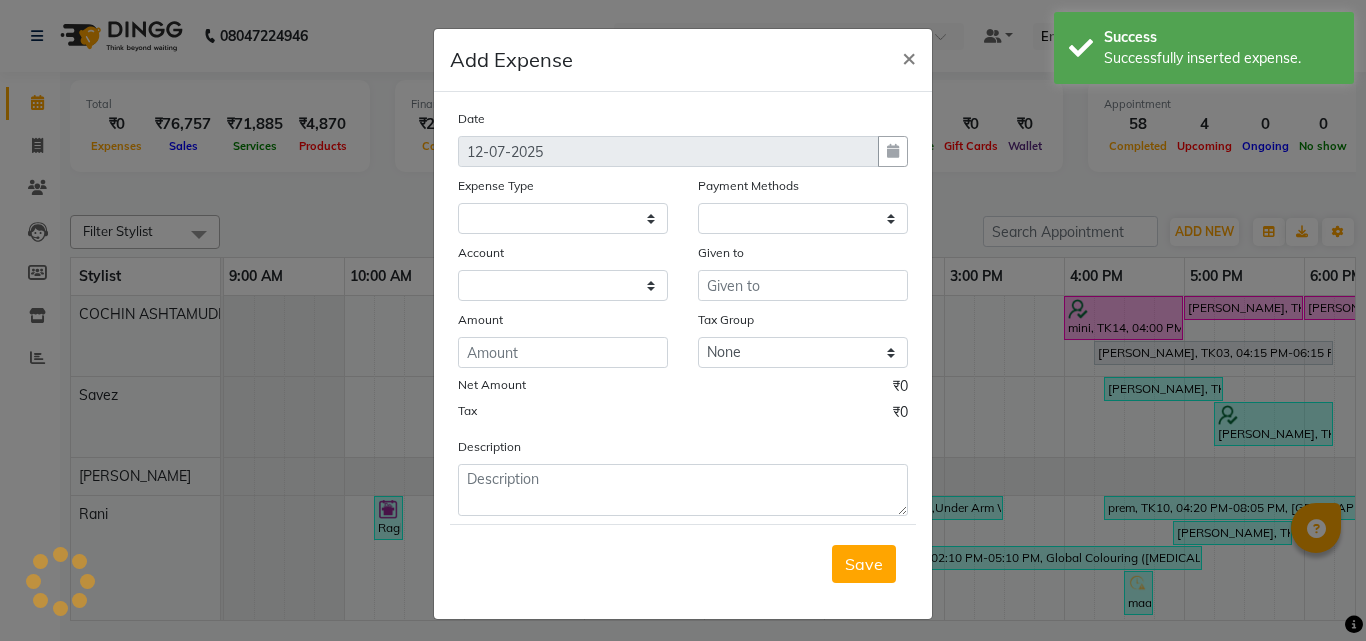 select on "1" 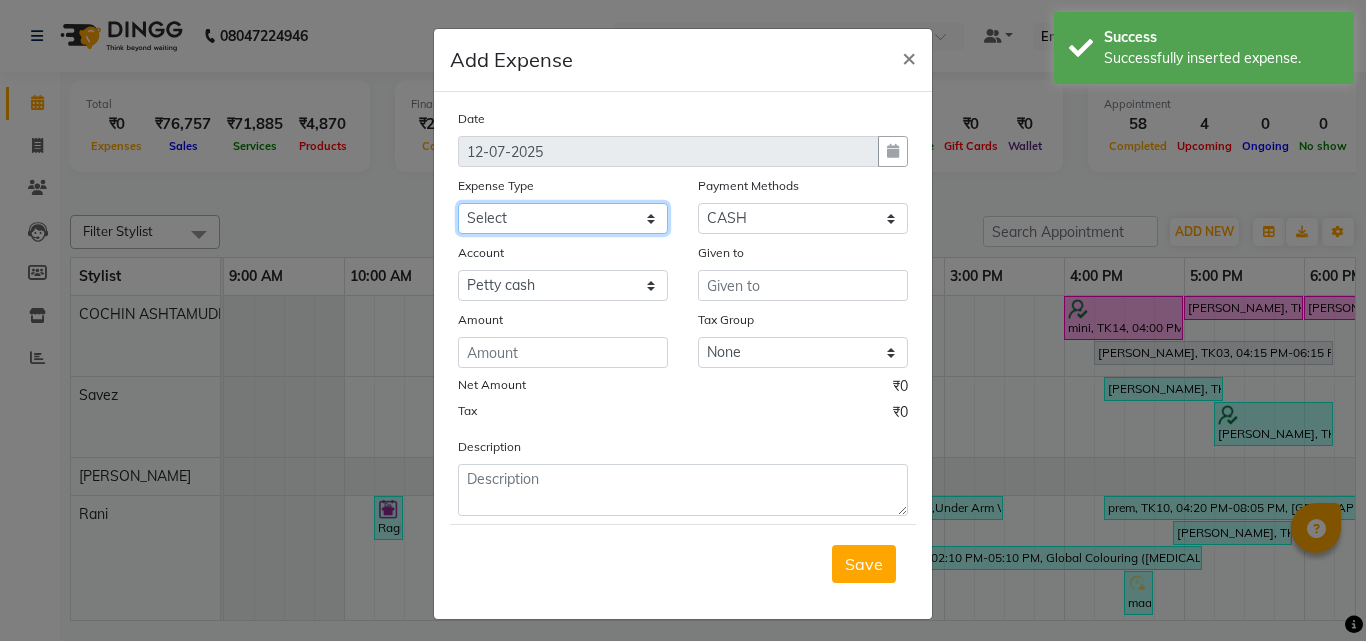 click on "Select ACCOMODATION EXPENSES ADVERTISEMENT SALES PROMOTIONAL EXPENSES Bonus BRIDAL ACCESSORIES REFUND BRIDAL COMMISSION BRIDAL FOOD BRIDAL INCENTIVES BRIDAL ORNAMENTS REFUND BRIDAL TA CASH DEPOSIT RAK BANK COMPUTER ACCESSORIES MOBILE PHONE Donation and Charity Expenses ELECTRICITY CHARGES ELECTRONICS FITTINGS Event Expense FISH FOOD EXPENSES FOOD REFRESHMENT FOR CLIENTS FOOD REFRESHMENT FOR STAFFS Freight And Forwarding Charges FUEL FOR GENERATOR FURNITURE AND EQUIPMENTS Gifts for Clients GIFTS FOR STAFFS GOKULAM CHITS HOSTEL RENT LAUNDRY EXPENSES LICENSE OTHER FEES LOADING UNLOADING CHARGES Medical Expenses MEHNDI PAYMENTS MISCELLANEOUS EXPENSES NEWSPAPER PERIODICALS Ornaments Maintenance Expense OVERTIME ALLOWANCES Payment For Pest Control Perfomance based incentives POSTAGE COURIER CHARGES Printing PRINTING STATIONERY EXPENSES PROFESSIONAL TAX REPAIRS MAINTENANCE ROUND OFF Salary SALARY ADVANCE Sales Incentives Membership Card SALES INCENTIVES PRODUCT SALES INCENTIVES SERVICES SALON ESSENTIALS SALON RENT" 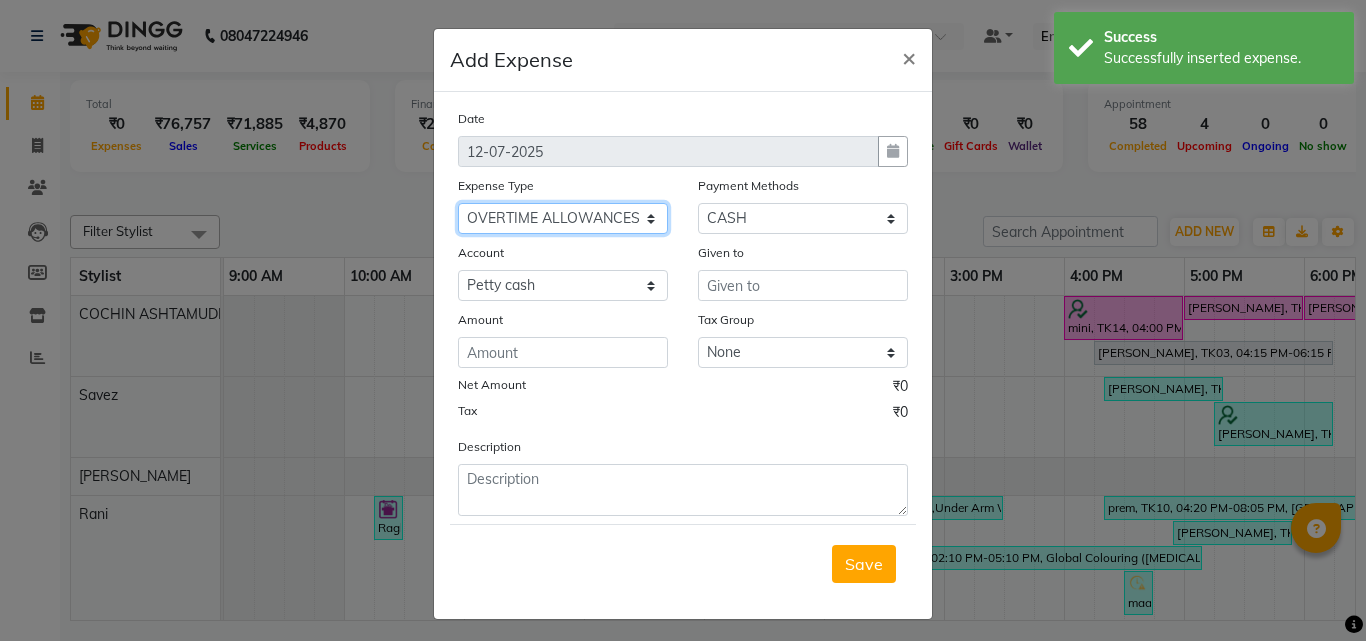 click on "Select ACCOMODATION EXPENSES ADVERTISEMENT SALES PROMOTIONAL EXPENSES Bonus BRIDAL ACCESSORIES REFUND BRIDAL COMMISSION BRIDAL FOOD BRIDAL INCENTIVES BRIDAL ORNAMENTS REFUND BRIDAL TA CASH DEPOSIT RAK BANK COMPUTER ACCESSORIES MOBILE PHONE Donation and Charity Expenses ELECTRICITY CHARGES ELECTRONICS FITTINGS Event Expense FISH FOOD EXPENSES FOOD REFRESHMENT FOR CLIENTS FOOD REFRESHMENT FOR STAFFS Freight And Forwarding Charges FUEL FOR GENERATOR FURNITURE AND EQUIPMENTS Gifts for Clients GIFTS FOR STAFFS GOKULAM CHITS HOSTEL RENT LAUNDRY EXPENSES LICENSE OTHER FEES LOADING UNLOADING CHARGES Medical Expenses MEHNDI PAYMENTS MISCELLANEOUS EXPENSES NEWSPAPER PERIODICALS Ornaments Maintenance Expense OVERTIME ALLOWANCES Payment For Pest Control Perfomance based incentives POSTAGE COURIER CHARGES Printing PRINTING STATIONERY EXPENSES PROFESSIONAL TAX REPAIRS MAINTENANCE ROUND OFF Salary SALARY ADVANCE Sales Incentives Membership Card SALES INCENTIVES PRODUCT SALES INCENTIVES SERVICES SALON ESSENTIALS SALON RENT" 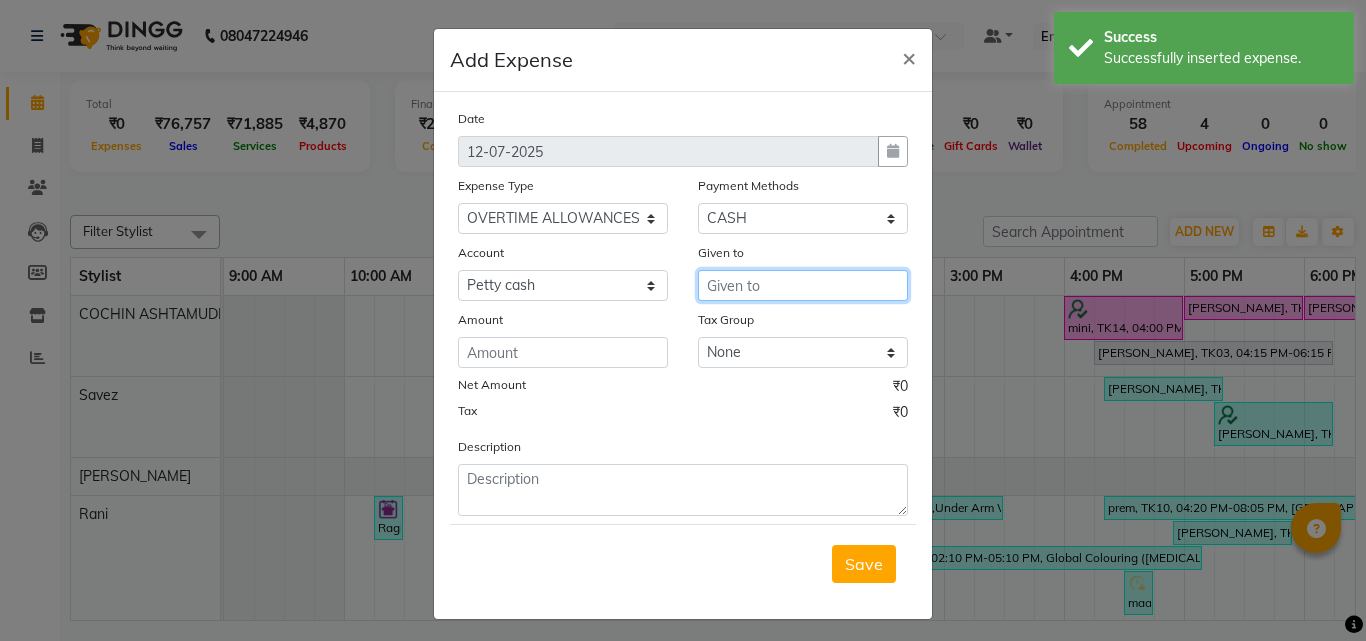 click at bounding box center [803, 285] 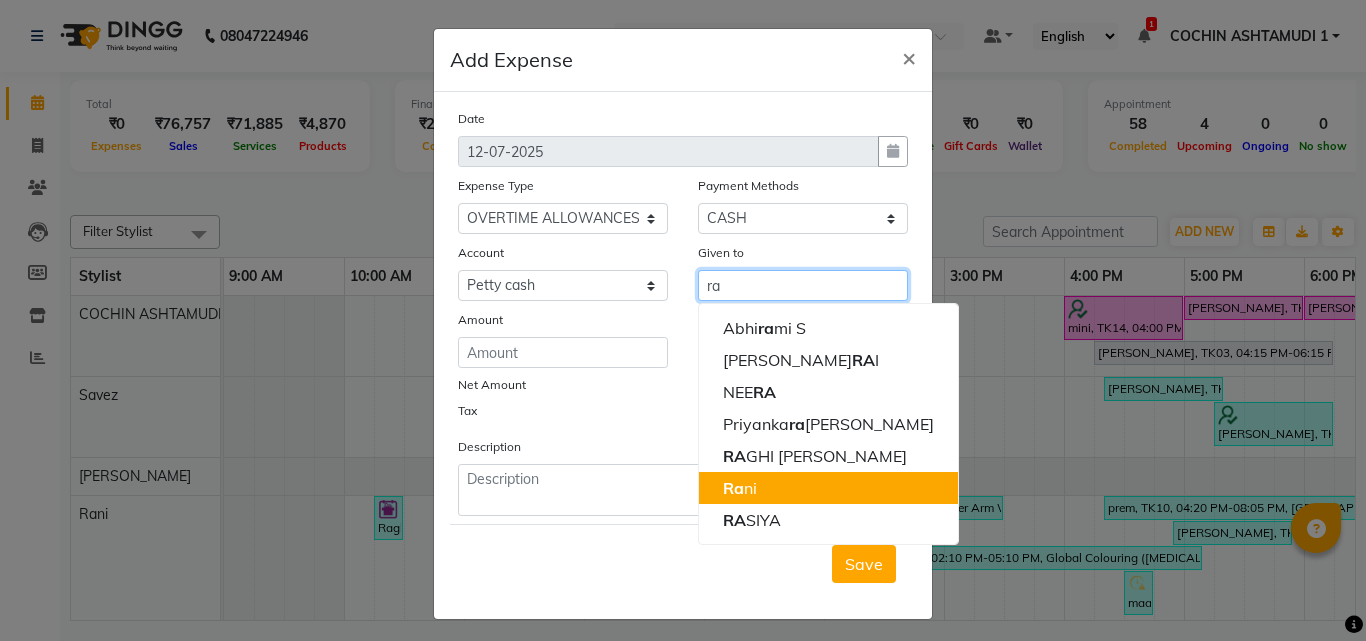 click on "Ra" 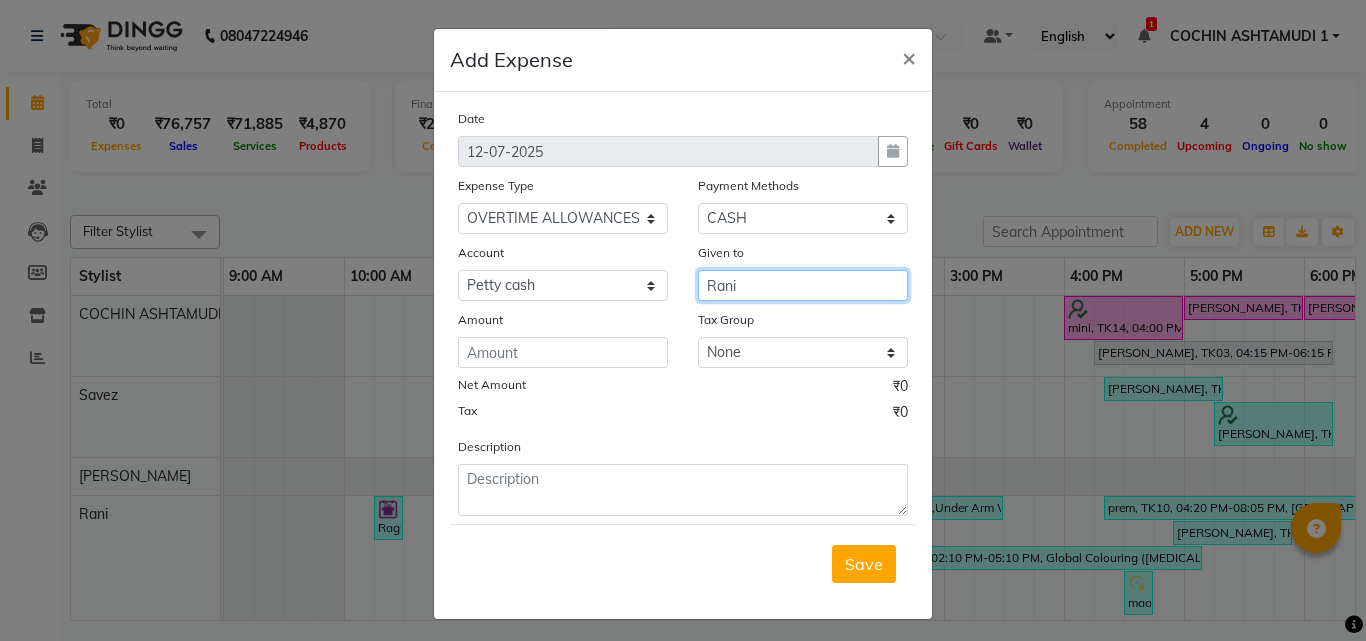 type on "Rani" 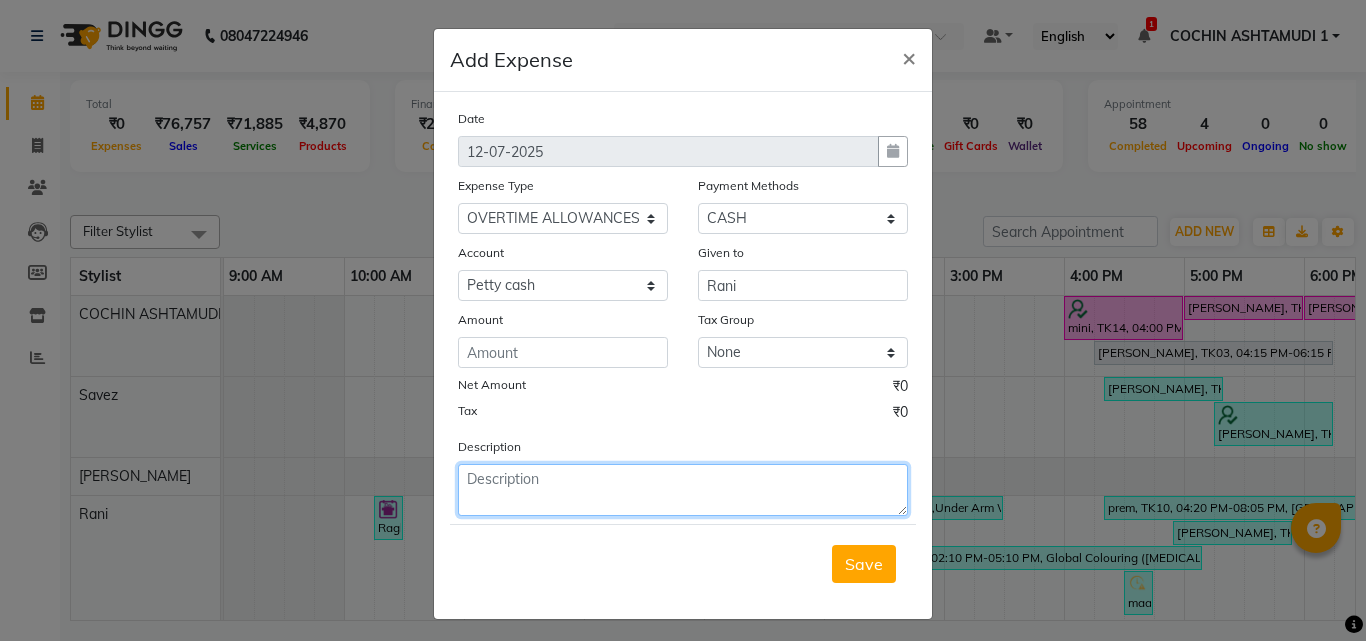 click 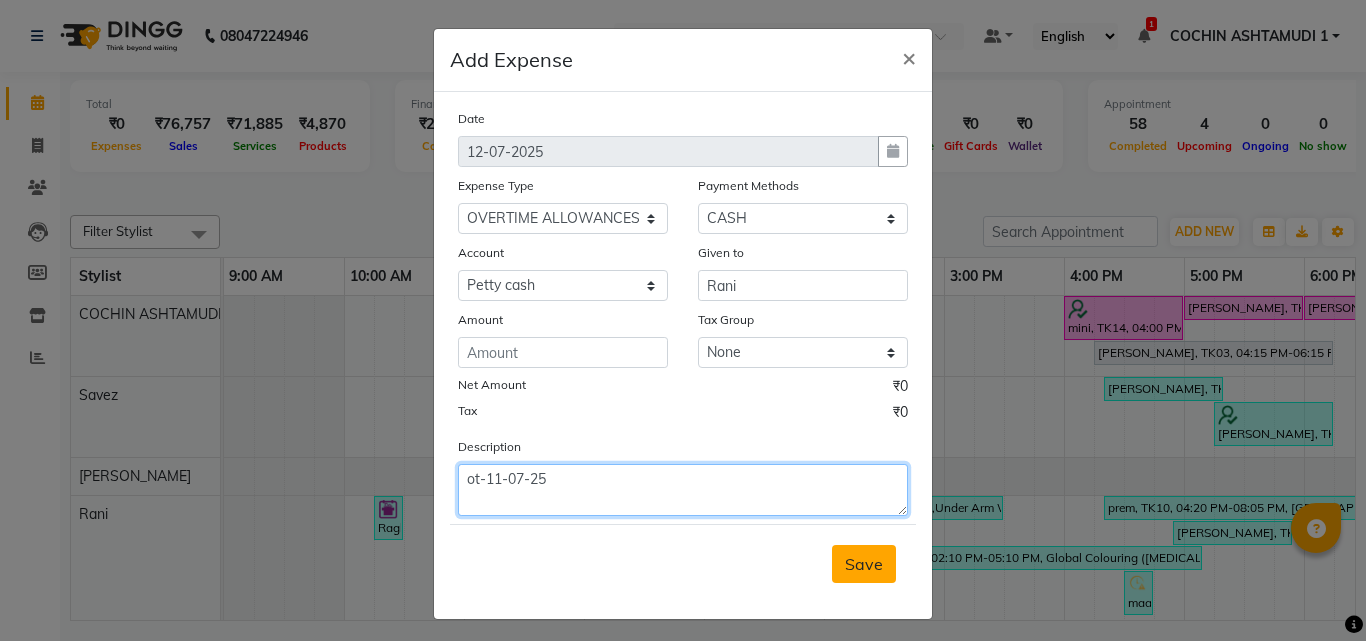 type on "ot-11-07-25" 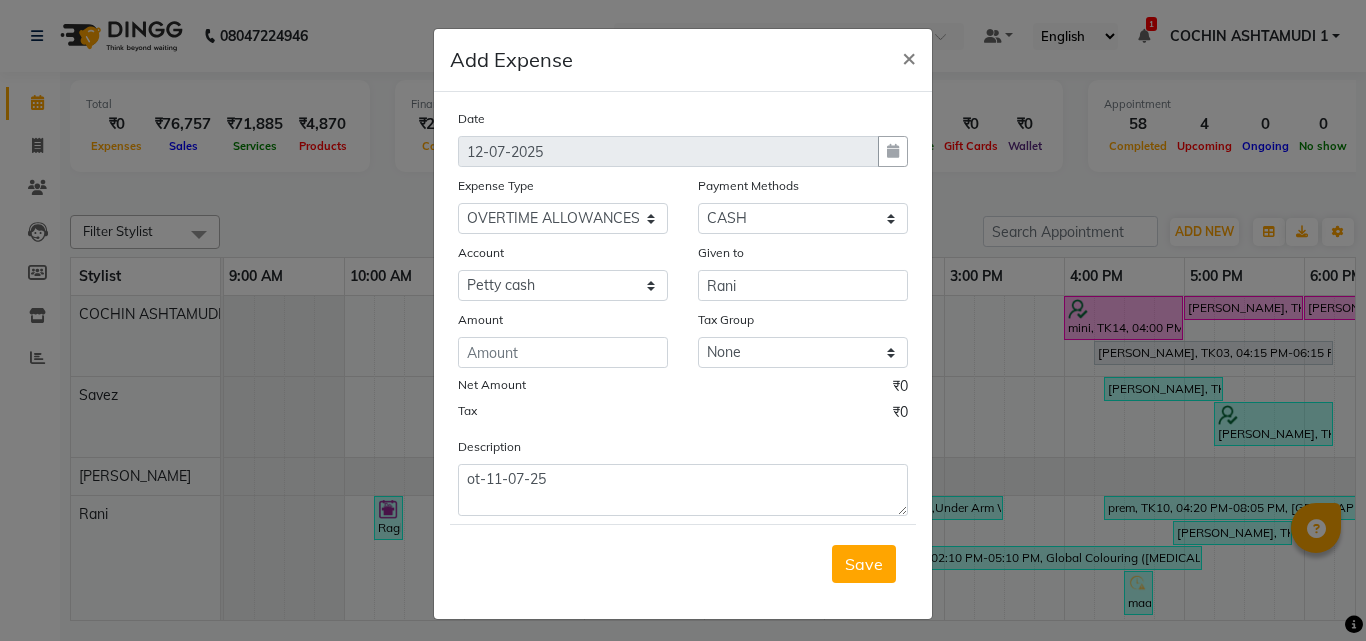 drag, startPoint x: 855, startPoint y: 565, endPoint x: 951, endPoint y: 468, distance: 136.47343 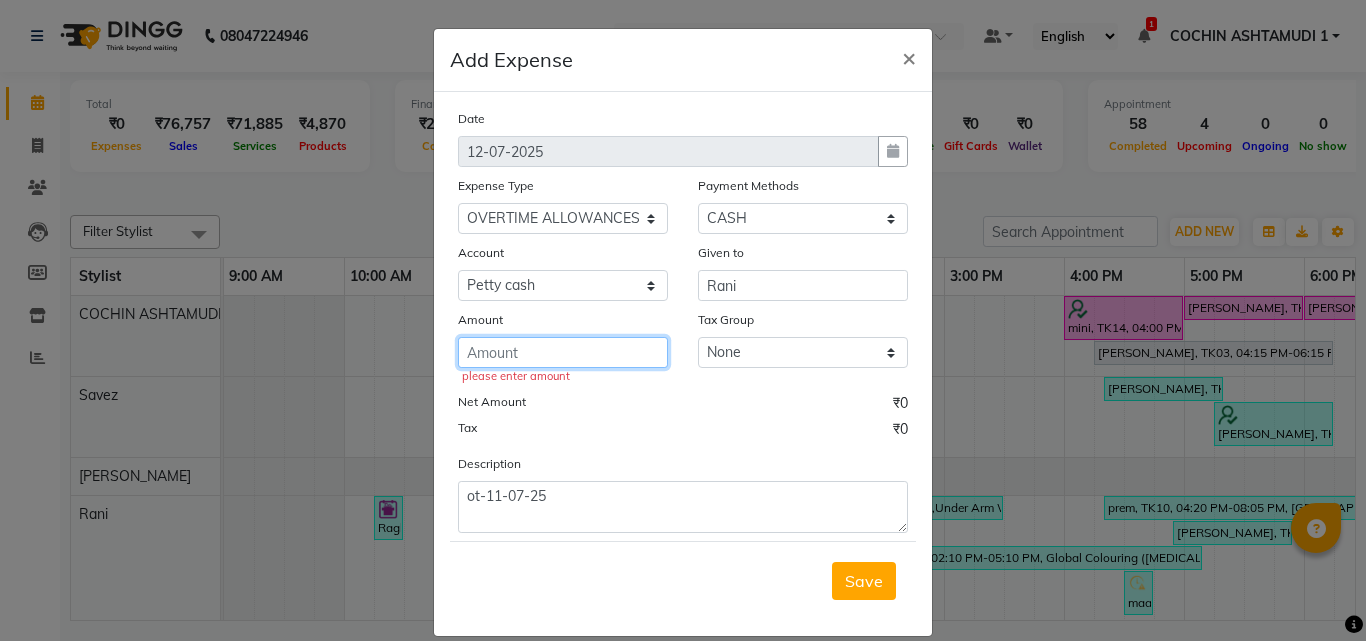 click 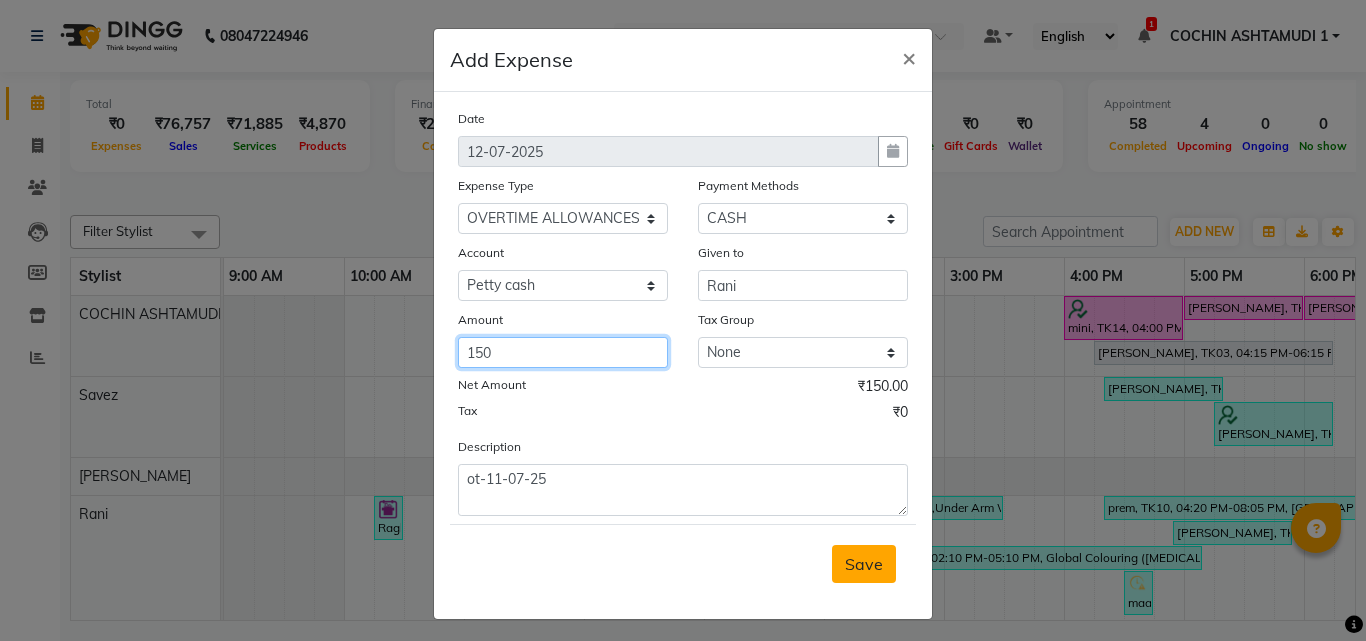 type on "150" 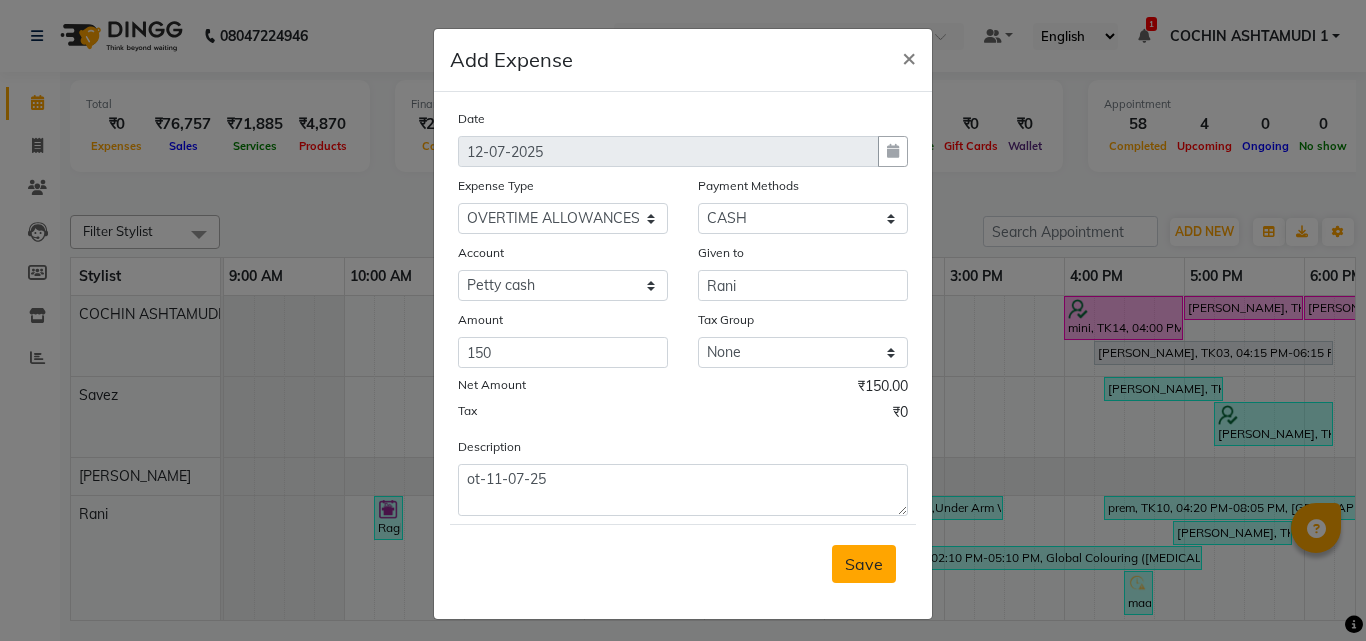 click on "Save" at bounding box center [864, 564] 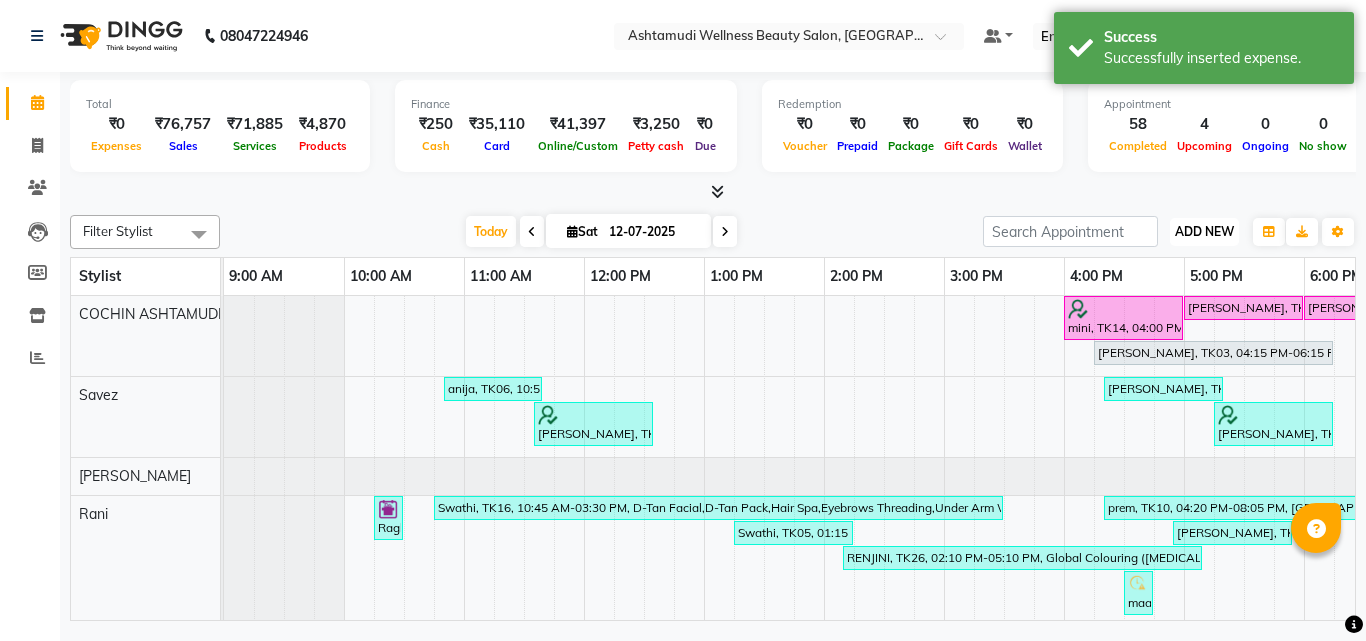 click on "ADD NEW" at bounding box center [1204, 231] 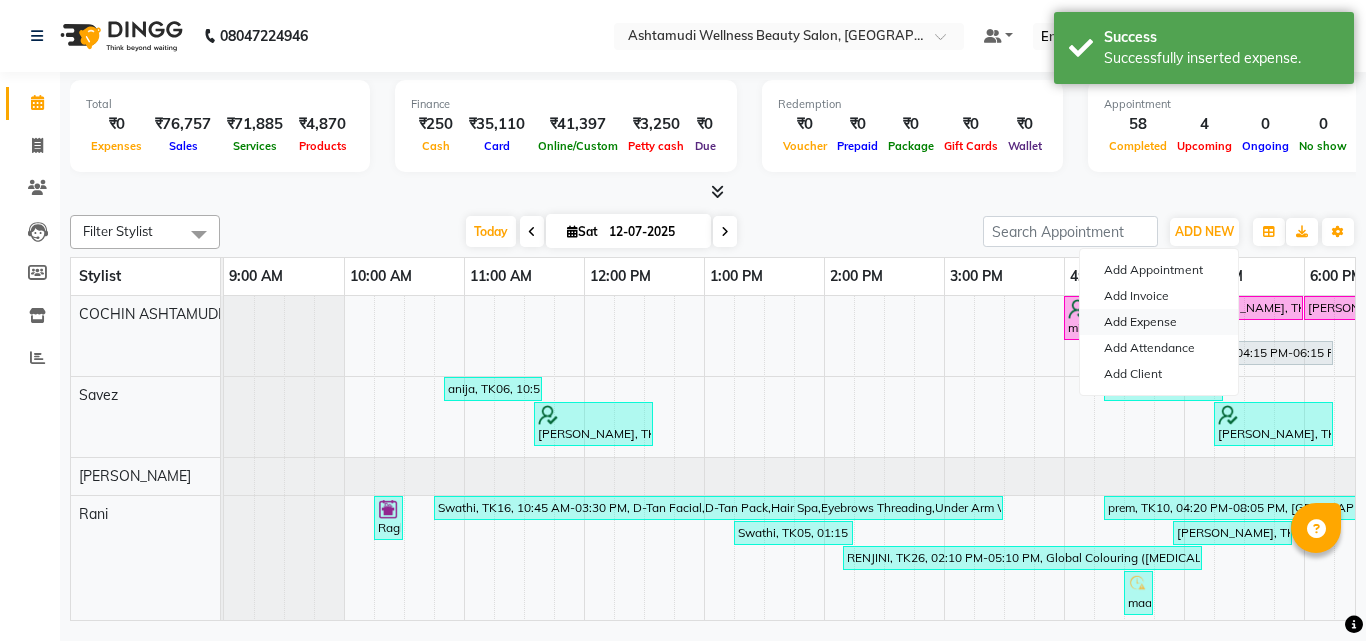 click on "Add Expense" at bounding box center [1159, 322] 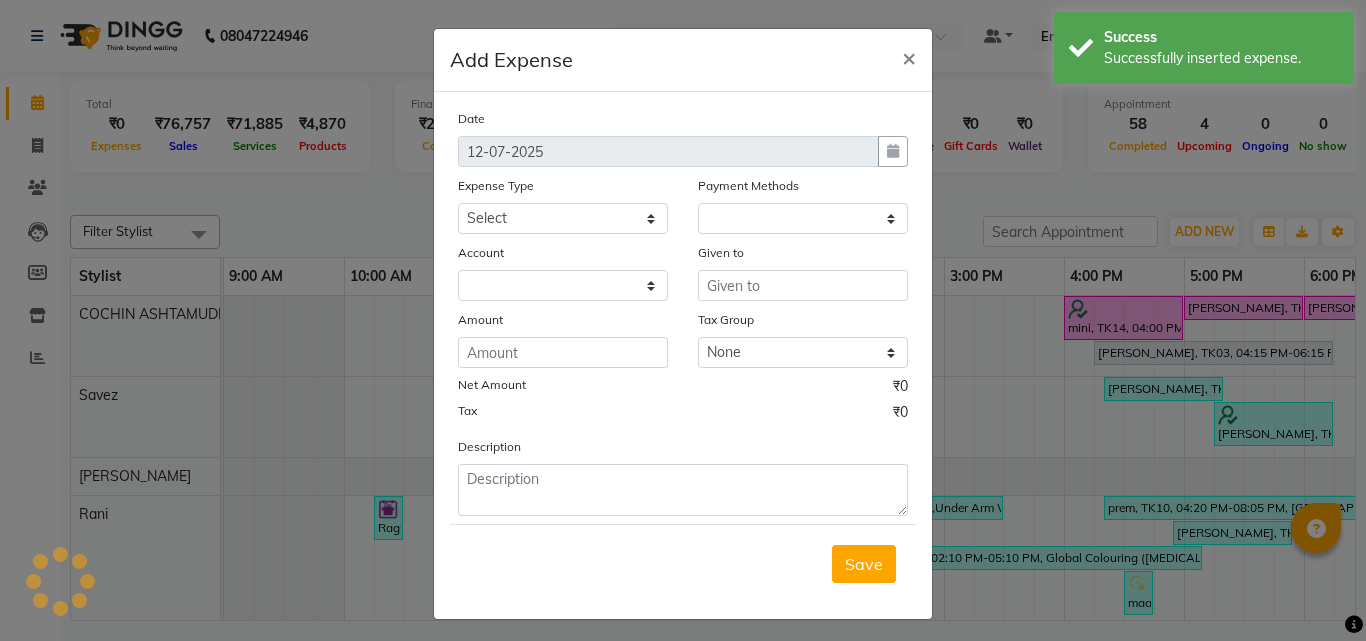 select on "1" 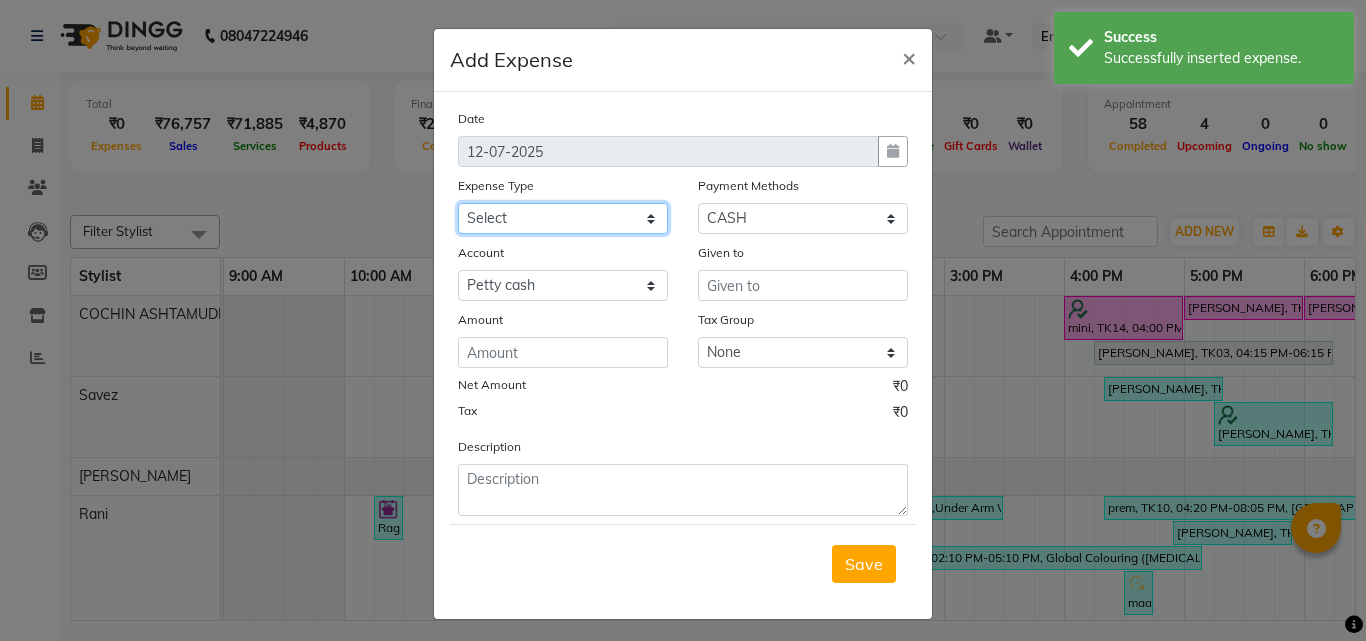 click on "Select ACCOMODATION EXPENSES ADVERTISEMENT SALES PROMOTIONAL EXPENSES Bonus BRIDAL ACCESSORIES REFUND BRIDAL COMMISSION BRIDAL FOOD BRIDAL INCENTIVES BRIDAL ORNAMENTS REFUND BRIDAL TA CASH DEPOSIT RAK BANK COMPUTER ACCESSORIES MOBILE PHONE Donation and Charity Expenses ELECTRICITY CHARGES ELECTRONICS FITTINGS Event Expense FISH FOOD EXPENSES FOOD REFRESHMENT FOR CLIENTS FOOD REFRESHMENT FOR STAFFS Freight And Forwarding Charges FUEL FOR GENERATOR FURNITURE AND EQUIPMENTS Gifts for Clients GIFTS FOR STAFFS GOKULAM CHITS HOSTEL RENT LAUNDRY EXPENSES LICENSE OTHER FEES LOADING UNLOADING CHARGES Medical Expenses MEHNDI PAYMENTS MISCELLANEOUS EXPENSES NEWSPAPER PERIODICALS Ornaments Maintenance Expense OVERTIME ALLOWANCES Payment For Pest Control Perfomance based incentives POSTAGE COURIER CHARGES Printing PRINTING STATIONERY EXPENSES PROFESSIONAL TAX REPAIRS MAINTENANCE ROUND OFF Salary SALARY ADVANCE Sales Incentives Membership Card SALES INCENTIVES PRODUCT SALES INCENTIVES SERVICES SALON ESSENTIALS SALON RENT" 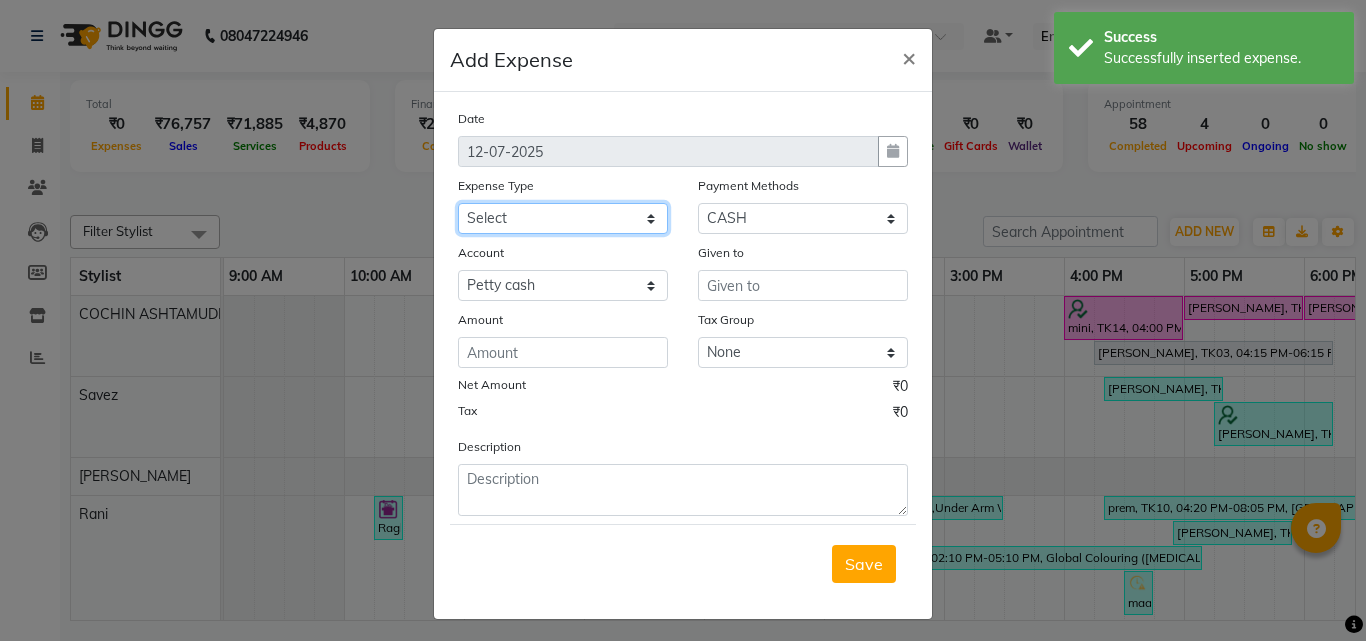 select on "6180" 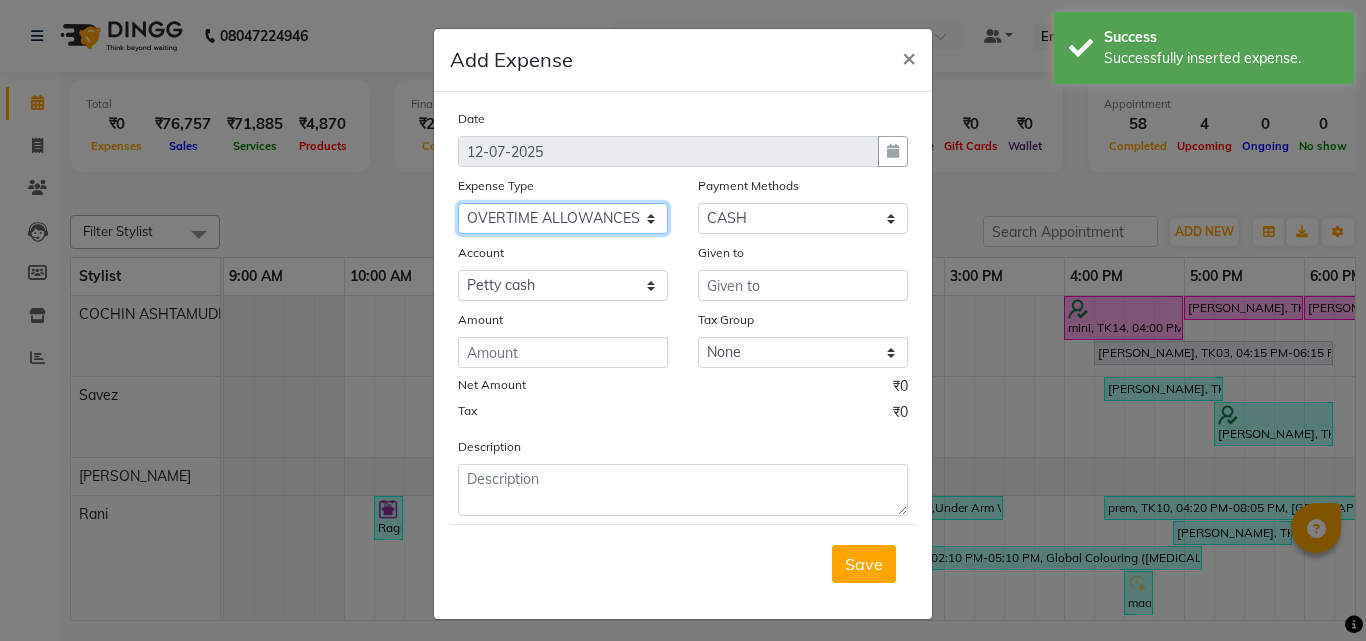 click on "Select ACCOMODATION EXPENSES ADVERTISEMENT SALES PROMOTIONAL EXPENSES Bonus BRIDAL ACCESSORIES REFUND BRIDAL COMMISSION BRIDAL FOOD BRIDAL INCENTIVES BRIDAL ORNAMENTS REFUND BRIDAL TA CASH DEPOSIT RAK BANK COMPUTER ACCESSORIES MOBILE PHONE Donation and Charity Expenses ELECTRICITY CHARGES ELECTRONICS FITTINGS Event Expense FISH FOOD EXPENSES FOOD REFRESHMENT FOR CLIENTS FOOD REFRESHMENT FOR STAFFS Freight And Forwarding Charges FUEL FOR GENERATOR FURNITURE AND EQUIPMENTS Gifts for Clients GIFTS FOR STAFFS GOKULAM CHITS HOSTEL RENT LAUNDRY EXPENSES LICENSE OTHER FEES LOADING UNLOADING CHARGES Medical Expenses MEHNDI PAYMENTS MISCELLANEOUS EXPENSES NEWSPAPER PERIODICALS Ornaments Maintenance Expense OVERTIME ALLOWANCES Payment For Pest Control Perfomance based incentives POSTAGE COURIER CHARGES Printing PRINTING STATIONERY EXPENSES PROFESSIONAL TAX REPAIRS MAINTENANCE ROUND OFF Salary SALARY ADVANCE Sales Incentives Membership Card SALES INCENTIVES PRODUCT SALES INCENTIVES SERVICES SALON ESSENTIALS SALON RENT" 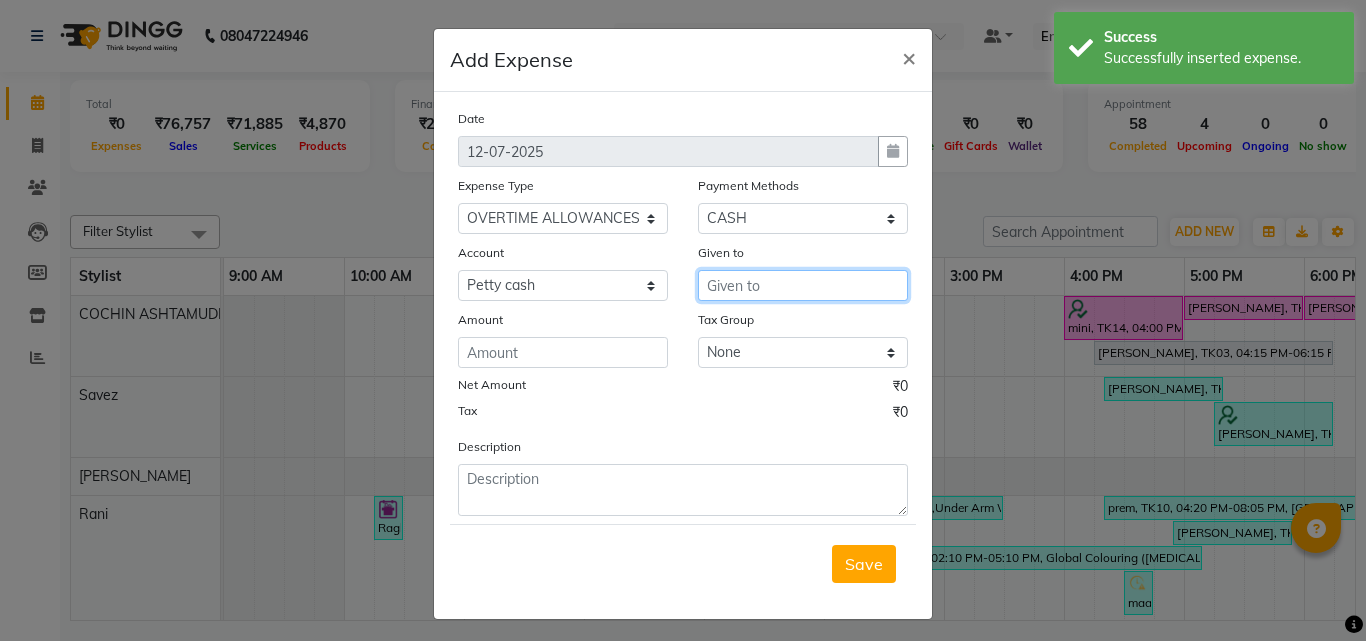 click at bounding box center [803, 285] 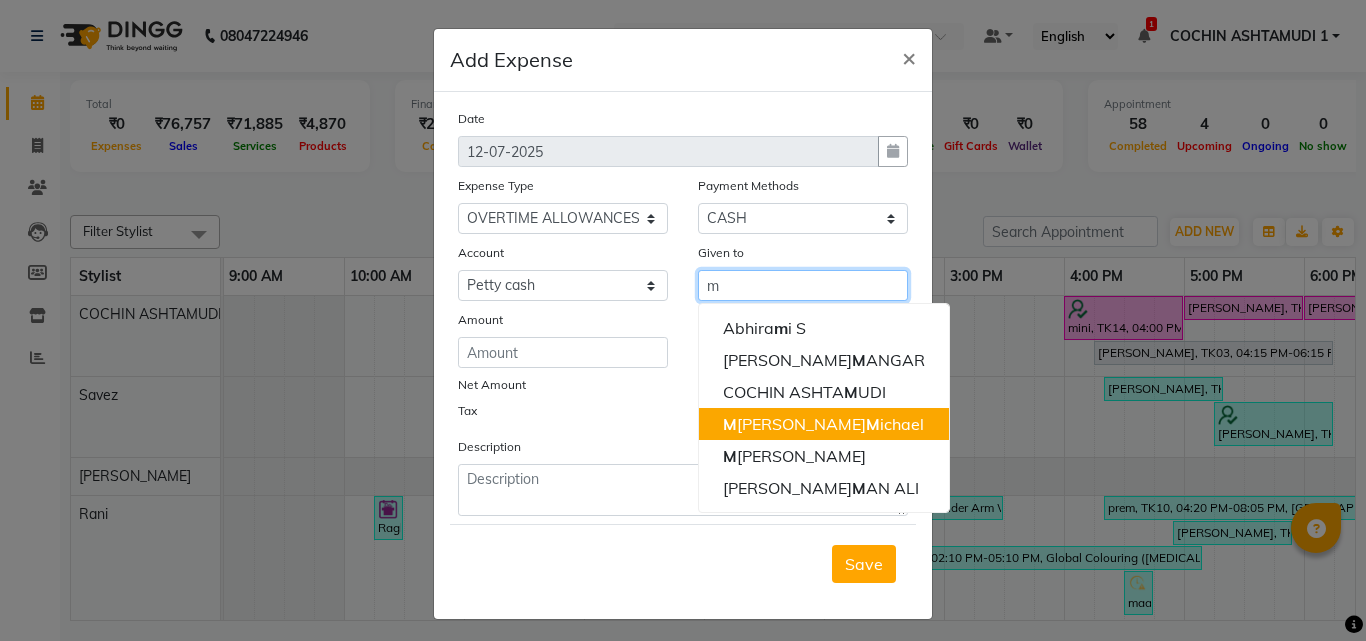 click on "M adonna  M ichael" at bounding box center (823, 424) 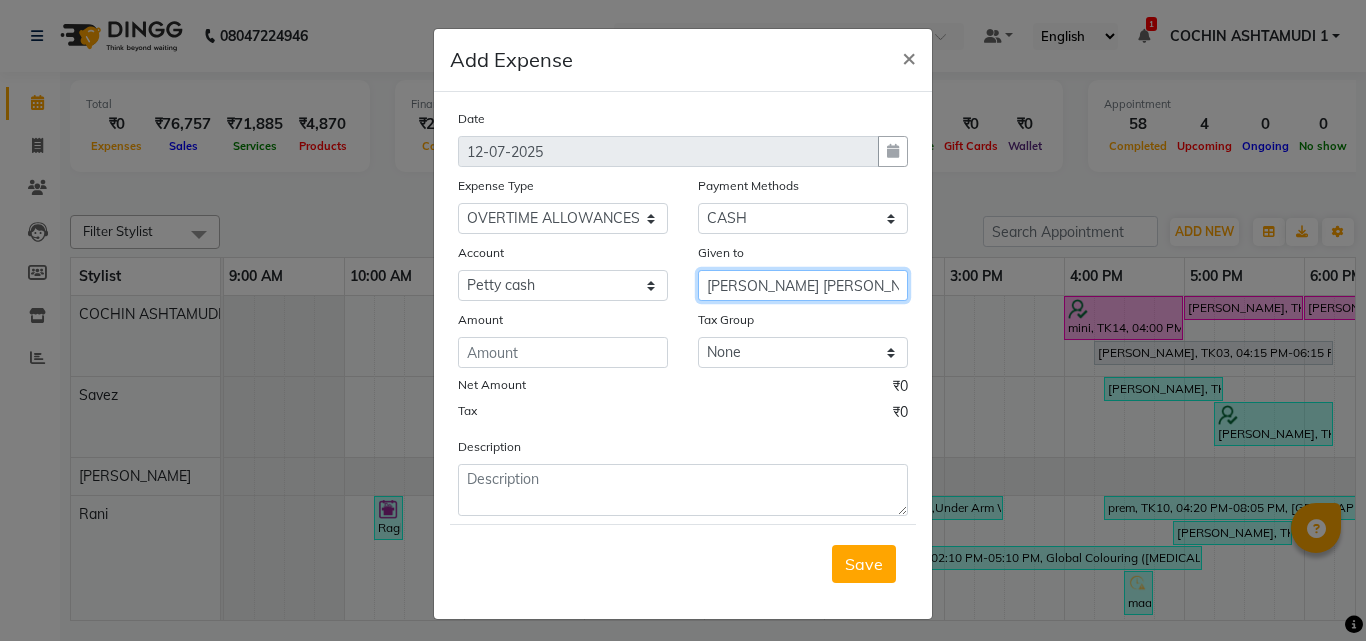type on "[PERSON_NAME] [PERSON_NAME]" 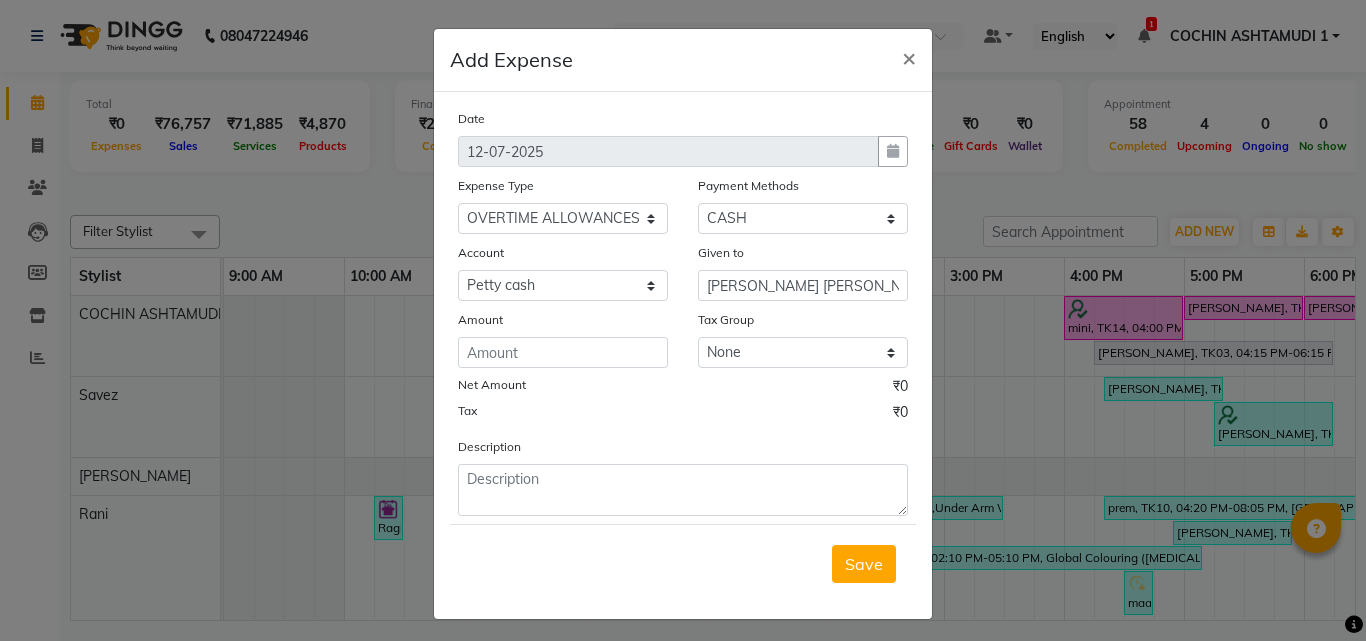 click on "Date 12-07-2025 Expense Type Select ACCOMODATION EXPENSES ADVERTISEMENT SALES PROMOTIONAL EXPENSES Bonus BRIDAL ACCESSORIES REFUND BRIDAL COMMISSION BRIDAL FOOD BRIDAL INCENTIVES BRIDAL ORNAMENTS REFUND BRIDAL TA CASH DEPOSIT RAK BANK COMPUTER ACCESSORIES MOBILE PHONE Donation and Charity Expenses ELECTRICITY CHARGES ELECTRONICS FITTINGS Event Expense FISH FOOD EXPENSES FOOD REFRESHMENT FOR CLIENTS FOOD REFRESHMENT FOR STAFFS Freight And Forwarding Charges FUEL FOR GENERATOR FURNITURE AND EQUIPMENTS Gifts for Clients GIFTS FOR STAFFS GOKULAM CHITS HOSTEL RENT LAUNDRY EXPENSES LICENSE OTHER FEES LOADING UNLOADING CHARGES Medical Expenses MEHNDI PAYMENTS MISCELLANEOUS EXPENSES NEWSPAPER PERIODICALS Ornaments Maintenance Expense OVERTIME ALLOWANCES Payment For Pest Control Perfomance based incentives POSTAGE COURIER CHARGES Printing PRINTING STATIONERY EXPENSES PROFESSIONAL TAX REPAIRS MAINTENANCE ROUND OFF Salary SALARY ADVANCE Sales Incentives Membership Card SALES INCENTIVES PRODUCT SALES INCENTIVES SERVICES" 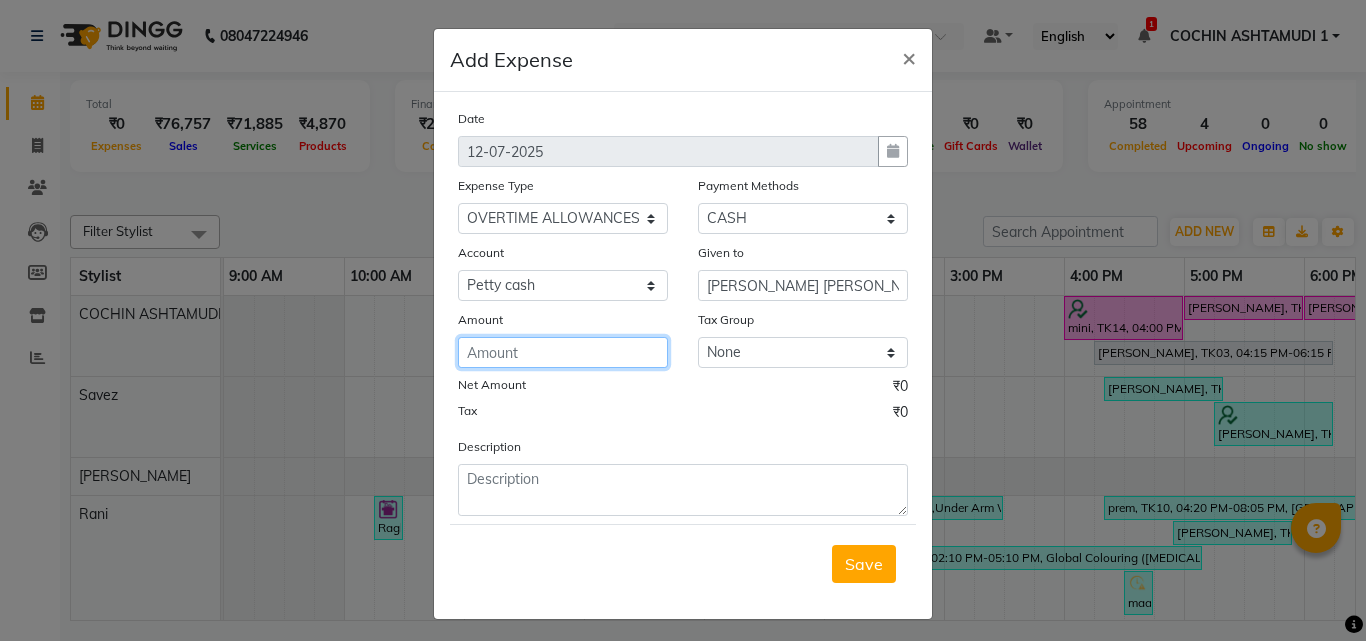 click 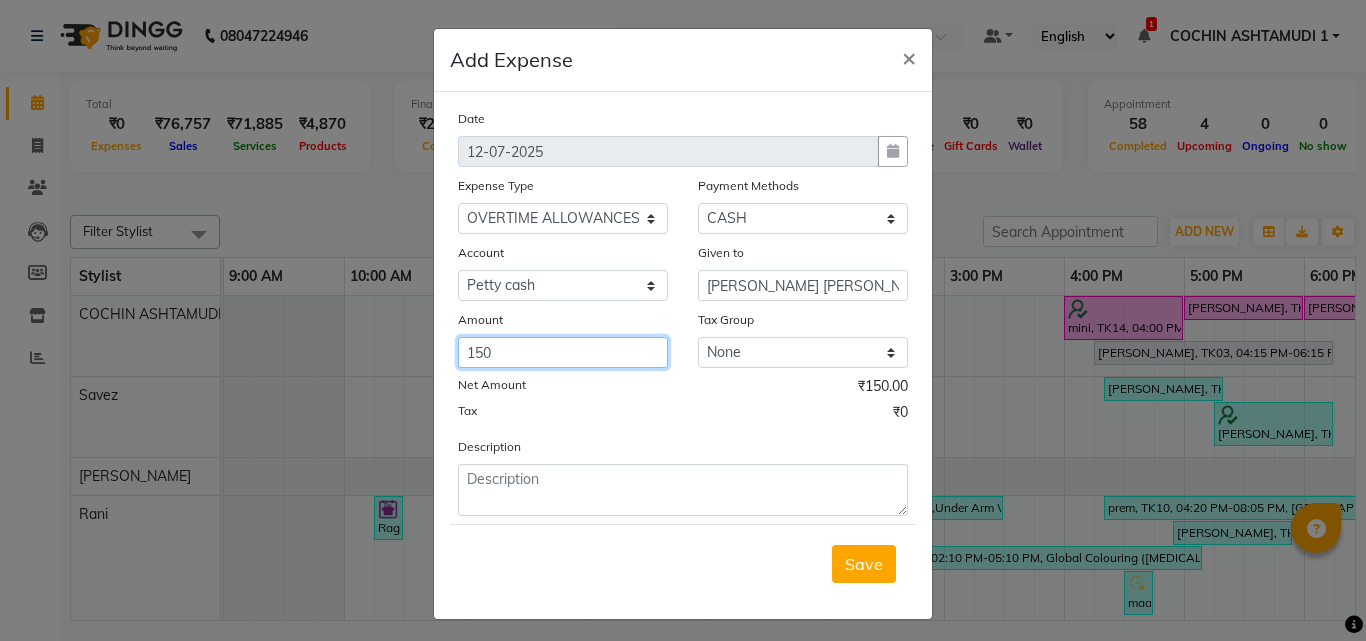 type on "150" 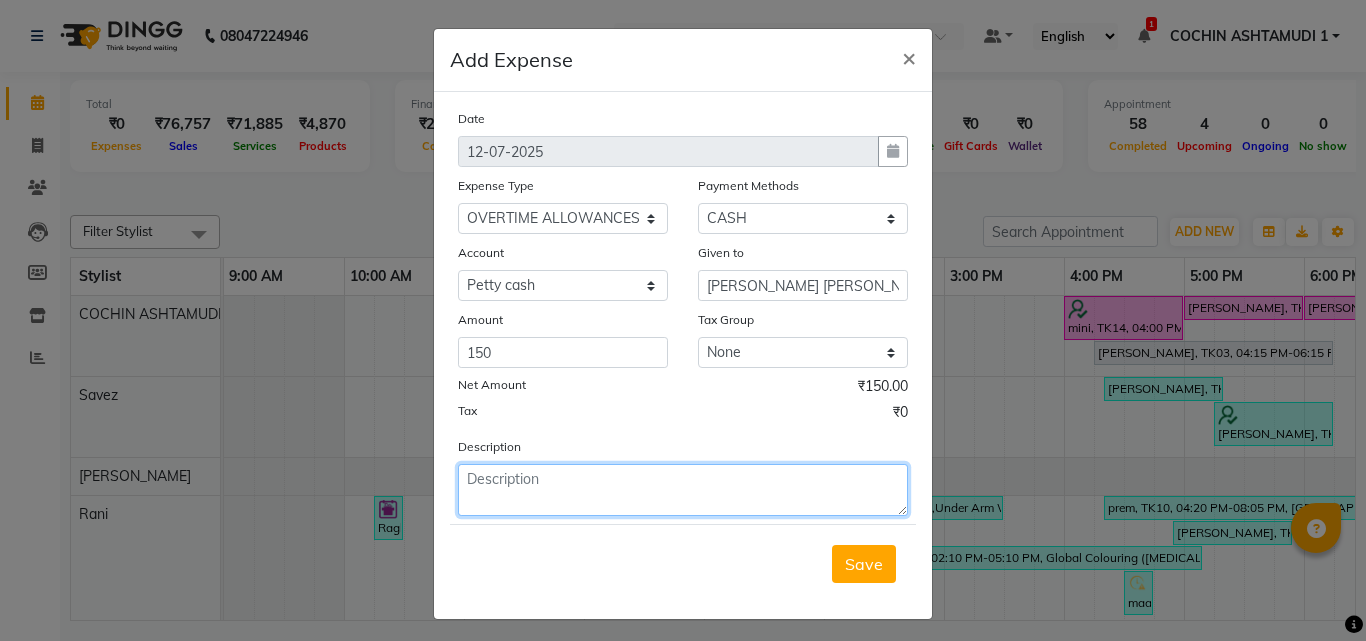 click 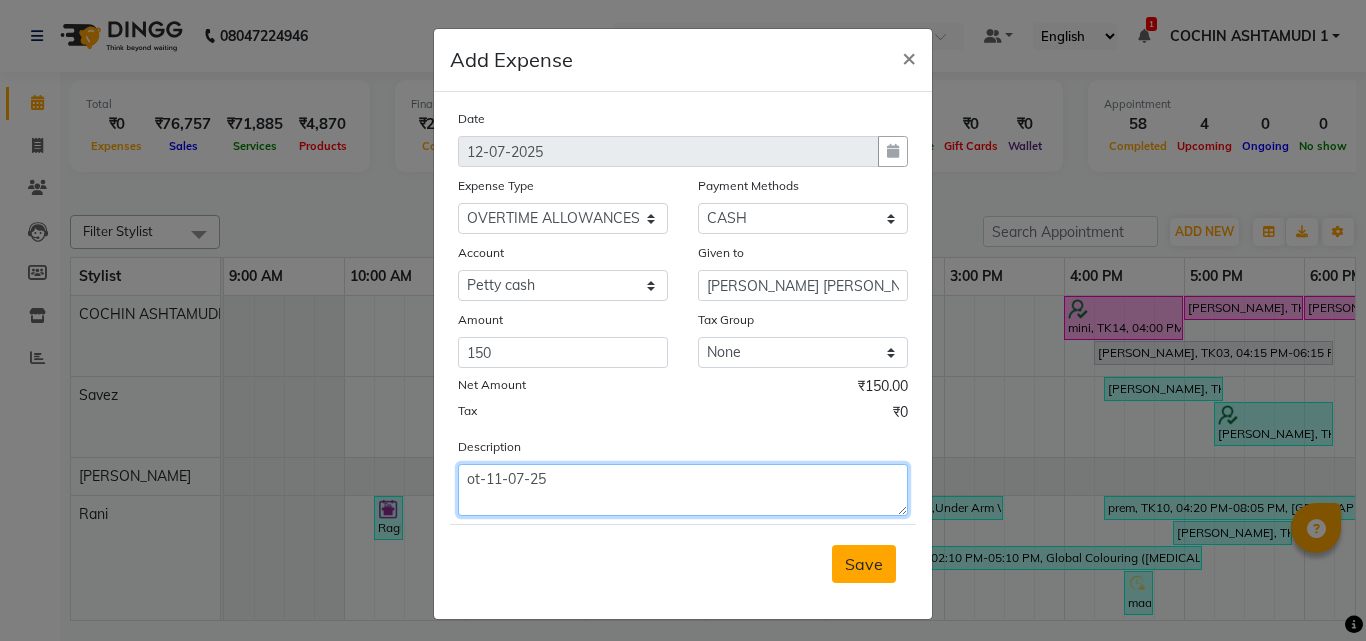type on "ot-11-07-25" 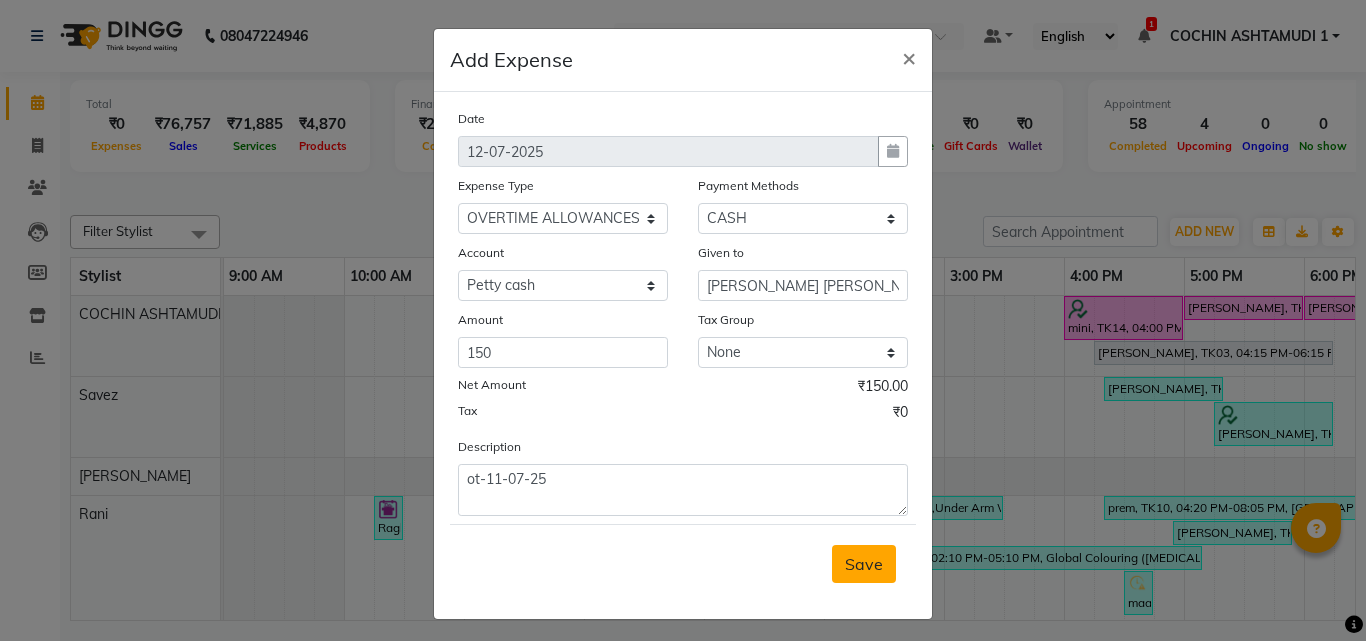 click on "Save" at bounding box center [864, 564] 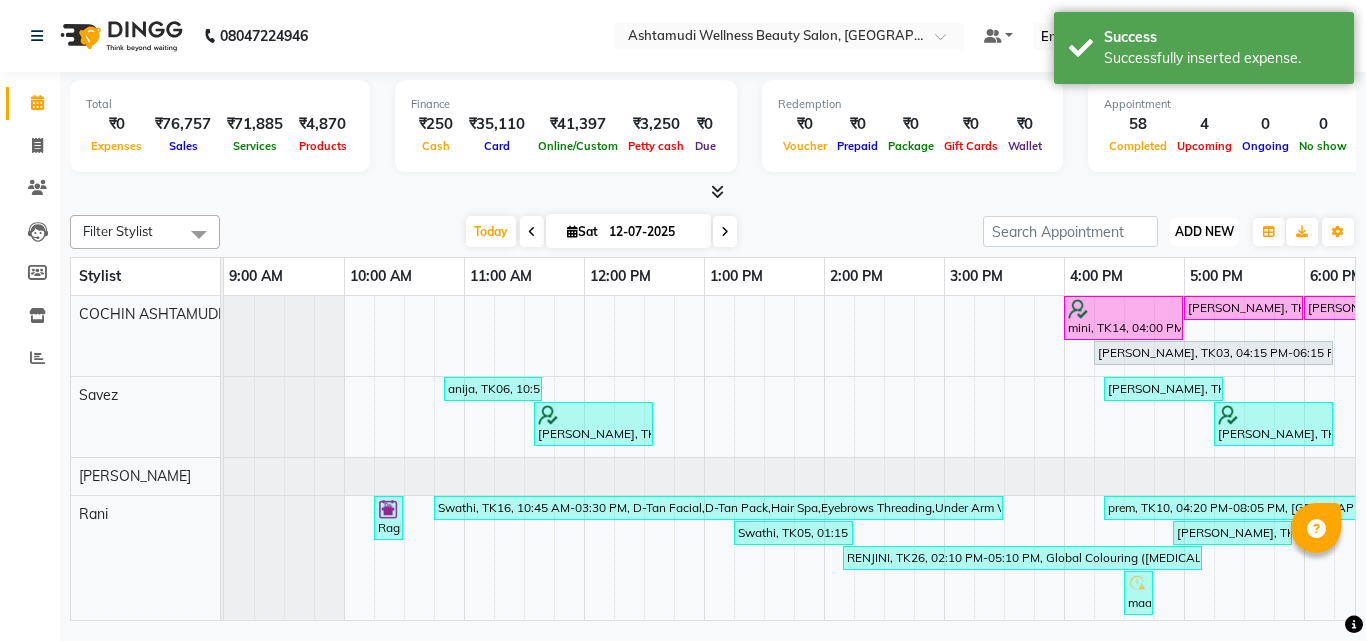 click on "ADD NEW" at bounding box center [1204, 231] 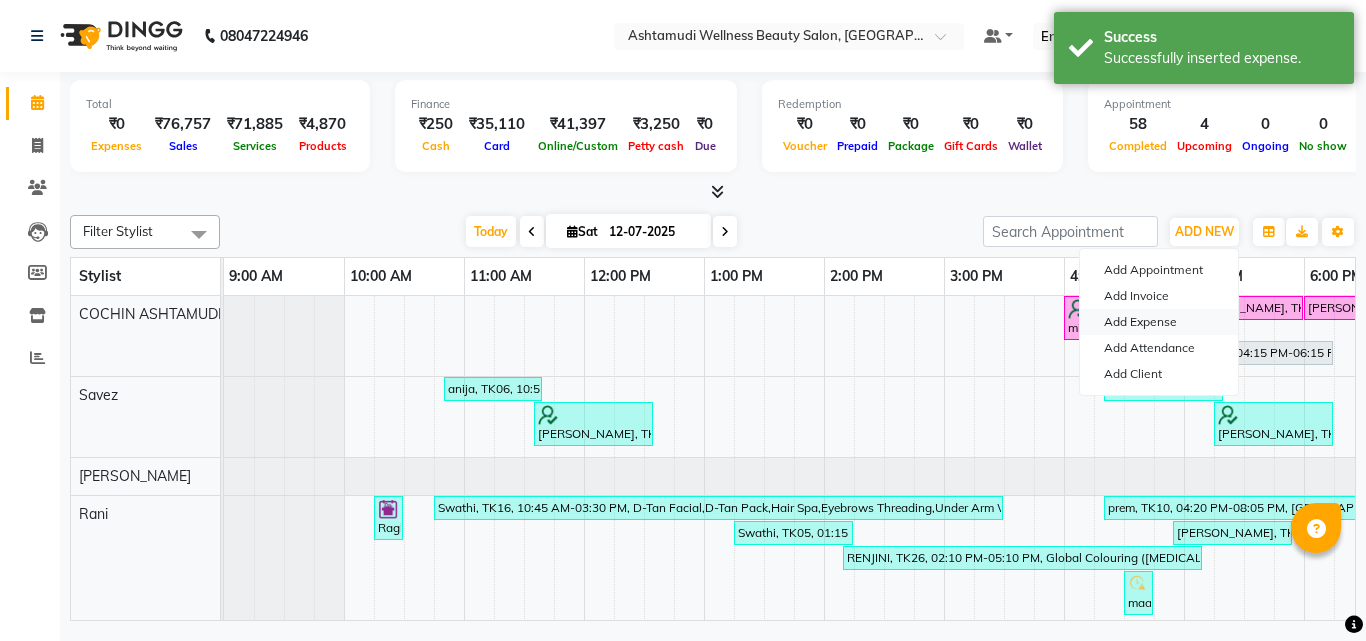 click on "Add Expense" at bounding box center (1159, 322) 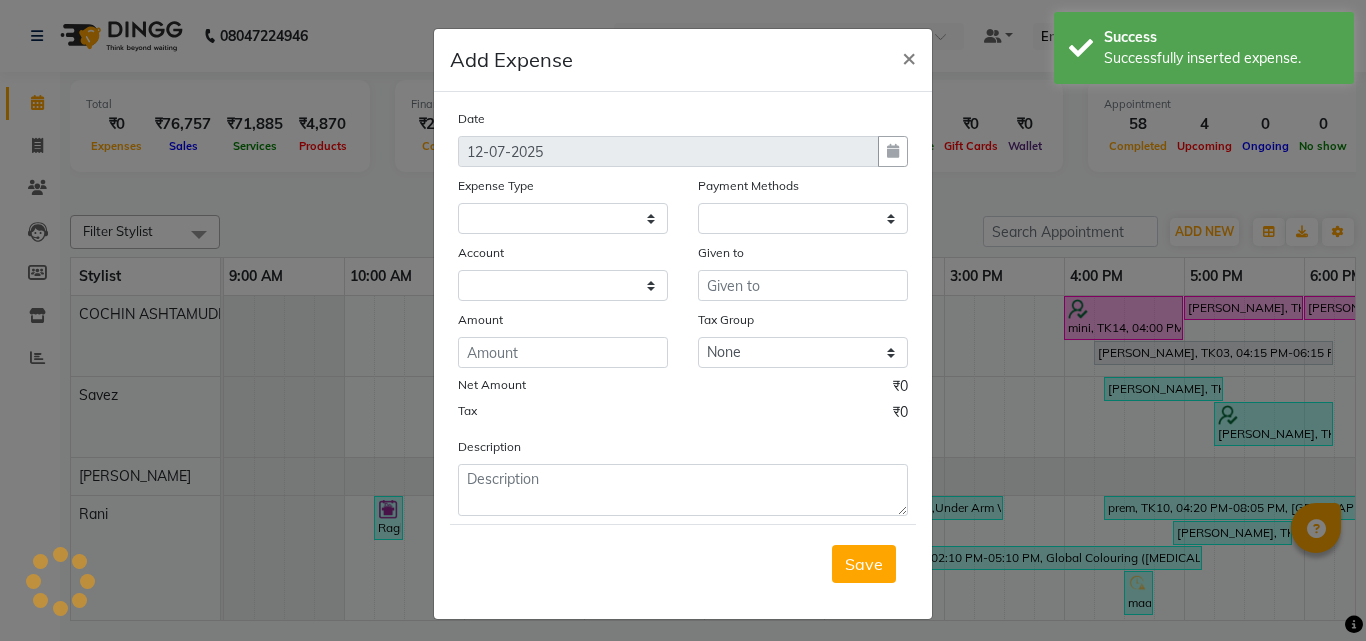 select on "1" 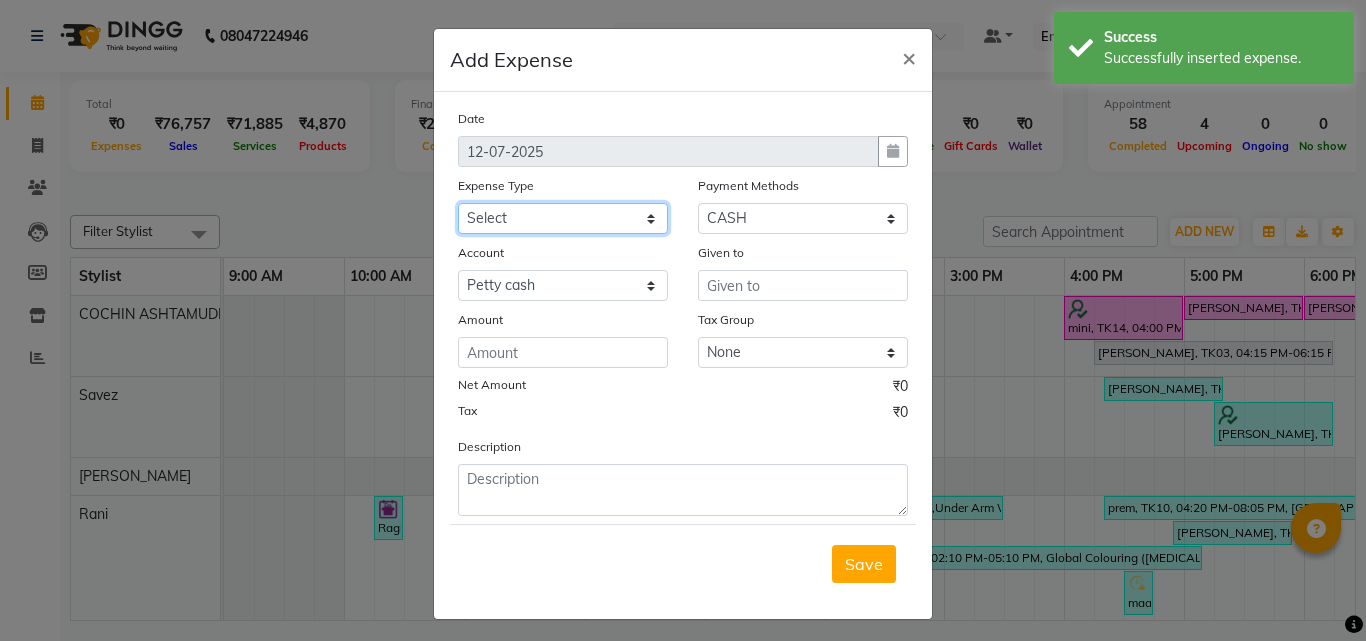 click on "Select ACCOMODATION EXPENSES ADVERTISEMENT SALES PROMOTIONAL EXPENSES Bonus BRIDAL ACCESSORIES REFUND BRIDAL COMMISSION BRIDAL FOOD BRIDAL INCENTIVES BRIDAL ORNAMENTS REFUND BRIDAL TA CASH DEPOSIT RAK BANK COMPUTER ACCESSORIES MOBILE PHONE Donation and Charity Expenses ELECTRICITY CHARGES ELECTRONICS FITTINGS Event Expense FISH FOOD EXPENSES FOOD REFRESHMENT FOR CLIENTS FOOD REFRESHMENT FOR STAFFS Freight And Forwarding Charges FUEL FOR GENERATOR FURNITURE AND EQUIPMENTS Gifts for Clients GIFTS FOR STAFFS GOKULAM CHITS HOSTEL RENT LAUNDRY EXPENSES LICENSE OTHER FEES LOADING UNLOADING CHARGES Medical Expenses MEHNDI PAYMENTS MISCELLANEOUS EXPENSES NEWSPAPER PERIODICALS Ornaments Maintenance Expense OVERTIME ALLOWANCES Payment For Pest Control Perfomance based incentives POSTAGE COURIER CHARGES Printing PRINTING STATIONERY EXPENSES PROFESSIONAL TAX REPAIRS MAINTENANCE ROUND OFF Salary SALARY ADVANCE Sales Incentives Membership Card SALES INCENTIVES PRODUCT SALES INCENTIVES SERVICES SALON ESSENTIALS SALON RENT" 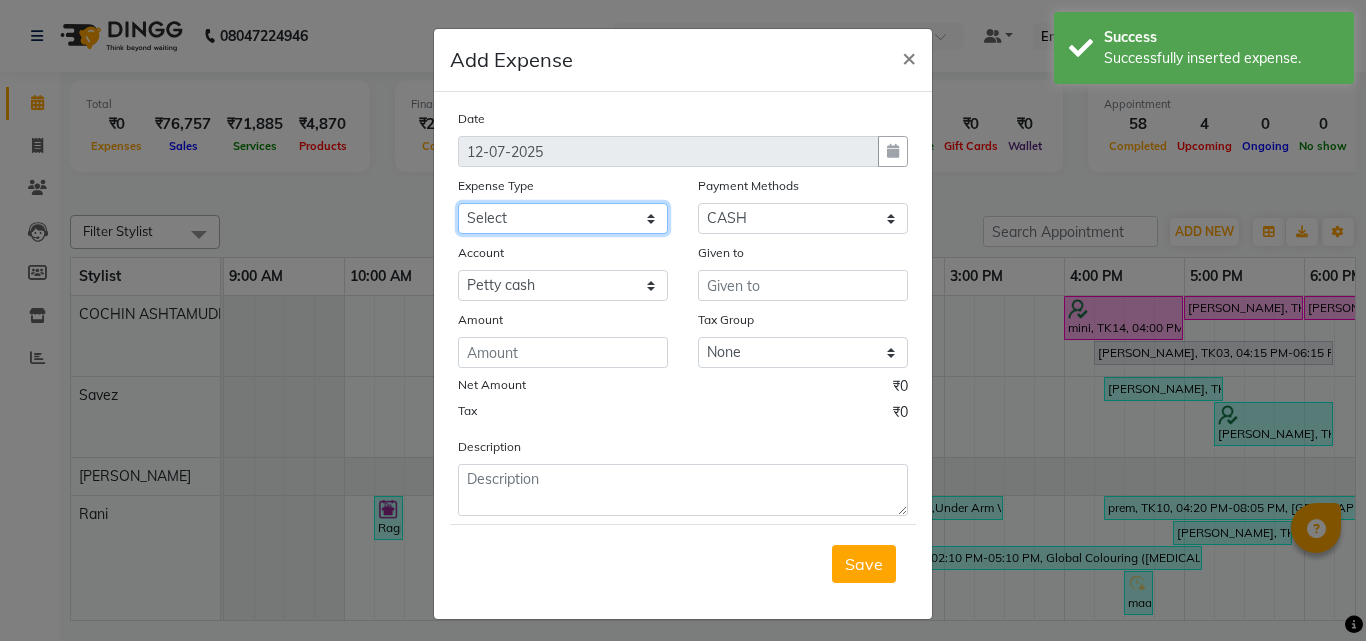 select on "6180" 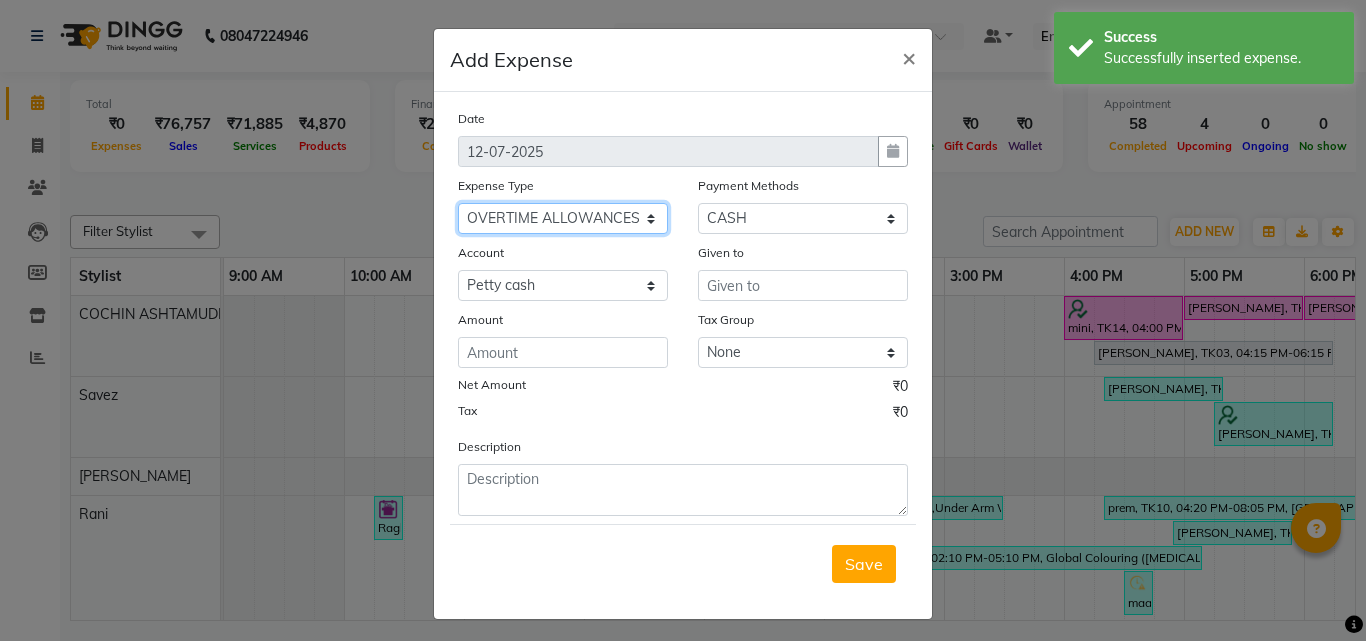 click on "Select ACCOMODATION EXPENSES ADVERTISEMENT SALES PROMOTIONAL EXPENSES Bonus BRIDAL ACCESSORIES REFUND BRIDAL COMMISSION BRIDAL FOOD BRIDAL INCENTIVES BRIDAL ORNAMENTS REFUND BRIDAL TA CASH DEPOSIT RAK BANK COMPUTER ACCESSORIES MOBILE PHONE Donation and Charity Expenses ELECTRICITY CHARGES ELECTRONICS FITTINGS Event Expense FISH FOOD EXPENSES FOOD REFRESHMENT FOR CLIENTS FOOD REFRESHMENT FOR STAFFS Freight And Forwarding Charges FUEL FOR GENERATOR FURNITURE AND EQUIPMENTS Gifts for Clients GIFTS FOR STAFFS GOKULAM CHITS HOSTEL RENT LAUNDRY EXPENSES LICENSE OTHER FEES LOADING UNLOADING CHARGES Medical Expenses MEHNDI PAYMENTS MISCELLANEOUS EXPENSES NEWSPAPER PERIODICALS Ornaments Maintenance Expense OVERTIME ALLOWANCES Payment For Pest Control Perfomance based incentives POSTAGE COURIER CHARGES Printing PRINTING STATIONERY EXPENSES PROFESSIONAL TAX REPAIRS MAINTENANCE ROUND OFF Salary SALARY ADVANCE Sales Incentives Membership Card SALES INCENTIVES PRODUCT SALES INCENTIVES SERVICES SALON ESSENTIALS SALON RENT" 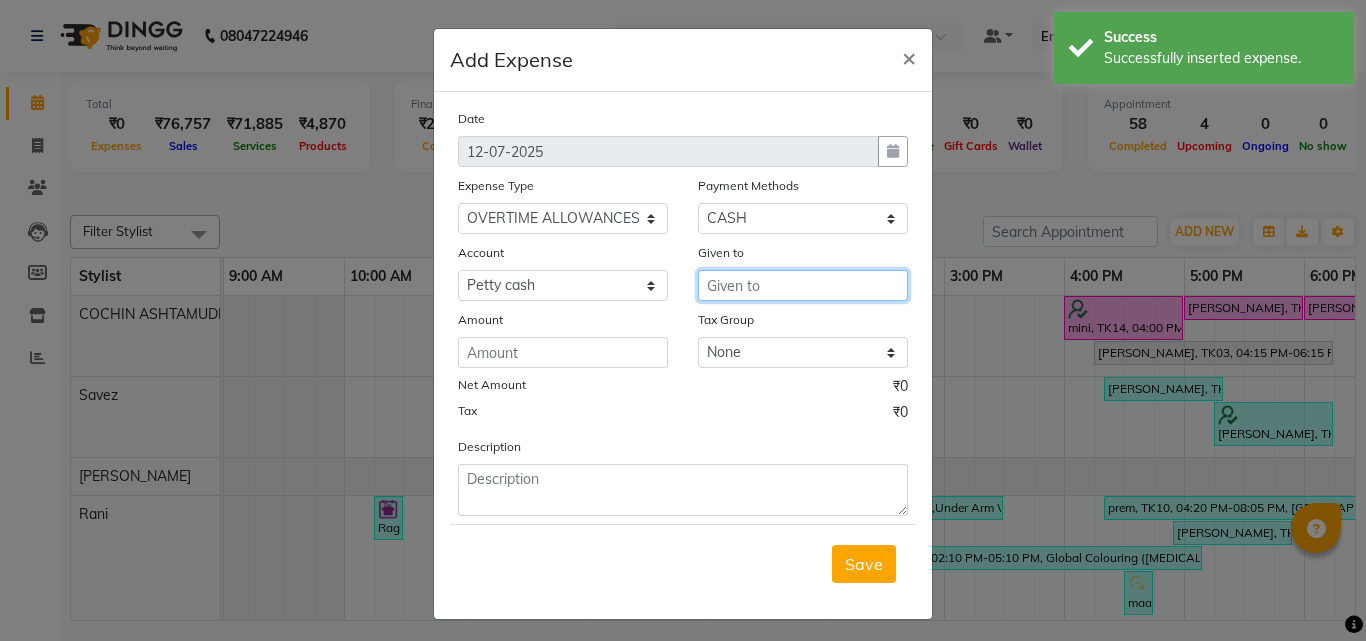click at bounding box center [803, 285] 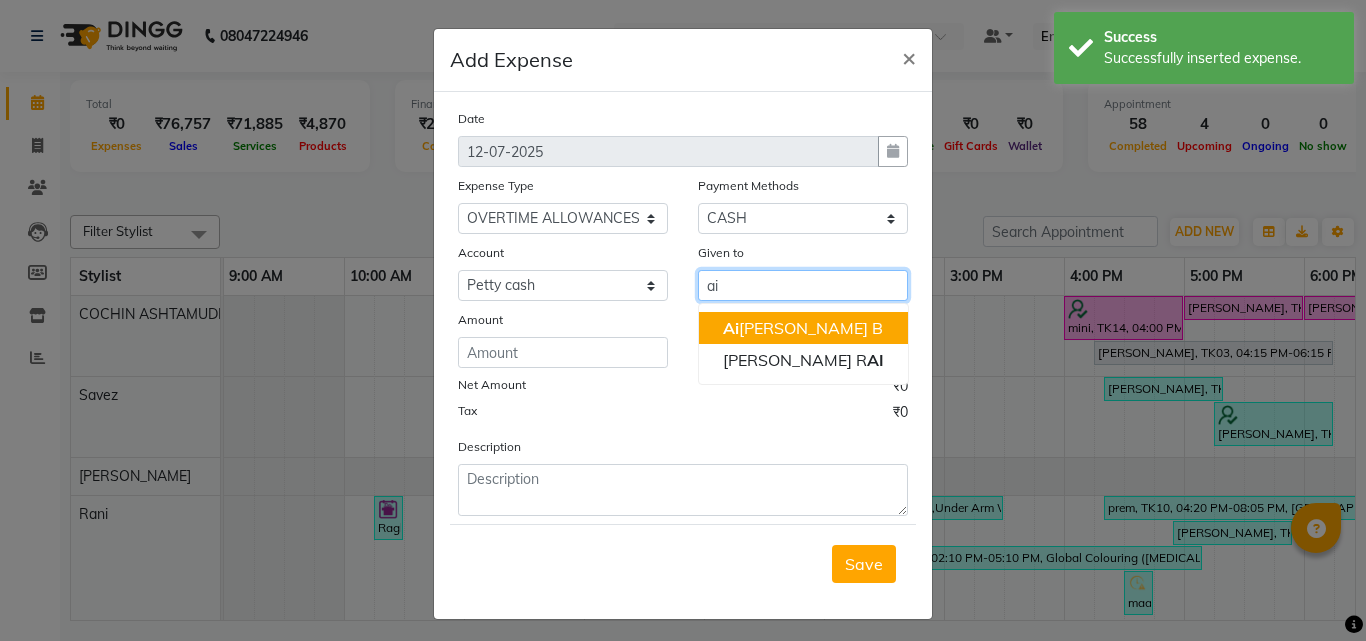 click on "Ai swarya B" at bounding box center [803, 328] 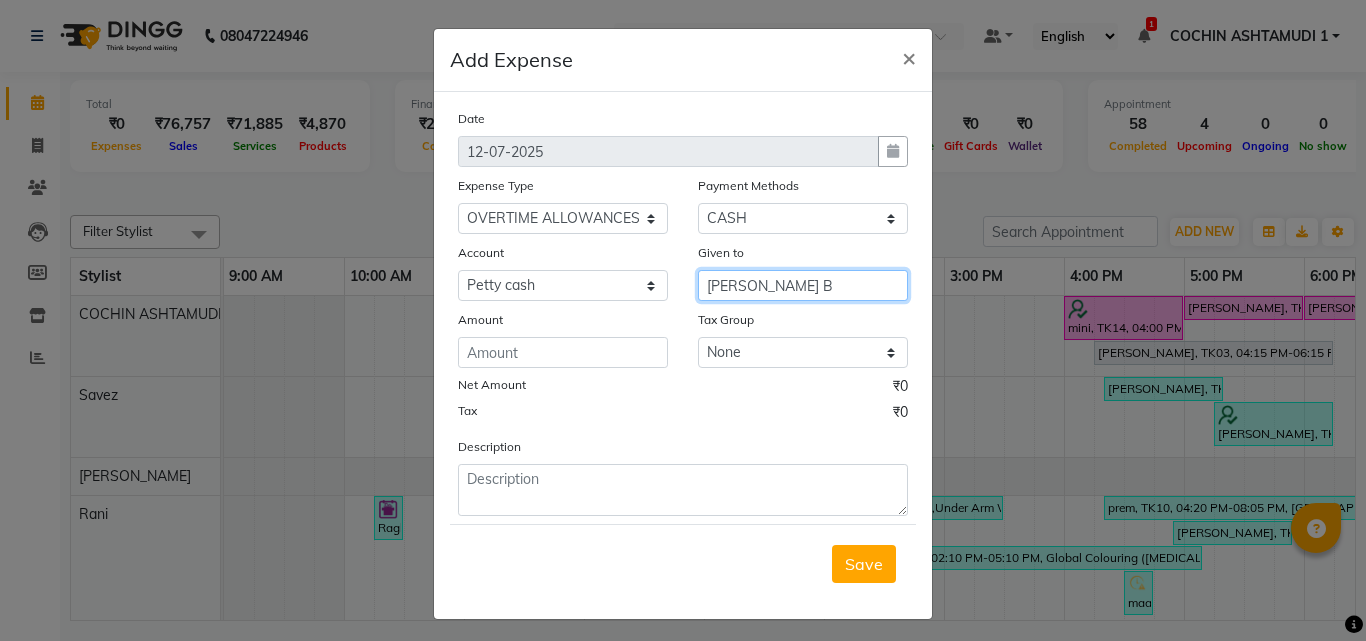 type on "[PERSON_NAME] B" 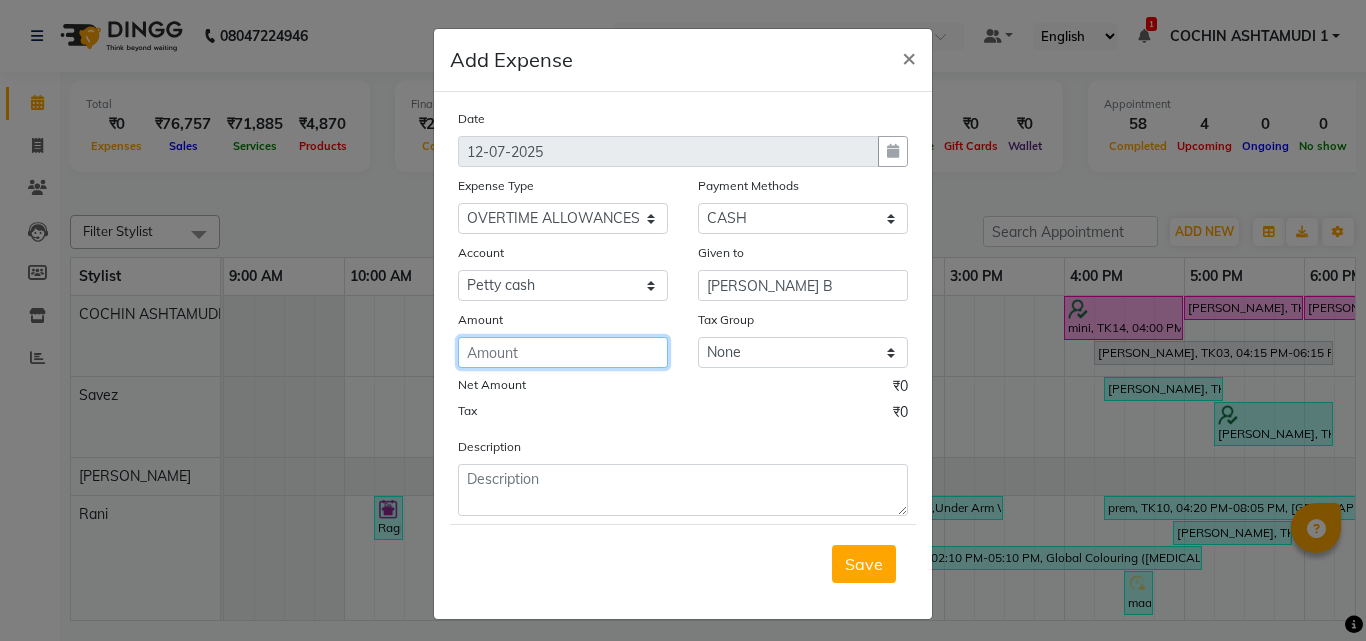 click 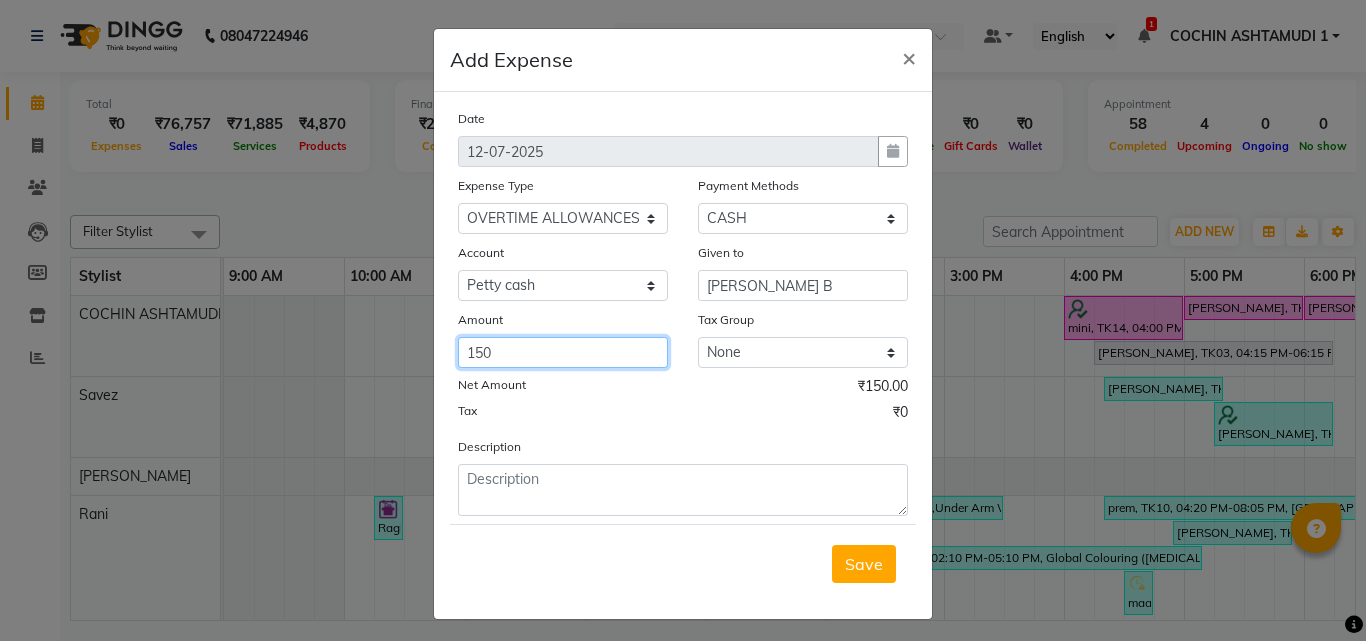 type on "150" 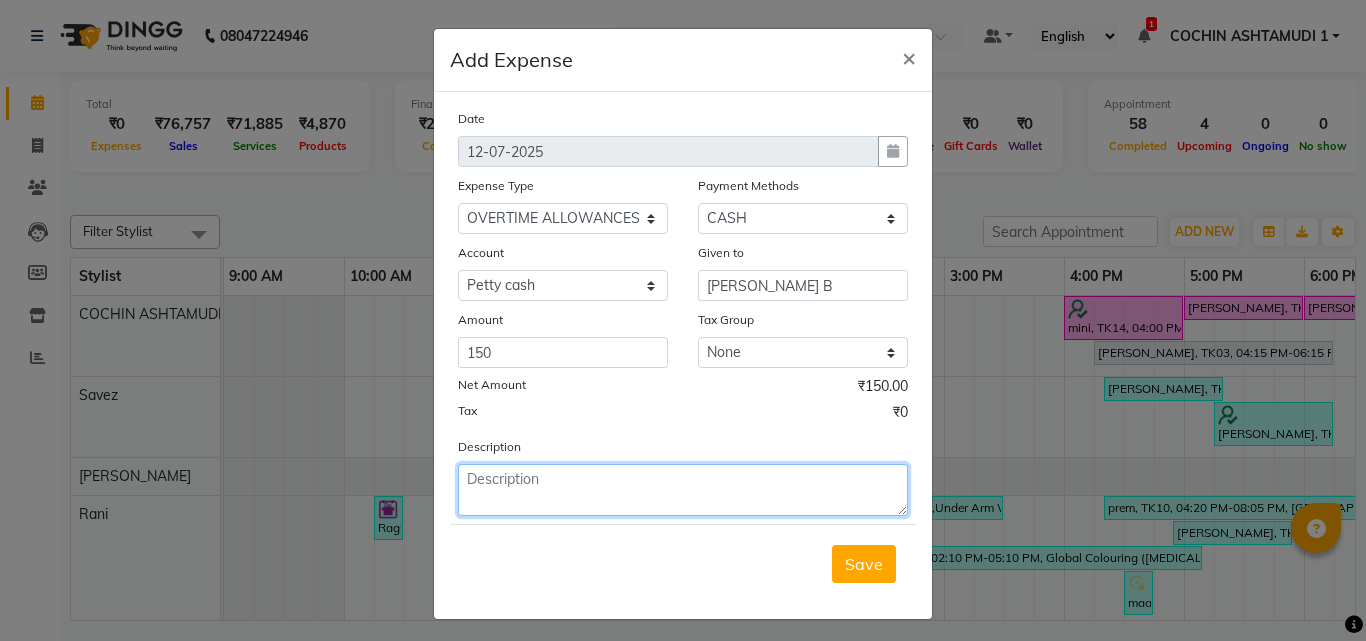 click 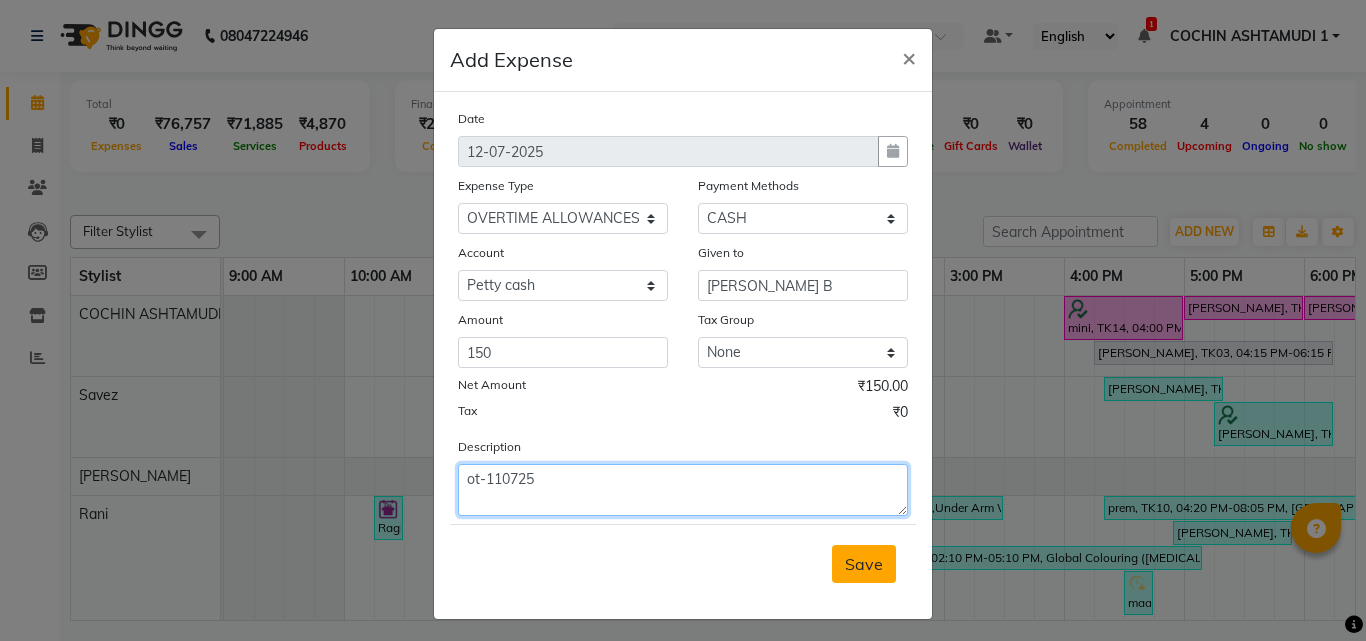 type on "ot-110725" 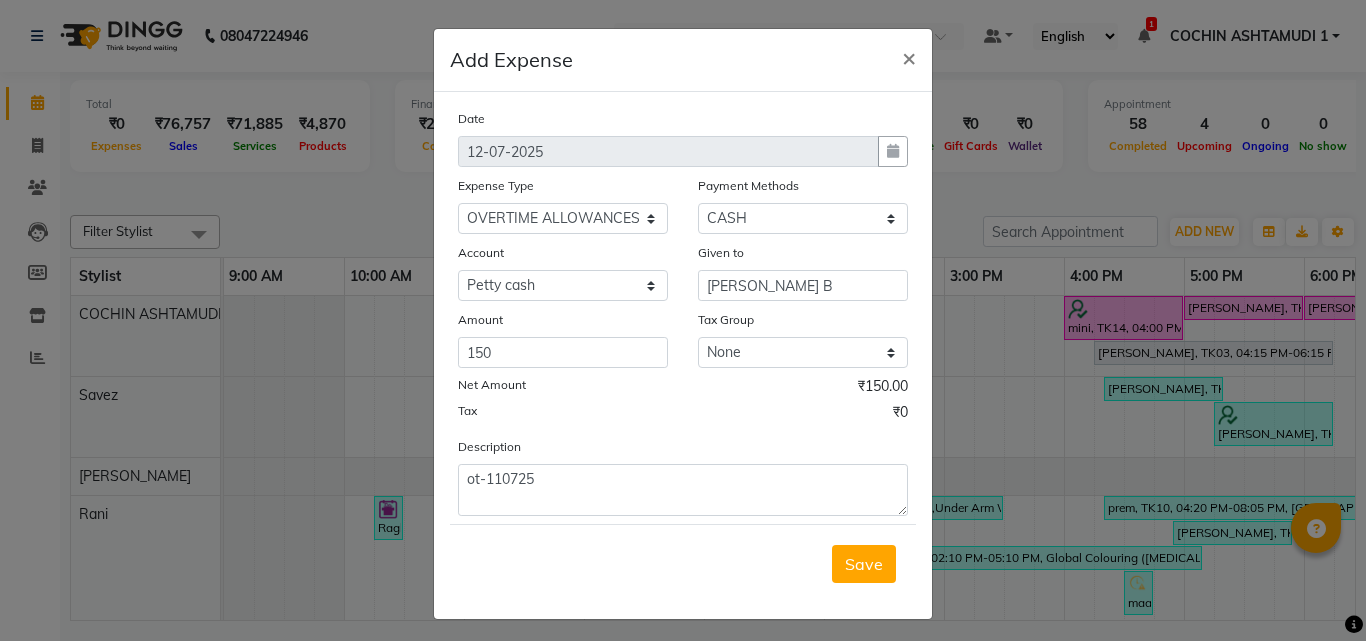click on "Save" at bounding box center [864, 564] 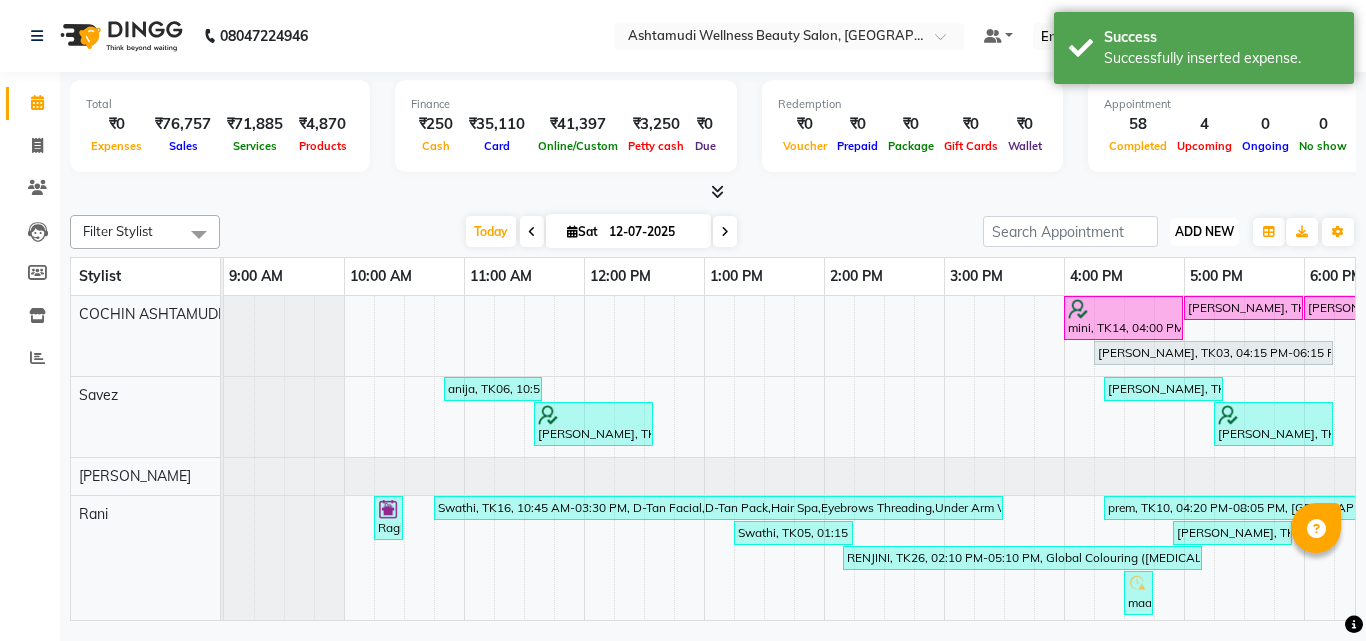 click on "ADD NEW" at bounding box center [1204, 231] 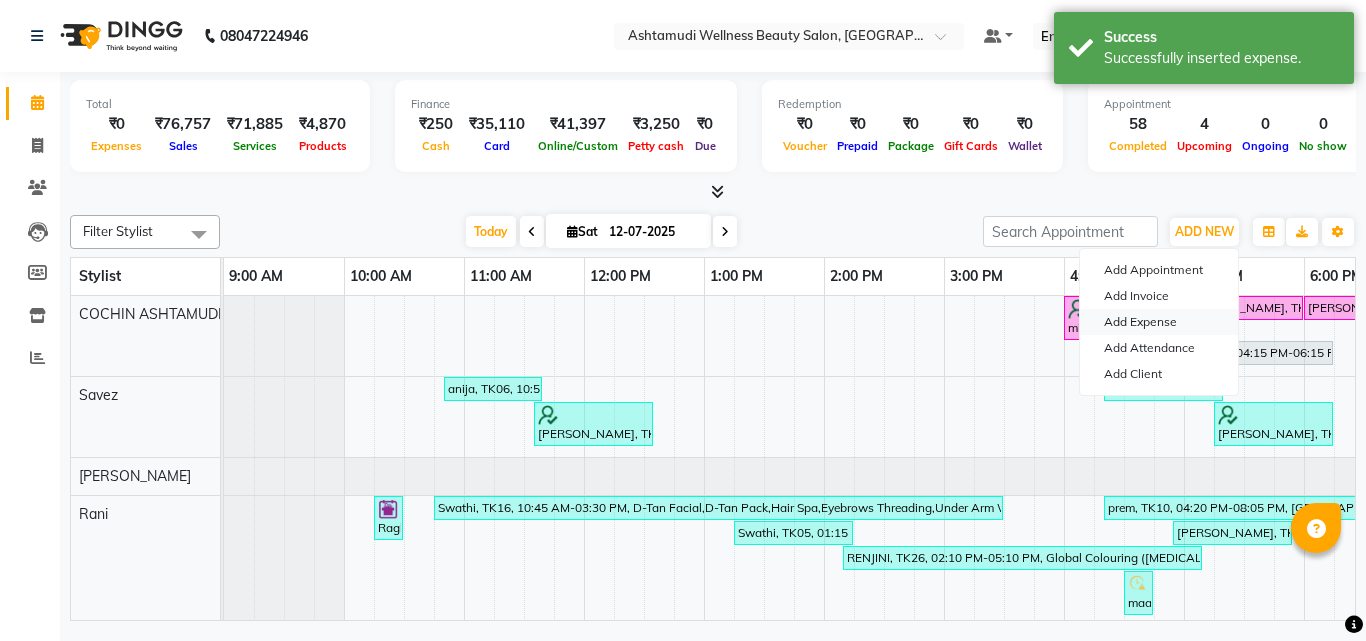 click on "Add Expense" at bounding box center [1159, 322] 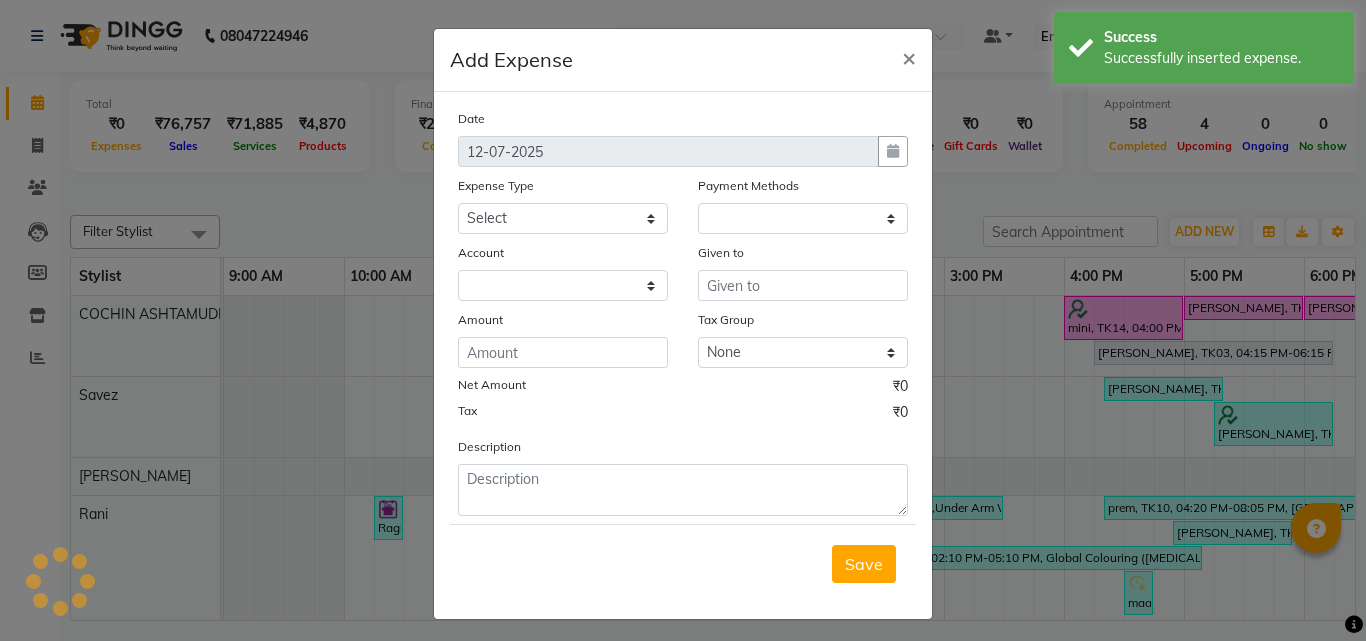 select on "1" 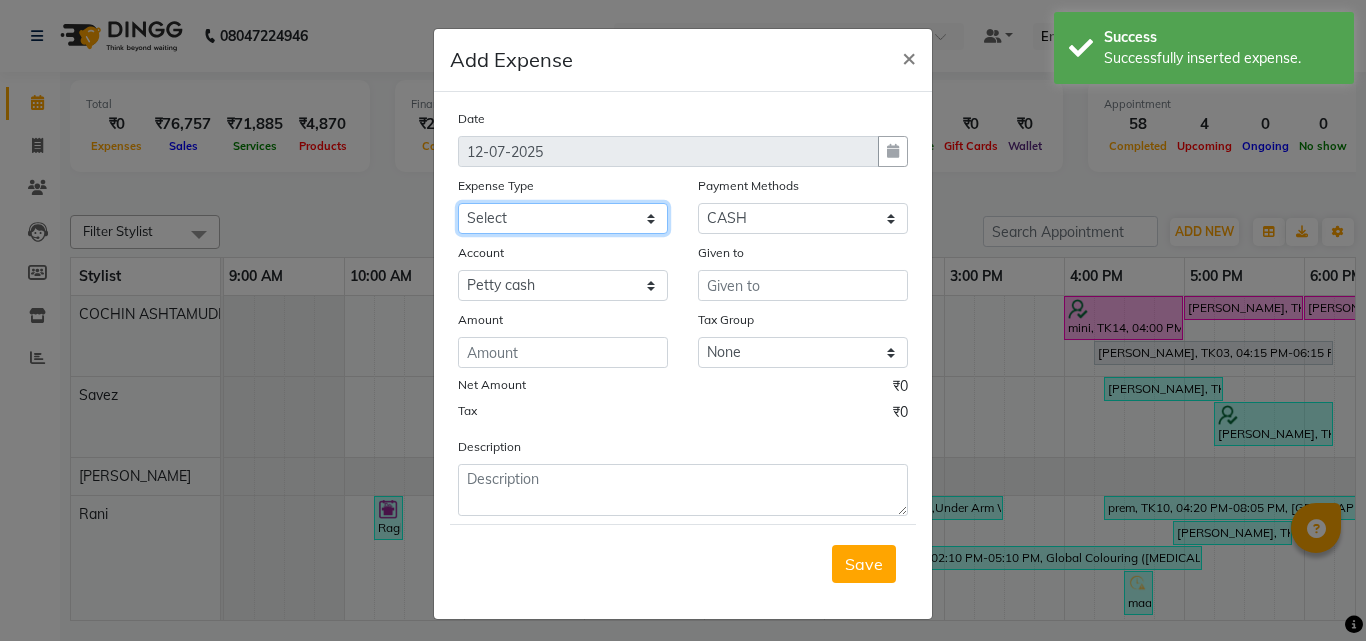 click on "Select ACCOMODATION EXPENSES ADVERTISEMENT SALES PROMOTIONAL EXPENSES Bonus BRIDAL ACCESSORIES REFUND BRIDAL COMMISSION BRIDAL FOOD BRIDAL INCENTIVES BRIDAL ORNAMENTS REFUND BRIDAL TA CASH DEPOSIT RAK BANK COMPUTER ACCESSORIES MOBILE PHONE Donation and Charity Expenses ELECTRICITY CHARGES ELECTRONICS FITTINGS Event Expense FISH FOOD EXPENSES FOOD REFRESHMENT FOR CLIENTS FOOD REFRESHMENT FOR STAFFS Freight And Forwarding Charges FUEL FOR GENERATOR FURNITURE AND EQUIPMENTS Gifts for Clients GIFTS FOR STAFFS GOKULAM CHITS HOSTEL RENT LAUNDRY EXPENSES LICENSE OTHER FEES LOADING UNLOADING CHARGES Medical Expenses MEHNDI PAYMENTS MISCELLANEOUS EXPENSES NEWSPAPER PERIODICALS Ornaments Maintenance Expense OVERTIME ALLOWANCES Payment For Pest Control Perfomance based incentives POSTAGE COURIER CHARGES Printing PRINTING STATIONERY EXPENSES PROFESSIONAL TAX REPAIRS MAINTENANCE ROUND OFF Salary SALARY ADVANCE Sales Incentives Membership Card SALES INCENTIVES PRODUCT SALES INCENTIVES SERVICES SALON ESSENTIALS SALON RENT" 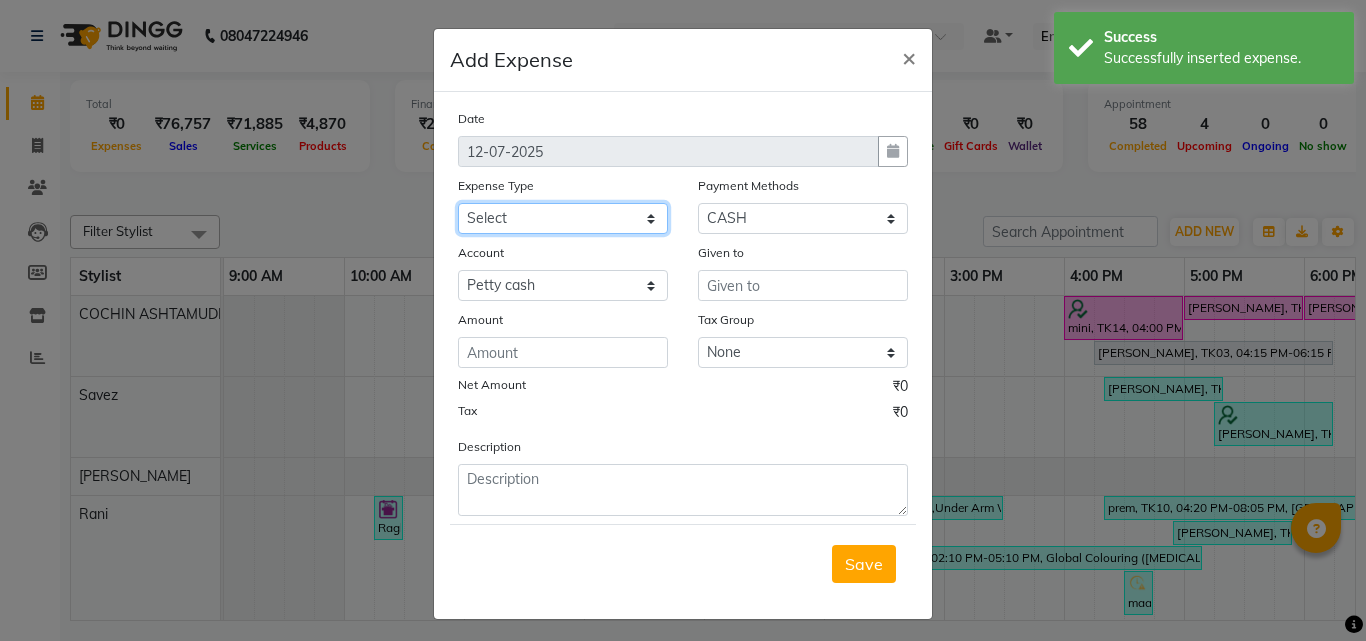 select on "6180" 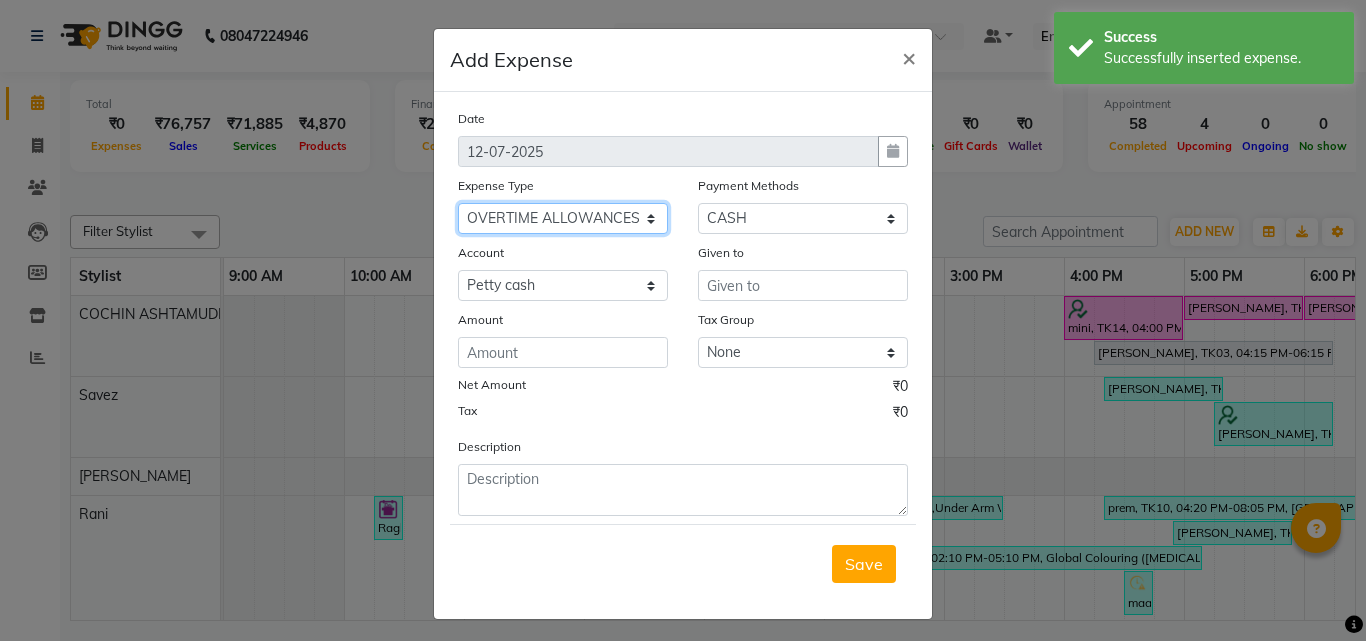 click on "Select ACCOMODATION EXPENSES ADVERTISEMENT SALES PROMOTIONAL EXPENSES Bonus BRIDAL ACCESSORIES REFUND BRIDAL COMMISSION BRIDAL FOOD BRIDAL INCENTIVES BRIDAL ORNAMENTS REFUND BRIDAL TA CASH DEPOSIT RAK BANK COMPUTER ACCESSORIES MOBILE PHONE Donation and Charity Expenses ELECTRICITY CHARGES ELECTRONICS FITTINGS Event Expense FISH FOOD EXPENSES FOOD REFRESHMENT FOR CLIENTS FOOD REFRESHMENT FOR STAFFS Freight And Forwarding Charges FUEL FOR GENERATOR FURNITURE AND EQUIPMENTS Gifts for Clients GIFTS FOR STAFFS GOKULAM CHITS HOSTEL RENT LAUNDRY EXPENSES LICENSE OTHER FEES LOADING UNLOADING CHARGES Medical Expenses MEHNDI PAYMENTS MISCELLANEOUS EXPENSES NEWSPAPER PERIODICALS Ornaments Maintenance Expense OVERTIME ALLOWANCES Payment For Pest Control Perfomance based incentives POSTAGE COURIER CHARGES Printing PRINTING STATIONERY EXPENSES PROFESSIONAL TAX REPAIRS MAINTENANCE ROUND OFF Salary SALARY ADVANCE Sales Incentives Membership Card SALES INCENTIVES PRODUCT SALES INCENTIVES SERVICES SALON ESSENTIALS SALON RENT" 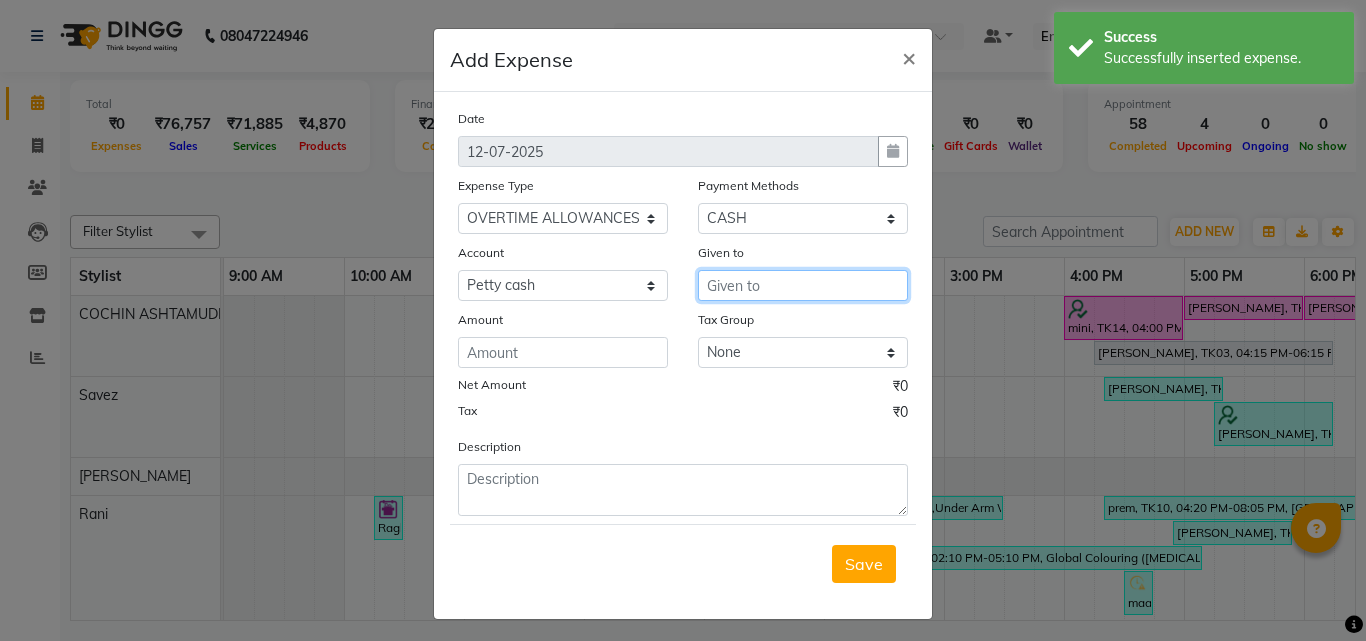 click at bounding box center (803, 285) 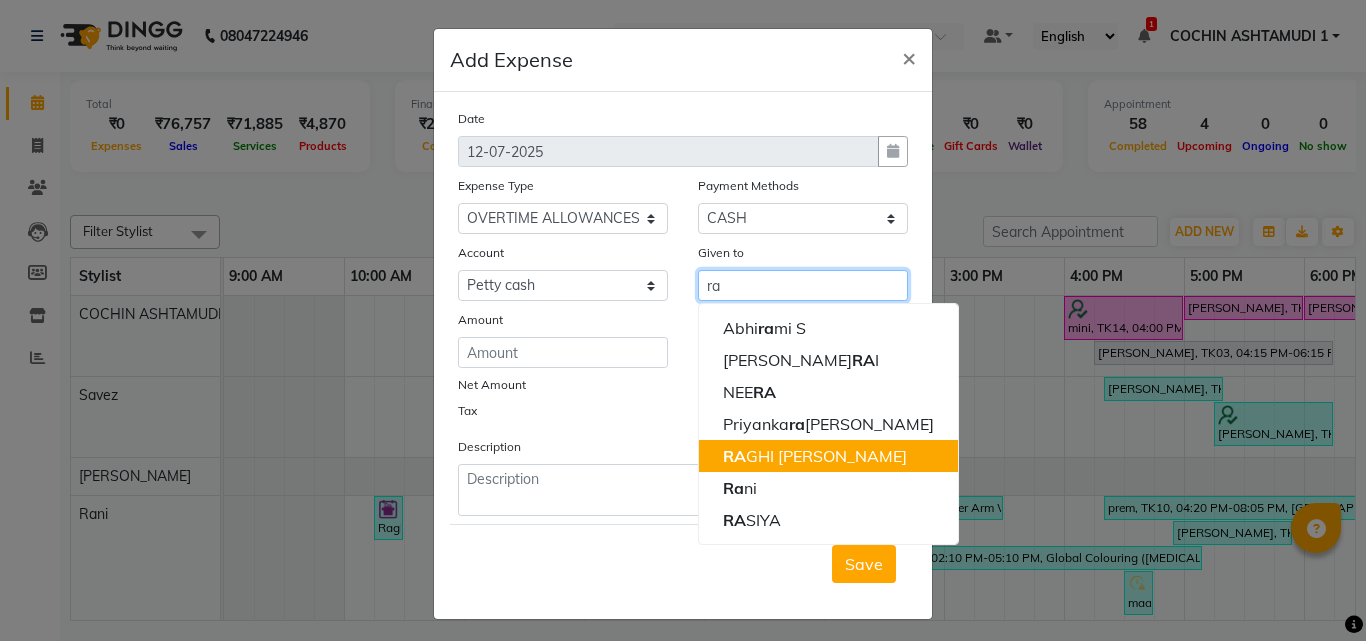 click on "RA" 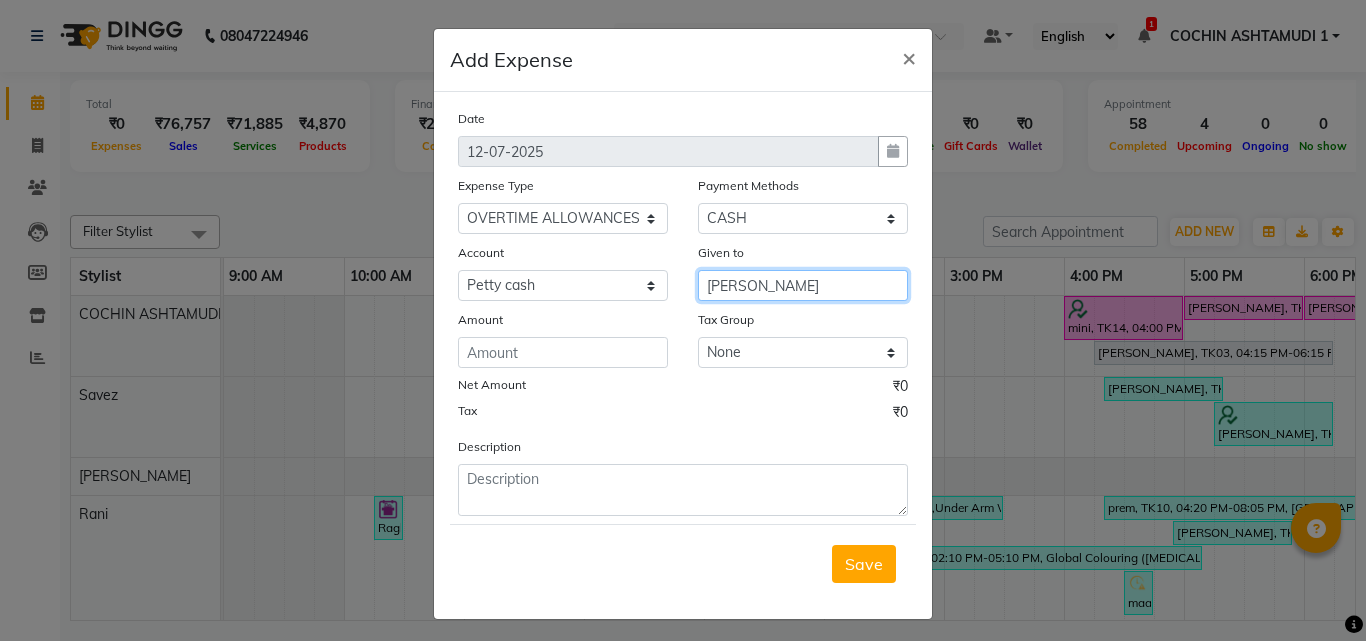 type on "[PERSON_NAME]" 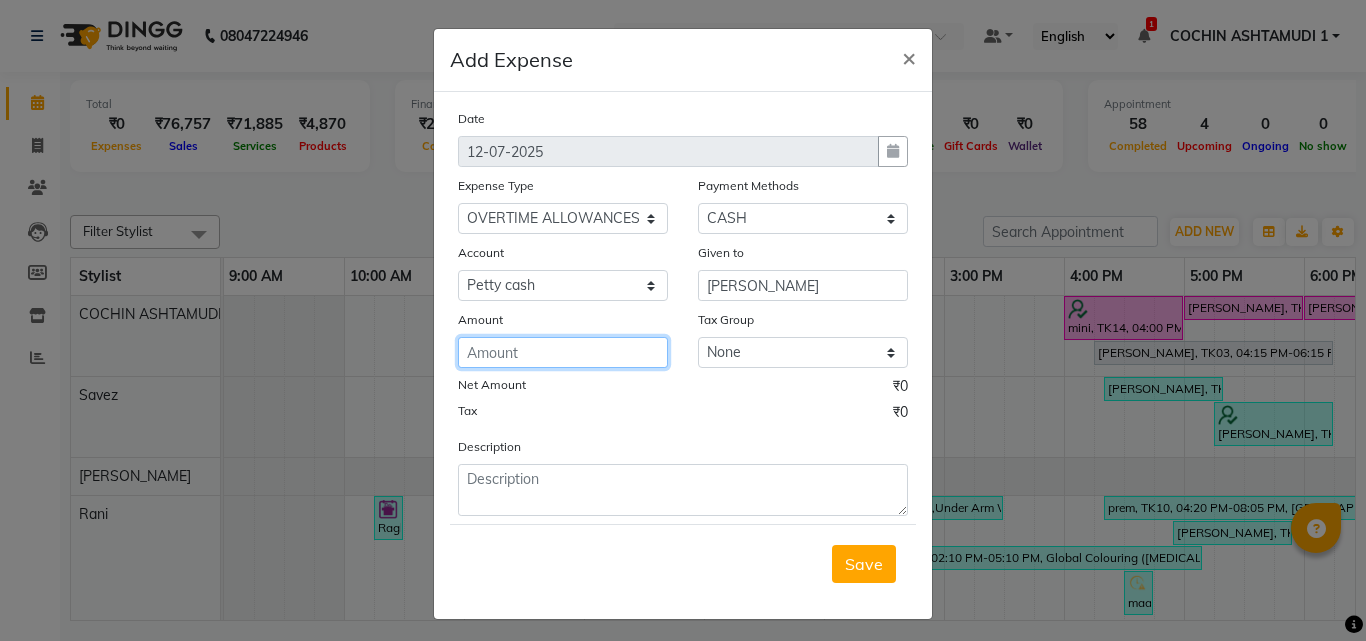 click 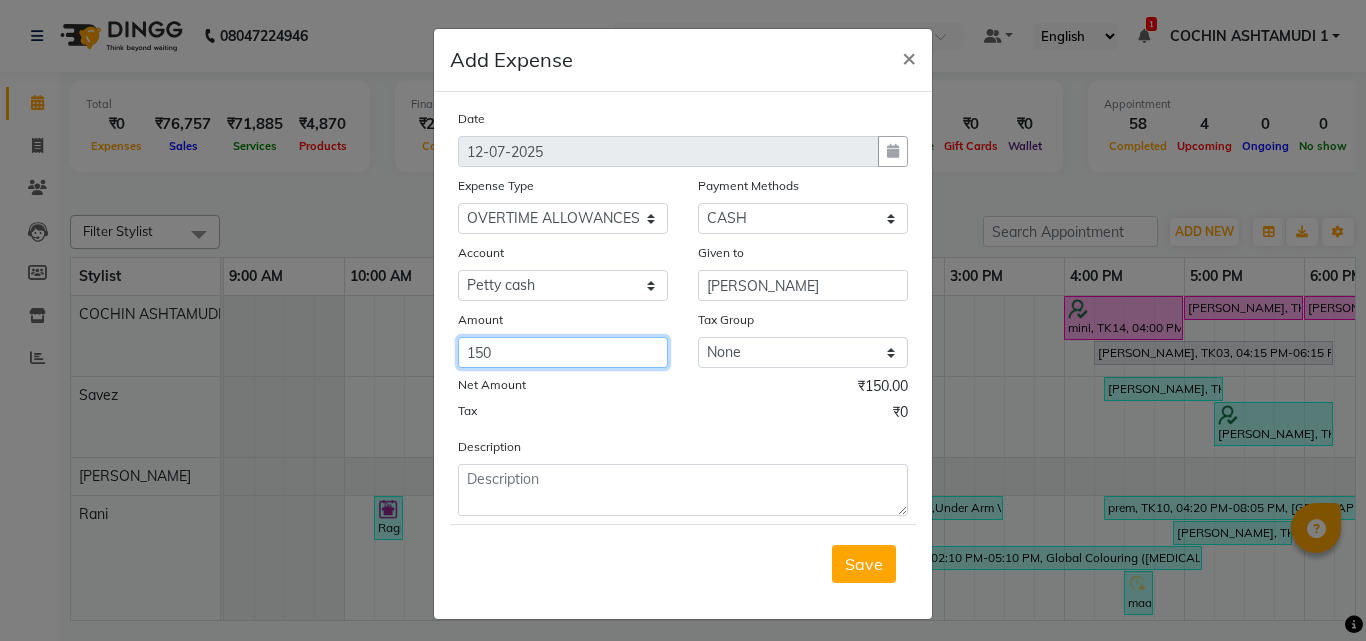 type on "150" 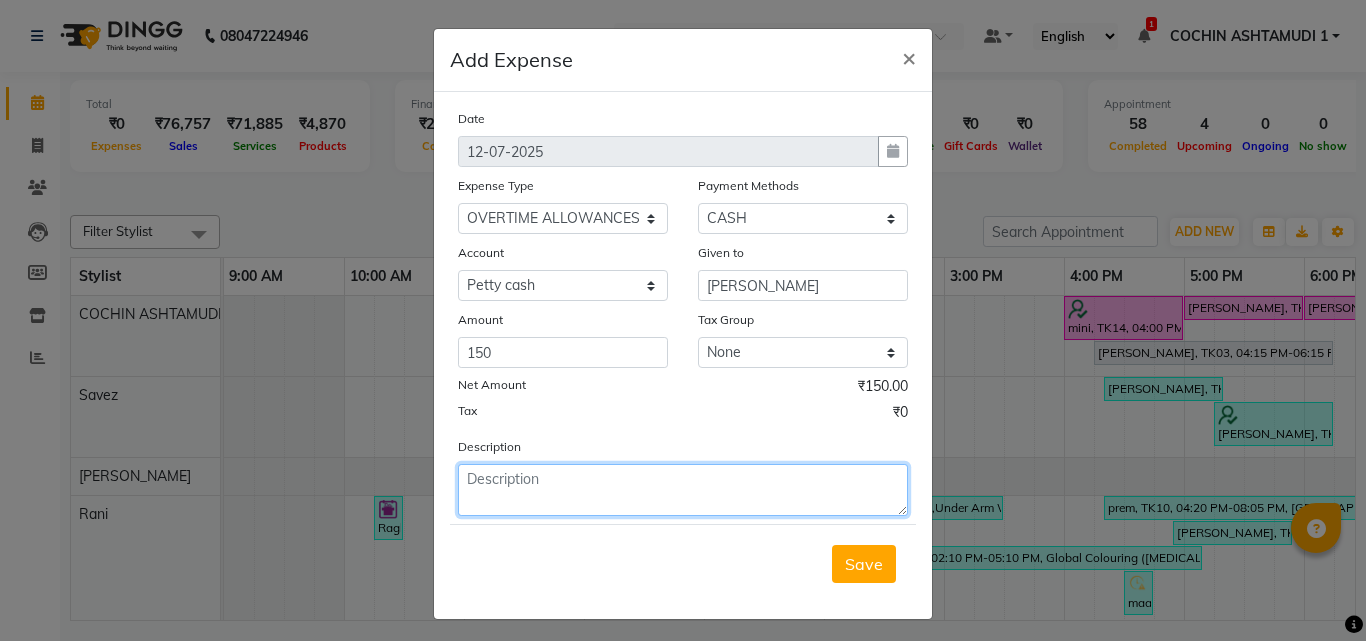 click 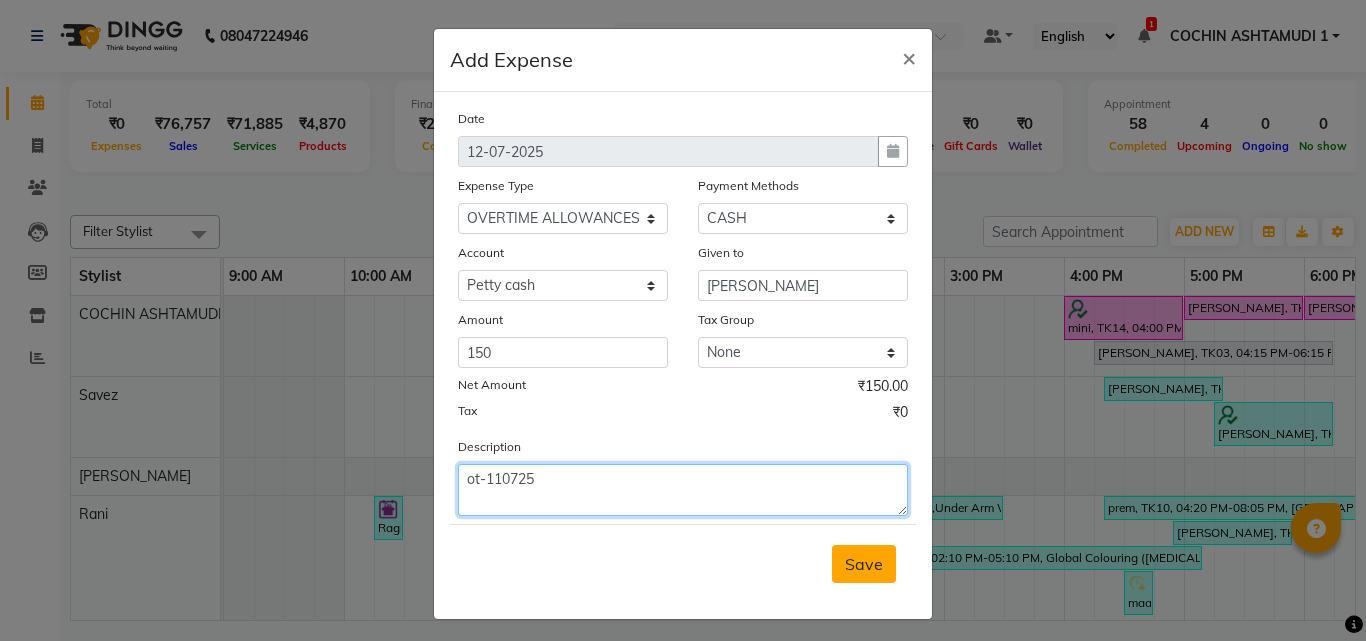 type on "ot-110725" 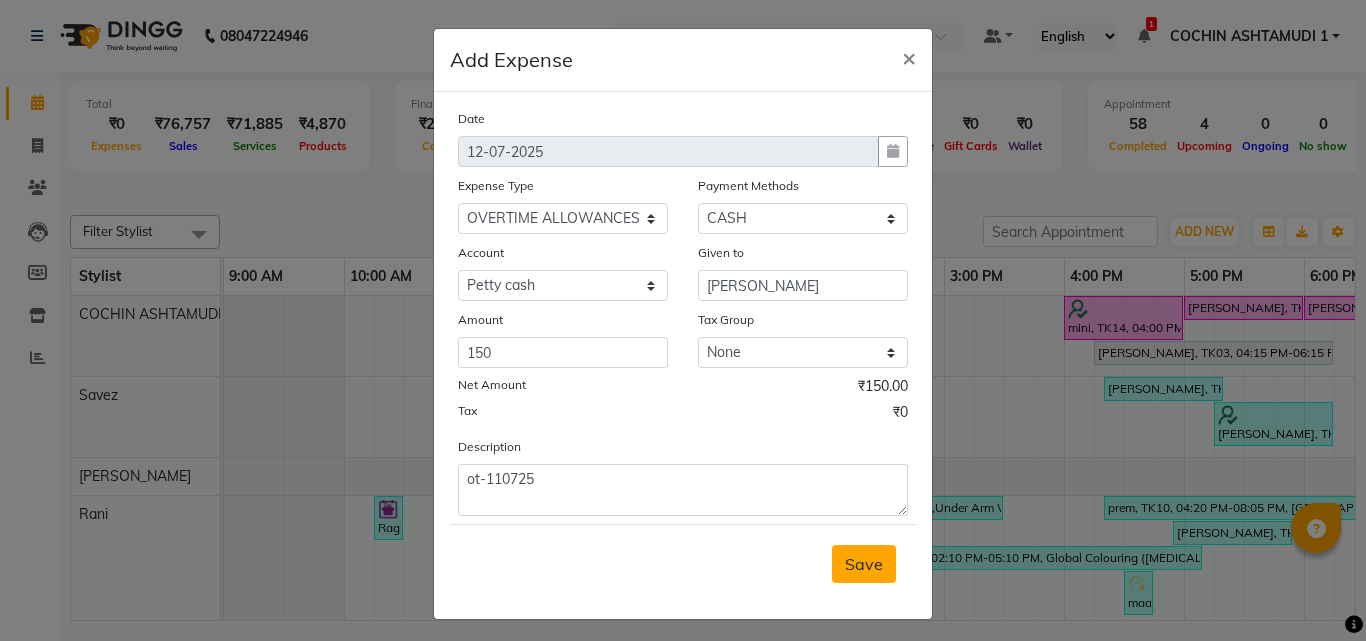 click on "Save" at bounding box center (864, 564) 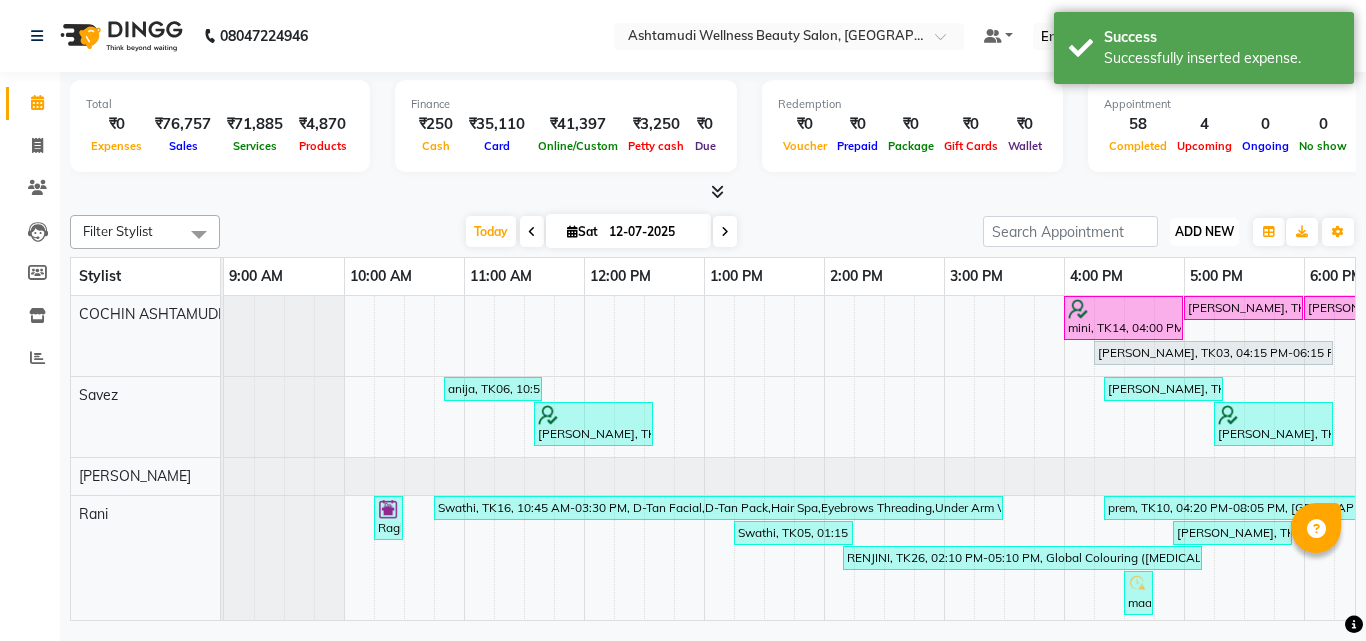 click on "ADD NEW Toggle Dropdown" at bounding box center [1204, 232] 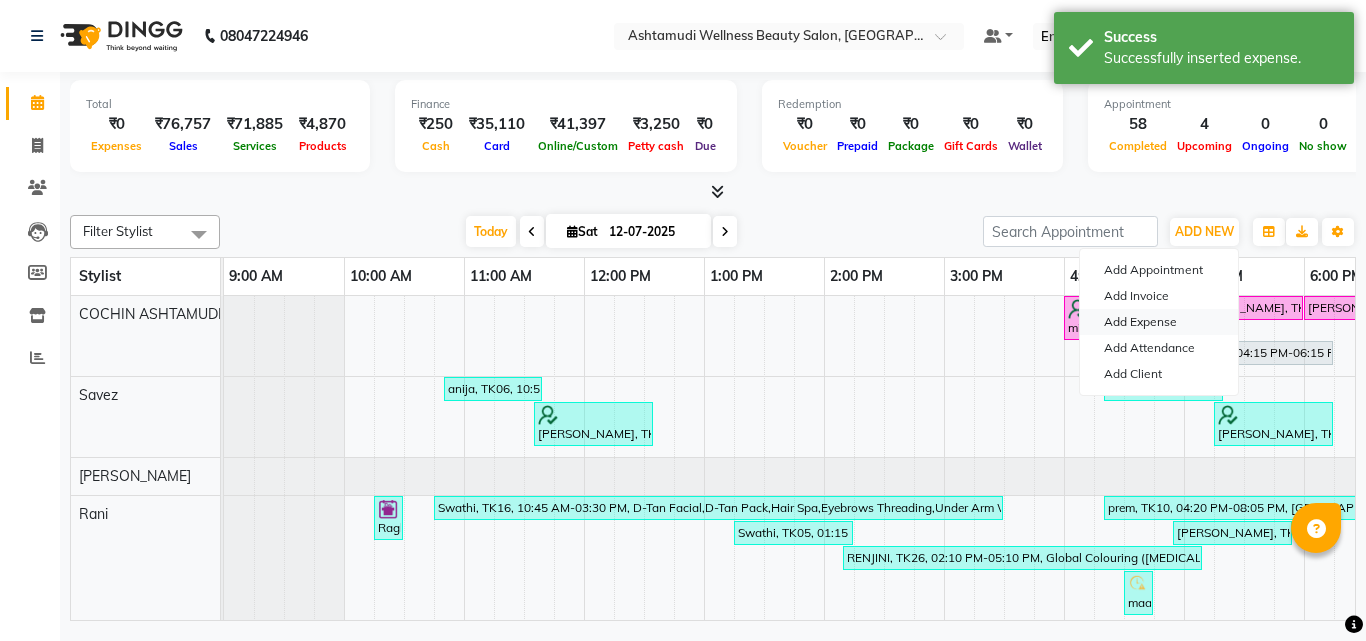 click on "Add Expense" at bounding box center [1159, 322] 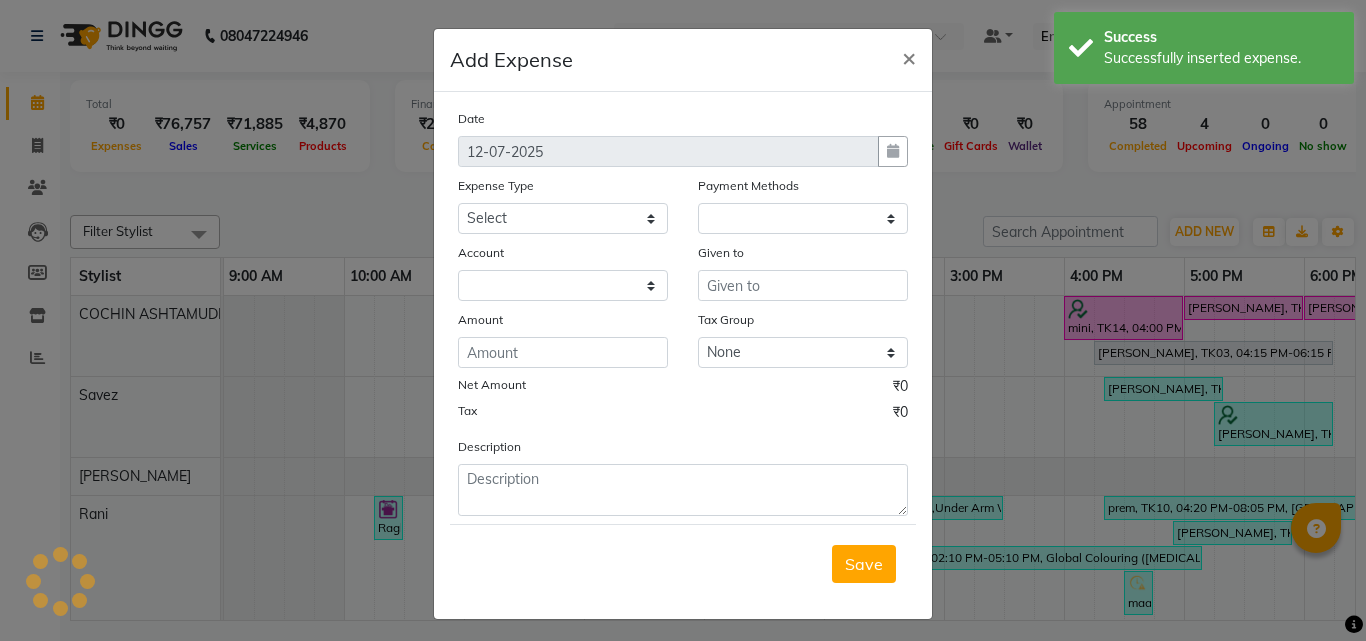 select on "1" 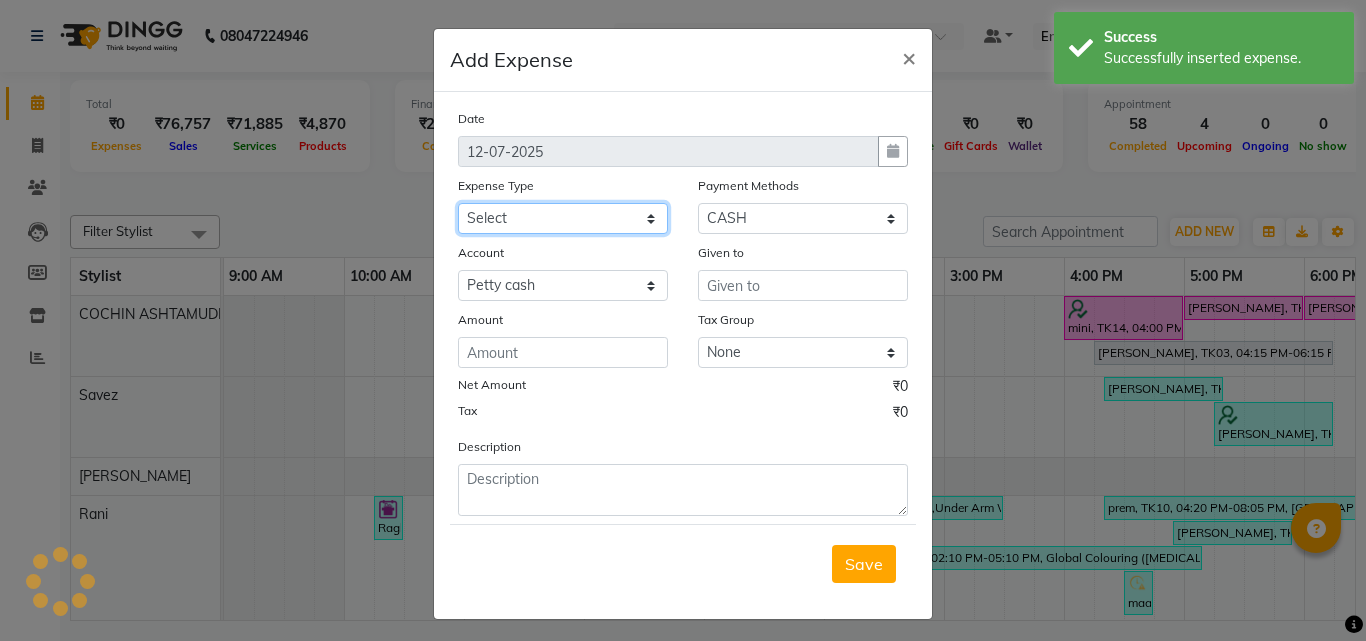 click on "Select ACCOMODATION EXPENSES ADVERTISEMENT SALES PROMOTIONAL EXPENSES Bonus BRIDAL ACCESSORIES REFUND BRIDAL COMMISSION BRIDAL FOOD BRIDAL INCENTIVES BRIDAL ORNAMENTS REFUND BRIDAL TA CASH DEPOSIT RAK BANK COMPUTER ACCESSORIES MOBILE PHONE Donation and Charity Expenses ELECTRICITY CHARGES ELECTRONICS FITTINGS Event Expense FISH FOOD EXPENSES FOOD REFRESHMENT FOR CLIENTS FOOD REFRESHMENT FOR STAFFS Freight And Forwarding Charges FUEL FOR GENERATOR FURNITURE AND EQUIPMENTS Gifts for Clients GIFTS FOR STAFFS GOKULAM CHITS HOSTEL RENT LAUNDRY EXPENSES LICENSE OTHER FEES LOADING UNLOADING CHARGES Medical Expenses MEHNDI PAYMENTS MISCELLANEOUS EXPENSES NEWSPAPER PERIODICALS Ornaments Maintenance Expense OVERTIME ALLOWANCES Payment For Pest Control Perfomance based incentives POSTAGE COURIER CHARGES Printing PRINTING STATIONERY EXPENSES PROFESSIONAL TAX REPAIRS MAINTENANCE ROUND OFF Salary SALARY ADVANCE Sales Incentives Membership Card SALES INCENTIVES PRODUCT SALES INCENTIVES SERVICES SALON ESSENTIALS SALON RENT" 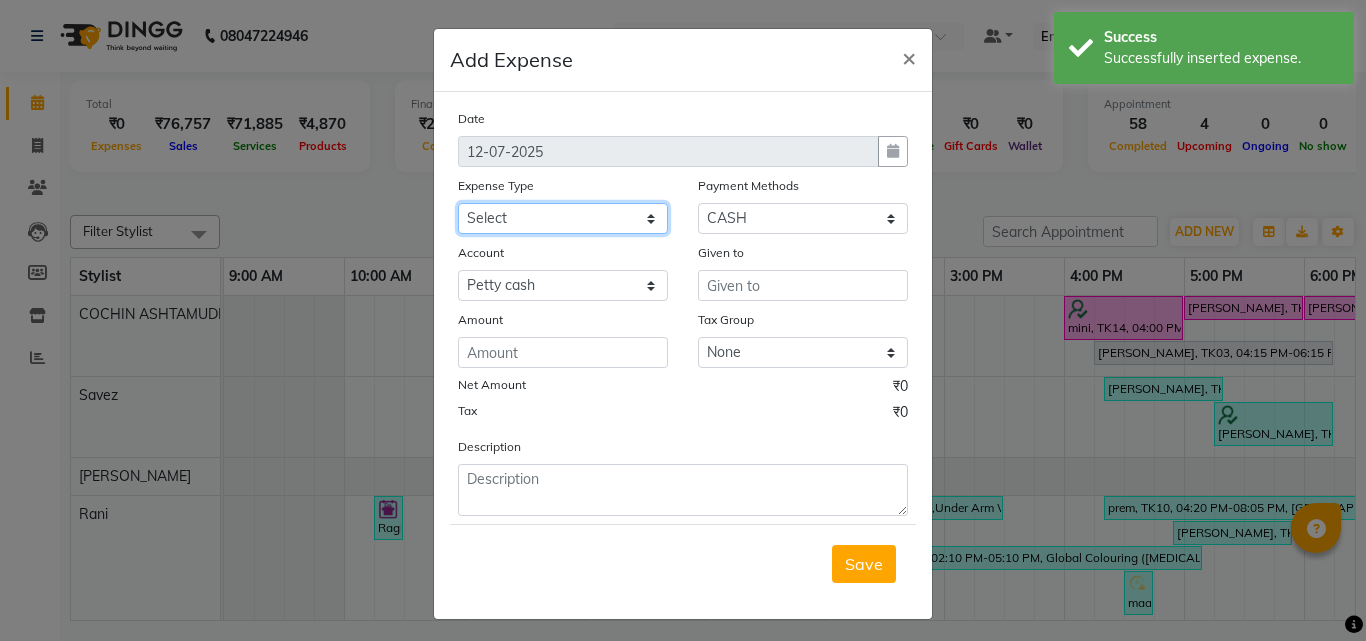 select on "6180" 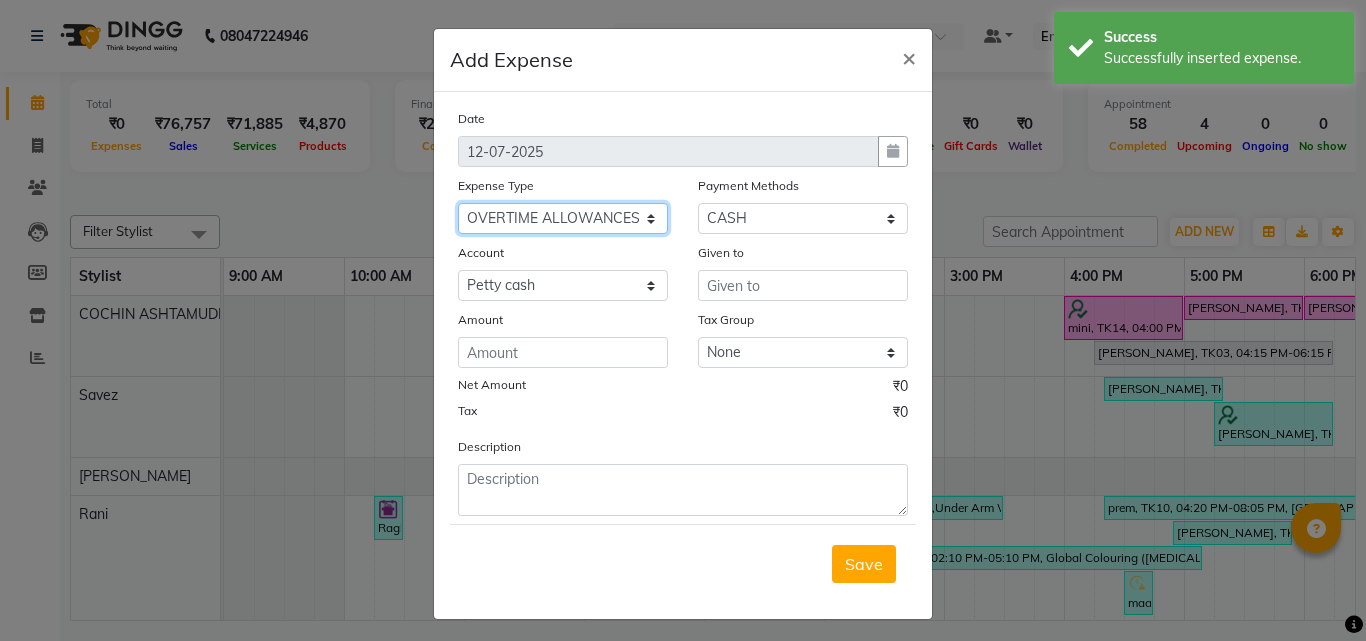 click on "Select ACCOMODATION EXPENSES ADVERTISEMENT SALES PROMOTIONAL EXPENSES Bonus BRIDAL ACCESSORIES REFUND BRIDAL COMMISSION BRIDAL FOOD BRIDAL INCENTIVES BRIDAL ORNAMENTS REFUND BRIDAL TA CASH DEPOSIT RAK BANK COMPUTER ACCESSORIES MOBILE PHONE Donation and Charity Expenses ELECTRICITY CHARGES ELECTRONICS FITTINGS Event Expense FISH FOOD EXPENSES FOOD REFRESHMENT FOR CLIENTS FOOD REFRESHMENT FOR STAFFS Freight And Forwarding Charges FUEL FOR GENERATOR FURNITURE AND EQUIPMENTS Gifts for Clients GIFTS FOR STAFFS GOKULAM CHITS HOSTEL RENT LAUNDRY EXPENSES LICENSE OTHER FEES LOADING UNLOADING CHARGES Medical Expenses MEHNDI PAYMENTS MISCELLANEOUS EXPENSES NEWSPAPER PERIODICALS Ornaments Maintenance Expense OVERTIME ALLOWANCES Payment For Pest Control Perfomance based incentives POSTAGE COURIER CHARGES Printing PRINTING STATIONERY EXPENSES PROFESSIONAL TAX REPAIRS MAINTENANCE ROUND OFF Salary SALARY ADVANCE Sales Incentives Membership Card SALES INCENTIVES PRODUCT SALES INCENTIVES SERVICES SALON ESSENTIALS SALON RENT" 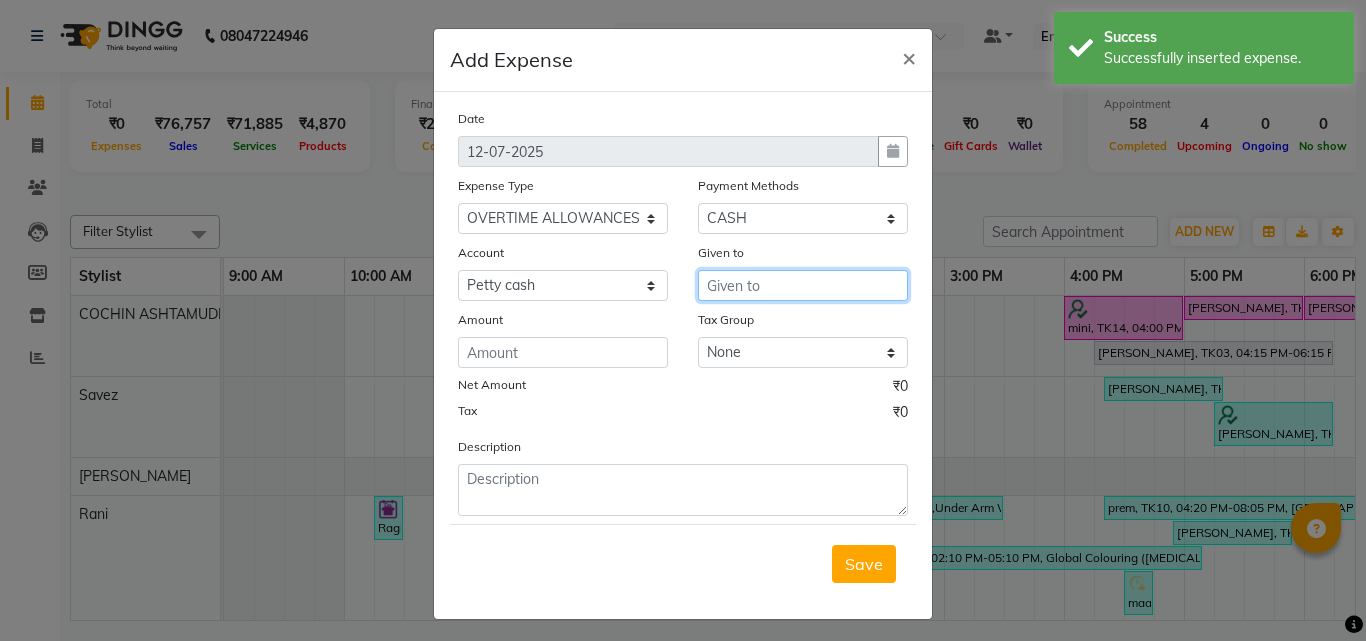 click at bounding box center [803, 285] 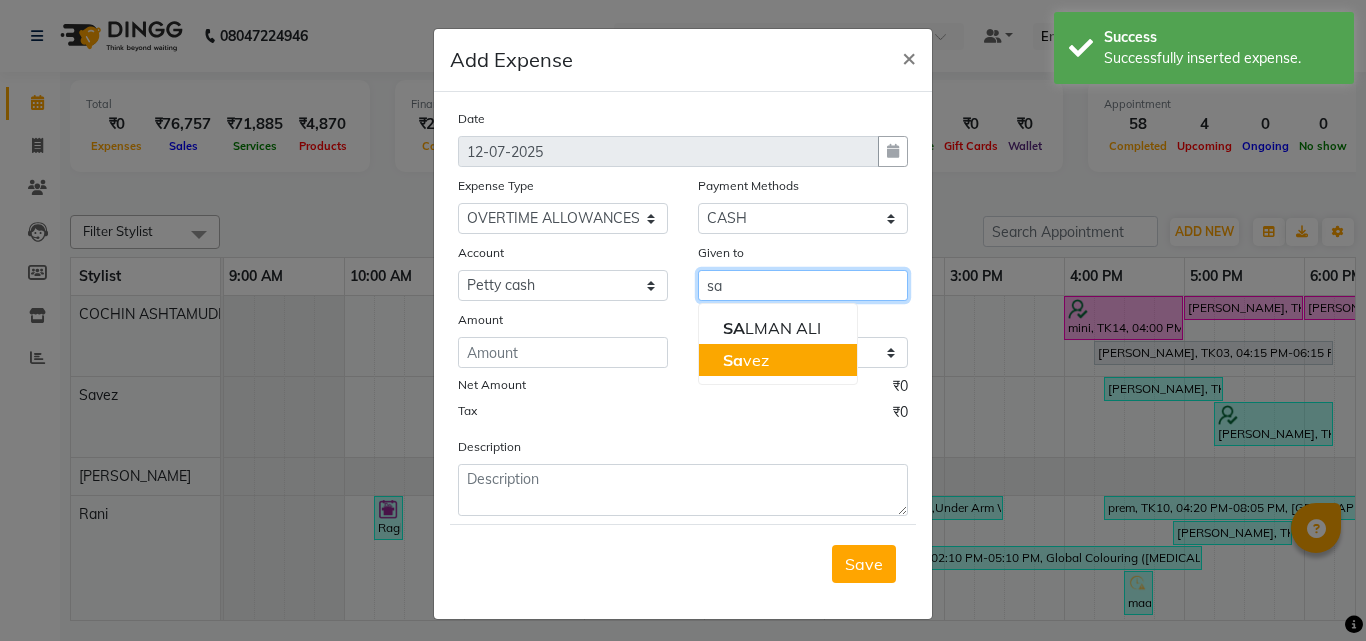 click on "Sa" 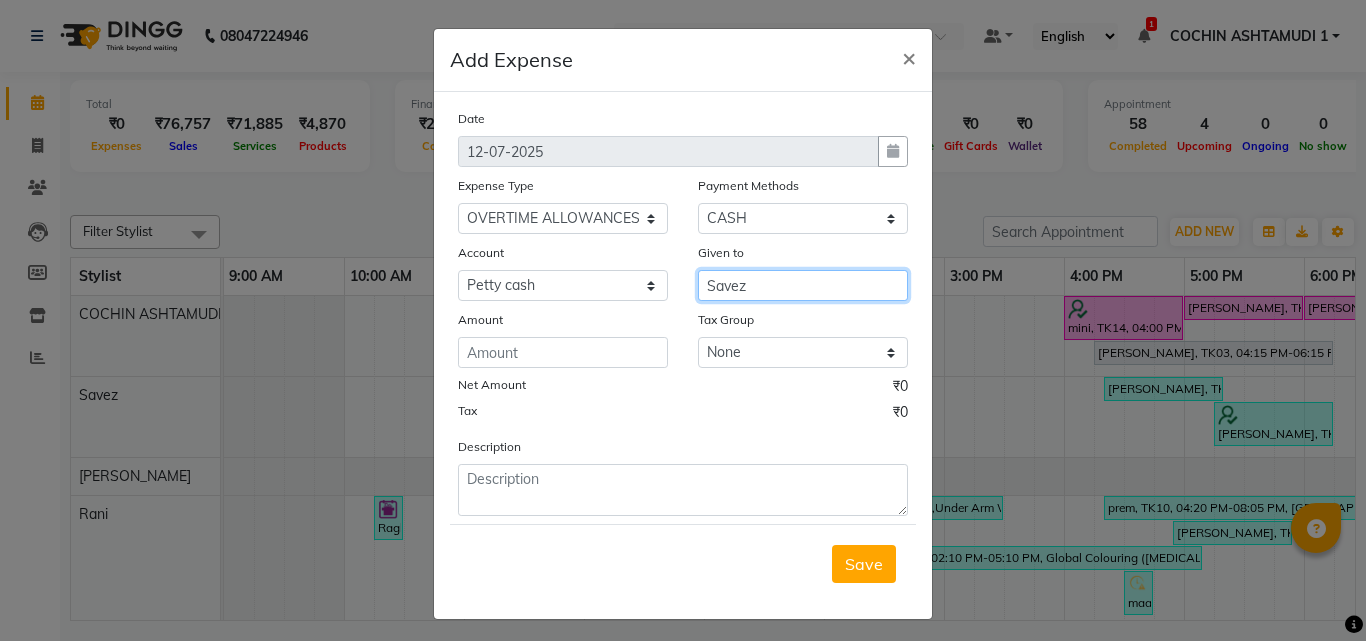 type on "Savez" 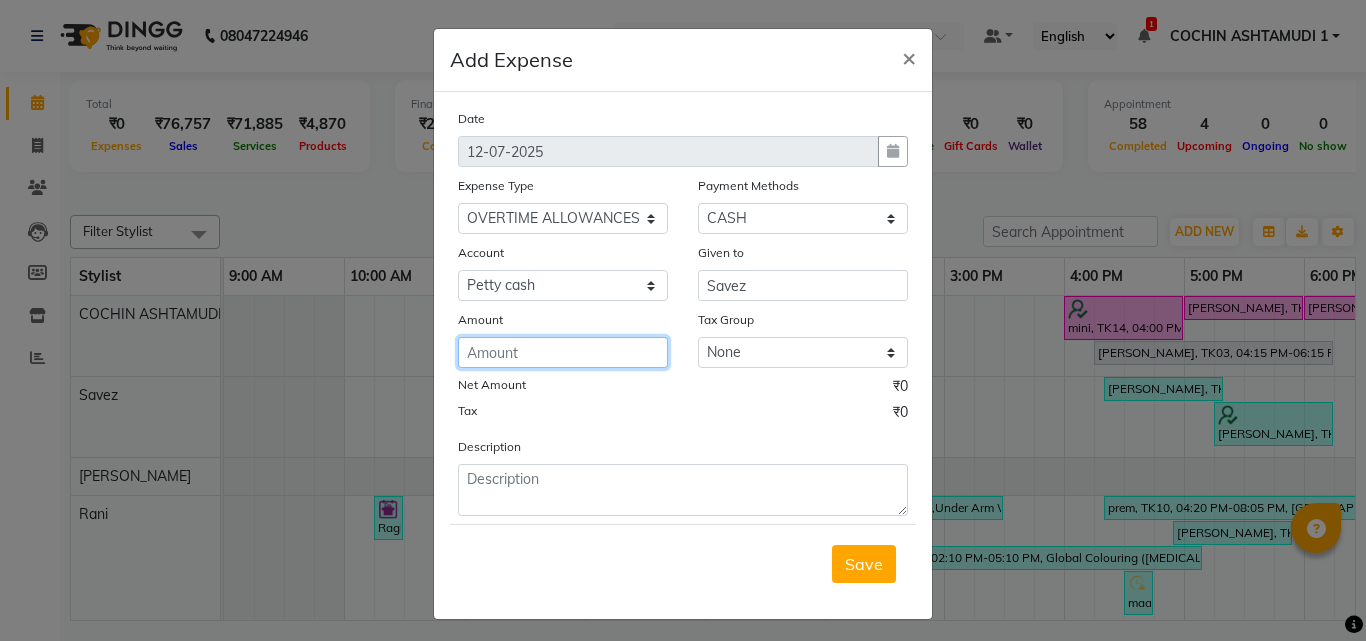 click 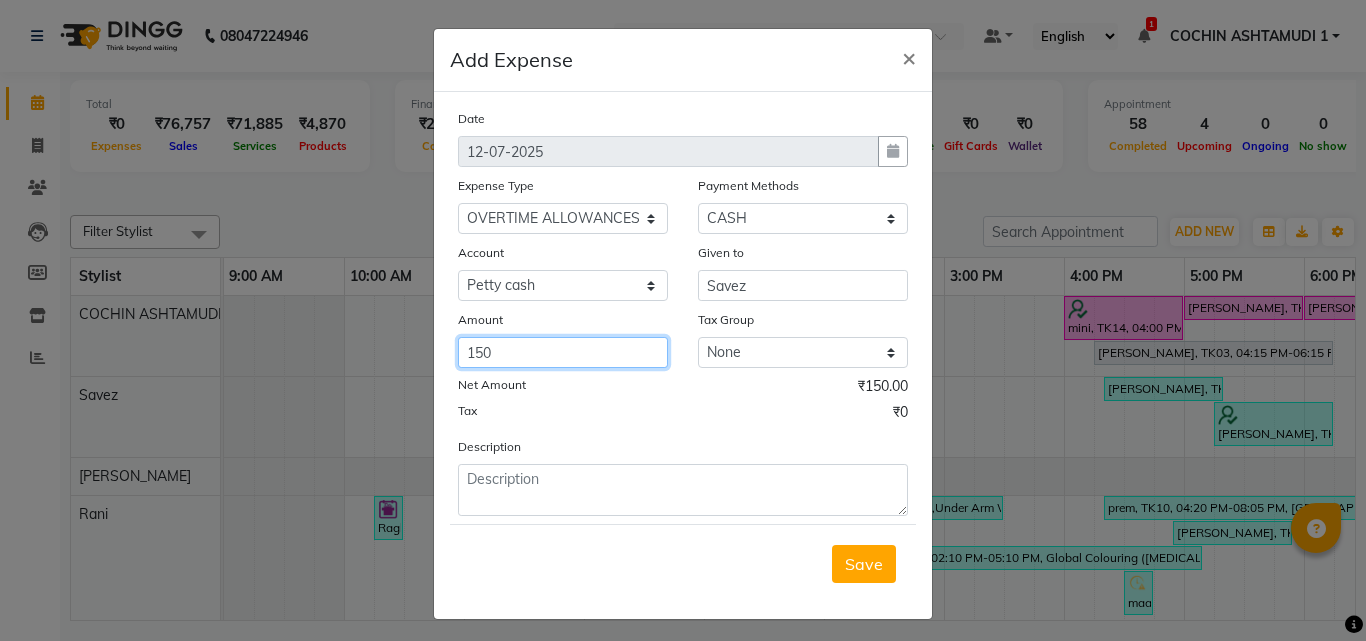 type on "150" 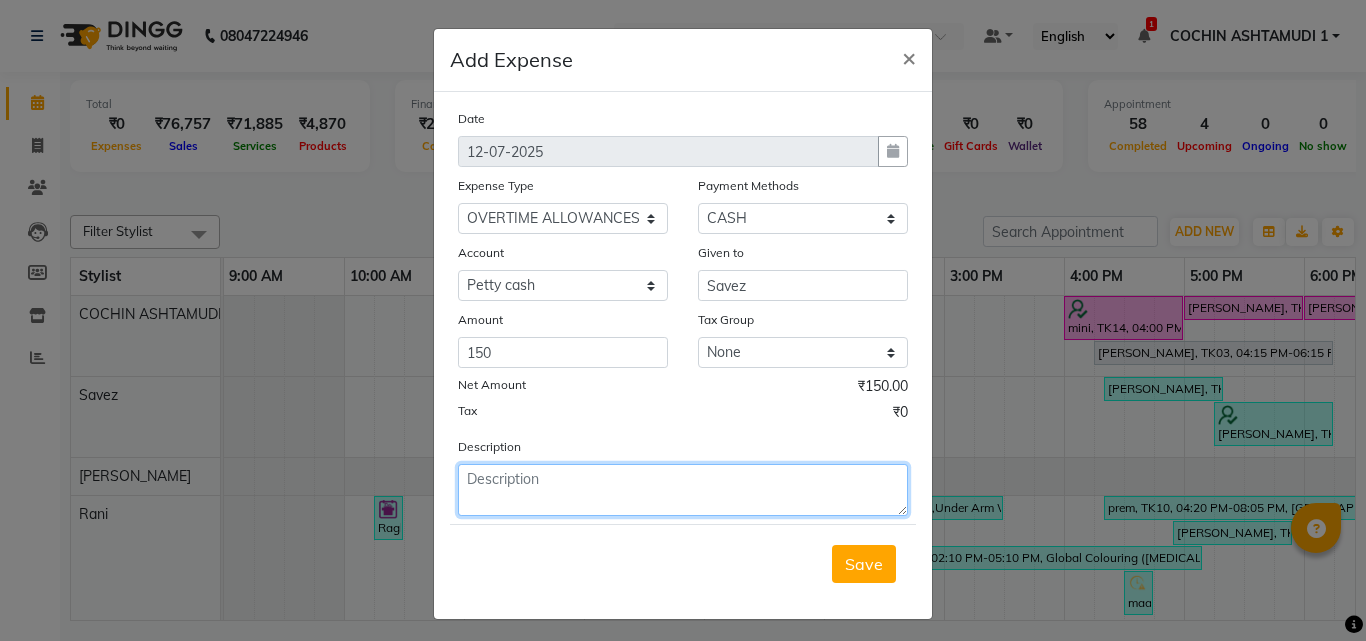 click 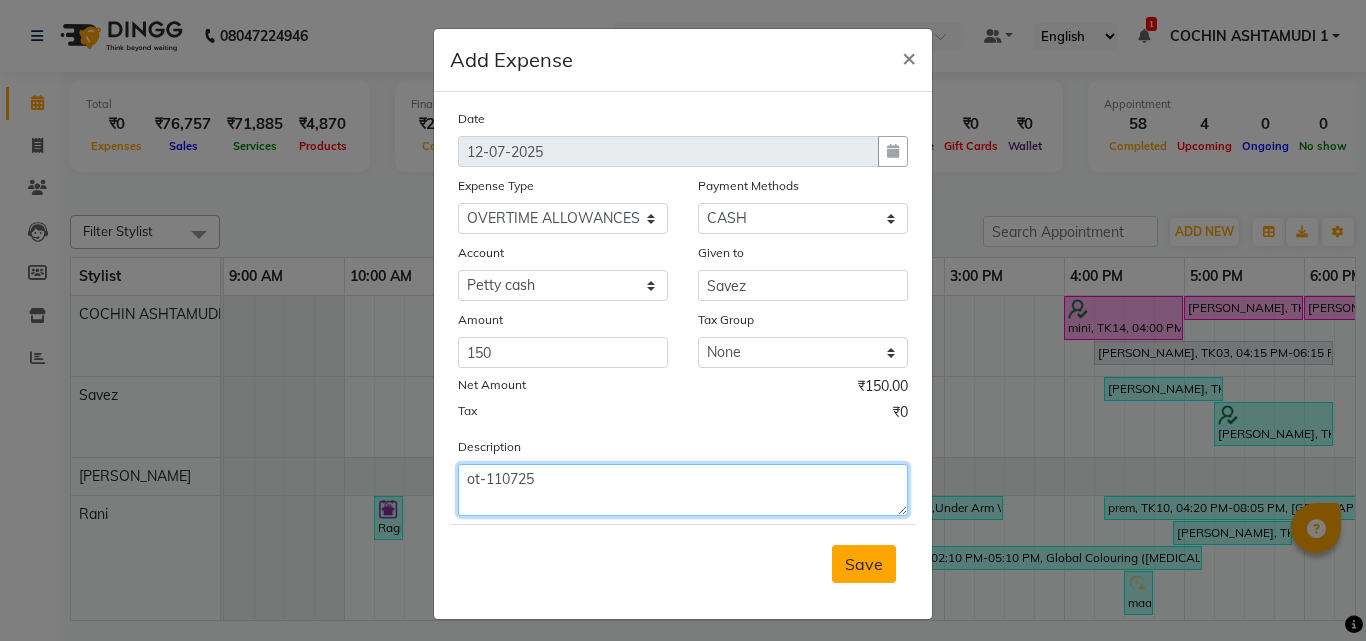 type on "ot-110725" 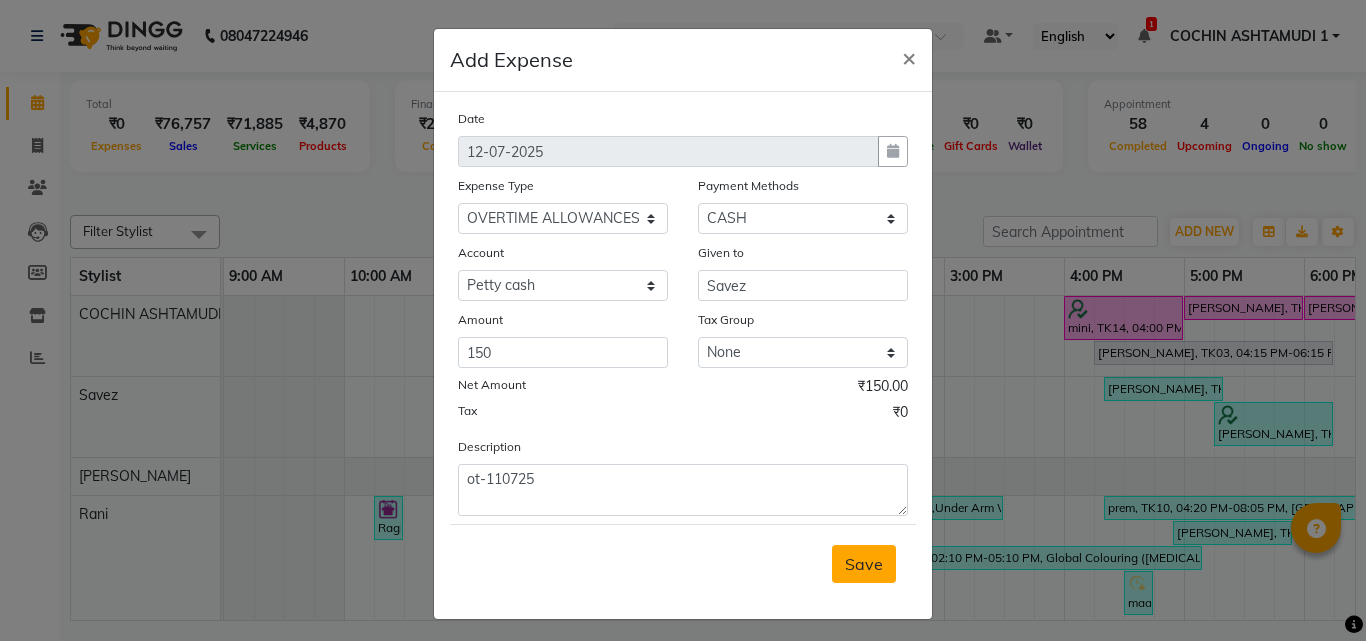 click on "Save" at bounding box center [864, 564] 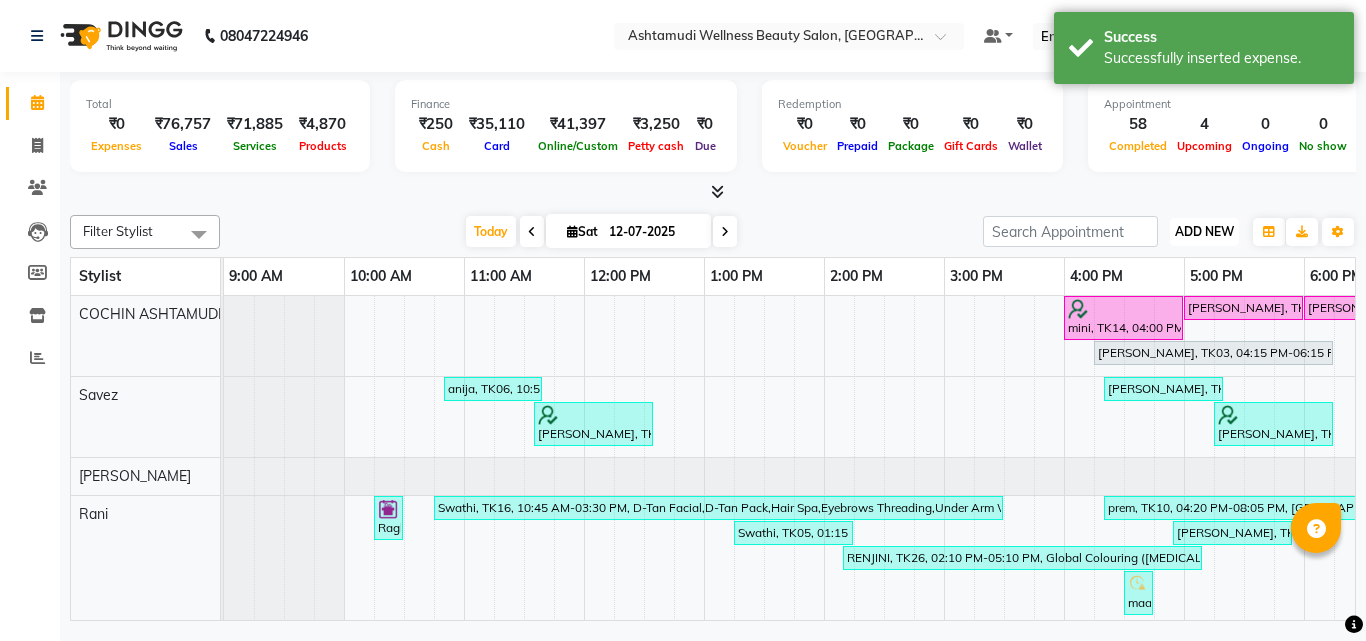 click on "ADD NEW" at bounding box center [1204, 231] 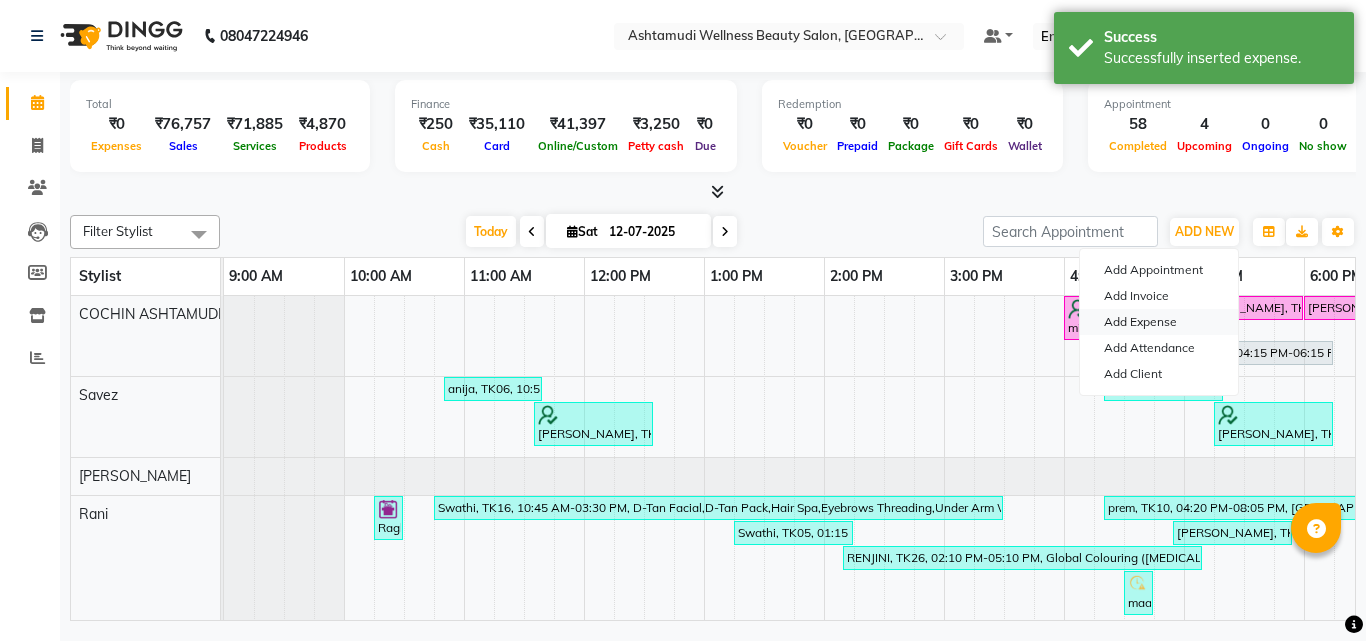 click on "Add Expense" at bounding box center [1159, 322] 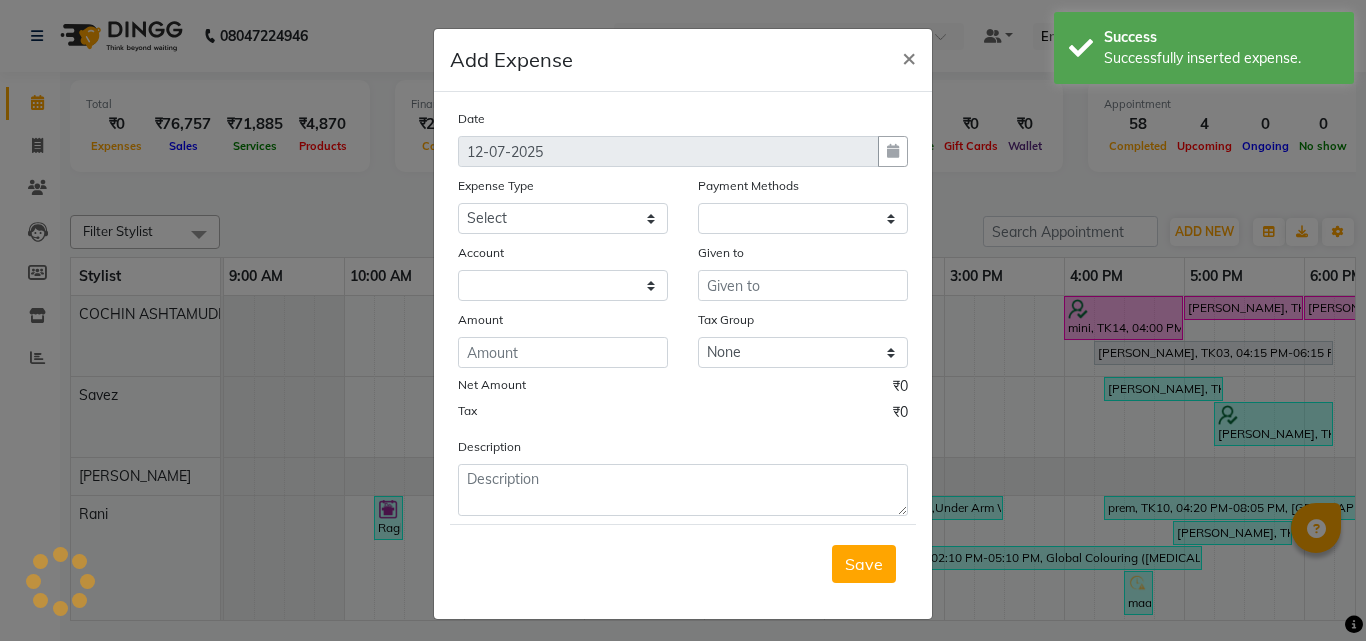 select on "1" 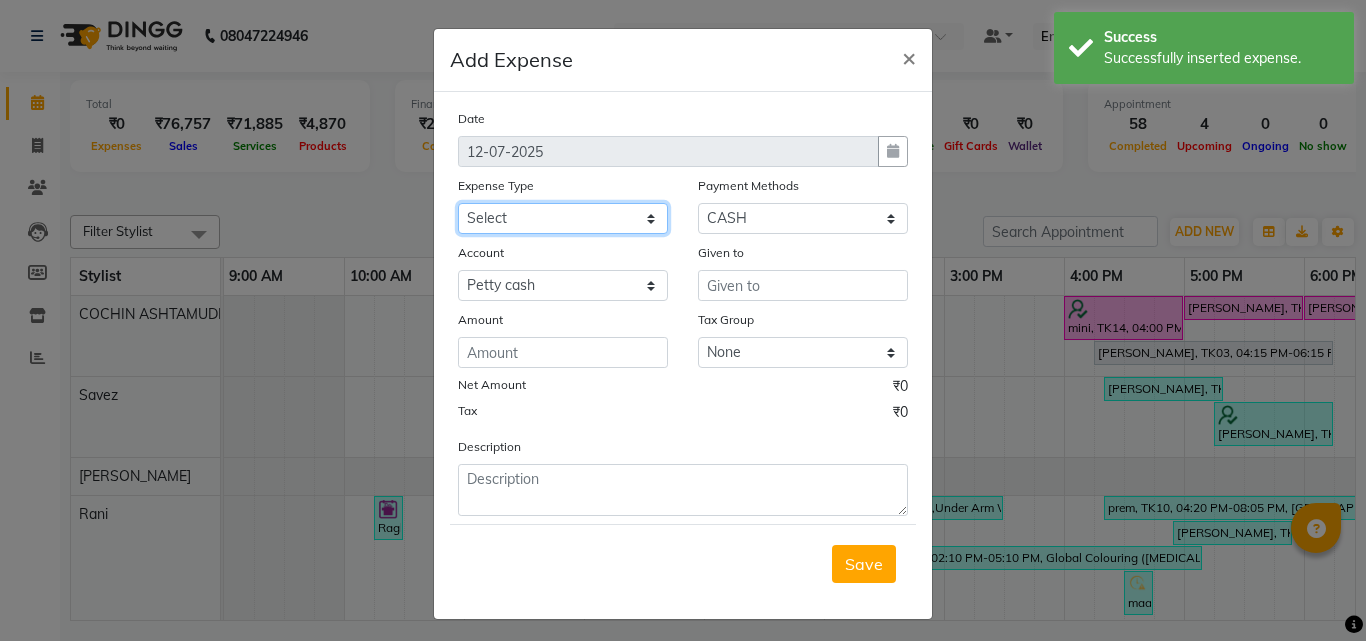 click on "Select ACCOMODATION EXPENSES ADVERTISEMENT SALES PROMOTIONAL EXPENSES Bonus BRIDAL ACCESSORIES REFUND BRIDAL COMMISSION BRIDAL FOOD BRIDAL INCENTIVES BRIDAL ORNAMENTS REFUND BRIDAL TA CASH DEPOSIT RAK BANK COMPUTER ACCESSORIES MOBILE PHONE Donation and Charity Expenses ELECTRICITY CHARGES ELECTRONICS FITTINGS Event Expense FISH FOOD EXPENSES FOOD REFRESHMENT FOR CLIENTS FOOD REFRESHMENT FOR STAFFS Freight And Forwarding Charges FUEL FOR GENERATOR FURNITURE AND EQUIPMENTS Gifts for Clients GIFTS FOR STAFFS GOKULAM CHITS HOSTEL RENT LAUNDRY EXPENSES LICENSE OTHER FEES LOADING UNLOADING CHARGES Medical Expenses MEHNDI PAYMENTS MISCELLANEOUS EXPENSES NEWSPAPER PERIODICALS Ornaments Maintenance Expense OVERTIME ALLOWANCES Payment For Pest Control Perfomance based incentives POSTAGE COURIER CHARGES Printing PRINTING STATIONERY EXPENSES PROFESSIONAL TAX REPAIRS MAINTENANCE ROUND OFF Salary SALARY ADVANCE Sales Incentives Membership Card SALES INCENTIVES PRODUCT SALES INCENTIVES SERVICES SALON ESSENTIALS SALON RENT" 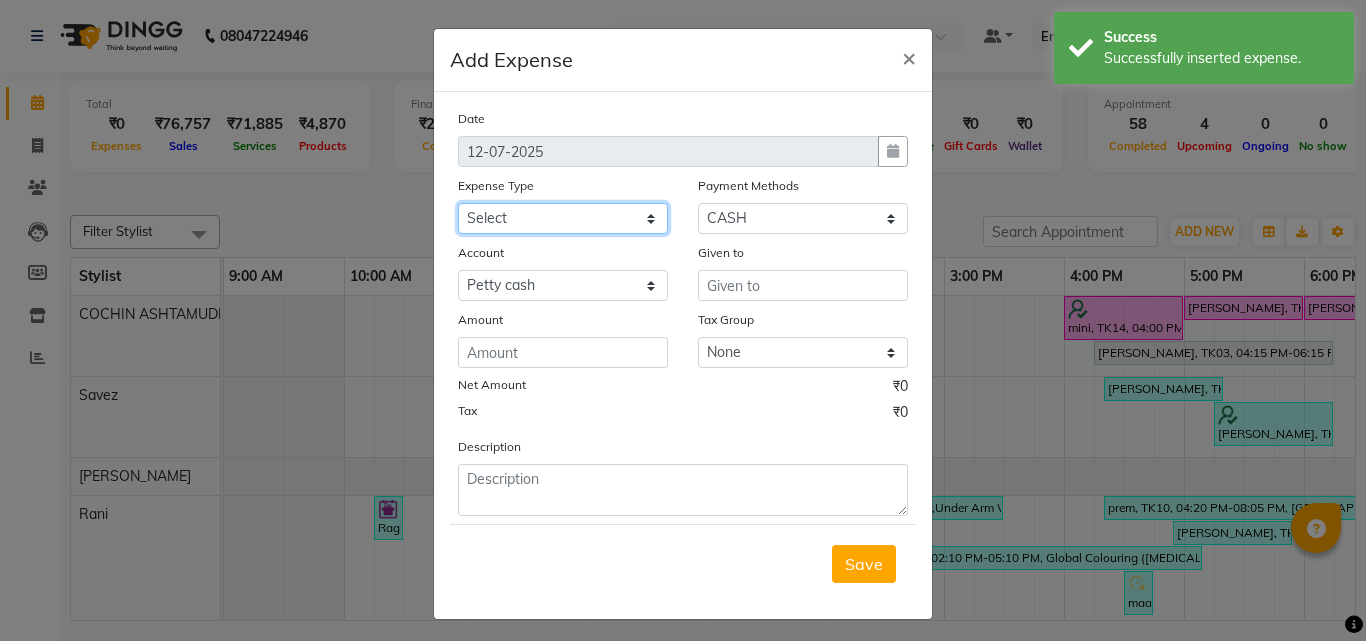 select on "6180" 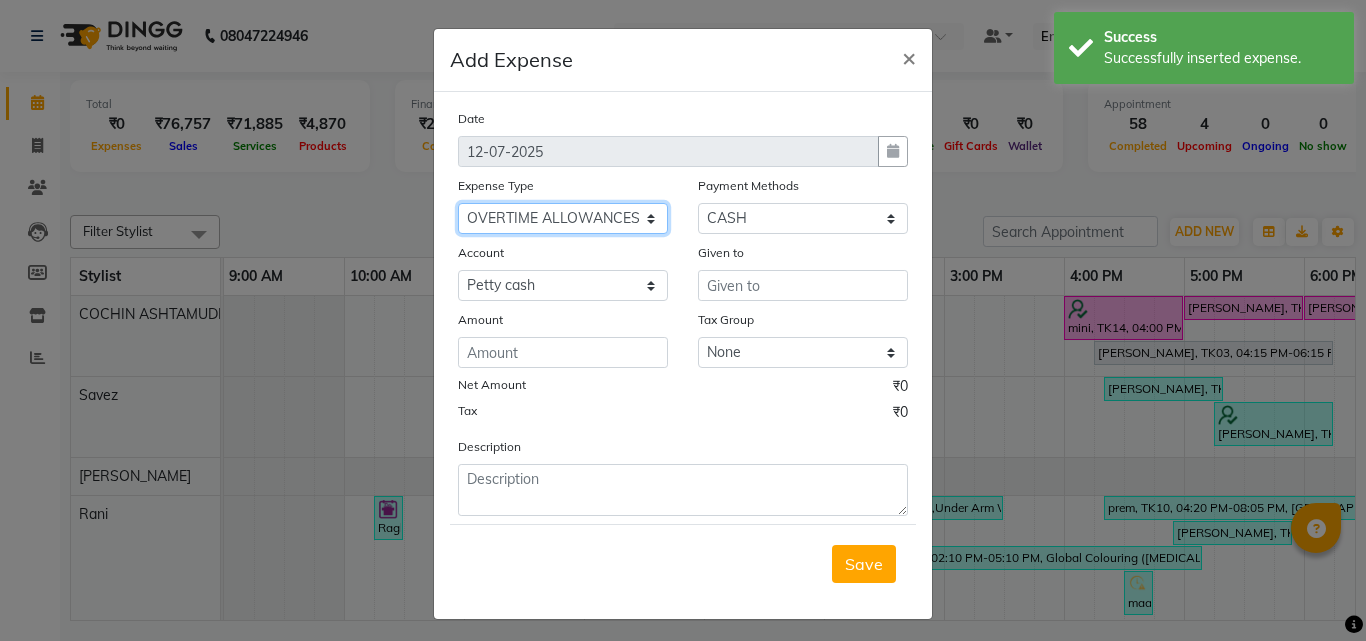 click on "Select ACCOMODATION EXPENSES ADVERTISEMENT SALES PROMOTIONAL EXPENSES Bonus BRIDAL ACCESSORIES REFUND BRIDAL COMMISSION BRIDAL FOOD BRIDAL INCENTIVES BRIDAL ORNAMENTS REFUND BRIDAL TA CASH DEPOSIT RAK BANK COMPUTER ACCESSORIES MOBILE PHONE Donation and Charity Expenses ELECTRICITY CHARGES ELECTRONICS FITTINGS Event Expense FISH FOOD EXPENSES FOOD REFRESHMENT FOR CLIENTS FOOD REFRESHMENT FOR STAFFS Freight And Forwarding Charges FUEL FOR GENERATOR FURNITURE AND EQUIPMENTS Gifts for Clients GIFTS FOR STAFFS GOKULAM CHITS HOSTEL RENT LAUNDRY EXPENSES LICENSE OTHER FEES LOADING UNLOADING CHARGES Medical Expenses MEHNDI PAYMENTS MISCELLANEOUS EXPENSES NEWSPAPER PERIODICALS Ornaments Maintenance Expense OVERTIME ALLOWANCES Payment For Pest Control Perfomance based incentives POSTAGE COURIER CHARGES Printing PRINTING STATIONERY EXPENSES PROFESSIONAL TAX REPAIRS MAINTENANCE ROUND OFF Salary SALARY ADVANCE Sales Incentives Membership Card SALES INCENTIVES PRODUCT SALES INCENTIVES SERVICES SALON ESSENTIALS SALON RENT" 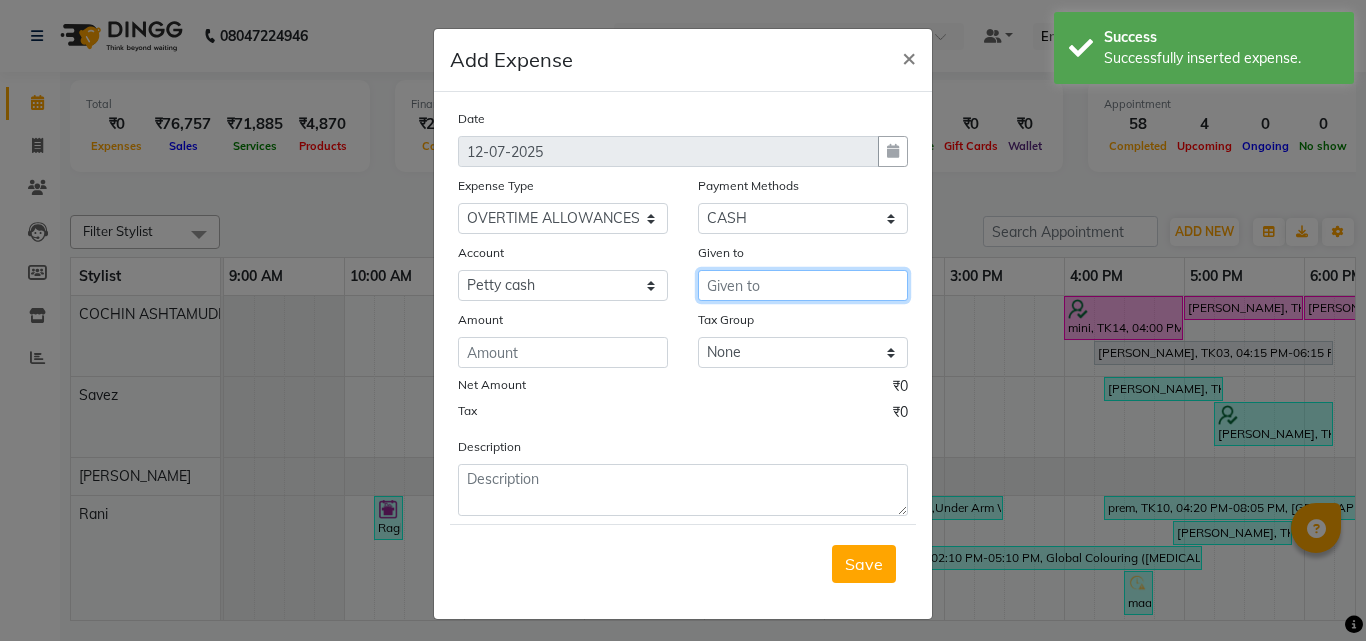 click at bounding box center [803, 285] 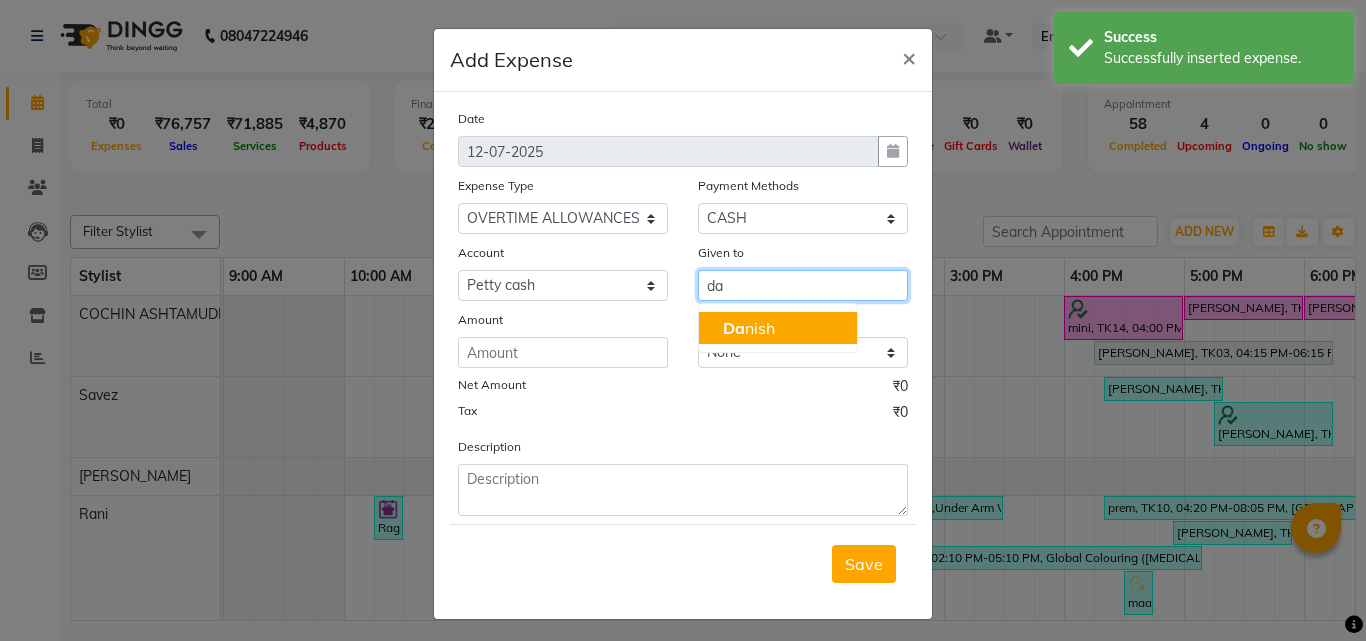 click on "Da" 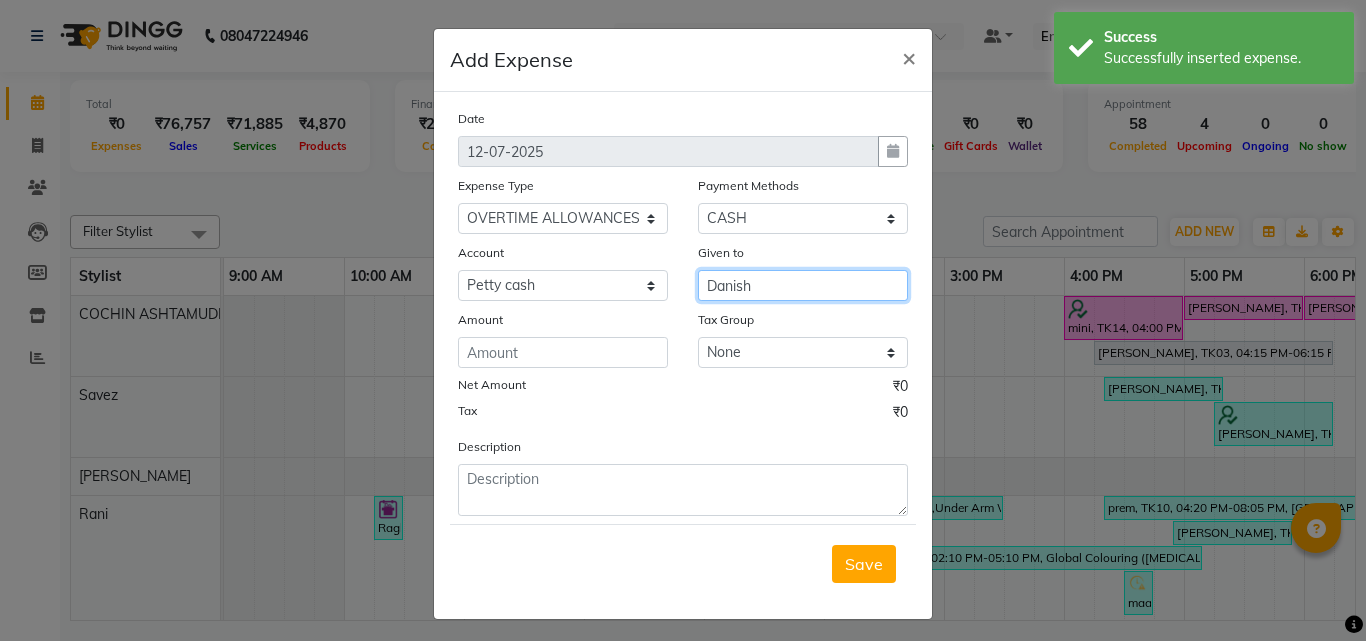 type on "Danish" 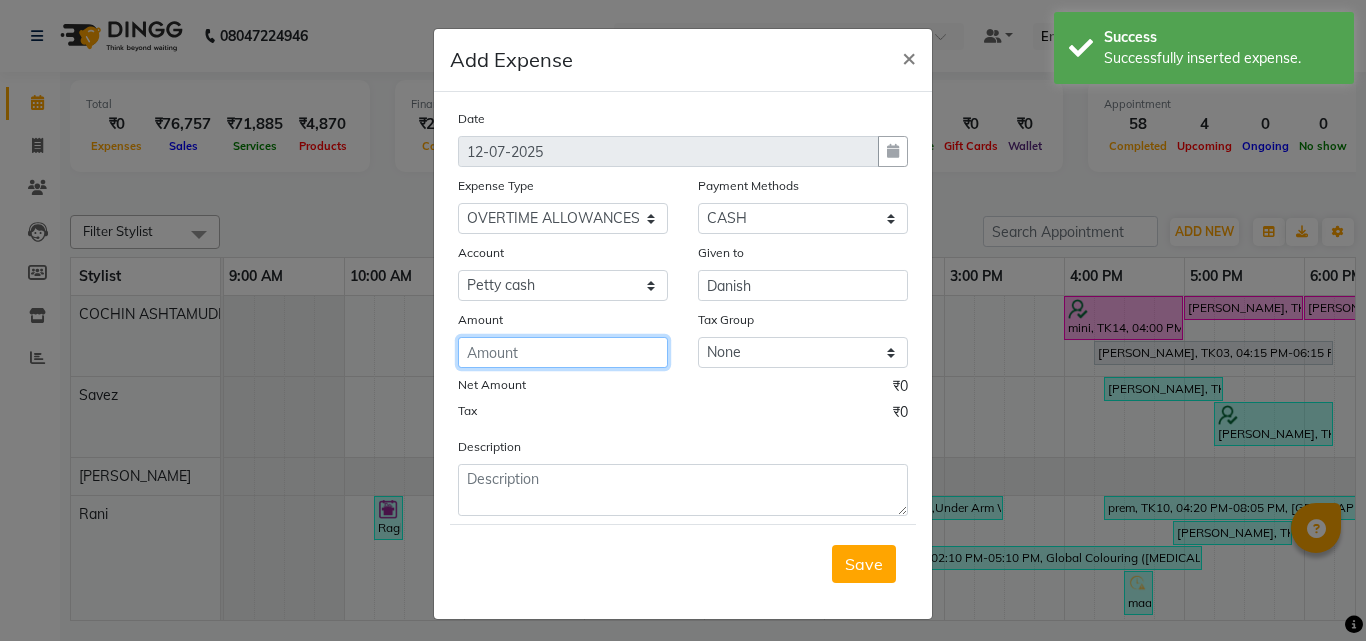 click 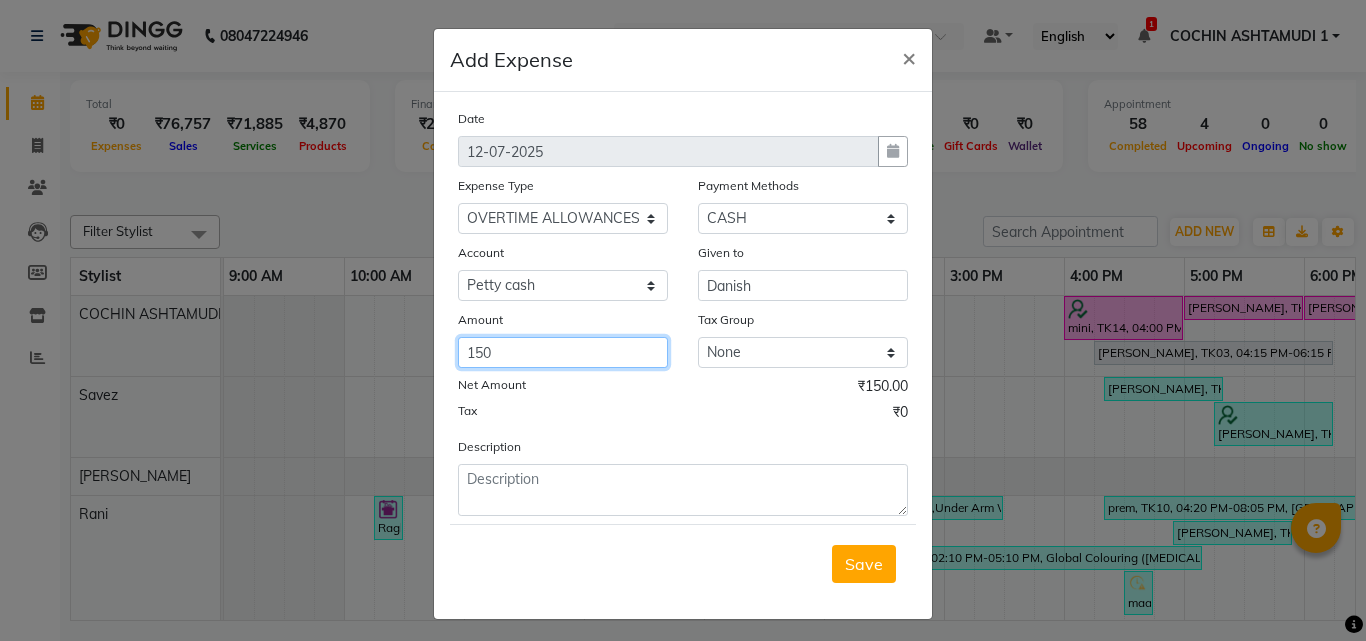 type on "150" 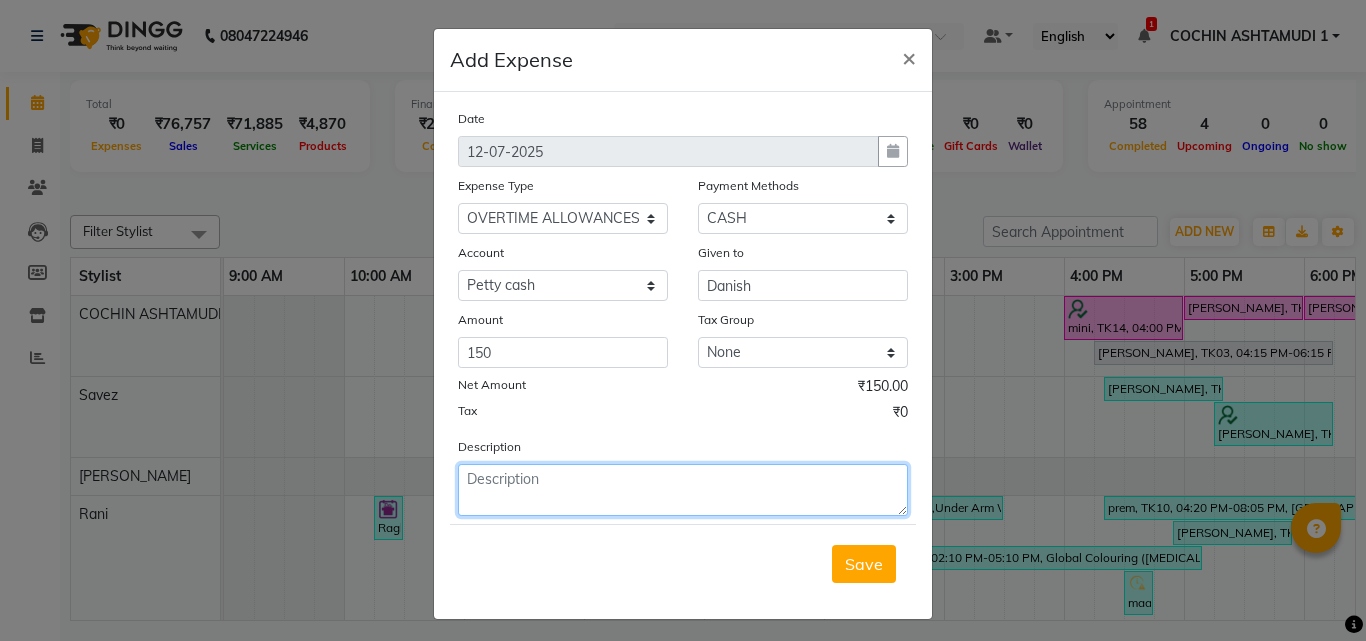 click 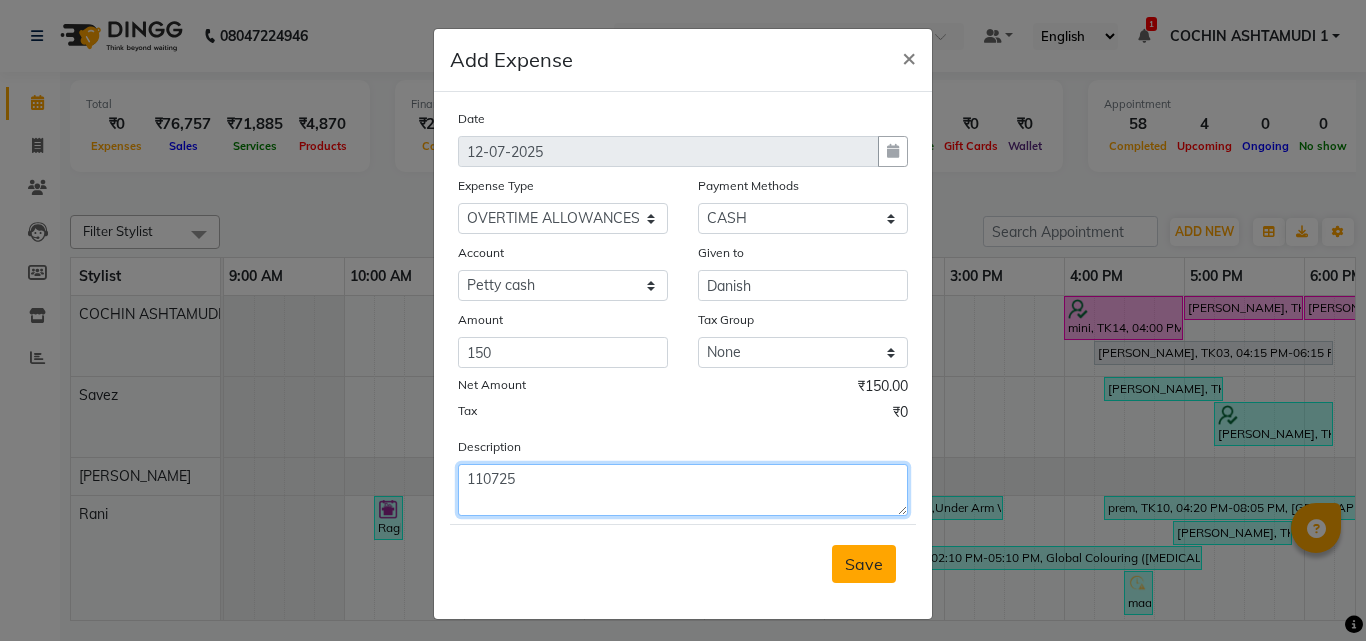 type on "110725" 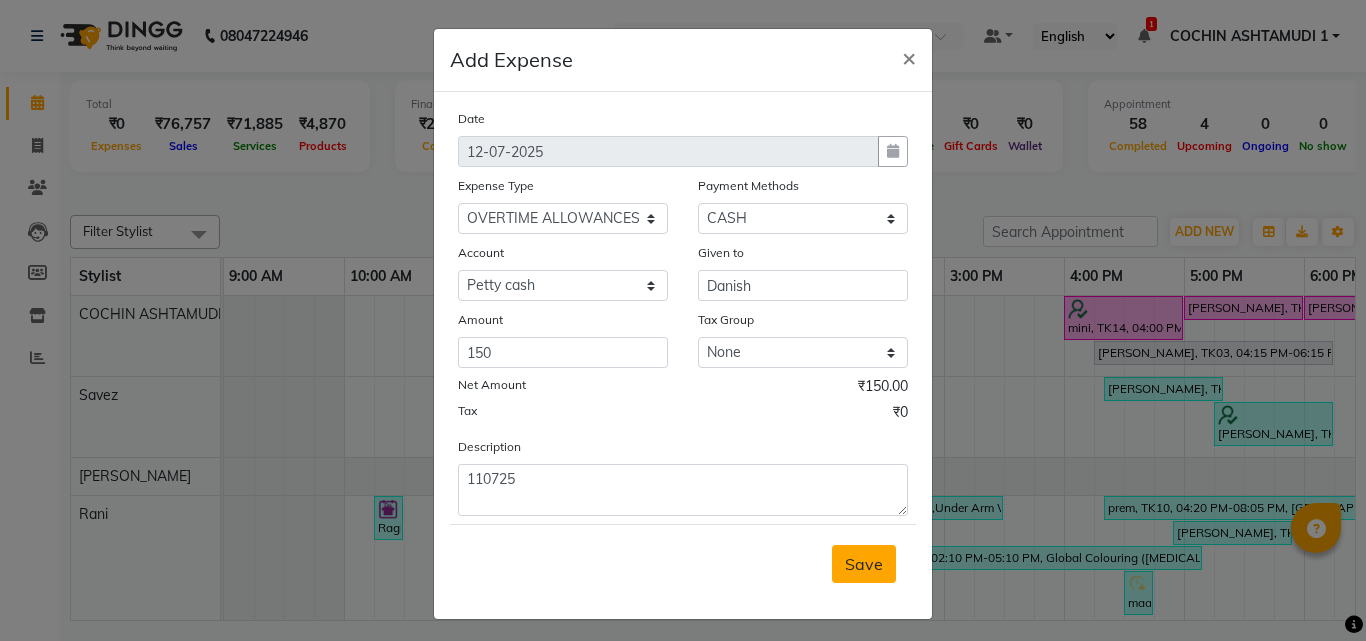 click on "Save" at bounding box center [864, 564] 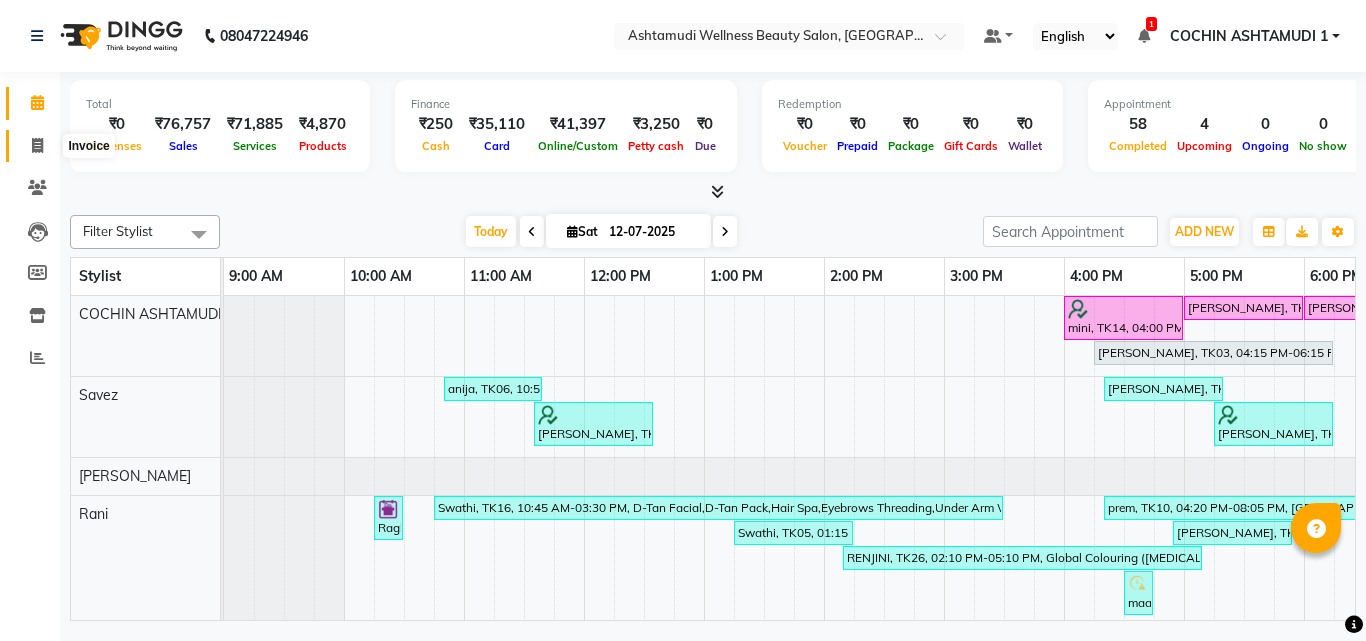 click 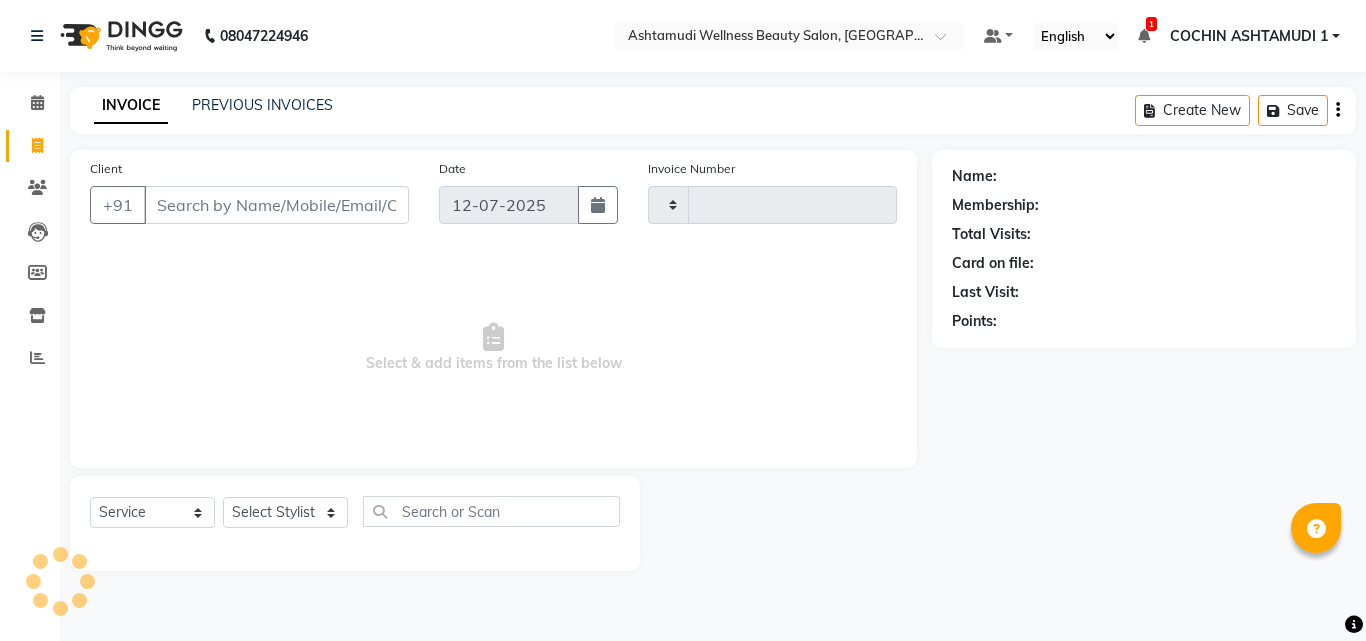 type on "3059" 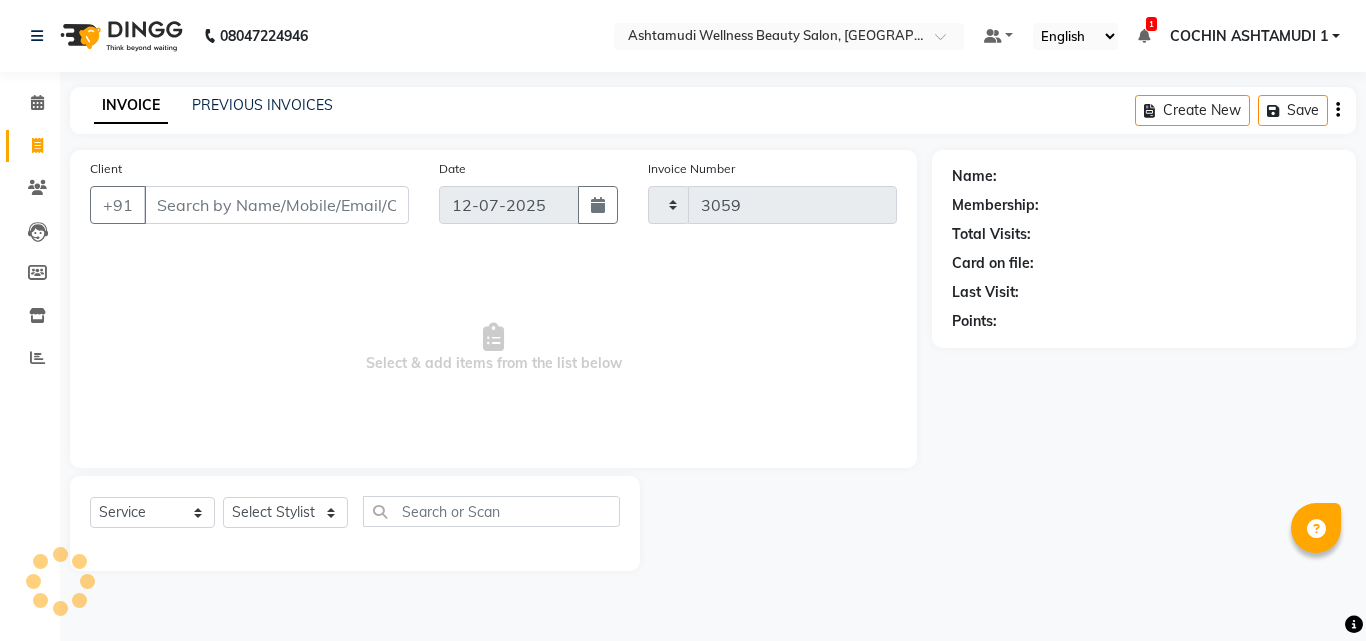 select on "4632" 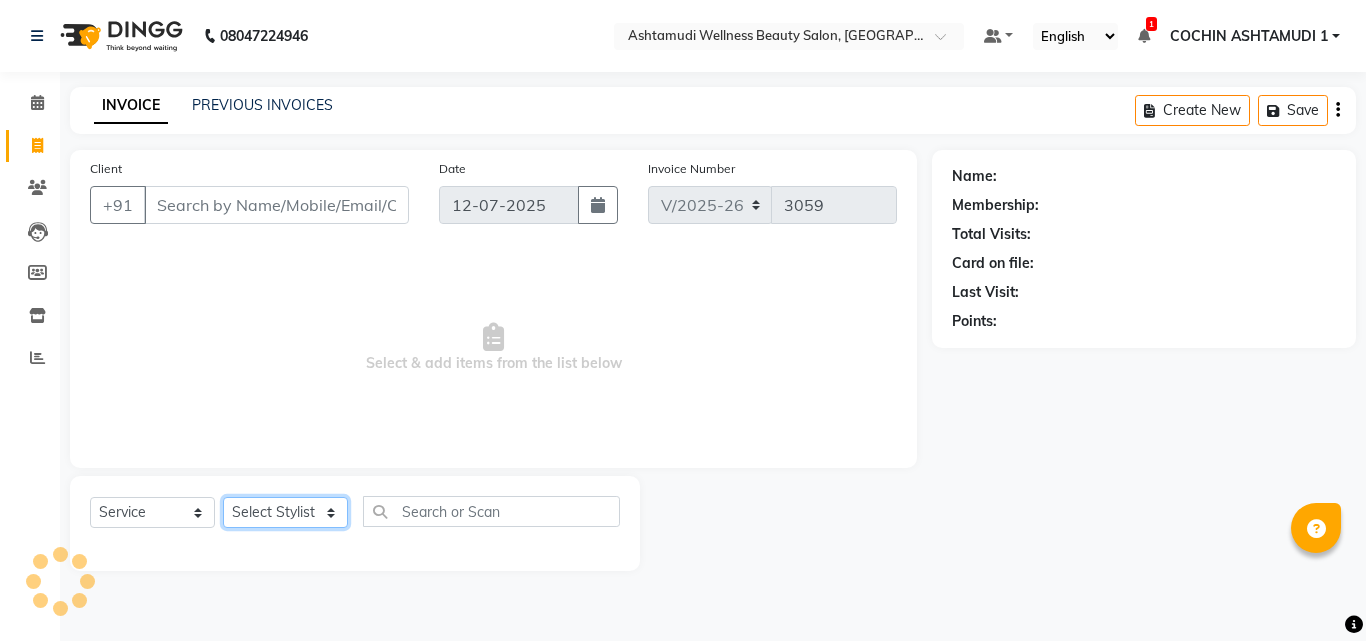 click on "Select Stylist" 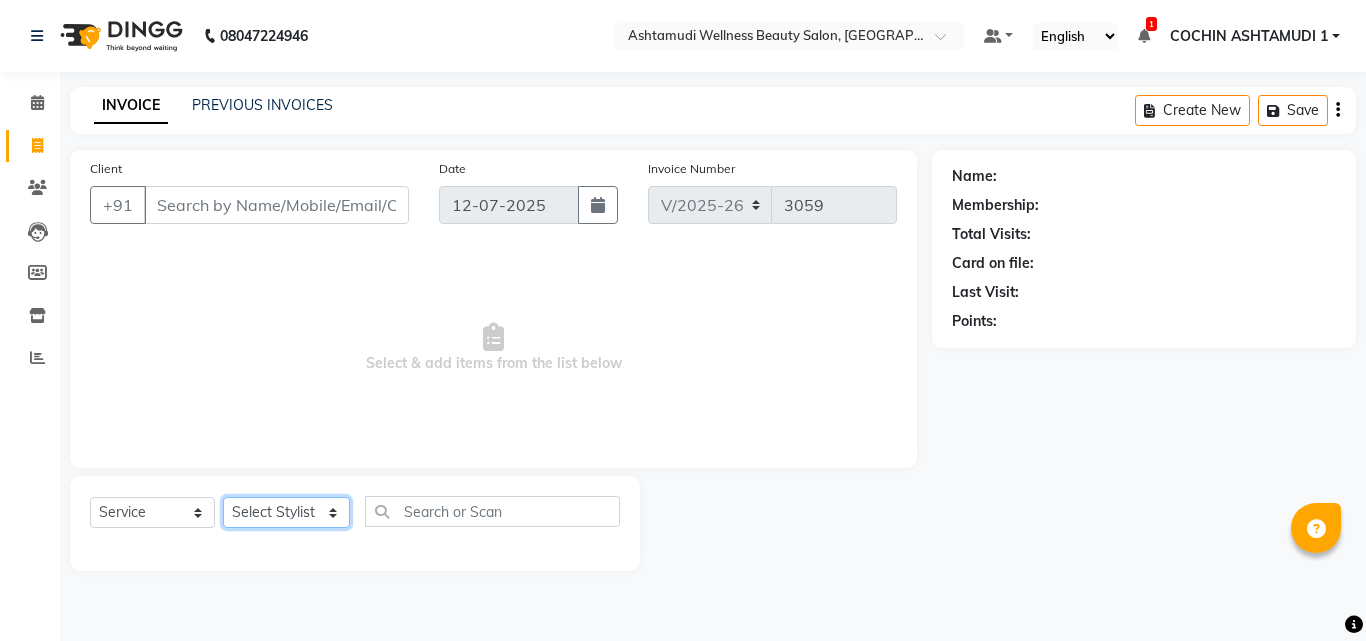 select on "85752" 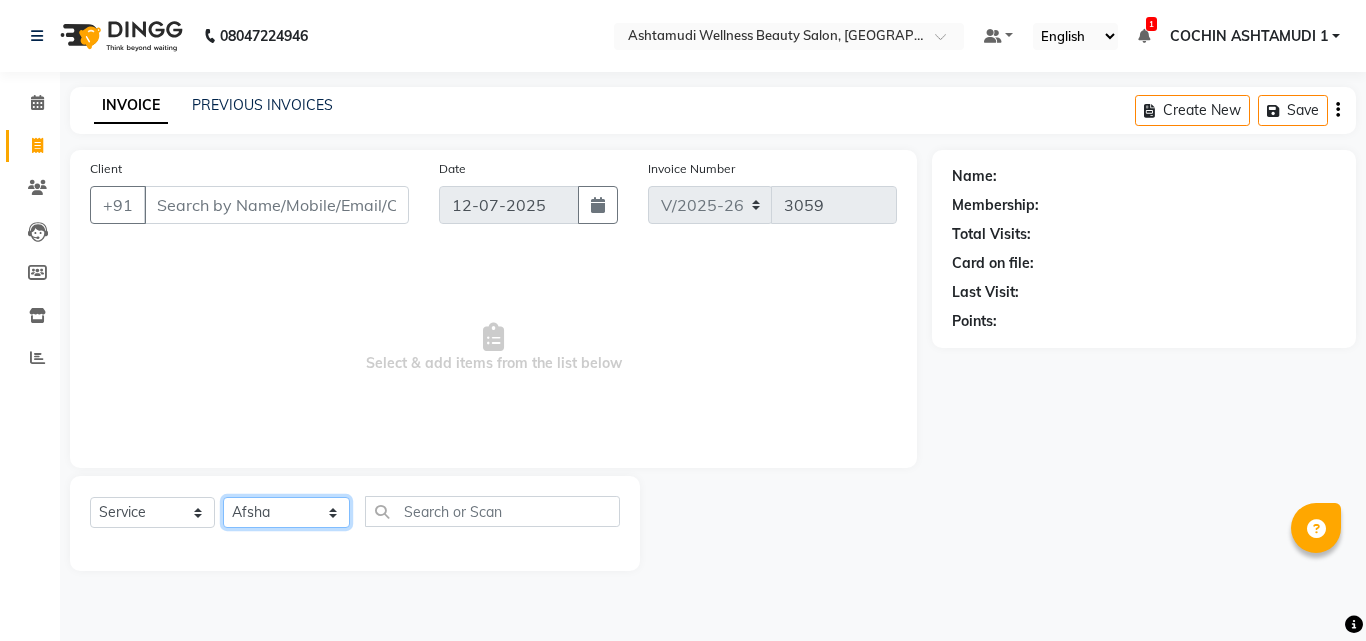 click on "Select Stylist Abhirami S Afsha [PERSON_NAME] B [PERSON_NAME] COCHIN ASHTAMUDI Danish [PERSON_NAME] [PERSON_NAME] [PERSON_NAME] [PERSON_NAME] [PERSON_NAME]  [PERSON_NAME] [PERSON_NAME]" 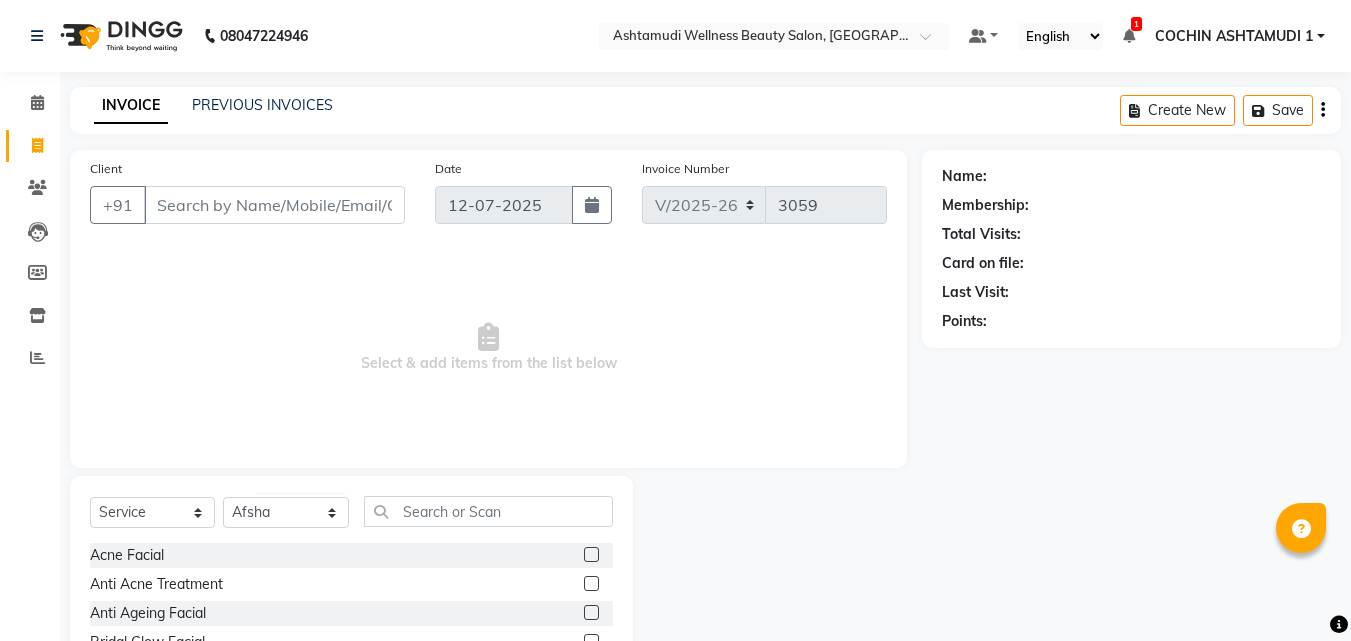 click on "Select  Service  Product  Membership  Package Voucher Prepaid Gift Card  Select Stylist Abhirami S Afsha Aiswarya B BINU MANGAR COCHIN ASHTAMUDI Danish Fousiya GIREESH Jishan Madonna Michael MANIKA RAI NEERA Priyanka rathi chowdhury  RAGHI FERNANDEZ Rani RASIYA  SALMAN ALI Savez  Acne Facial  Anti Acne Treatment  Anti Ageing Facial  Bridal Glow Facial  De-Pigmentation Treatment  Dermalite Fairness Facial  Diamond Facial  D-Tan Cleanup  D-Tan Facial  D-Tan Pack  Fruit Facial  Fyc Bamboo Charcoal Facial  Fyc Bio Marine Facial  Fyc Fruit Fusion Facial  Fyc Luster Gold Facial  Fyc Pure Vit-C Facial  Fyc Red Wine Facial  Gents Bridal Glow Facial  Gents Dermalite Fairness Facial  Gents Diamond Facial  Gents D-Tan Cleanup  Gents D-Tan Facial  Gents Fruit Facial  Gents Fyc Bamboo Charcoal Facial  Gents Fyc Bio Marine Facial  Gents Fyc Fruit Fusion Facial  Gents Fyc Luster Gold Facial  Gents Fyc Pure Vit C Facial  Gents Fyc Red Wine Facial  Gents Glovite Facial  Gents Gold Facial  Gents Hydra Brightening Facial" 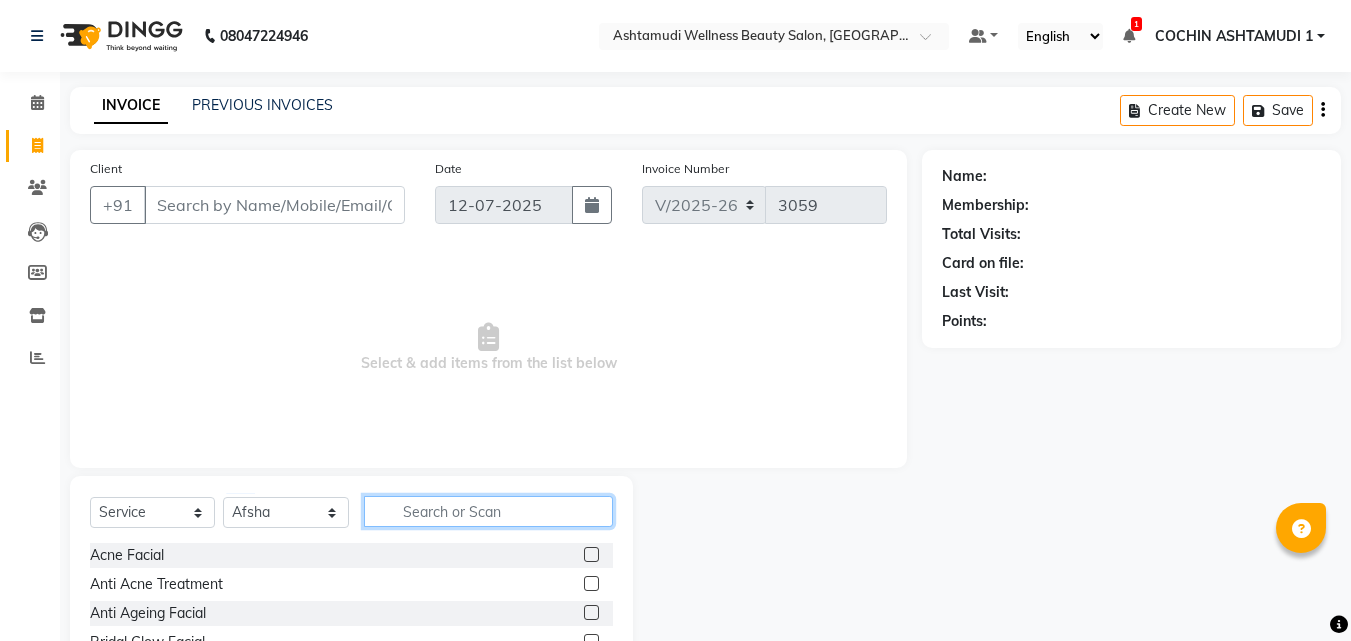 click 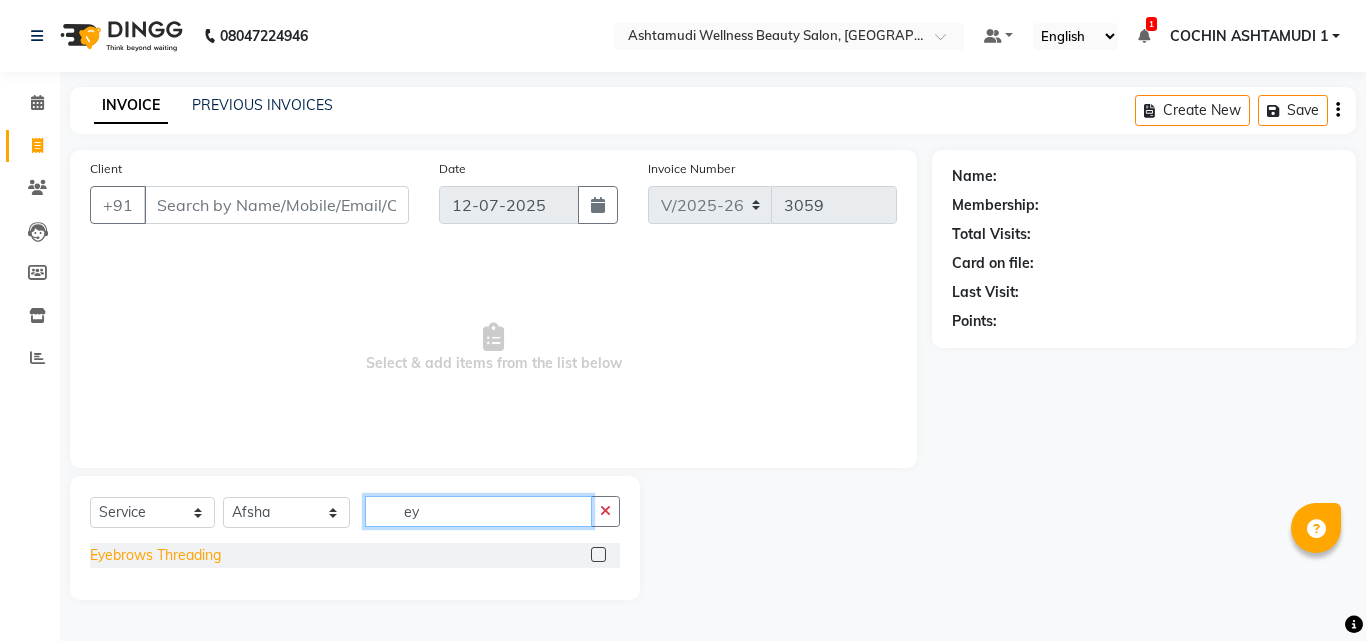 type on "ey" 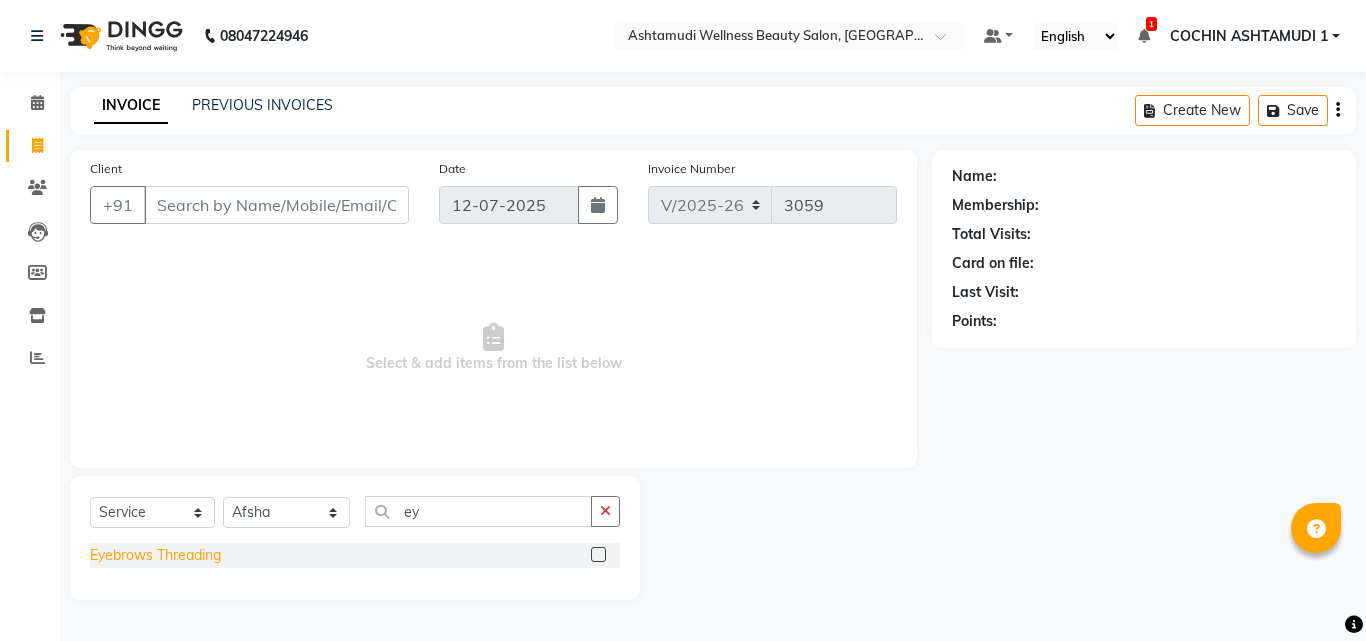 click on "Eyebrows Threading" 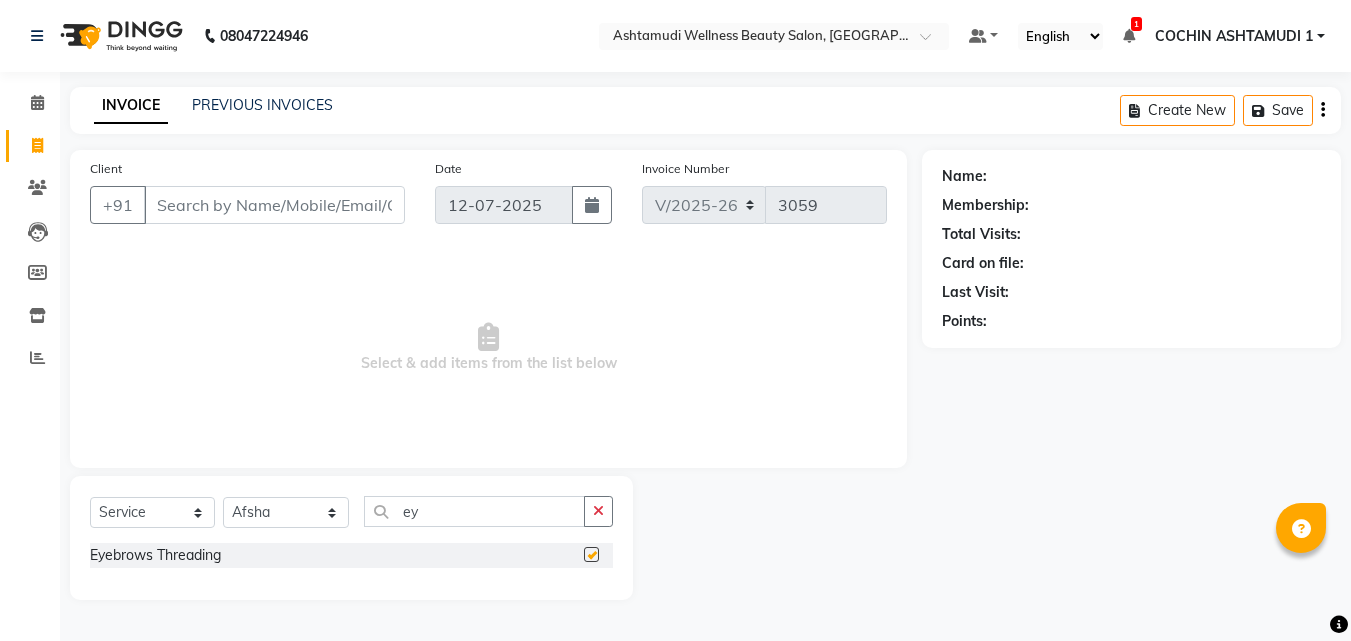 checkbox on "false" 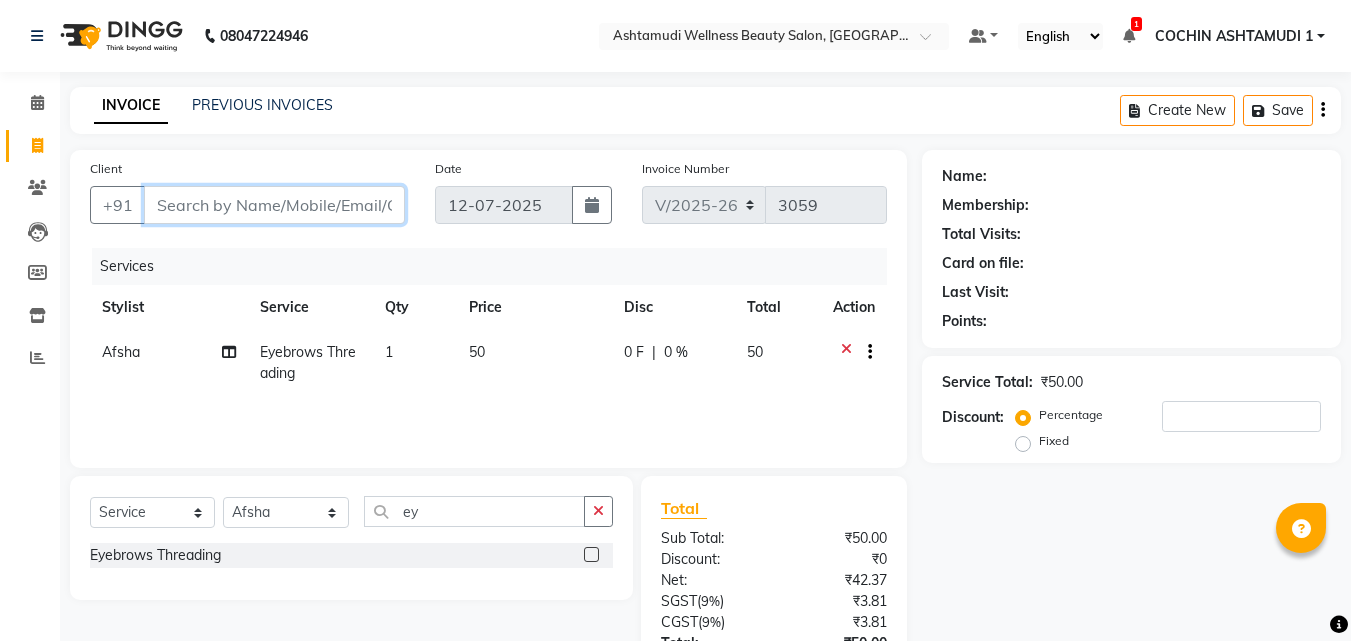 drag, startPoint x: 237, startPoint y: 212, endPoint x: 242, endPoint y: 194, distance: 18.681541 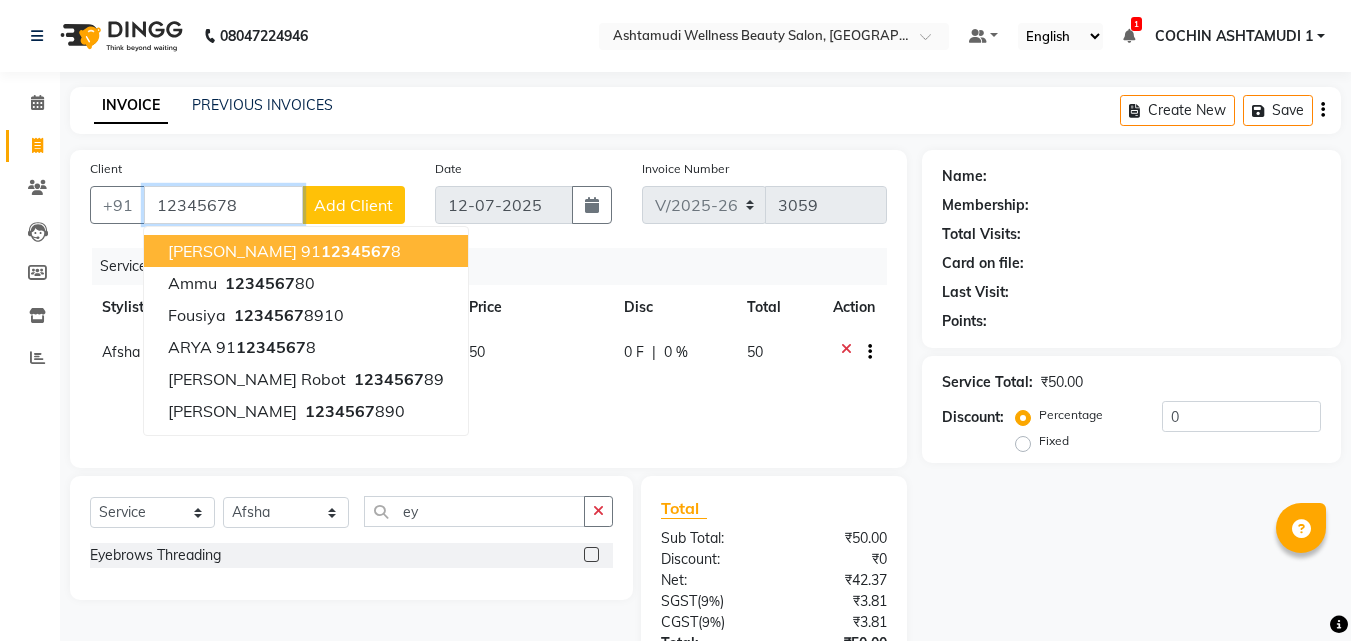 type on "12345678" 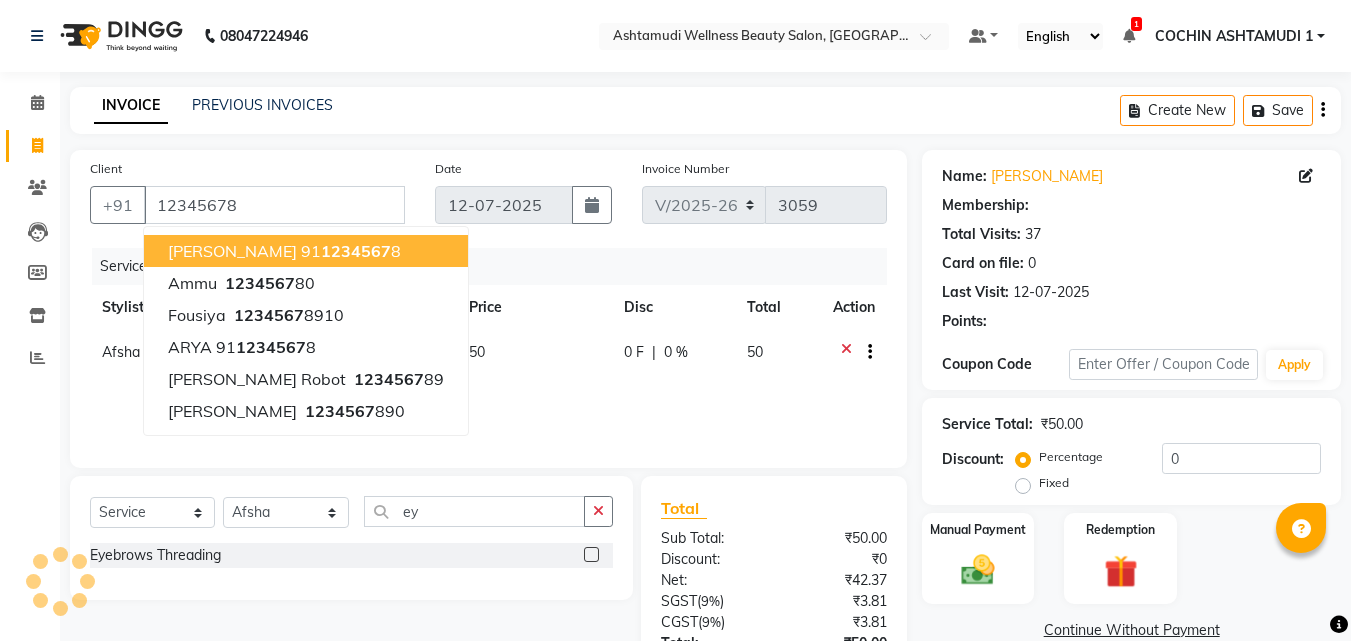 select on "1: Object" 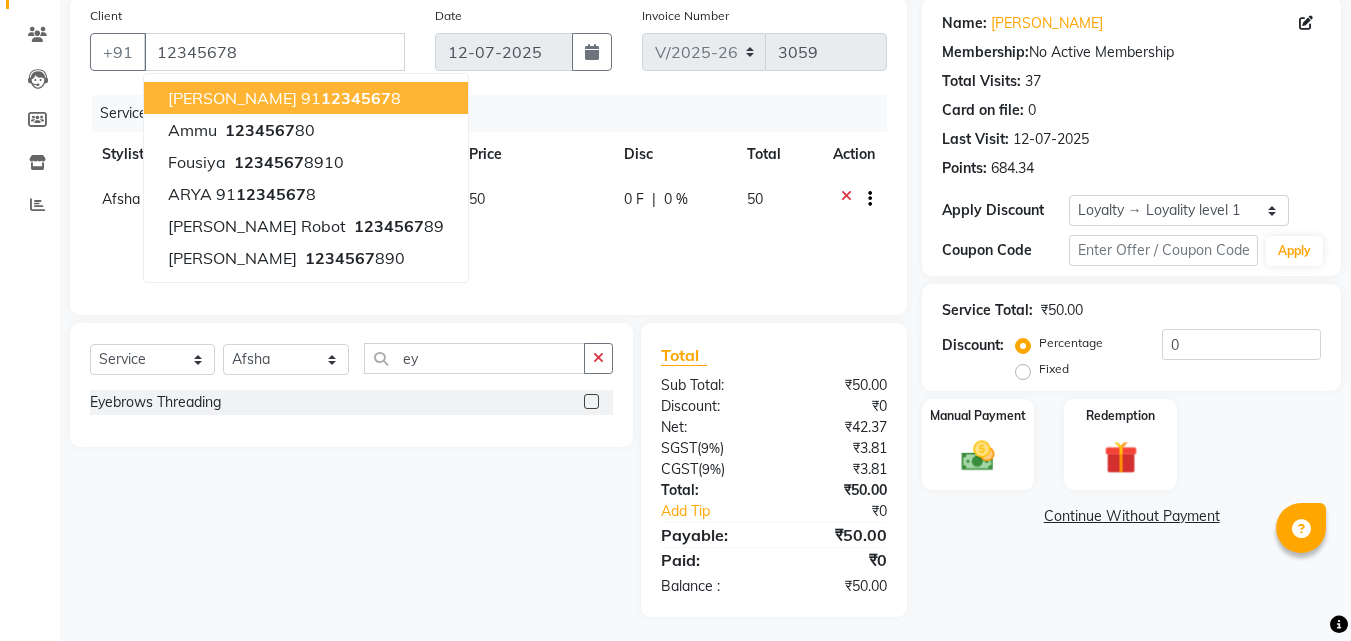 scroll, scrollTop: 159, scrollLeft: 0, axis: vertical 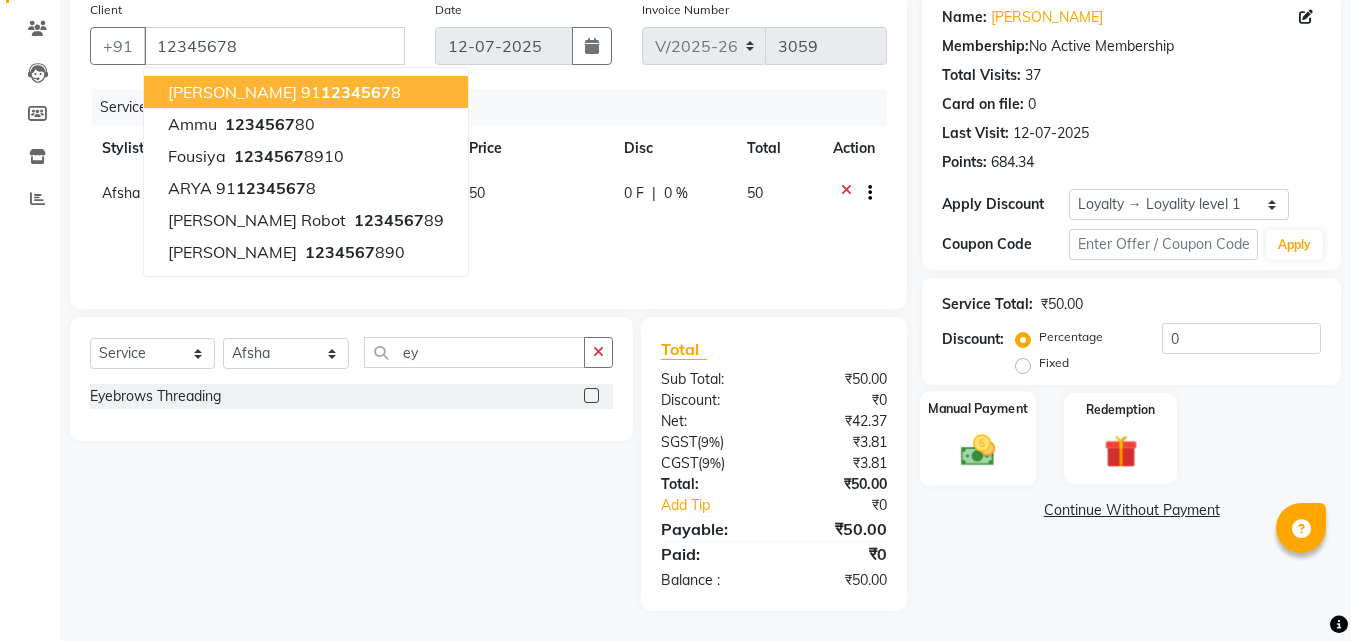 click 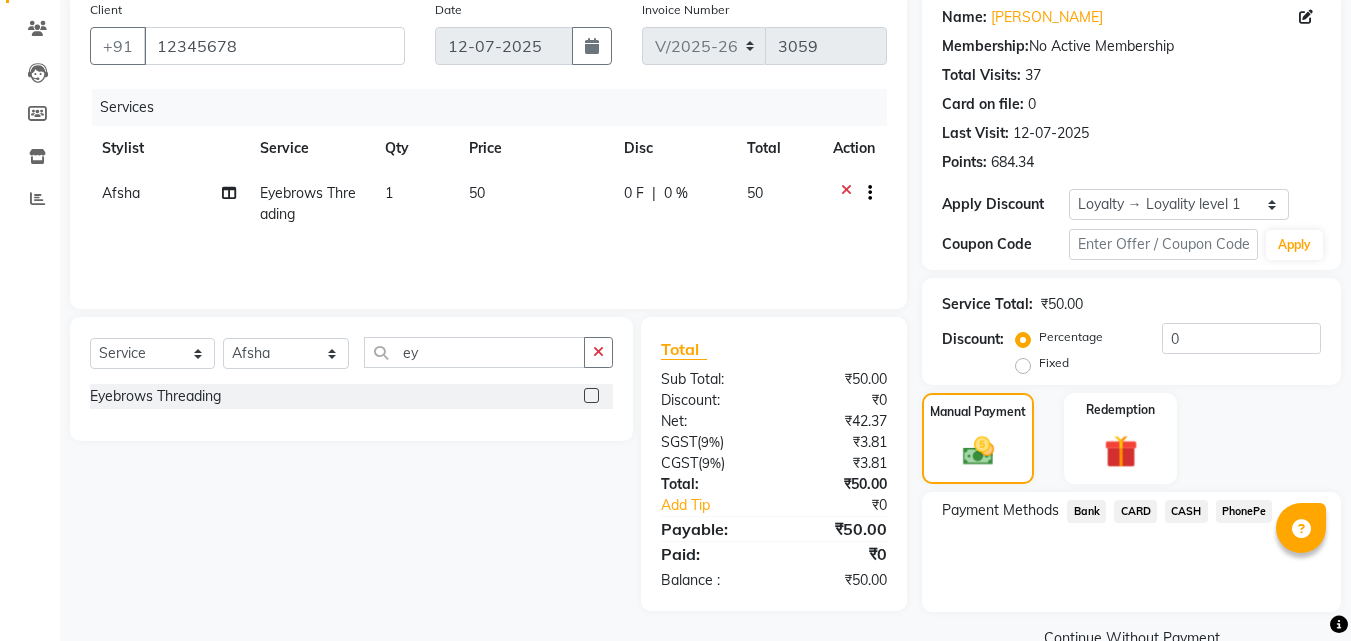 click on "PhonePe" 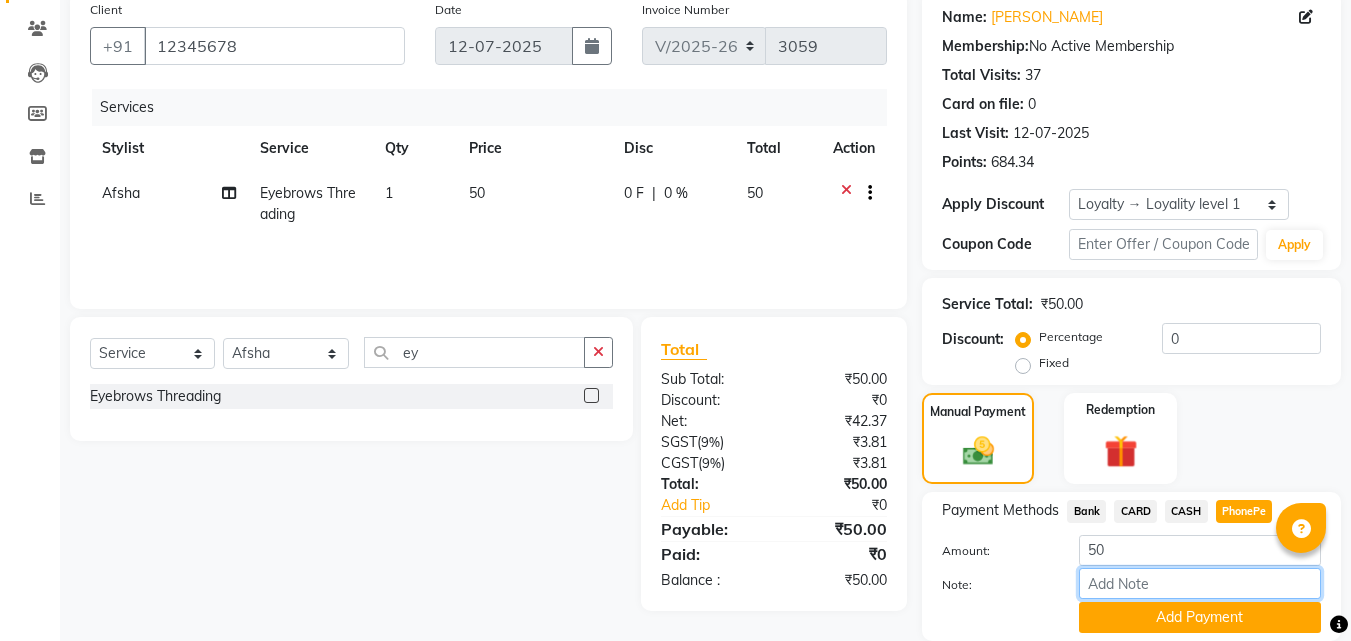 click on "Note:" at bounding box center (1200, 583) 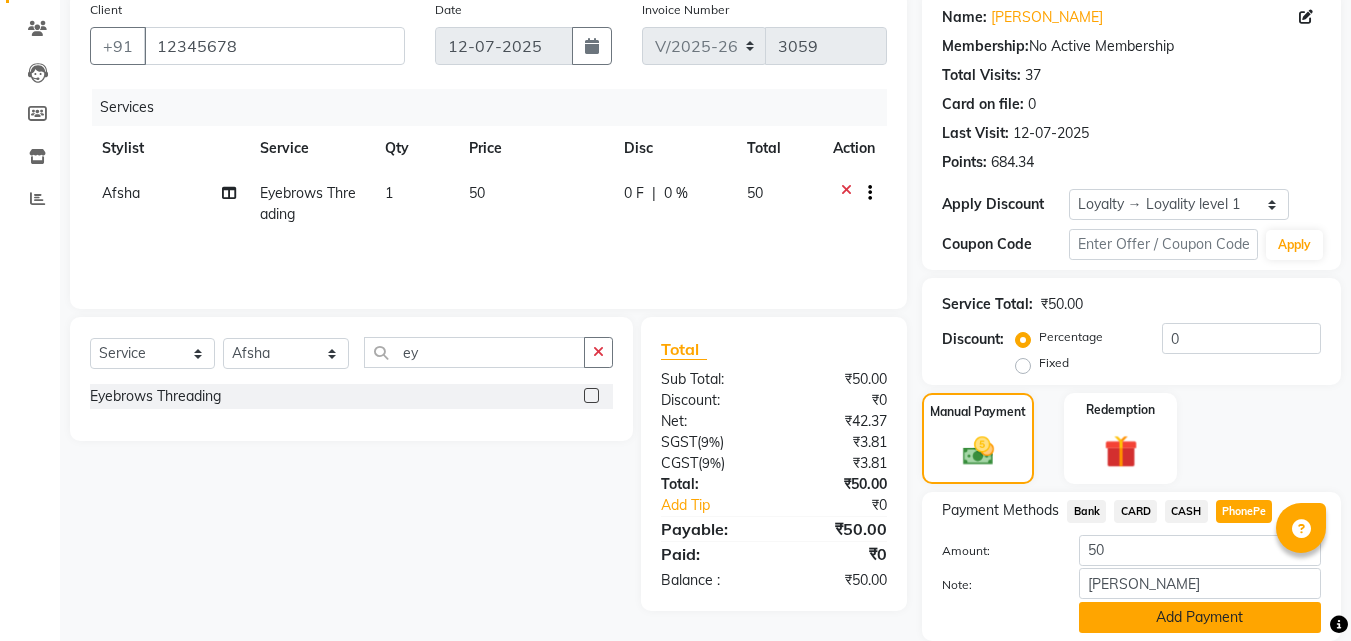 click on "Add Payment" 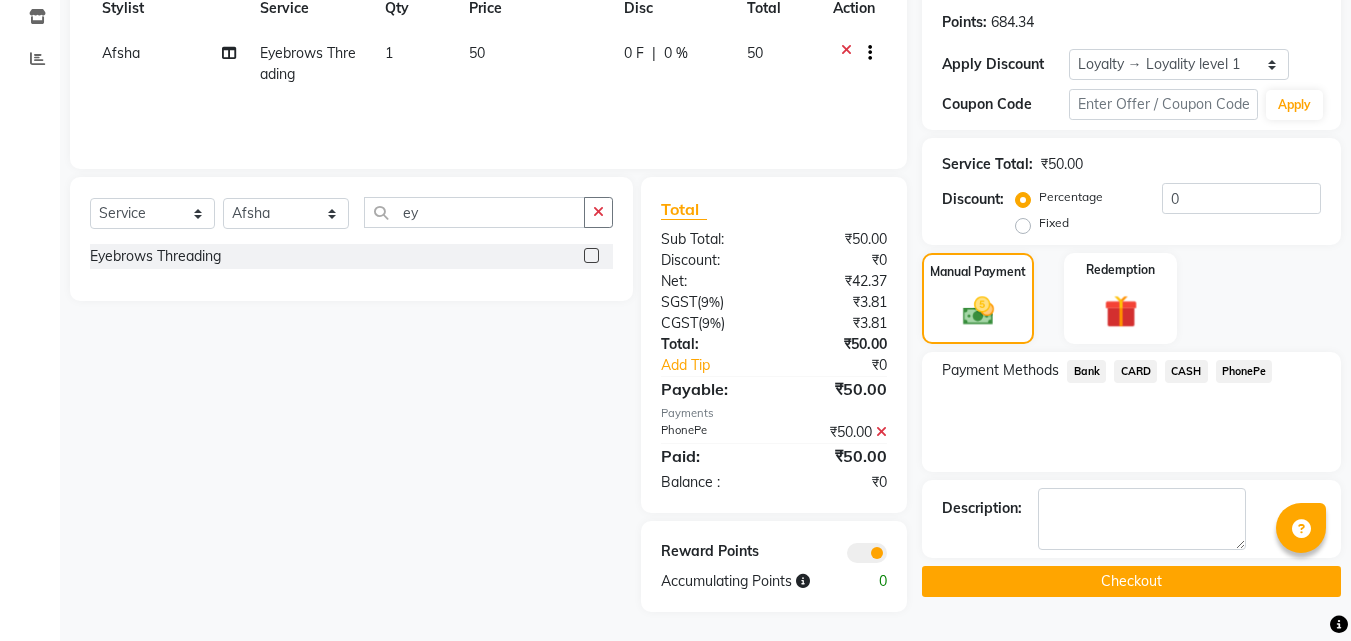 scroll, scrollTop: 300, scrollLeft: 0, axis: vertical 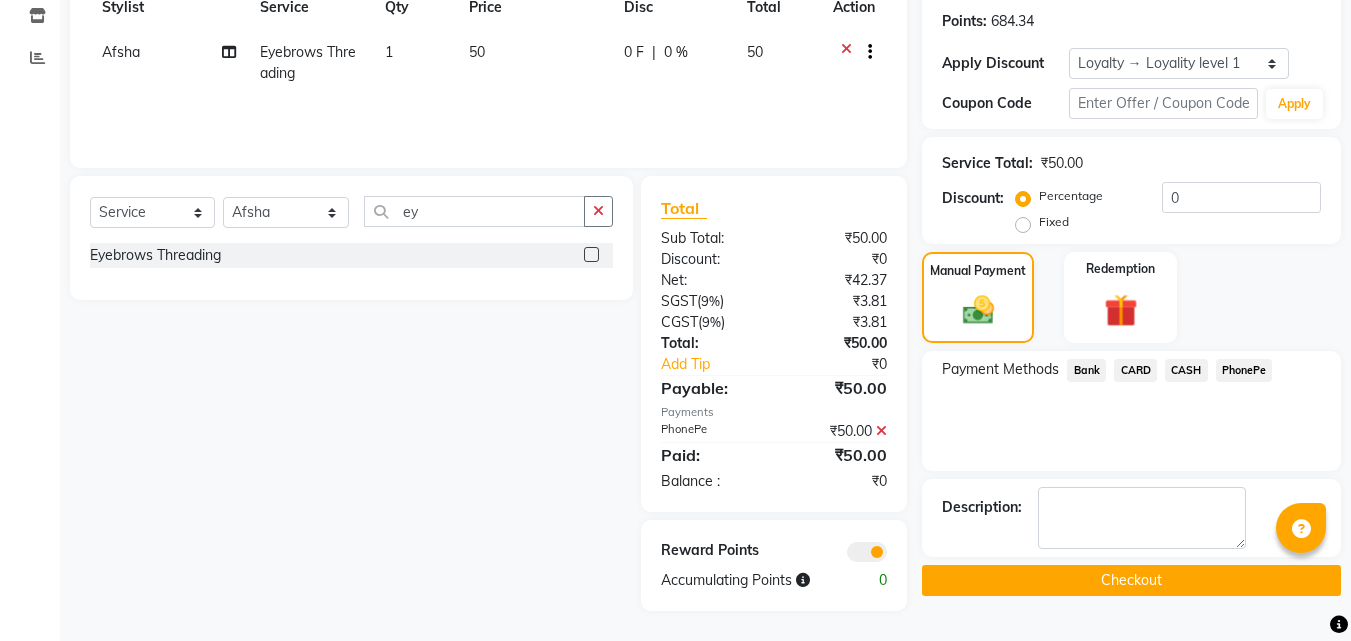 click on "Checkout" 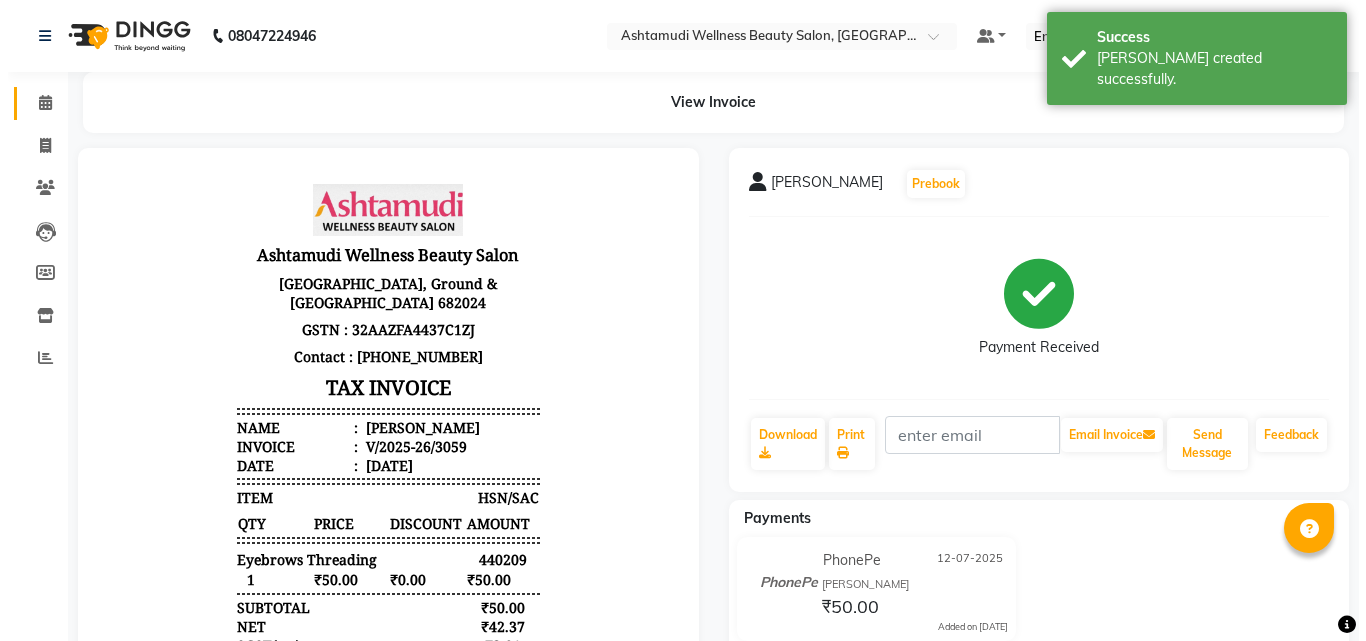 scroll, scrollTop: 0, scrollLeft: 0, axis: both 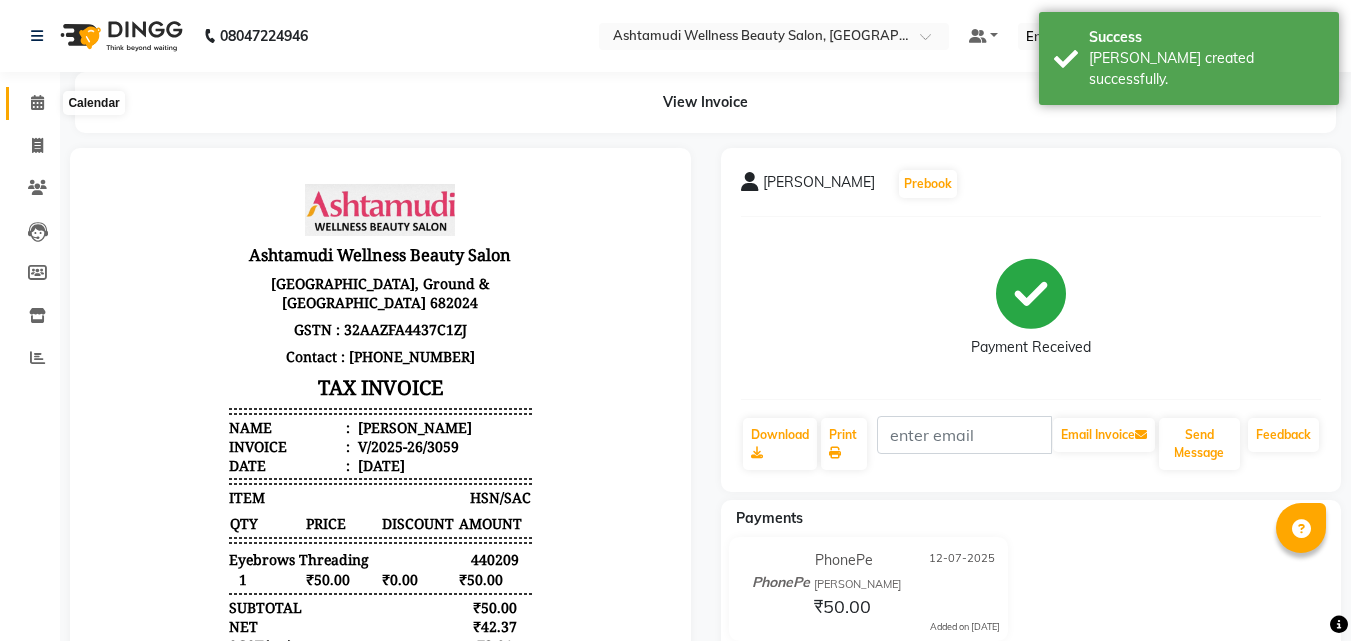 click 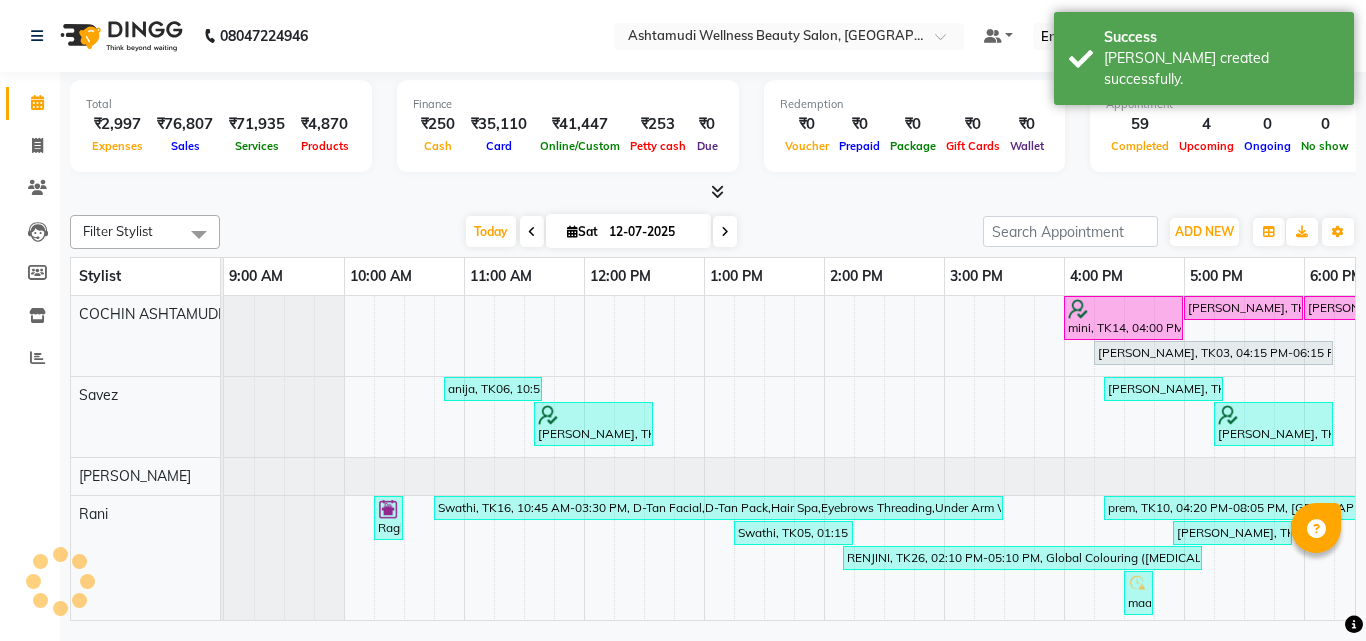 scroll, scrollTop: 0, scrollLeft: 0, axis: both 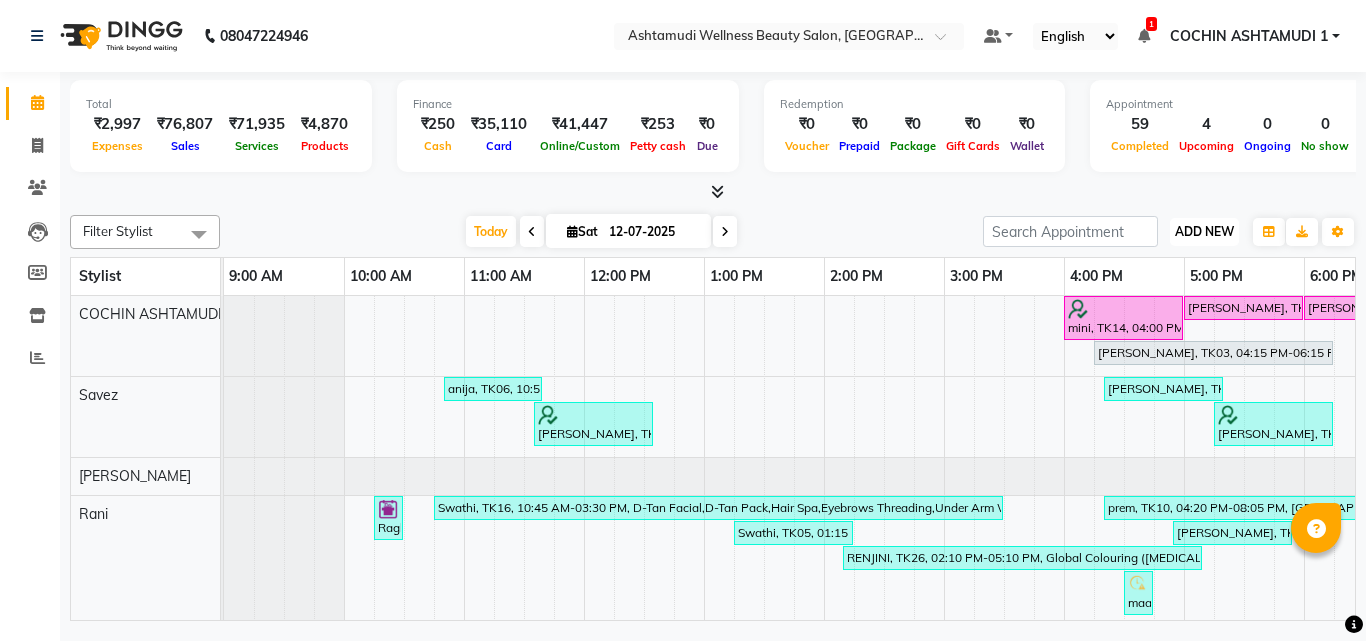 click on "ADD NEW Toggle Dropdown" at bounding box center (1204, 232) 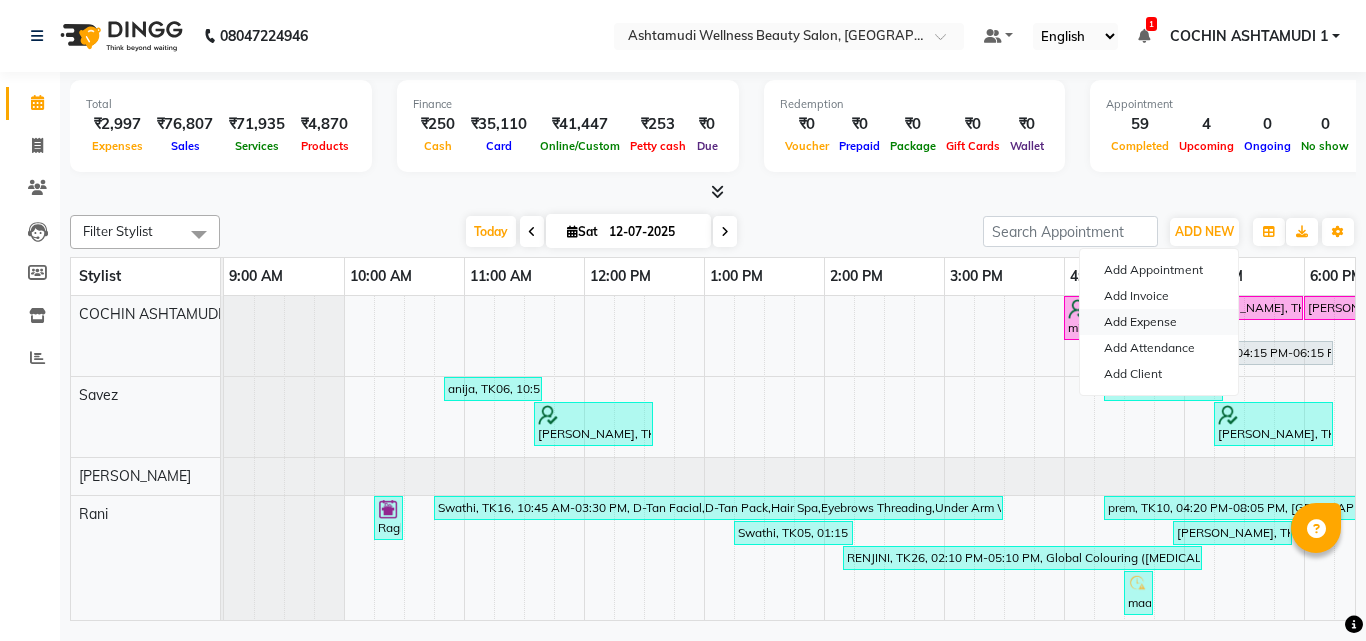 click on "Add Expense" at bounding box center [1159, 322] 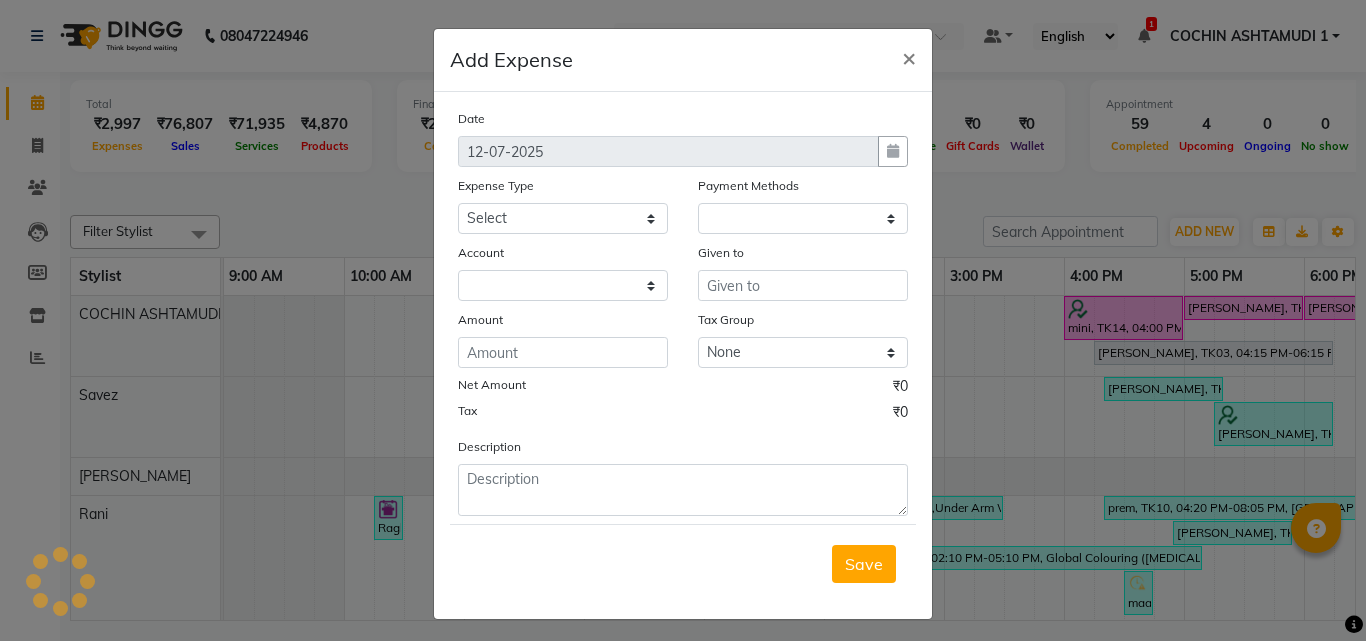 select on "1" 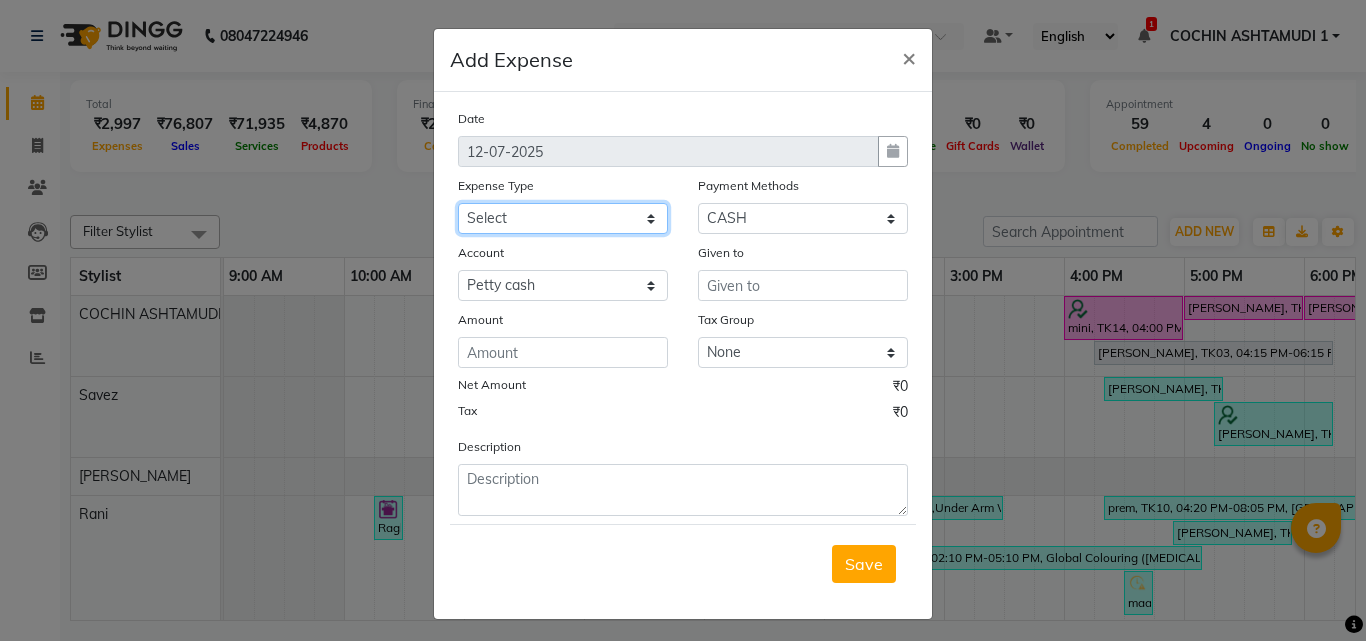click on "Select ACCOMODATION EXPENSES ADVERTISEMENT SALES PROMOTIONAL EXPENSES Bonus BRIDAL ACCESSORIES REFUND BRIDAL COMMISSION BRIDAL FOOD BRIDAL INCENTIVES BRIDAL ORNAMENTS REFUND BRIDAL TA CASH DEPOSIT RAK BANK COMPUTER ACCESSORIES MOBILE PHONE Donation and Charity Expenses ELECTRICITY CHARGES ELECTRONICS FITTINGS Event Expense FISH FOOD EXPENSES FOOD REFRESHMENT FOR CLIENTS FOOD REFRESHMENT FOR STAFFS Freight And Forwarding Charges FUEL FOR GENERATOR FURNITURE AND EQUIPMENTS Gifts for Clients GIFTS FOR STAFFS GOKULAM CHITS HOSTEL RENT LAUNDRY EXPENSES LICENSE OTHER FEES LOADING UNLOADING CHARGES Medical Expenses MEHNDI PAYMENTS MISCELLANEOUS EXPENSES NEWSPAPER PERIODICALS Ornaments Maintenance Expense OVERTIME ALLOWANCES Payment For Pest Control Perfomance based incentives POSTAGE COURIER CHARGES Printing PRINTING STATIONERY EXPENSES PROFESSIONAL TAX REPAIRS MAINTENANCE ROUND OFF Salary SALARY ADVANCE Sales Incentives Membership Card SALES INCENTIVES PRODUCT SALES INCENTIVES SERVICES SALON ESSENTIALS SALON RENT" 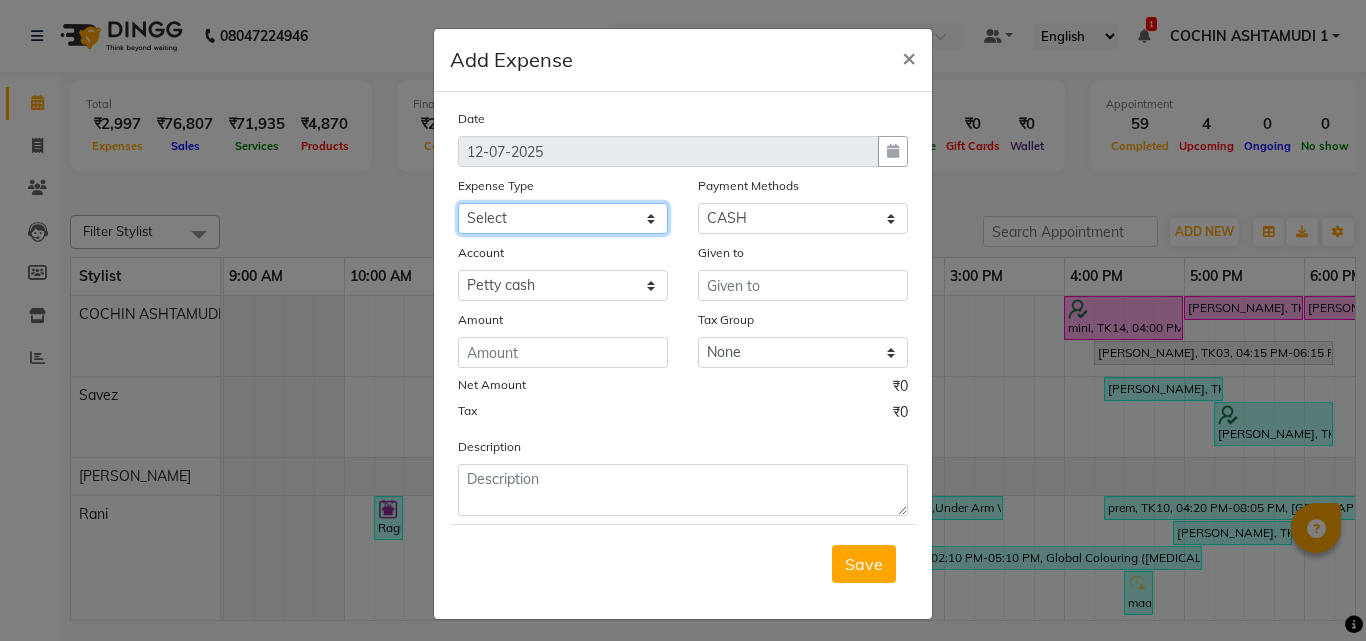 select on "6184" 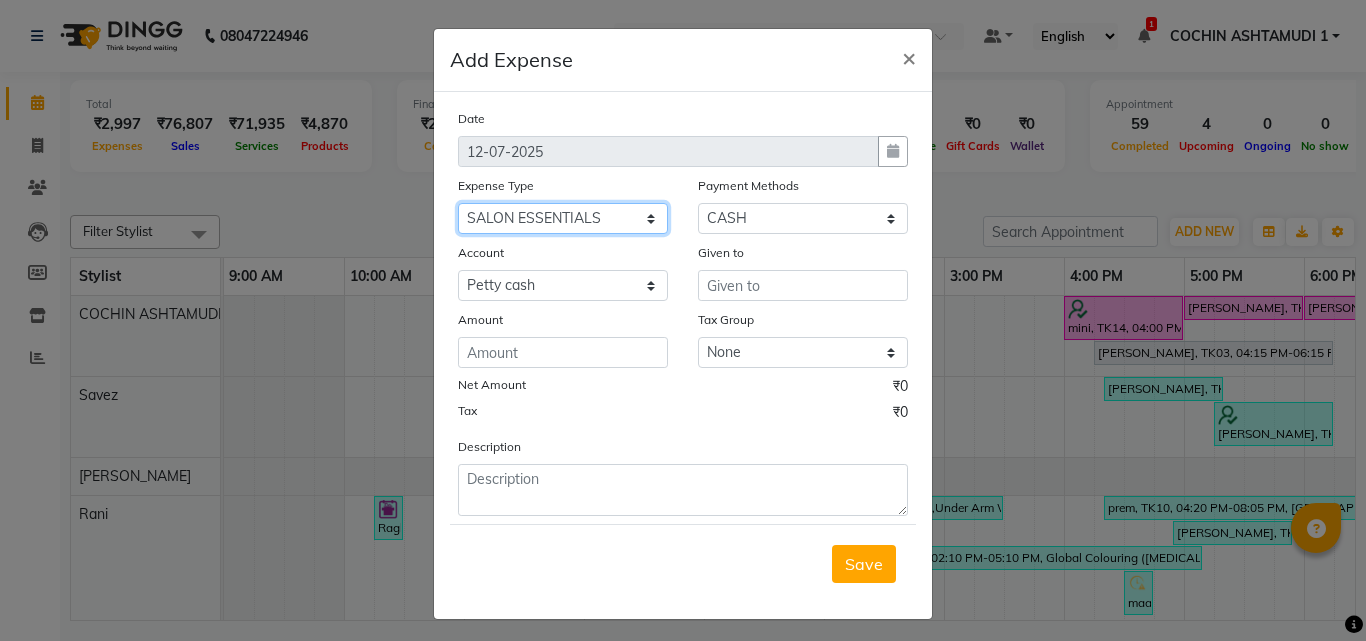 click on "Select ACCOMODATION EXPENSES ADVERTISEMENT SALES PROMOTIONAL EXPENSES Bonus BRIDAL ACCESSORIES REFUND BRIDAL COMMISSION BRIDAL FOOD BRIDAL INCENTIVES BRIDAL ORNAMENTS REFUND BRIDAL TA CASH DEPOSIT RAK BANK COMPUTER ACCESSORIES MOBILE PHONE Donation and Charity Expenses ELECTRICITY CHARGES ELECTRONICS FITTINGS Event Expense FISH FOOD EXPENSES FOOD REFRESHMENT FOR CLIENTS FOOD REFRESHMENT FOR STAFFS Freight And Forwarding Charges FUEL FOR GENERATOR FURNITURE AND EQUIPMENTS Gifts for Clients GIFTS FOR STAFFS GOKULAM CHITS HOSTEL RENT LAUNDRY EXPENSES LICENSE OTHER FEES LOADING UNLOADING CHARGES Medical Expenses MEHNDI PAYMENTS MISCELLANEOUS EXPENSES NEWSPAPER PERIODICALS Ornaments Maintenance Expense OVERTIME ALLOWANCES Payment For Pest Control Perfomance based incentives POSTAGE COURIER CHARGES Printing PRINTING STATIONERY EXPENSES PROFESSIONAL TAX REPAIRS MAINTENANCE ROUND OFF Salary SALARY ADVANCE Sales Incentives Membership Card SALES INCENTIVES PRODUCT SALES INCENTIVES SERVICES SALON ESSENTIALS SALON RENT" 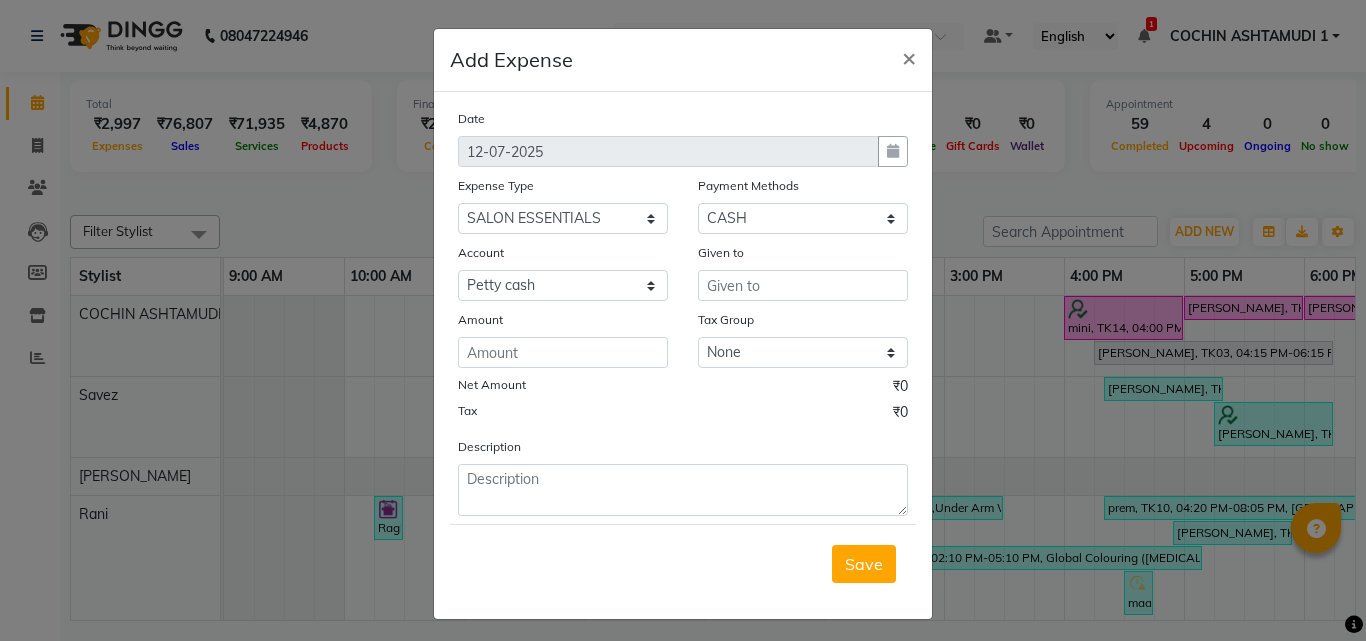 click on "Given to" 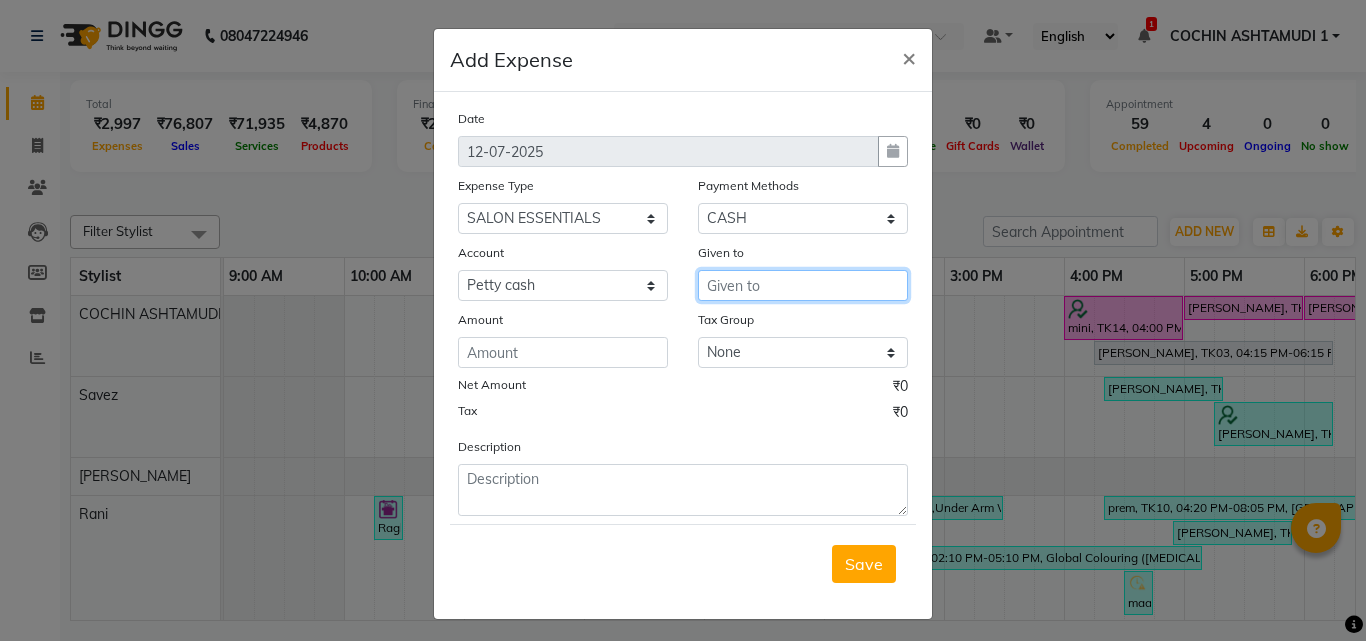 click at bounding box center (803, 285) 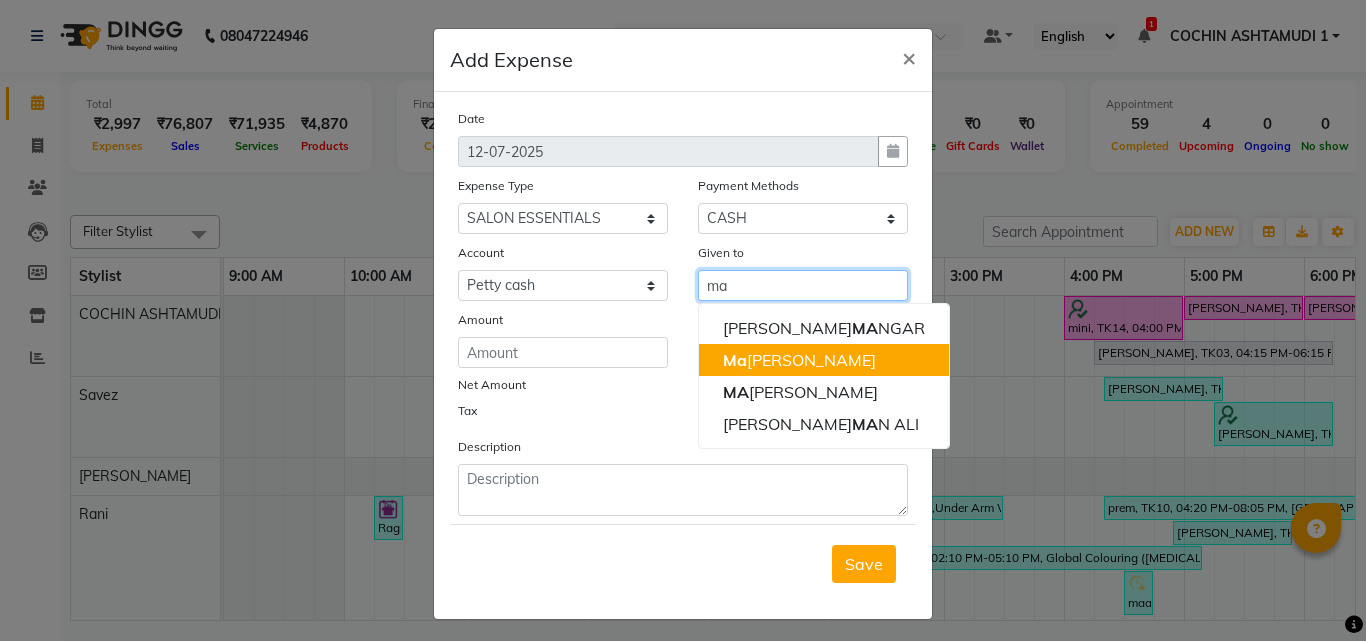 click on "Ma donna Michael" at bounding box center [799, 360] 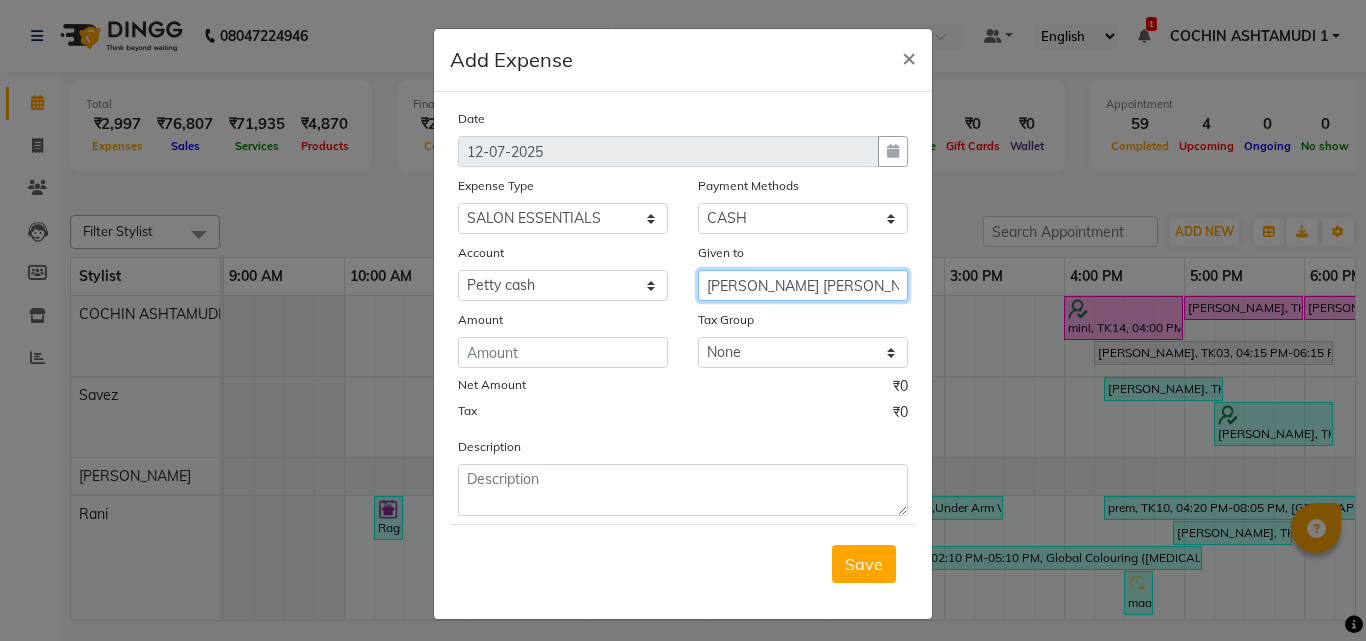 type on "[PERSON_NAME] [PERSON_NAME]" 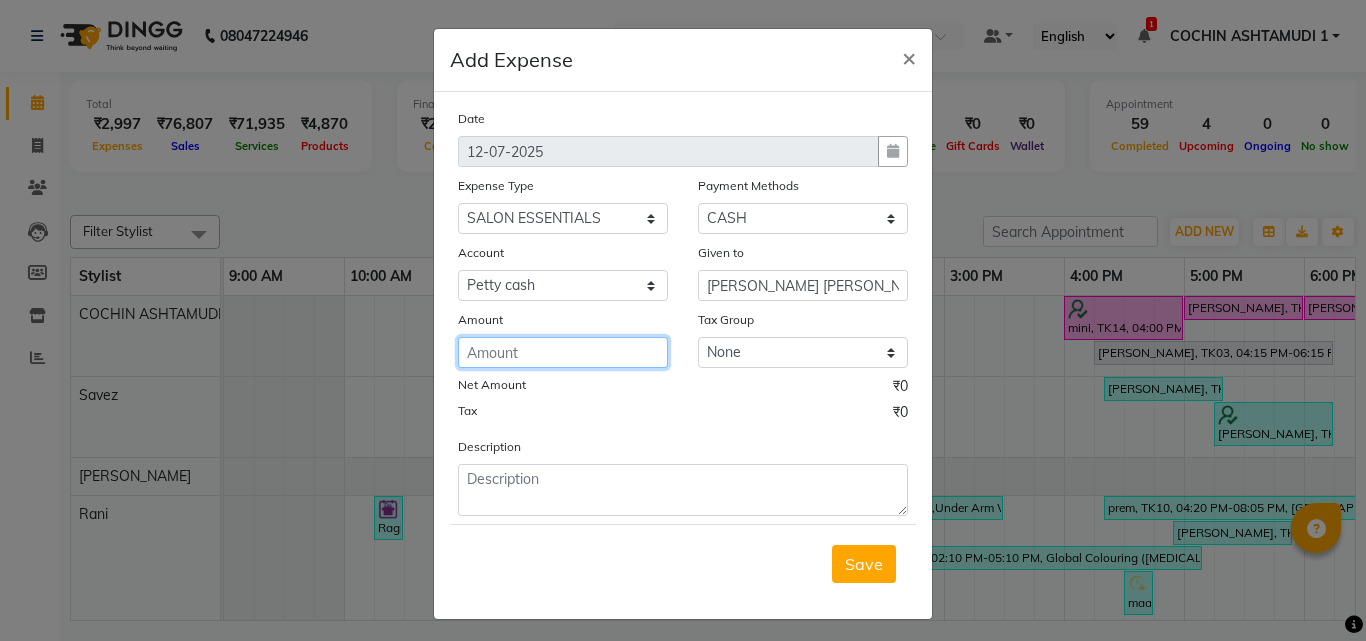 click 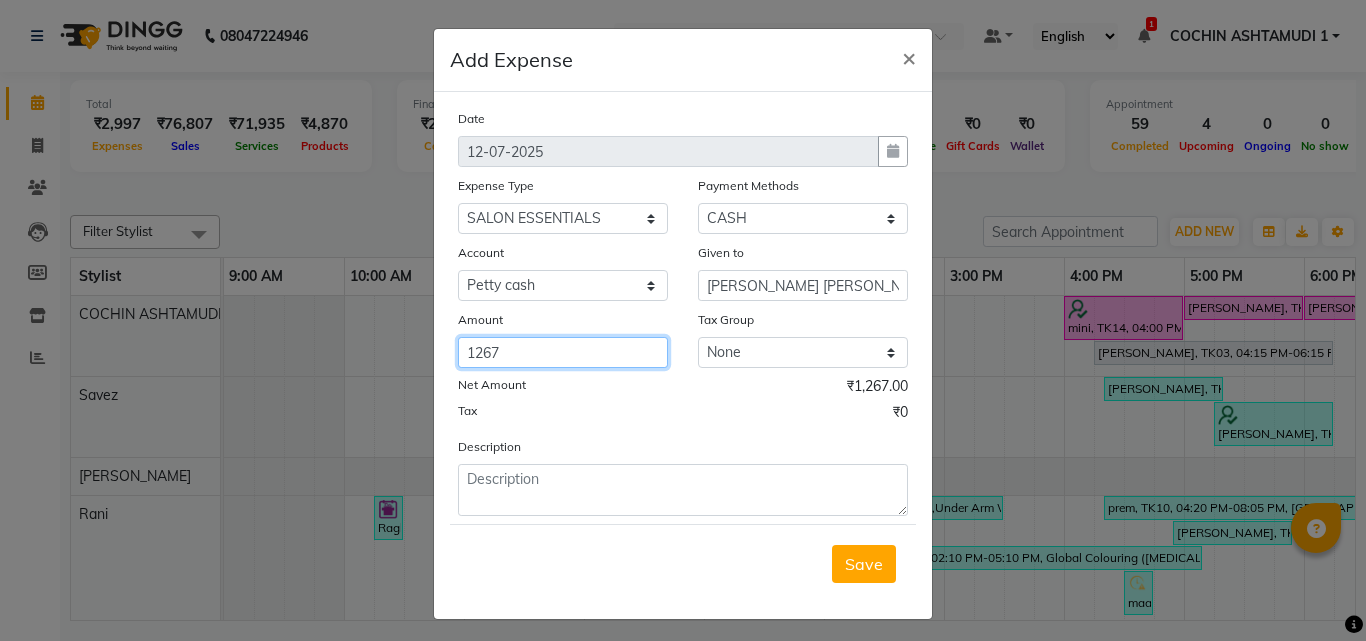 type on "1267" 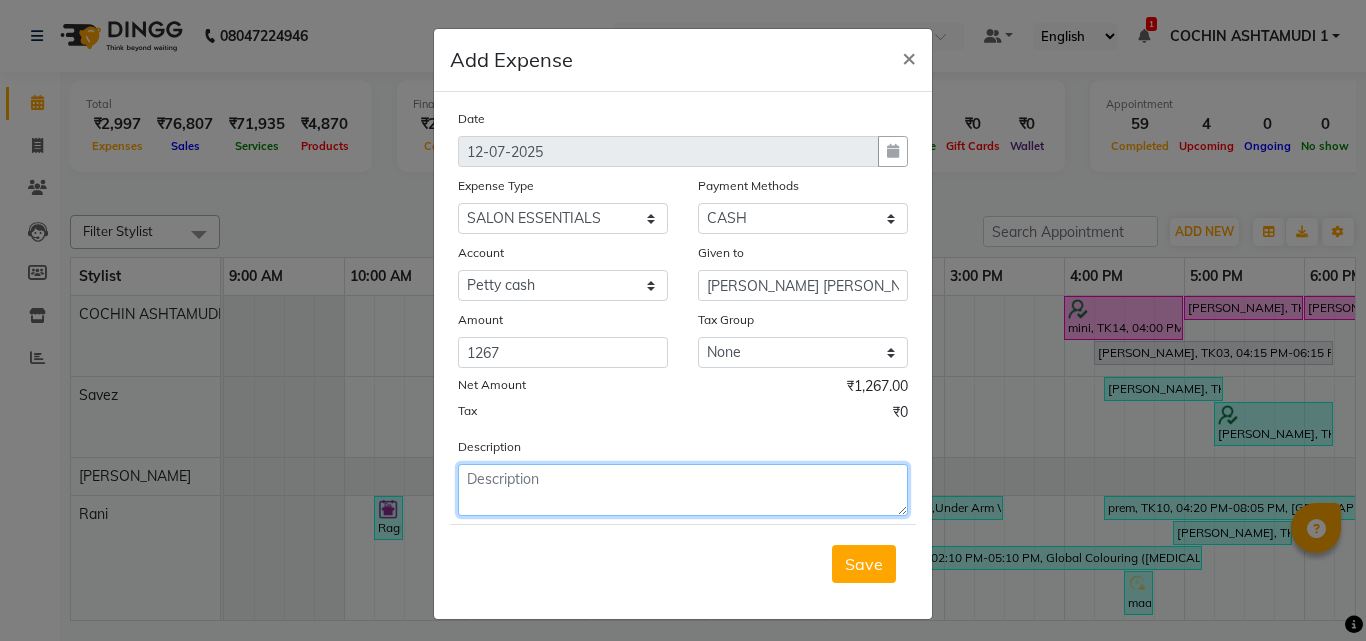 click 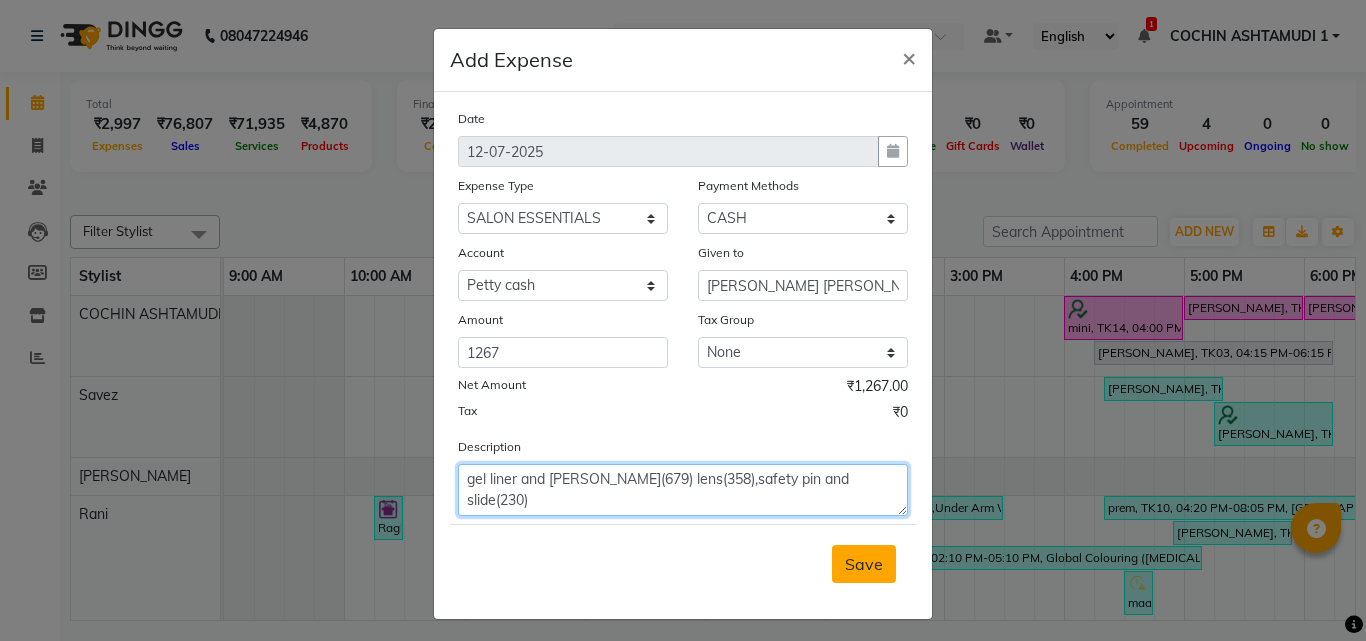 type on "gel liner and [PERSON_NAME](679) lens(358),safety pin and slide(230)" 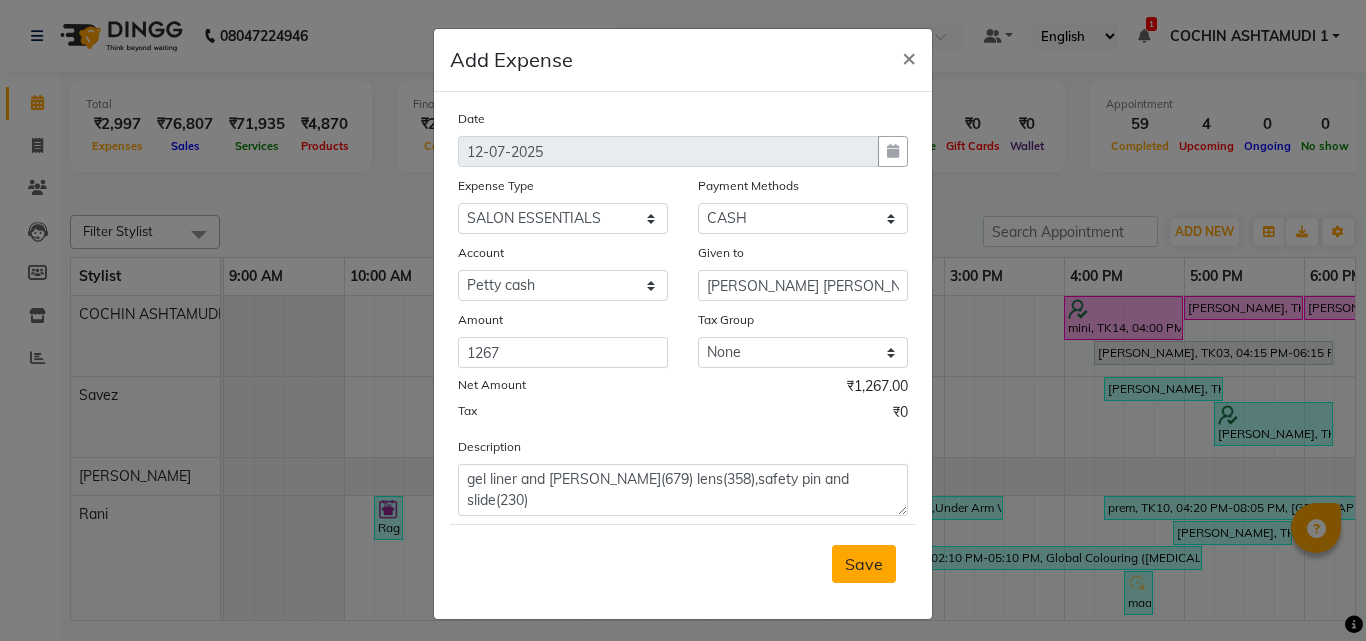 click on "Save" at bounding box center (864, 564) 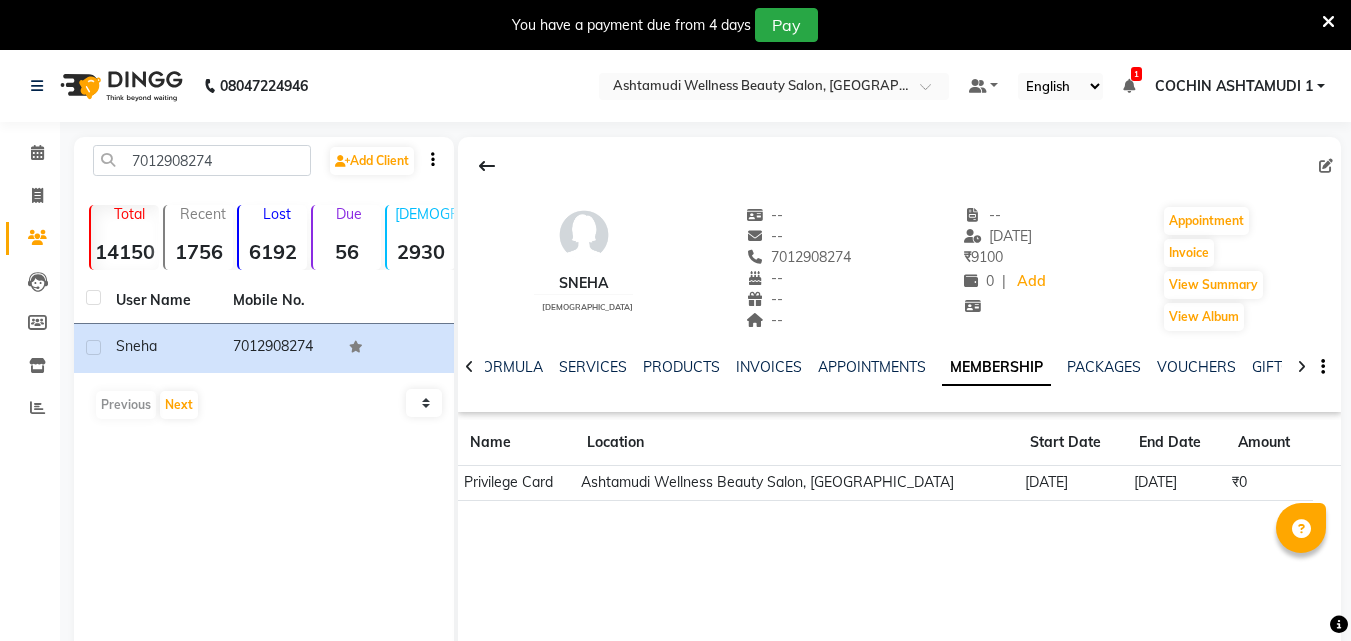 scroll, scrollTop: 0, scrollLeft: 0, axis: both 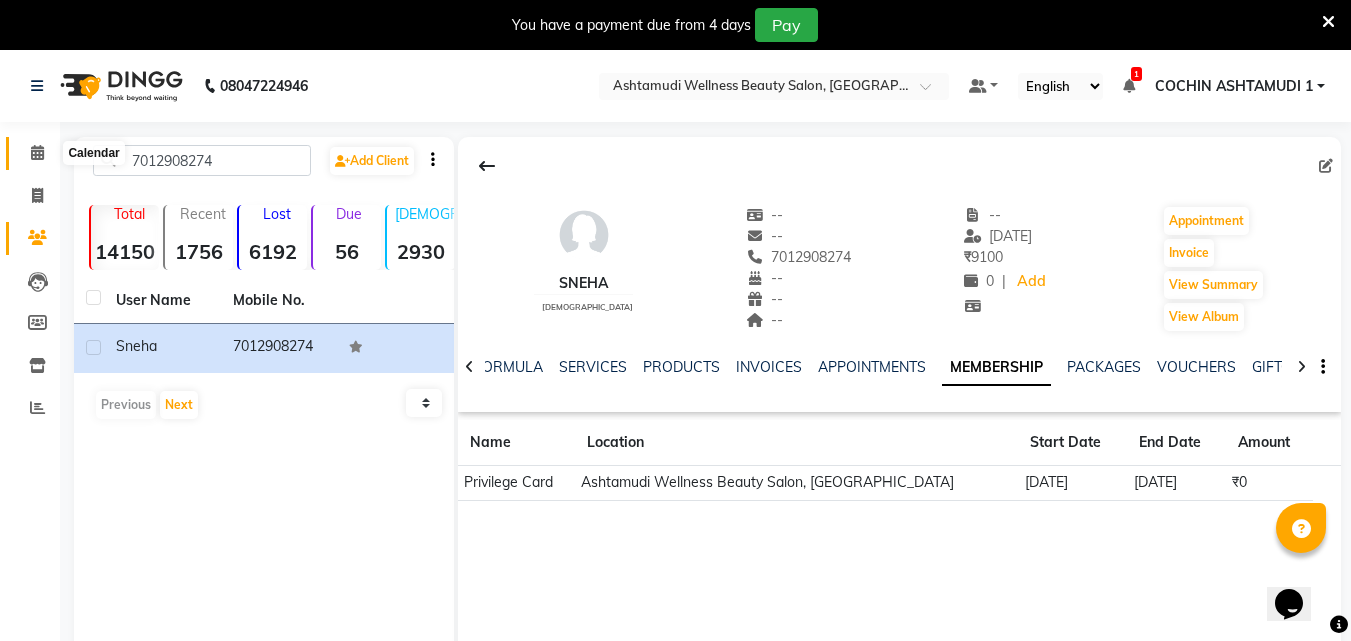 click 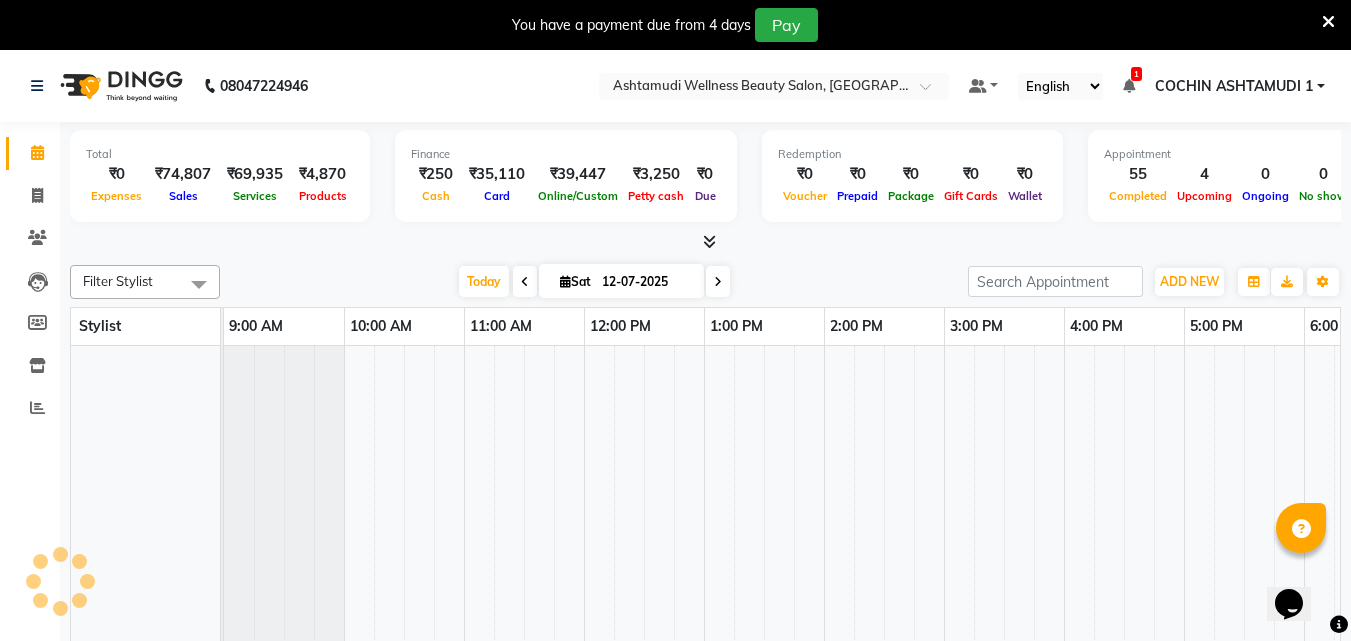 scroll, scrollTop: 0, scrollLeft: 324, axis: horizontal 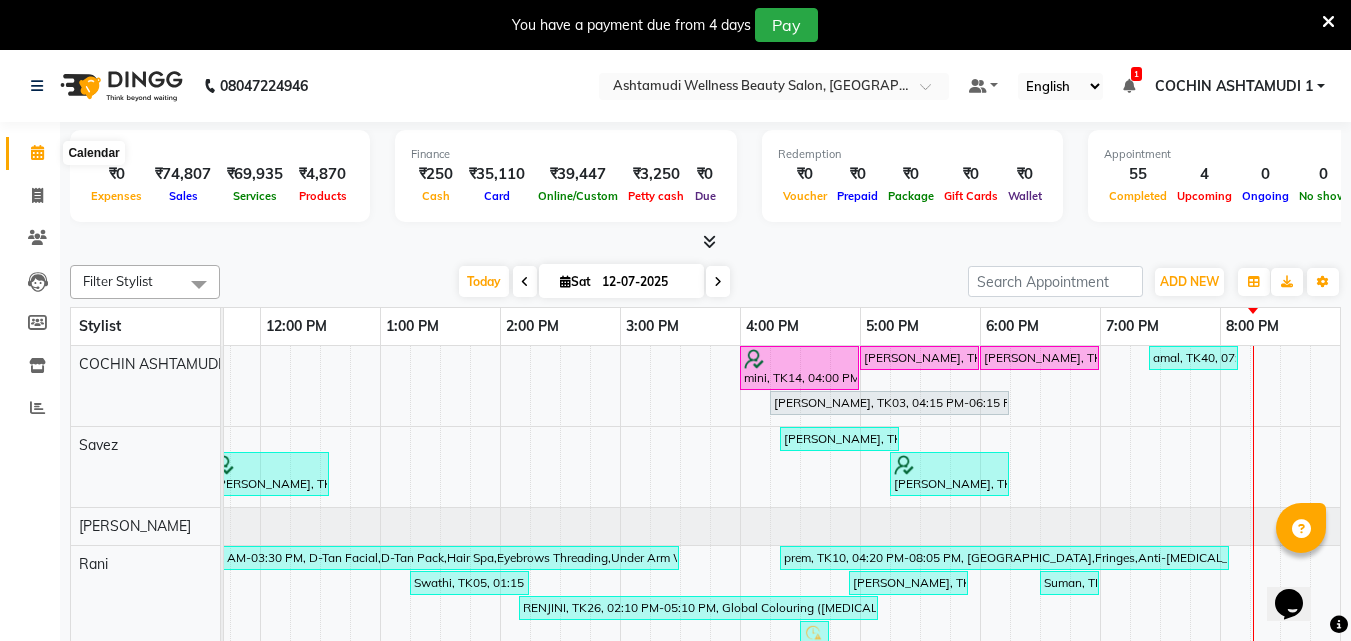 click 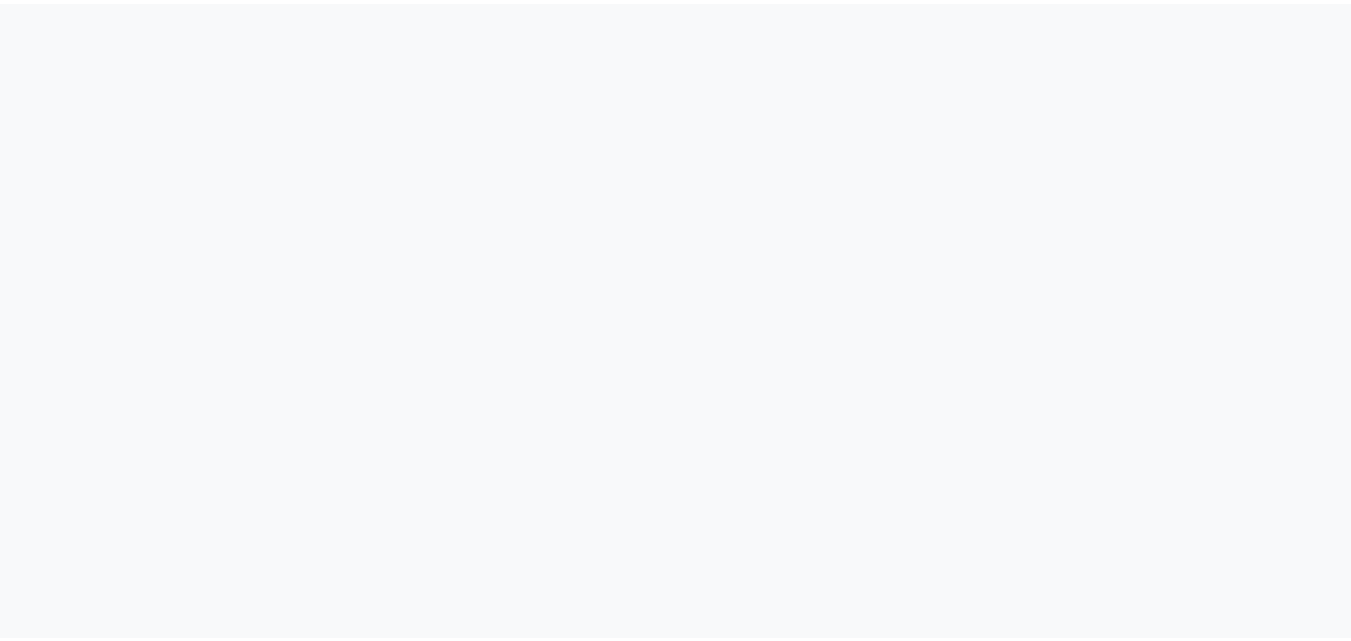 scroll, scrollTop: 0, scrollLeft: 0, axis: both 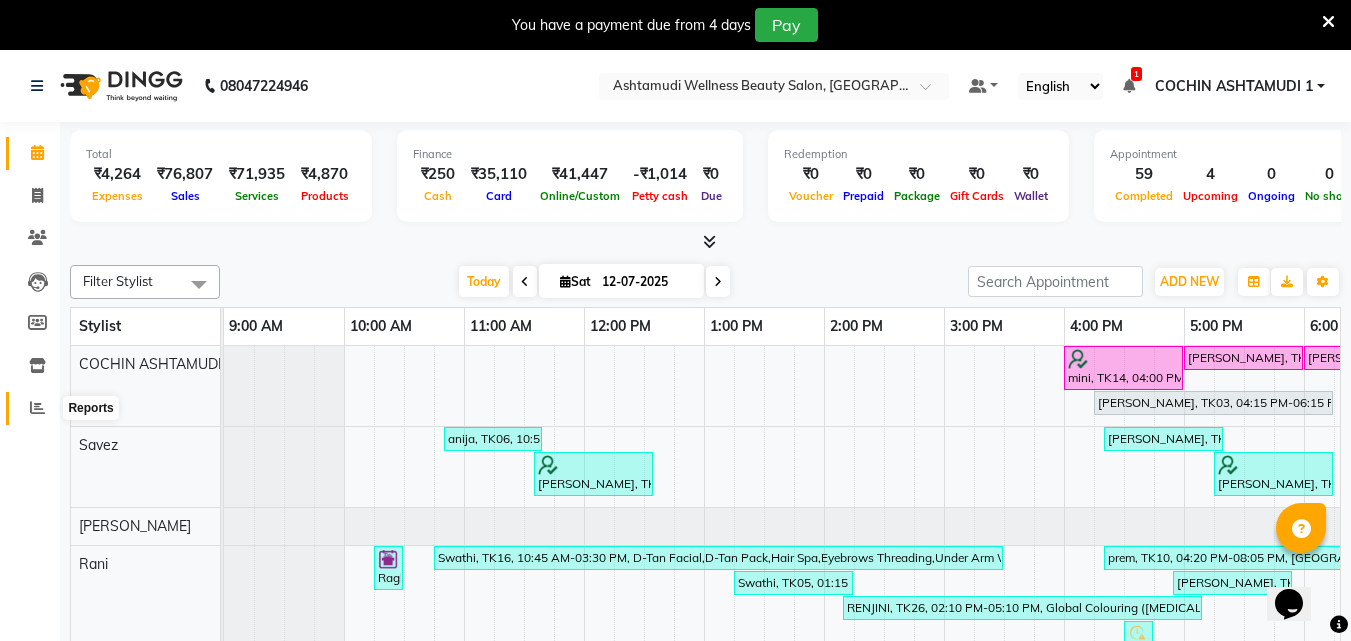 click 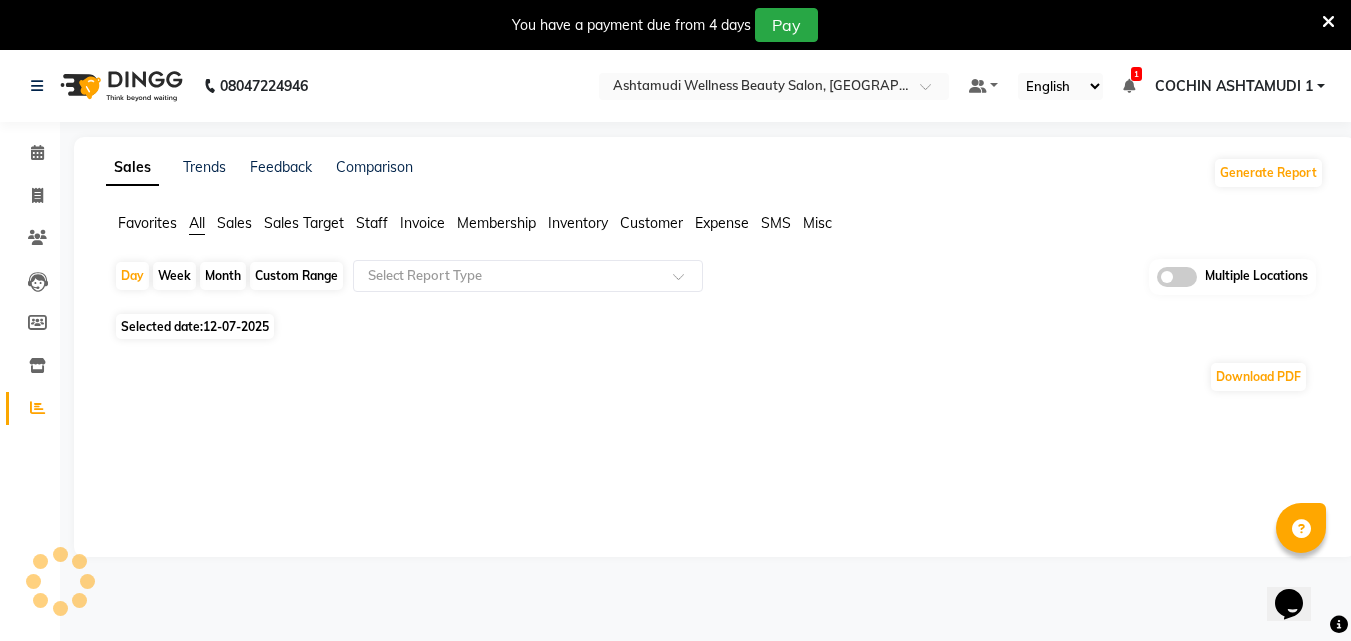 click on "Expense" 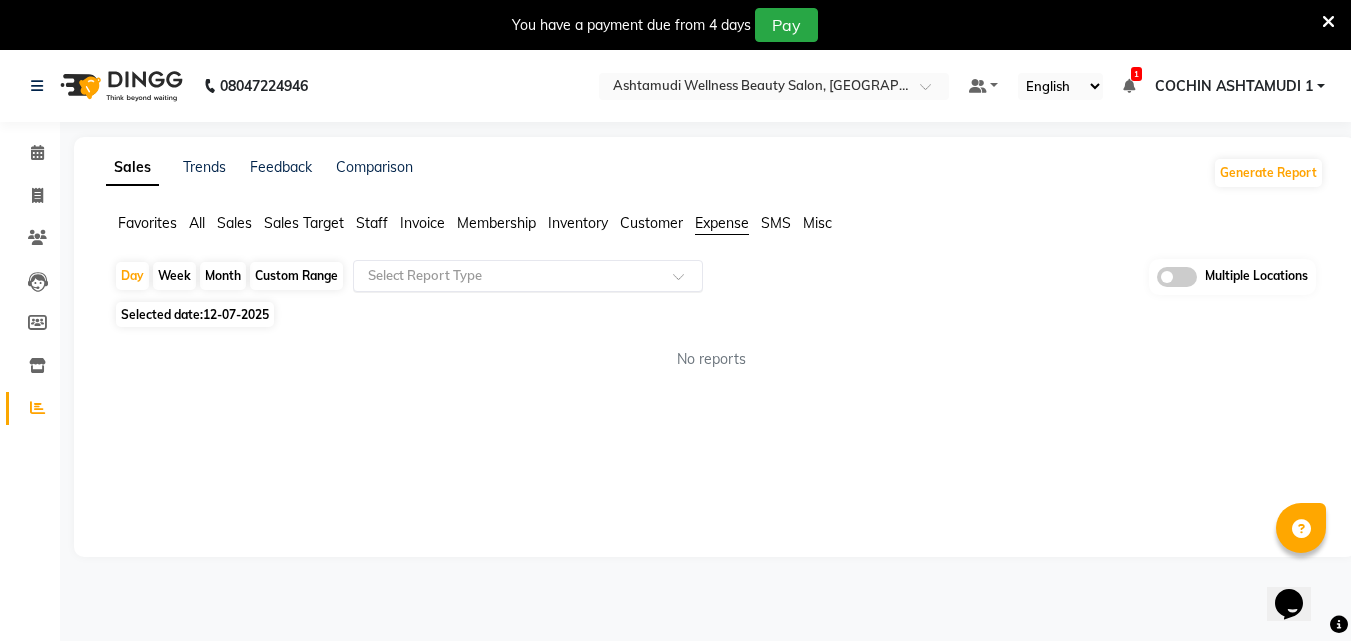 click 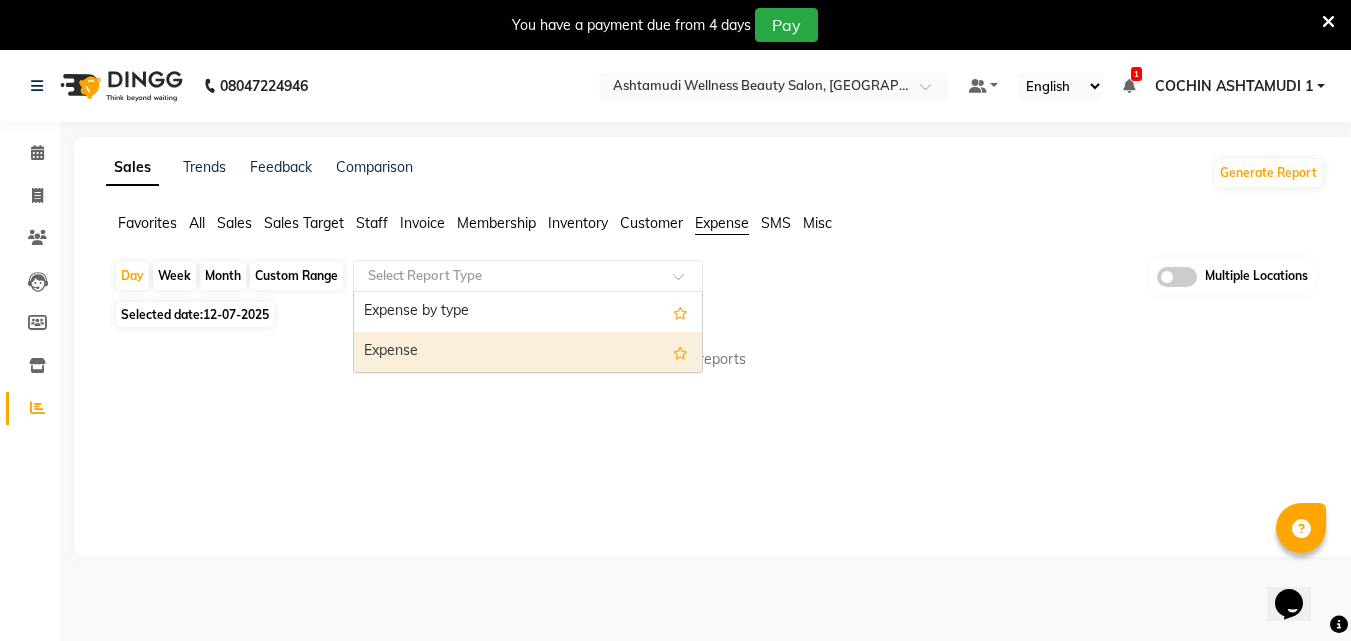click on "Expense" at bounding box center [528, 352] 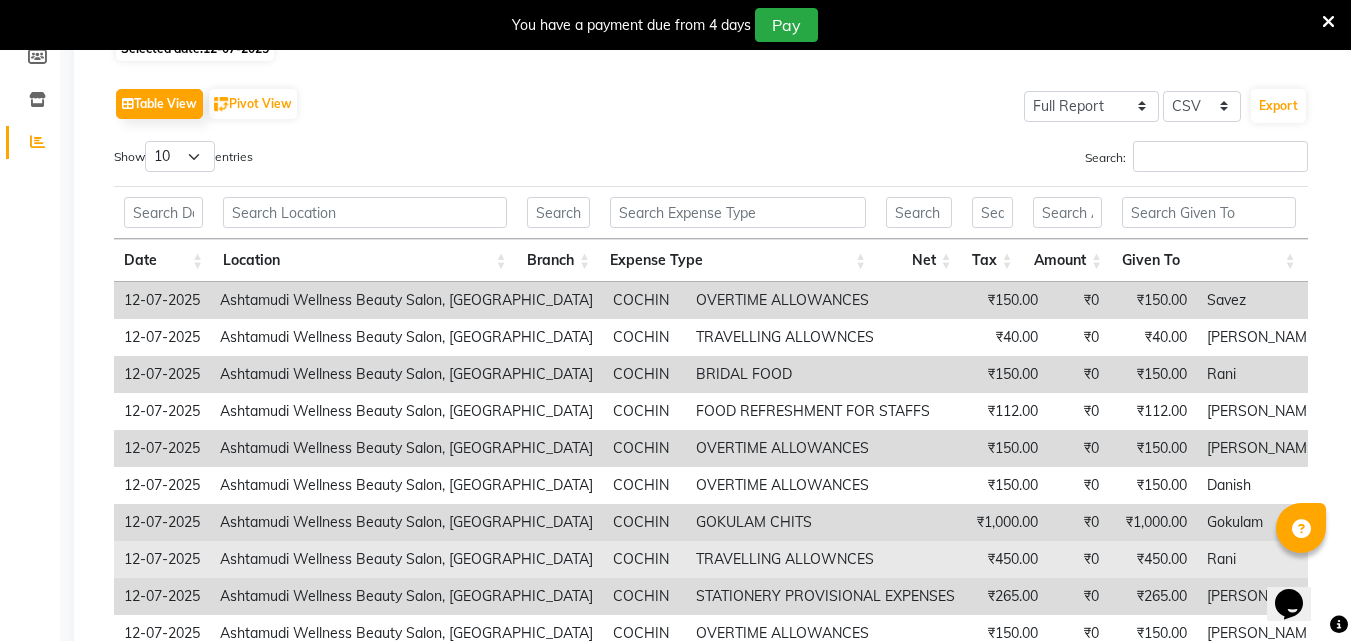 scroll, scrollTop: 458, scrollLeft: 0, axis: vertical 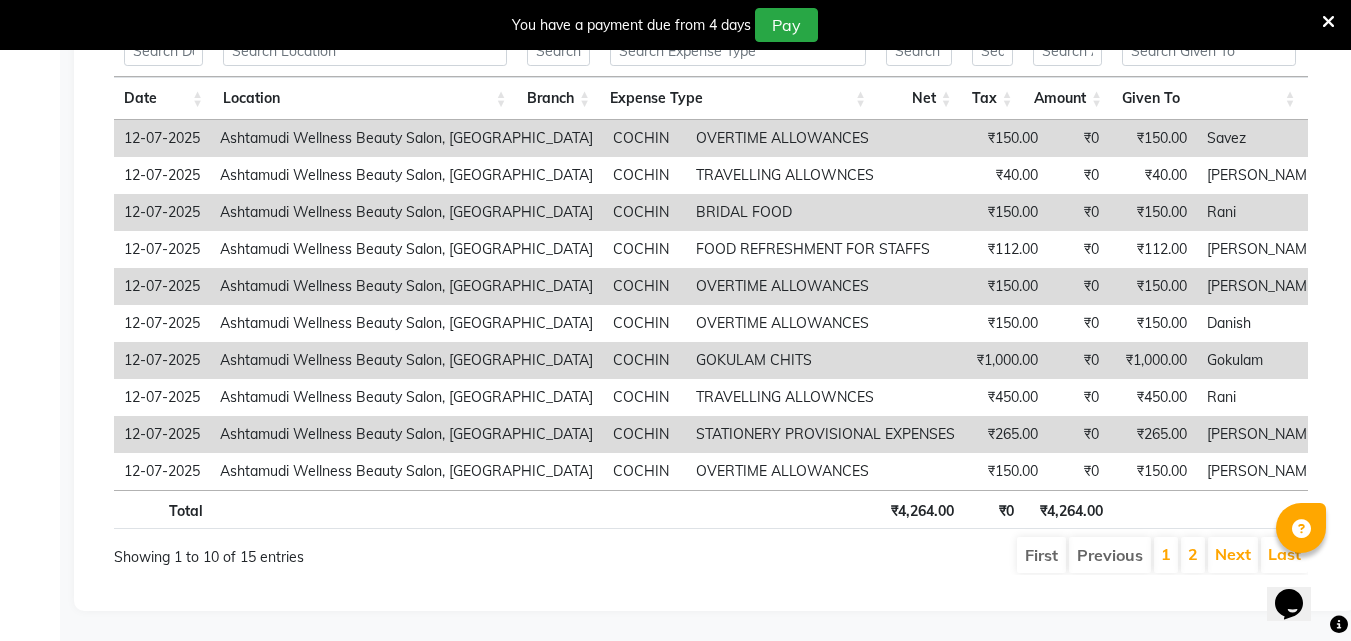 click on "2" at bounding box center (1193, 555) 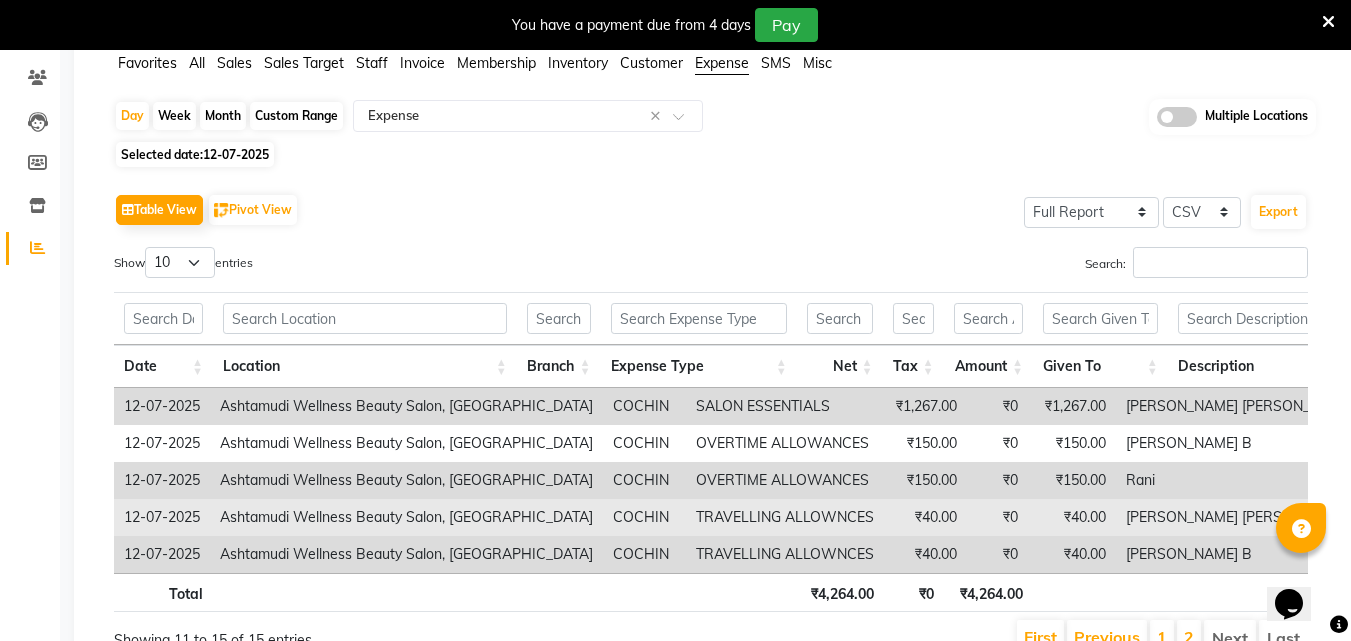 scroll, scrollTop: 0, scrollLeft: 0, axis: both 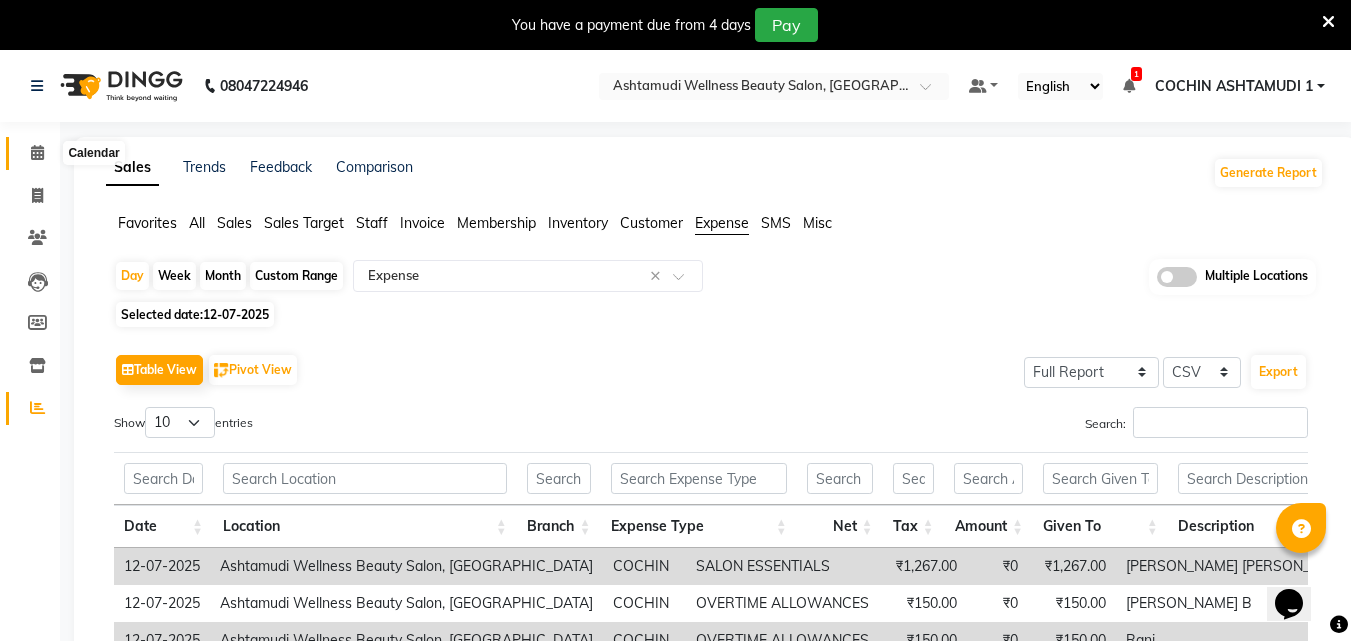 click 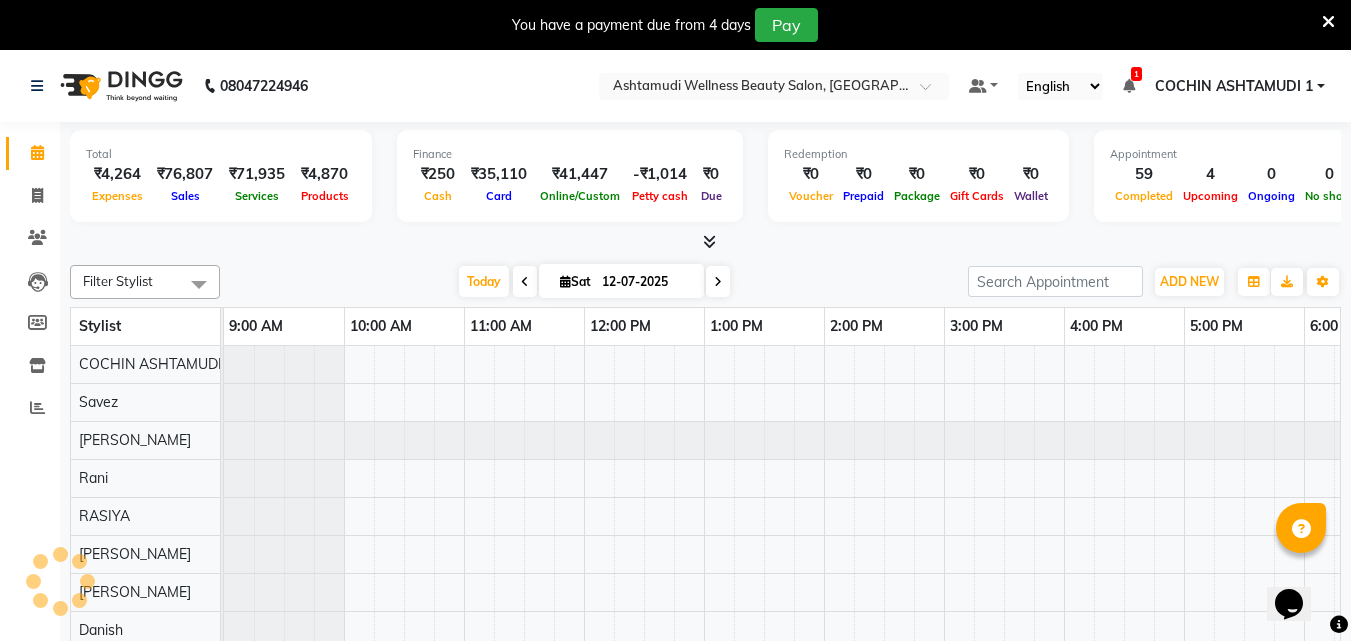 scroll, scrollTop: 0, scrollLeft: 324, axis: horizontal 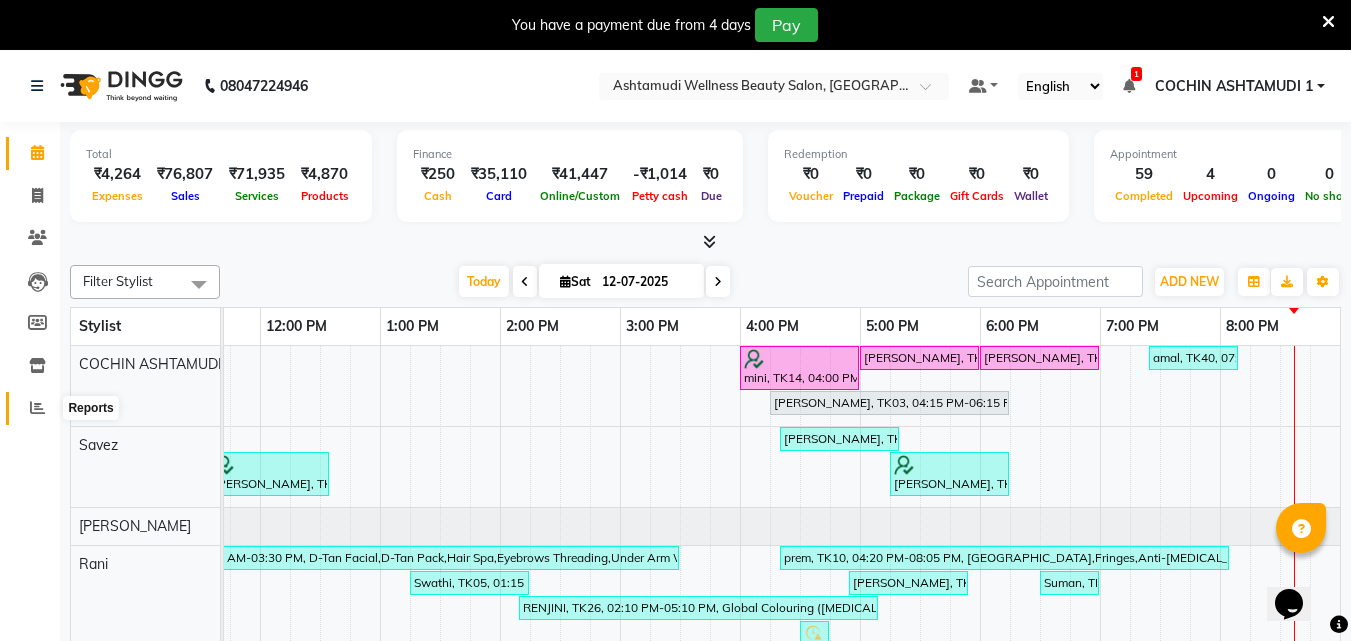 click 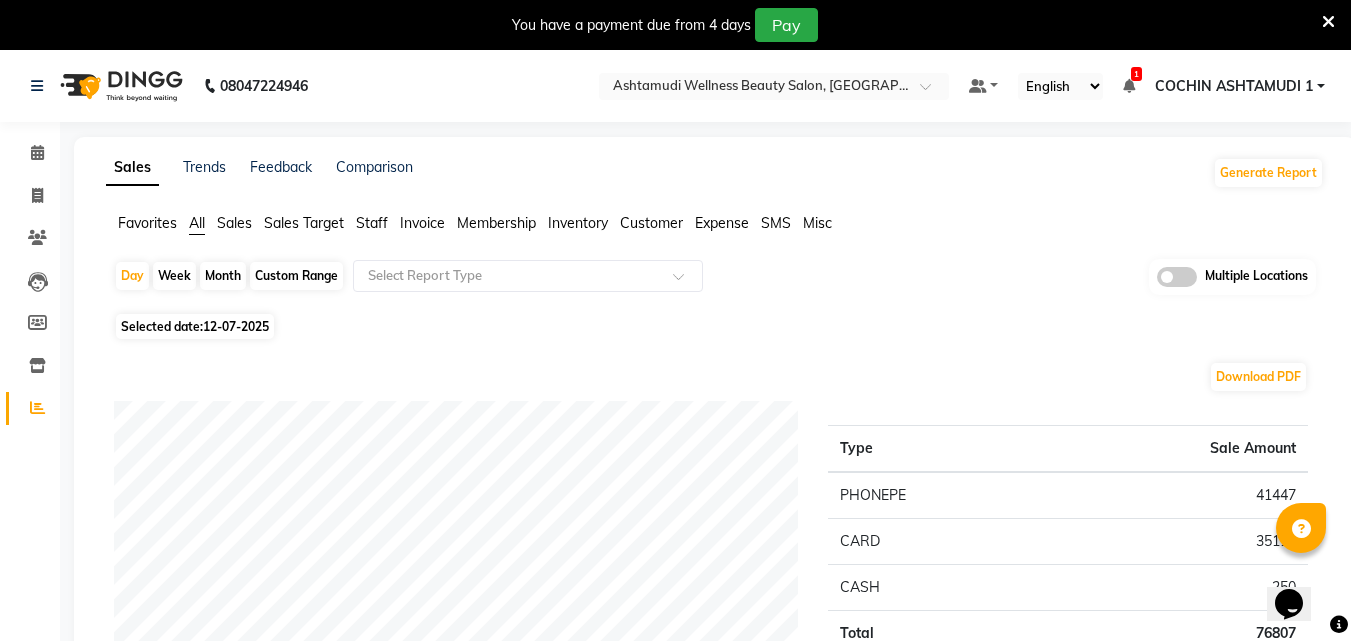 click on "Expense" 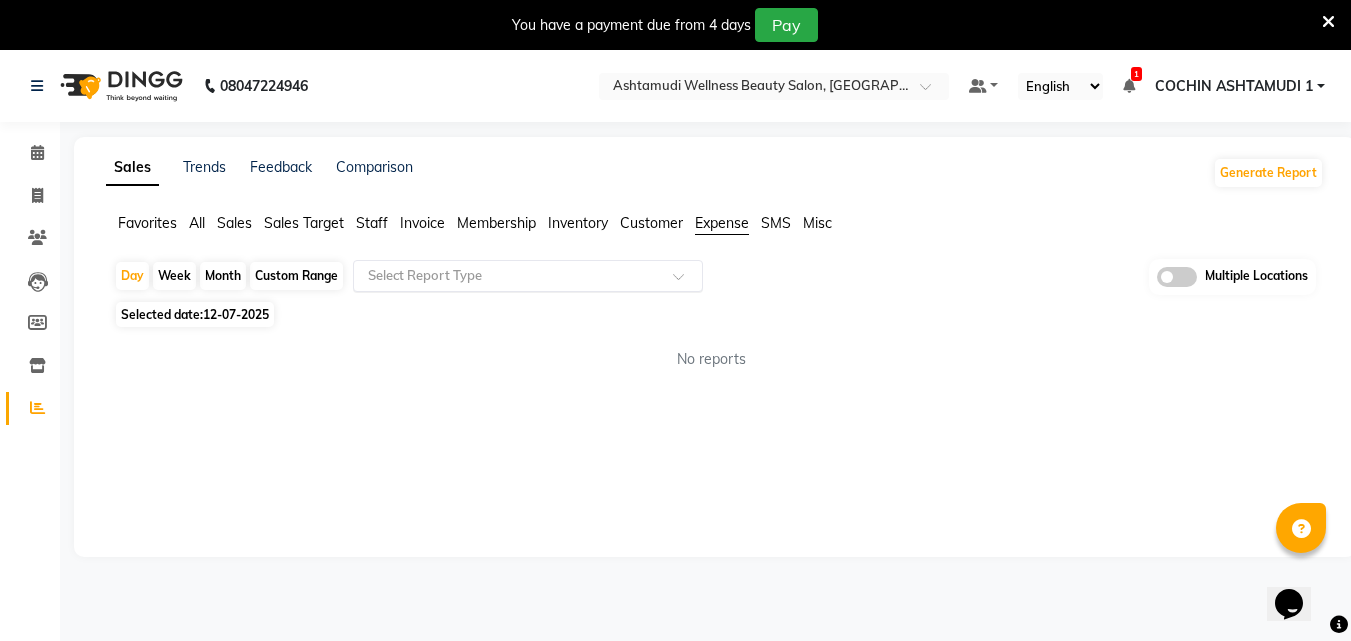 click 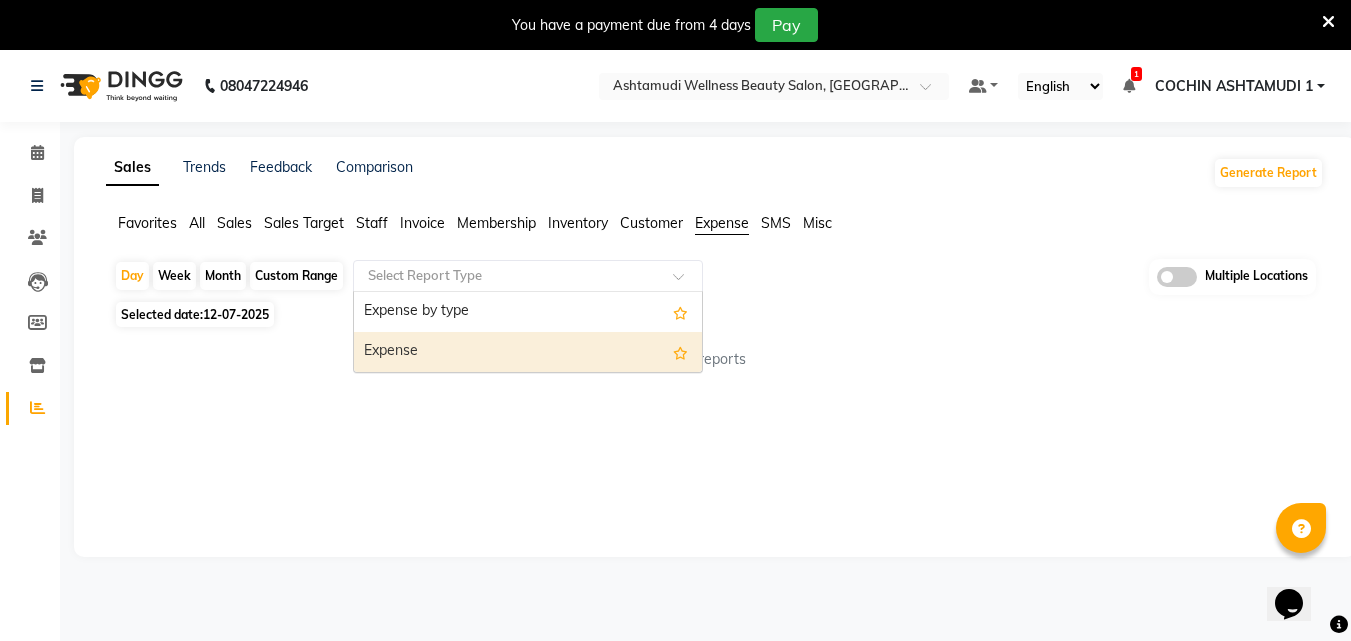 click on "Expense" at bounding box center (528, 352) 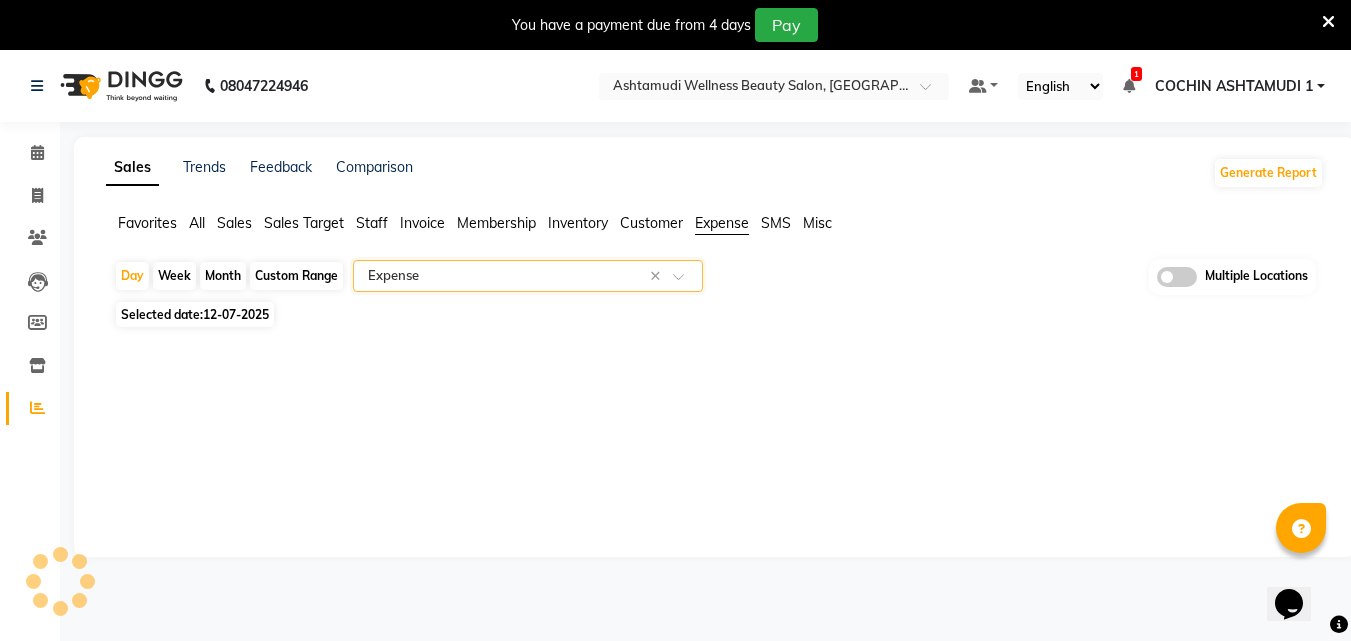 select on "full_report" 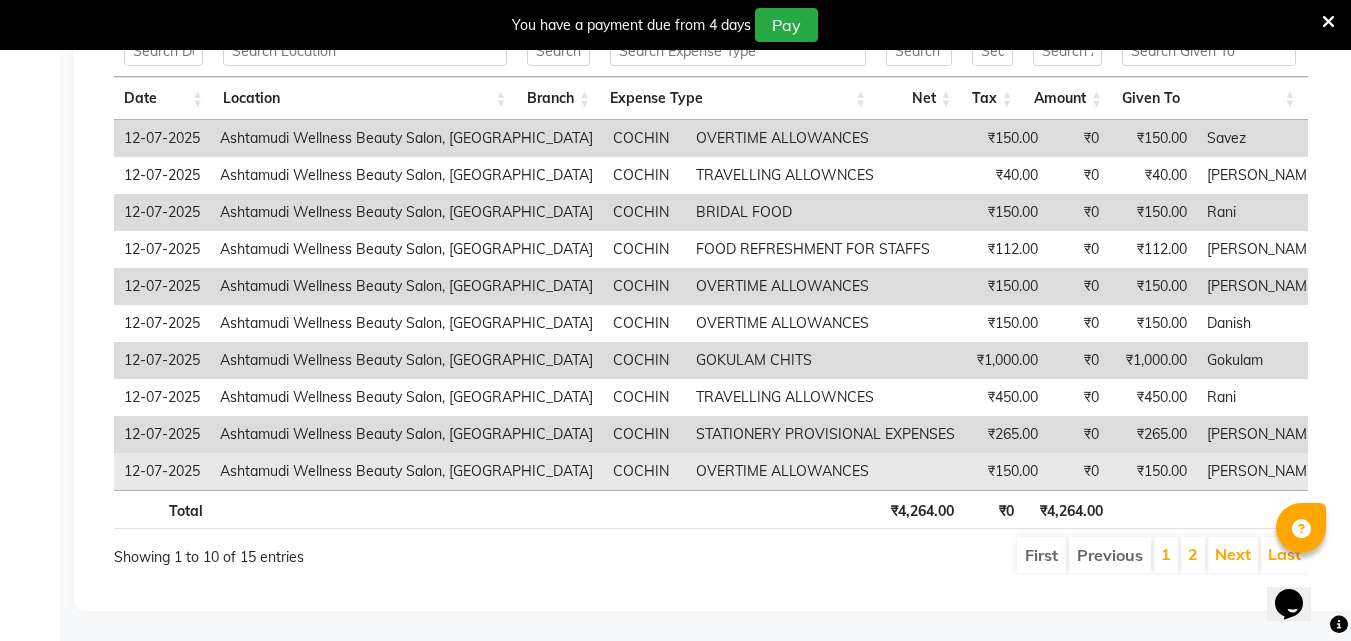 scroll, scrollTop: 458, scrollLeft: 0, axis: vertical 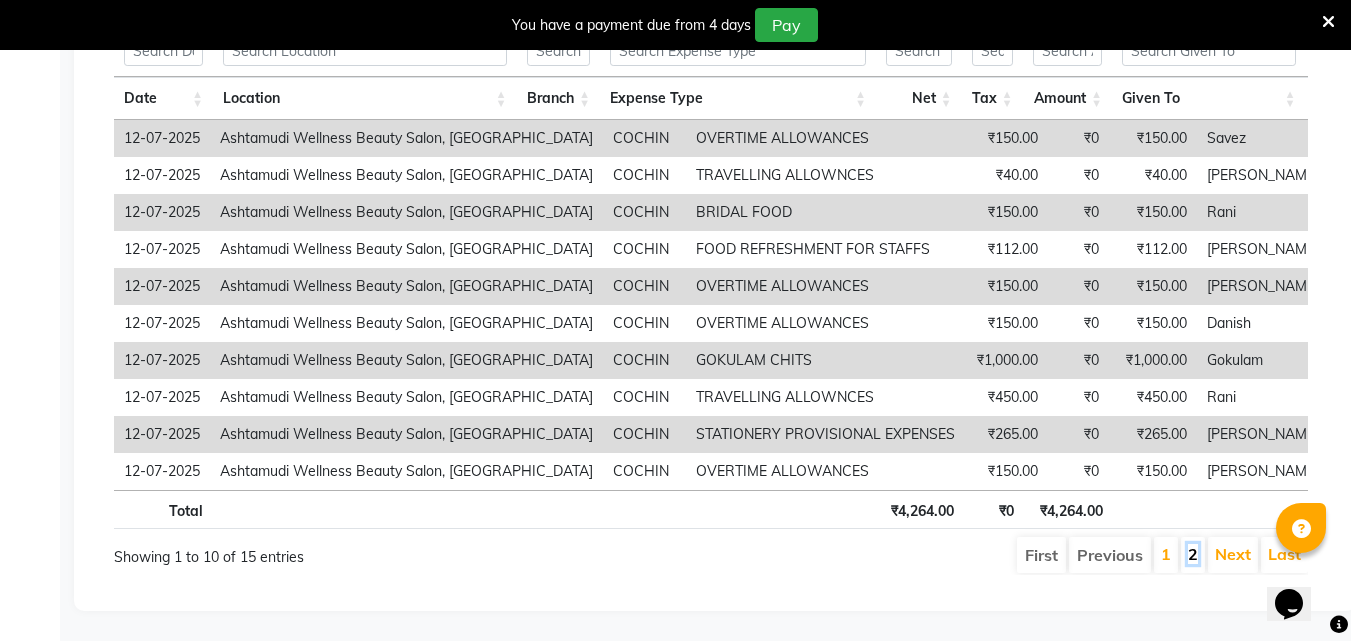click on "2" at bounding box center [1193, 554] 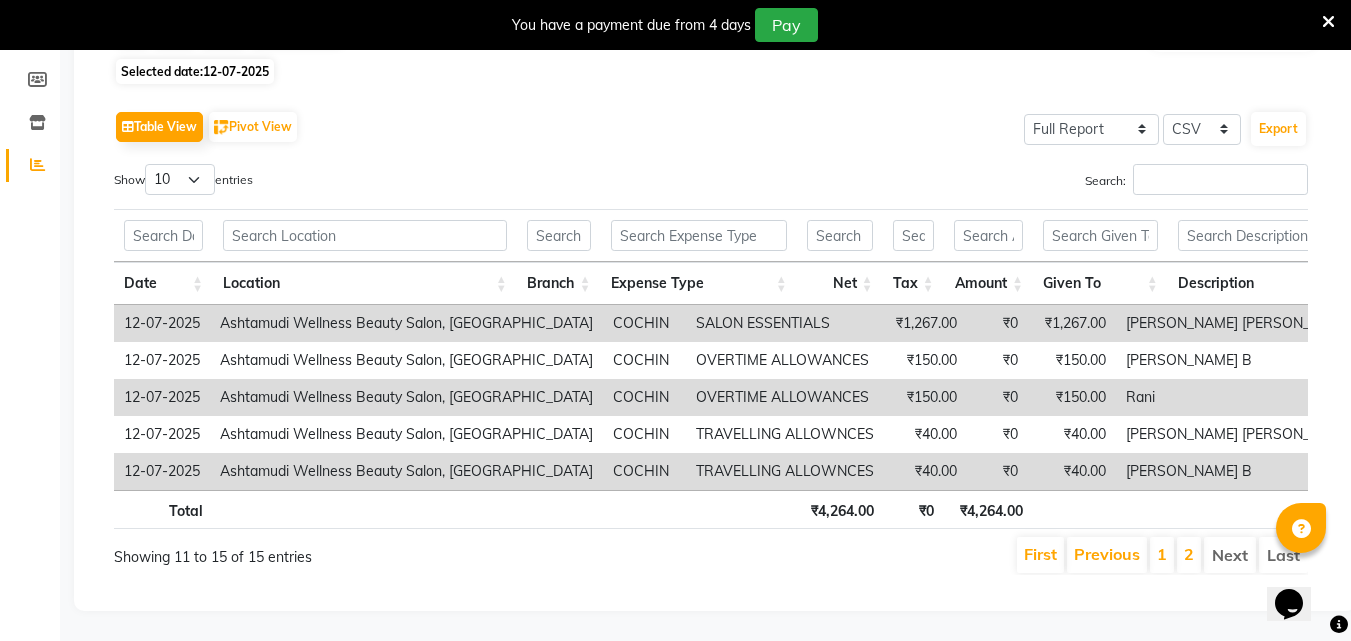 scroll, scrollTop: 0, scrollLeft: 0, axis: both 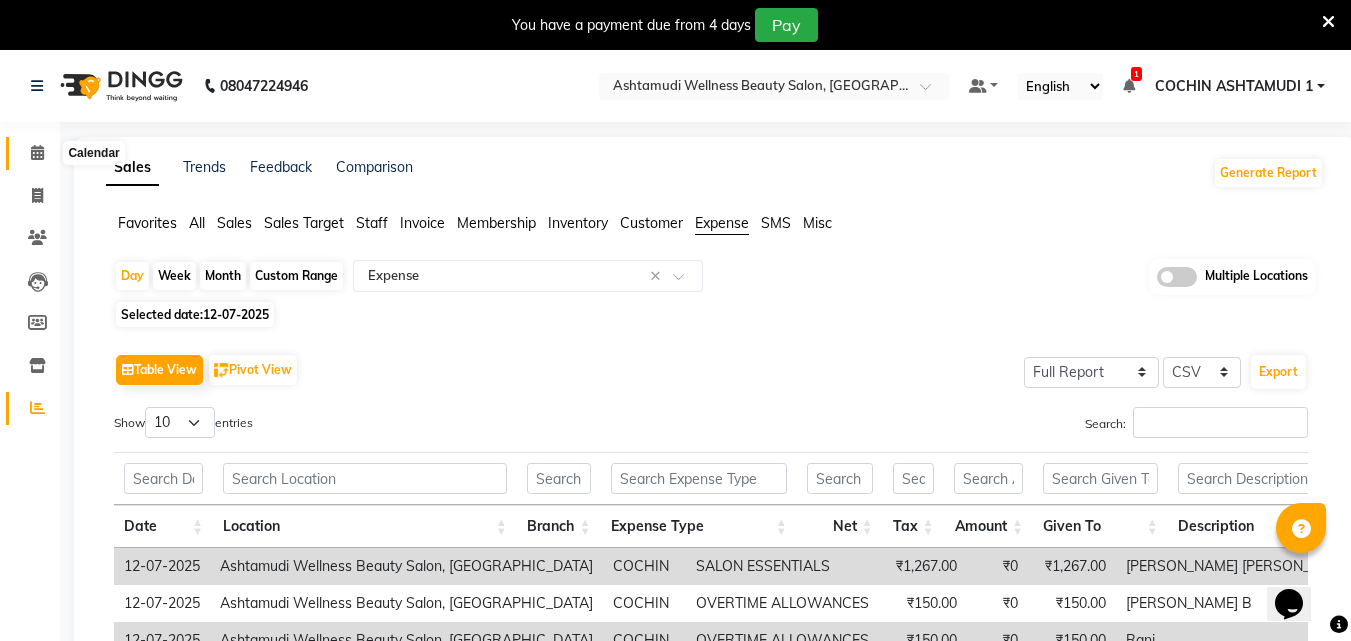 click 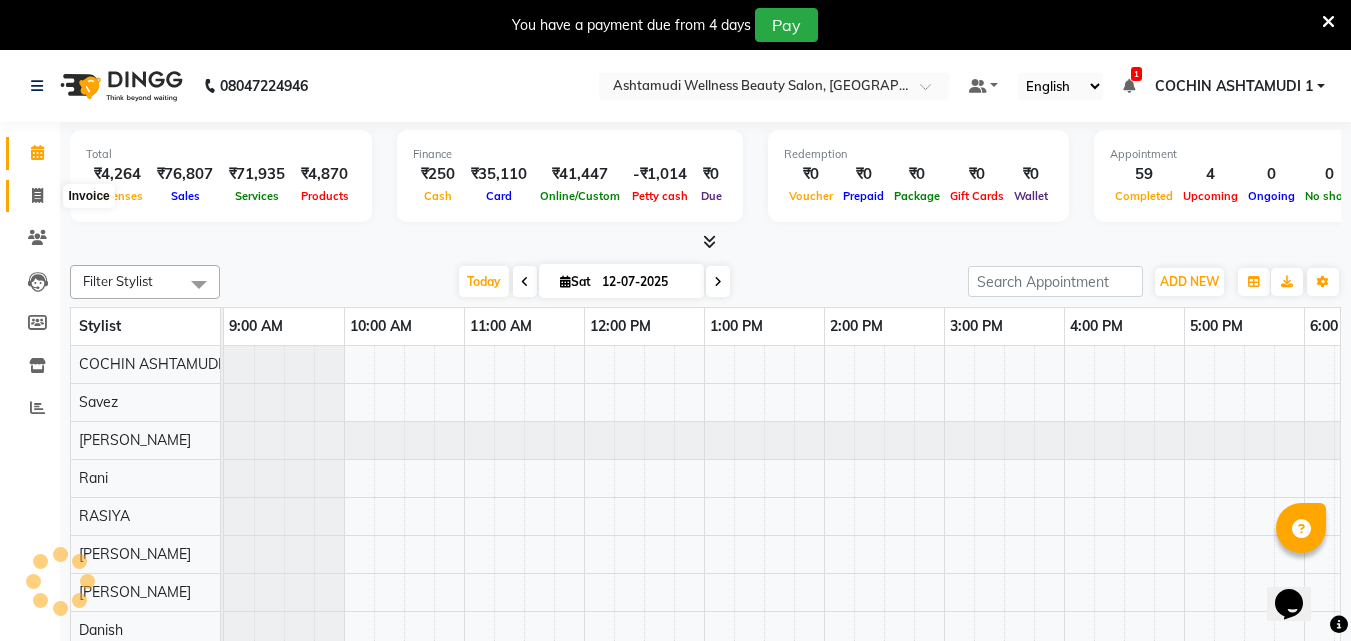 scroll, scrollTop: 0, scrollLeft: 0, axis: both 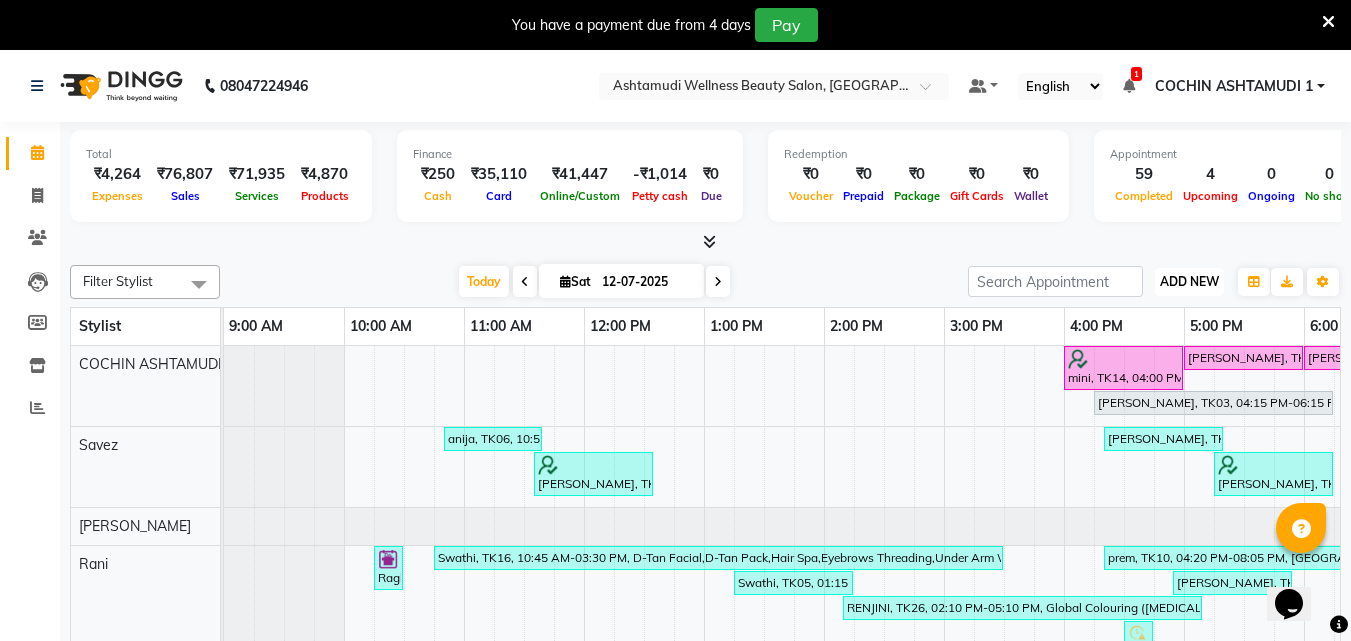 click on "ADD NEW" at bounding box center [1189, 281] 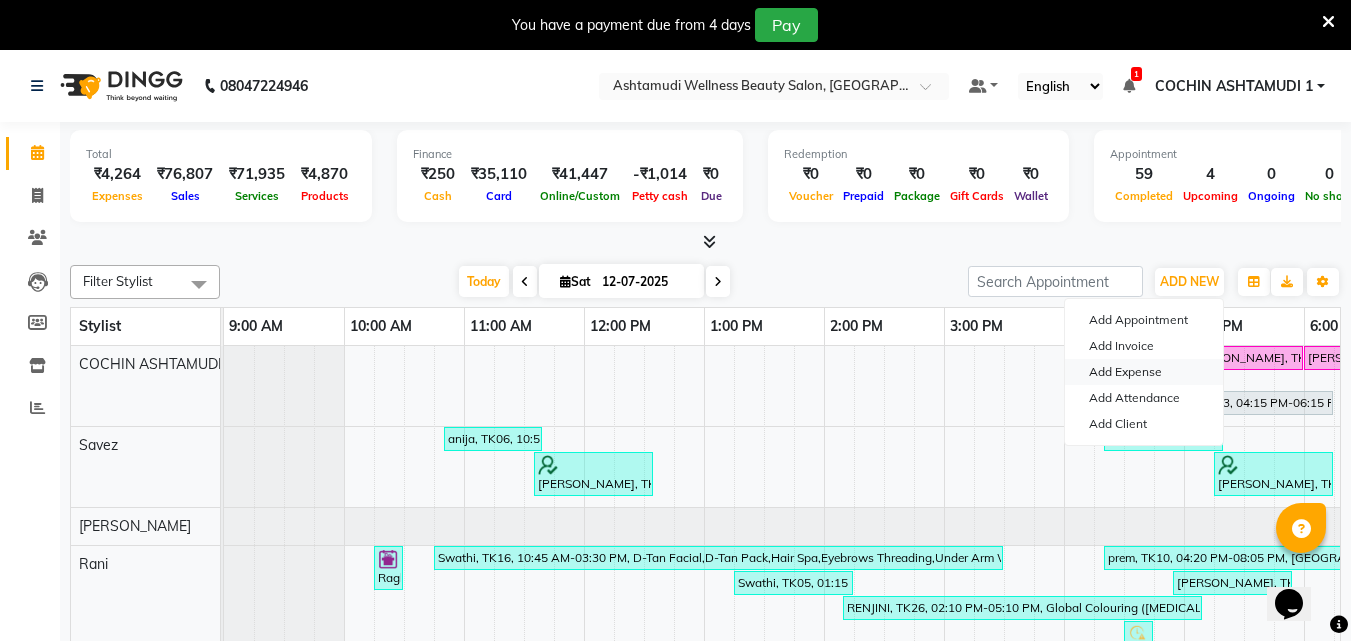 click on "Add Expense" at bounding box center (1144, 372) 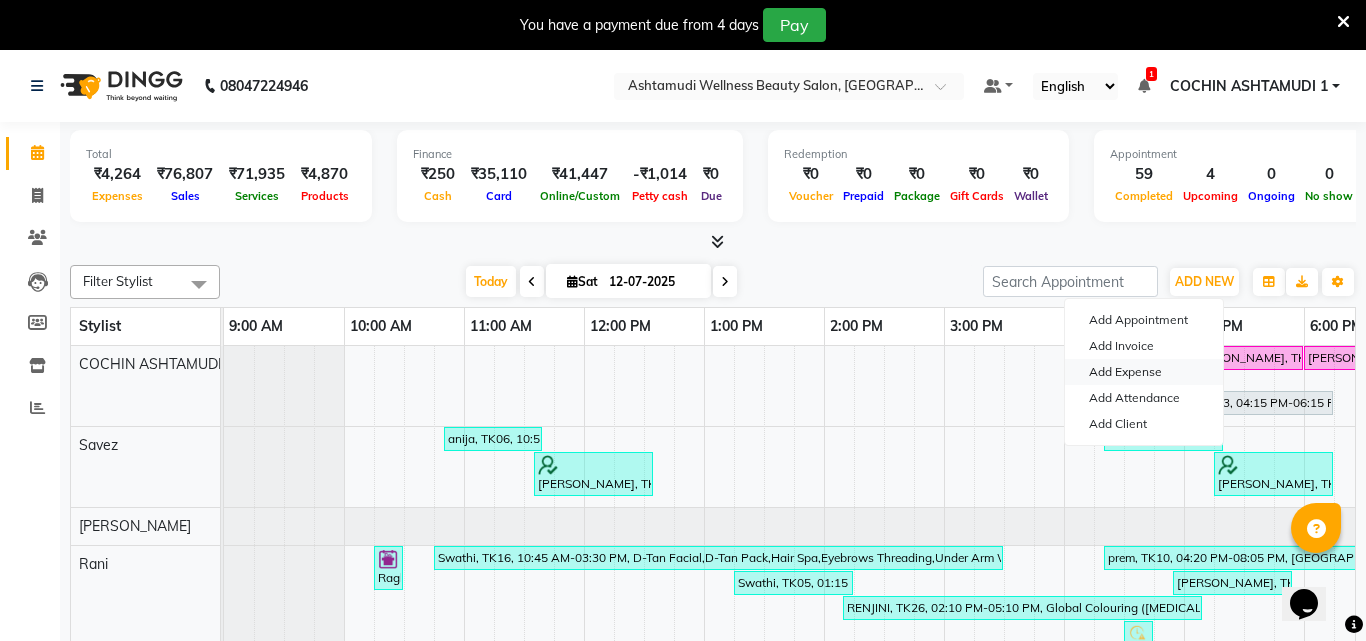select on "1" 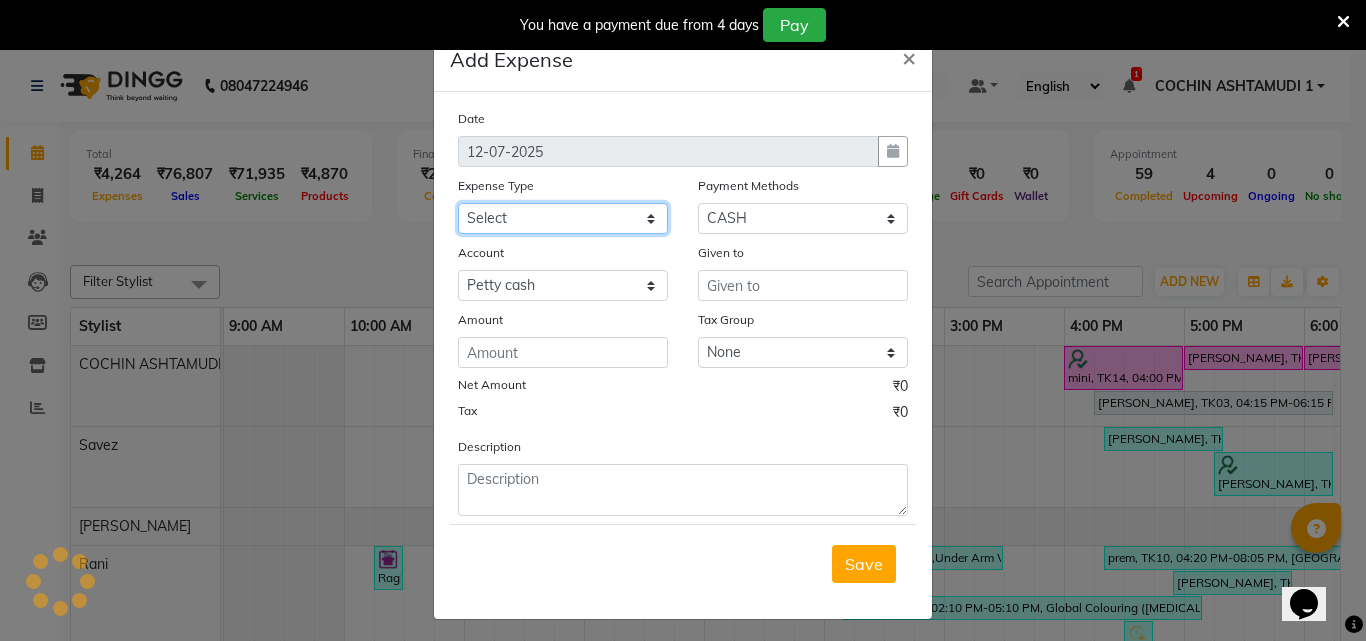 click on "Select ACCOMODATION EXPENSES ADVERTISEMENT SALES PROMOTIONAL EXPENSES Bonus BRIDAL ACCESSORIES REFUND BRIDAL COMMISSION BRIDAL FOOD BRIDAL INCENTIVES BRIDAL ORNAMENTS REFUND BRIDAL TA CASH DEPOSIT RAK BANK COMPUTER ACCESSORIES MOBILE PHONE Donation and Charity Expenses ELECTRICITY CHARGES ELECTRONICS FITTINGS Event Expense FISH FOOD EXPENSES FOOD REFRESHMENT FOR CLIENTS FOOD REFRESHMENT FOR STAFFS Freight And Forwarding Charges FUEL FOR GENERATOR FURNITURE AND EQUIPMENTS Gifts for Clients GIFTS FOR STAFFS GOKULAM CHITS HOSTEL RENT LAUNDRY EXPENSES LICENSE OTHER FEES LOADING UNLOADING CHARGES Medical Expenses MEHNDI PAYMENTS MISCELLANEOUS EXPENSES NEWSPAPER PERIODICALS Ornaments Maintenance Expense OVERTIME ALLOWANCES Payment For Pest Control Perfomance based incentives POSTAGE COURIER CHARGES Printing PRINTING STATIONERY EXPENSES PROFESSIONAL TAX REPAIRS MAINTENANCE ROUND OFF Salary SALARY ADVANCE Sales Incentives Membership Card SALES INCENTIVES PRODUCT SALES INCENTIVES SERVICES SALON ESSENTIALS SALON RENT" 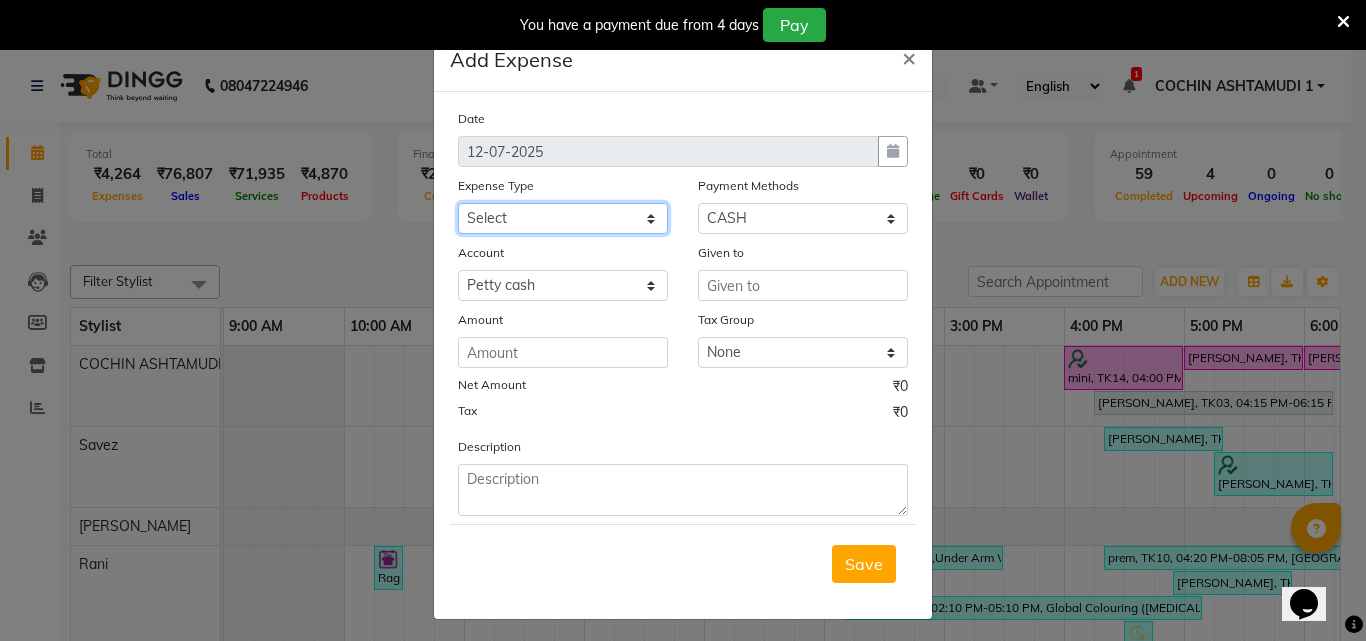 select on "6187" 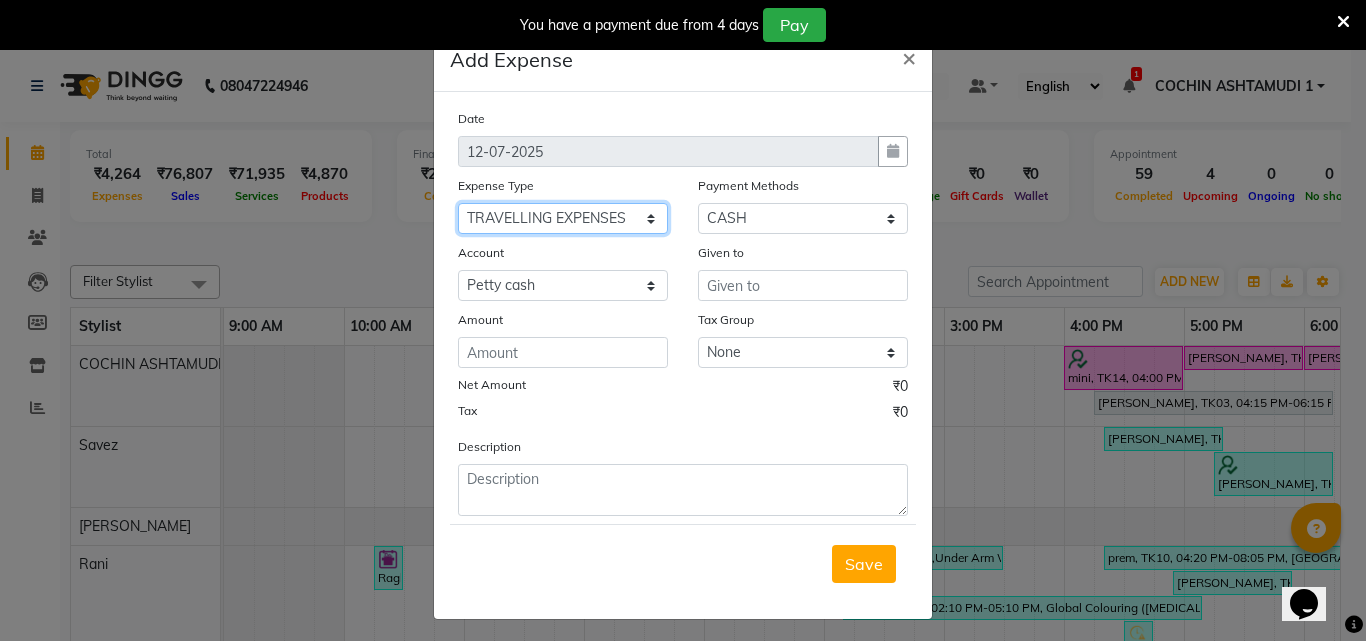 click on "Select ACCOMODATION EXPENSES ADVERTISEMENT SALES PROMOTIONAL EXPENSES Bonus BRIDAL ACCESSORIES REFUND BRIDAL COMMISSION BRIDAL FOOD BRIDAL INCENTIVES BRIDAL ORNAMENTS REFUND BRIDAL TA CASH DEPOSIT RAK BANK COMPUTER ACCESSORIES MOBILE PHONE Donation and Charity Expenses ELECTRICITY CHARGES ELECTRONICS FITTINGS Event Expense FISH FOOD EXPENSES FOOD REFRESHMENT FOR CLIENTS FOOD REFRESHMENT FOR STAFFS Freight And Forwarding Charges FUEL FOR GENERATOR FURNITURE AND EQUIPMENTS Gifts for Clients GIFTS FOR STAFFS GOKULAM CHITS HOSTEL RENT LAUNDRY EXPENSES LICENSE OTHER FEES LOADING UNLOADING CHARGES Medical Expenses MEHNDI PAYMENTS MISCELLANEOUS EXPENSES NEWSPAPER PERIODICALS Ornaments Maintenance Expense OVERTIME ALLOWANCES Payment For Pest Control Perfomance based incentives POSTAGE COURIER CHARGES Printing PRINTING STATIONERY EXPENSES PROFESSIONAL TAX REPAIRS MAINTENANCE ROUND OFF Salary SALARY ADVANCE Sales Incentives Membership Card SALES INCENTIVES PRODUCT SALES INCENTIVES SERVICES SALON ESSENTIALS SALON RENT" 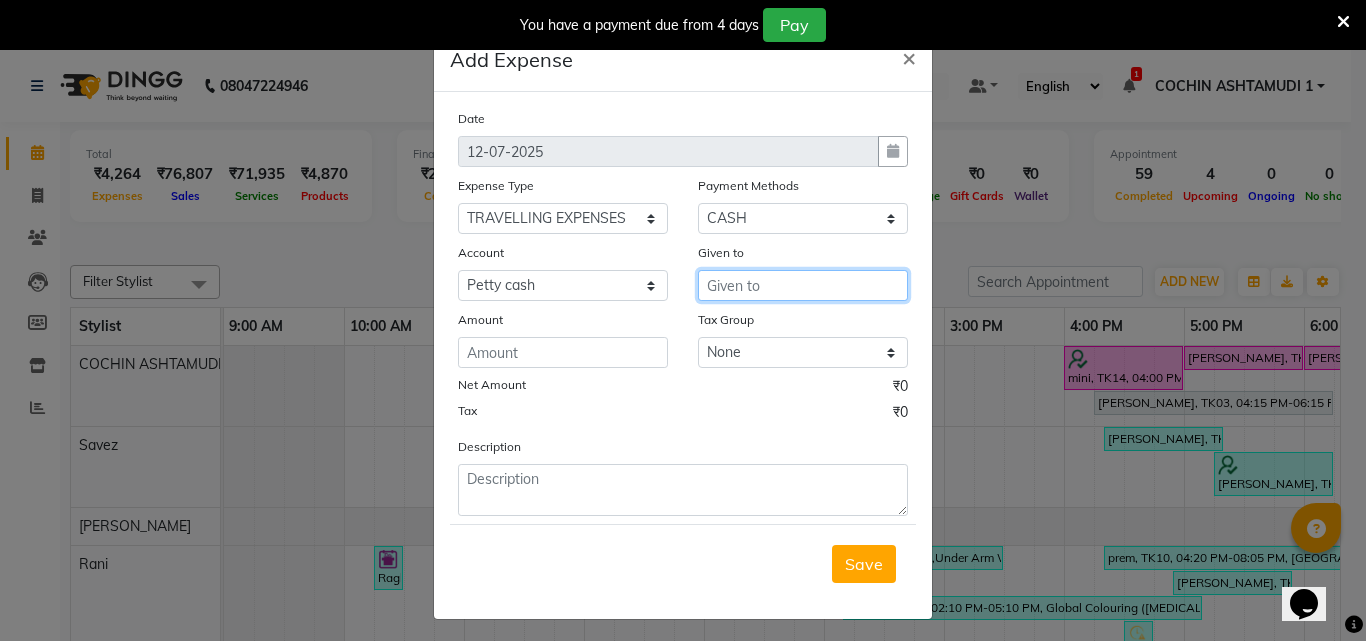 click at bounding box center (803, 285) 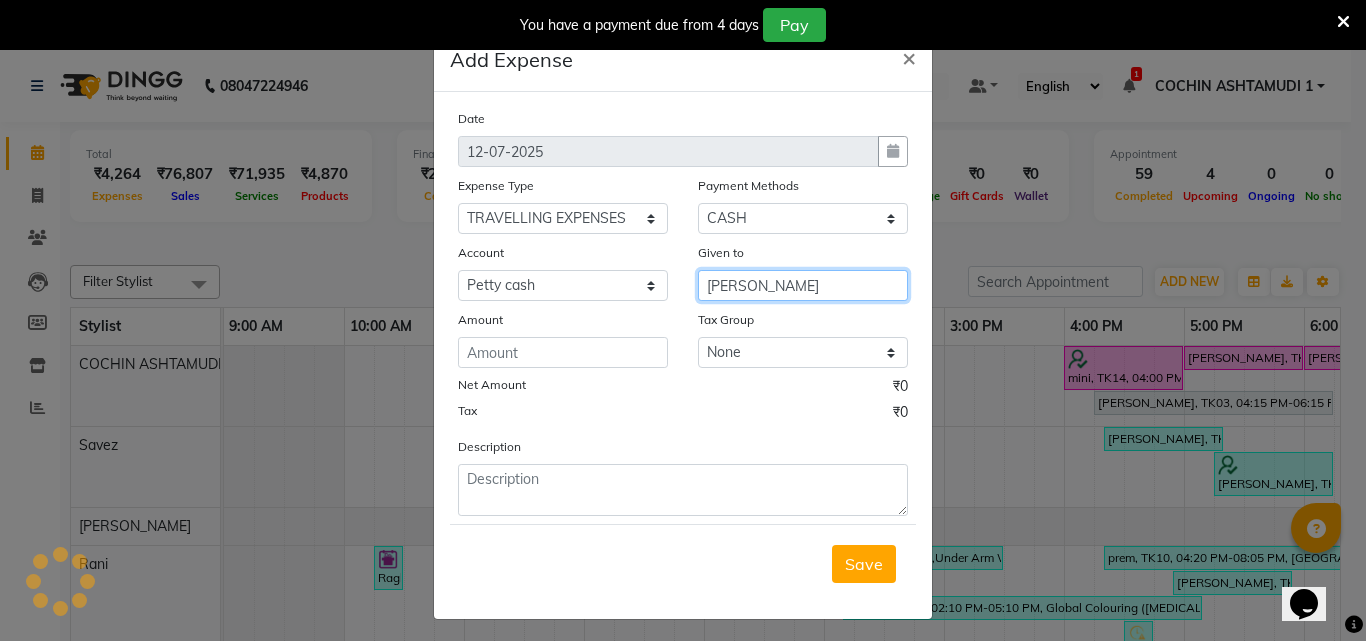 type on "[PERSON_NAME]" 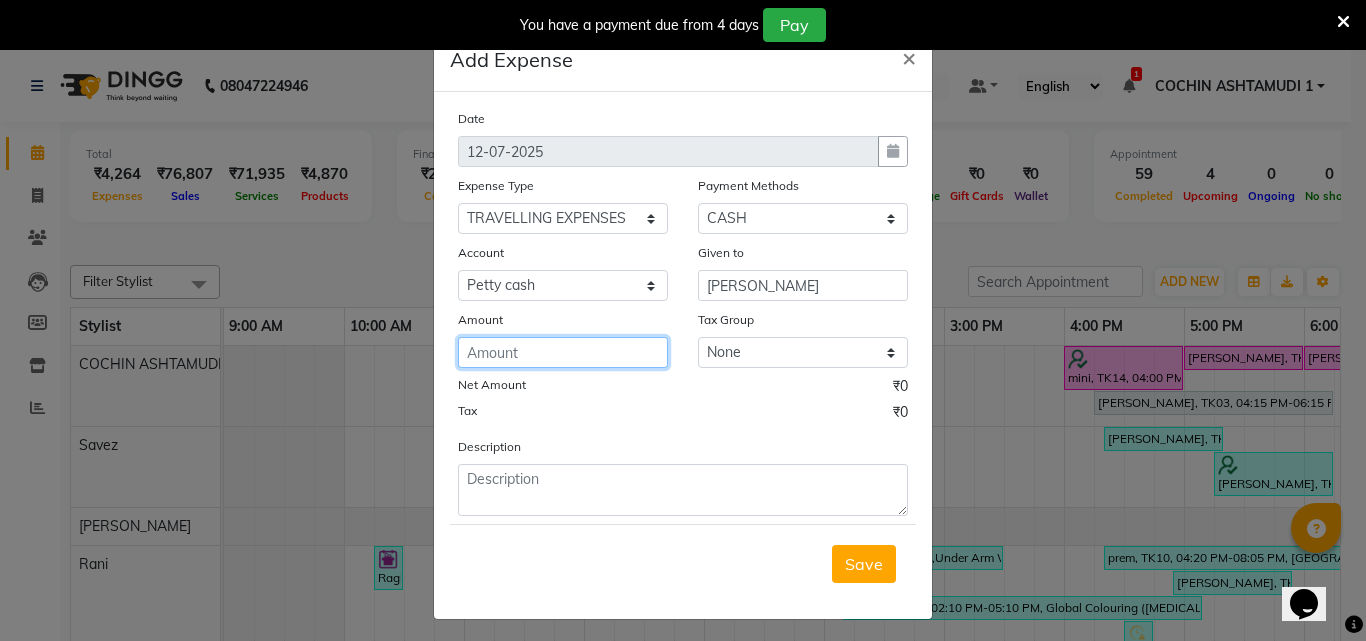 click 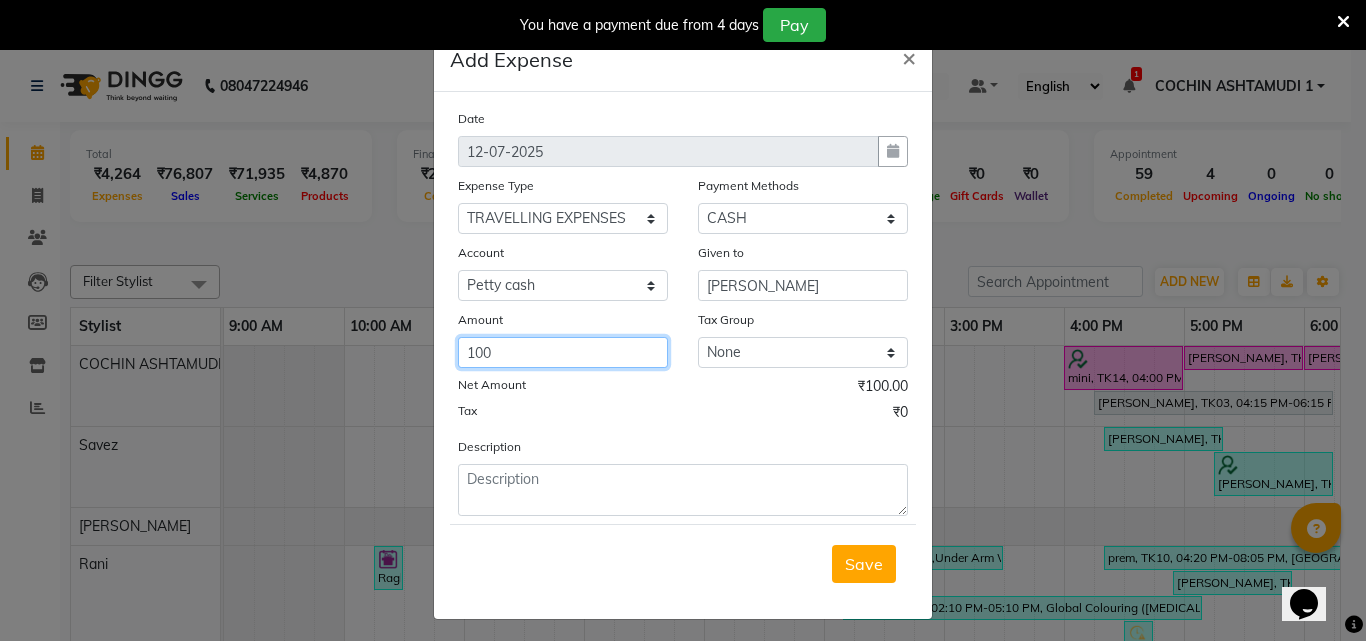 type on "100" 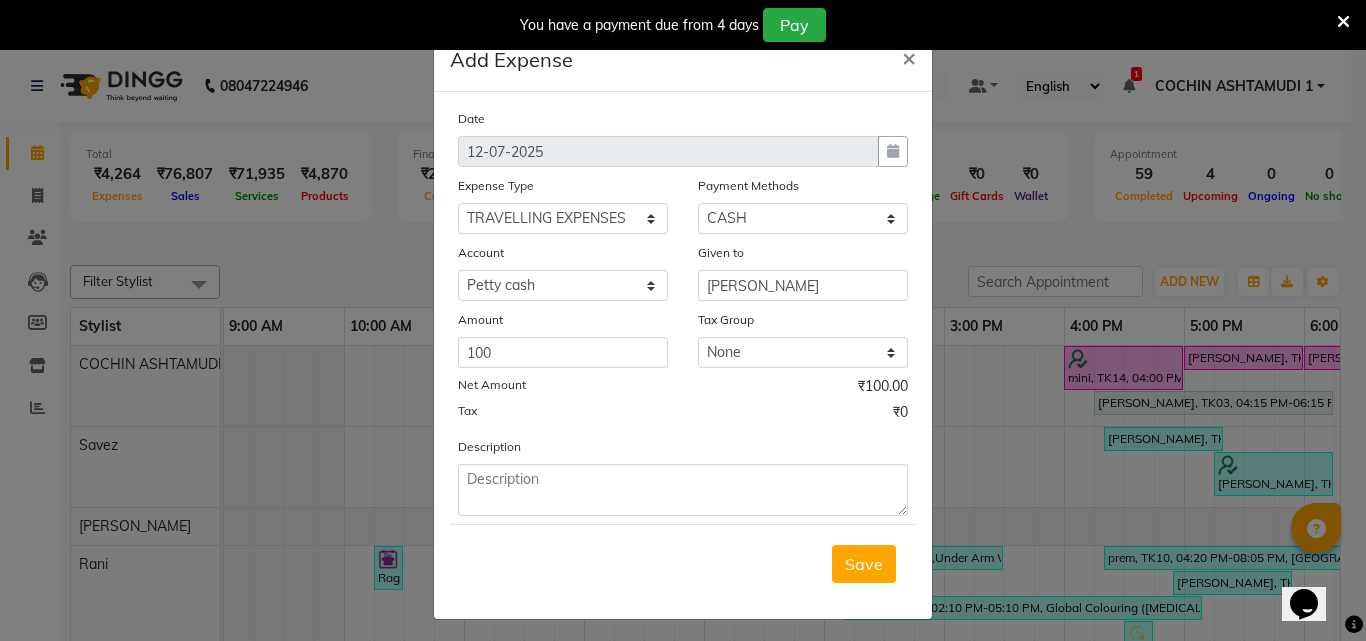 click on "Description" 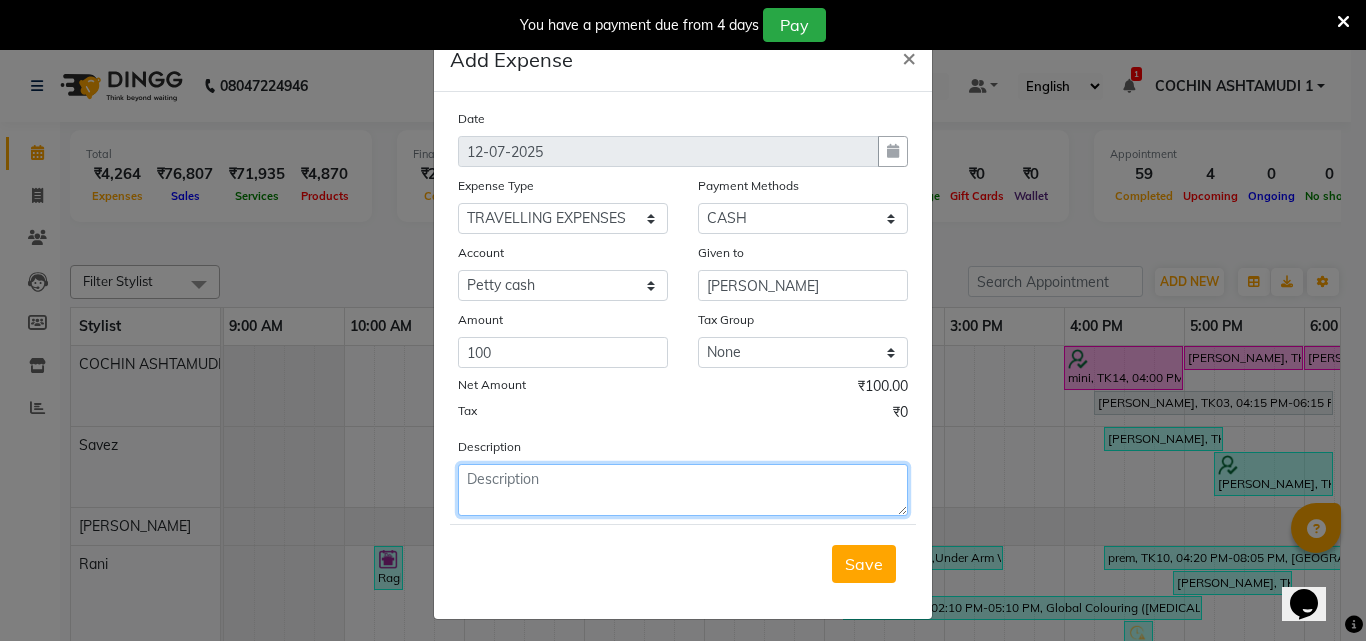 click 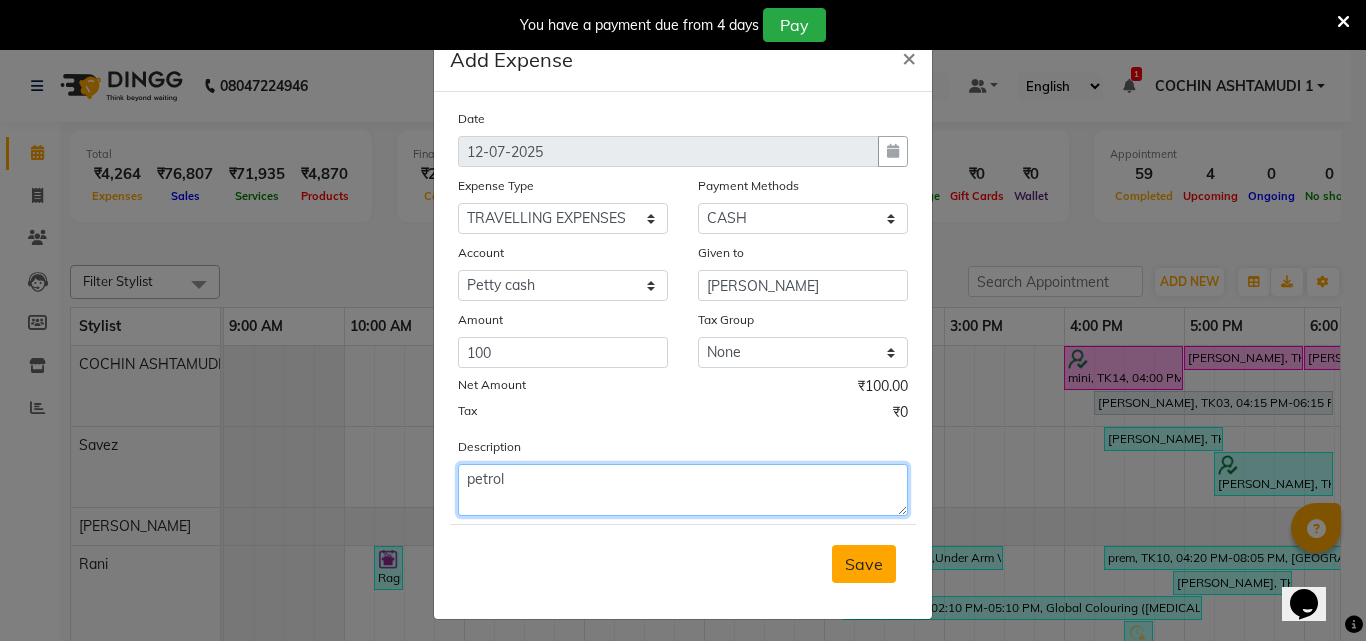 type on "petrol" 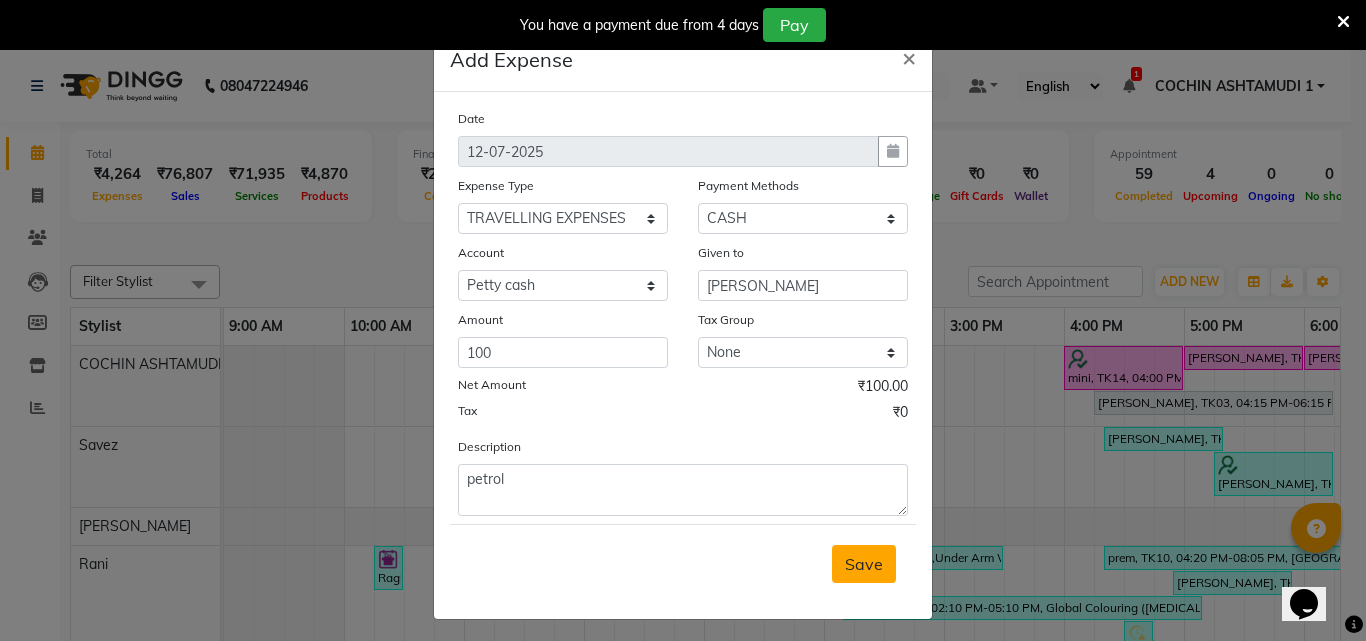 click on "Save" at bounding box center [864, 564] 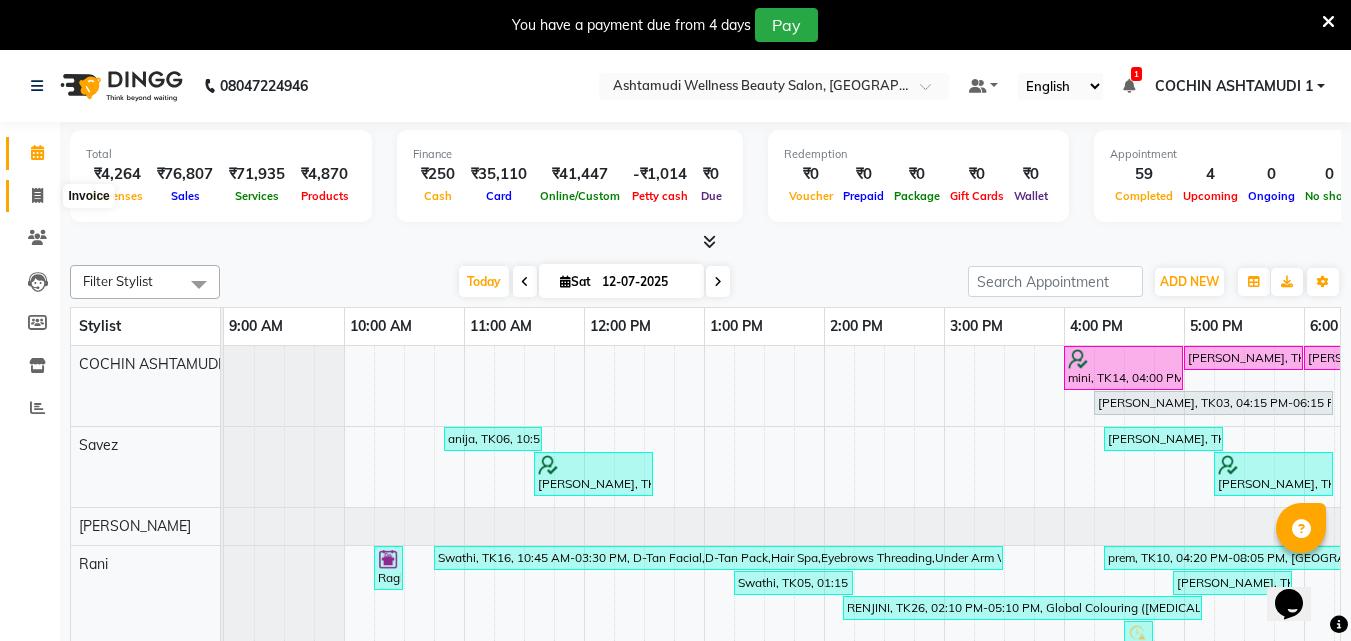 click 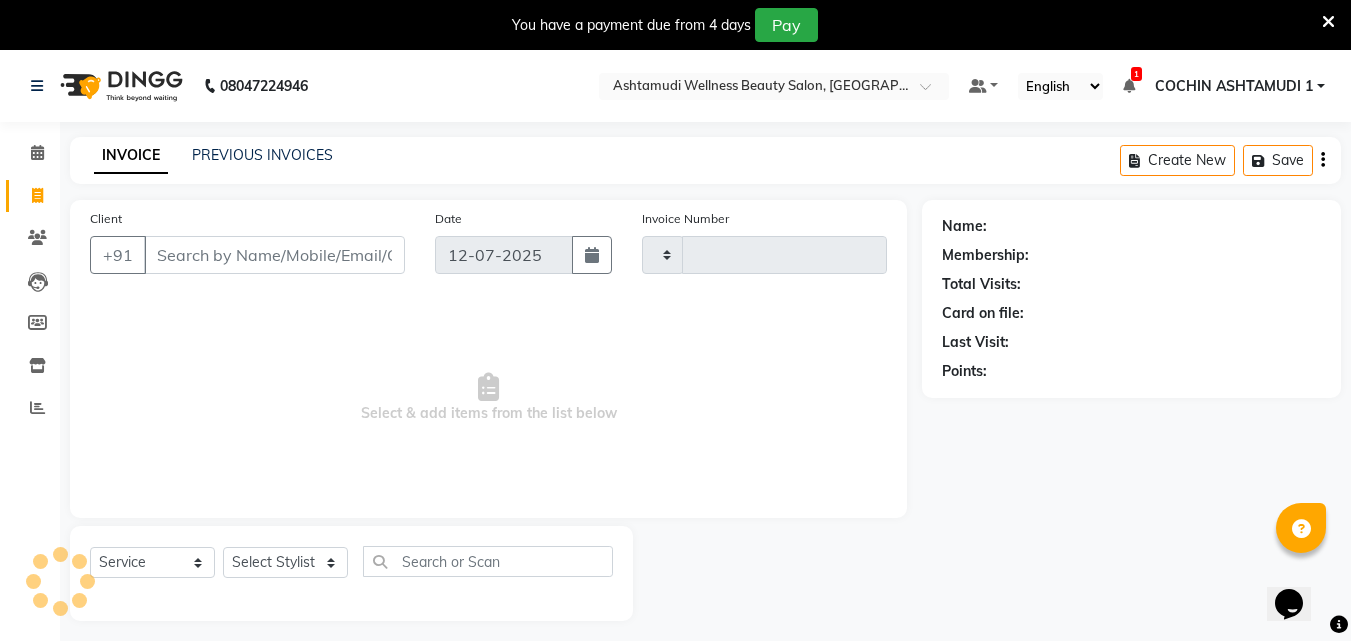 type on "3060" 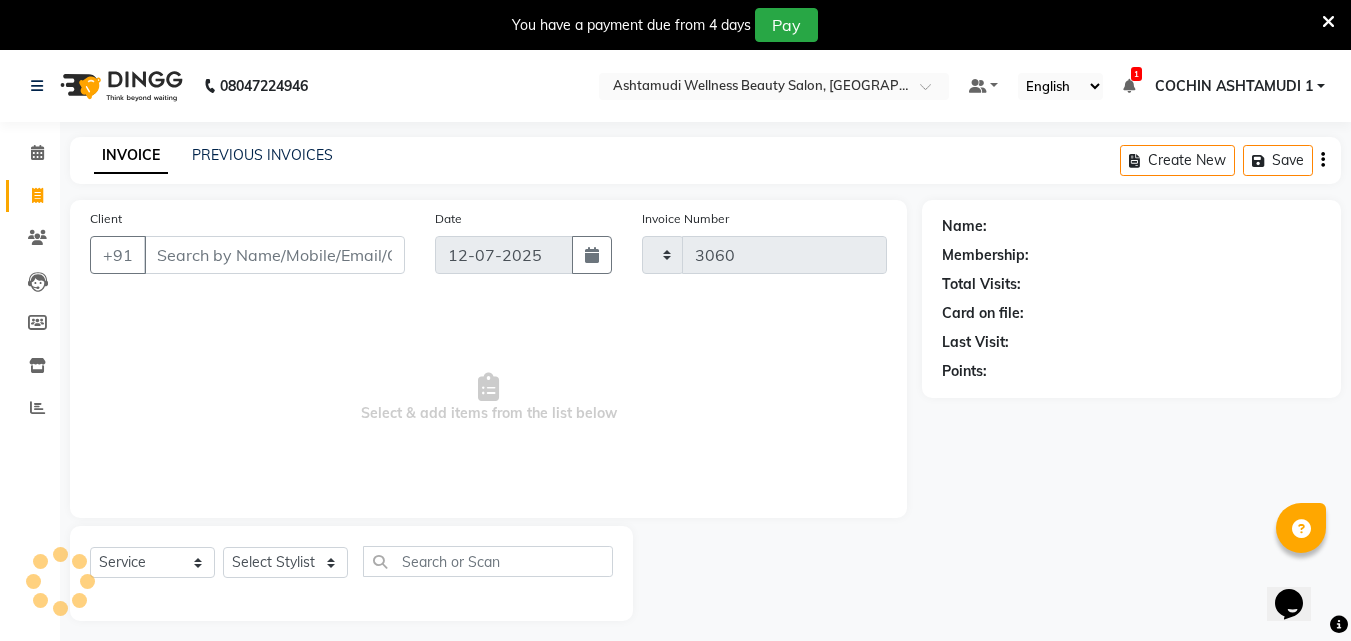 select on "4632" 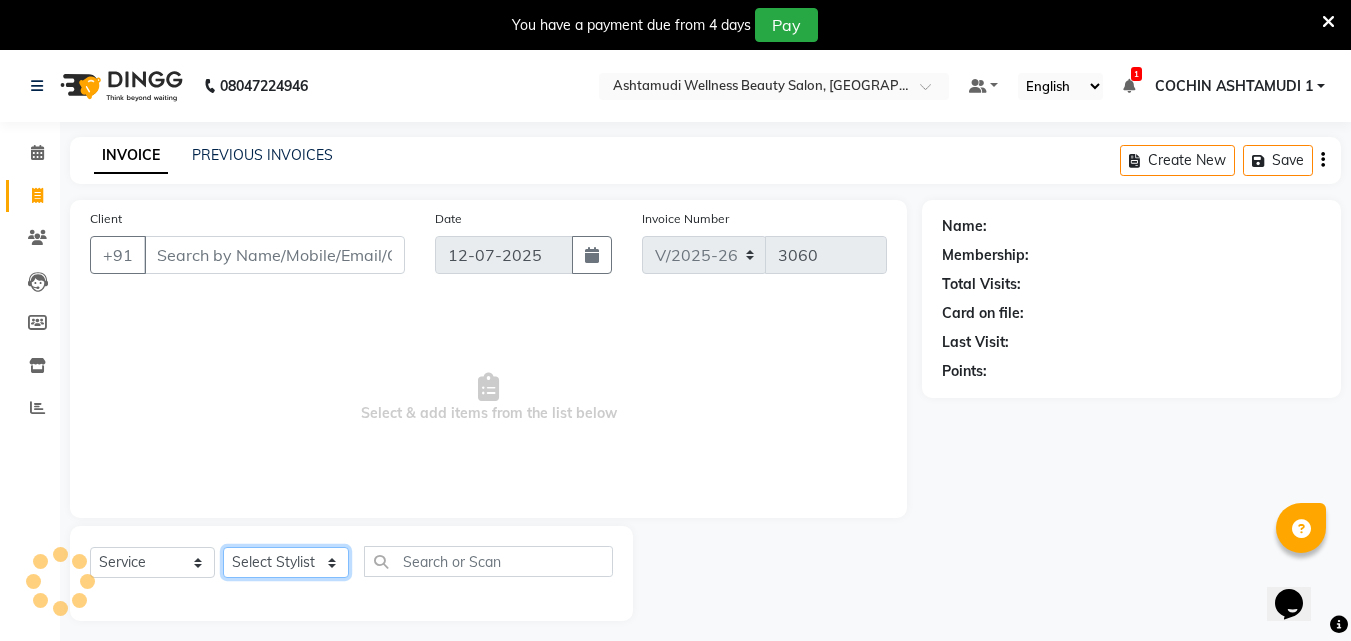 click on "Select Stylist Abhirami S Afsha [PERSON_NAME] B [PERSON_NAME] COCHIN ASHTAMUDI Danish [PERSON_NAME] [PERSON_NAME] [PERSON_NAME] [PERSON_NAME] [PERSON_NAME]  [PERSON_NAME] [PERSON_NAME]" 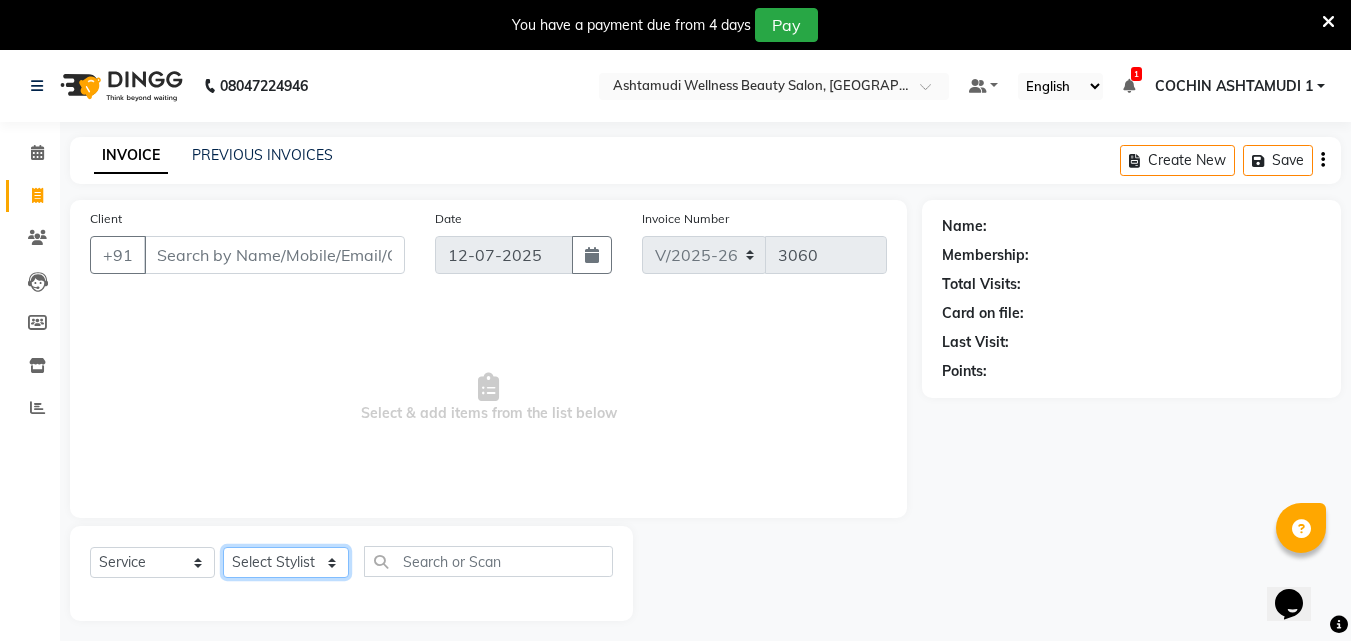 select on "45927" 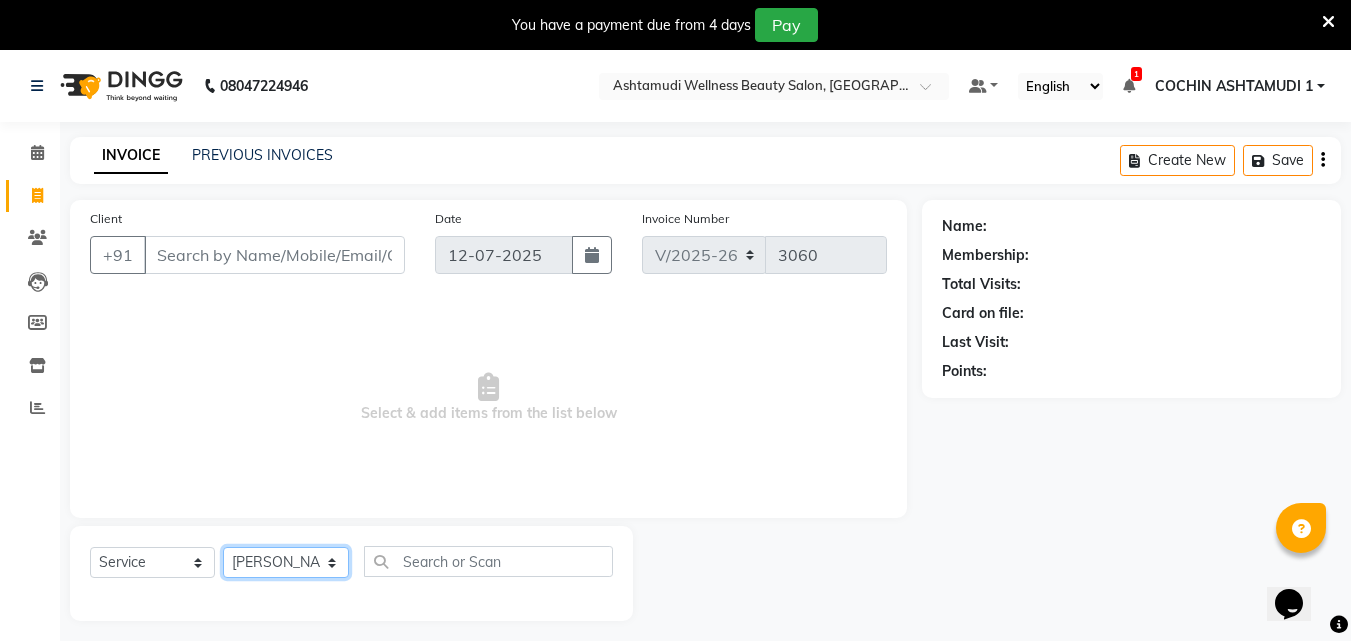 click on "Select Stylist Abhirami S Afsha [PERSON_NAME] B [PERSON_NAME] COCHIN ASHTAMUDI Danish [PERSON_NAME] [PERSON_NAME] [PERSON_NAME] [PERSON_NAME] [PERSON_NAME]  [PERSON_NAME] [PERSON_NAME]" 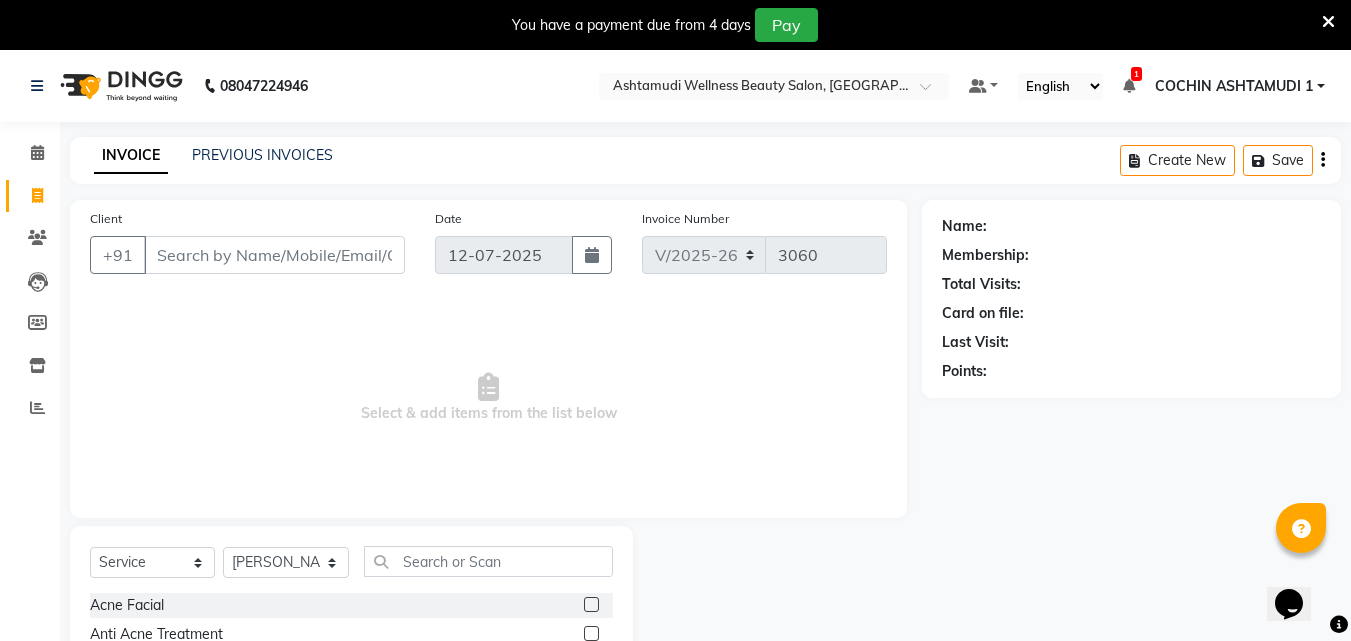 click on "Select  Service  Product  Membership  Package Voucher Prepaid Gift Card  Select Stylist Abhirami S [PERSON_NAME] B [PERSON_NAME] COCHIN ASHTAMUDI Danish [PERSON_NAME] [PERSON_NAME] [PERSON_NAME] [PERSON_NAME] [PERSON_NAME]  [PERSON_NAME] [PERSON_NAME]" 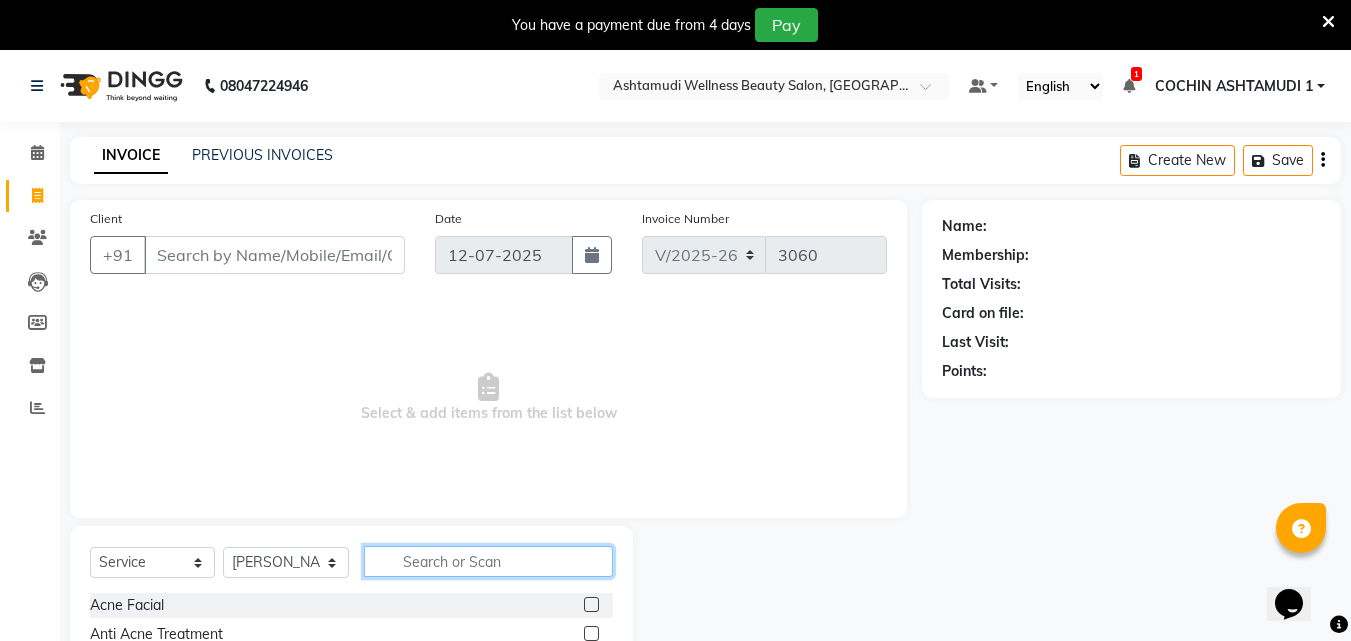 click 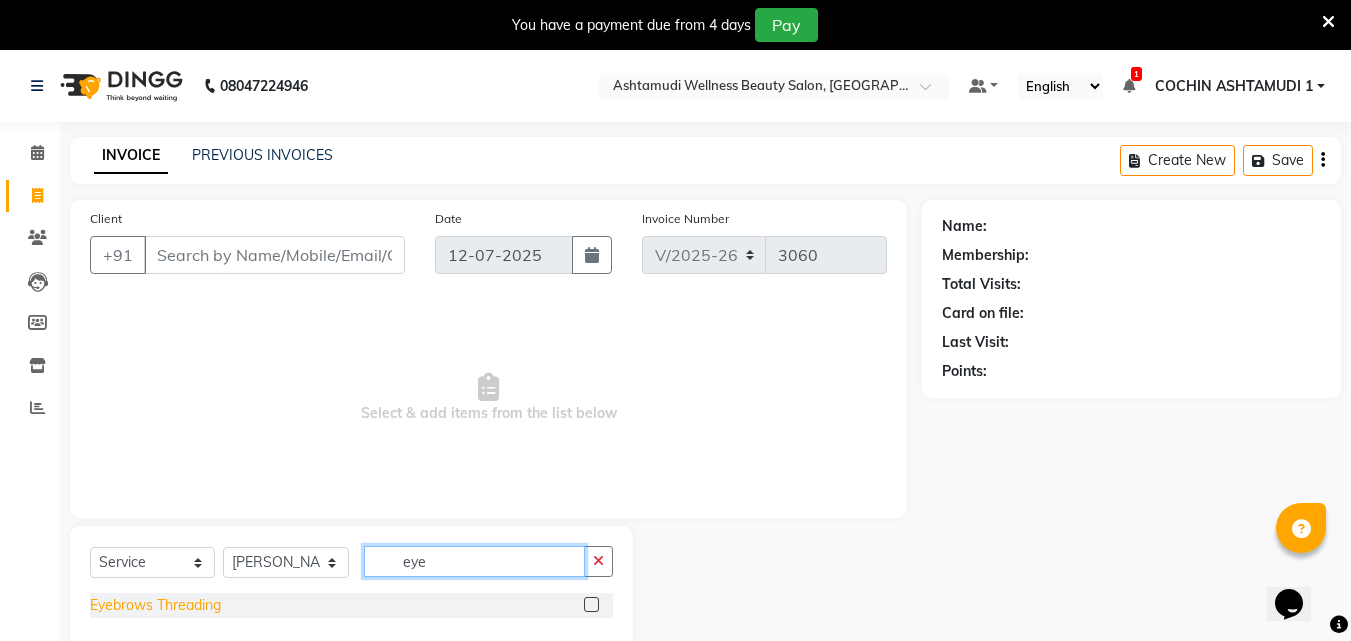 type on "eye" 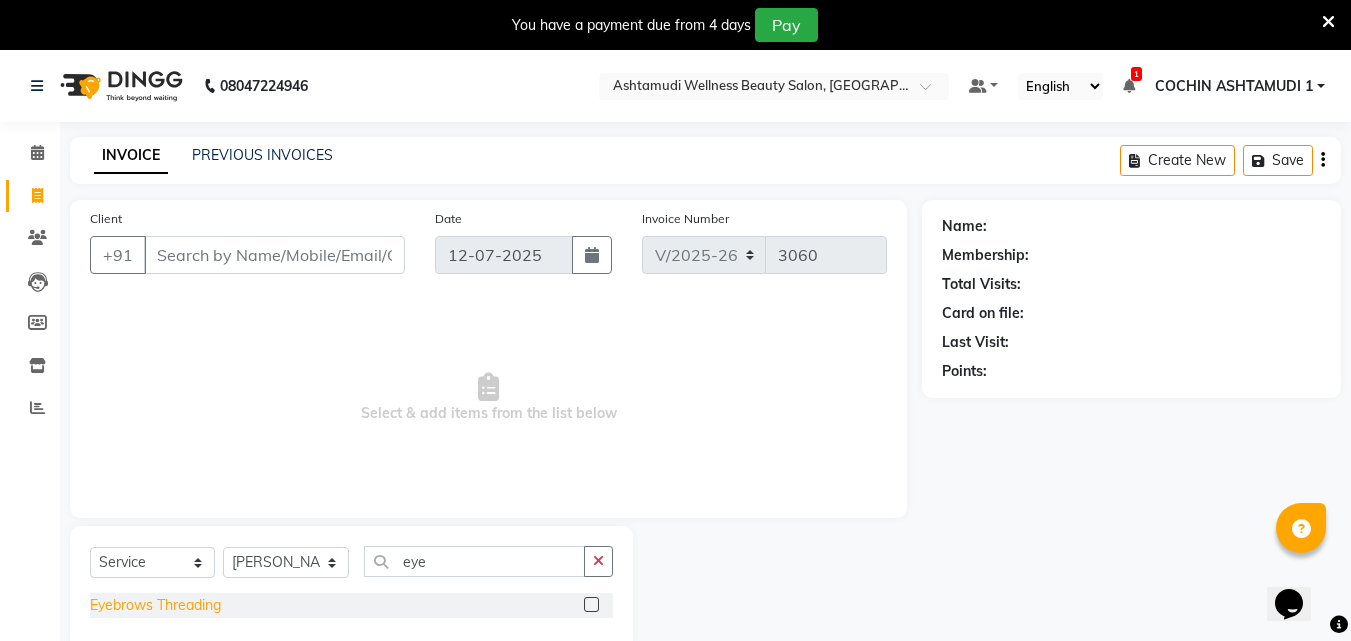 click on "Eyebrows Threading" 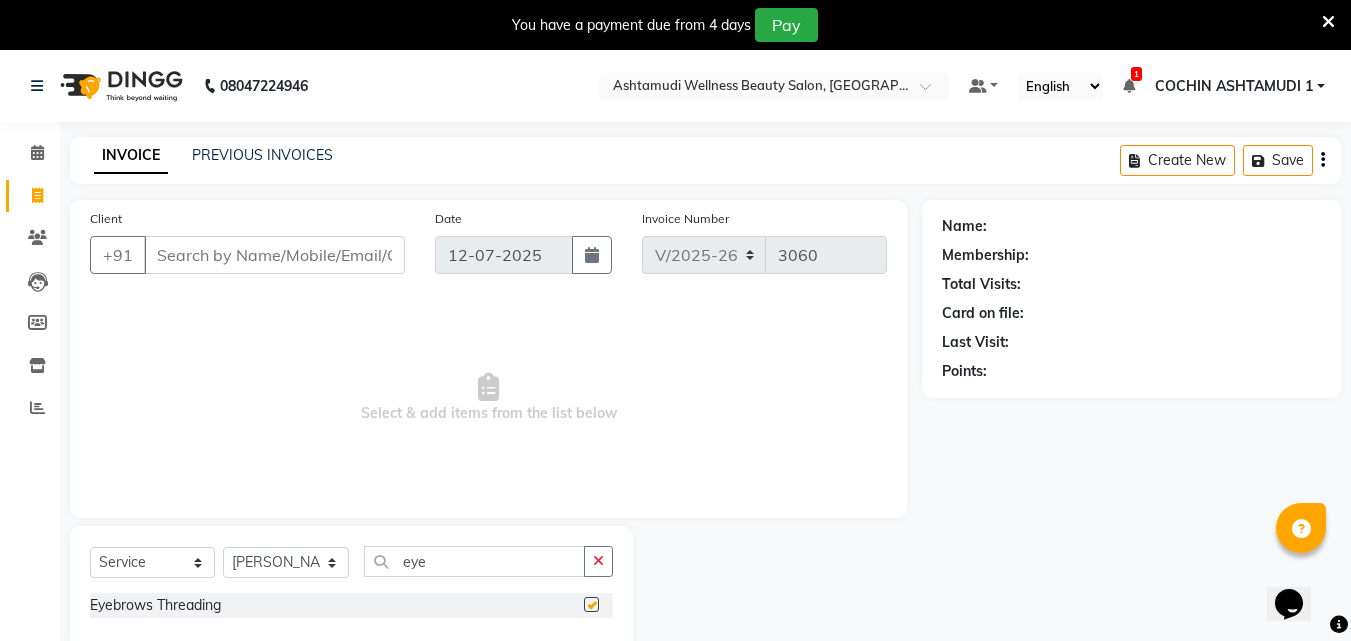 checkbox on "false" 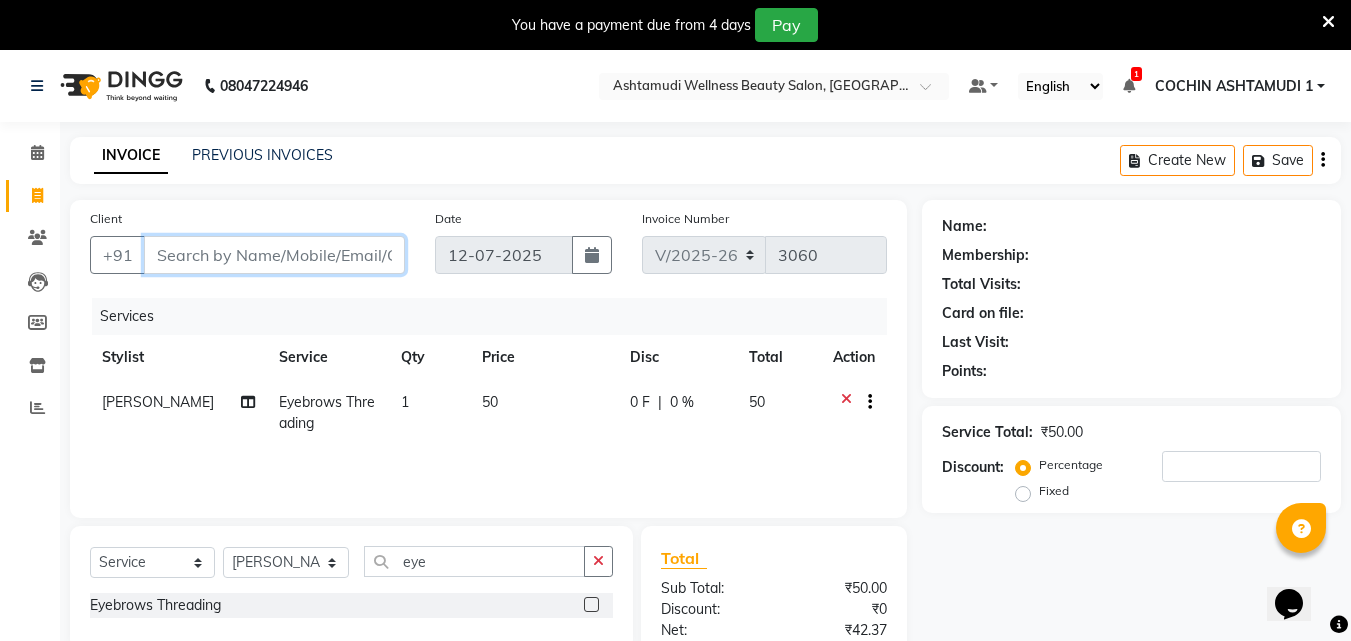 click on "Client" at bounding box center [274, 255] 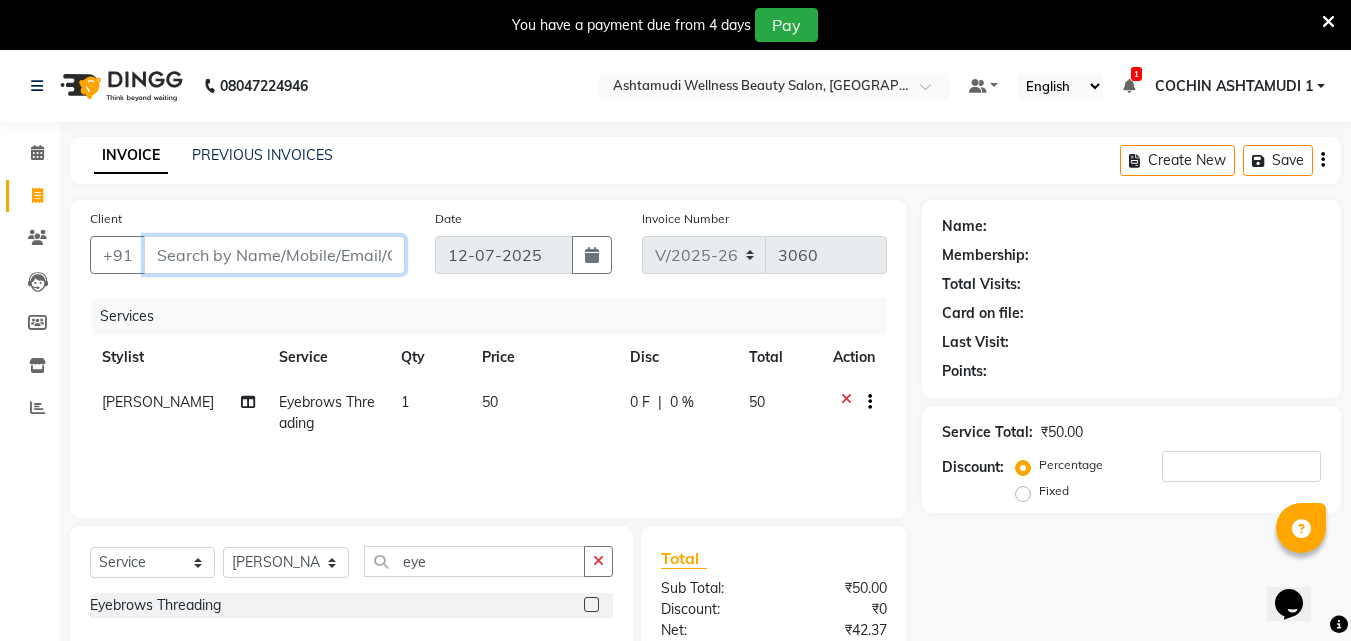type on "7" 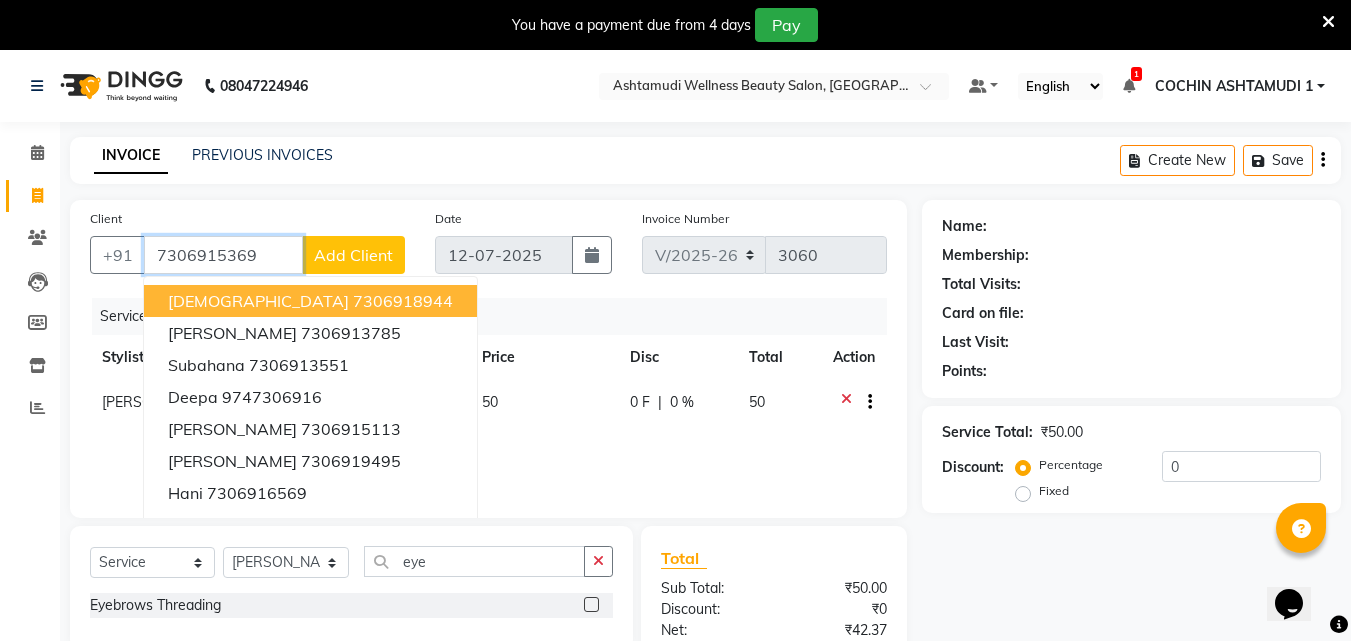 type on "7306915369" 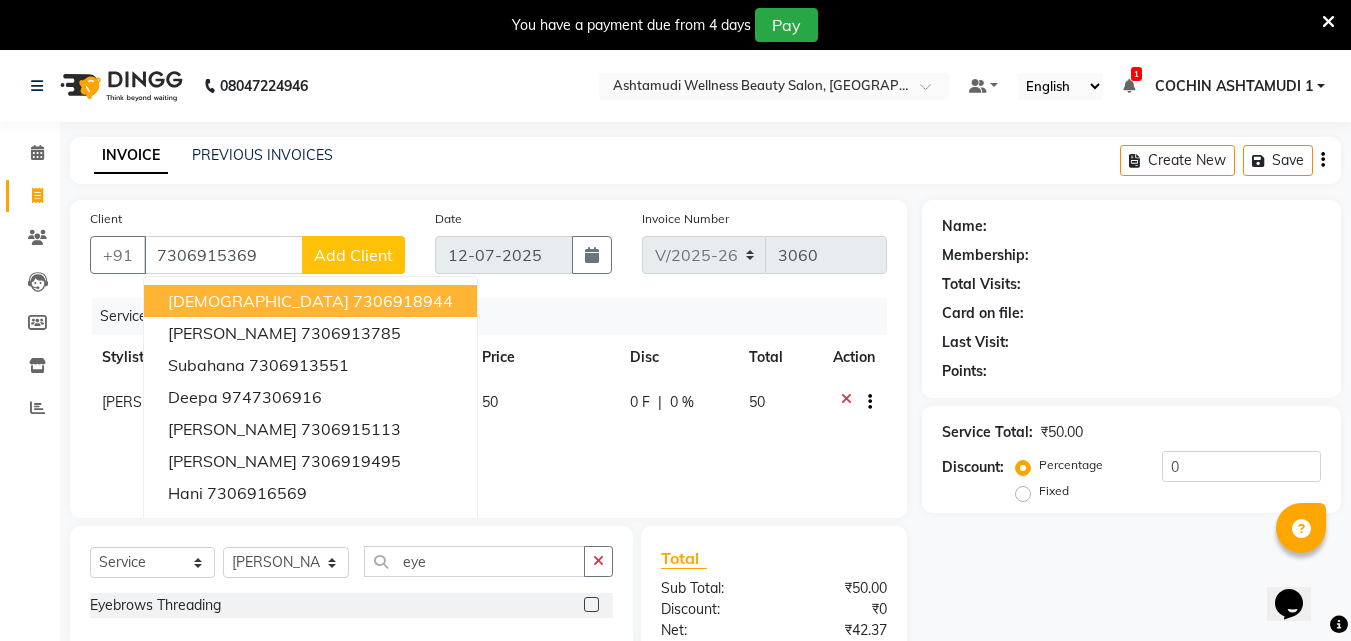 select on "1: Object" 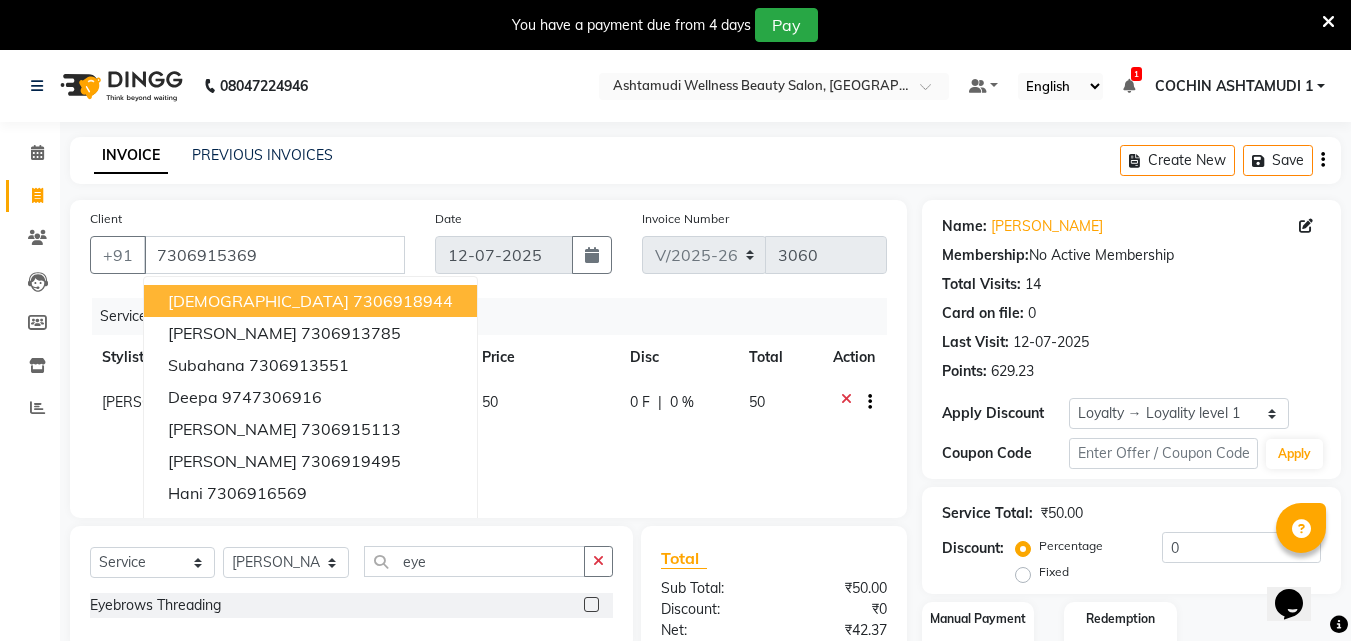 click on "Services" 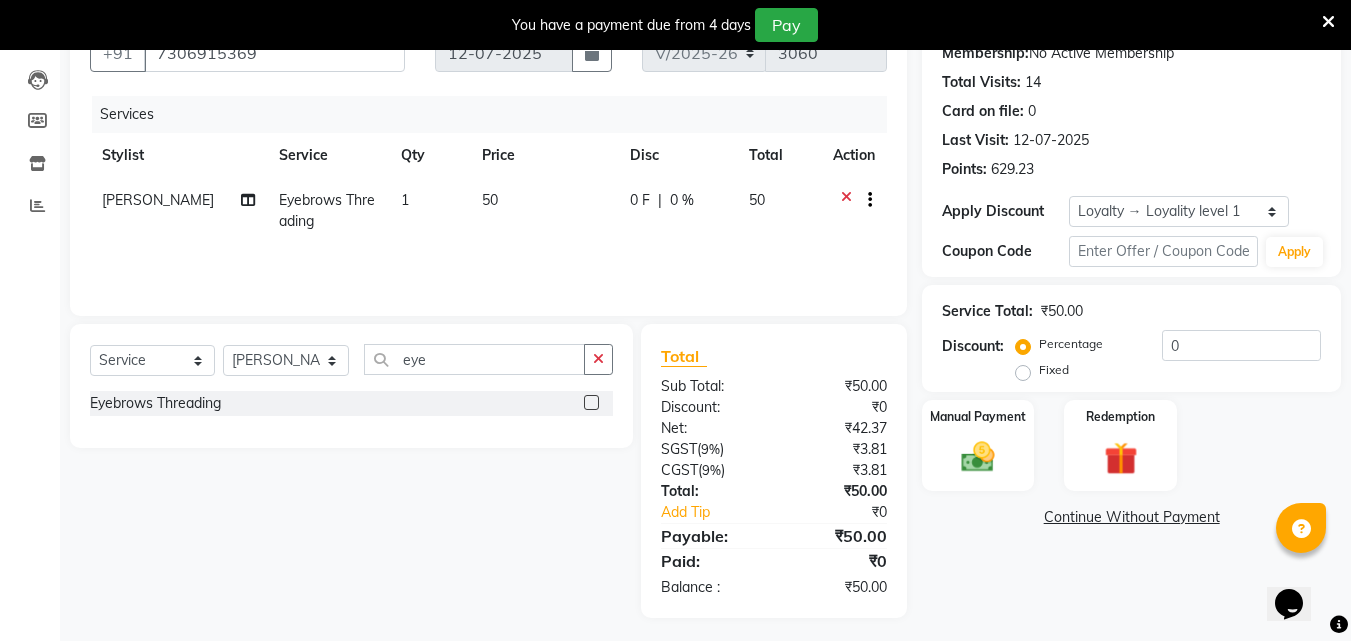 scroll, scrollTop: 209, scrollLeft: 0, axis: vertical 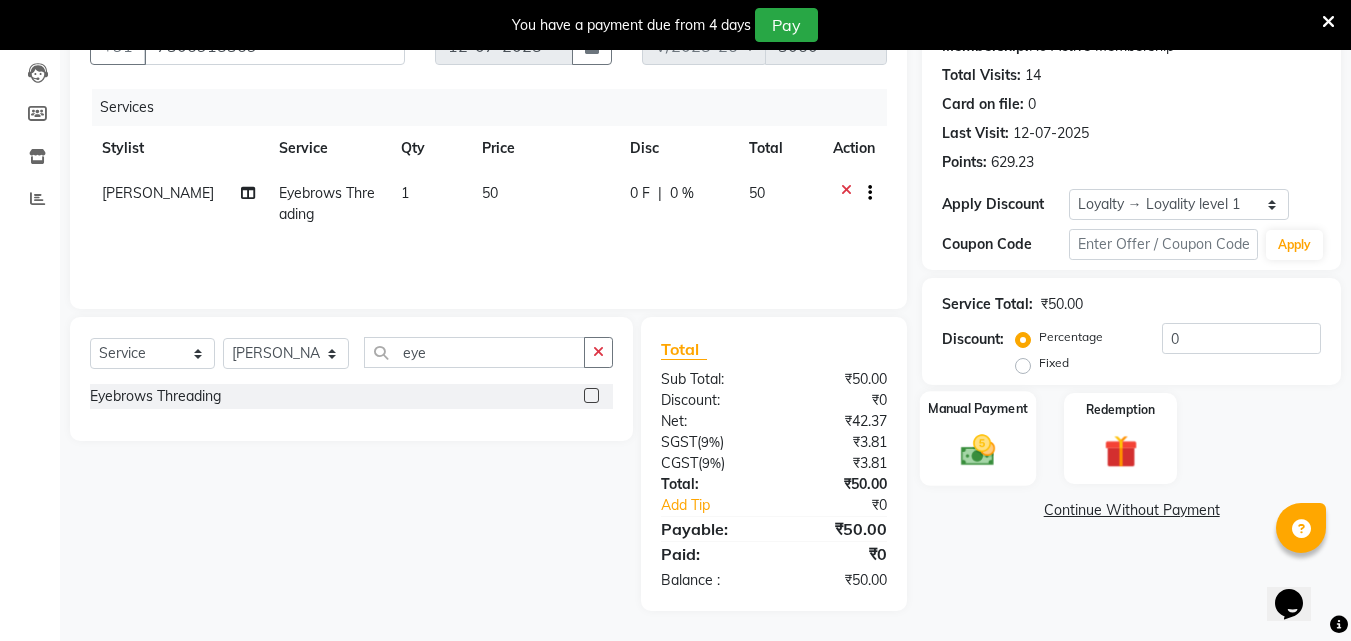 click 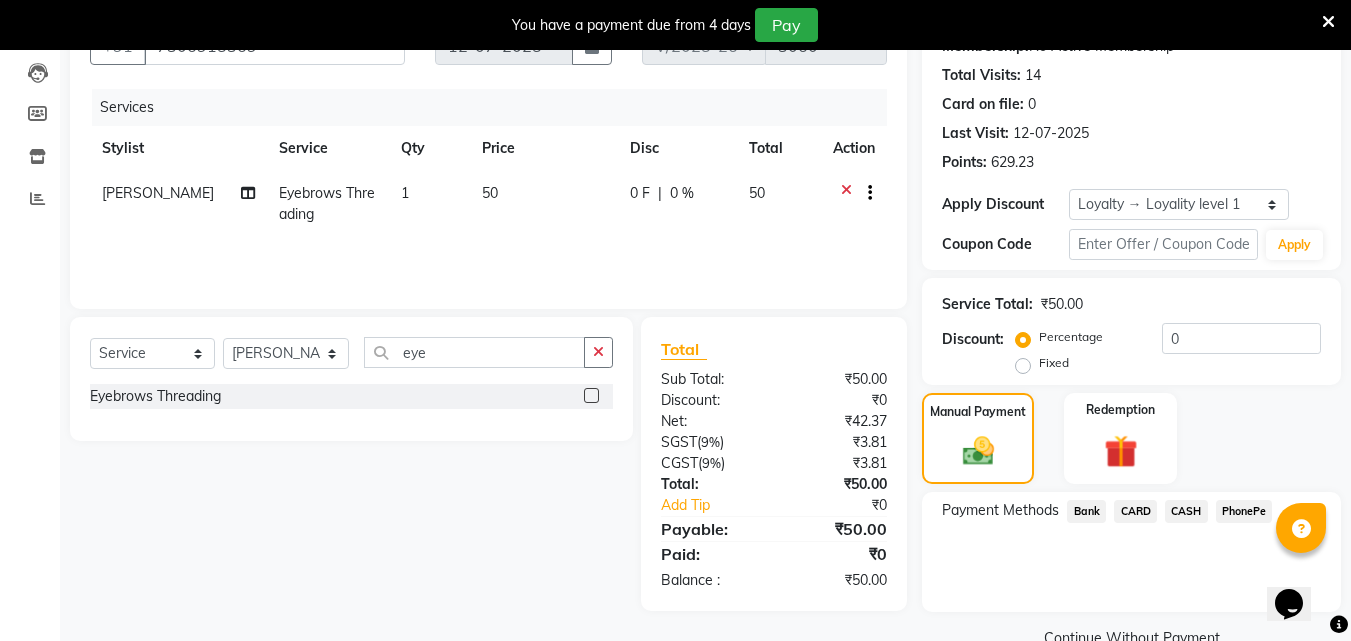 click on "PhonePe" 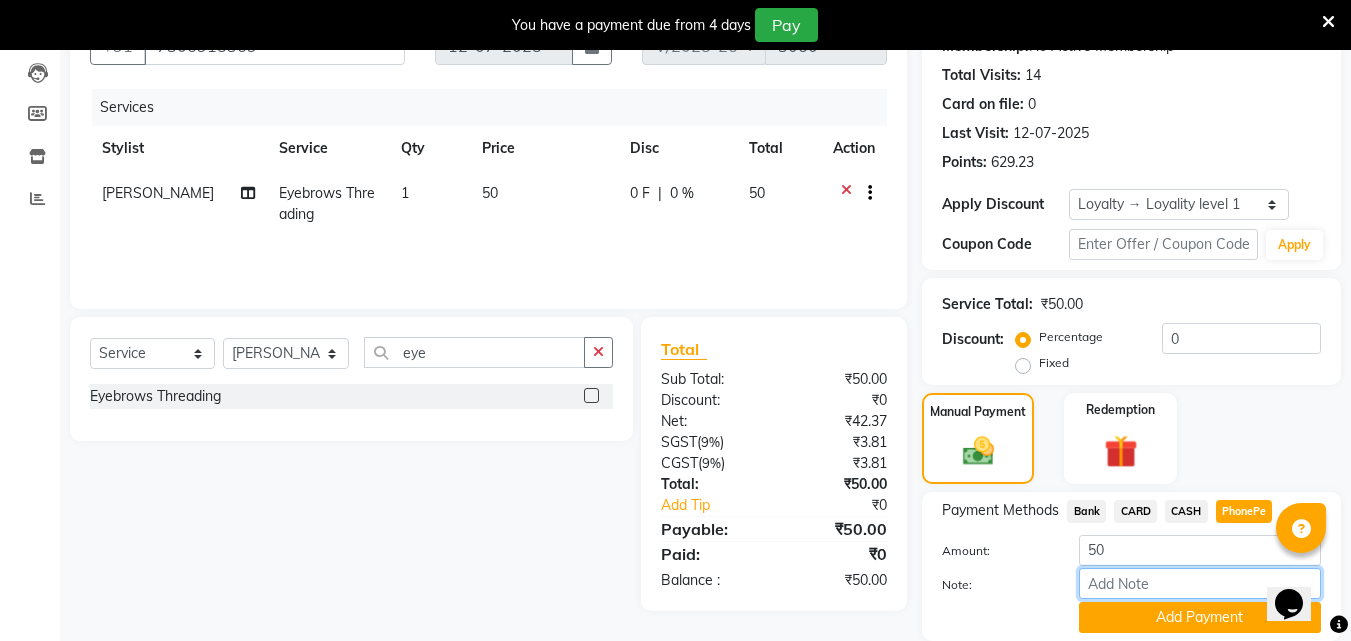 click on "Note:" at bounding box center (1200, 583) 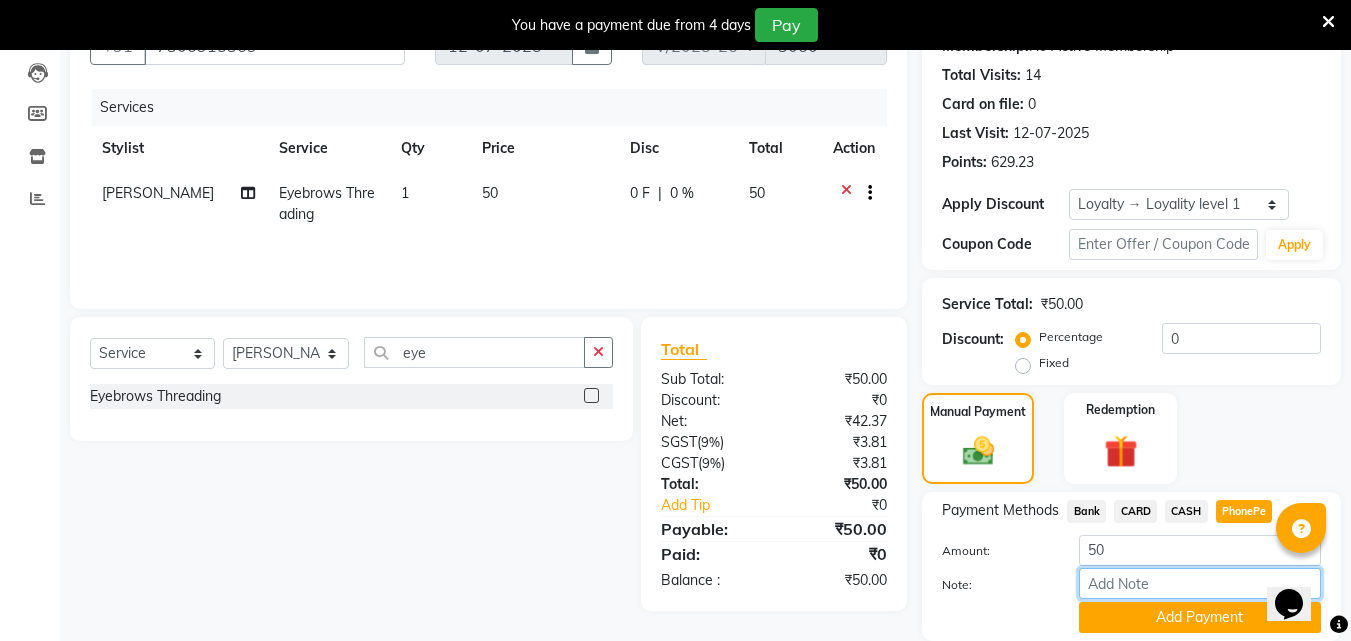type on "[PERSON_NAME]" 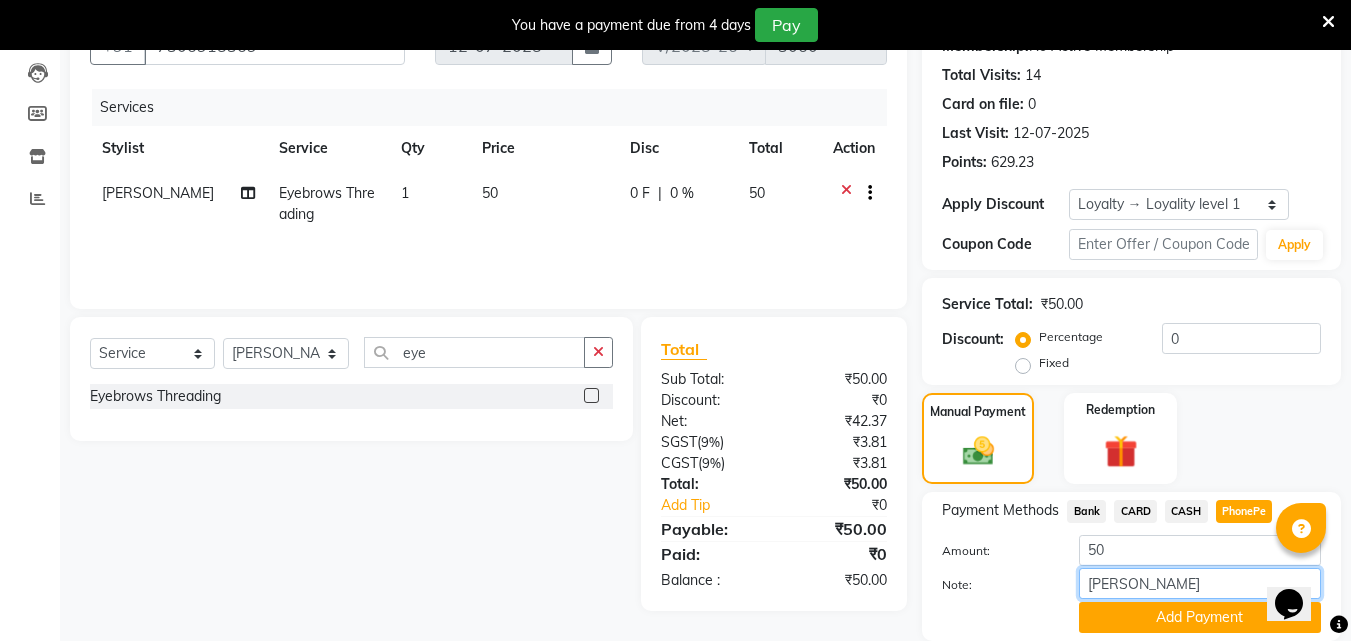 scroll, scrollTop: 280, scrollLeft: 0, axis: vertical 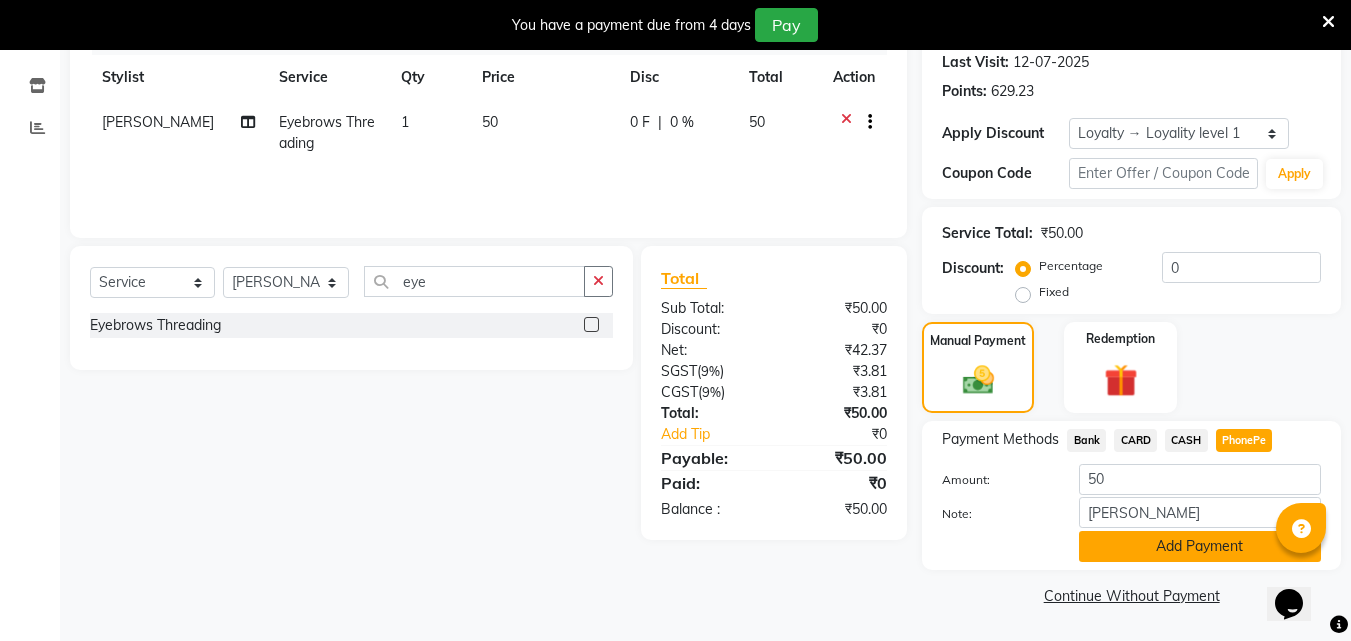 click on "Add Payment" 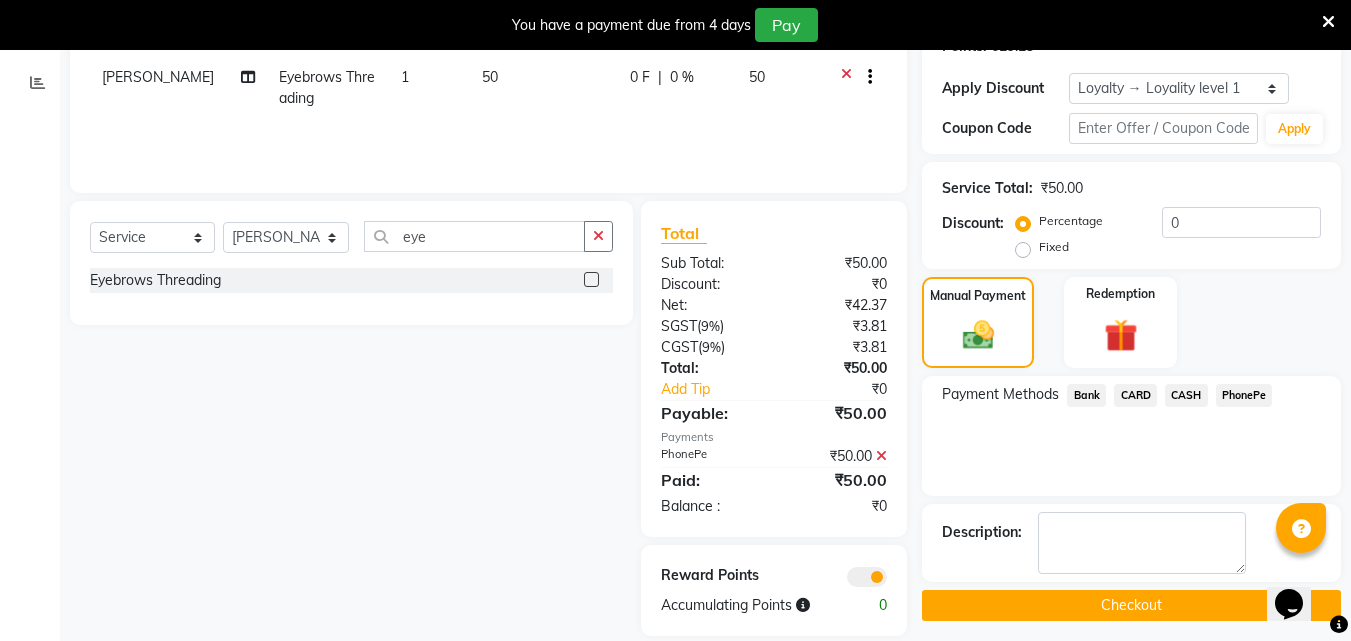 scroll, scrollTop: 350, scrollLeft: 0, axis: vertical 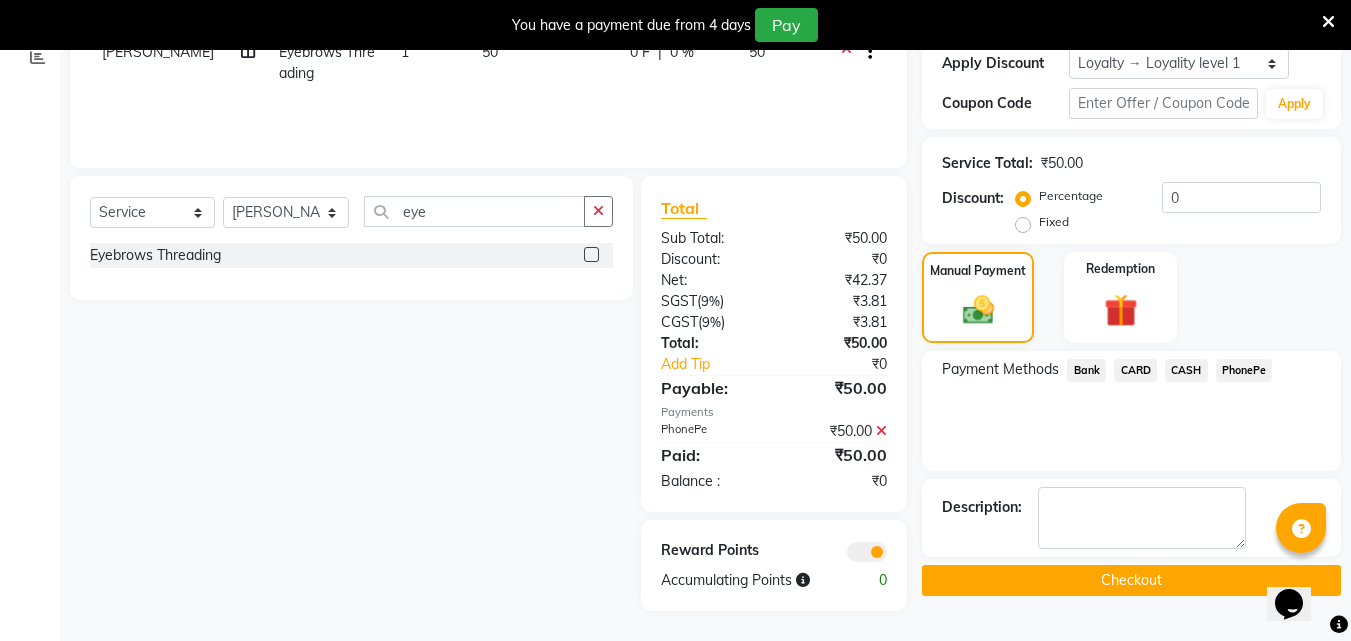 click on "Checkout" 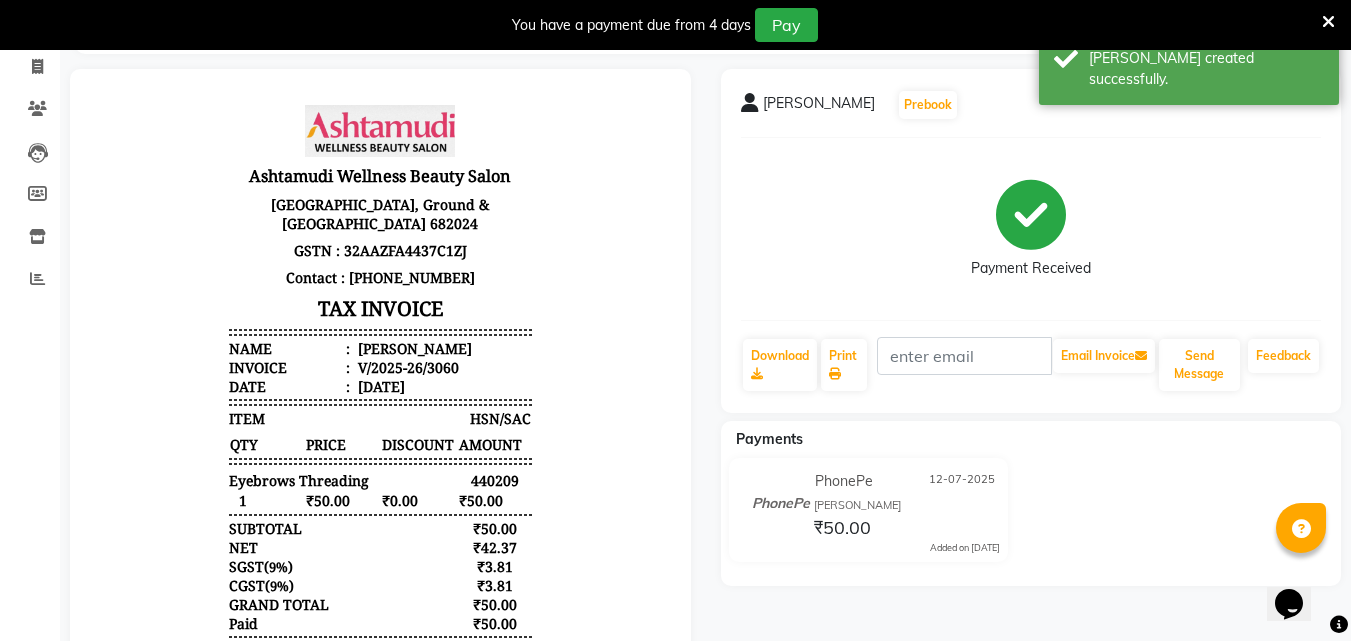 scroll, scrollTop: 0, scrollLeft: 0, axis: both 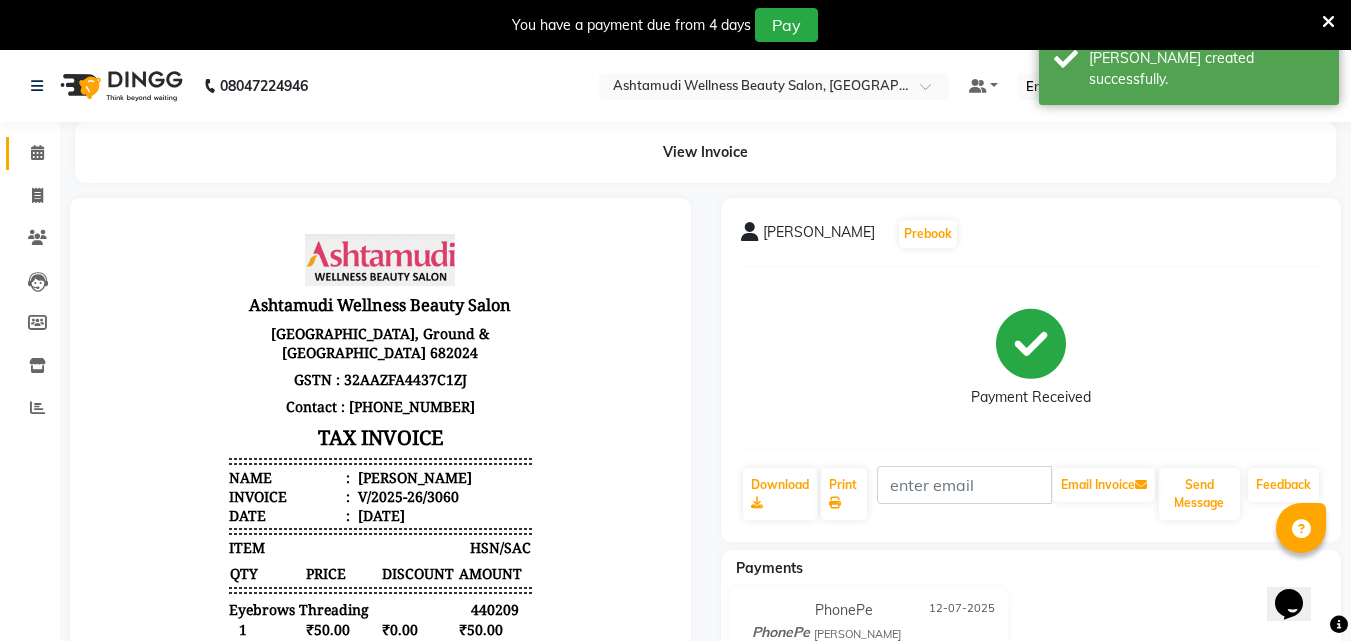 click on "Calendar" 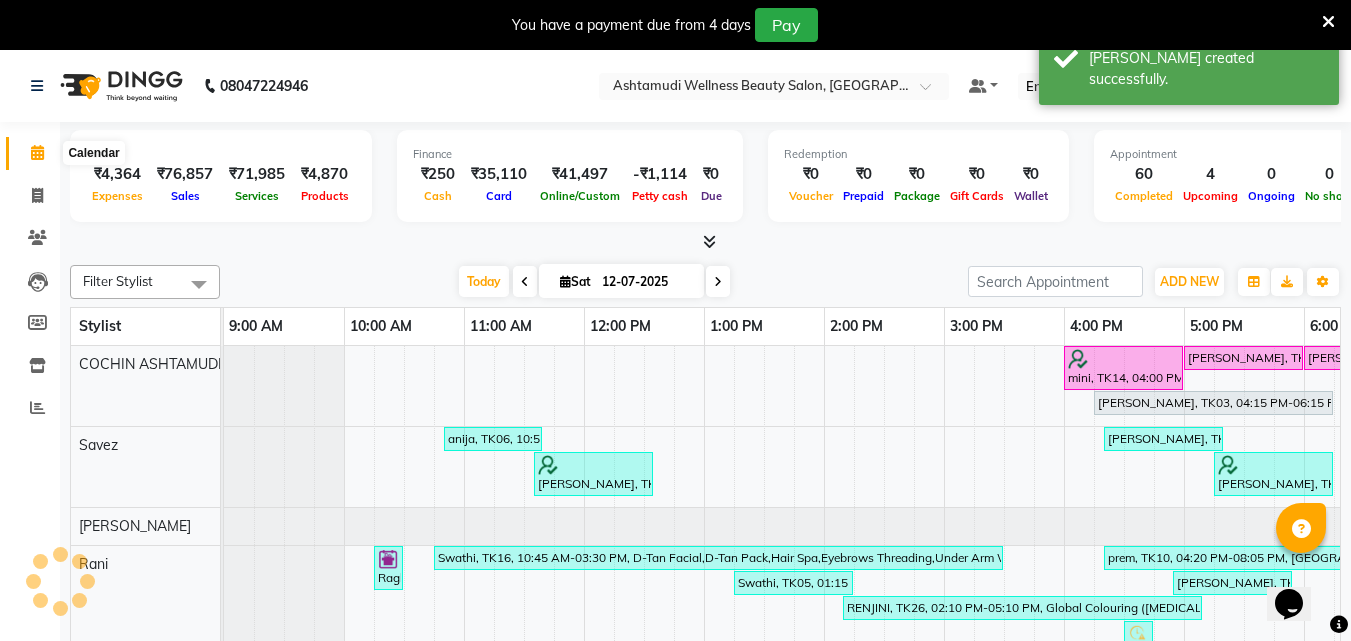 scroll, scrollTop: 0, scrollLeft: 0, axis: both 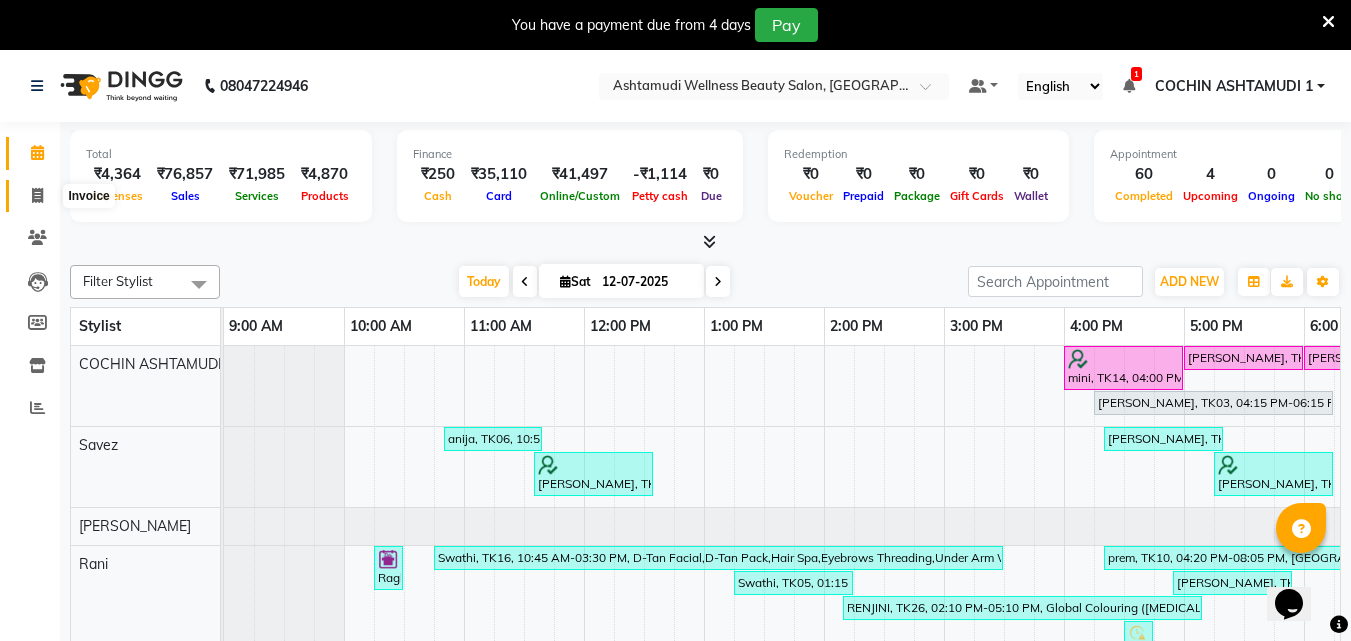 click 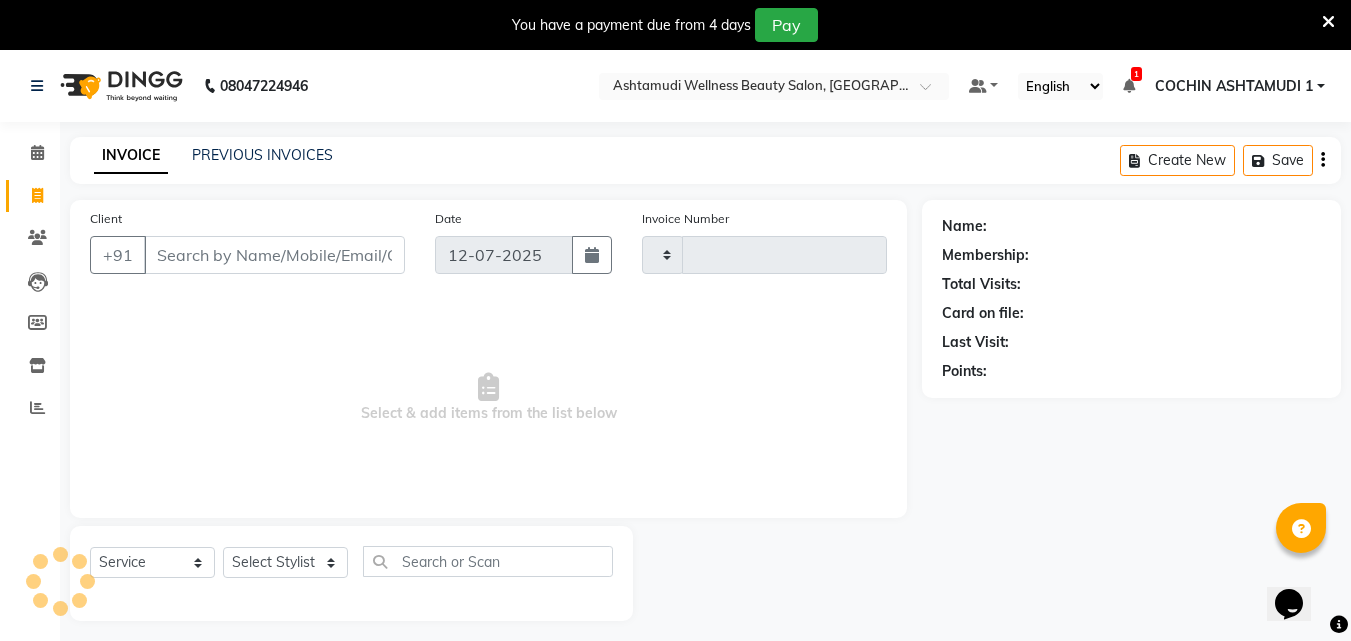 type on "3061" 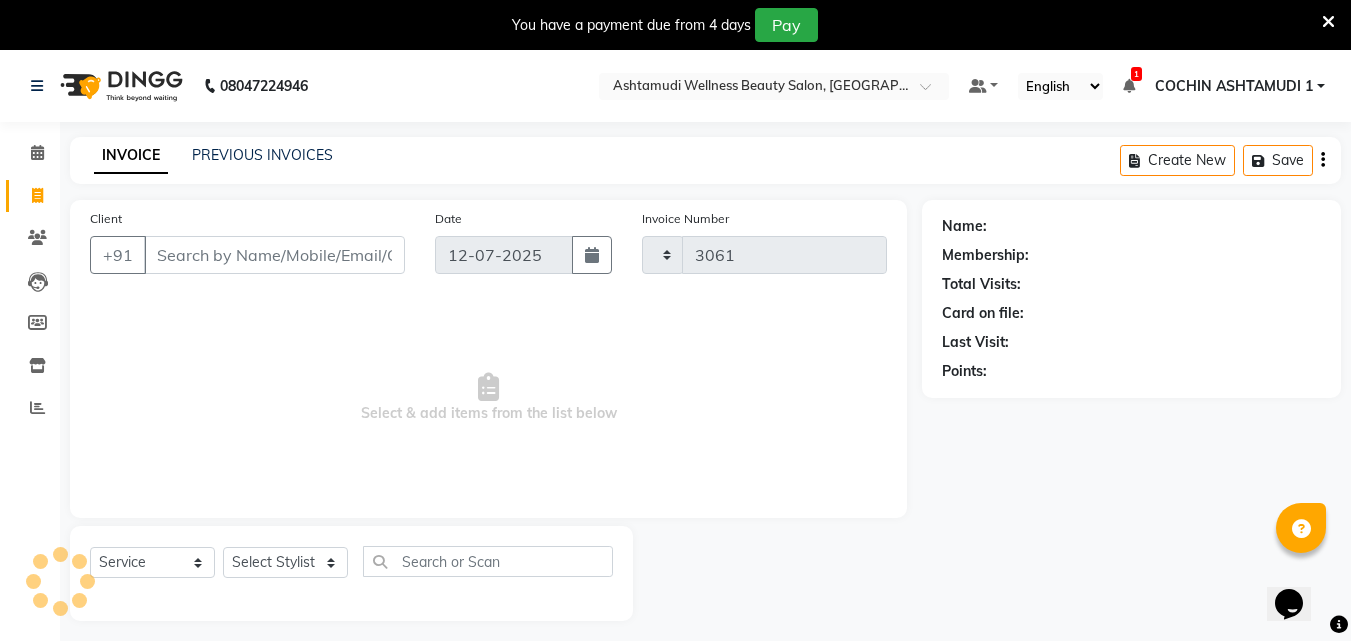 select on "4632" 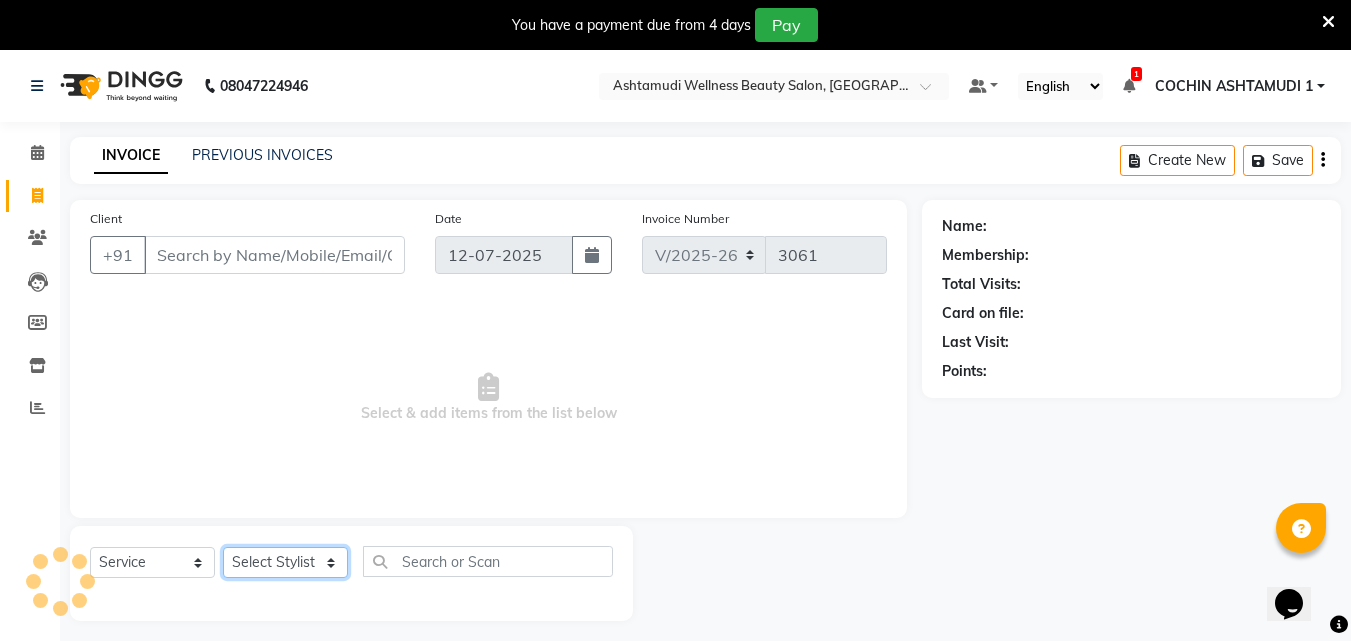 click on "Select Stylist" 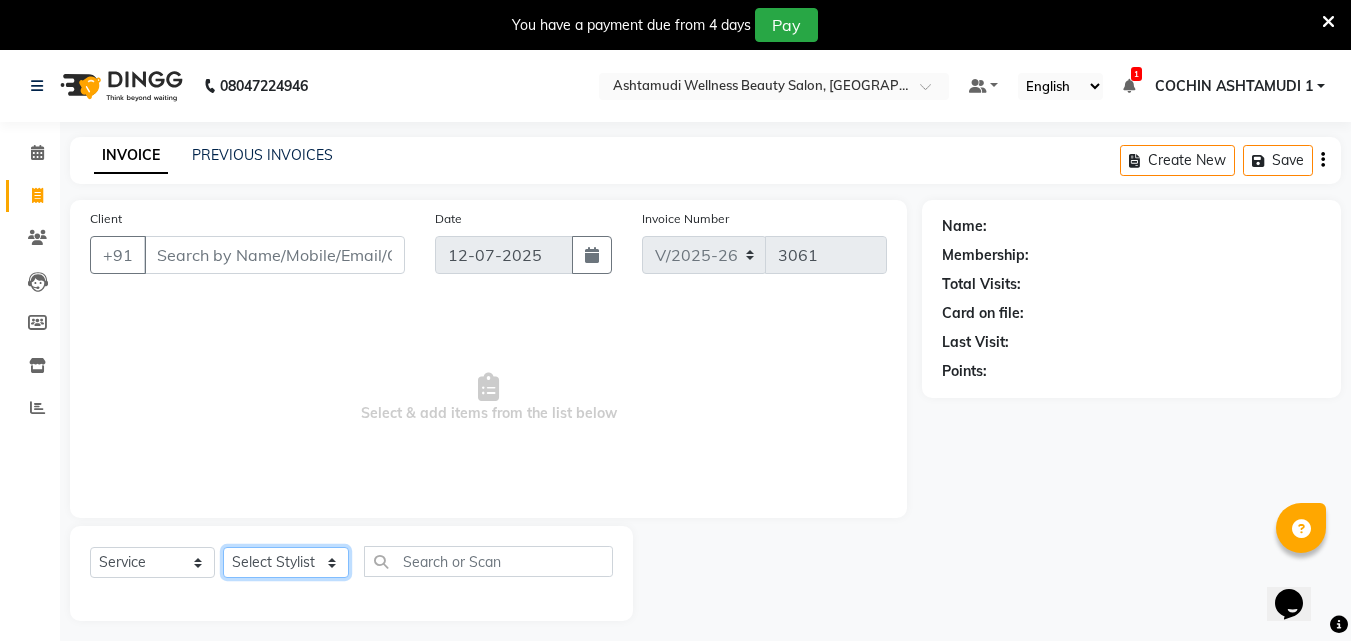 select on "34115" 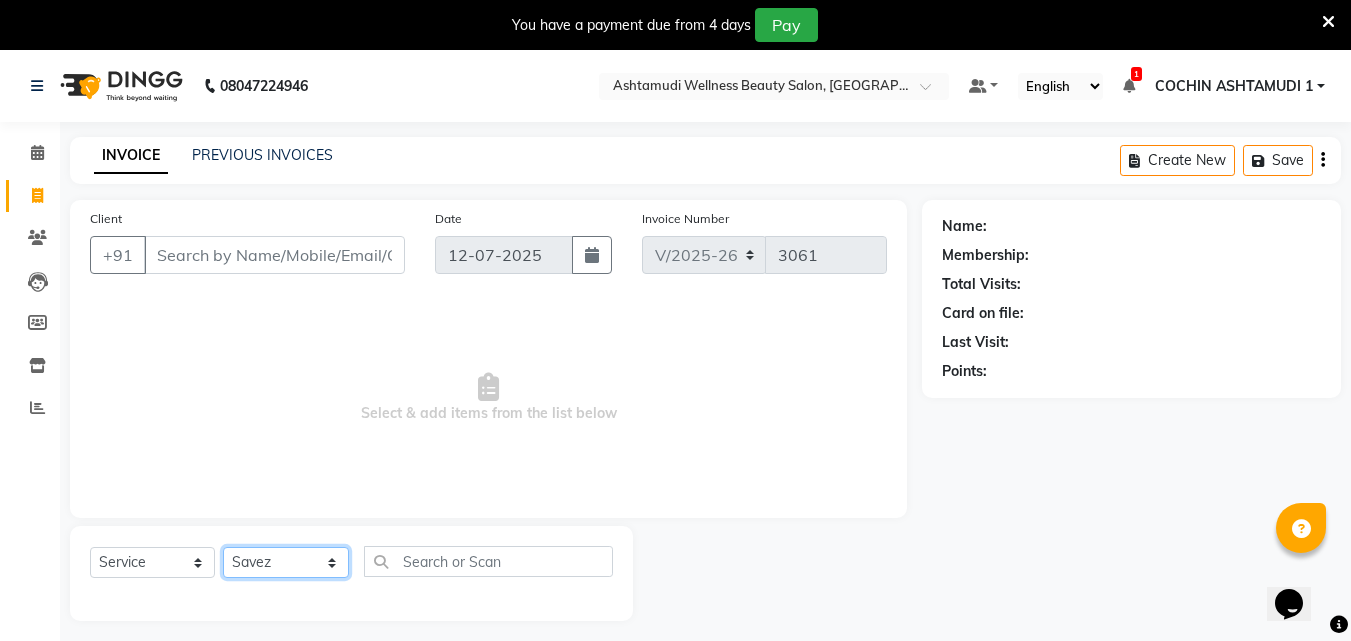 click on "Select Stylist Abhirami S Afsha [PERSON_NAME] B [PERSON_NAME] COCHIN ASHTAMUDI Danish [PERSON_NAME] [PERSON_NAME] [PERSON_NAME] [PERSON_NAME] [PERSON_NAME]  [PERSON_NAME] [PERSON_NAME]" 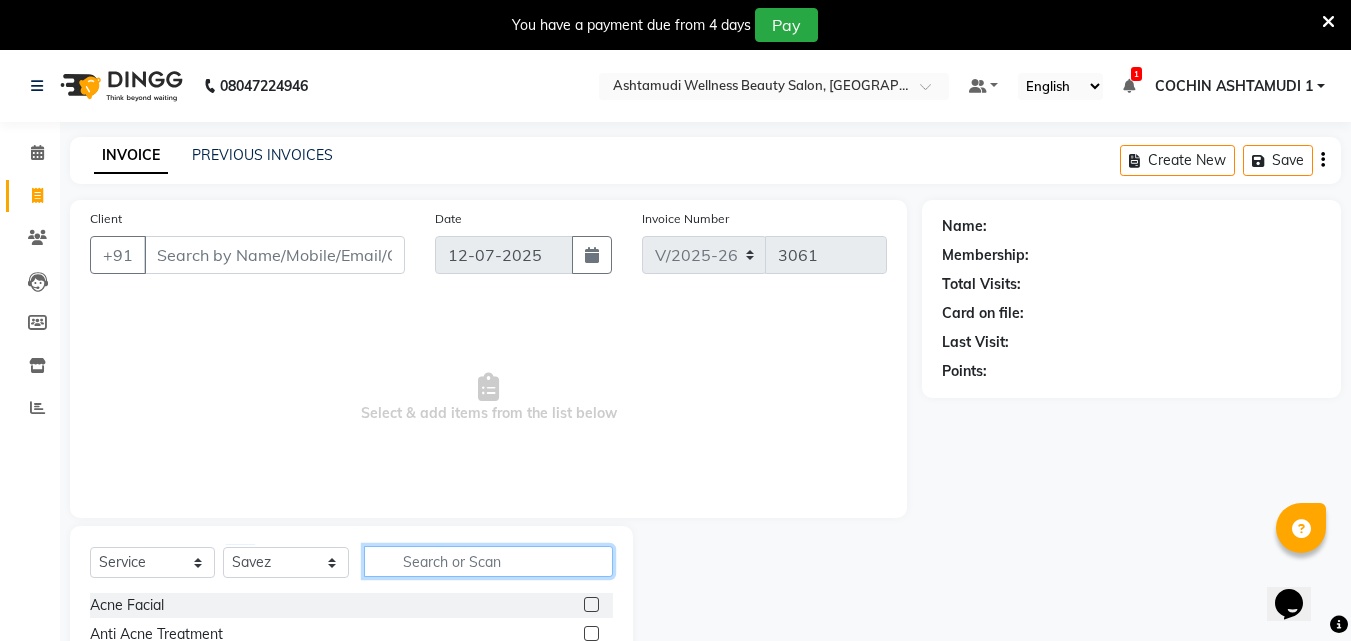 click 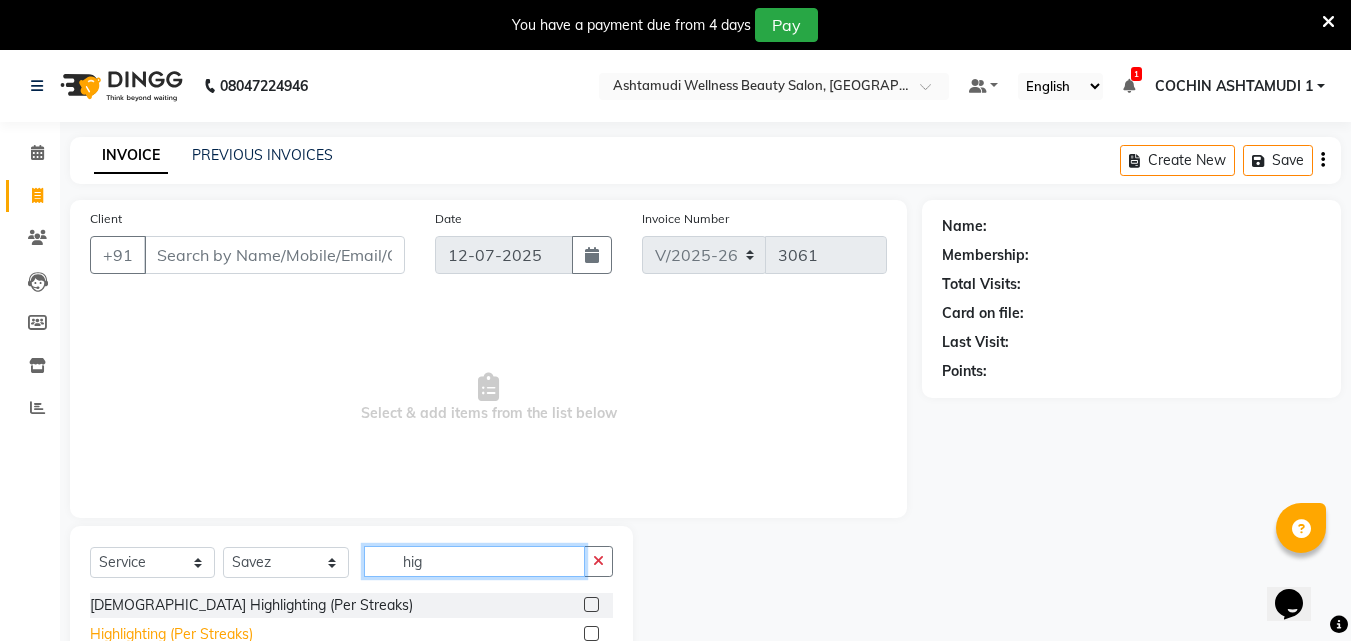type on "hig" 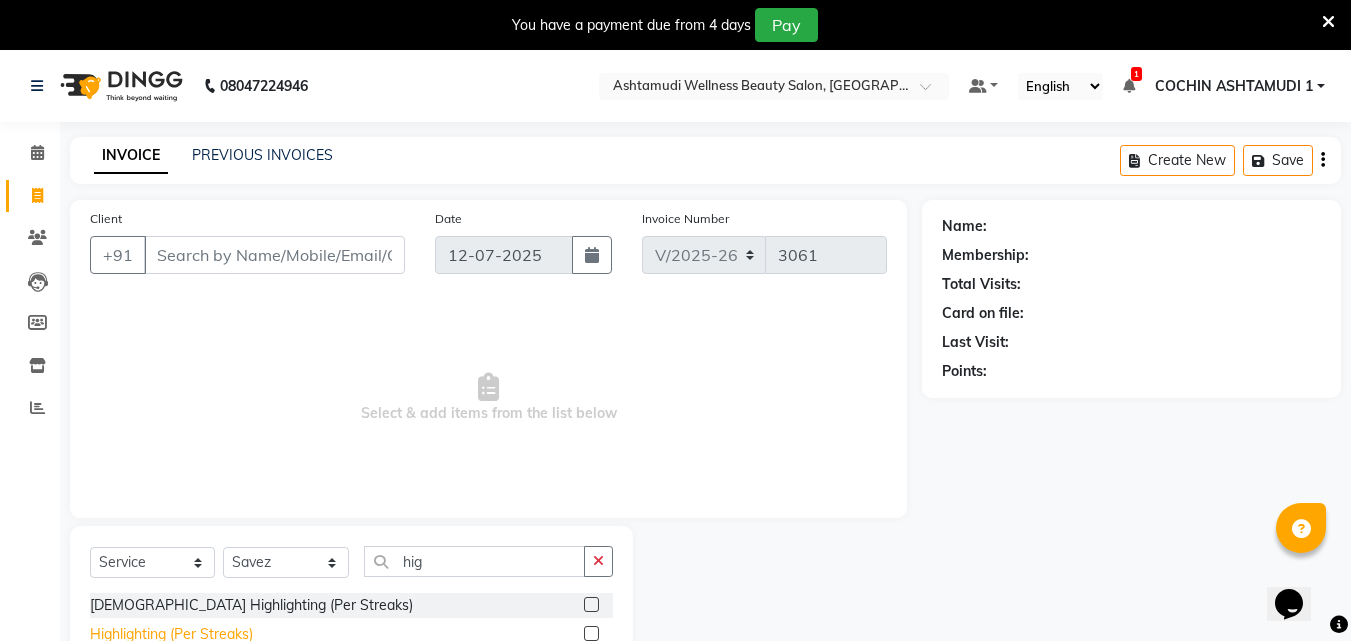click on "Highlighting (Per Streaks)" 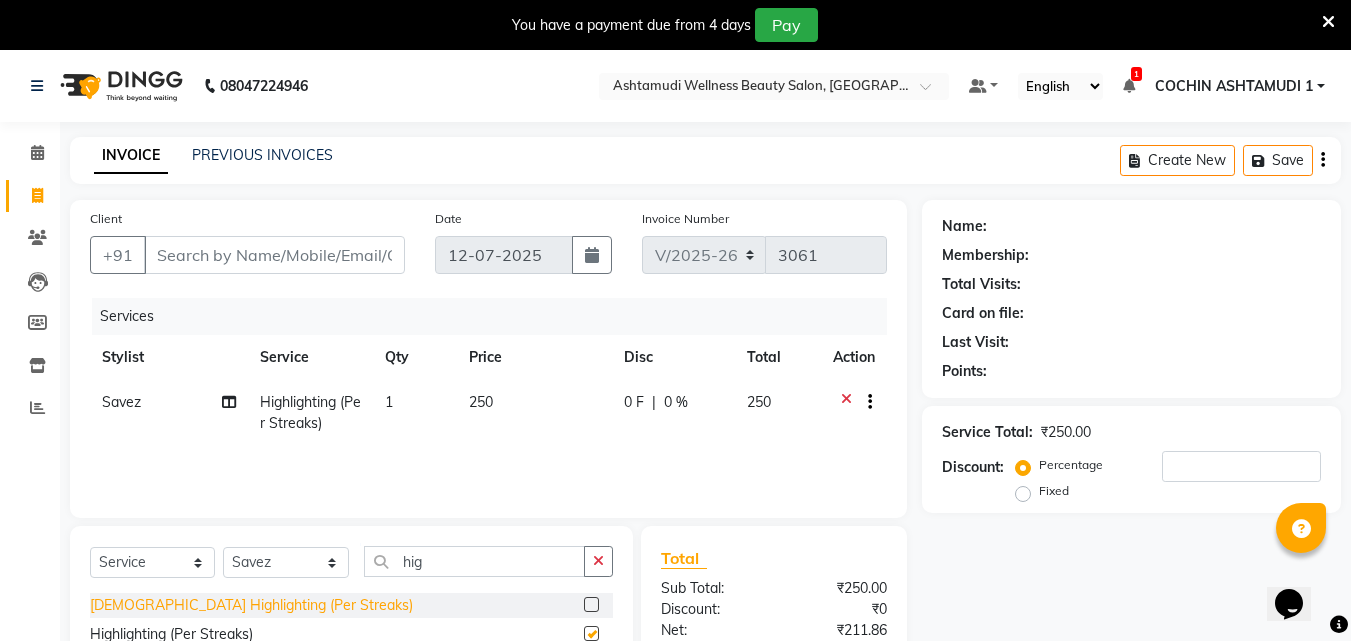 checkbox on "false" 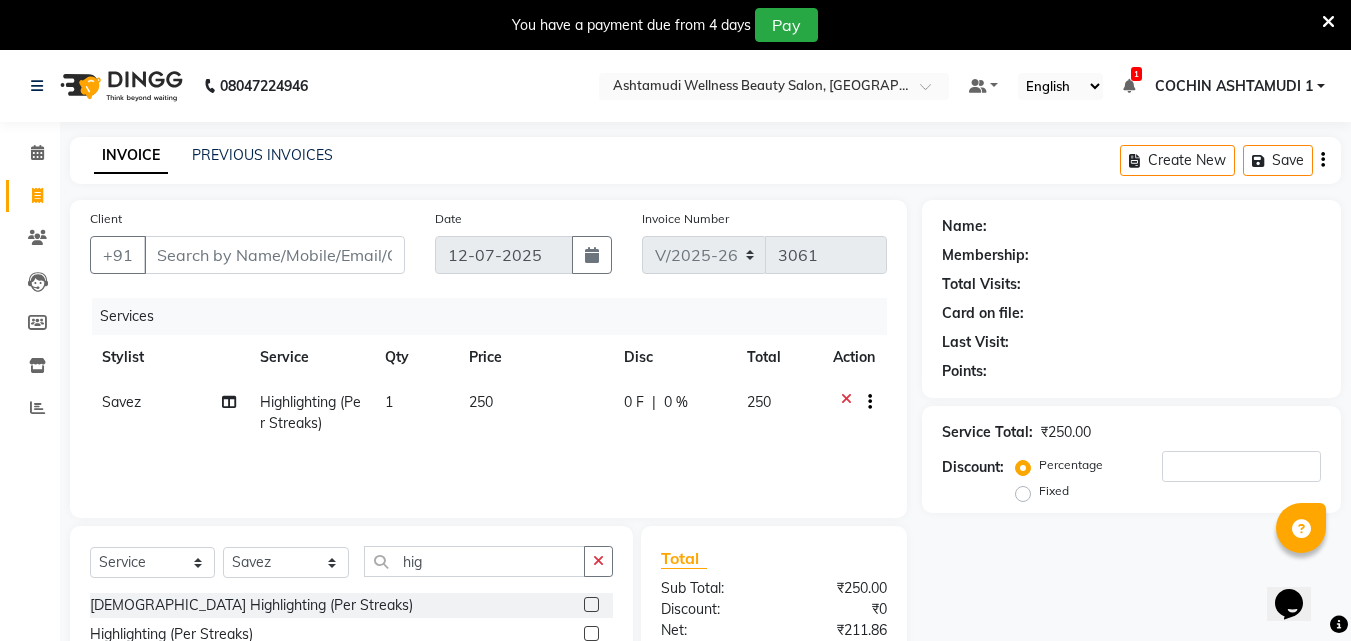 click on "1" 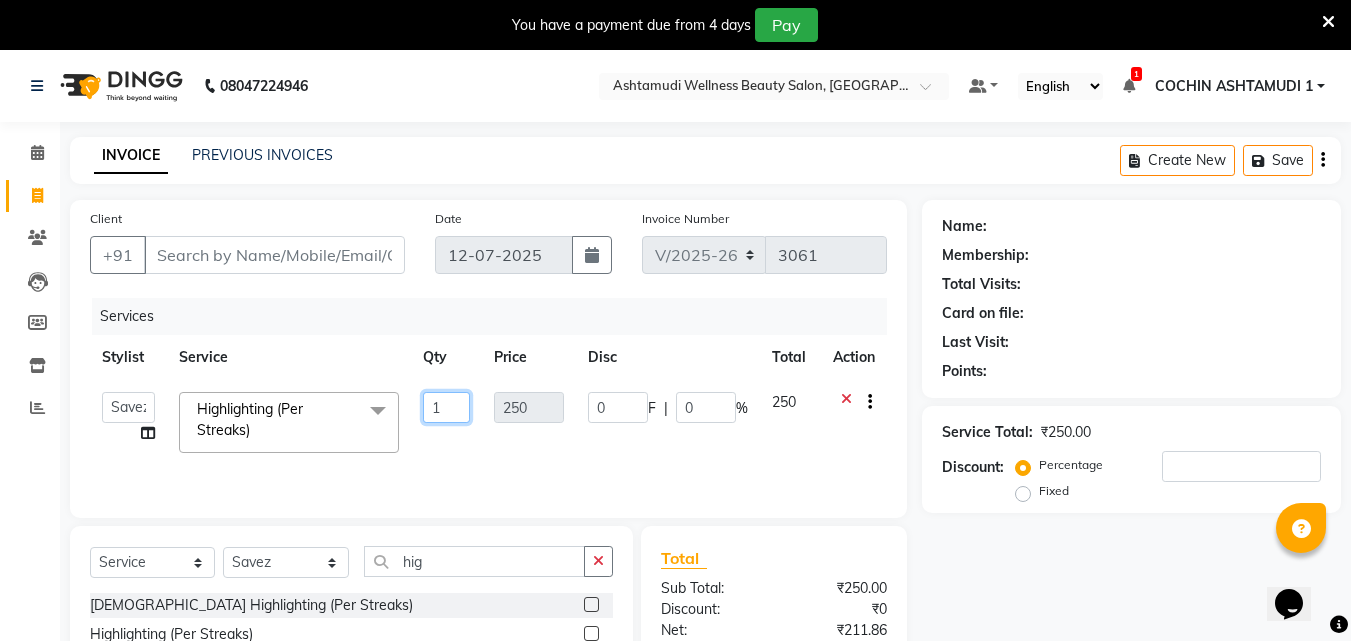 click on "1" 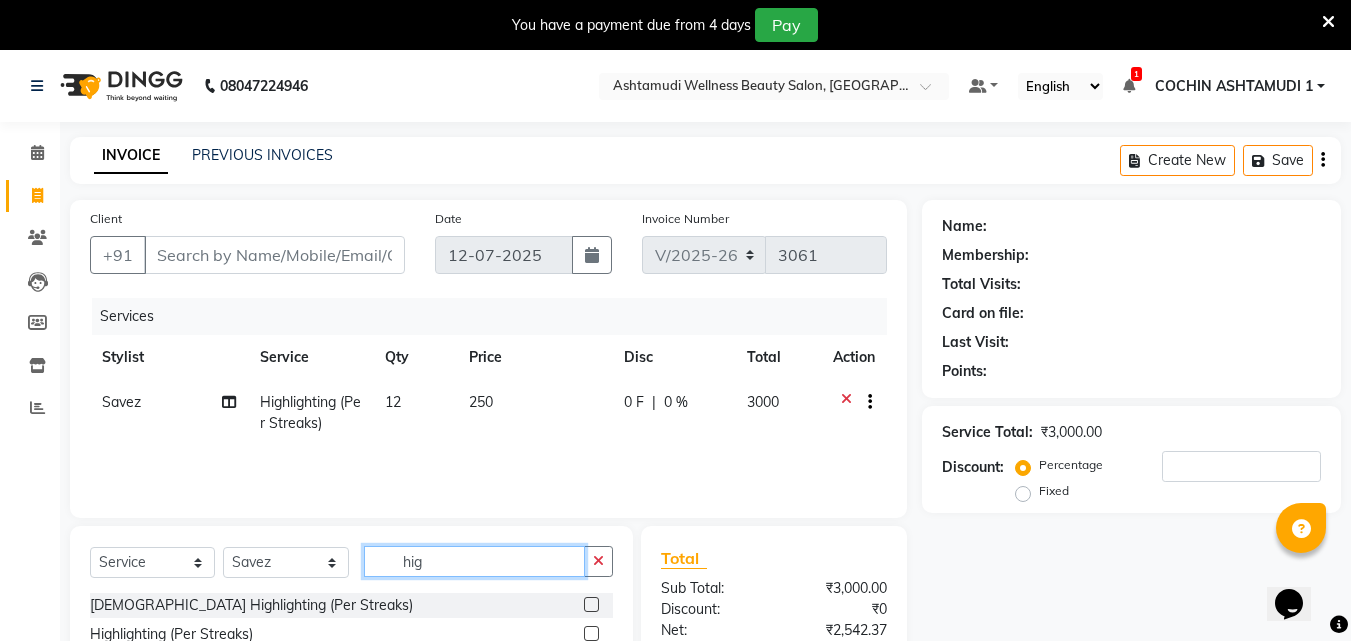 click on "hig" 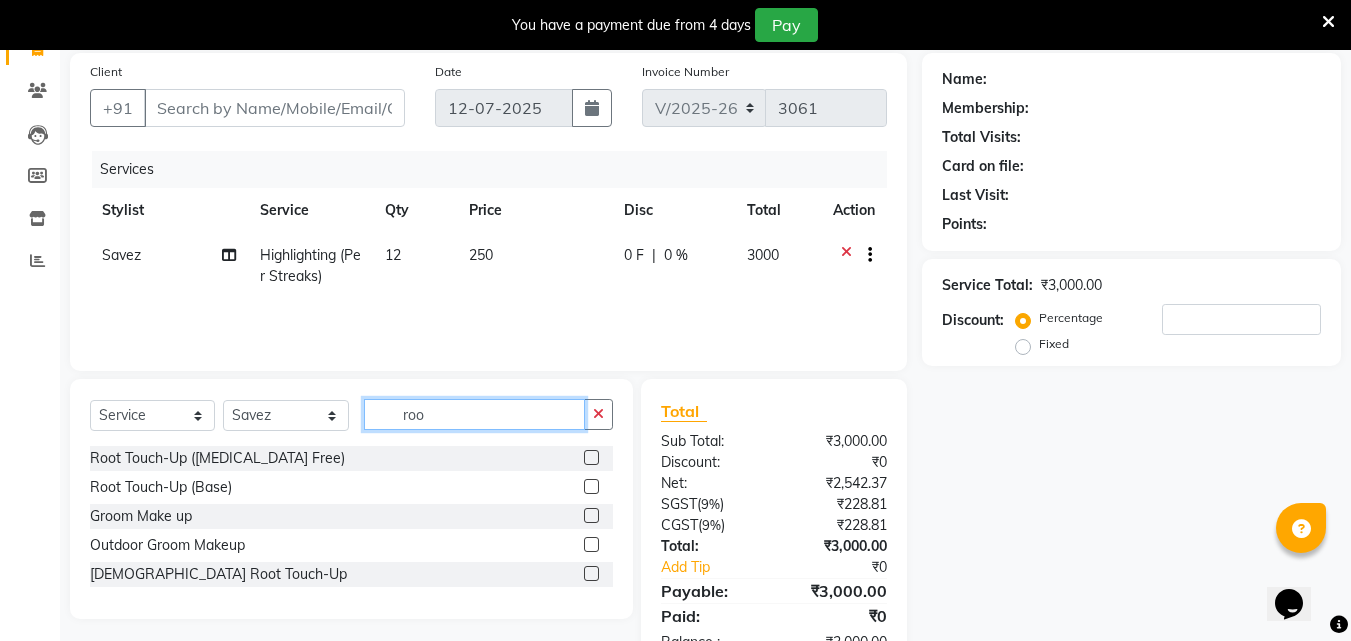 scroll, scrollTop: 209, scrollLeft: 0, axis: vertical 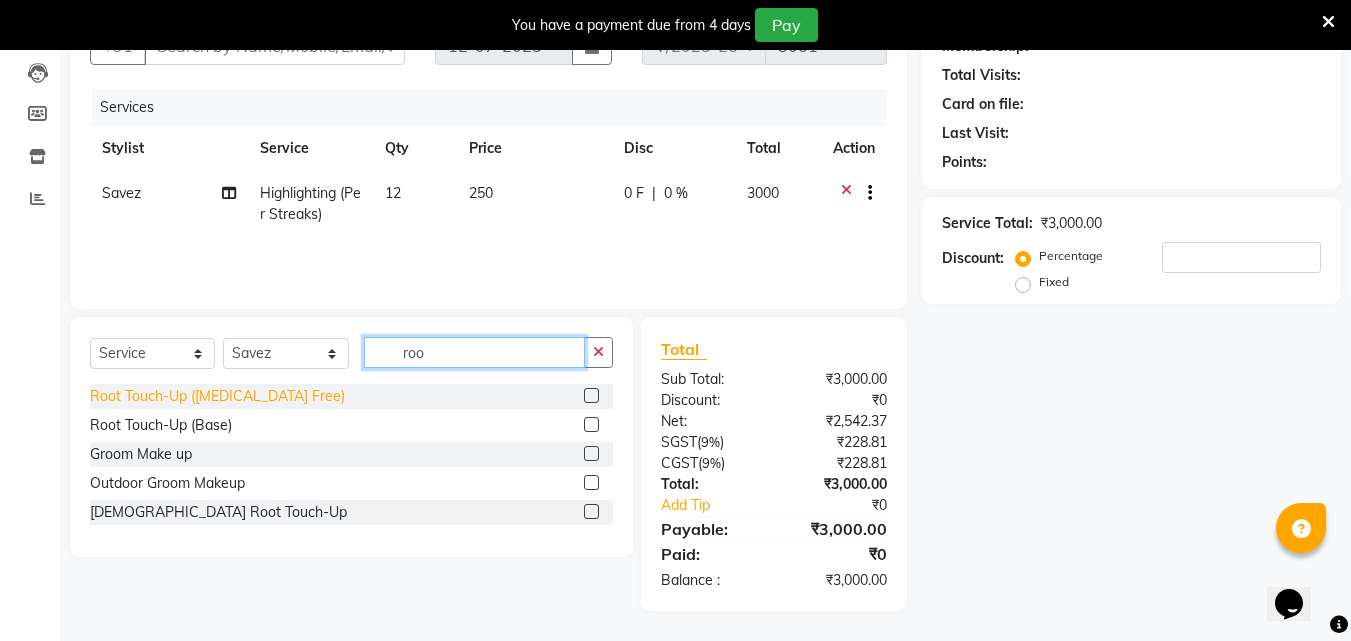 type on "roo" 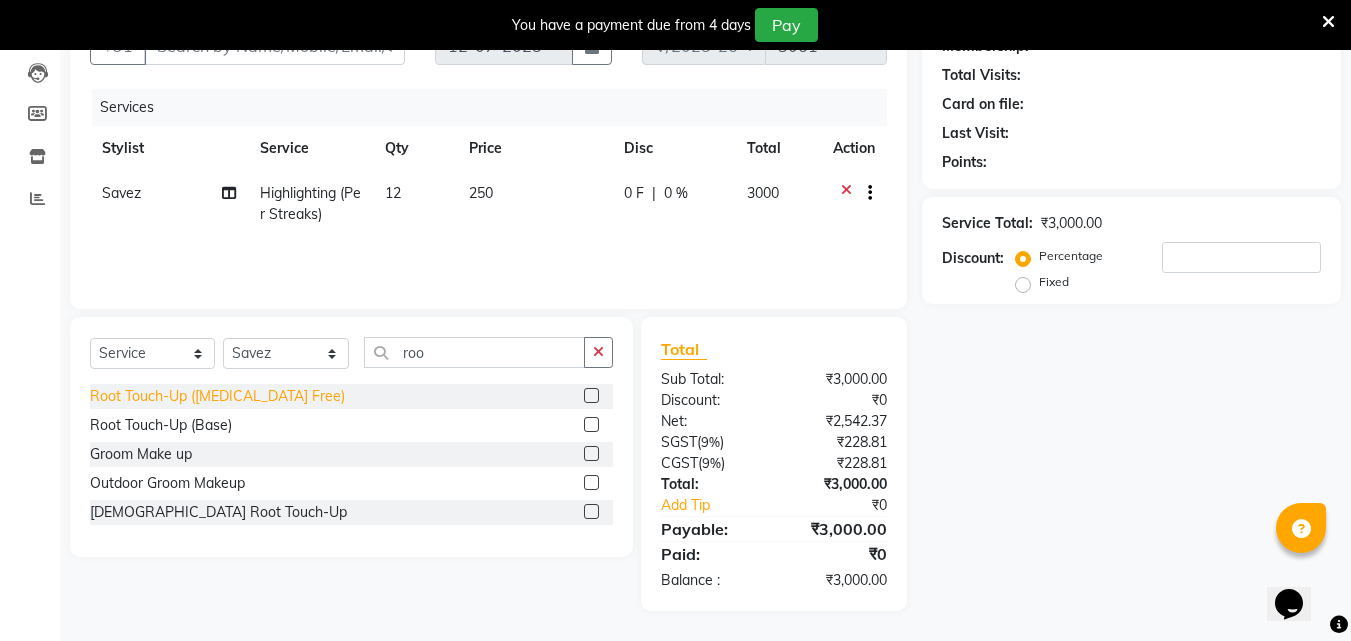 click on "Root Touch-Up ([MEDICAL_DATA] Free)" 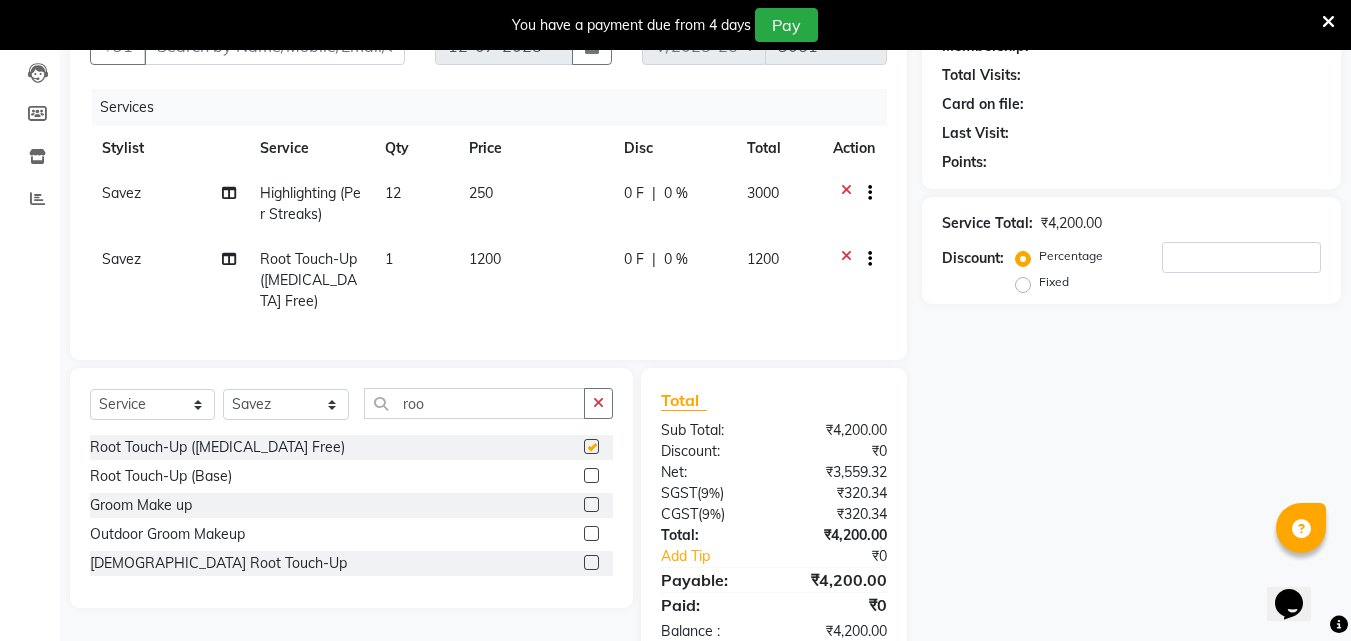 checkbox on "false" 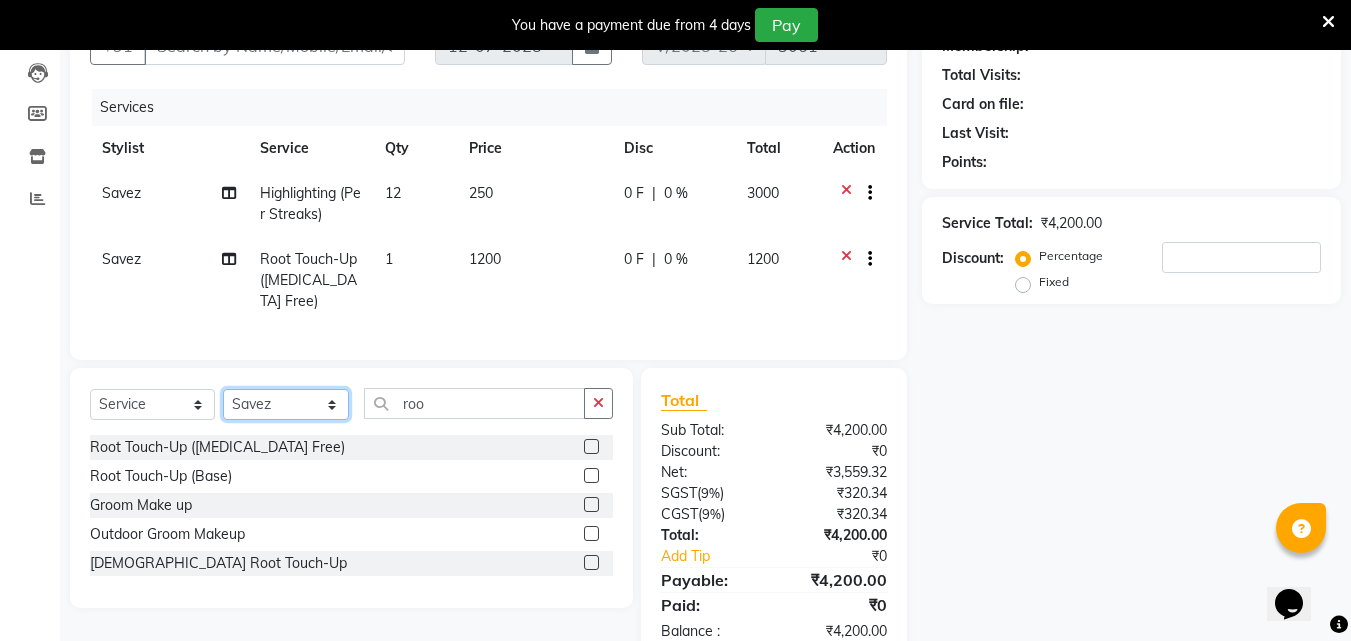 click on "Select Stylist Abhirami S Afsha [PERSON_NAME] B [PERSON_NAME] COCHIN ASHTAMUDI Danish [PERSON_NAME] [PERSON_NAME] [PERSON_NAME] [PERSON_NAME] [PERSON_NAME]  [PERSON_NAME] [PERSON_NAME]" 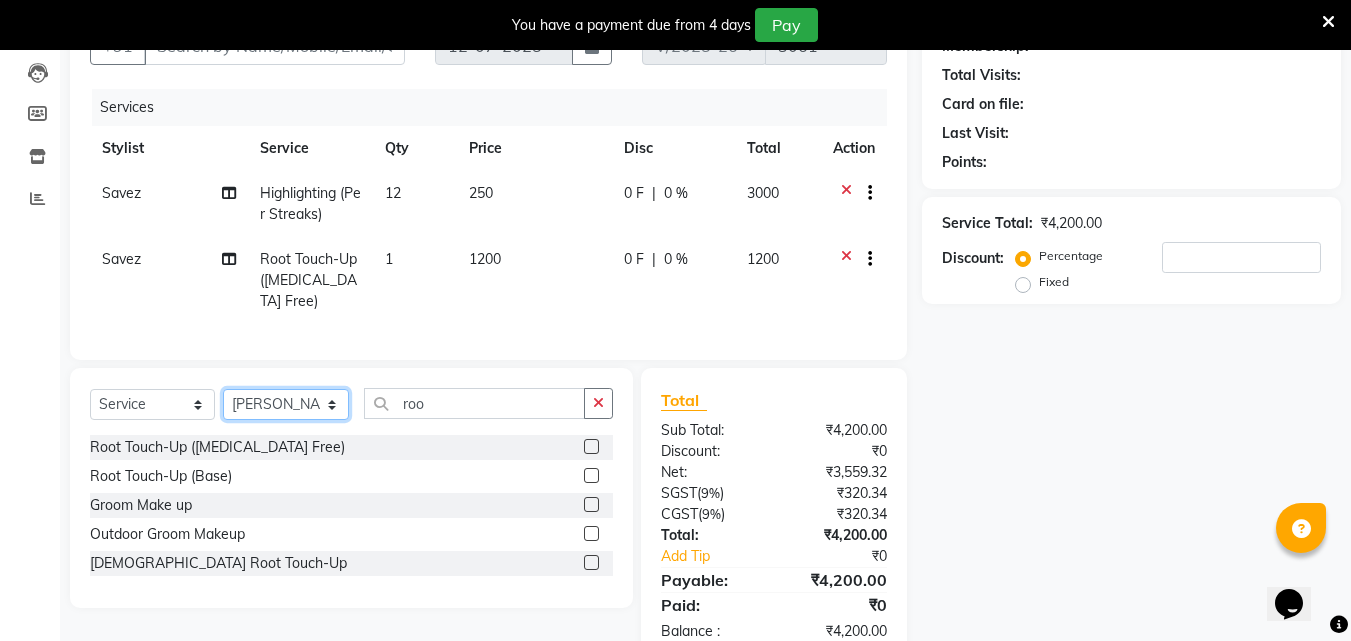 click on "Select Stylist Abhirami S Afsha [PERSON_NAME] B [PERSON_NAME] COCHIN ASHTAMUDI Danish [PERSON_NAME] [PERSON_NAME] [PERSON_NAME] [PERSON_NAME] [PERSON_NAME]  [PERSON_NAME] [PERSON_NAME]" 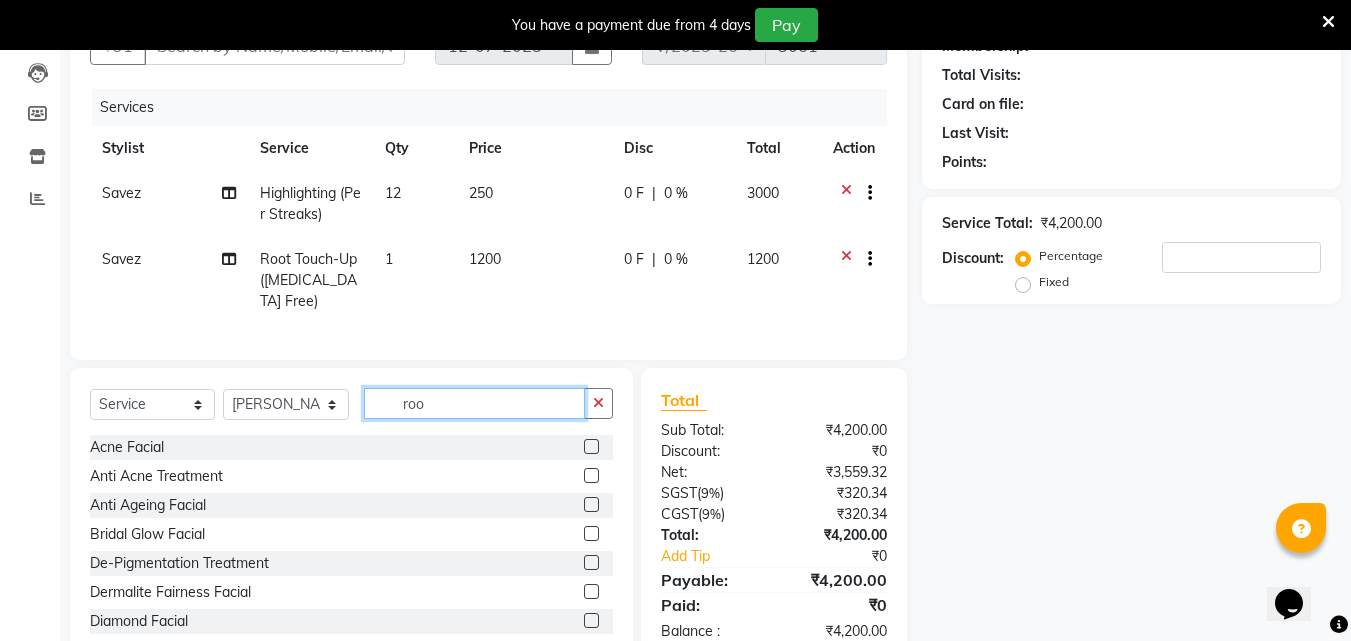 click on "roo" 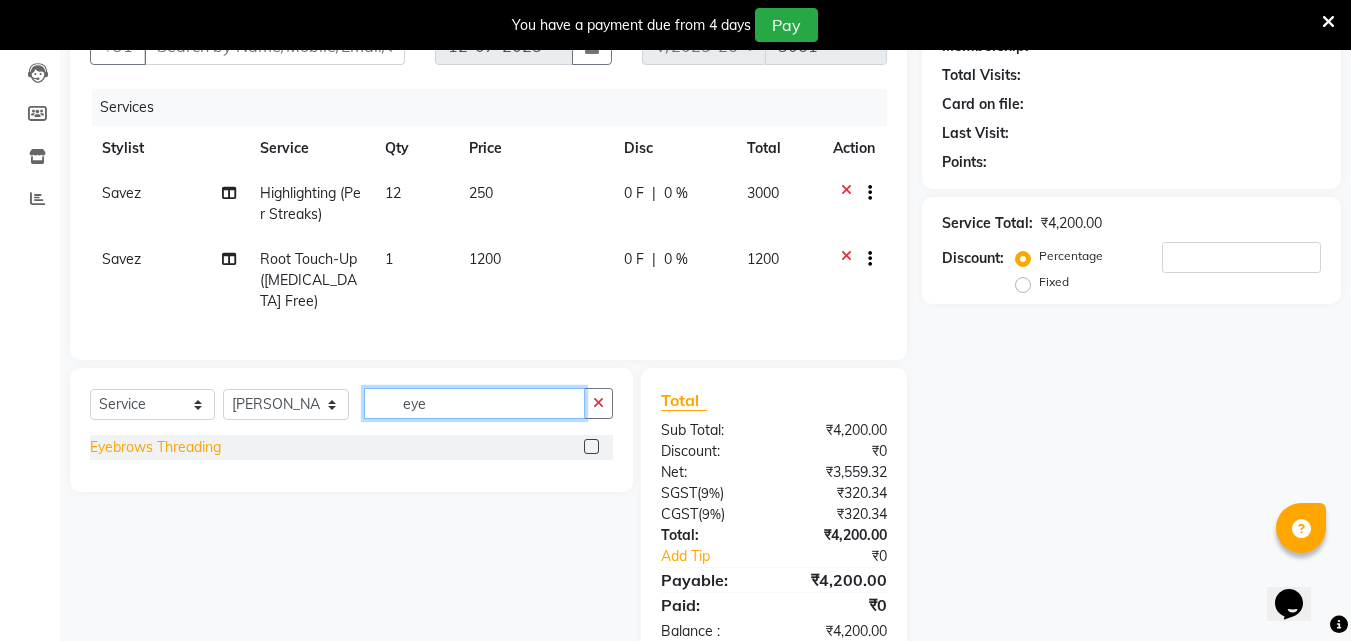 type on "eye" 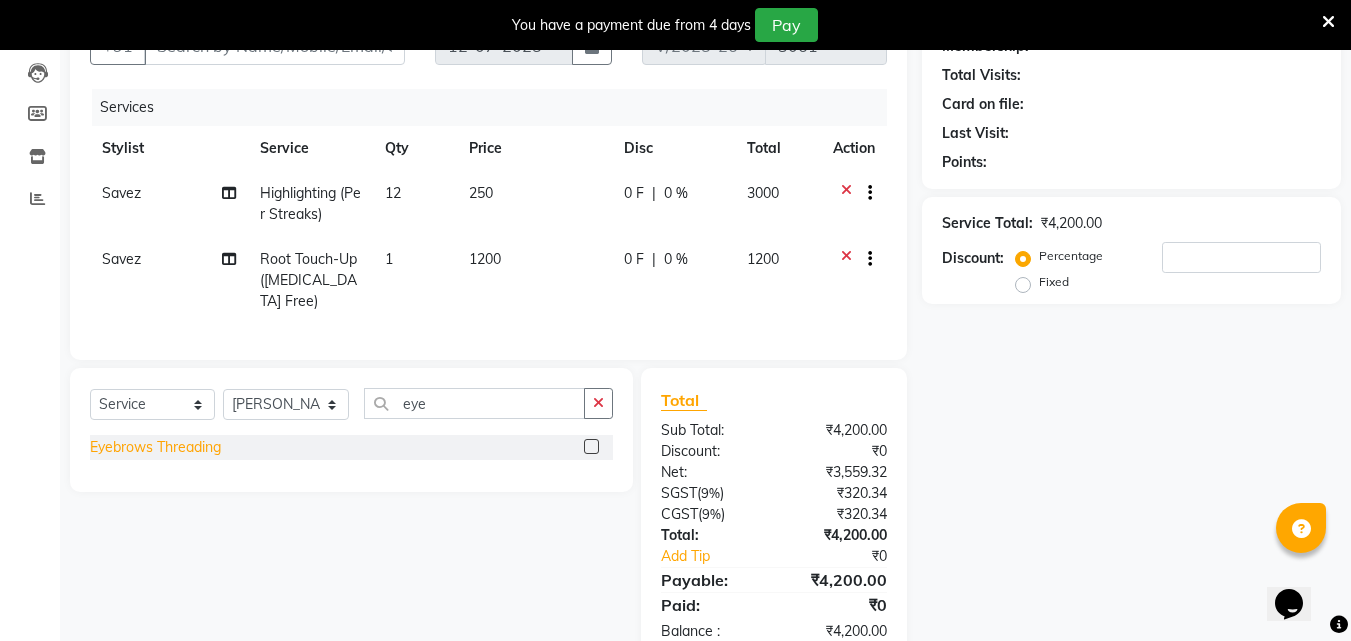click on "Eyebrows Threading" 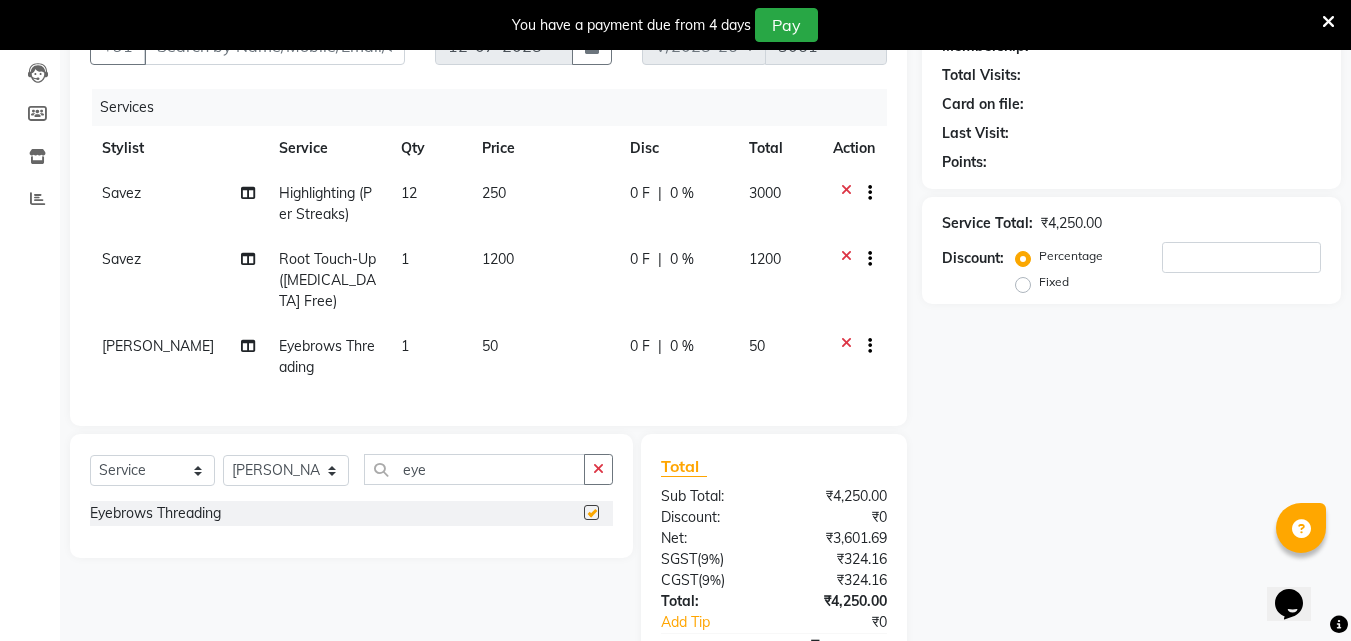 checkbox on "false" 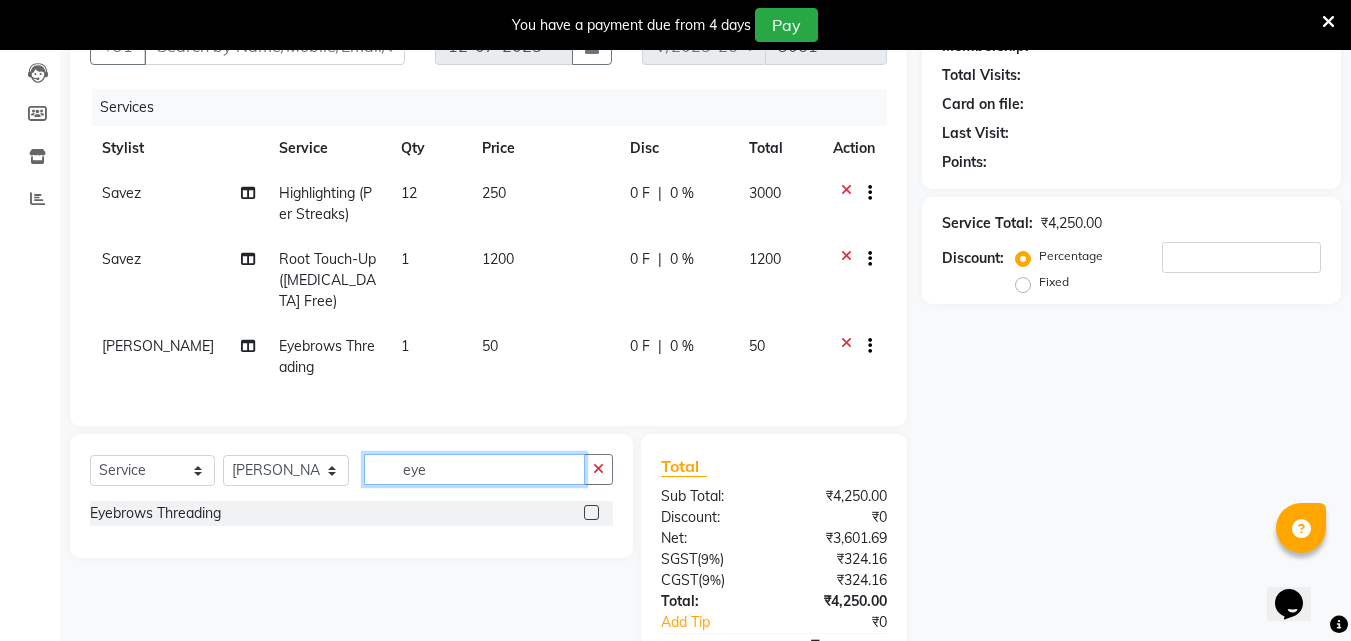 click on "eye" 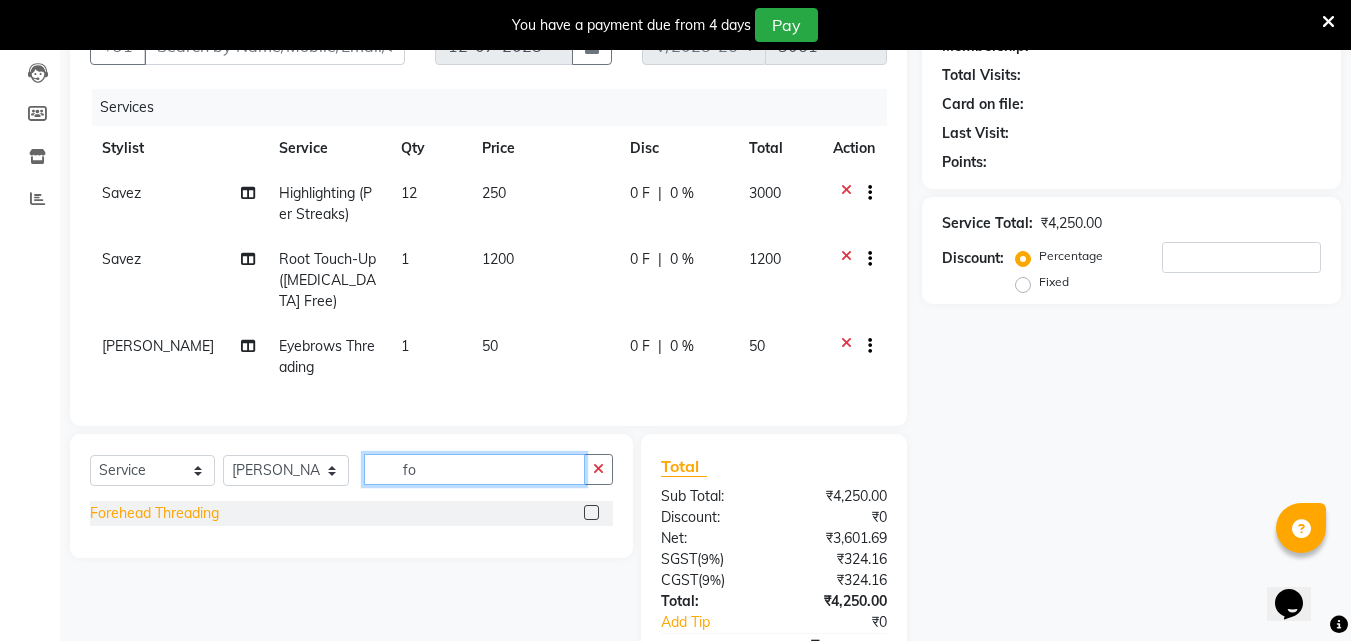 type on "fo" 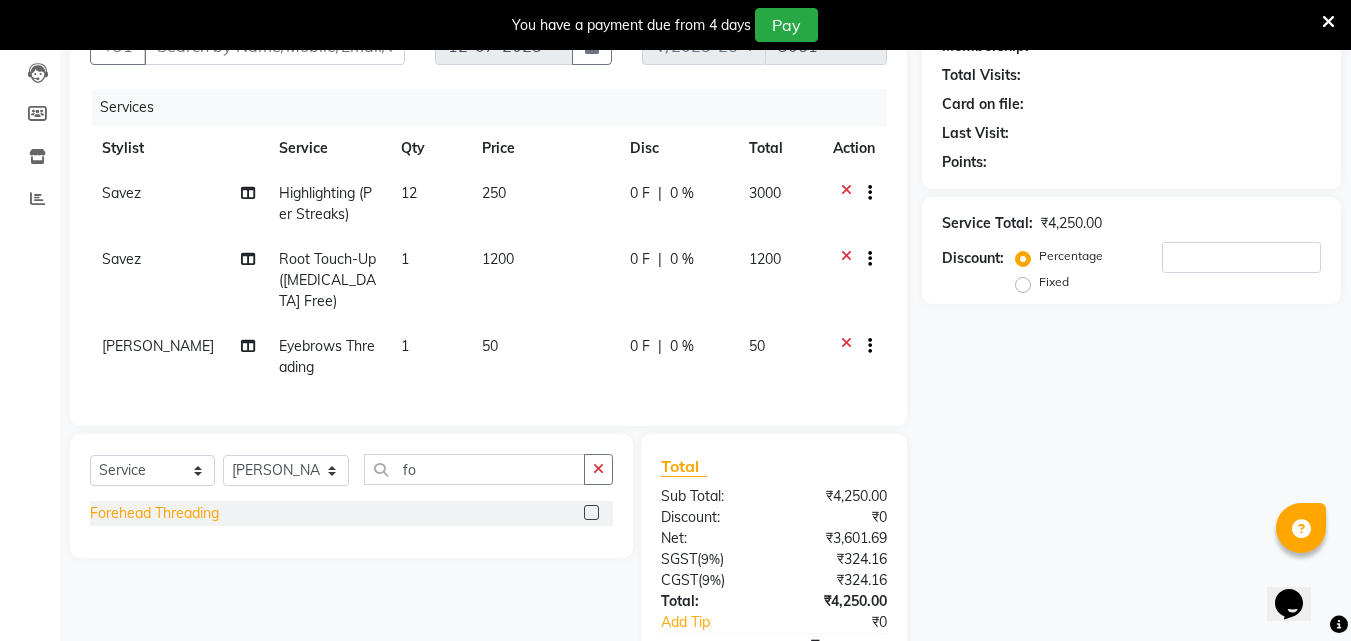 click on "Forehead Threading" 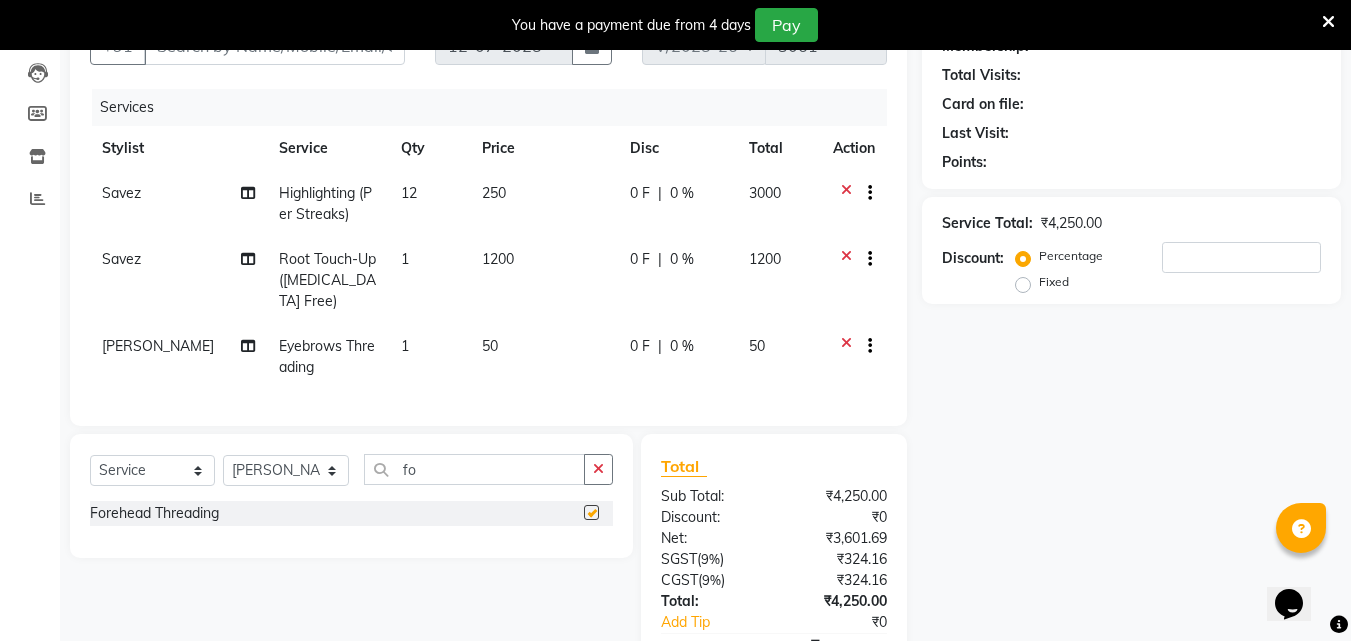 checkbox on "false" 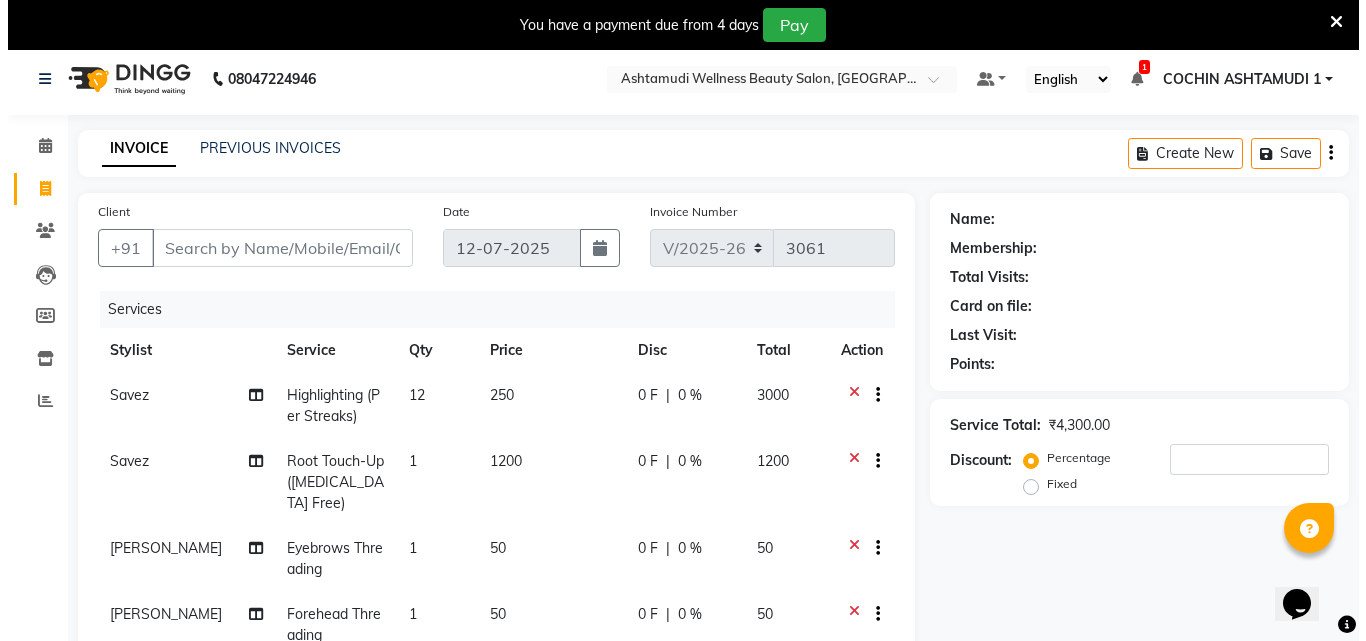scroll, scrollTop: 0, scrollLeft: 0, axis: both 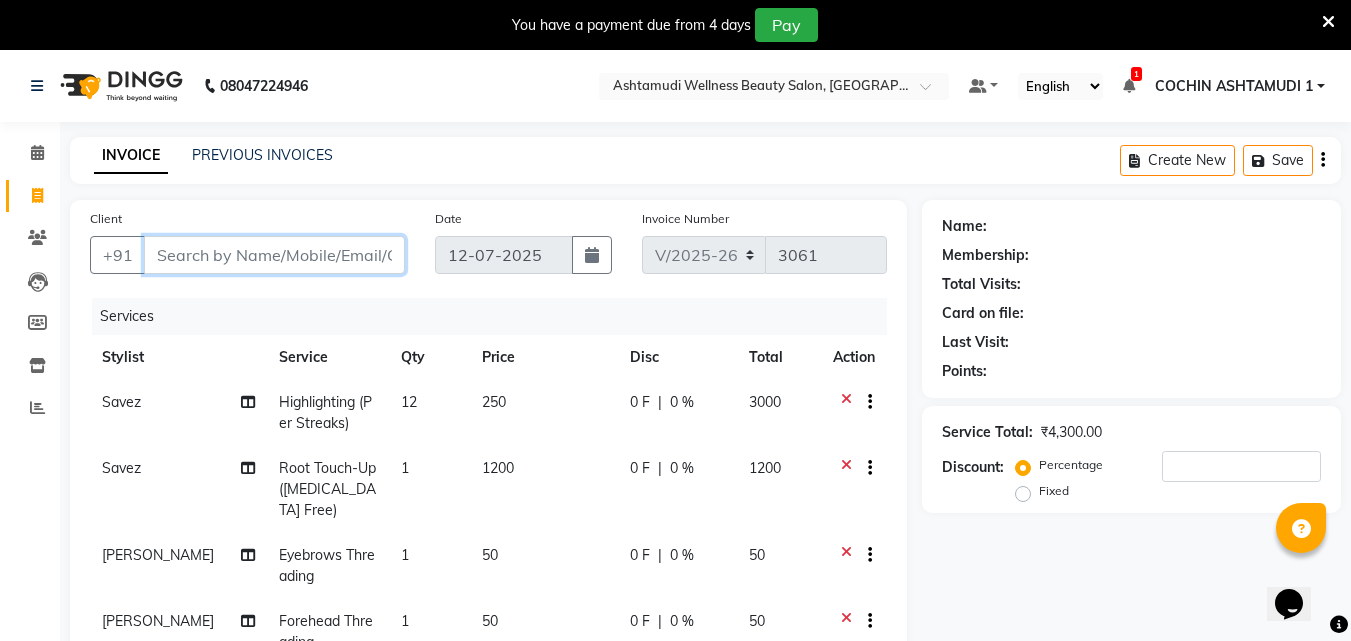click on "Client" at bounding box center (274, 255) 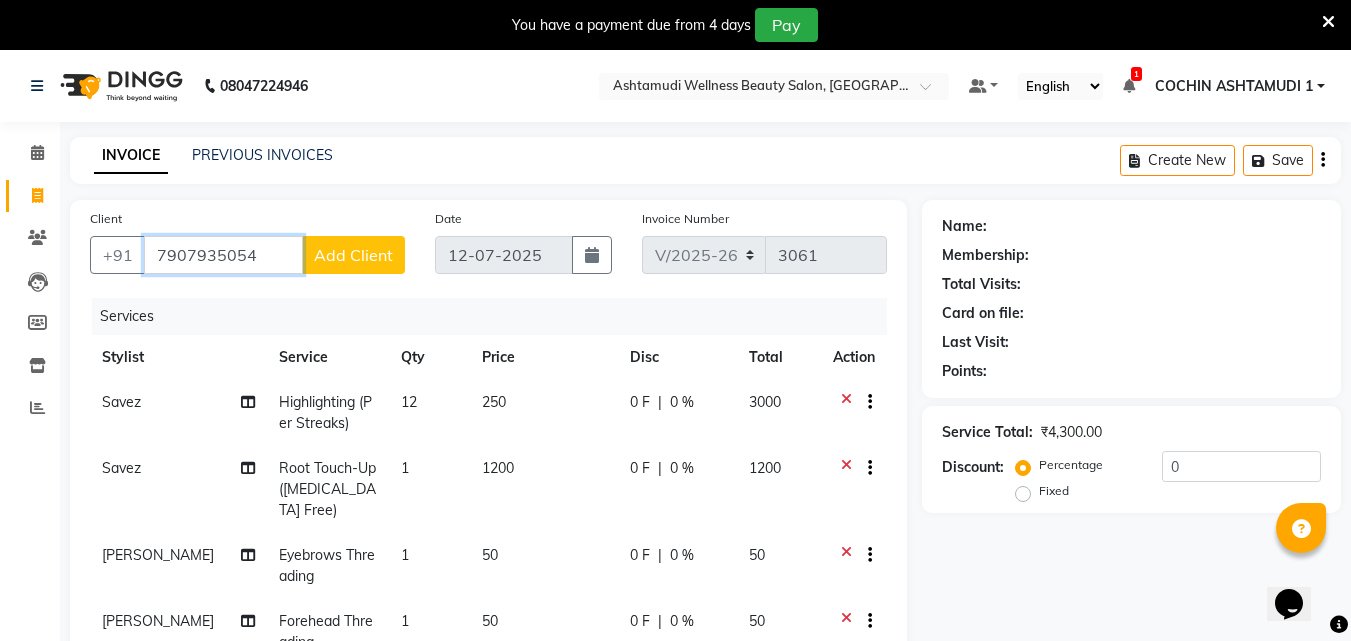 type on "7907935054" 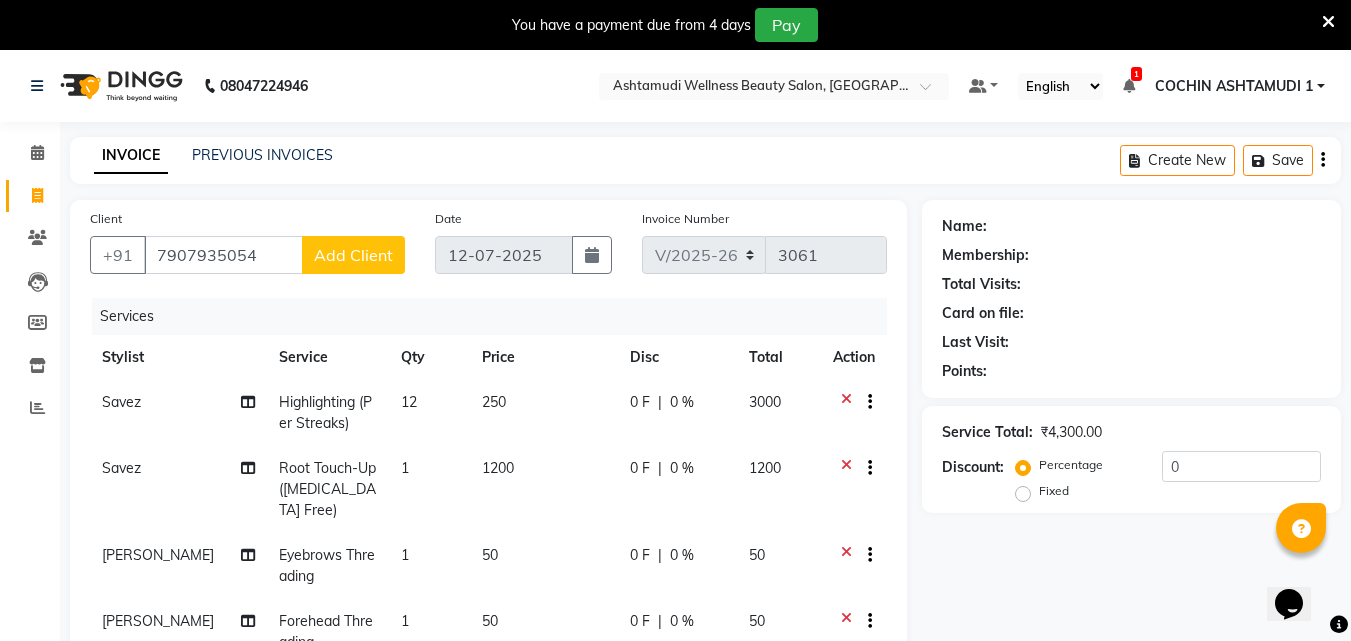 click on "Add Client" 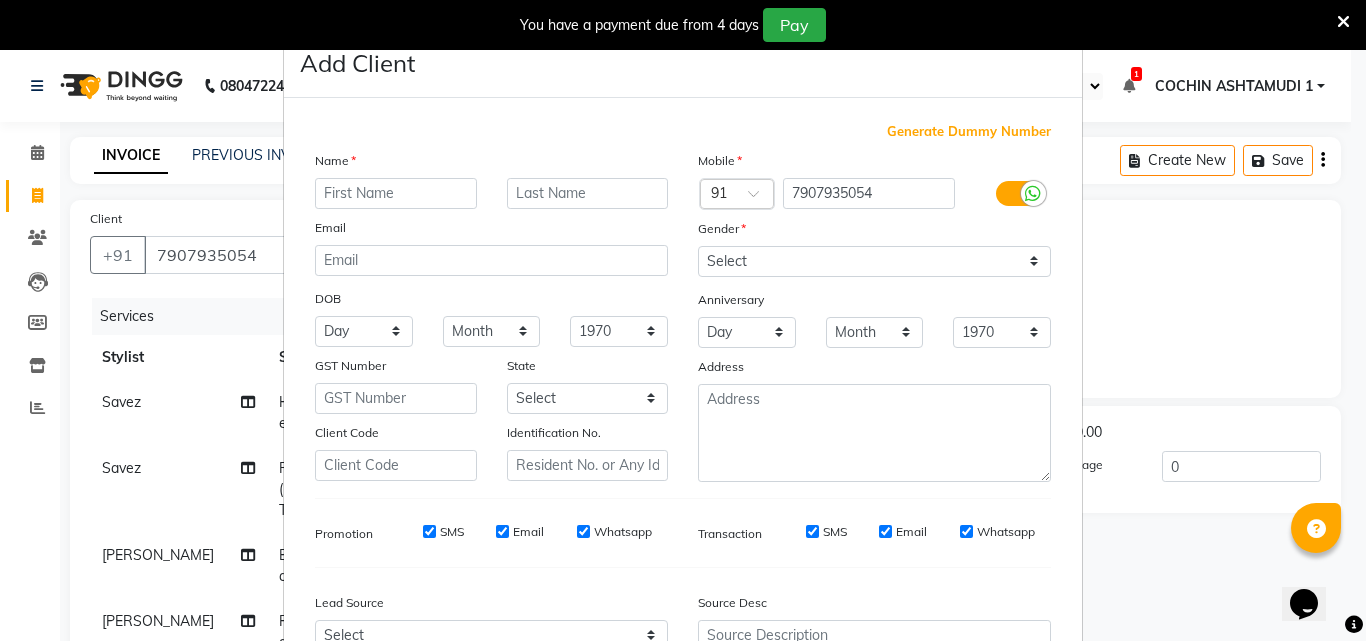 click on "Add Client Generate Dummy Number Name Email DOB Day 01 02 03 04 05 06 07 08 09 10 11 12 13 14 15 16 17 18 19 20 21 22 23 24 25 26 27 28 29 30 31 Month January February March April May June July August September October November [DATE] 1941 1942 1943 1944 1945 1946 1947 1948 1949 1950 1951 1952 1953 1954 1955 1956 1957 1958 1959 1960 1961 1962 1963 1964 1965 1966 1967 1968 1969 1970 1971 1972 1973 1974 1975 1976 1977 1978 1979 1980 1981 1982 1983 1984 1985 1986 1987 1988 1989 1990 1991 1992 1993 1994 1995 1996 1997 1998 1999 2000 2001 2002 2003 2004 2005 2006 2007 2008 2009 2010 2011 2012 2013 2014 2015 2016 2017 2018 2019 2020 2021 2022 2023 2024 GST Number State Select [GEOGRAPHIC_DATA] [GEOGRAPHIC_DATA] [GEOGRAPHIC_DATA] [GEOGRAPHIC_DATA] [GEOGRAPHIC_DATA] [GEOGRAPHIC_DATA] [GEOGRAPHIC_DATA] [GEOGRAPHIC_DATA] and [GEOGRAPHIC_DATA] [GEOGRAPHIC_DATA] [GEOGRAPHIC_DATA] [GEOGRAPHIC_DATA] [GEOGRAPHIC_DATA] [GEOGRAPHIC_DATA] [GEOGRAPHIC_DATA] [GEOGRAPHIC_DATA] [GEOGRAPHIC_DATA] [GEOGRAPHIC_DATA] [GEOGRAPHIC_DATA] [GEOGRAPHIC_DATA] [GEOGRAPHIC_DATA] [GEOGRAPHIC_DATA] [GEOGRAPHIC_DATA] [GEOGRAPHIC_DATA] [GEOGRAPHIC_DATA] [GEOGRAPHIC_DATA] [GEOGRAPHIC_DATA] [GEOGRAPHIC_DATA] [GEOGRAPHIC_DATA] [GEOGRAPHIC_DATA] [GEOGRAPHIC_DATA]" at bounding box center [683, 320] 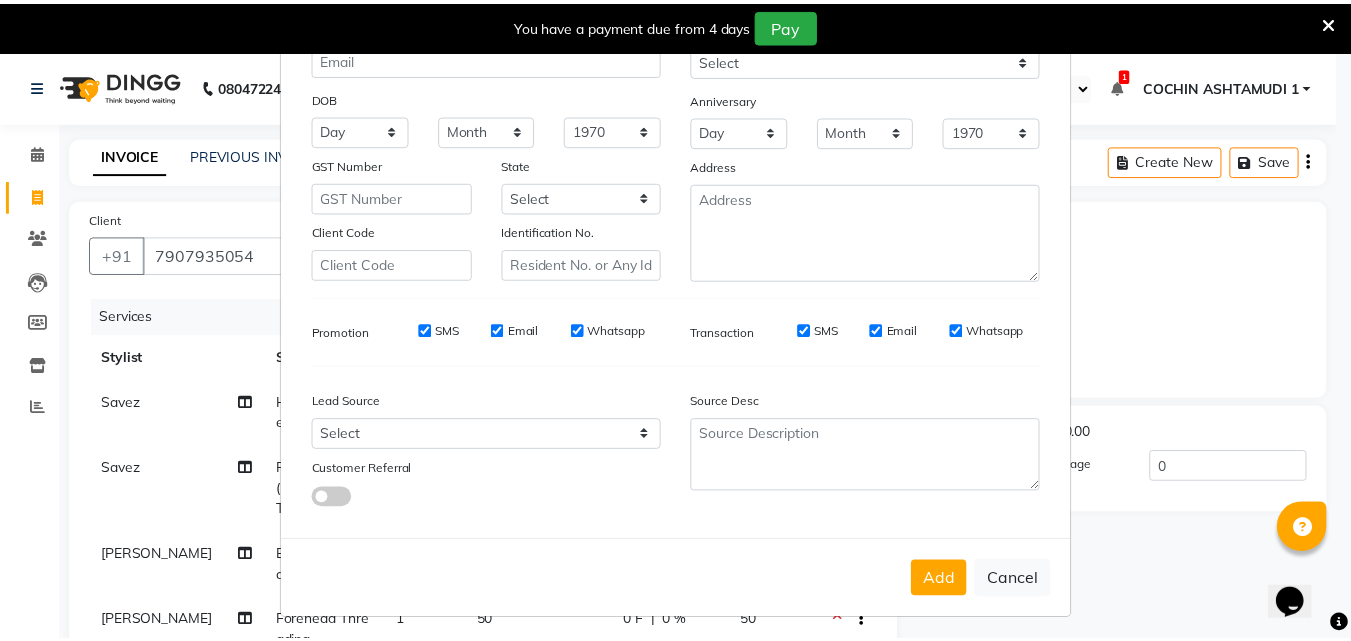 scroll, scrollTop: 208, scrollLeft: 0, axis: vertical 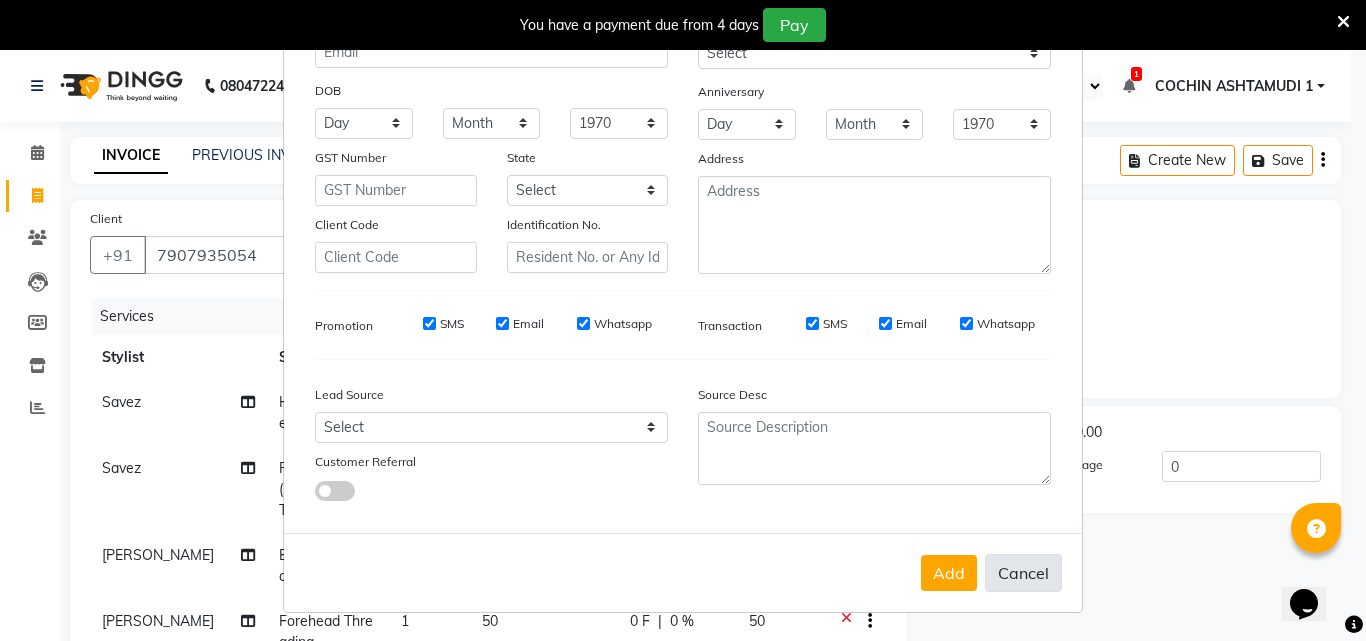 click on "Cancel" at bounding box center (1023, 573) 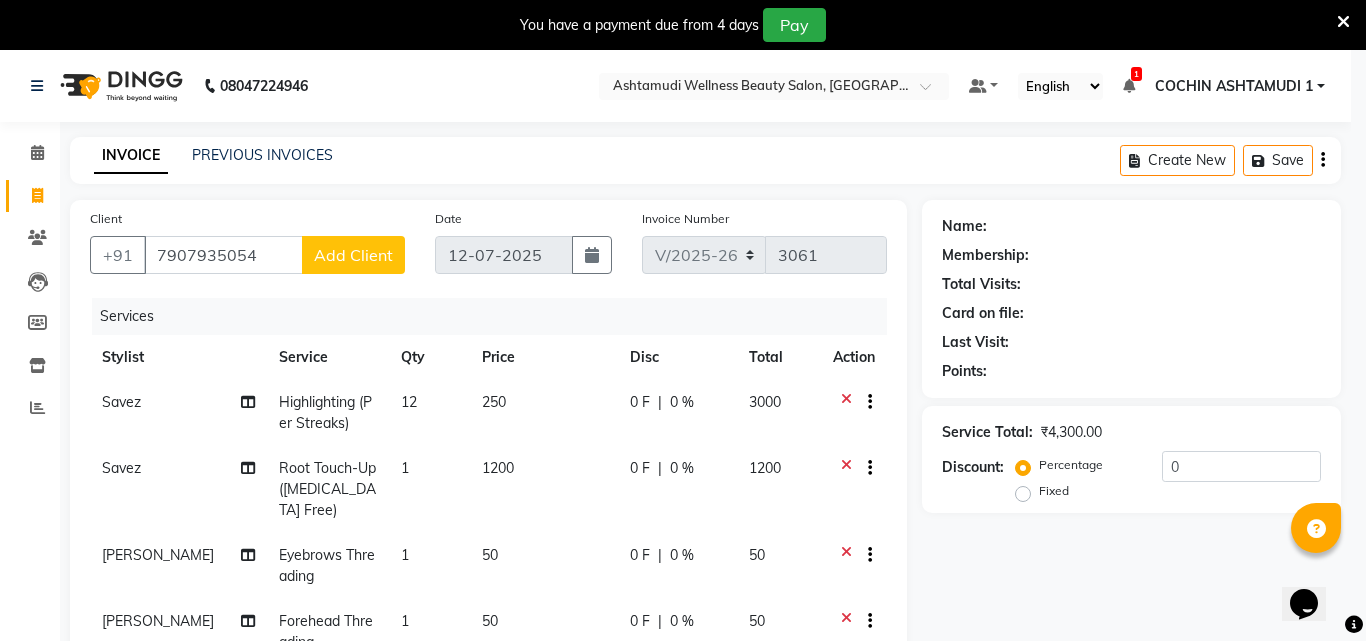 select 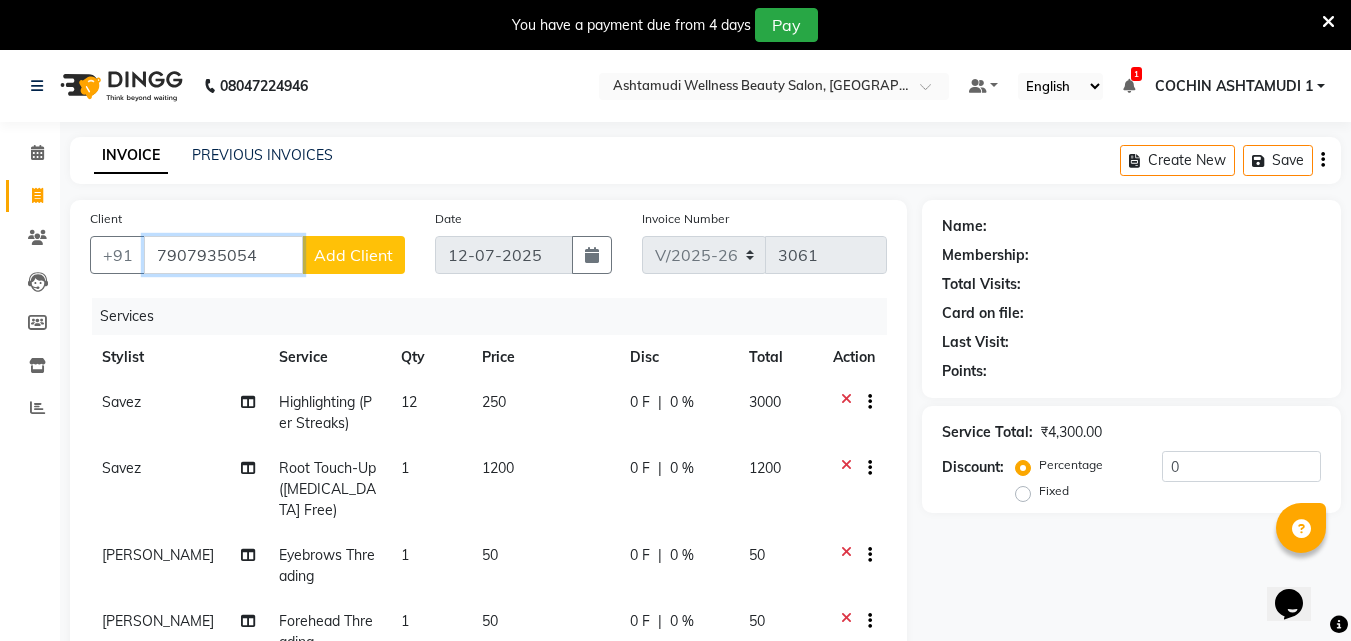 click on "7907935054" at bounding box center [223, 255] 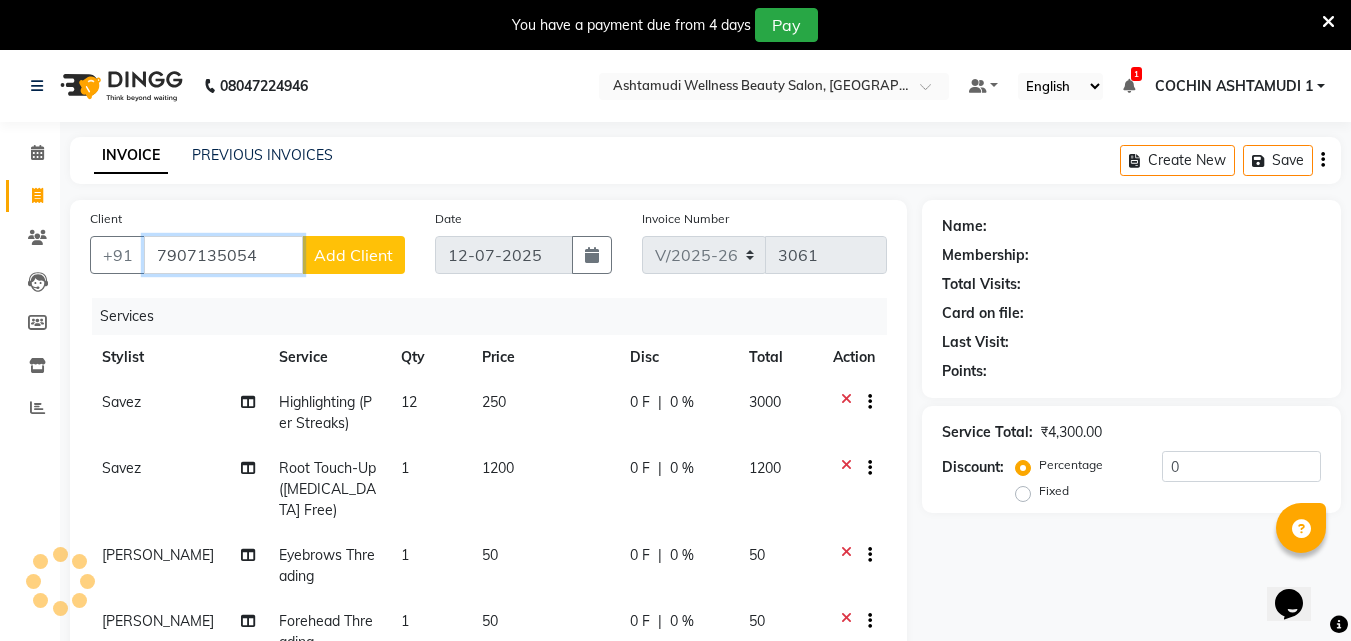 type on "7907135054" 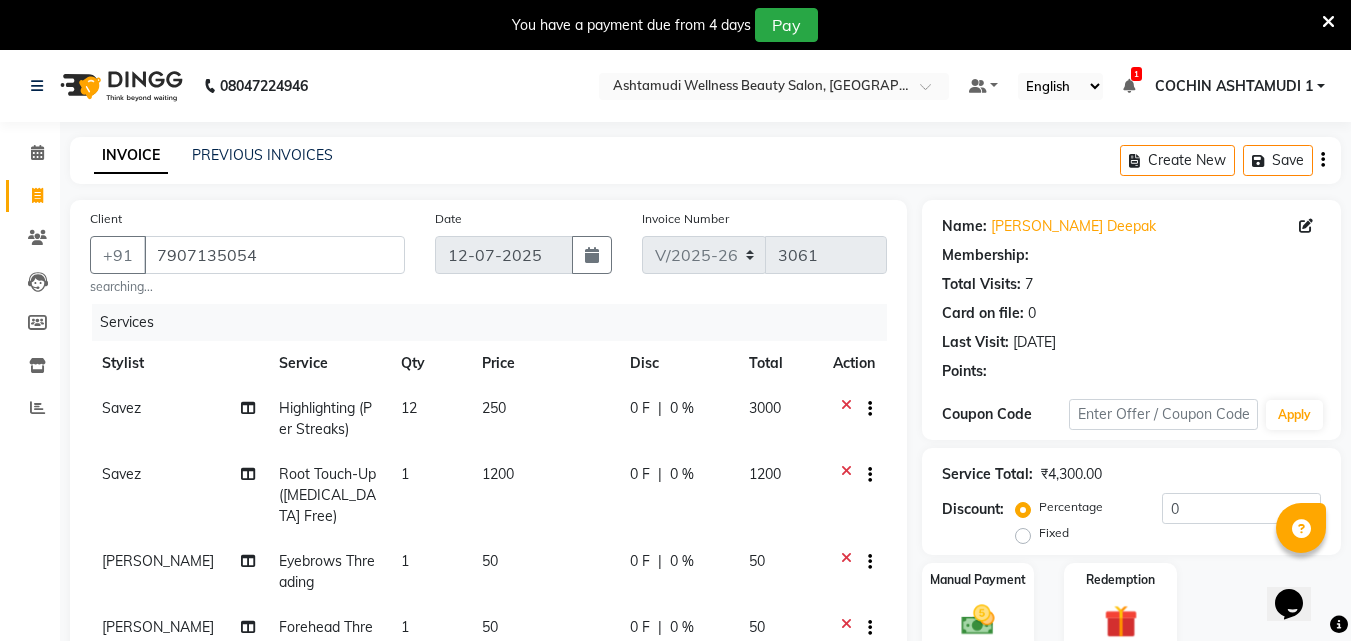 type on "15" 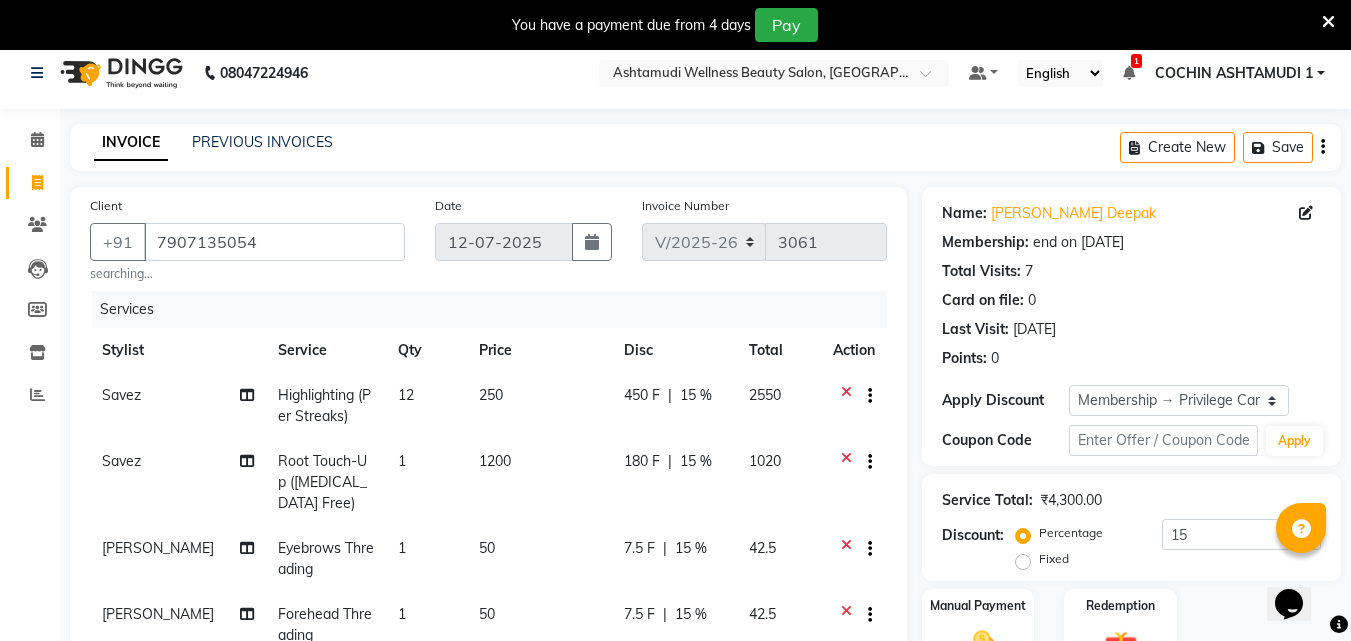 scroll, scrollTop: 413, scrollLeft: 0, axis: vertical 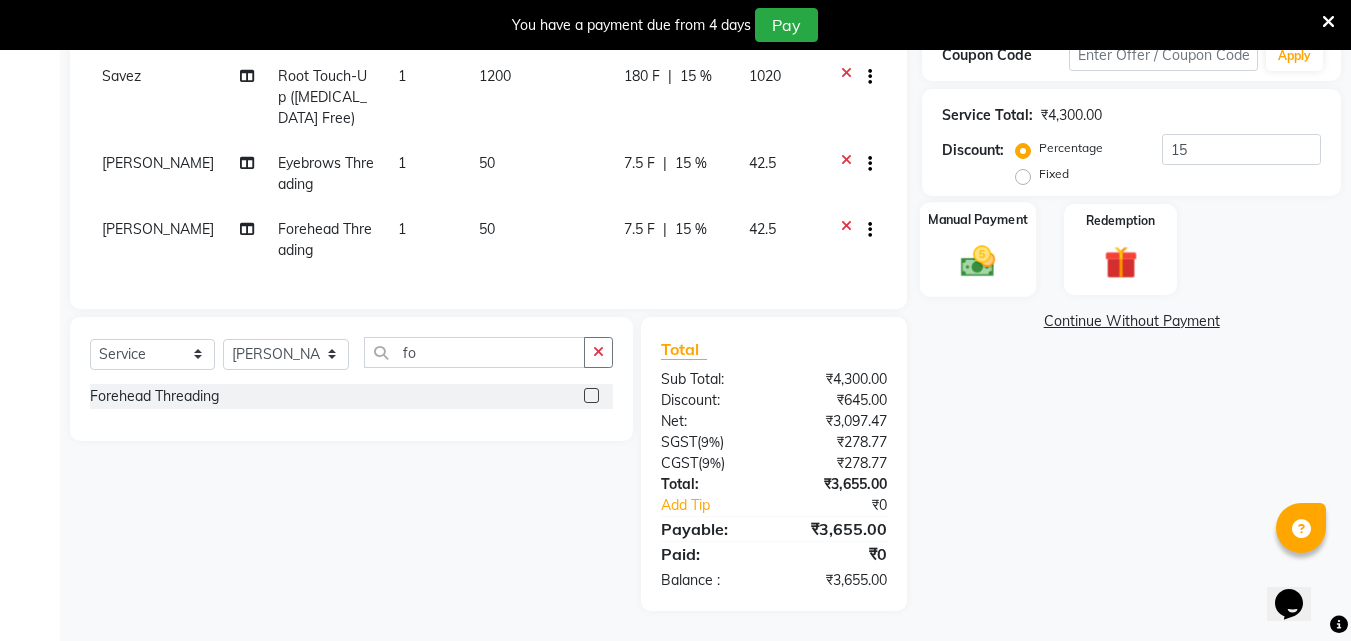 click on "Manual Payment" 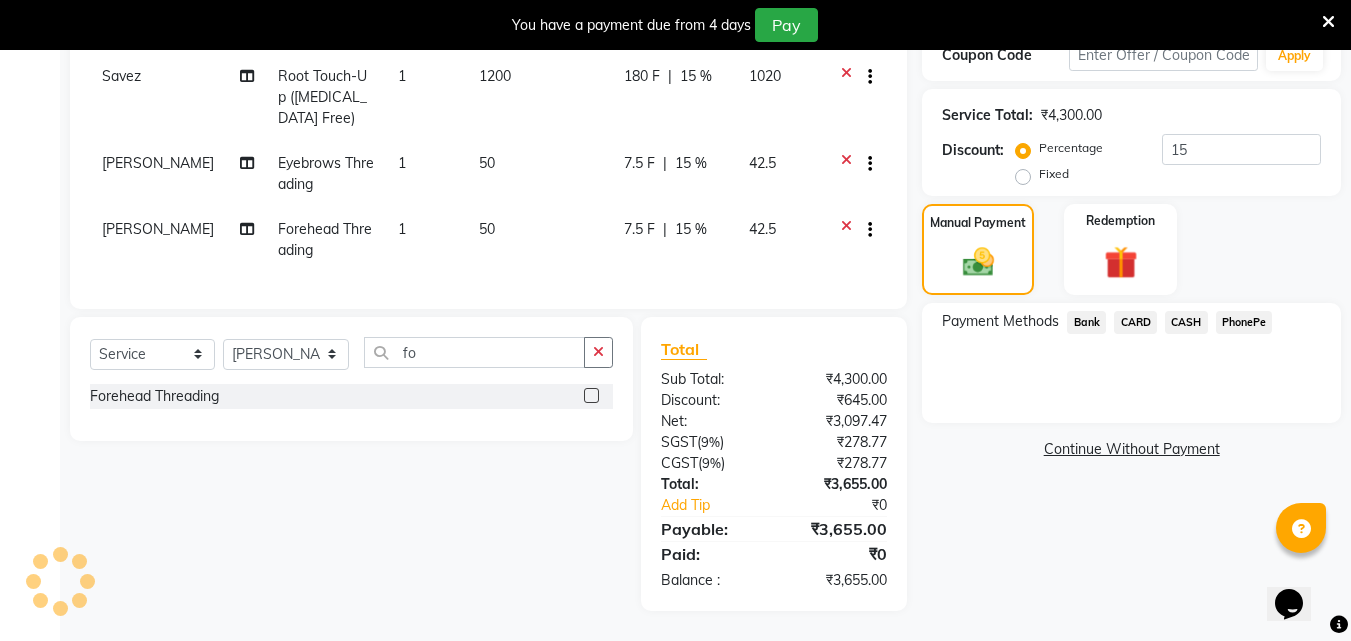 click on "CARD" 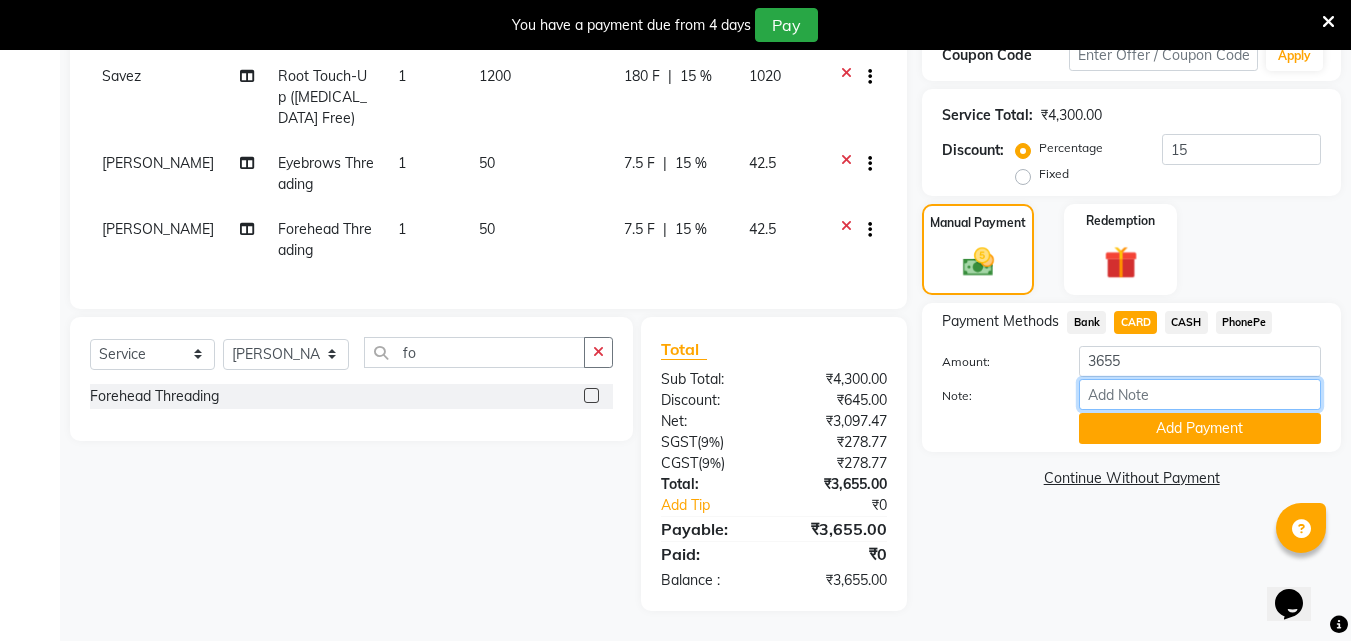 click on "Note:" at bounding box center (1200, 394) 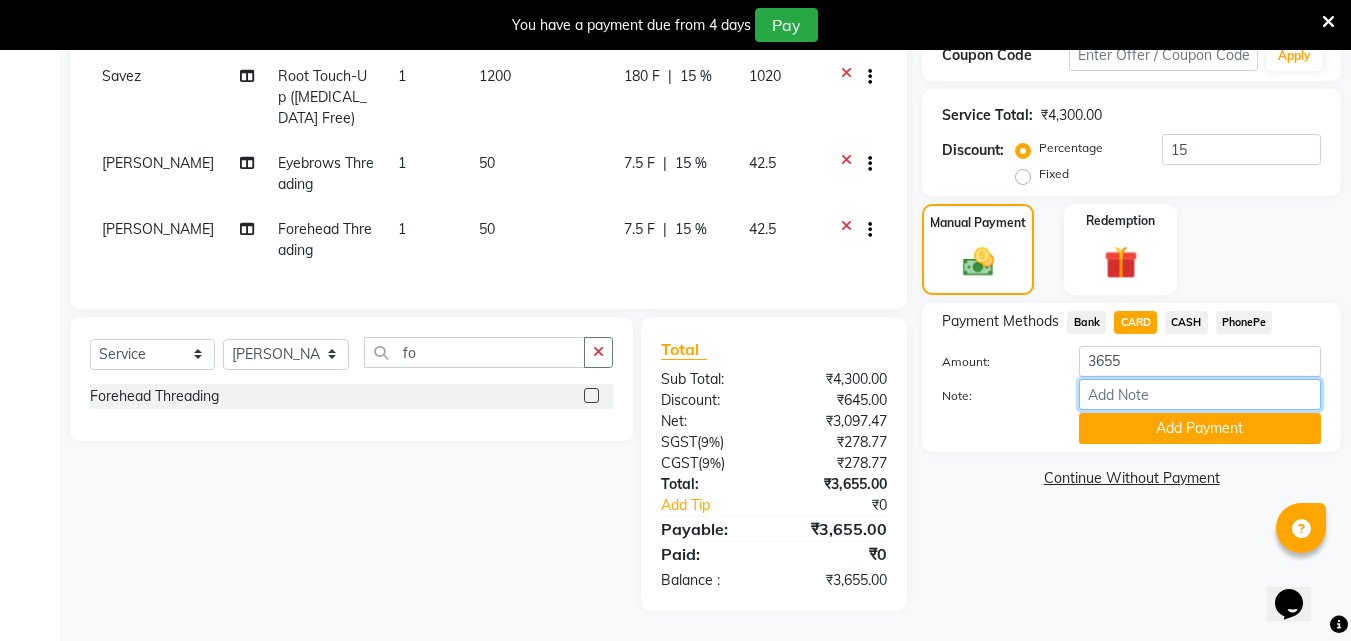 type on "[PERSON_NAME]" 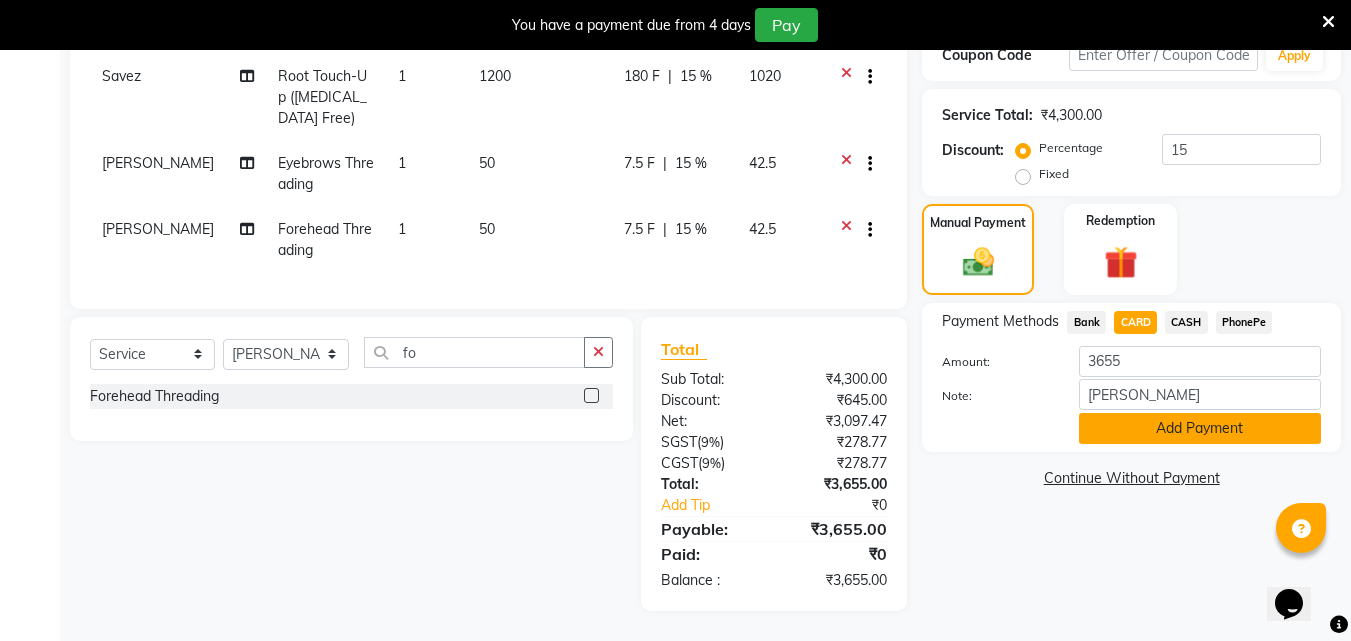 click on "Add Payment" 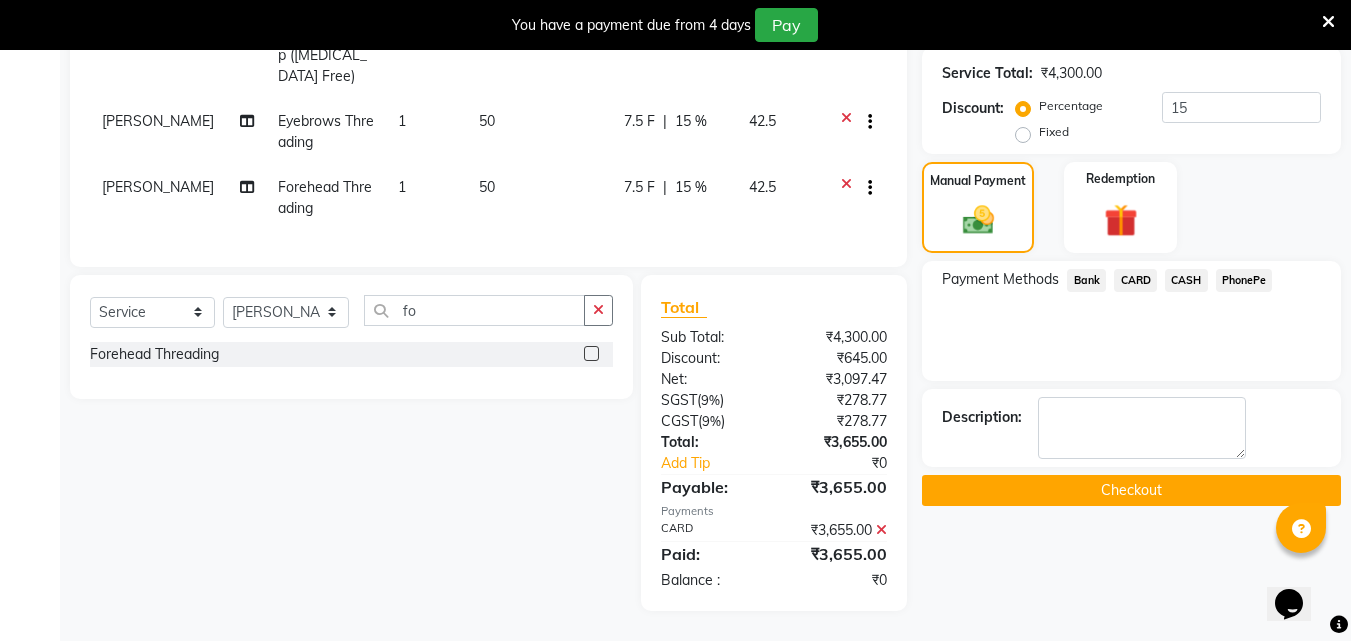 scroll, scrollTop: 455, scrollLeft: 0, axis: vertical 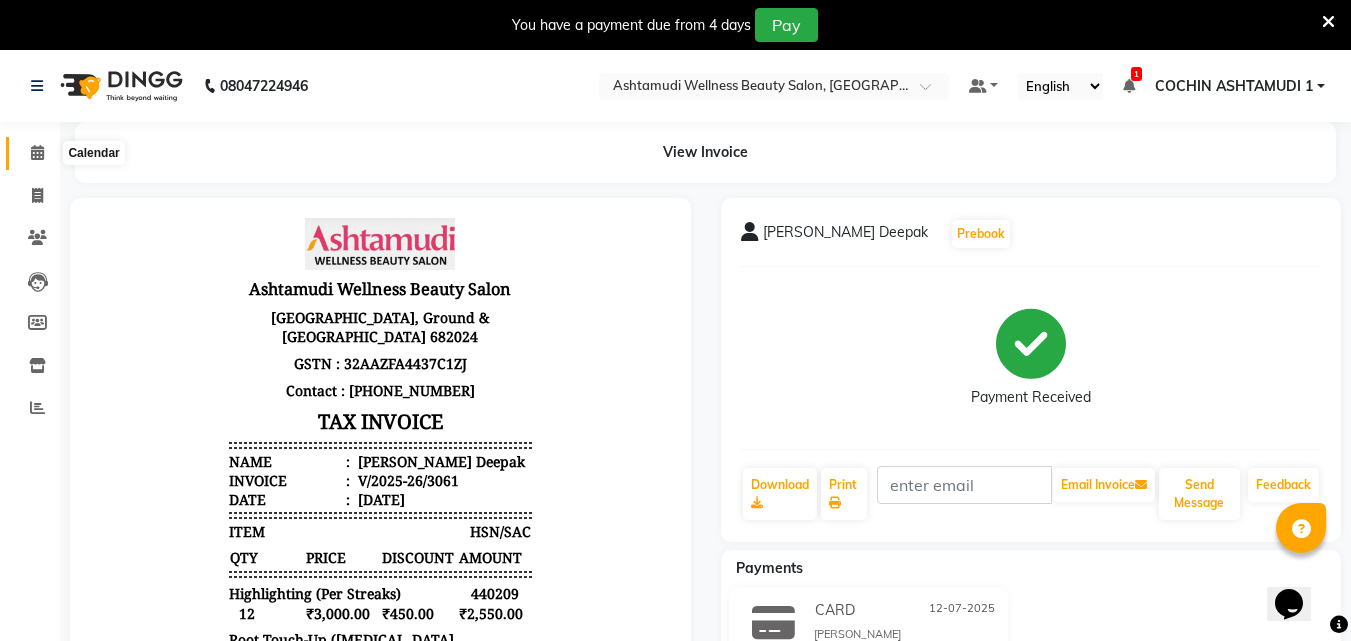 click 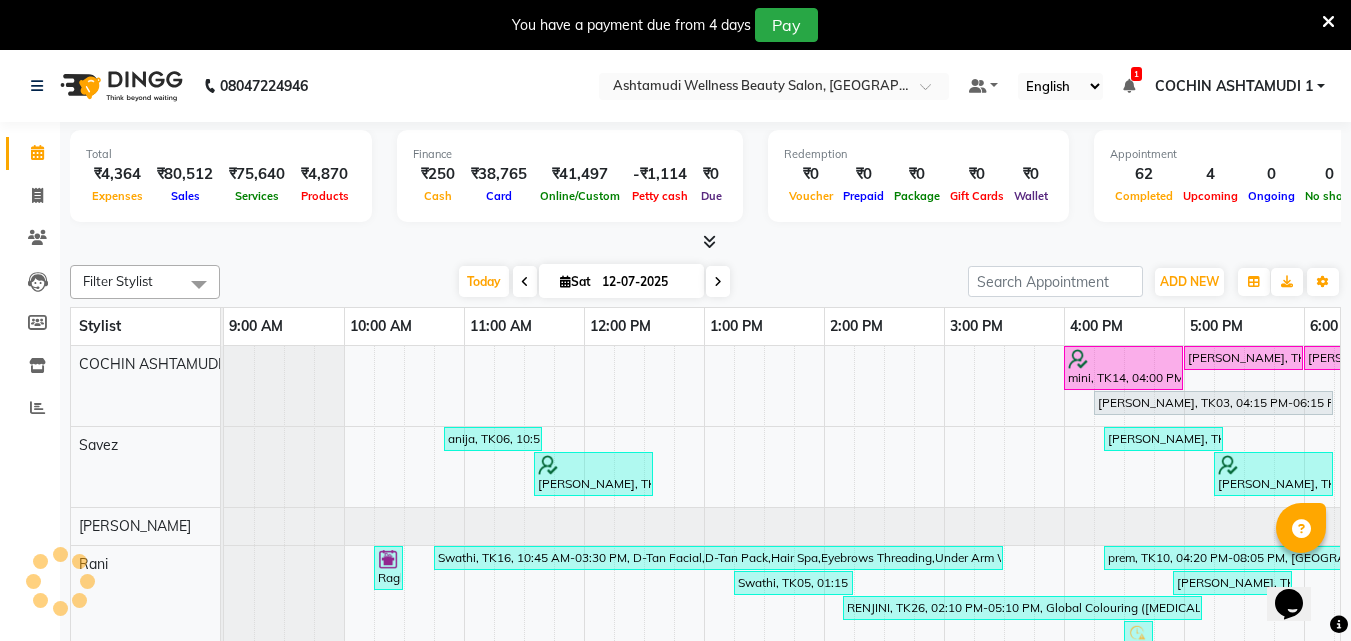 scroll, scrollTop: 0, scrollLeft: 0, axis: both 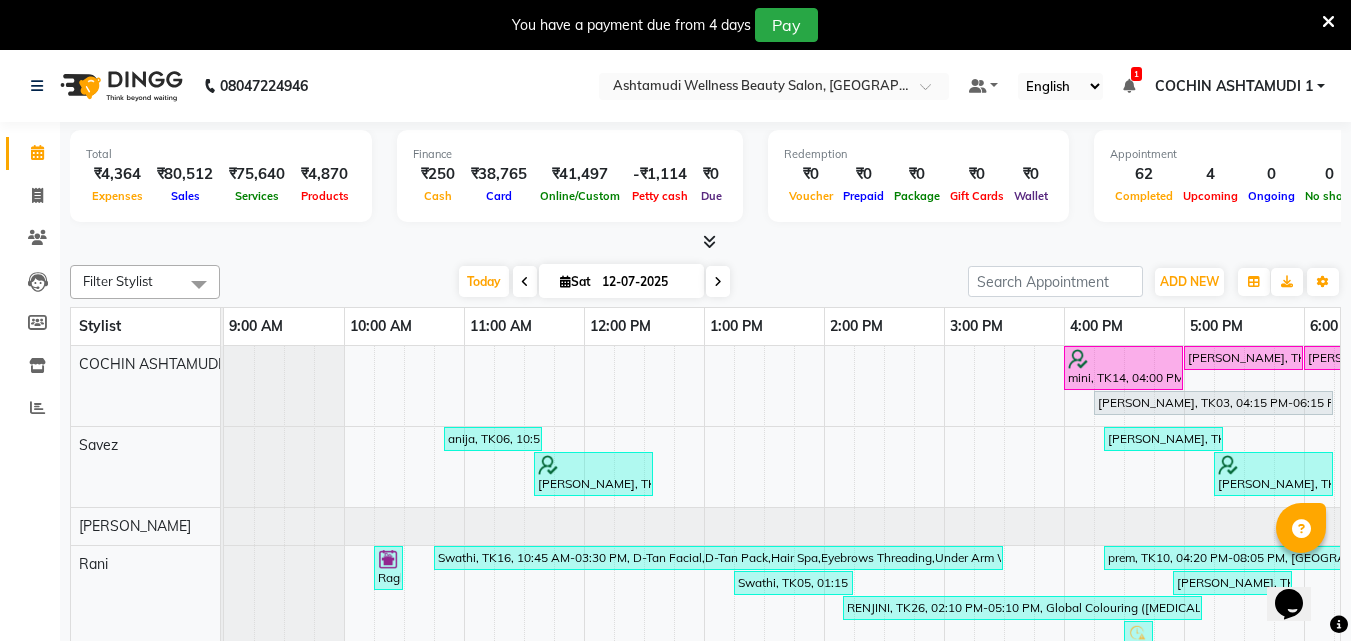 click at bounding box center (709, 241) 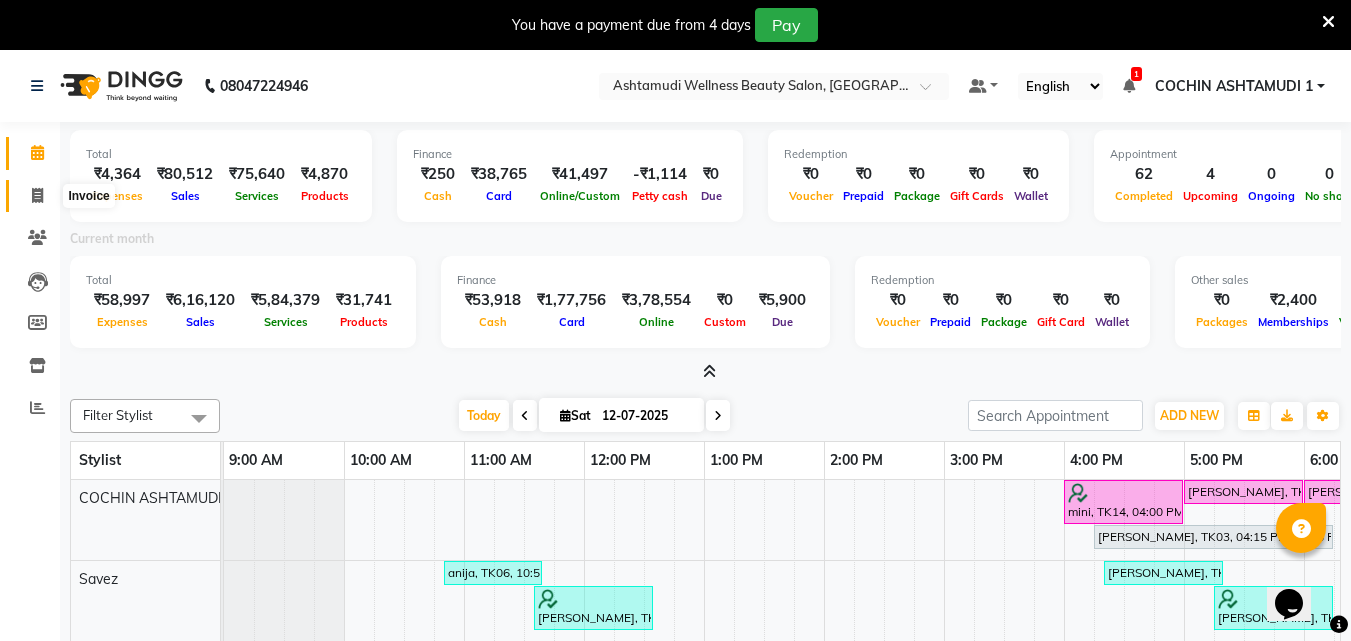 click 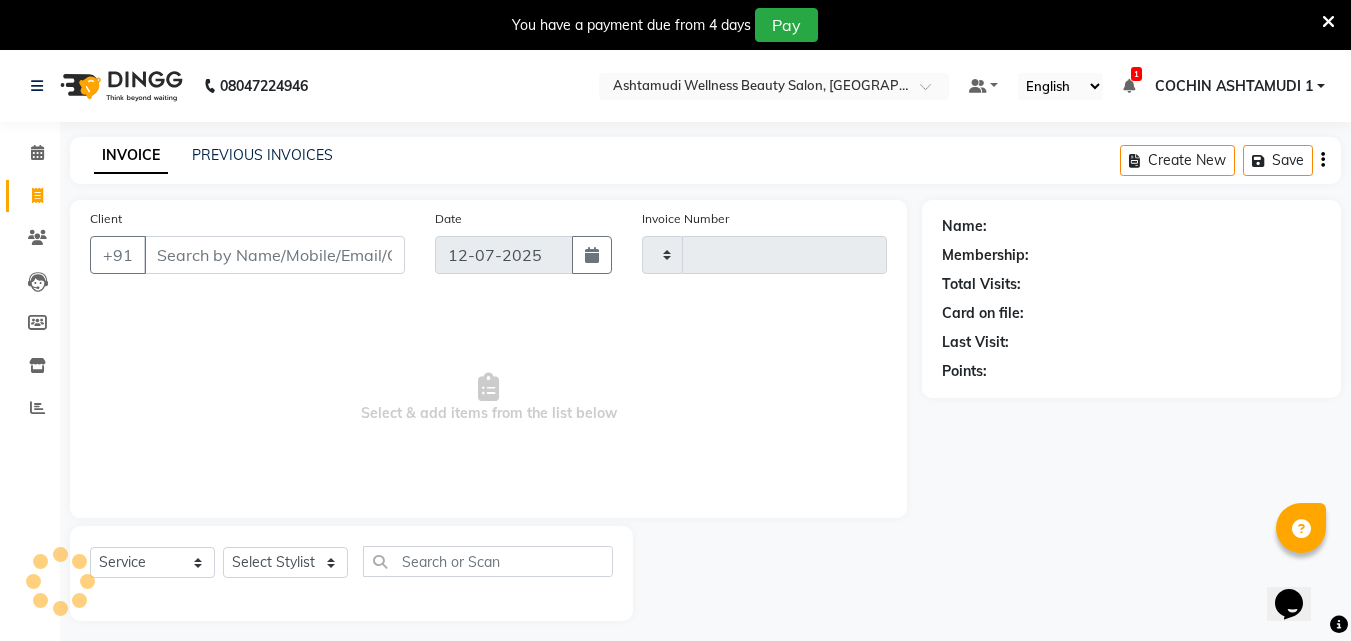 type on "3062" 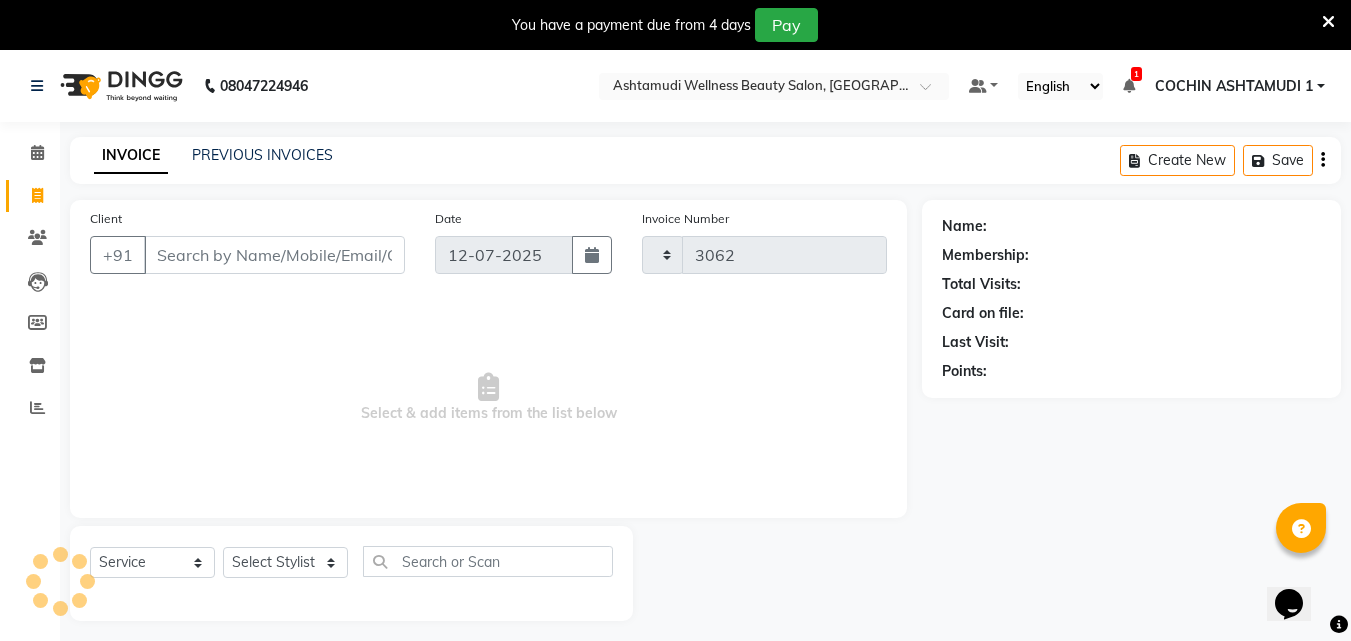 select on "4632" 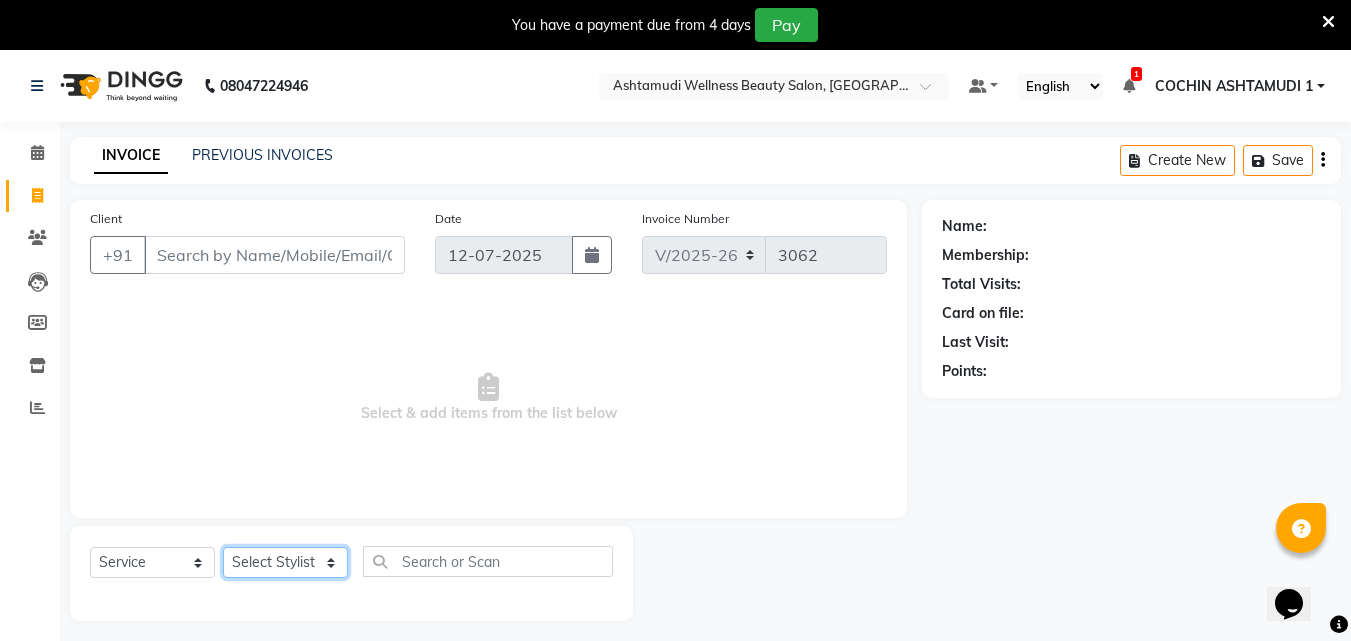 click on "Select Stylist" 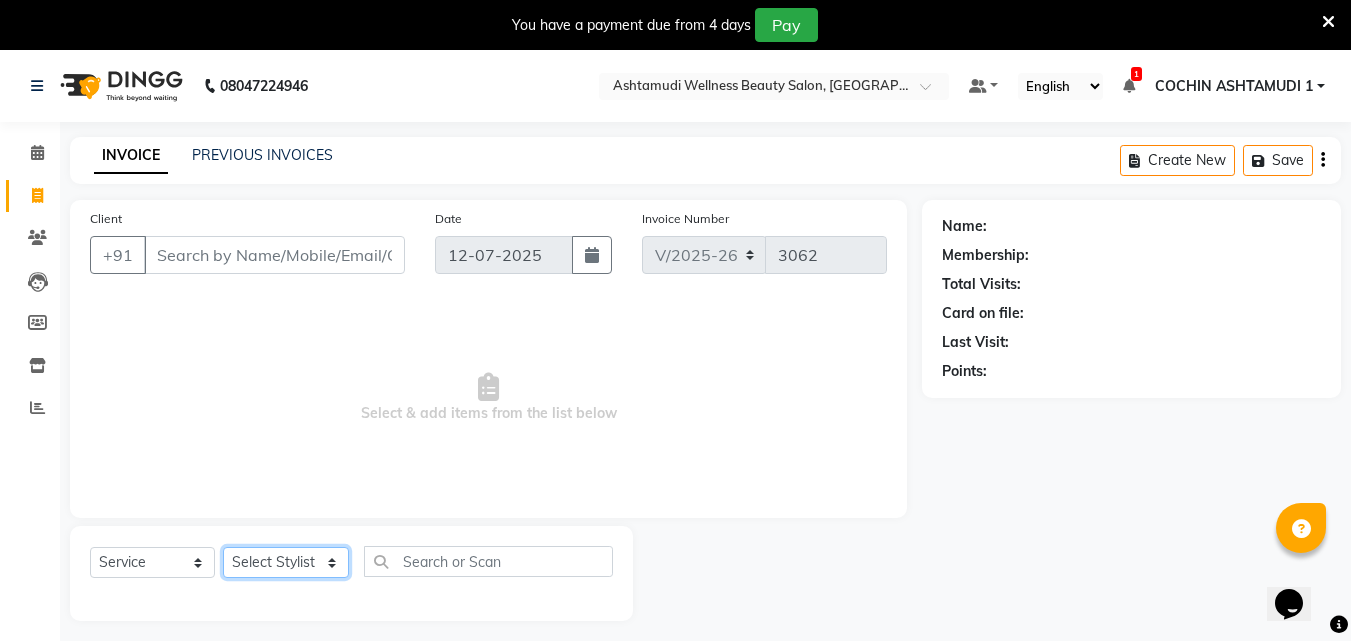 select on "44402" 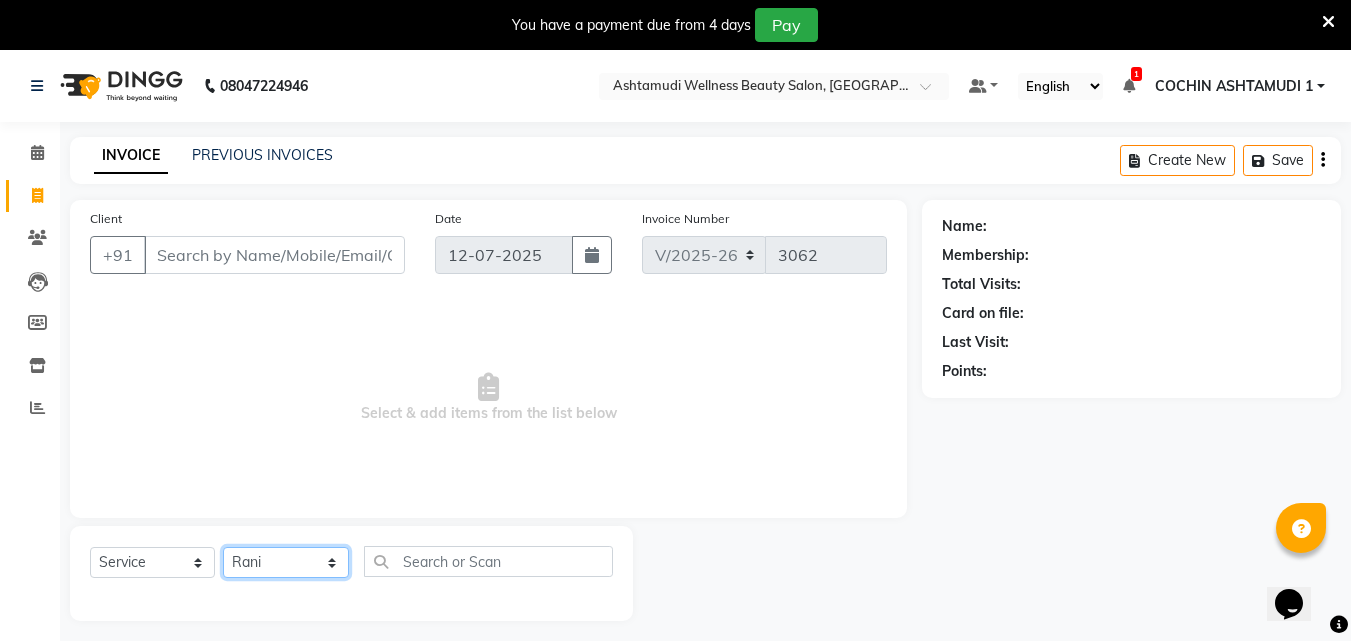click on "Select Stylist Abhirami S Afsha [PERSON_NAME] B [PERSON_NAME] COCHIN ASHTAMUDI Danish [PERSON_NAME] [PERSON_NAME] [PERSON_NAME] [PERSON_NAME] [PERSON_NAME]  [PERSON_NAME] [PERSON_NAME]" 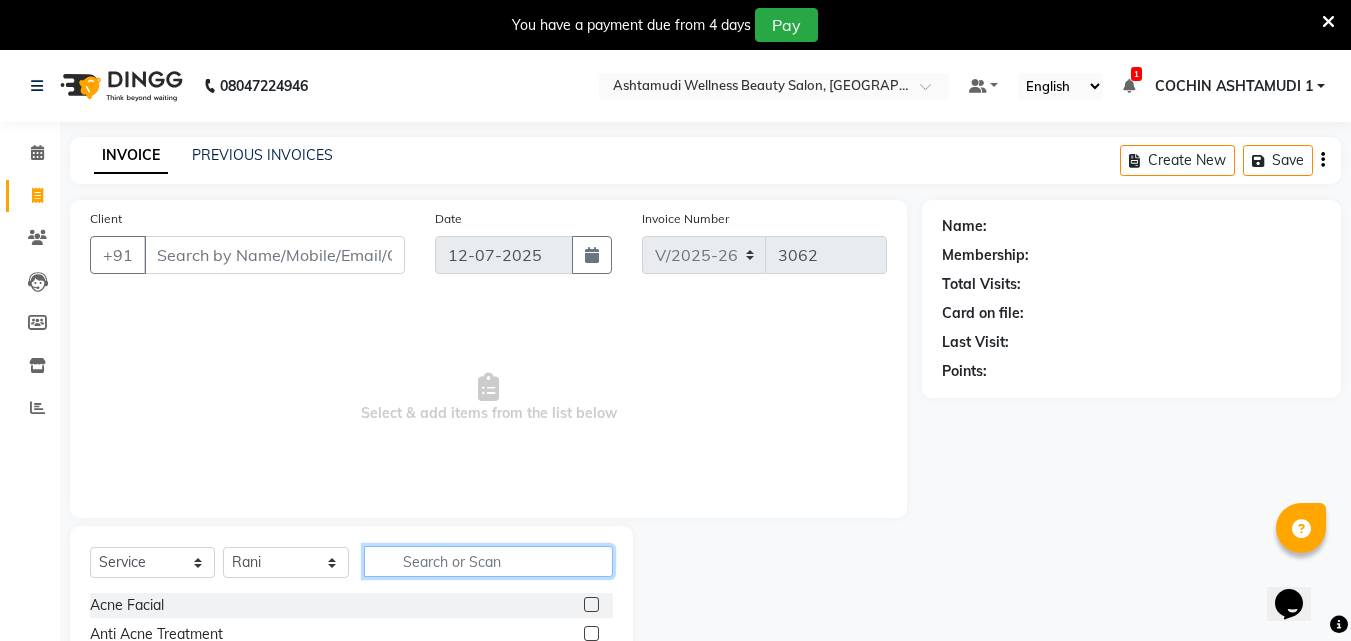 click 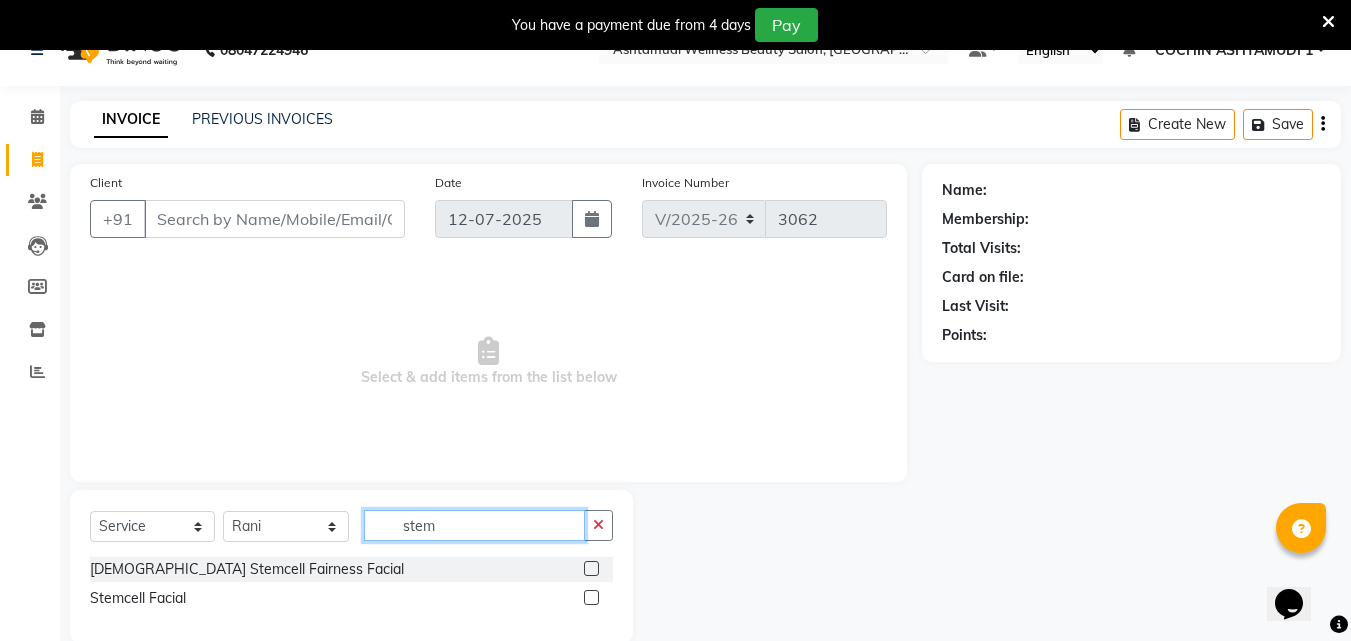 scroll, scrollTop: 68, scrollLeft: 0, axis: vertical 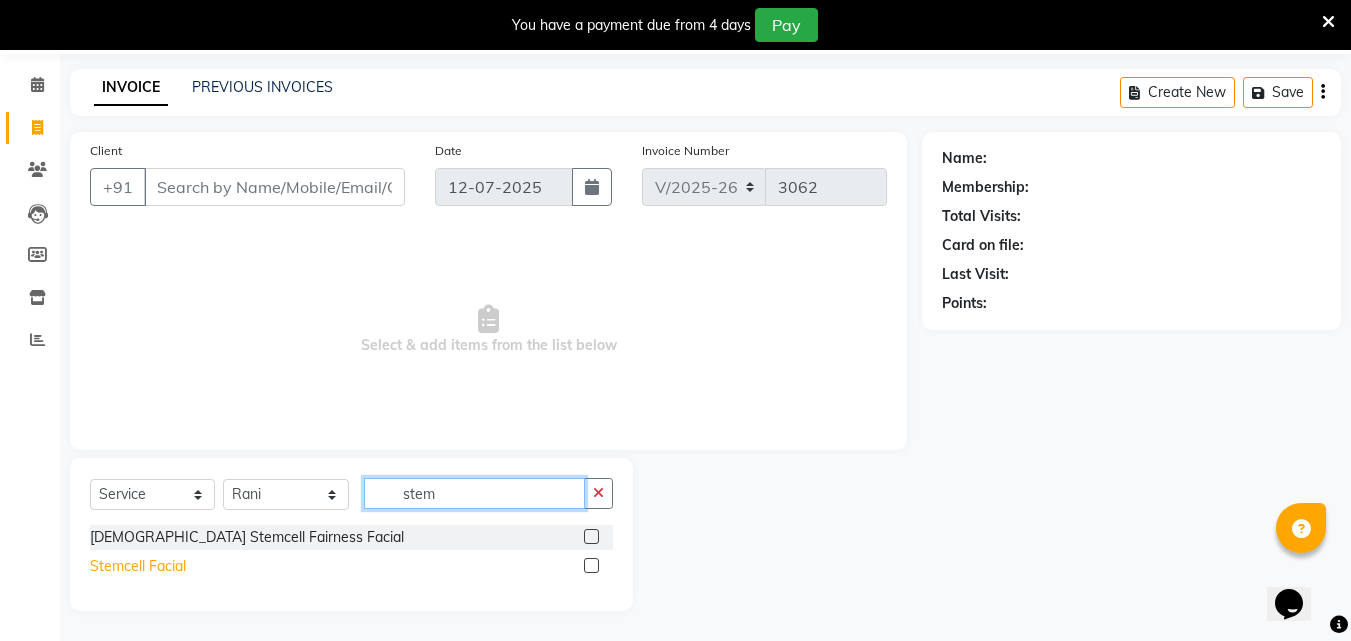 type on "stem" 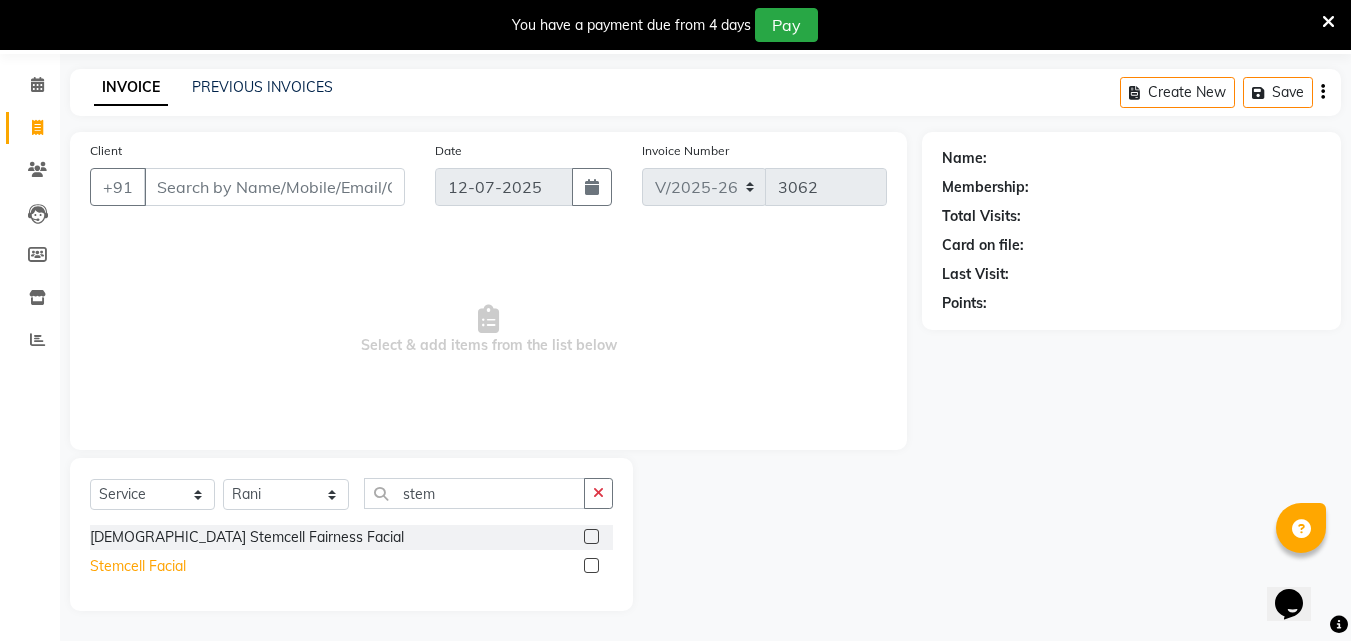 click on "Stemcell  Facial" 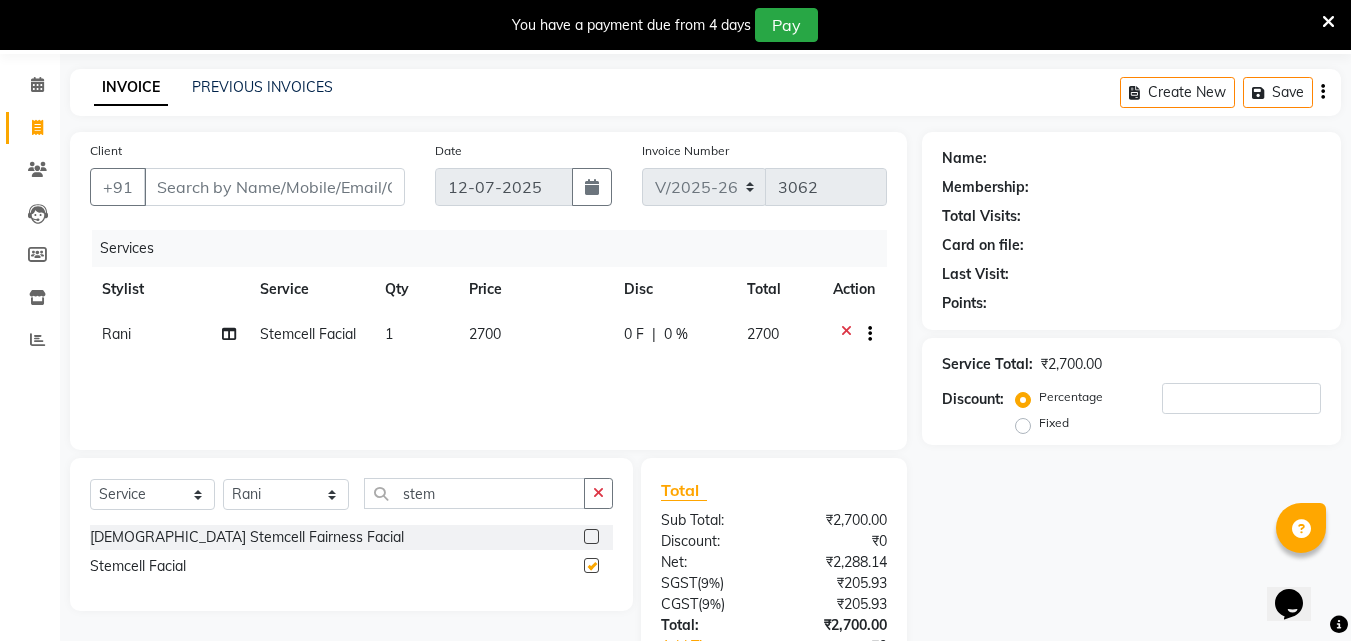 checkbox on "false" 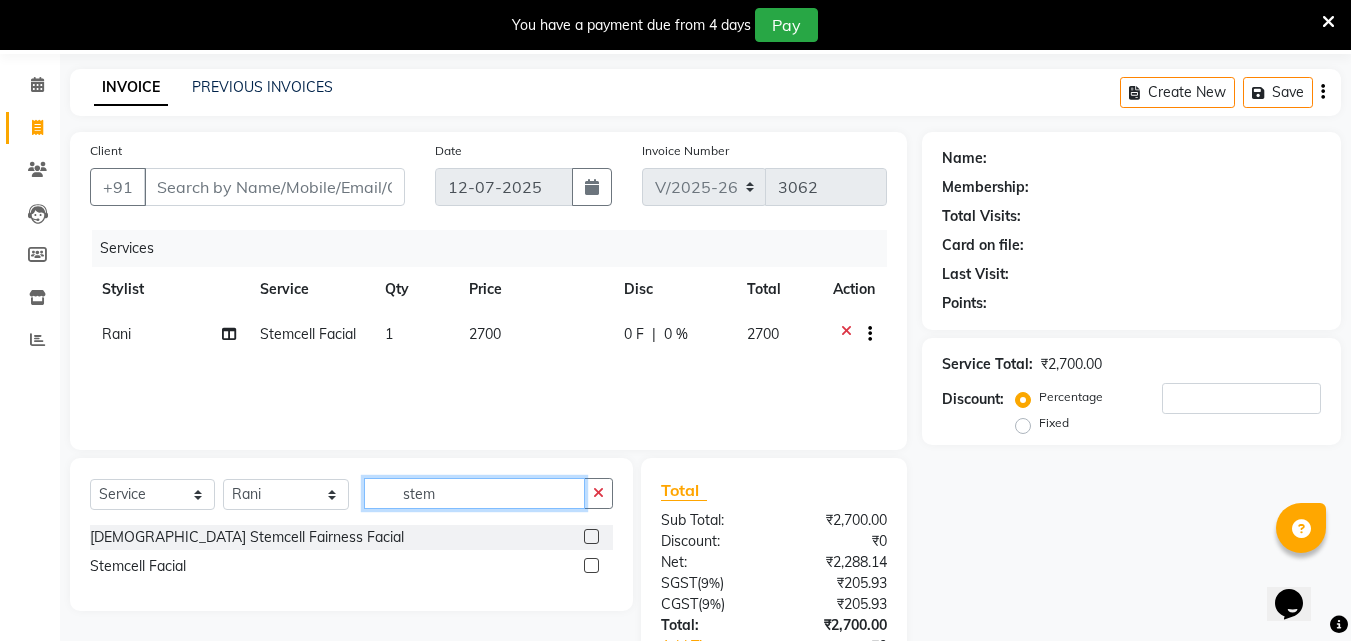 click on "stem" 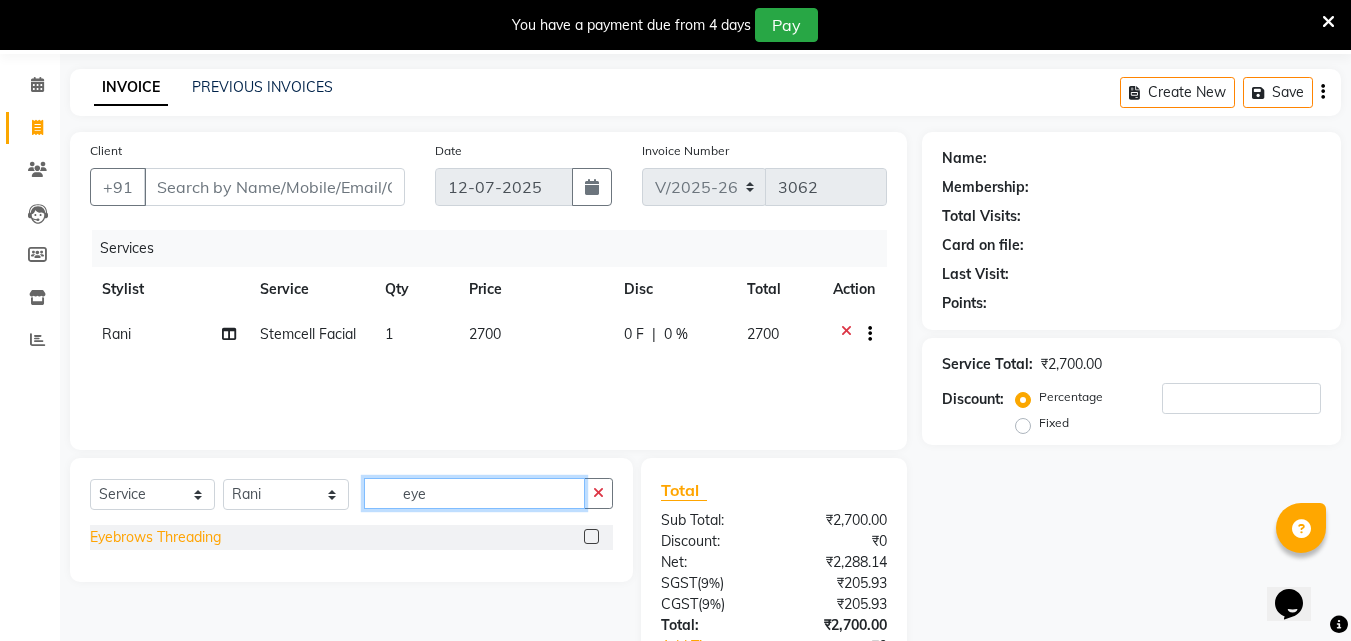 type on "eye" 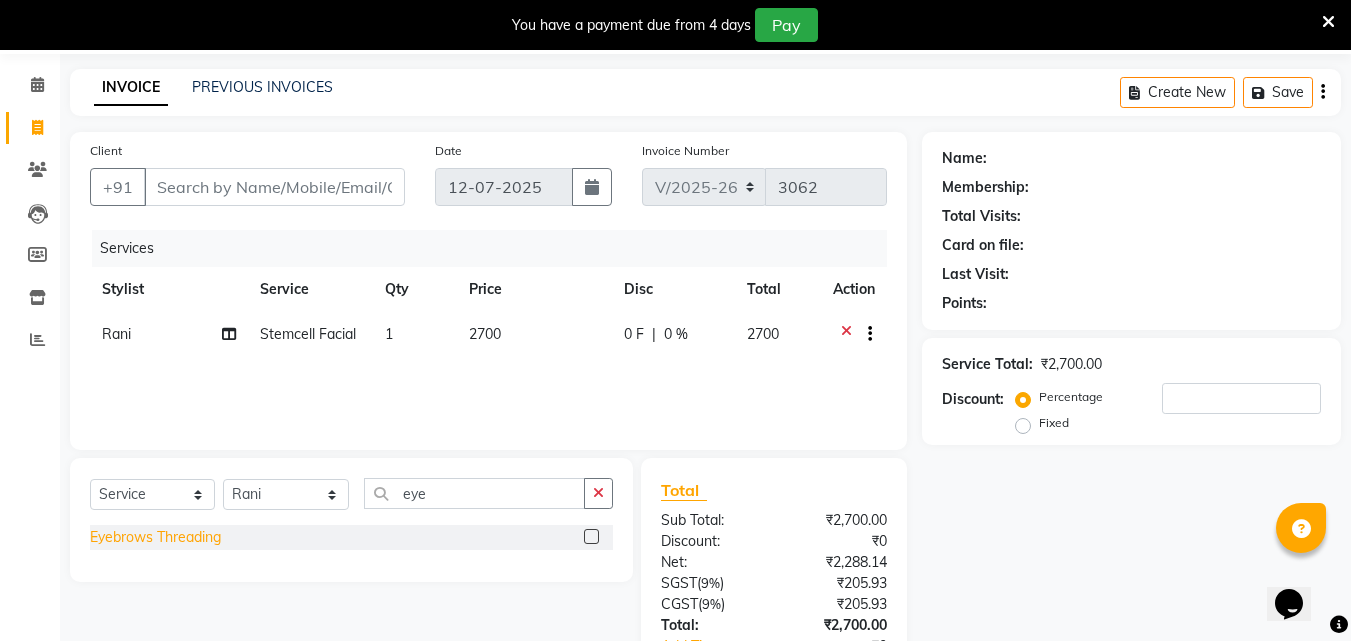 click on "Eyebrows Threading" 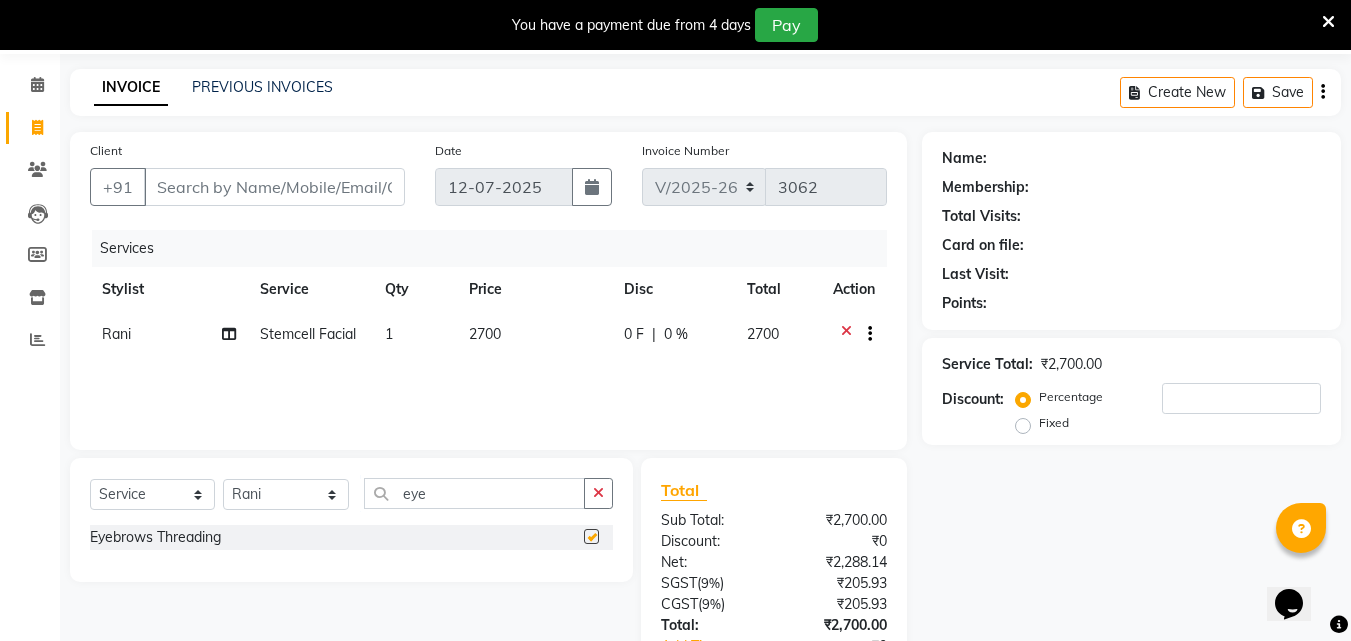 checkbox on "false" 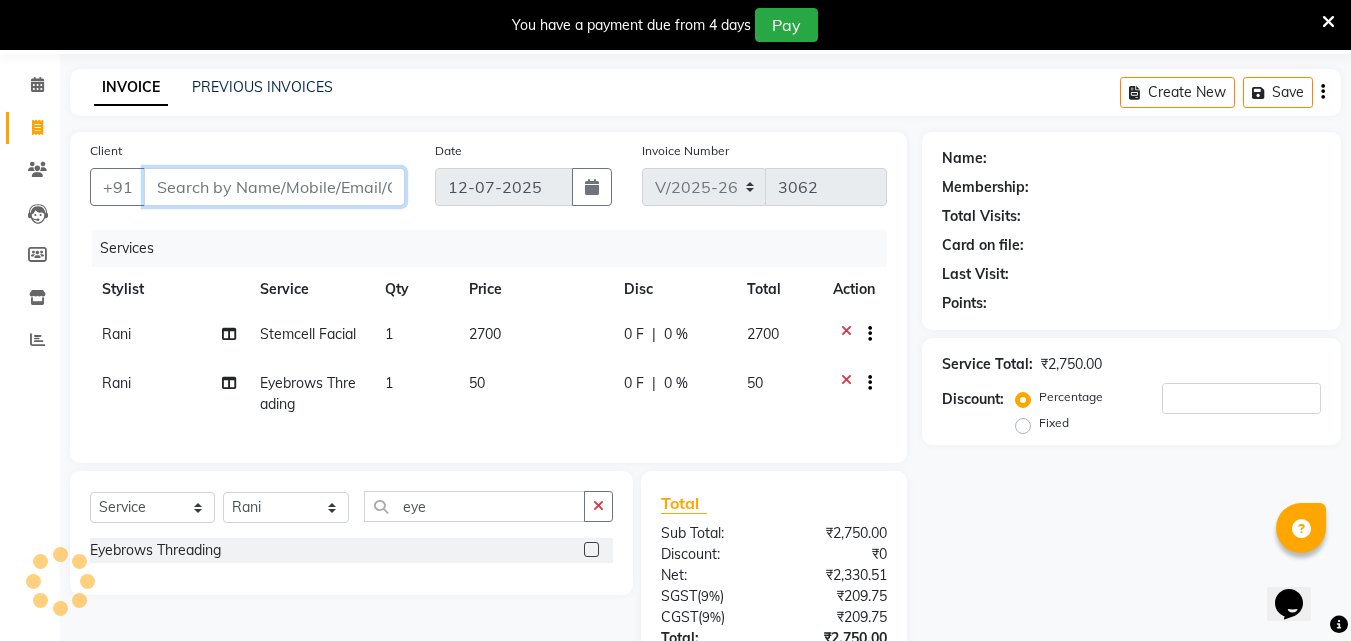click on "Client" at bounding box center [274, 187] 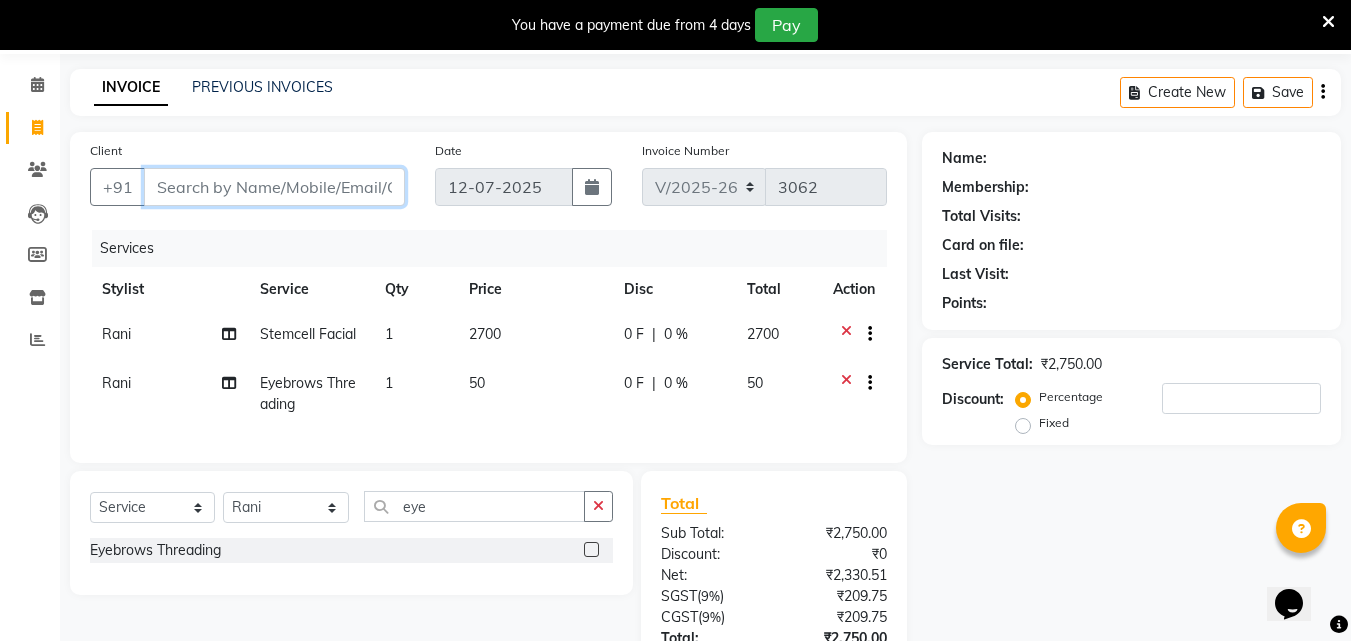 type on "9" 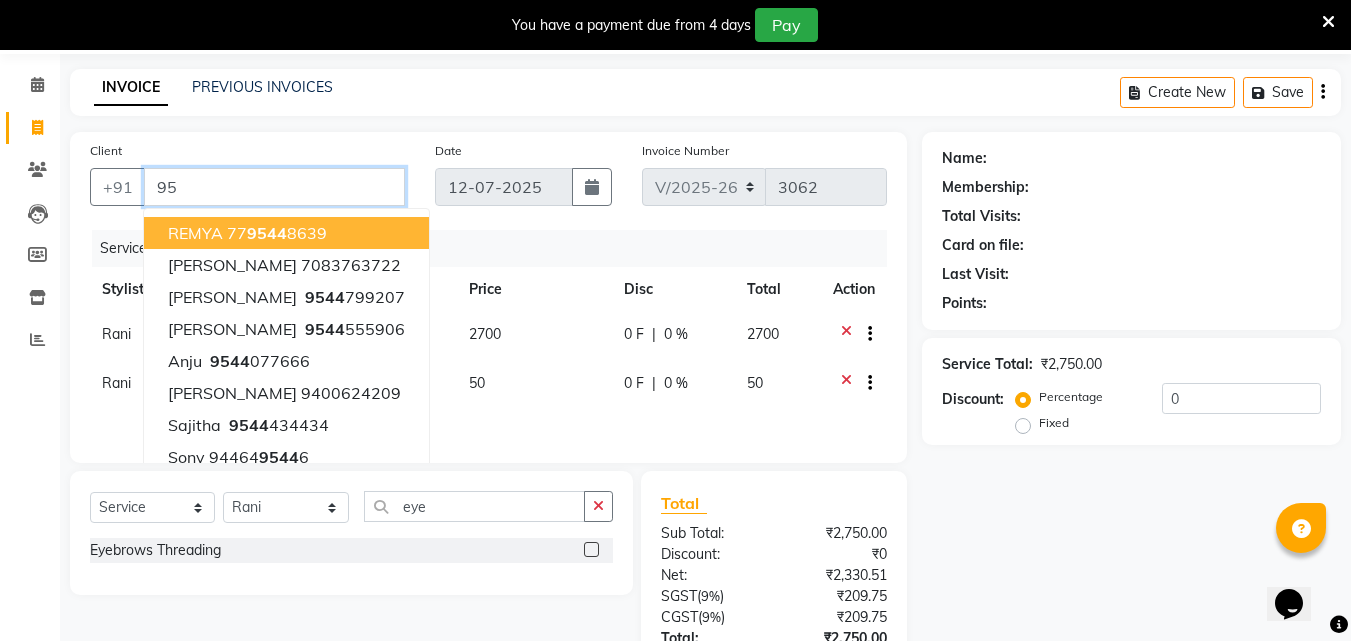 type on "9" 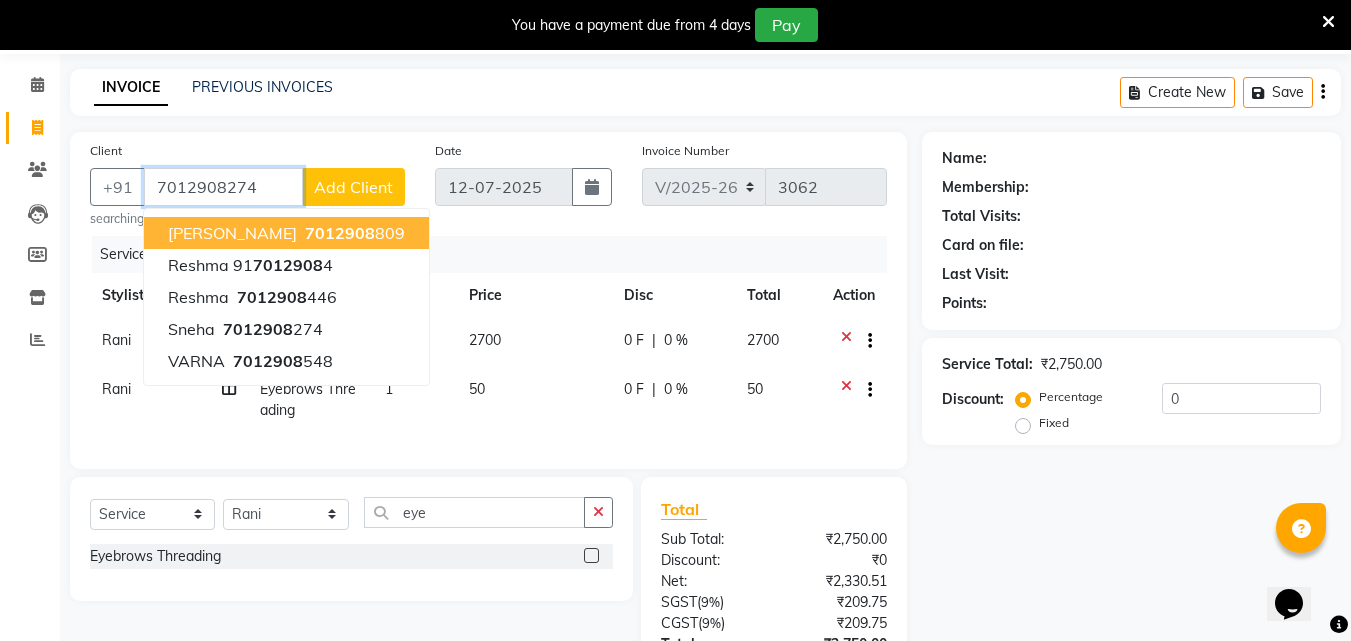 type on "7012908274" 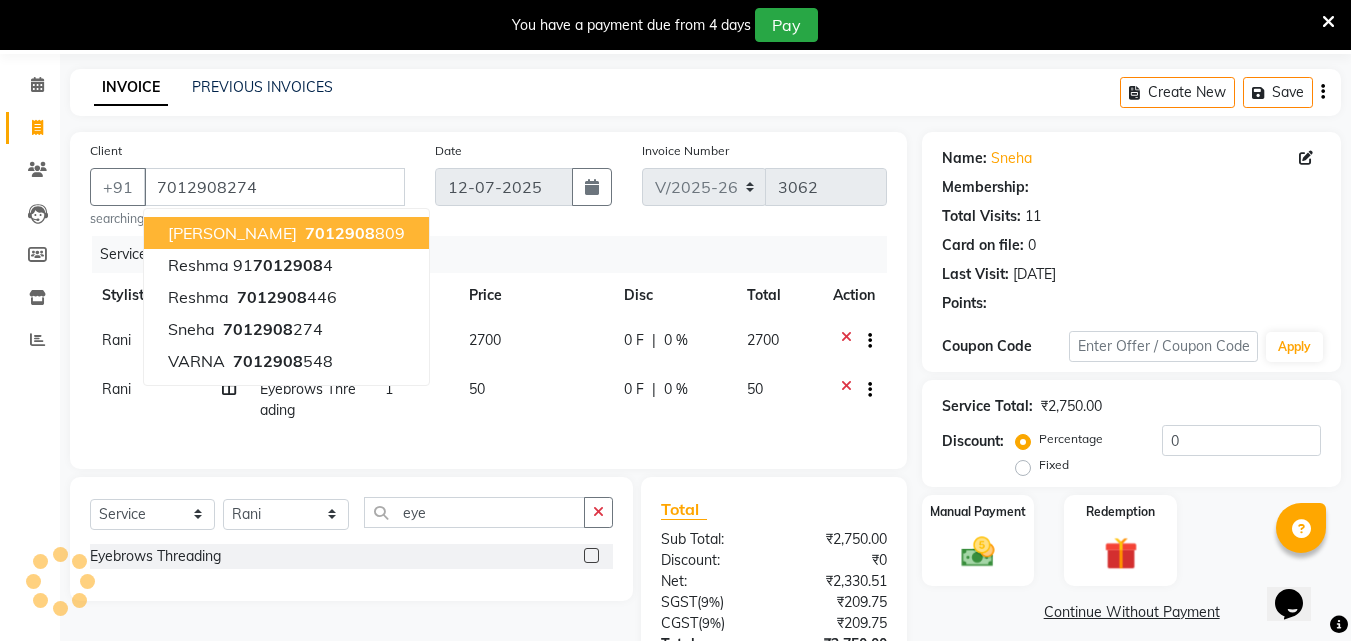 type on "15" 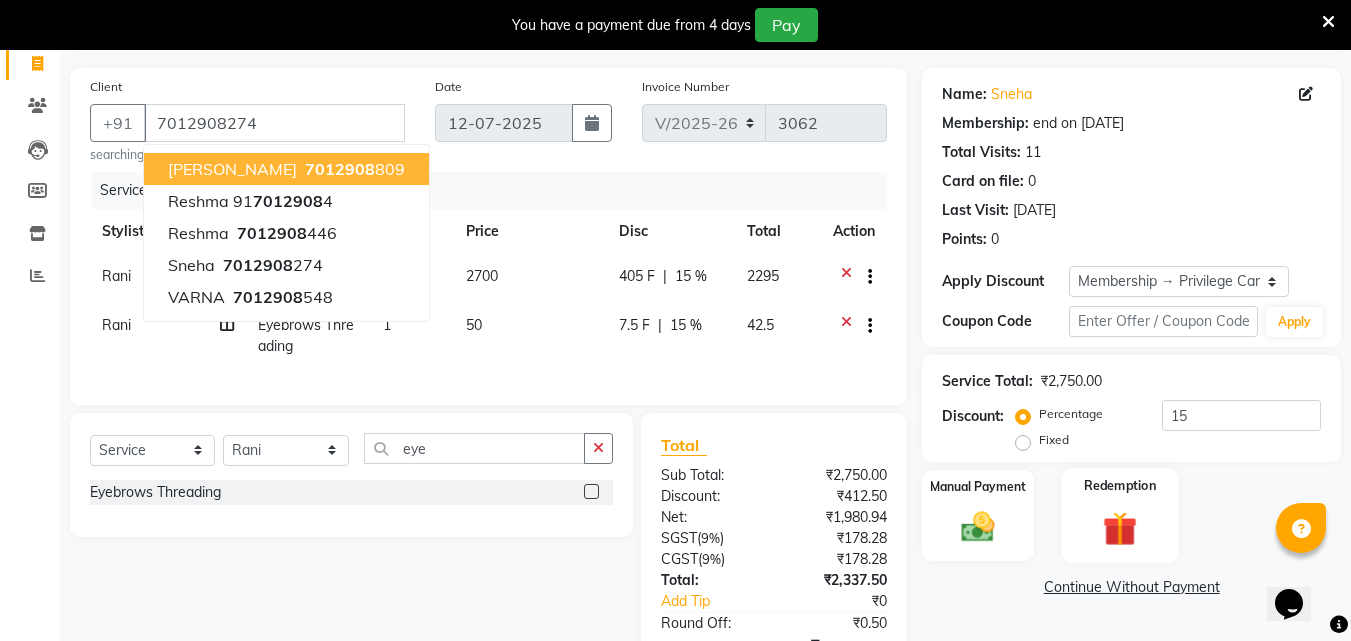 scroll, scrollTop: 264, scrollLeft: 0, axis: vertical 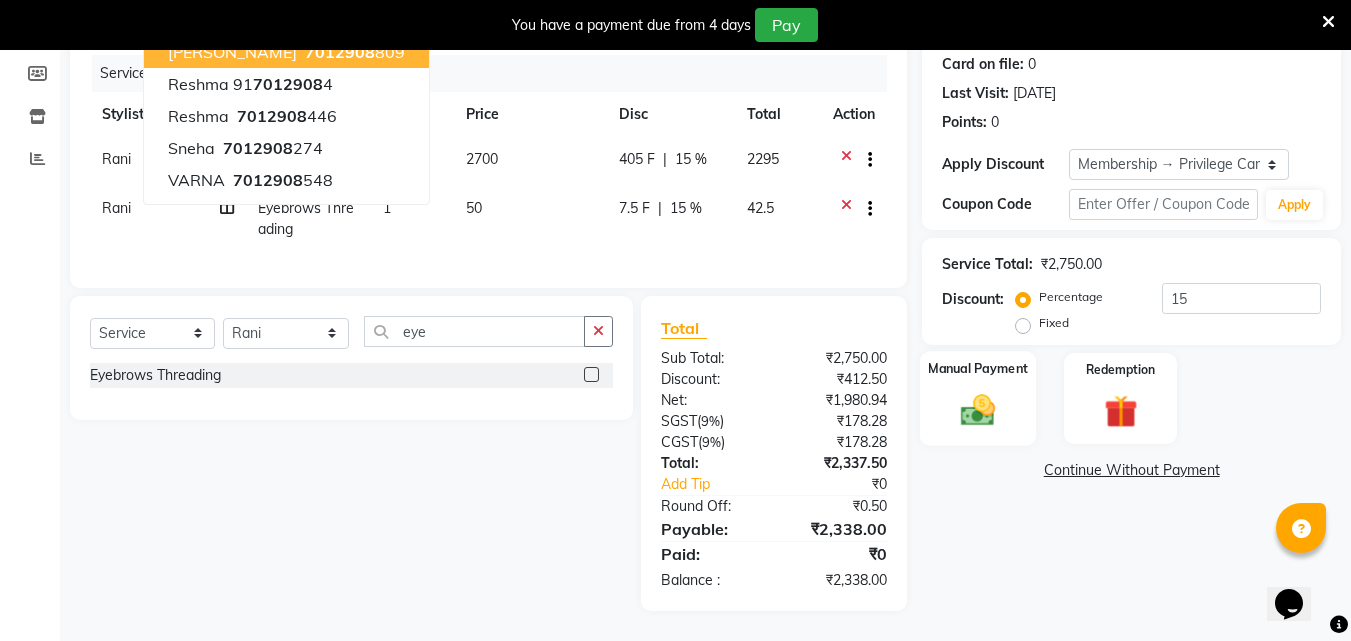 click 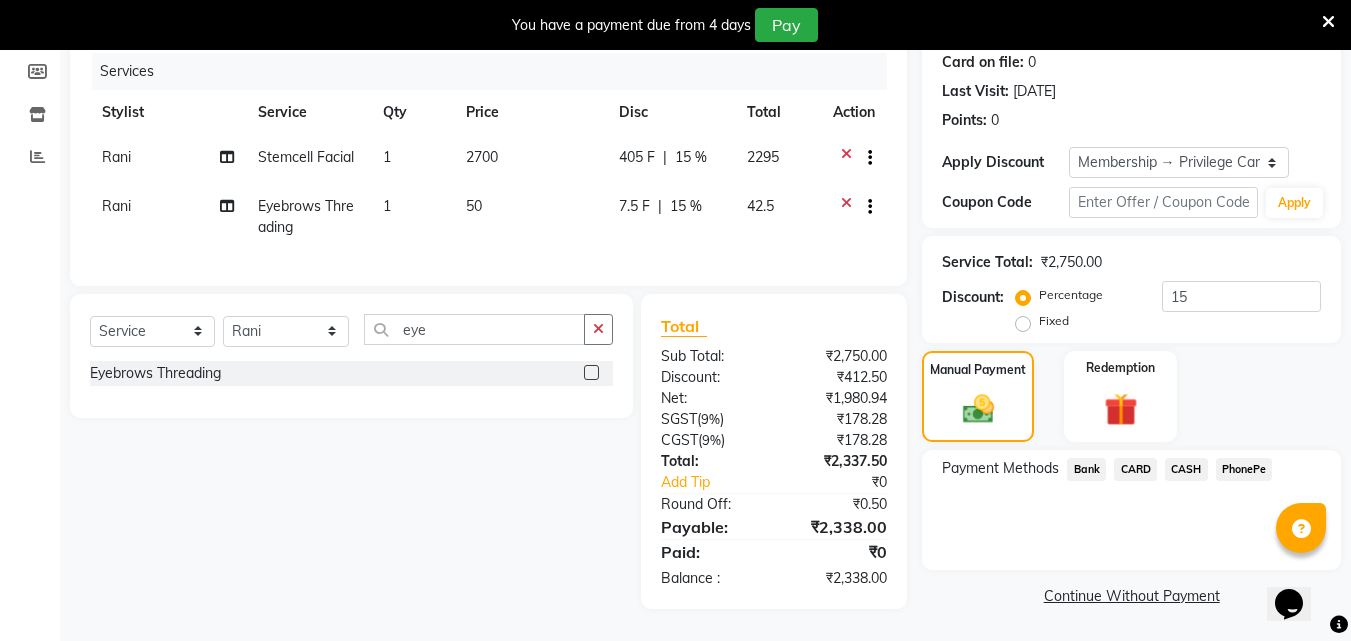 click on "PhonePe" 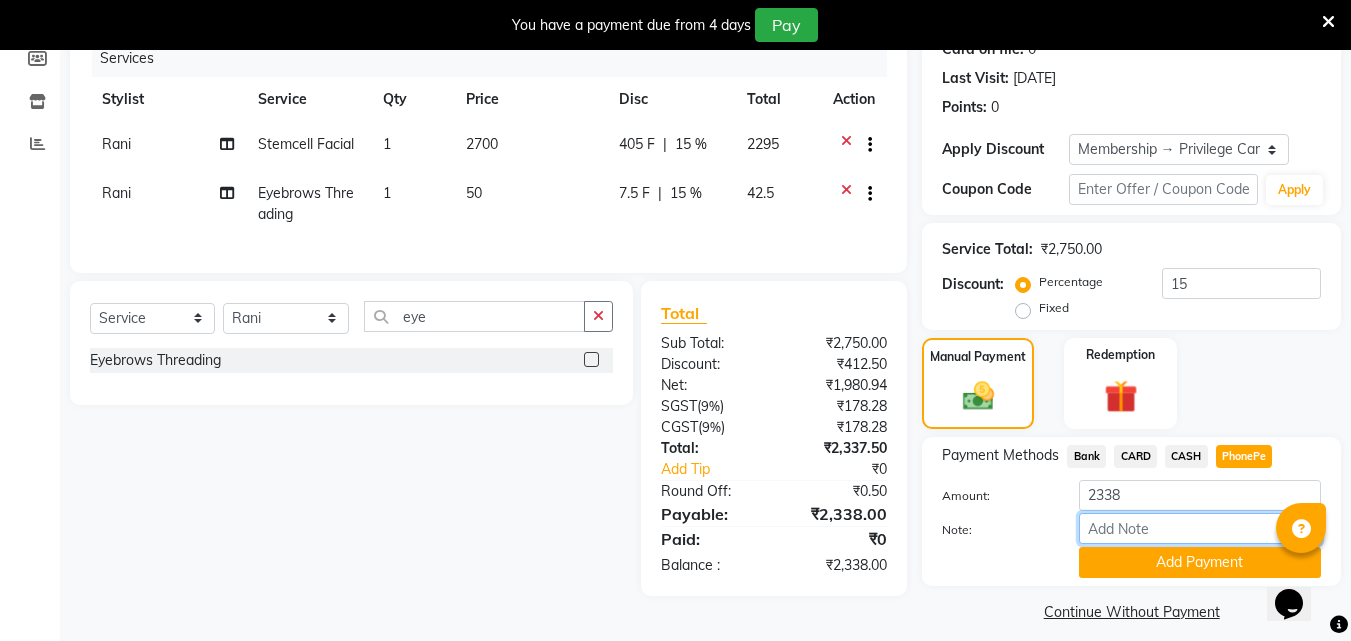 click on "Note:" at bounding box center (1200, 528) 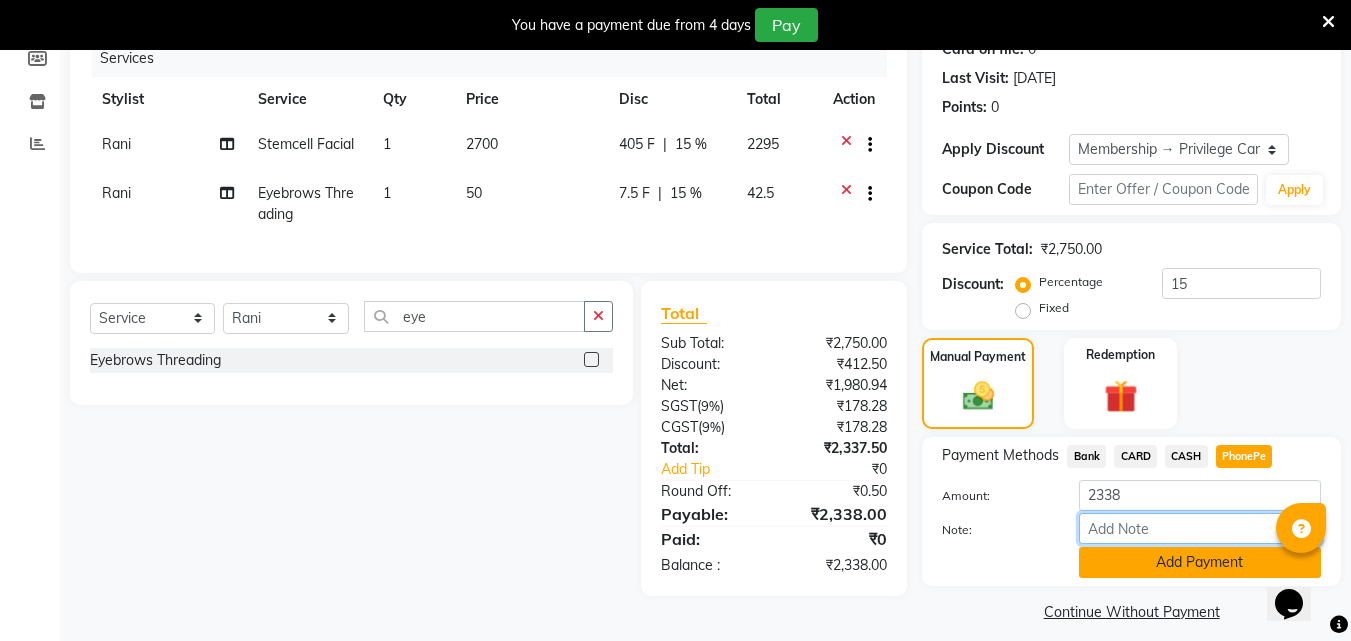 type on "[PERSON_NAME]" 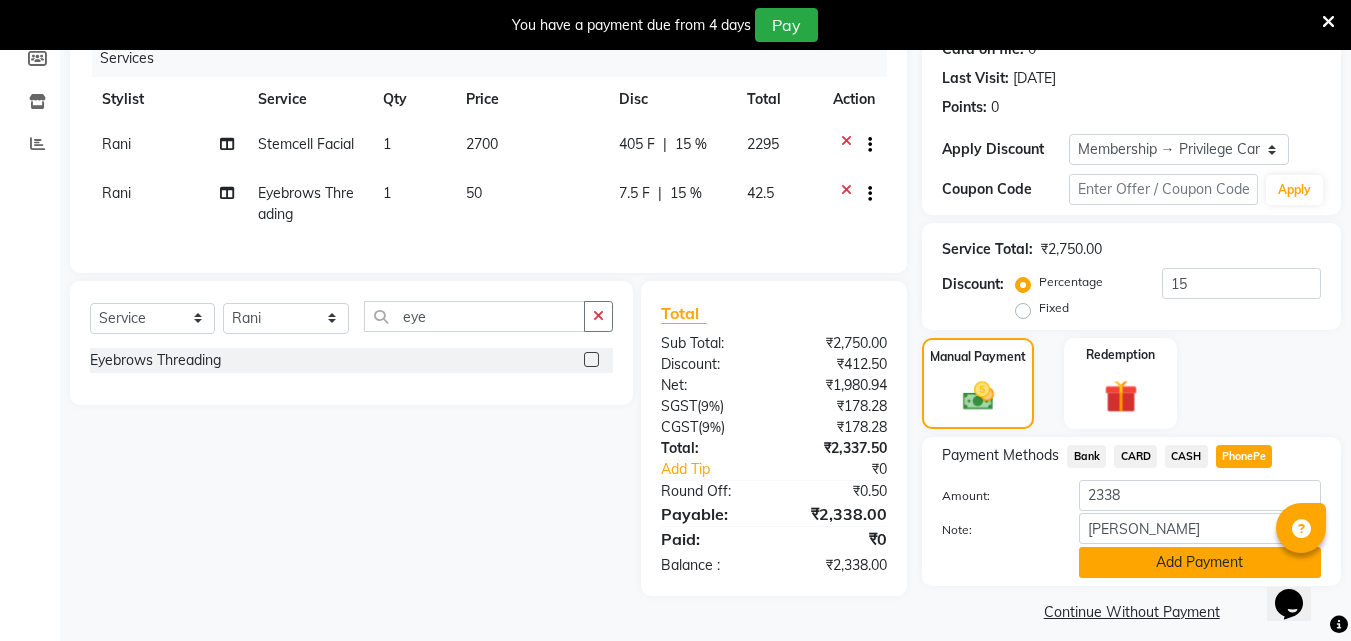 click on "Add Payment" 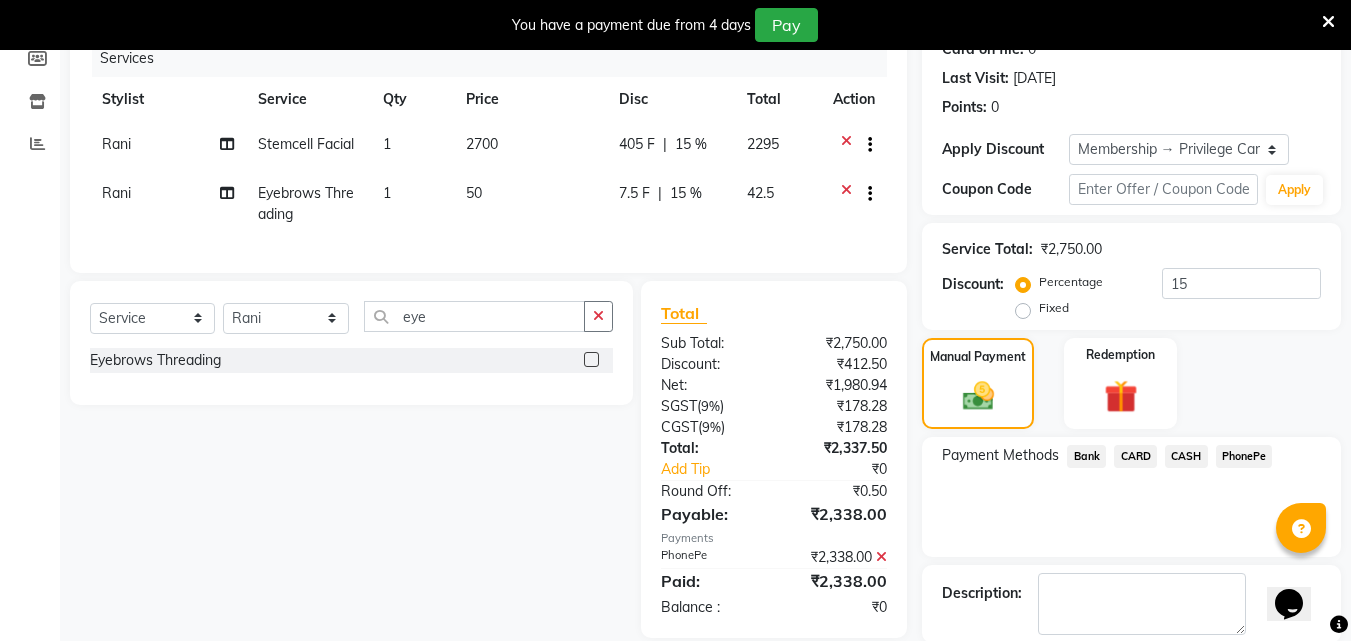 scroll, scrollTop: 335, scrollLeft: 0, axis: vertical 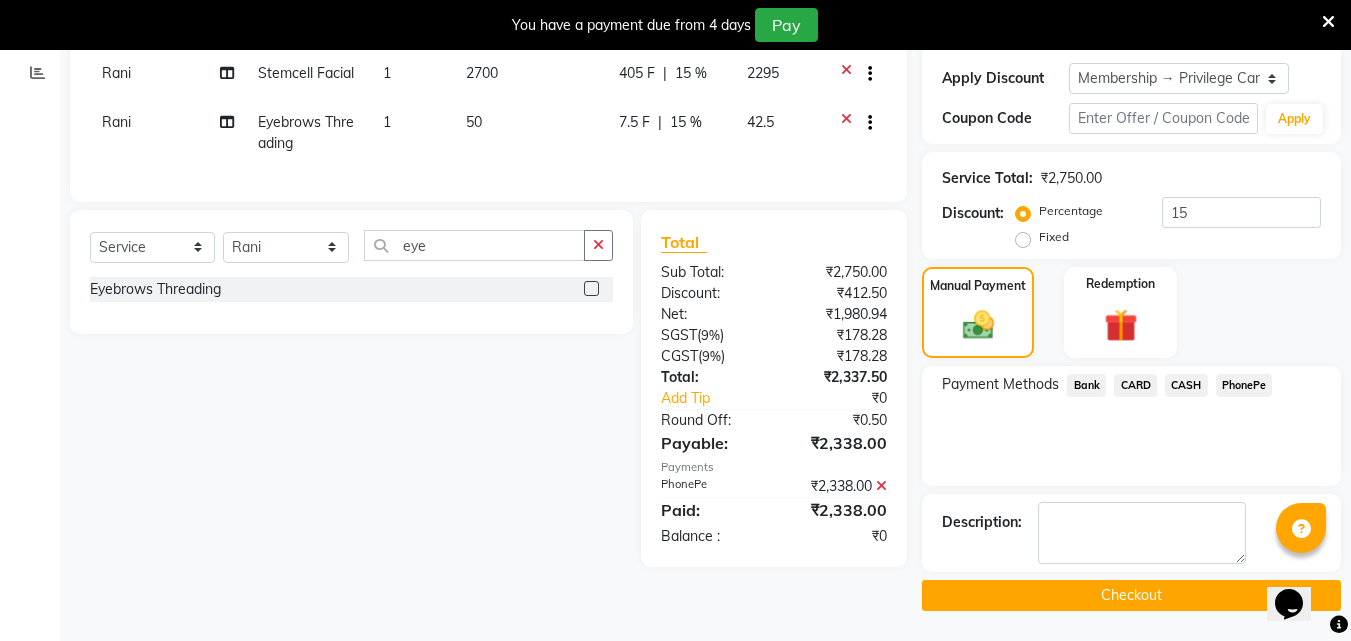 click on "Checkout" 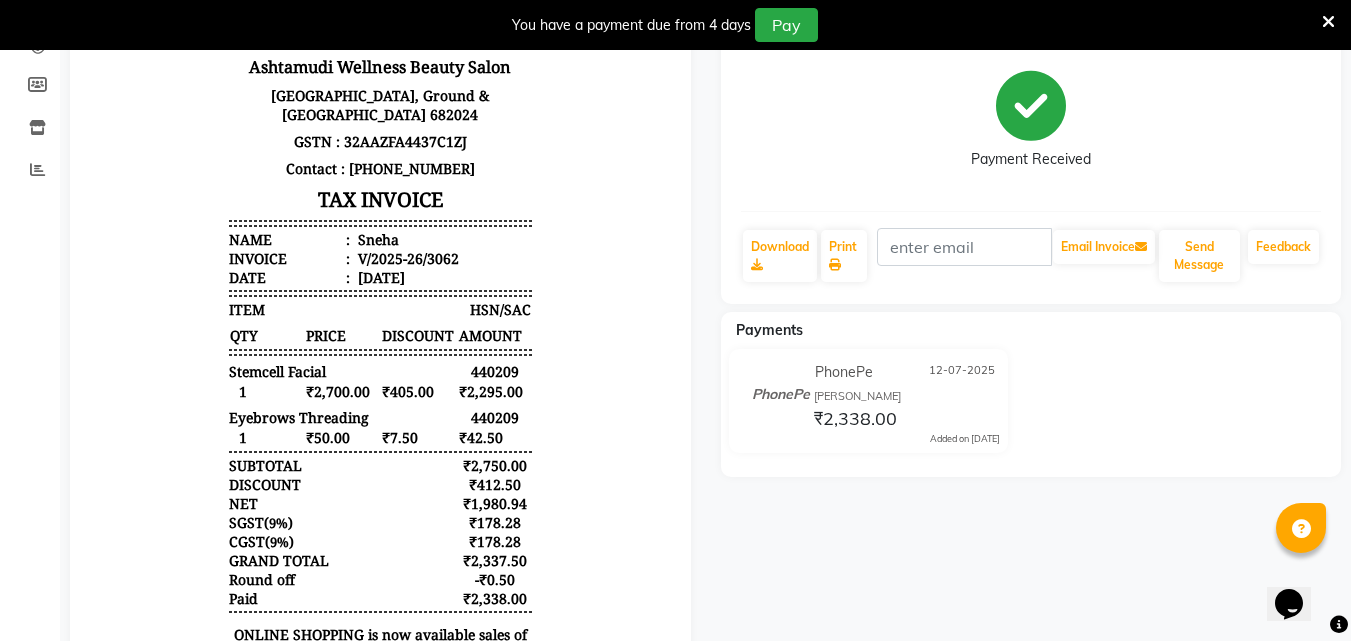scroll, scrollTop: 0, scrollLeft: 0, axis: both 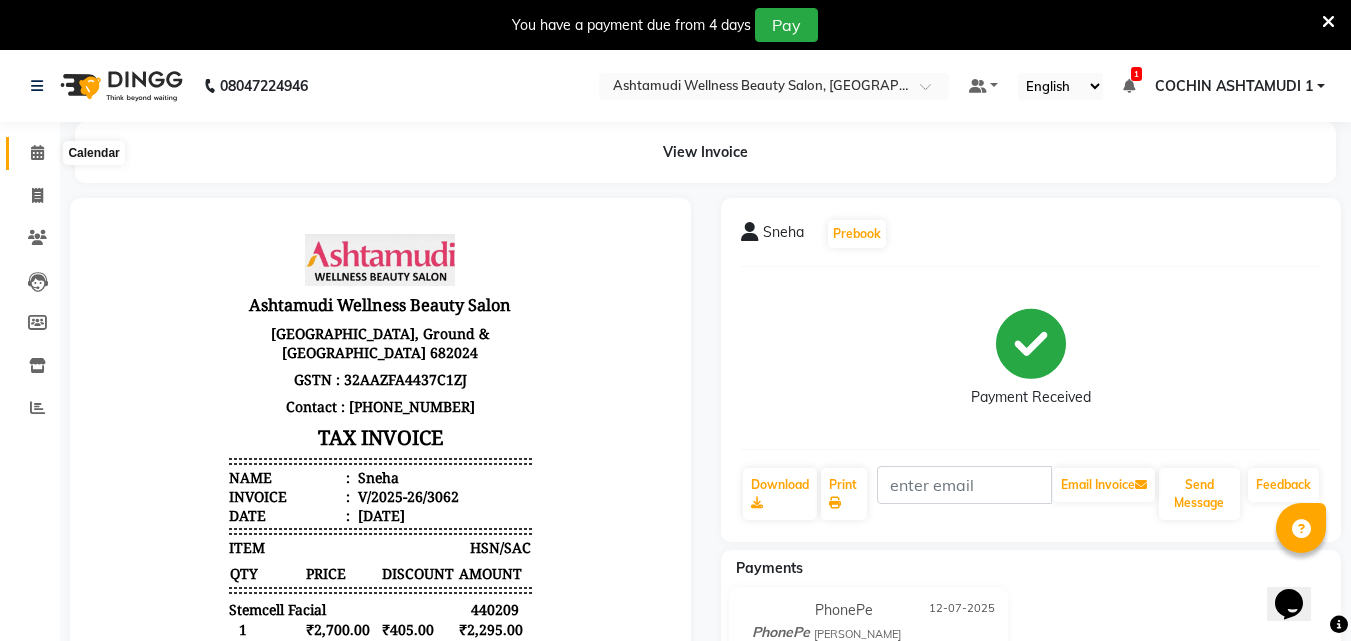 click 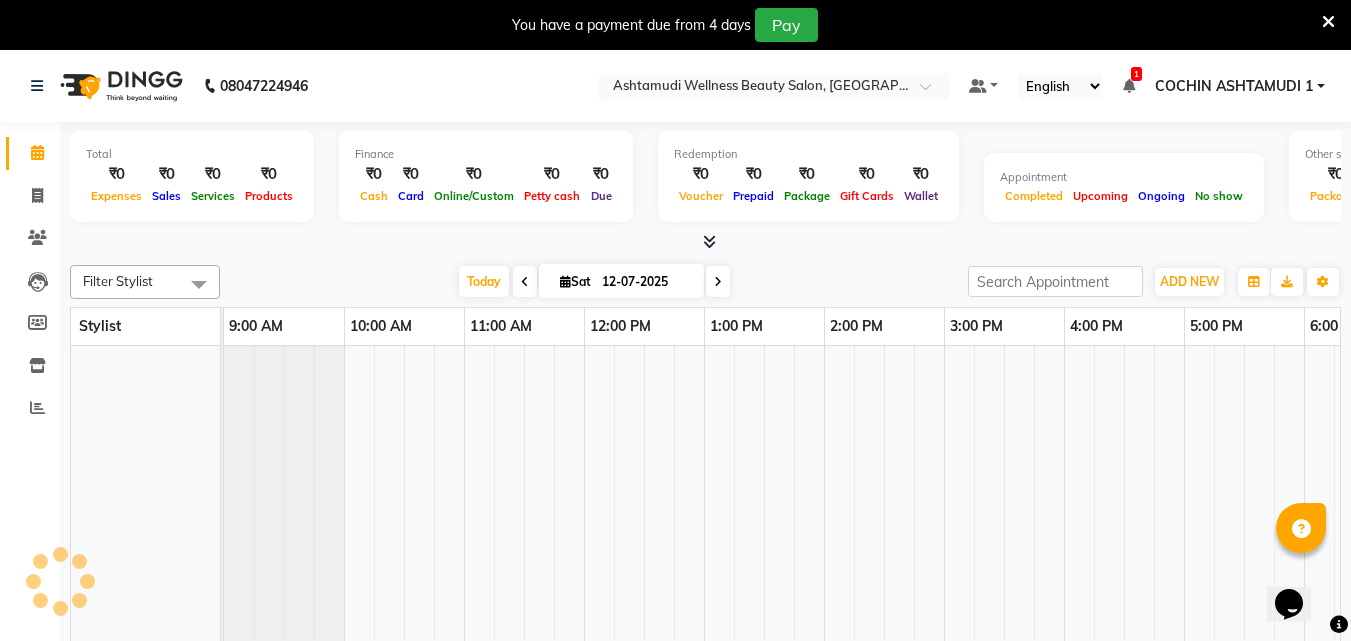scroll, scrollTop: 0, scrollLeft: 0, axis: both 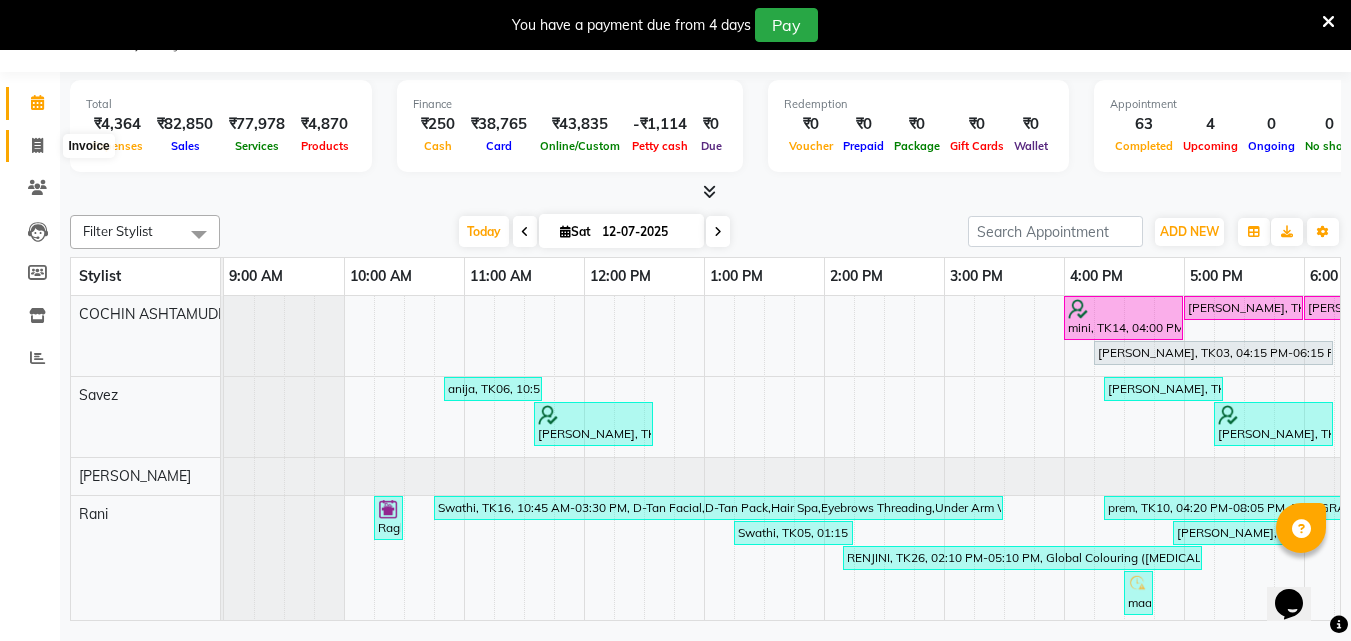 click 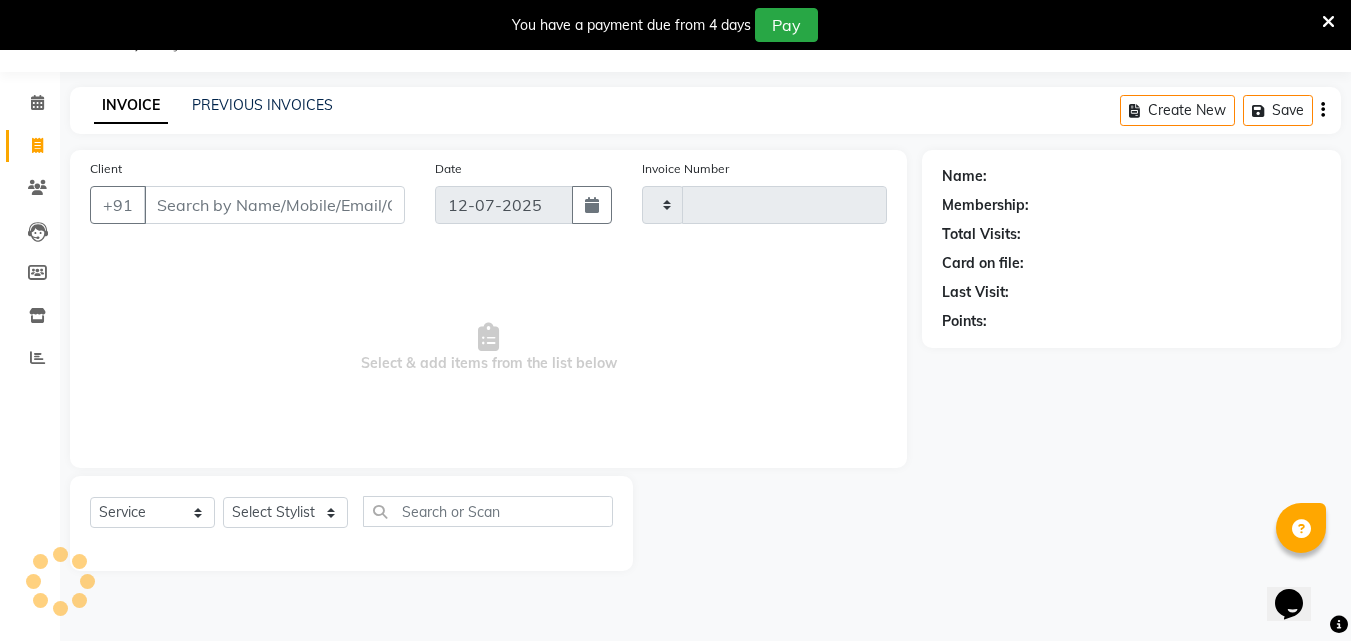 type on "3063" 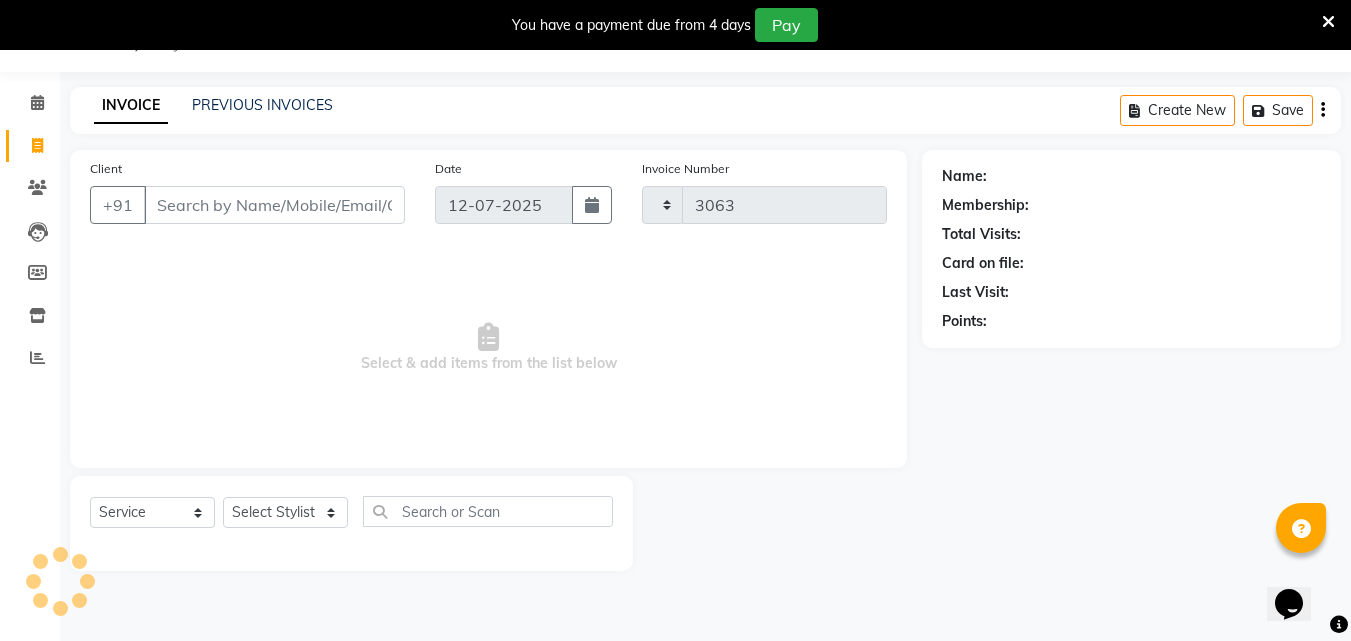 select on "4632" 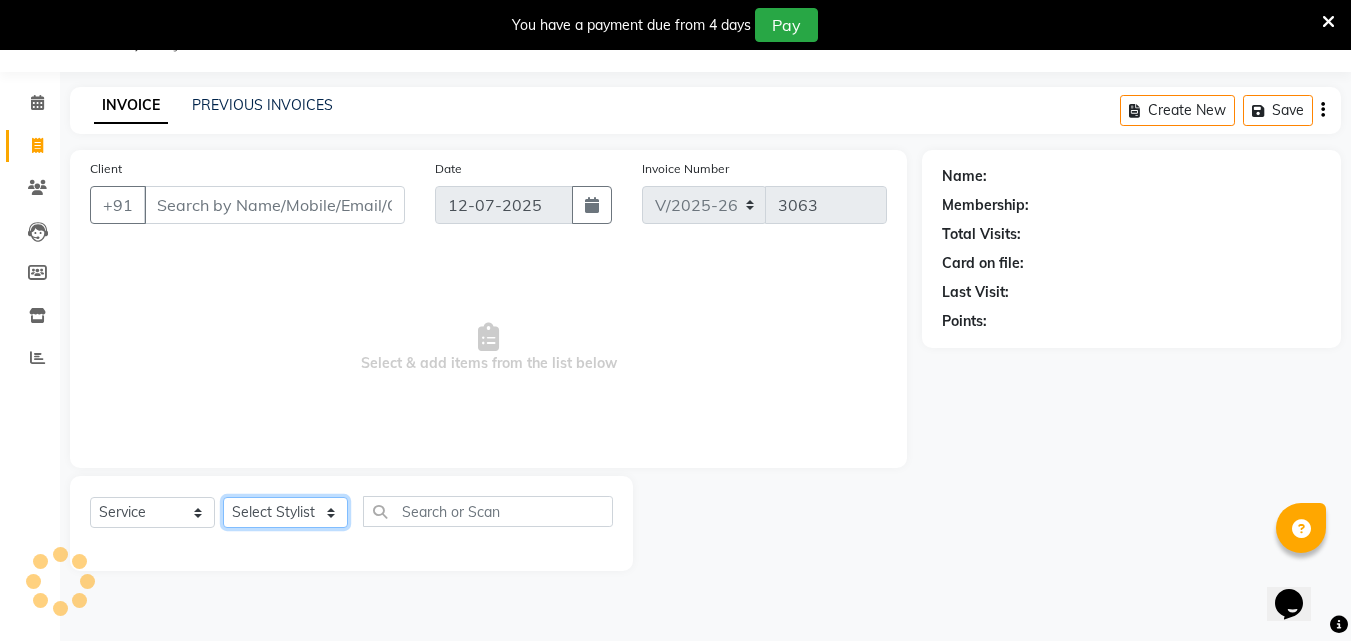 click on "Select Stylist" 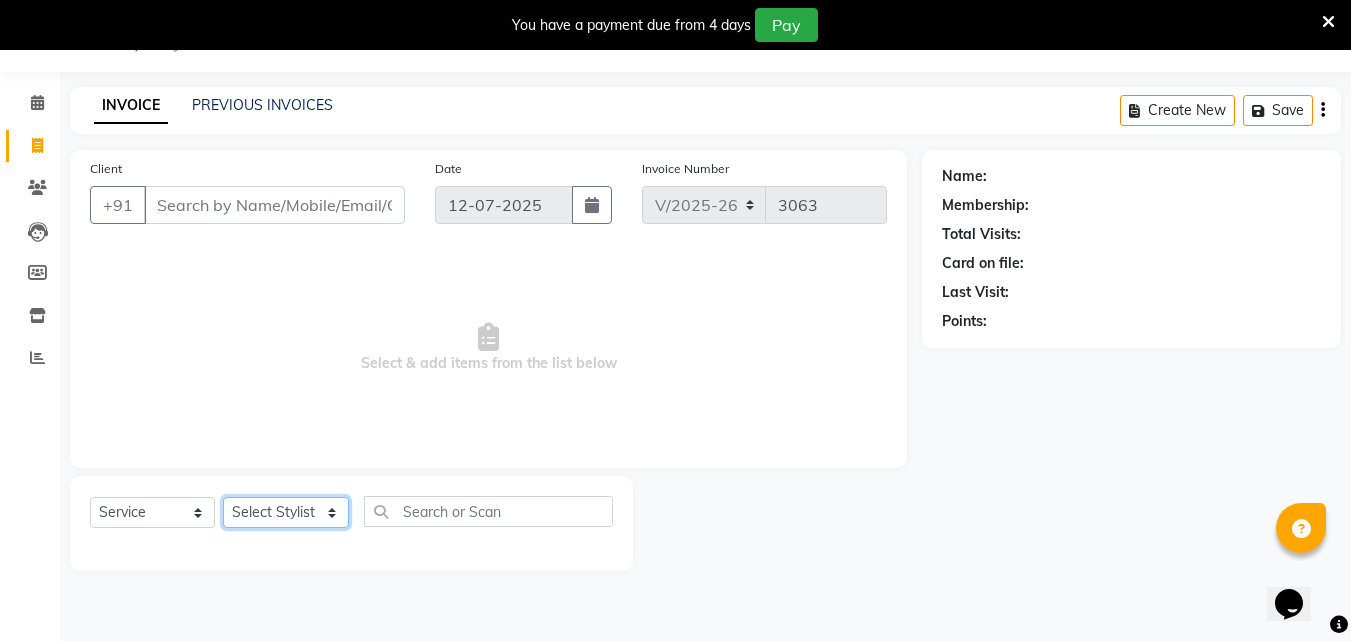 select on "45926" 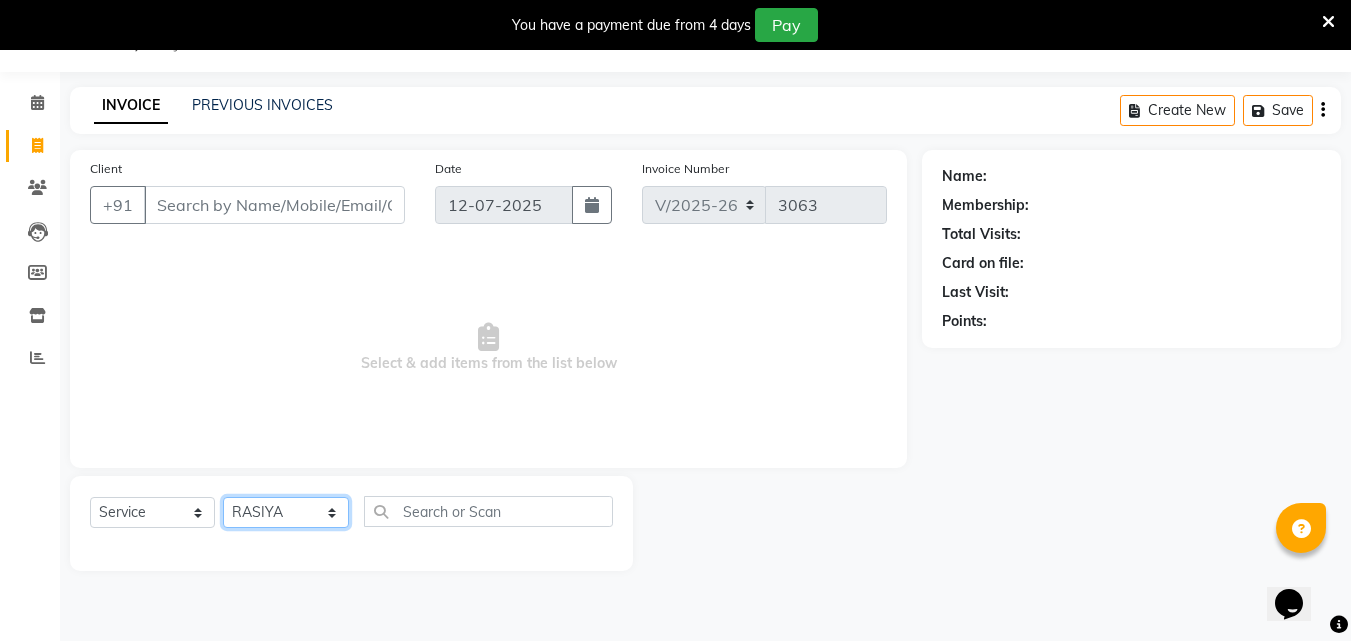 click on "Select Stylist Abhirami S Afsha [PERSON_NAME] B [PERSON_NAME] COCHIN ASHTAMUDI Danish [PERSON_NAME] [PERSON_NAME] [PERSON_NAME] [PERSON_NAME] [PERSON_NAME]  [PERSON_NAME] [PERSON_NAME]" 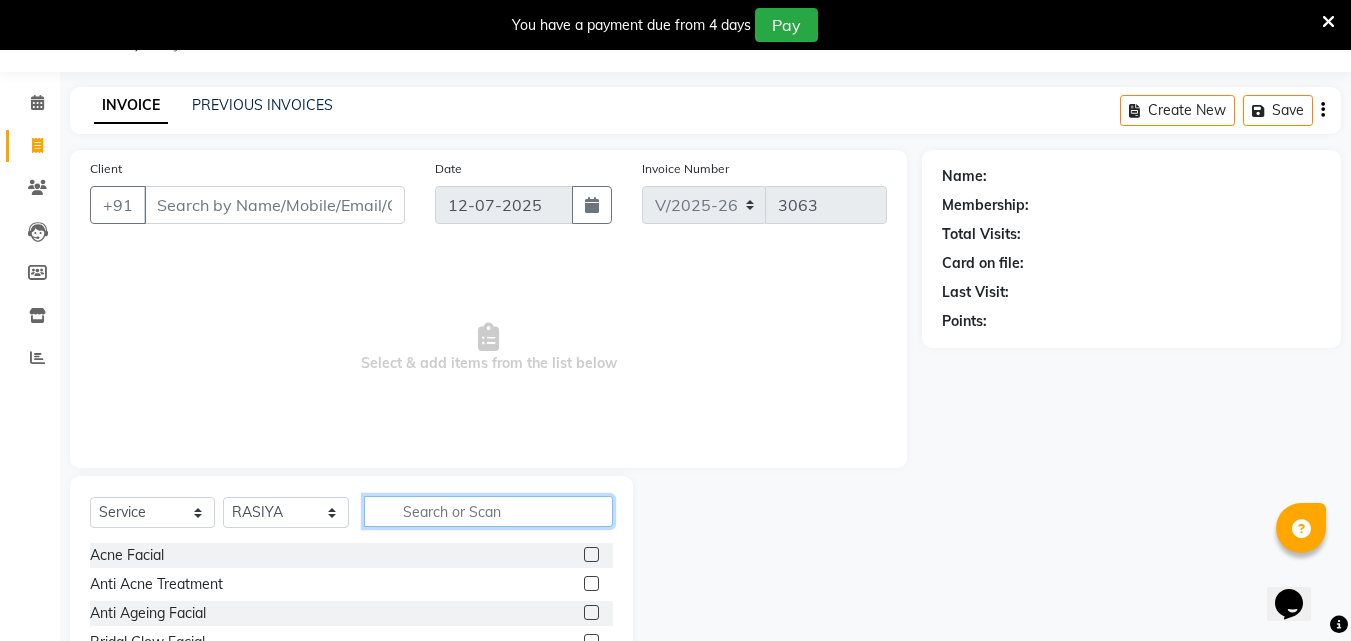 click 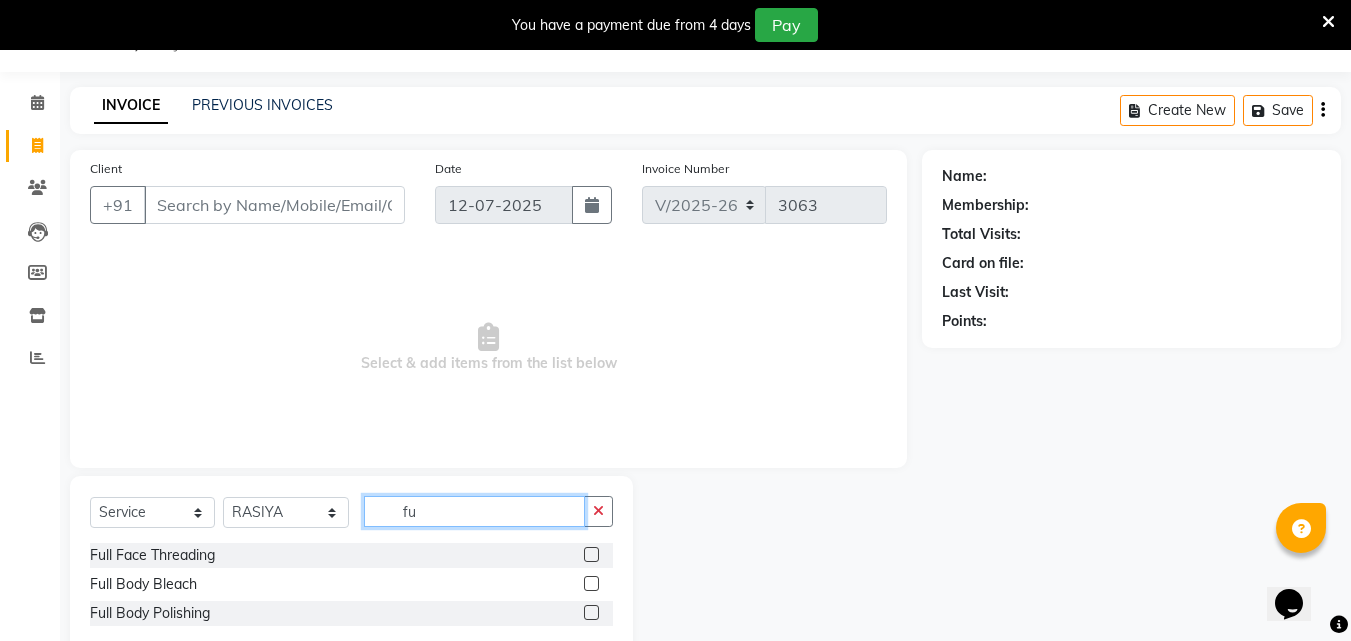 type on "f" 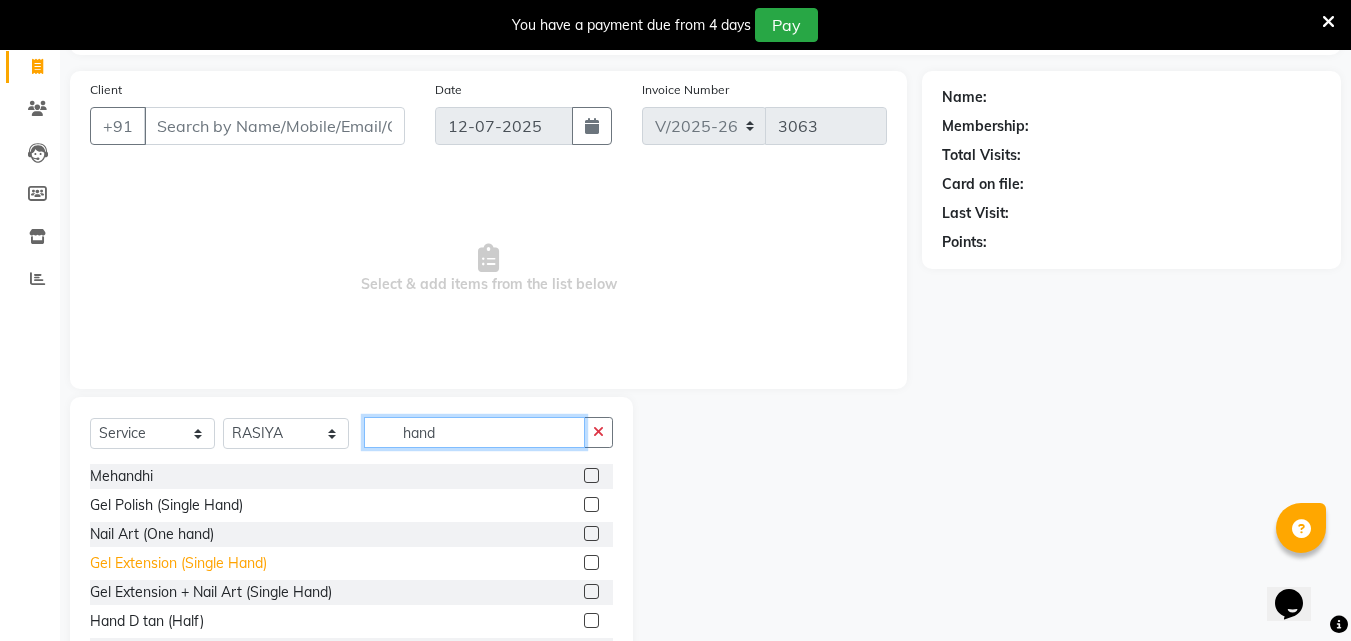 scroll, scrollTop: 210, scrollLeft: 0, axis: vertical 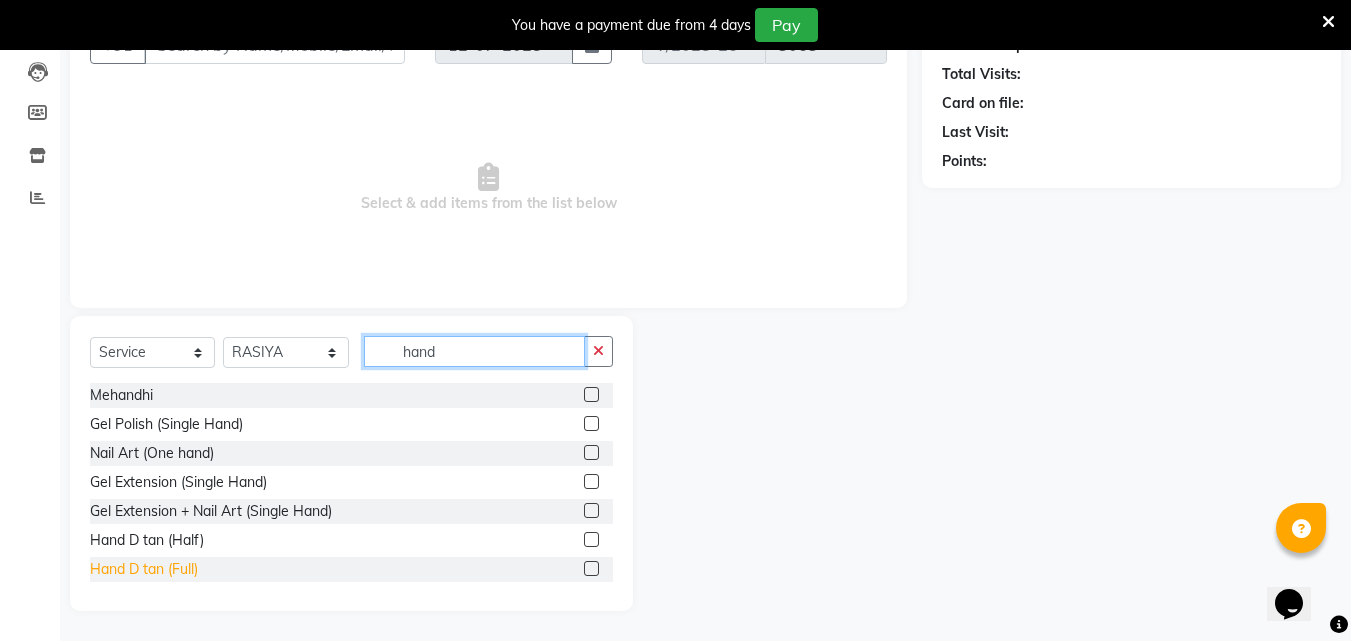 type on "hand" 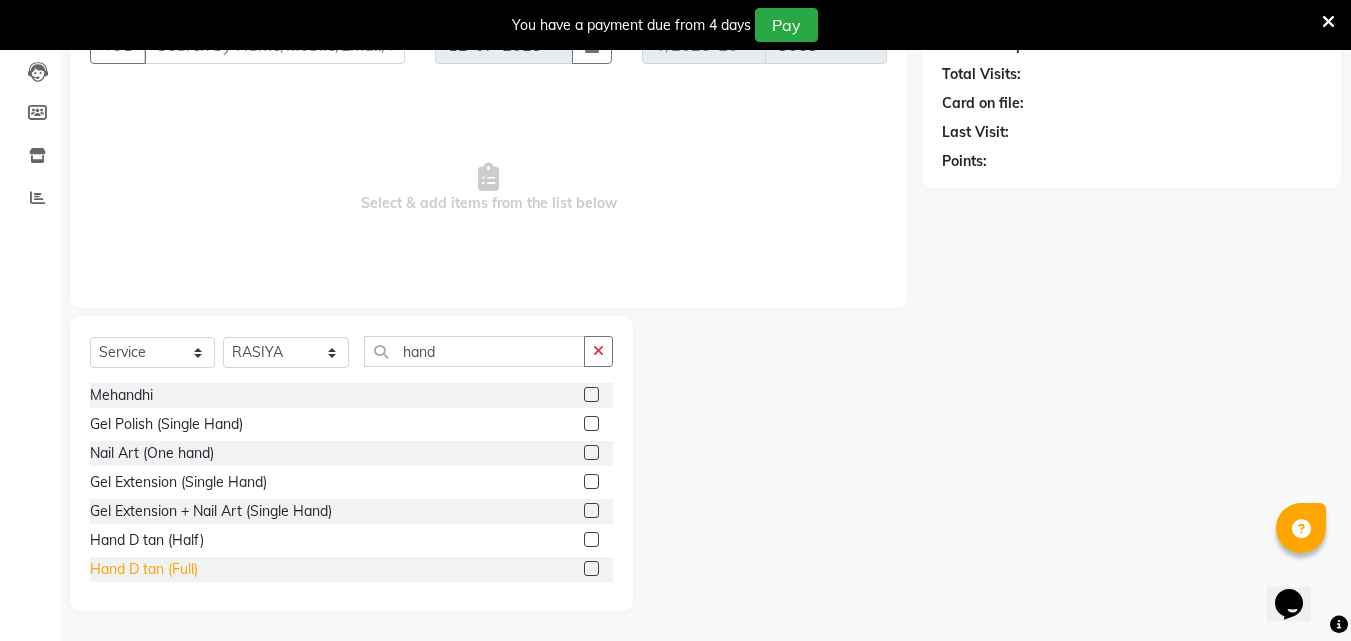 click on "Hand D tan (Full)" 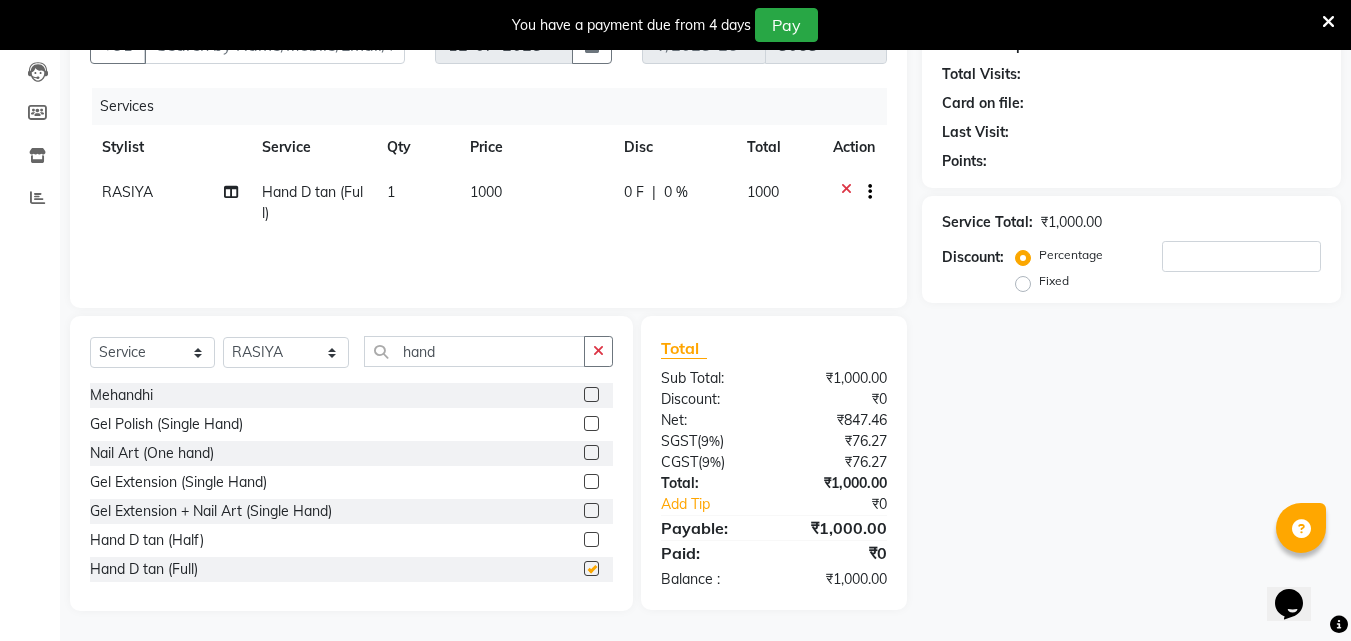 checkbox on "false" 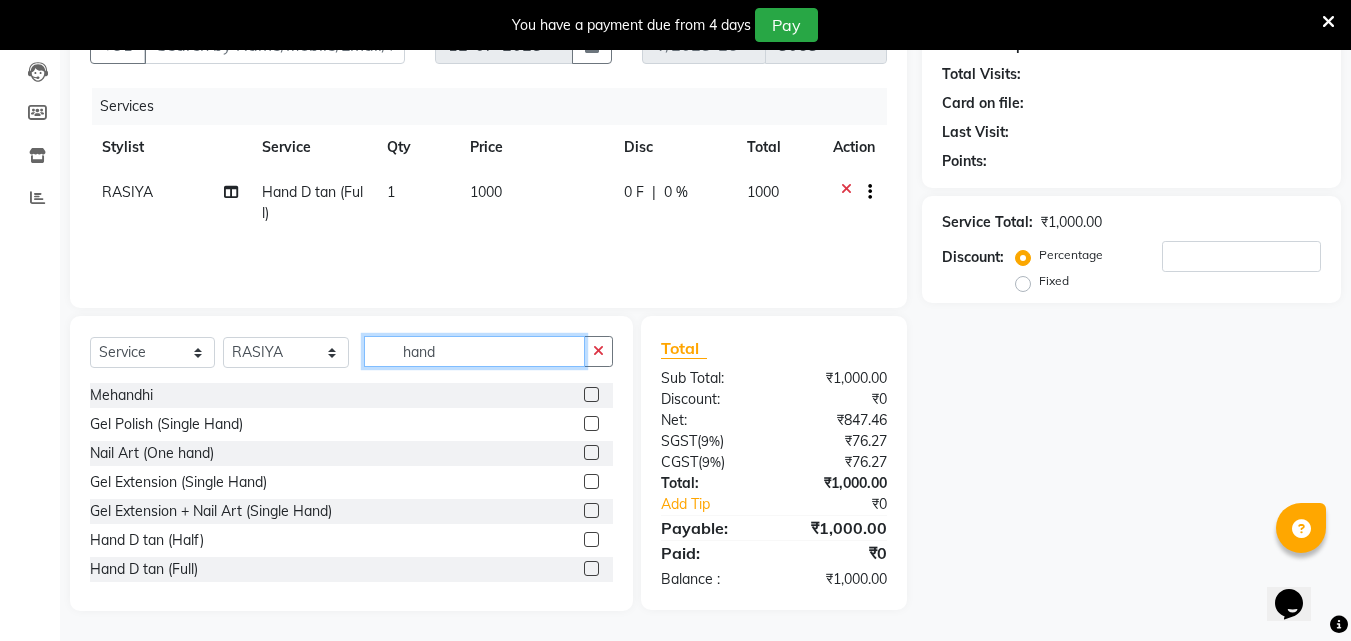 click on "hand" 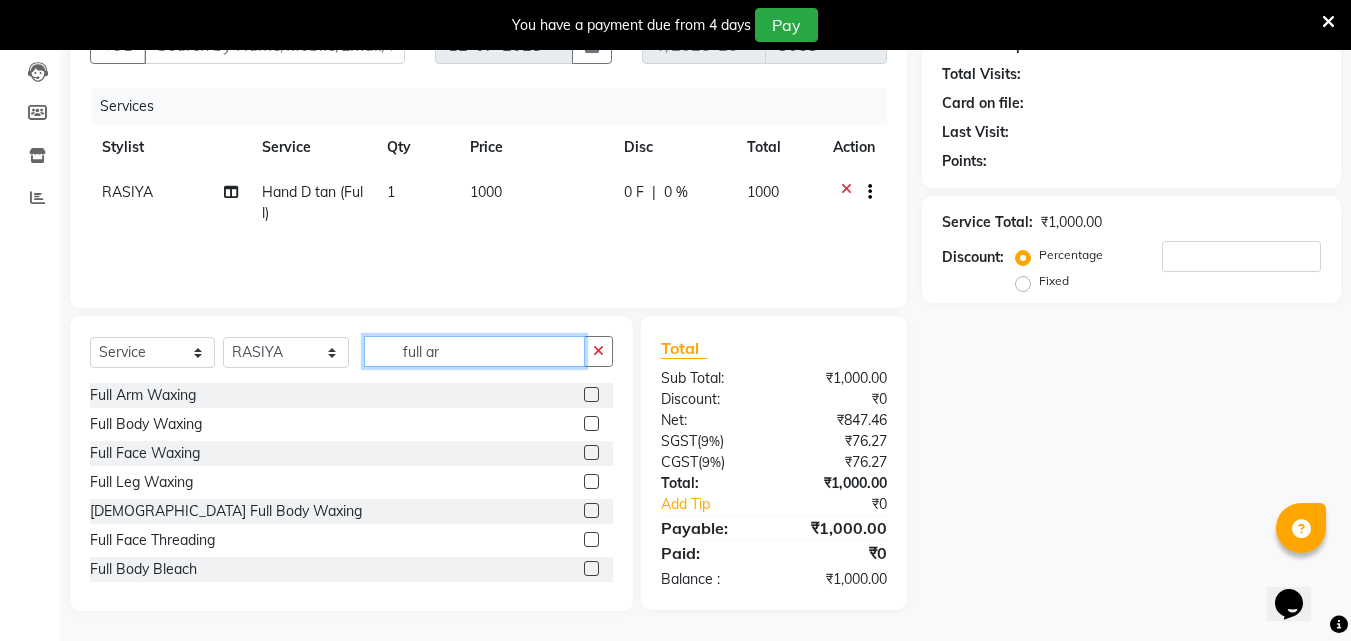 scroll, scrollTop: 209, scrollLeft: 0, axis: vertical 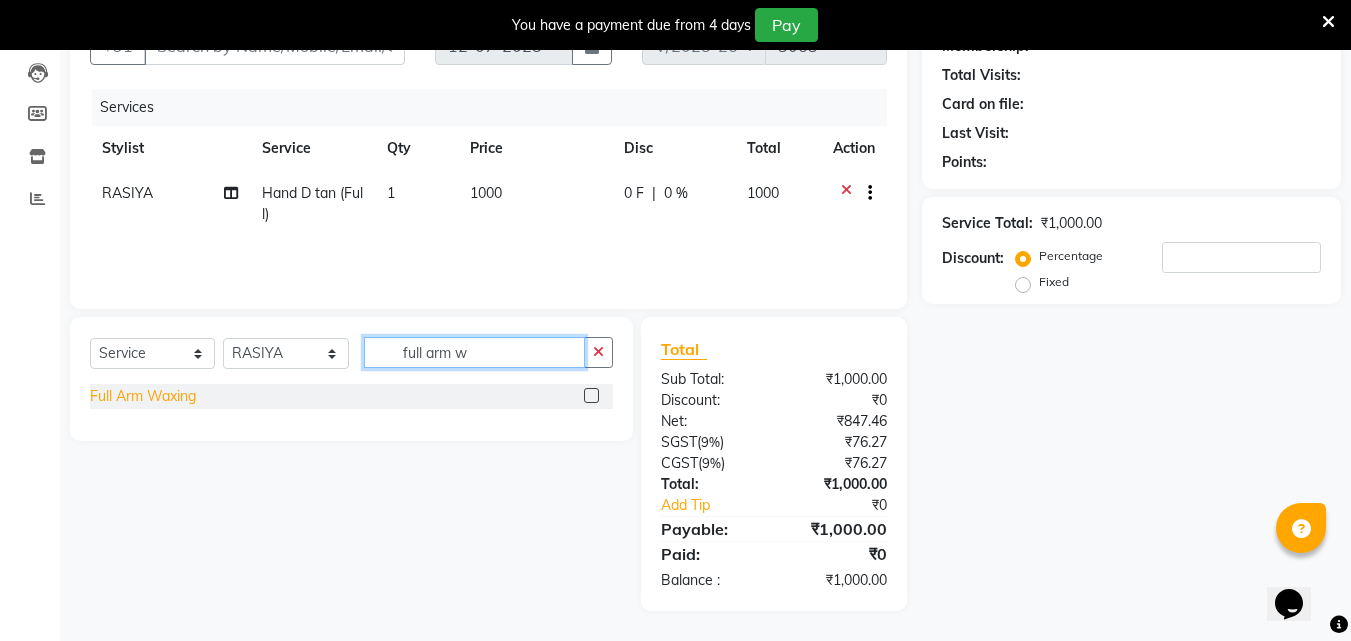 type on "full arm w" 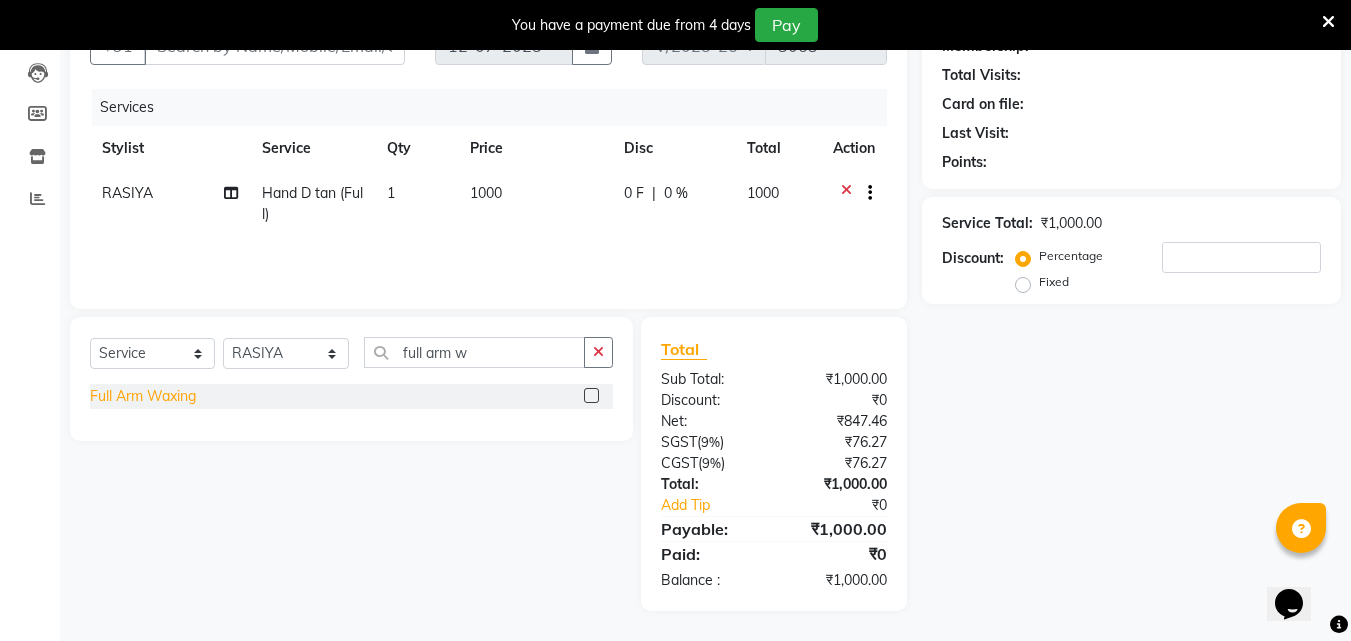 click on "Full Arm Waxing" 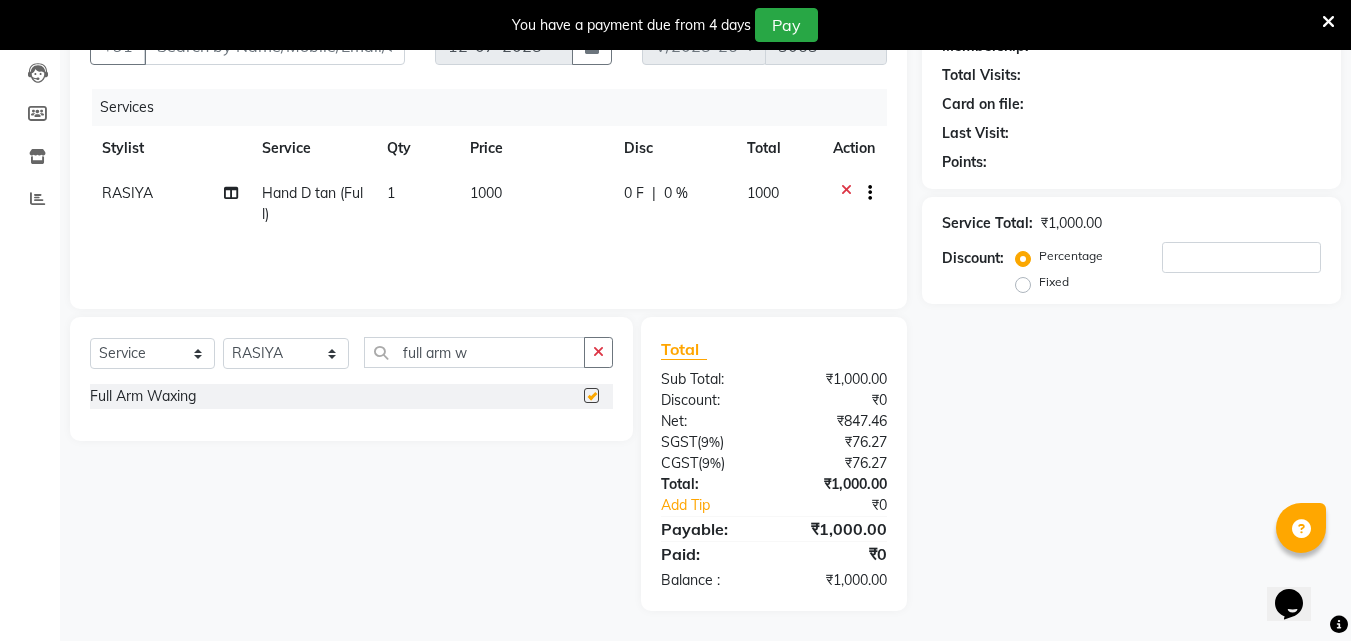 checkbox on "false" 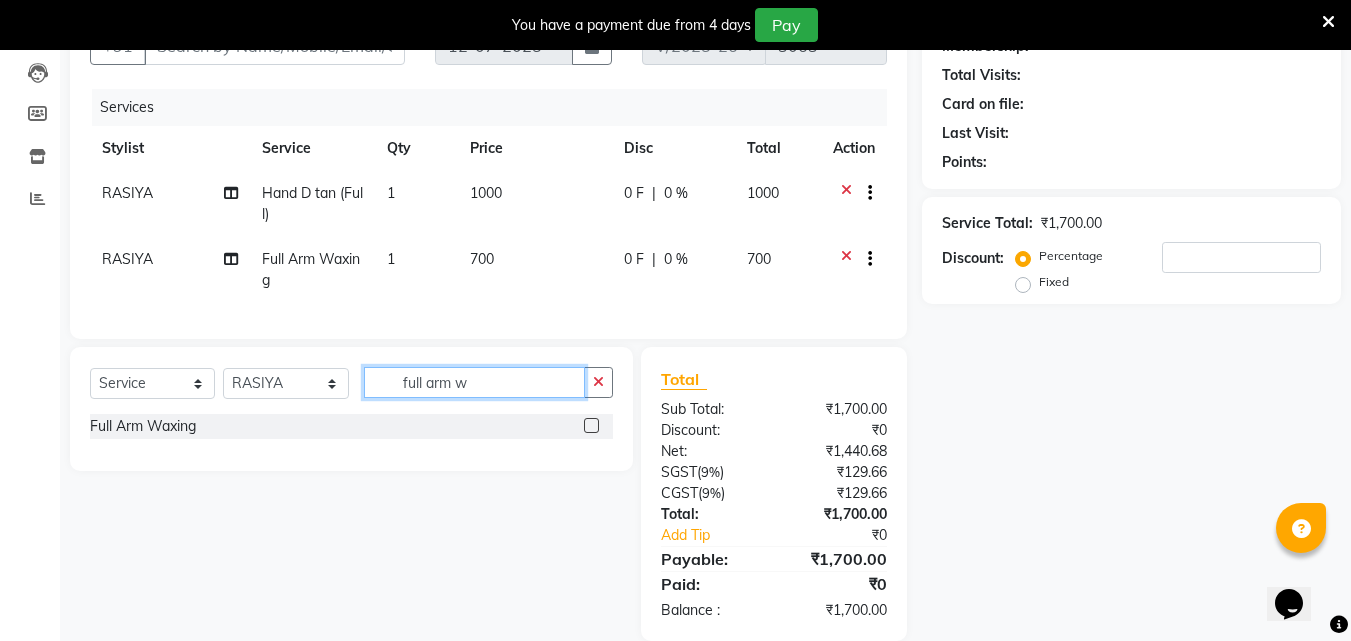 drag, startPoint x: 511, startPoint y: 404, endPoint x: 397, endPoint y: 416, distance: 114.62984 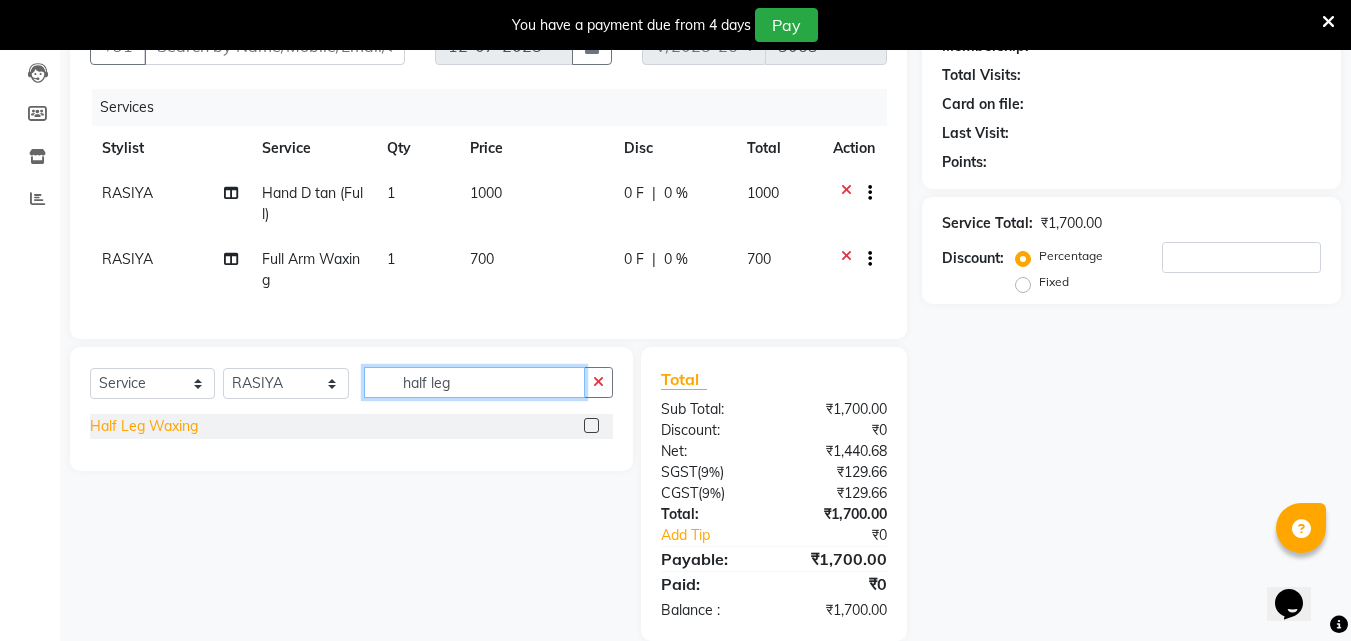 type on "half leg" 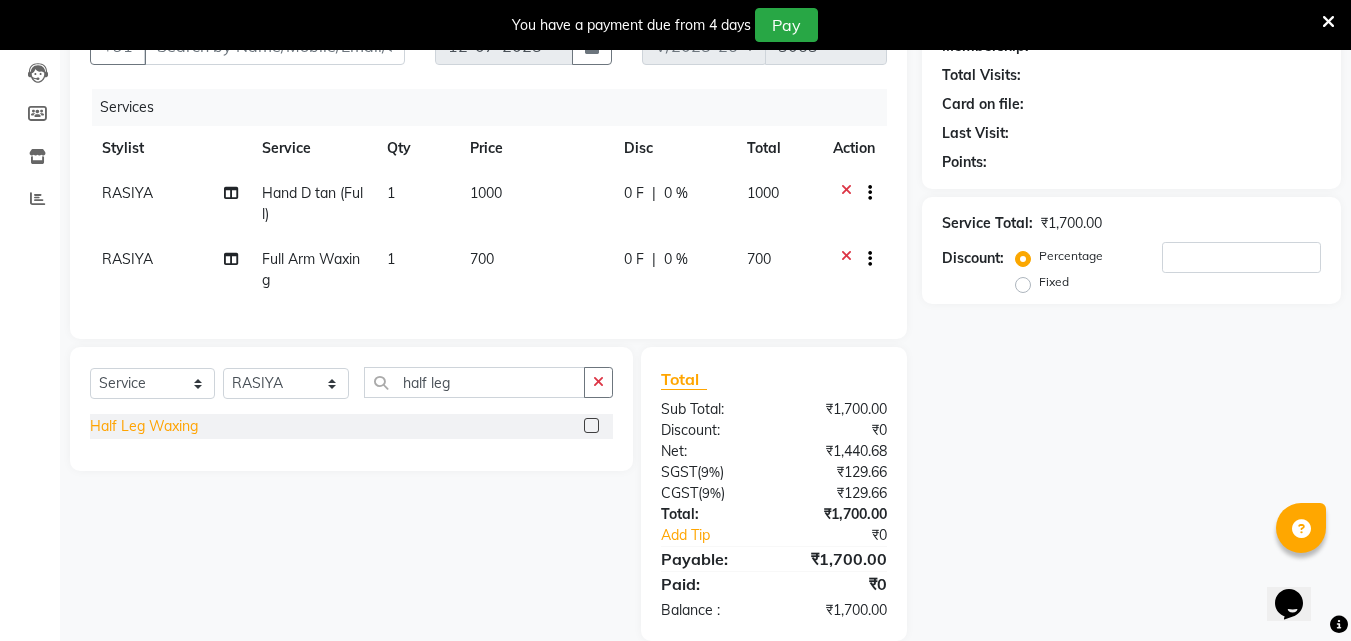 click on "Half Leg Waxing" 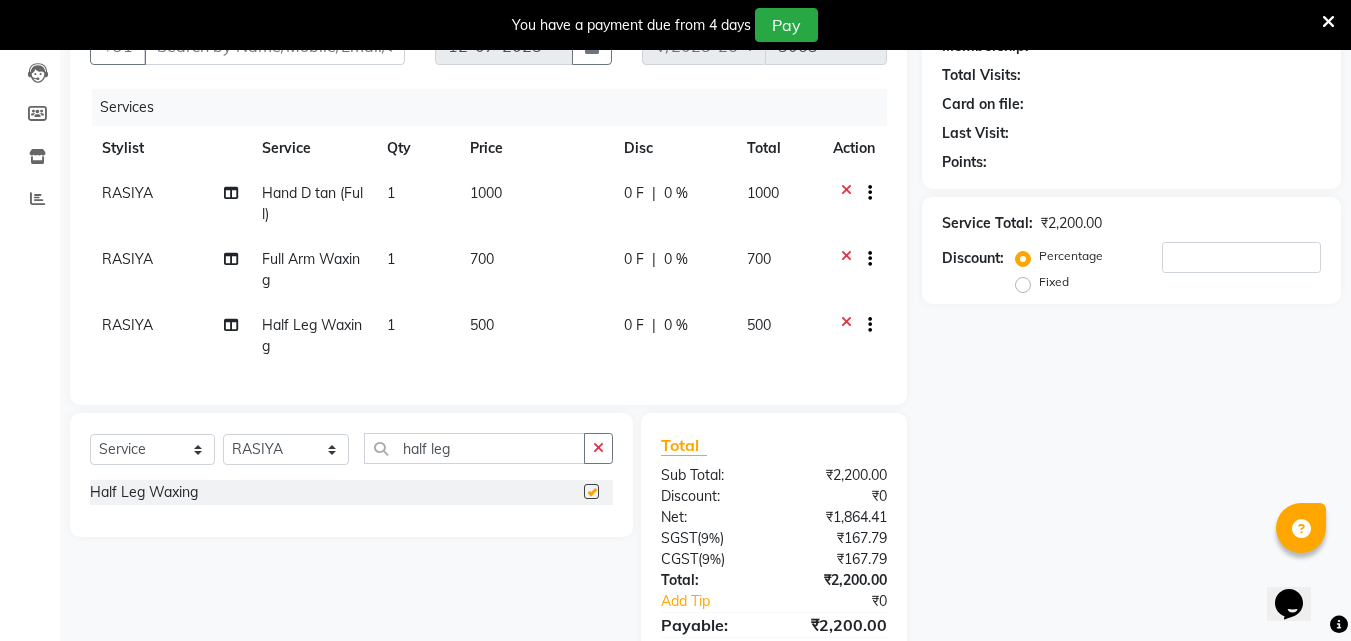 checkbox on "false" 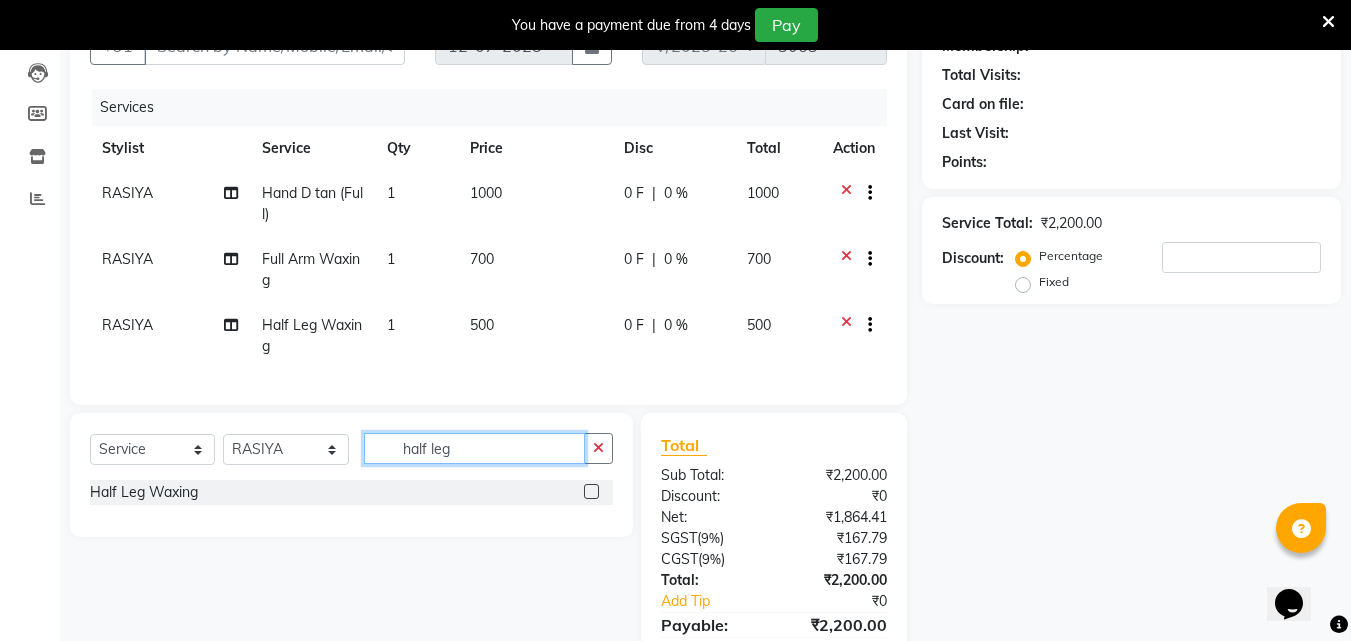 drag, startPoint x: 490, startPoint y: 465, endPoint x: 362, endPoint y: 466, distance: 128.0039 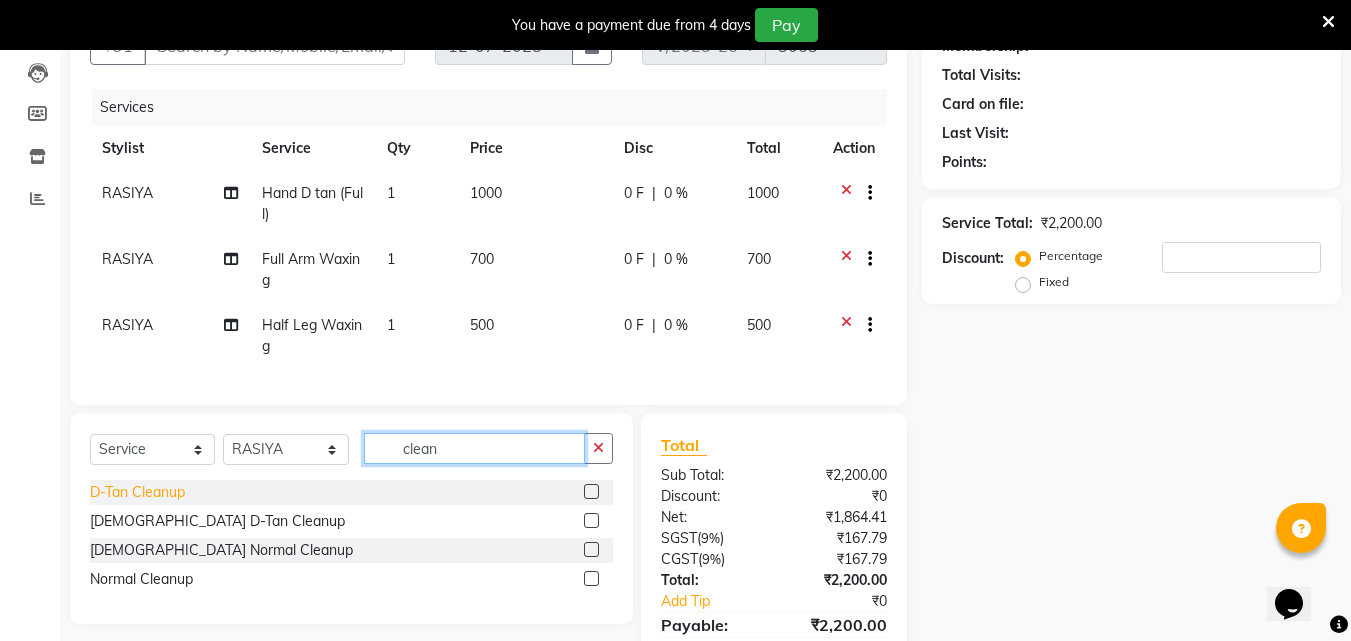 type on "clean" 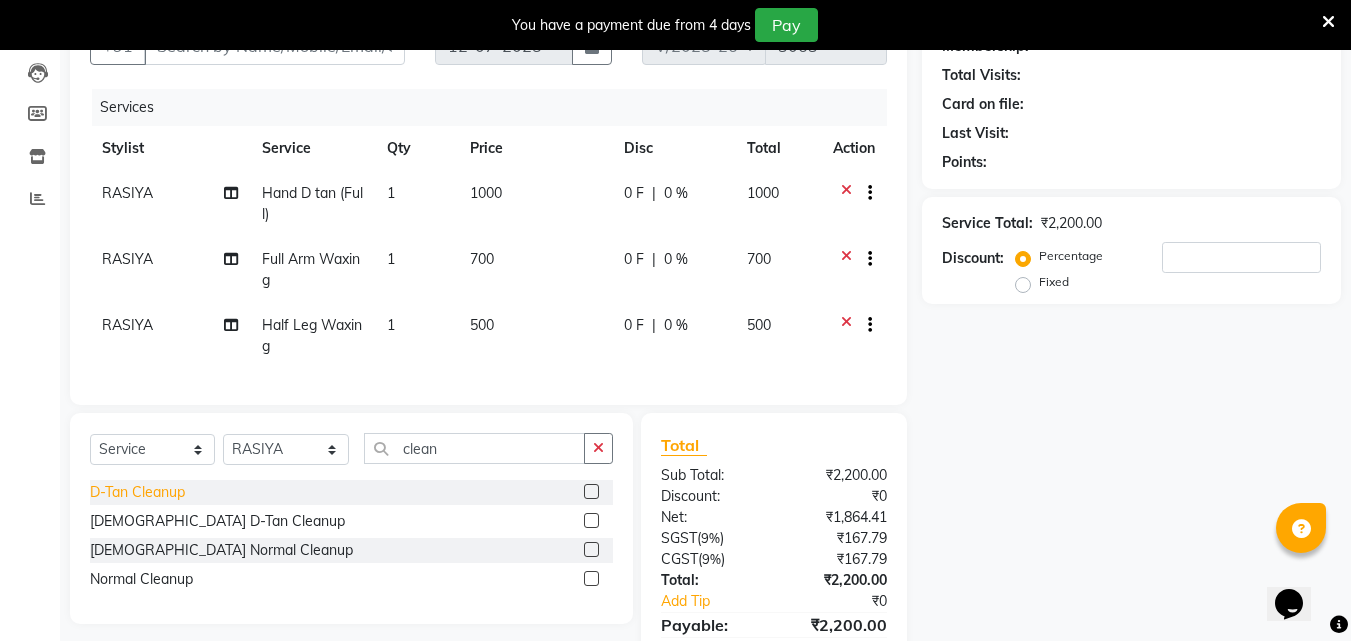 click on "D-Tan Cleanup" 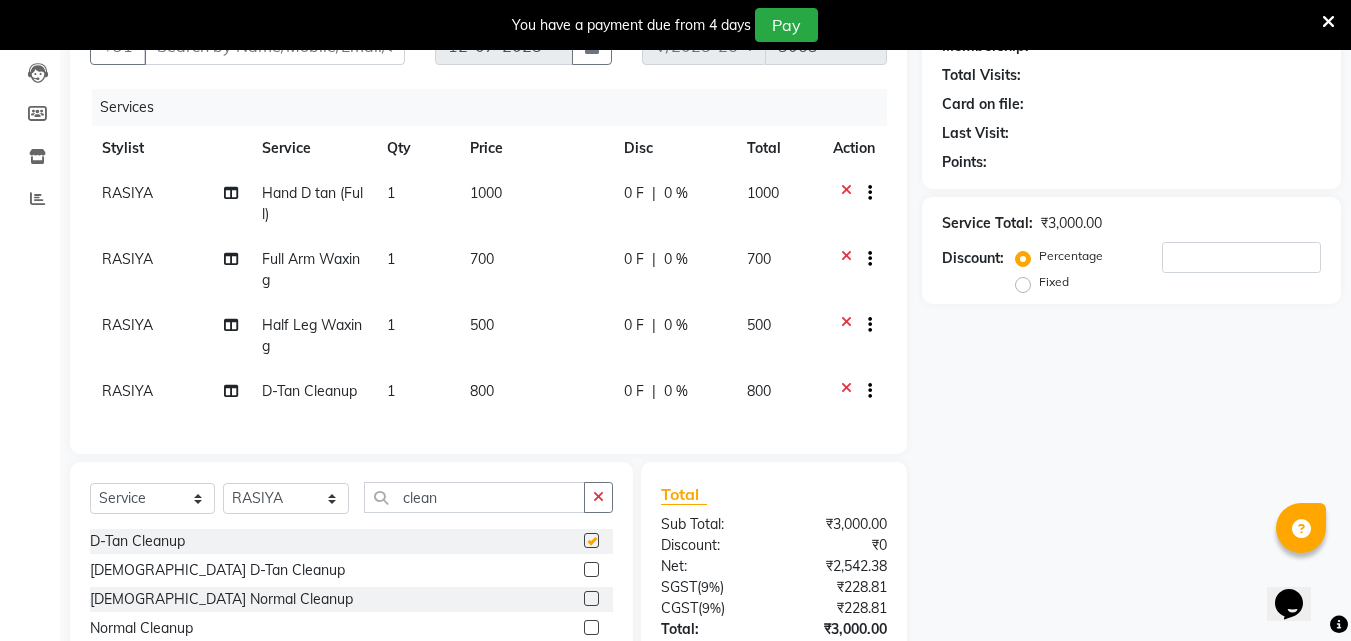 checkbox on "false" 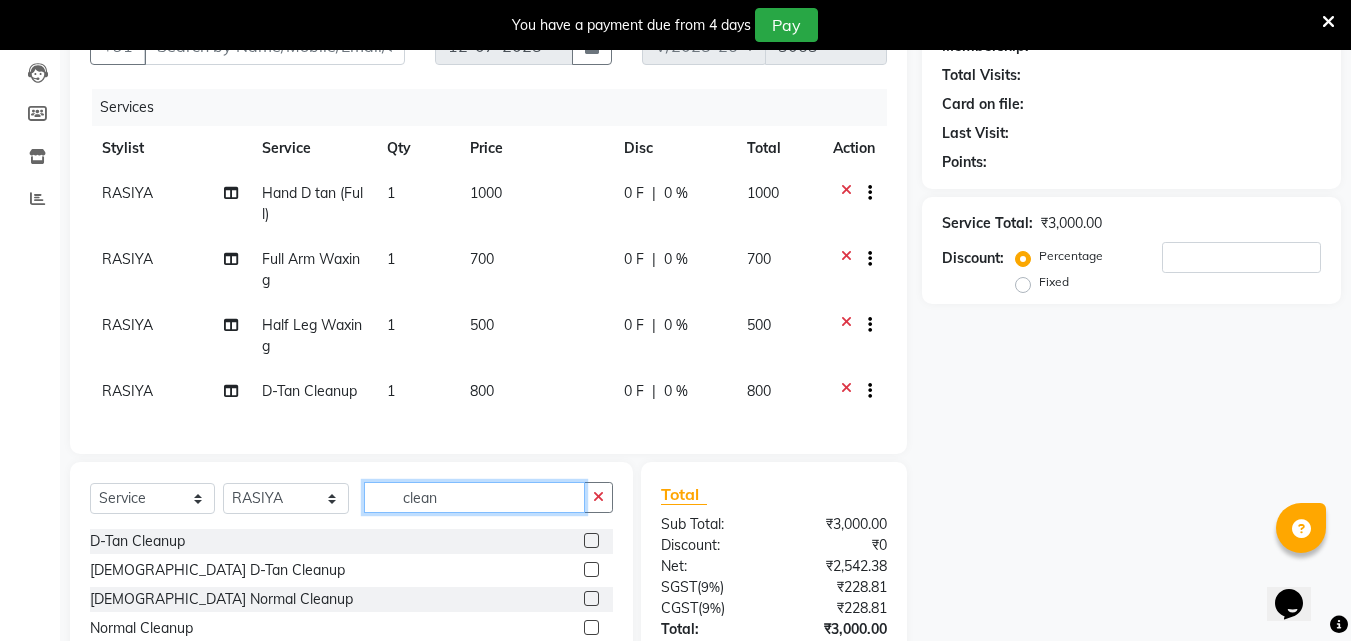 click on "clean" 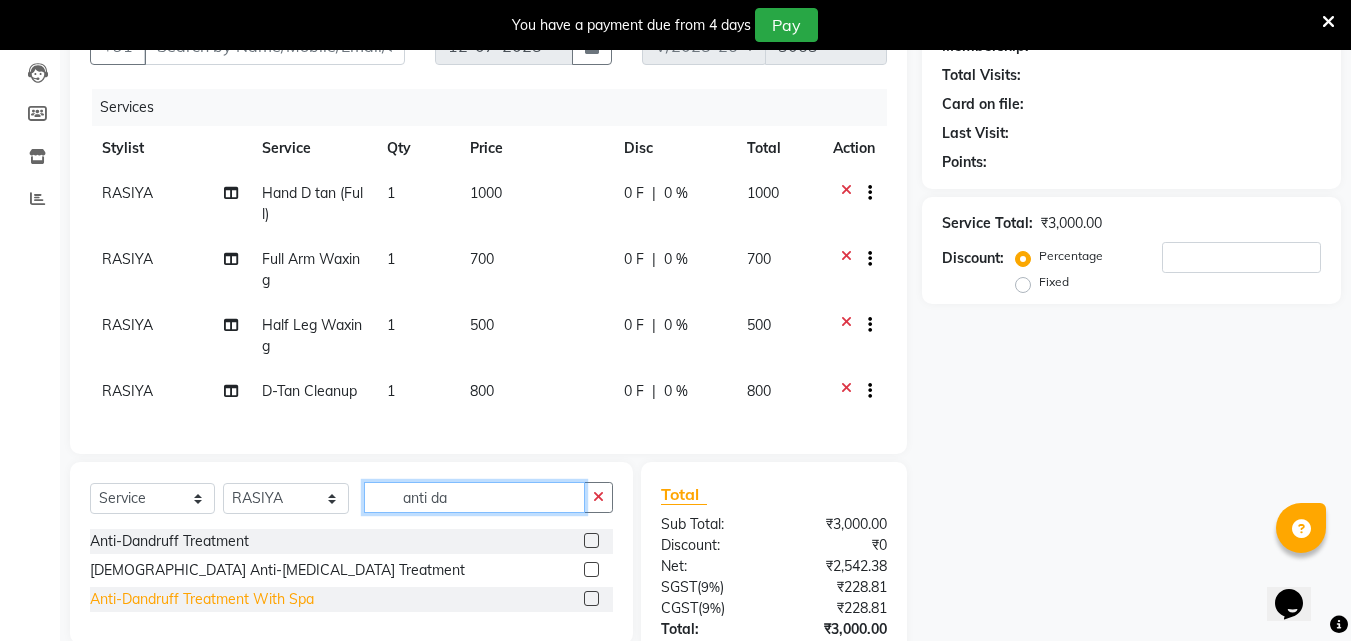 type on "anti da" 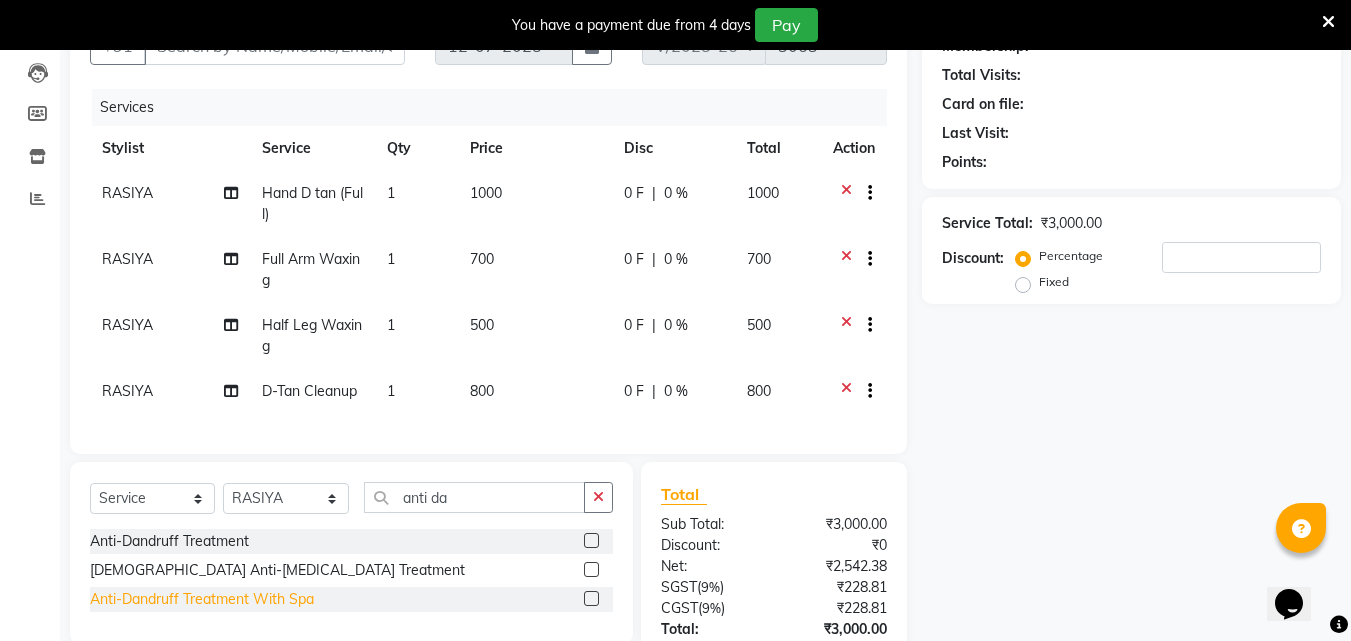 click on "Anti-Dandruff Treatment With Spa" 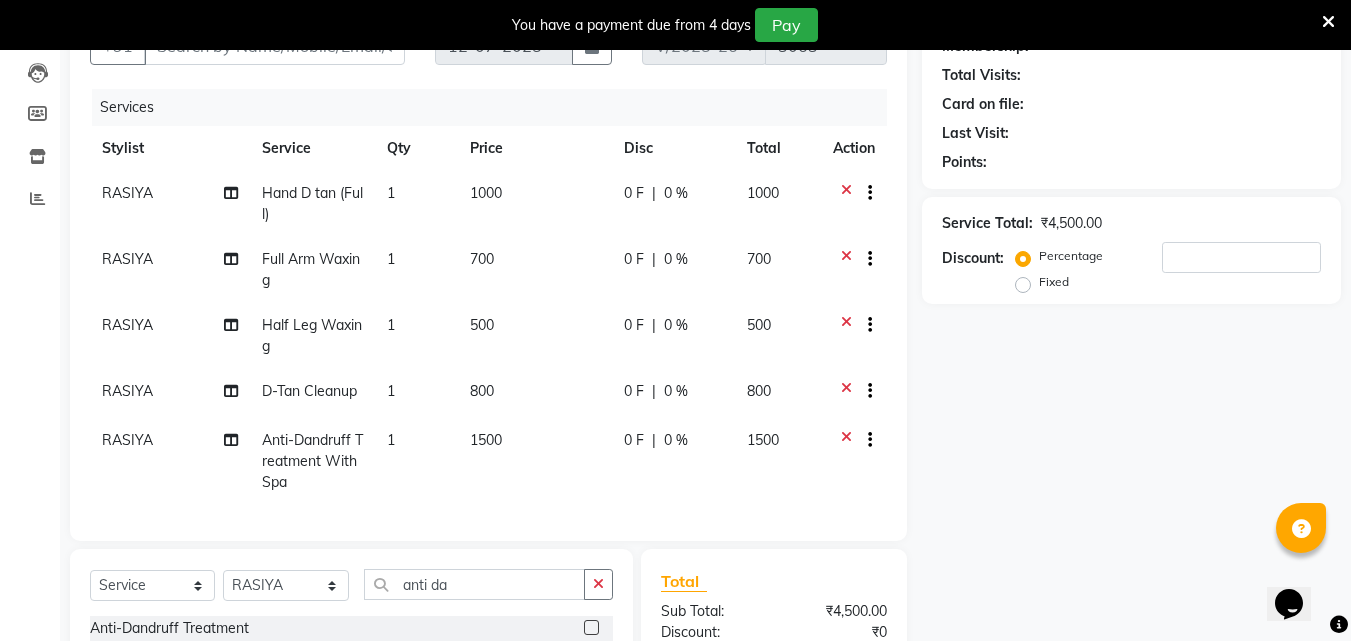 checkbox on "false" 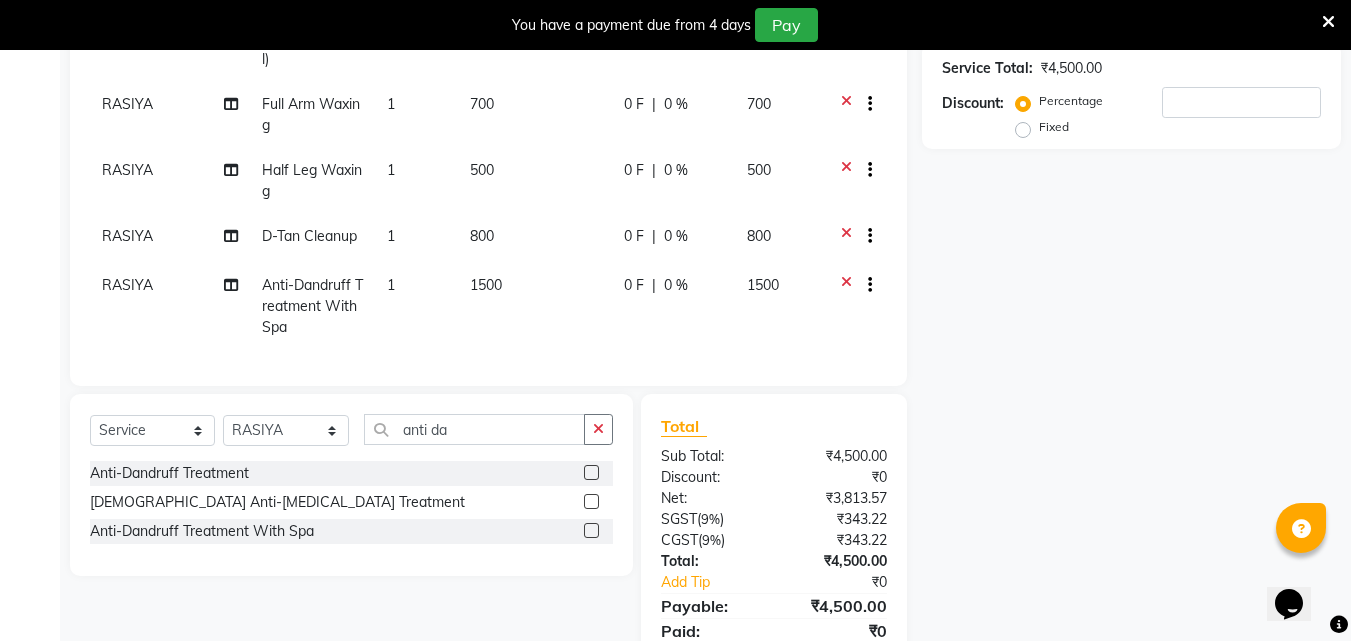 scroll, scrollTop: 456, scrollLeft: 0, axis: vertical 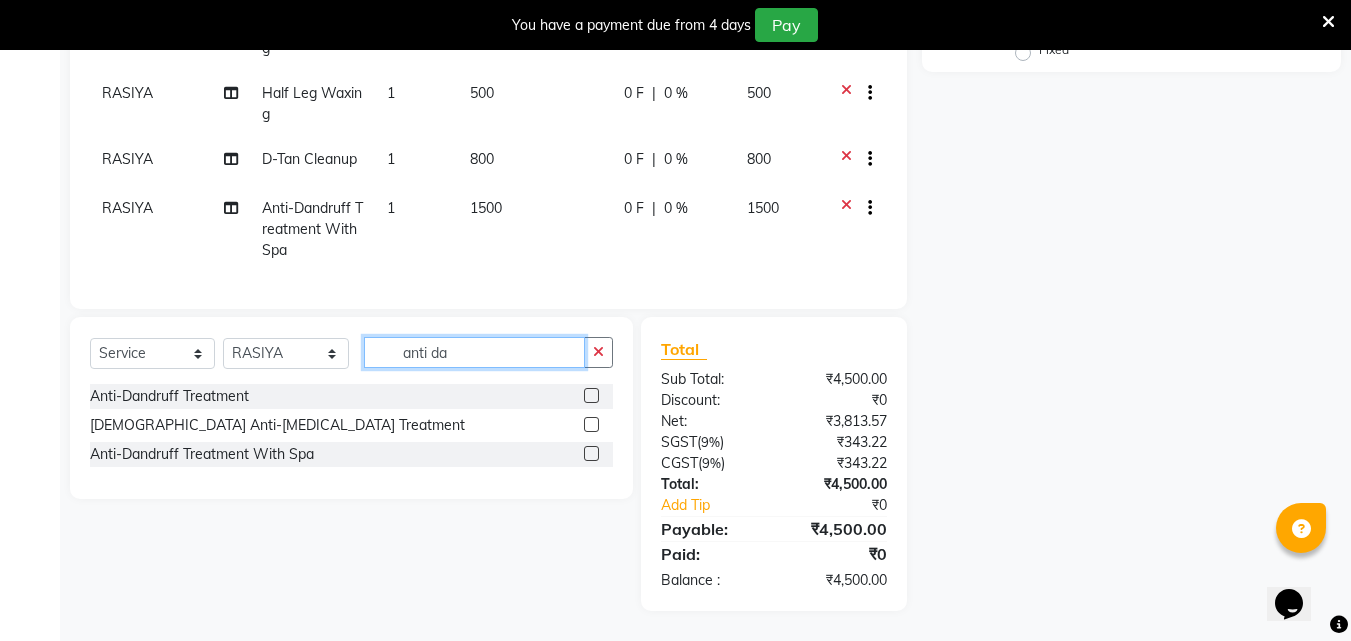 drag, startPoint x: 486, startPoint y: 348, endPoint x: 366, endPoint y: 376, distance: 123.22337 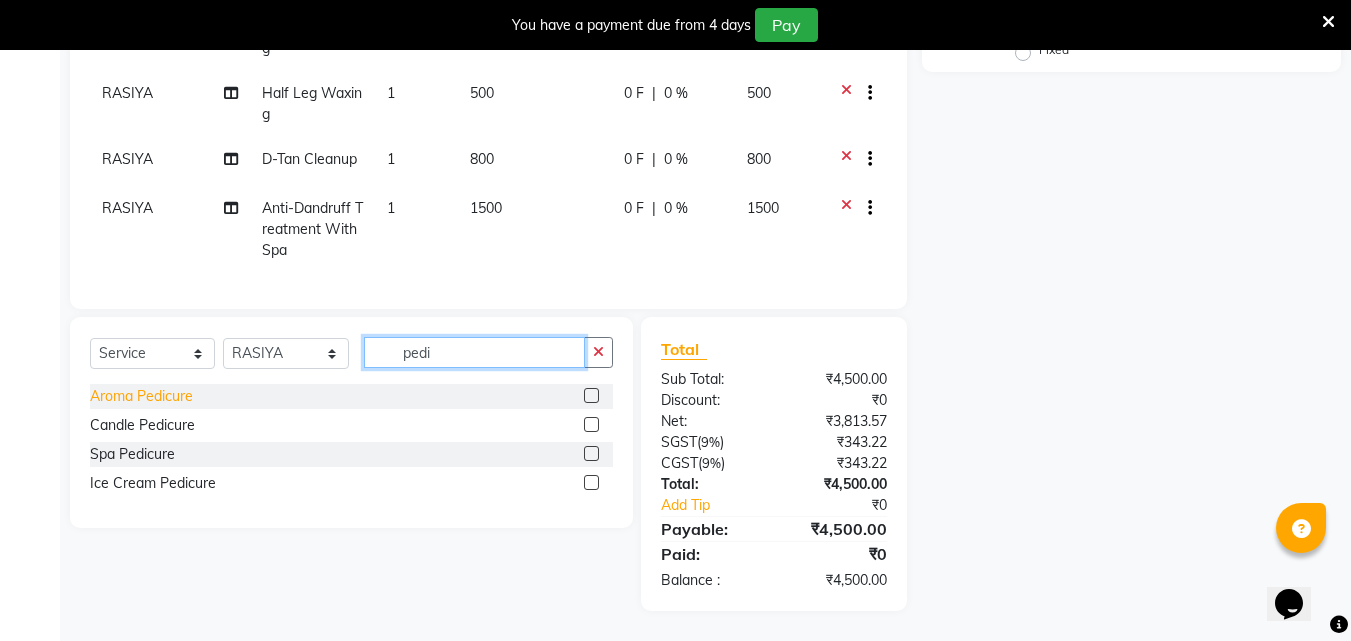 type on "pedi" 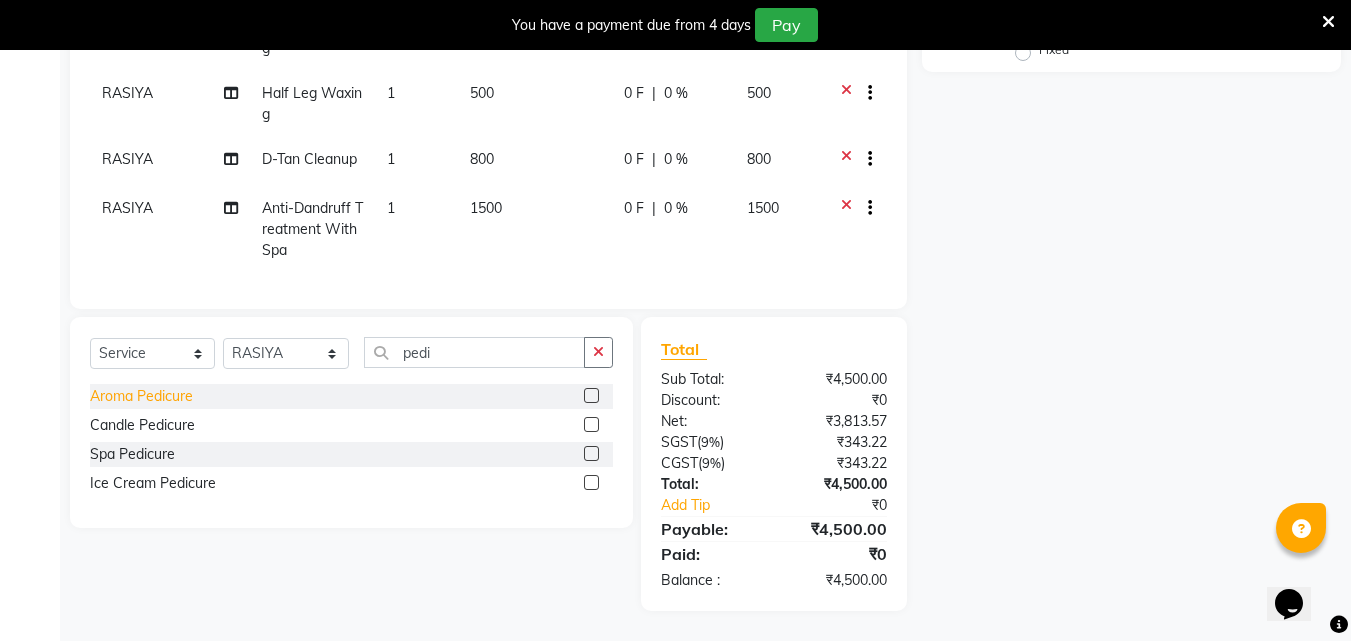click on "Aroma Pedicure" 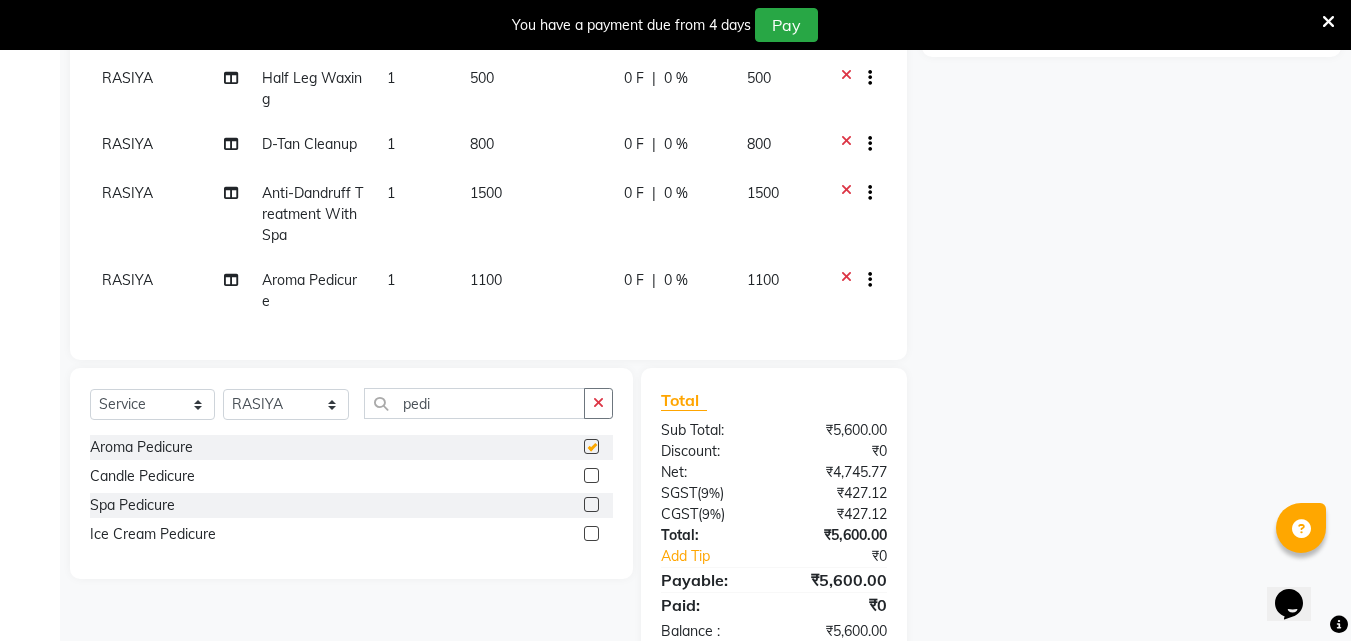 checkbox on "false" 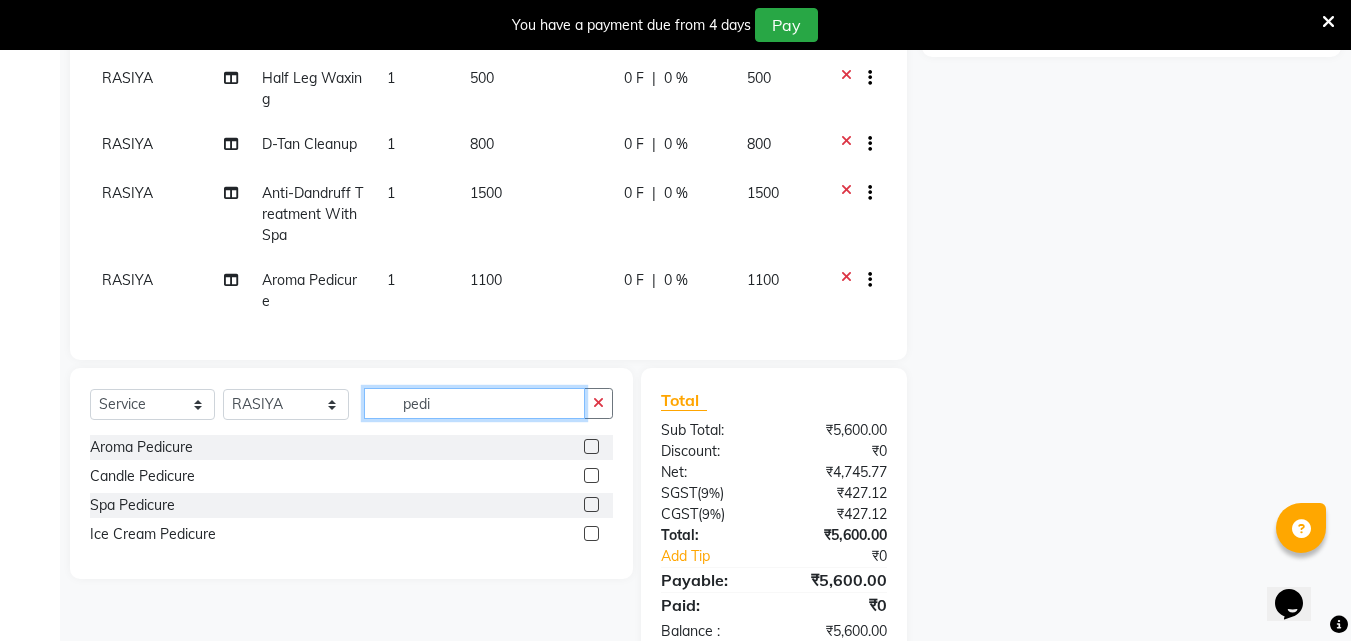 click on "pedi" 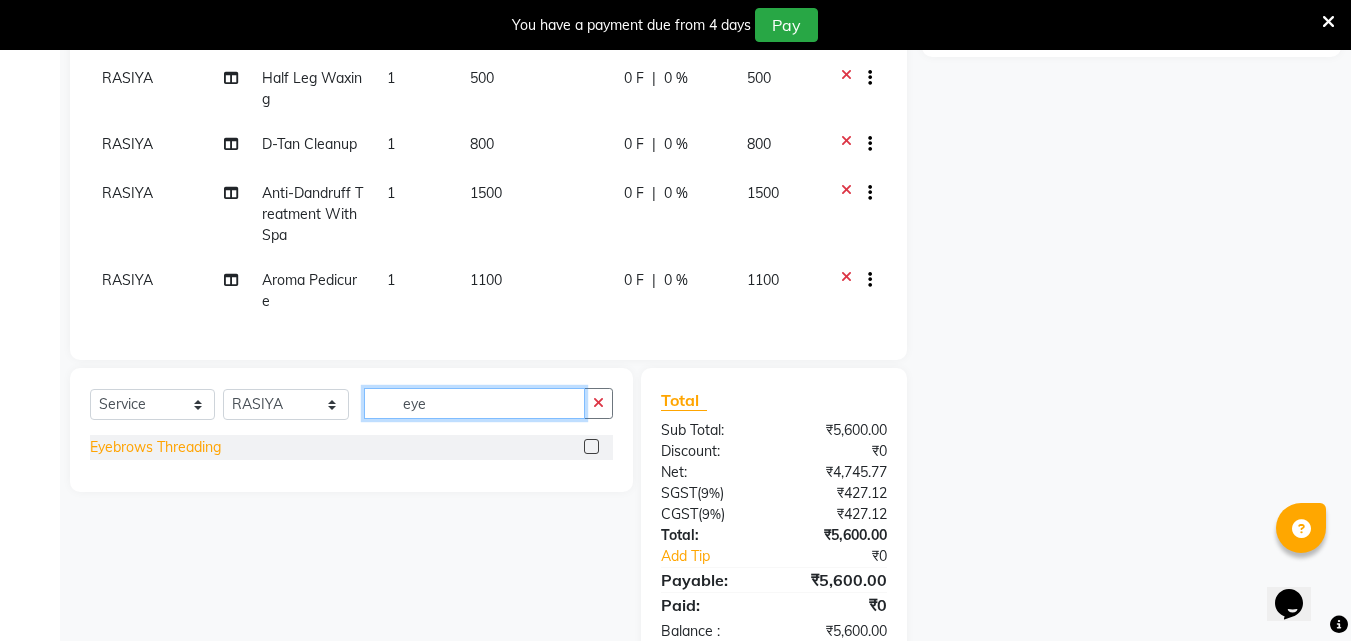 type on "eye" 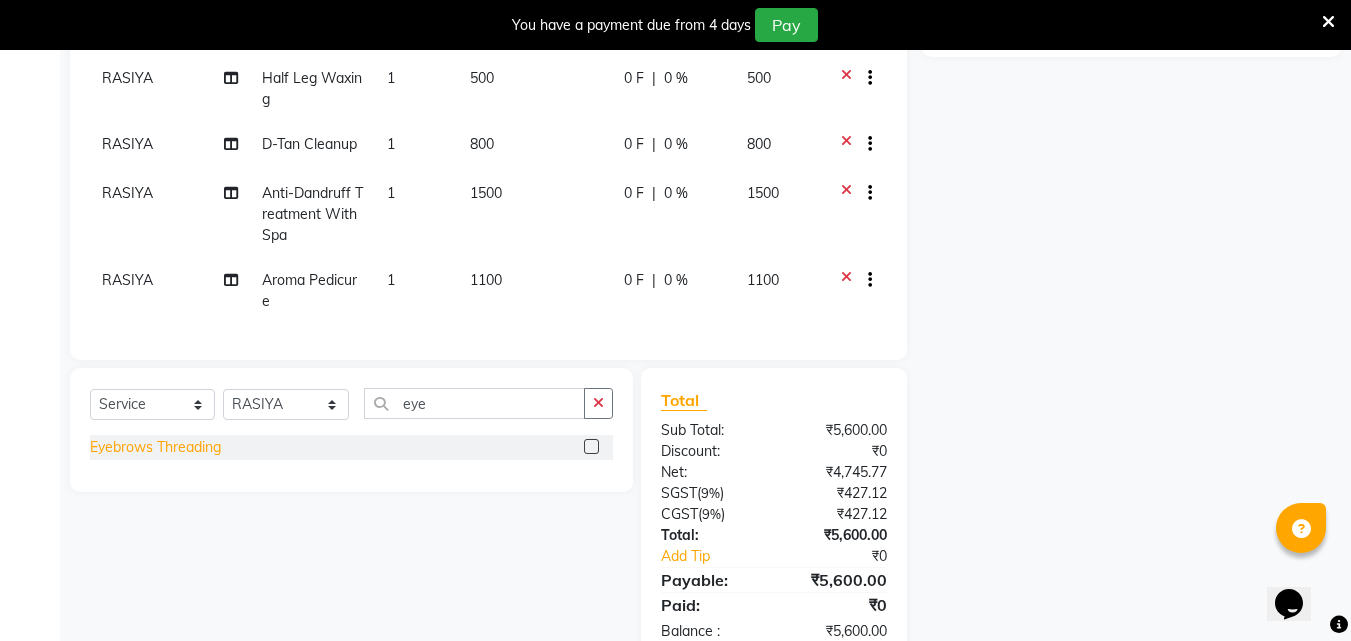 click on "Eyebrows Threading" 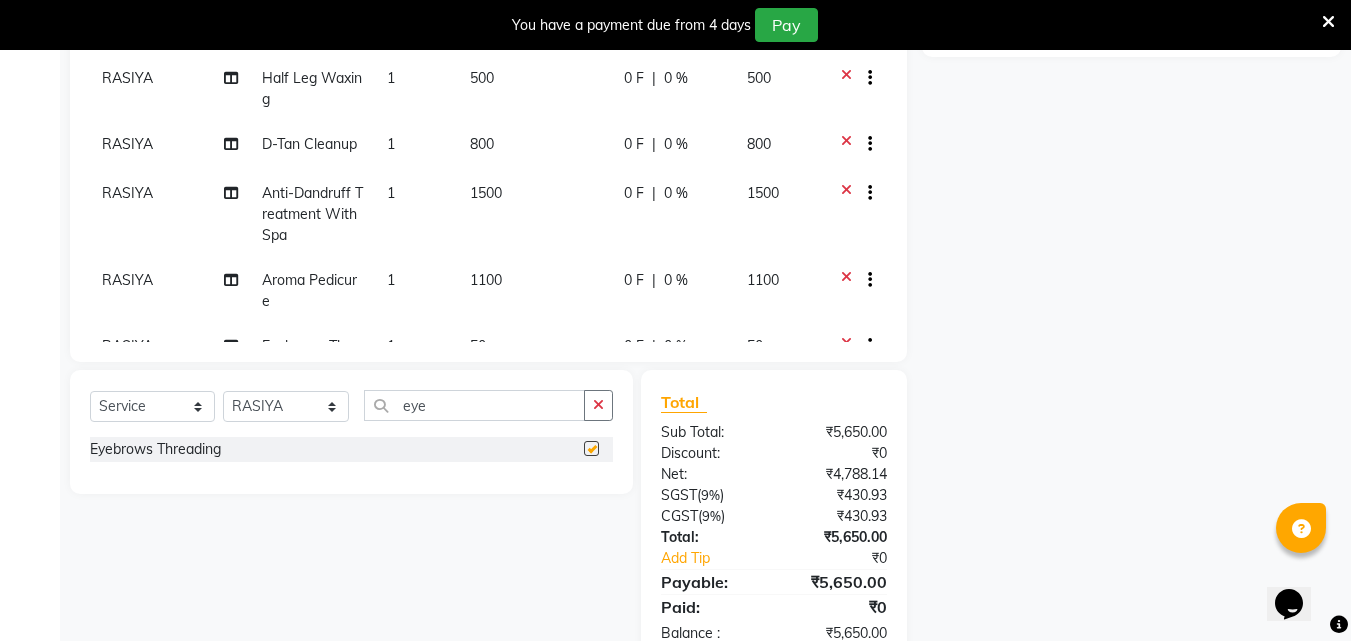 checkbox on "false" 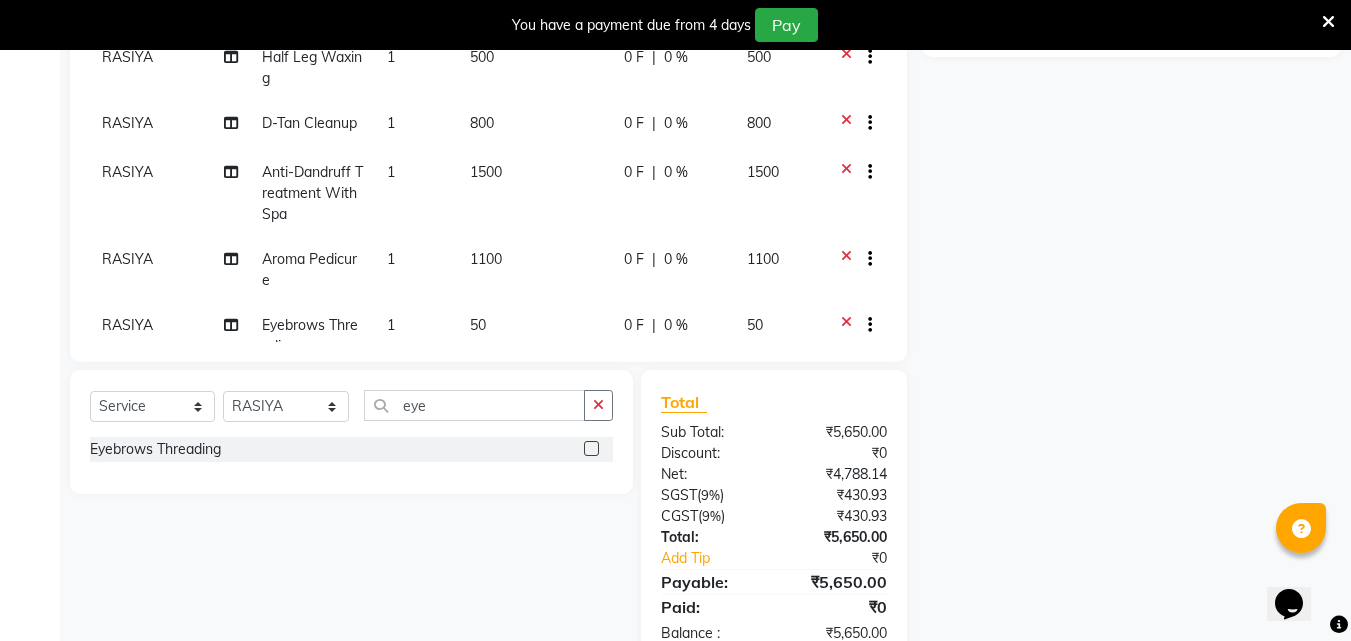 scroll, scrollTop: 79, scrollLeft: 0, axis: vertical 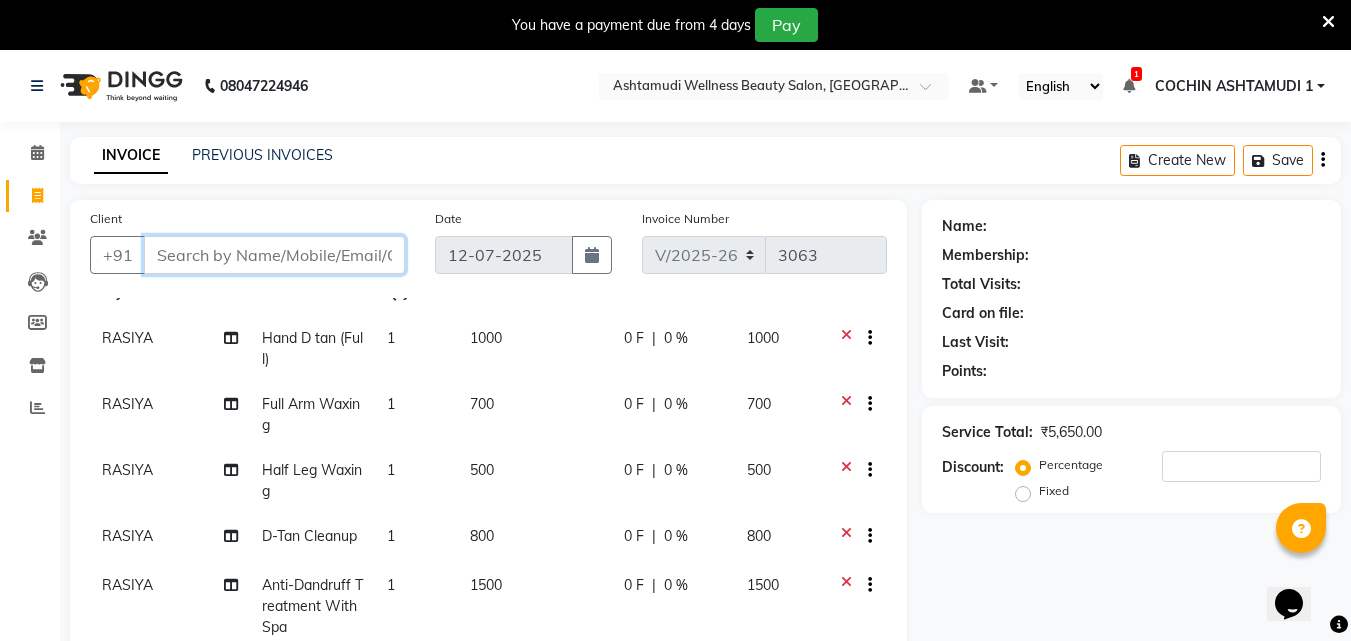 click on "Client" at bounding box center (274, 255) 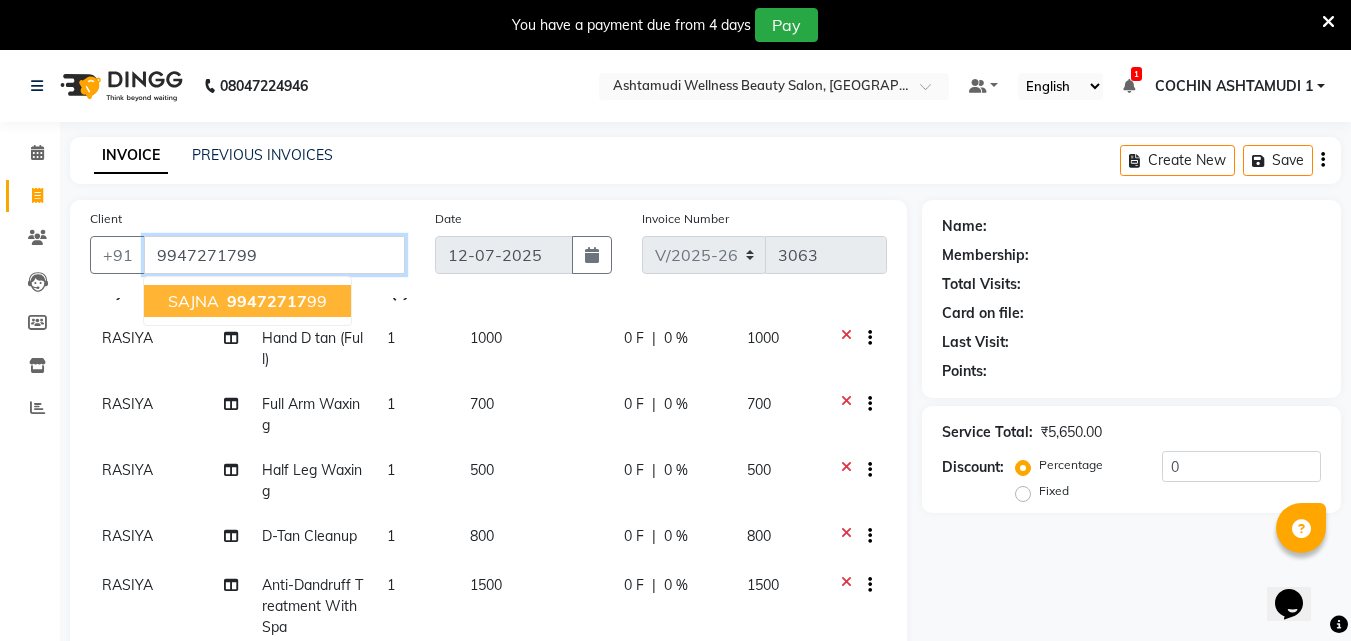 type on "9947271799" 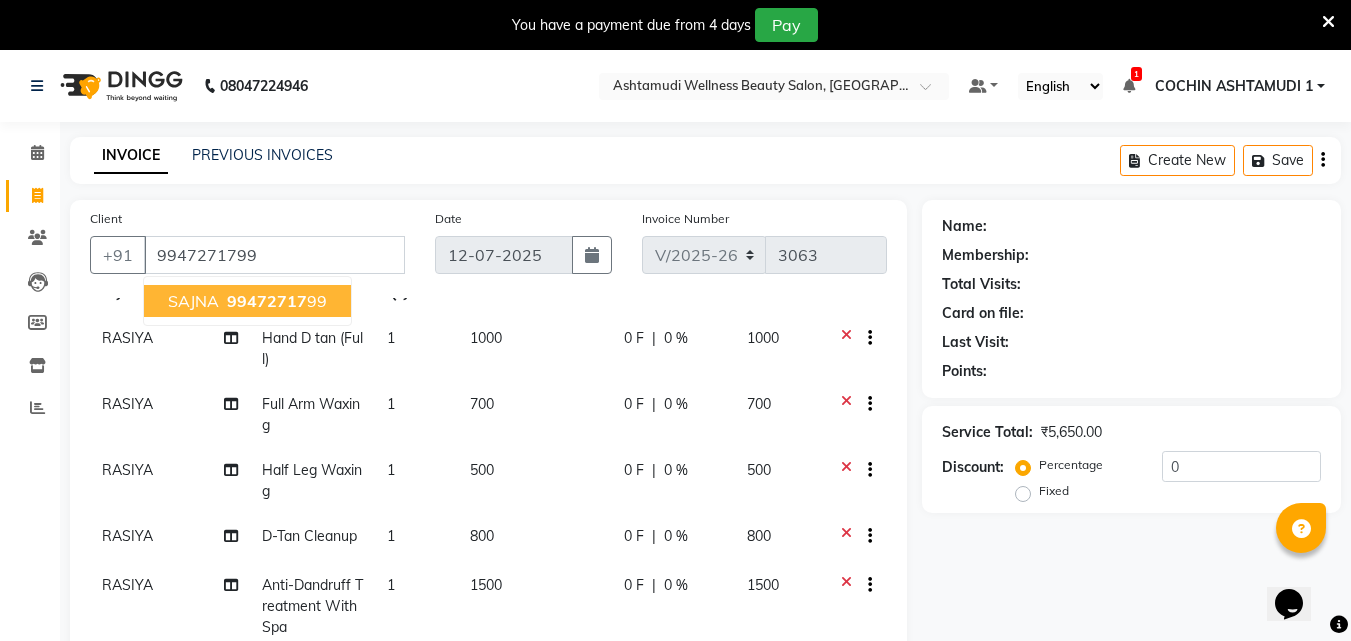 select on "1: Object" 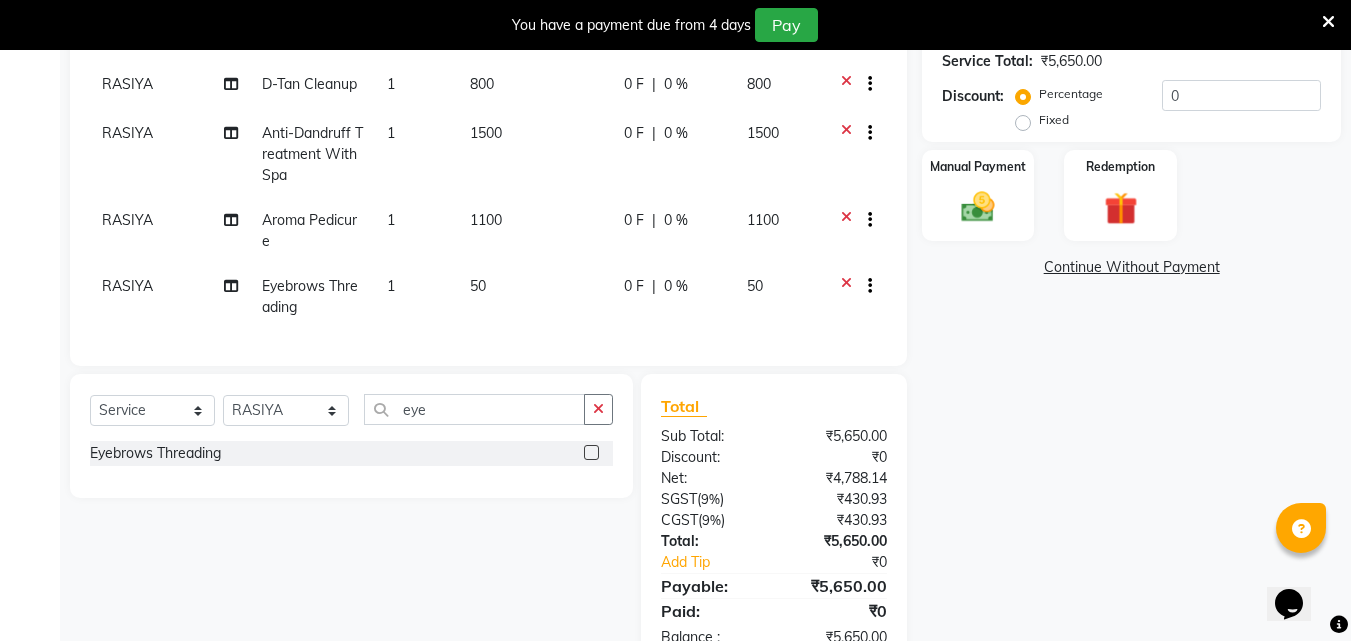 scroll, scrollTop: 509, scrollLeft: 0, axis: vertical 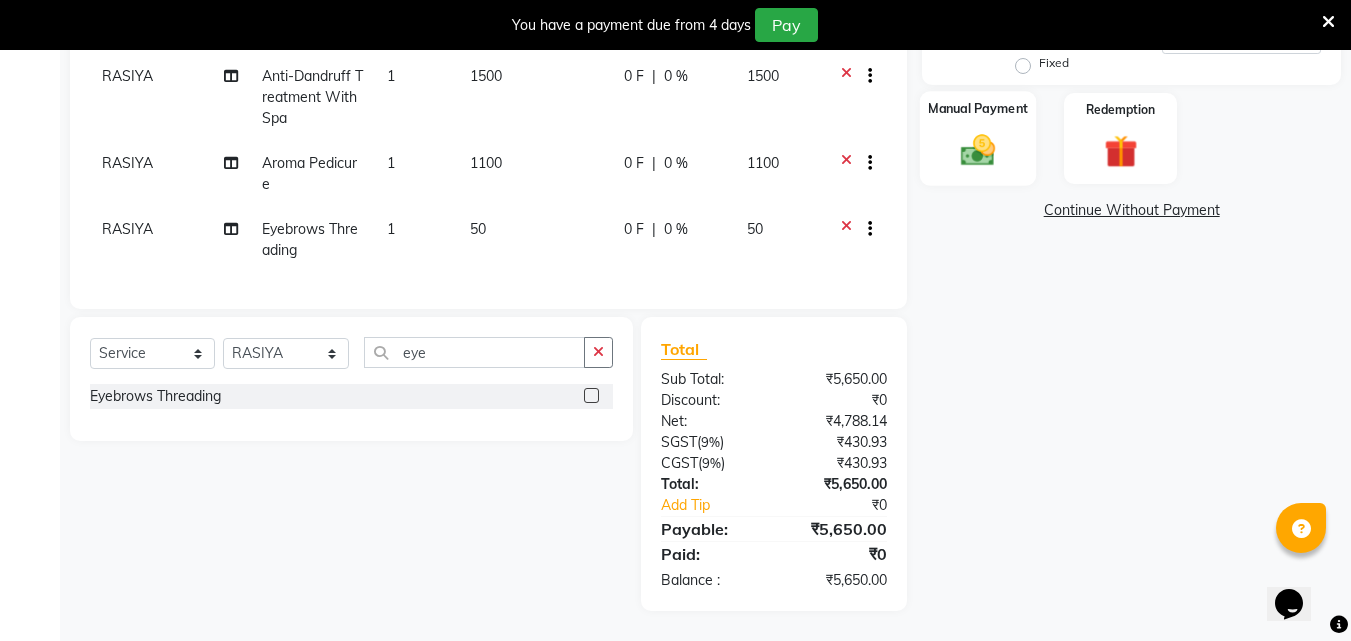 click 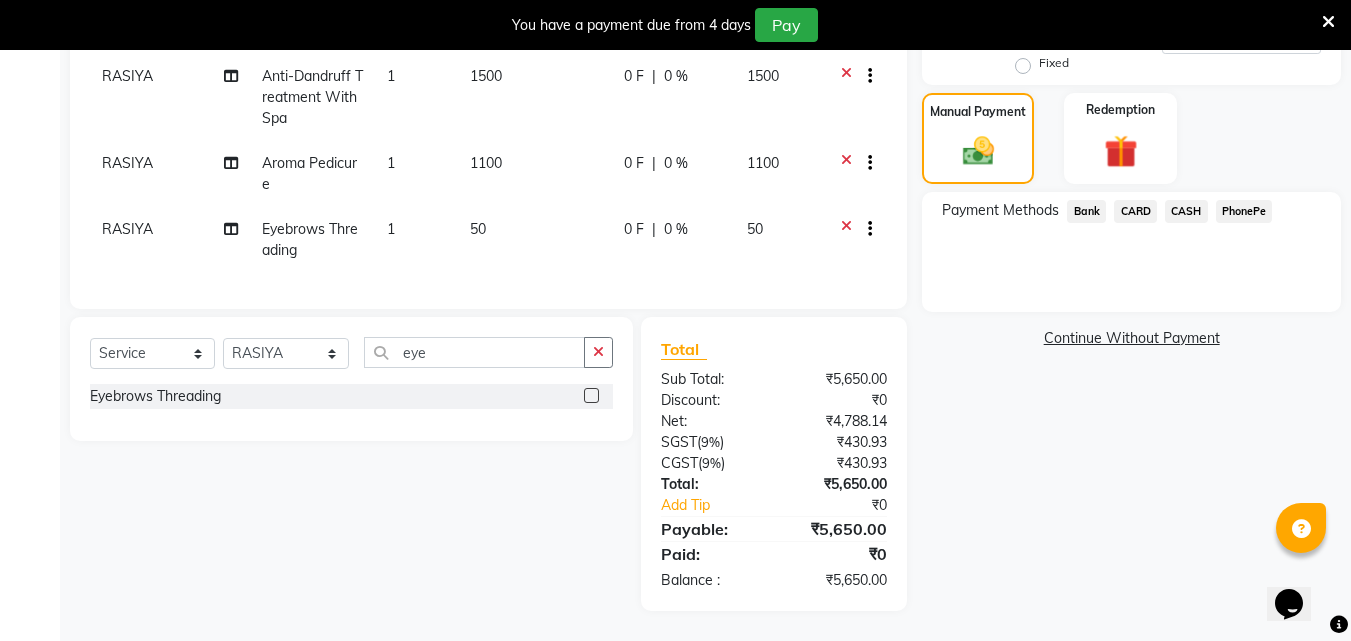 click on "PhonePe" 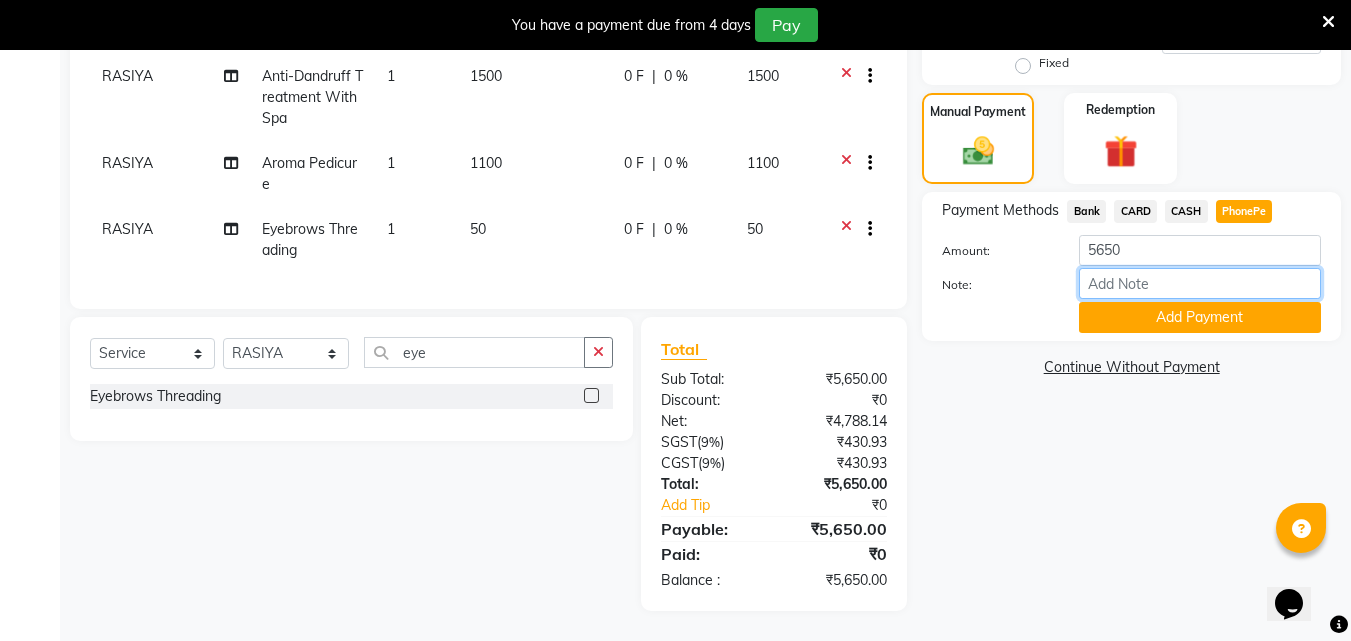 click on "Note:" at bounding box center (1200, 283) 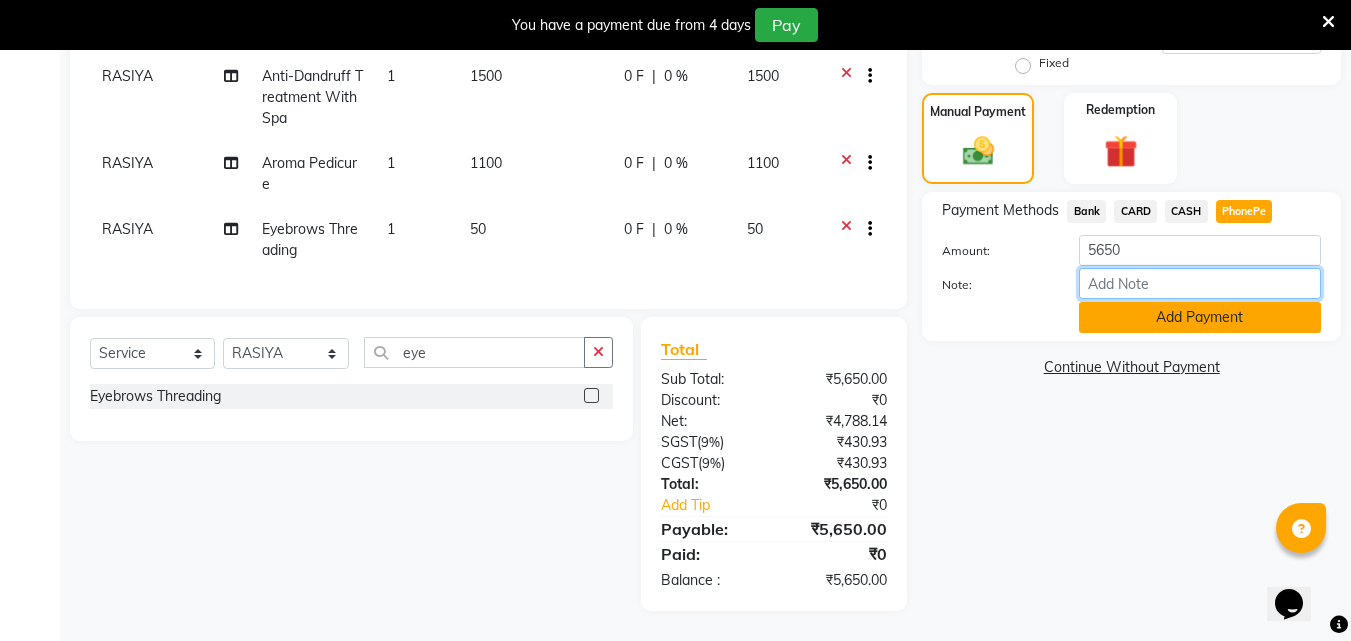 type on "[PERSON_NAME]" 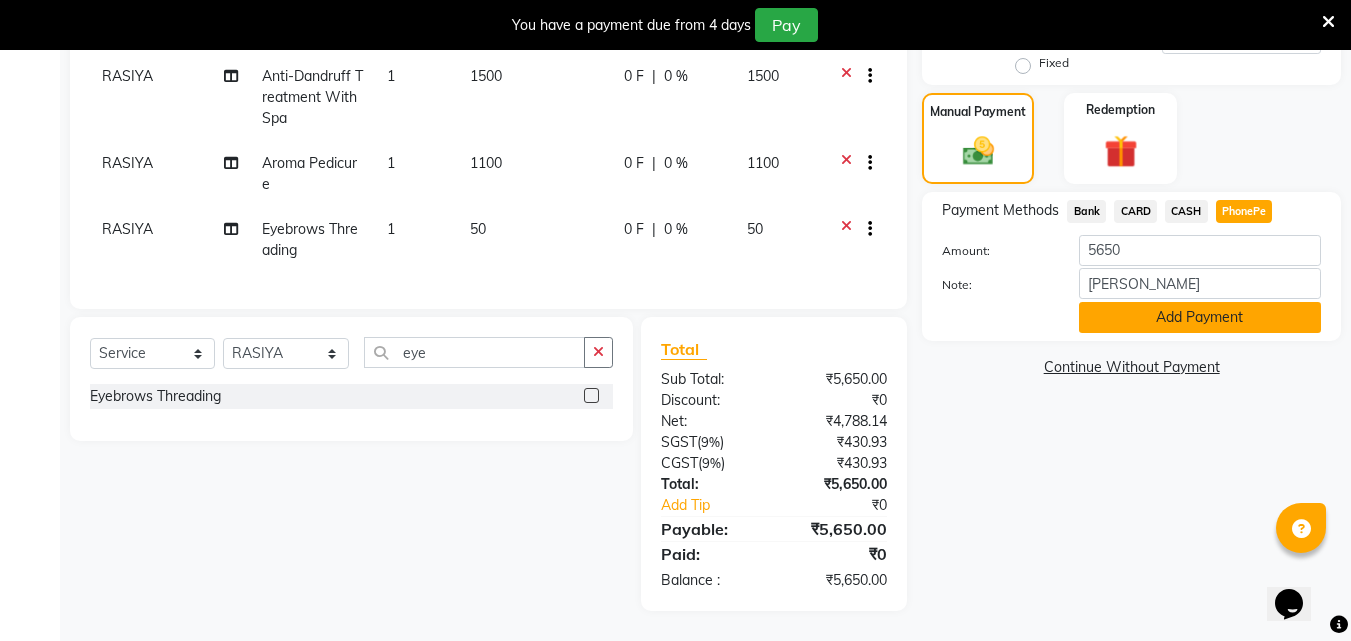 click on "Add Payment" 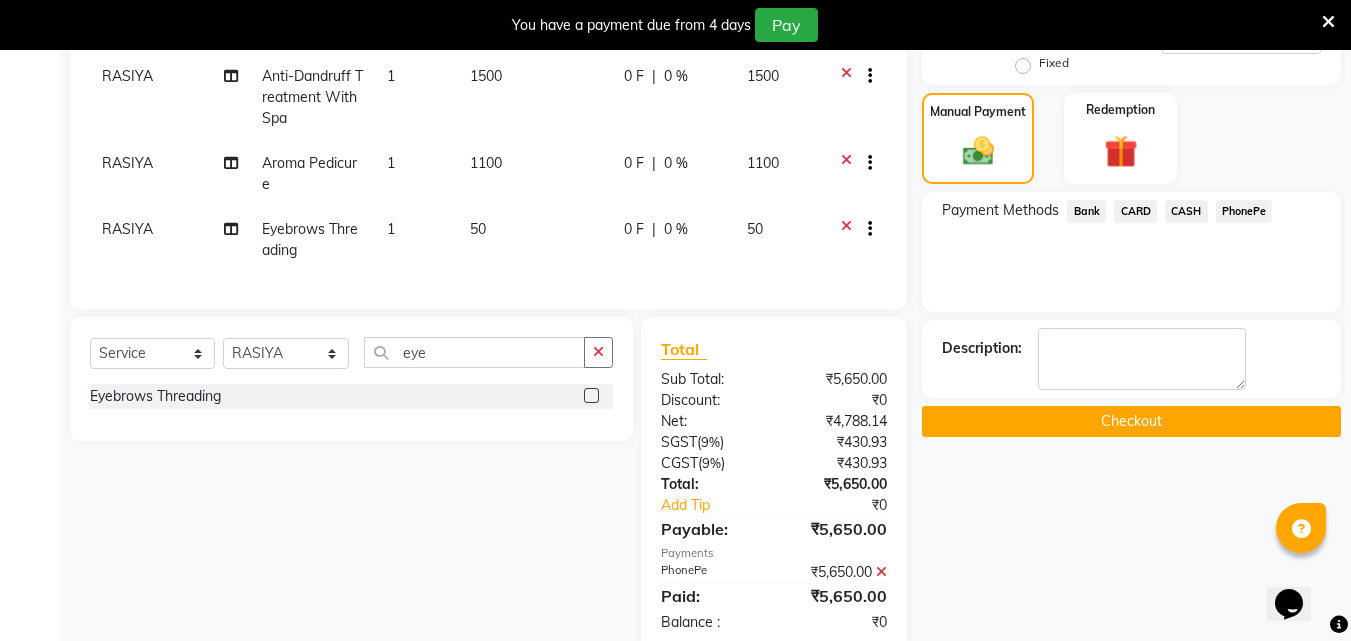 click on "Checkout" 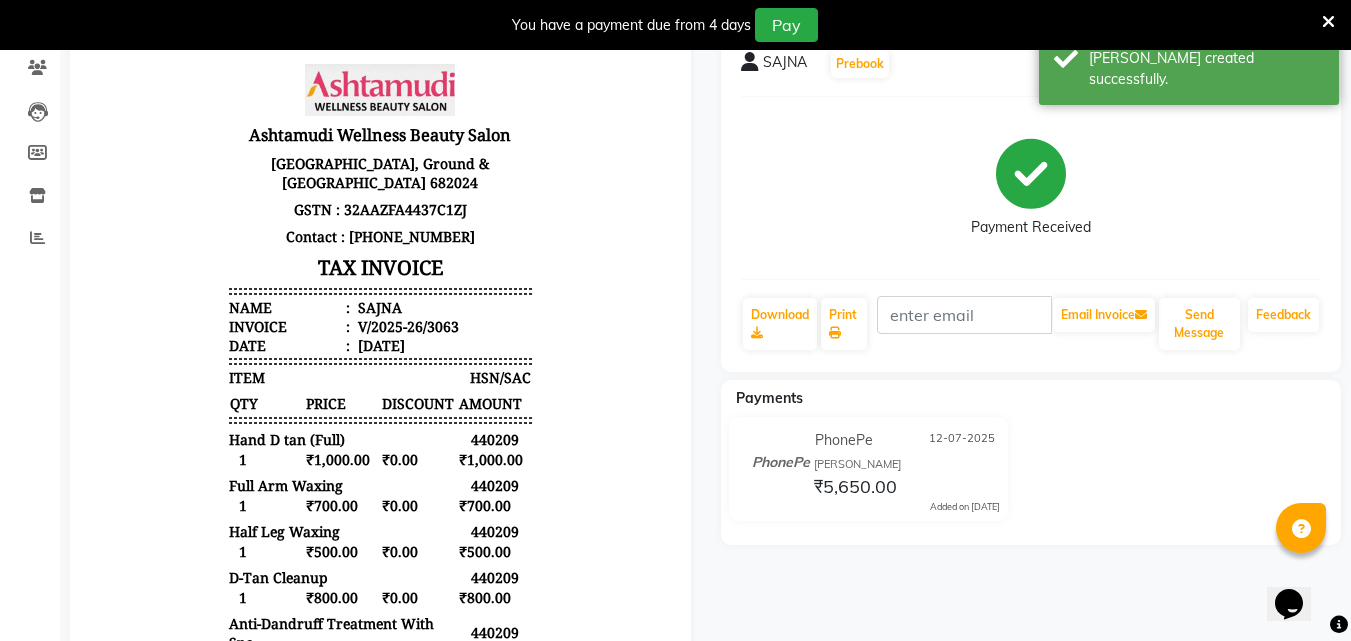 scroll, scrollTop: 0, scrollLeft: 0, axis: both 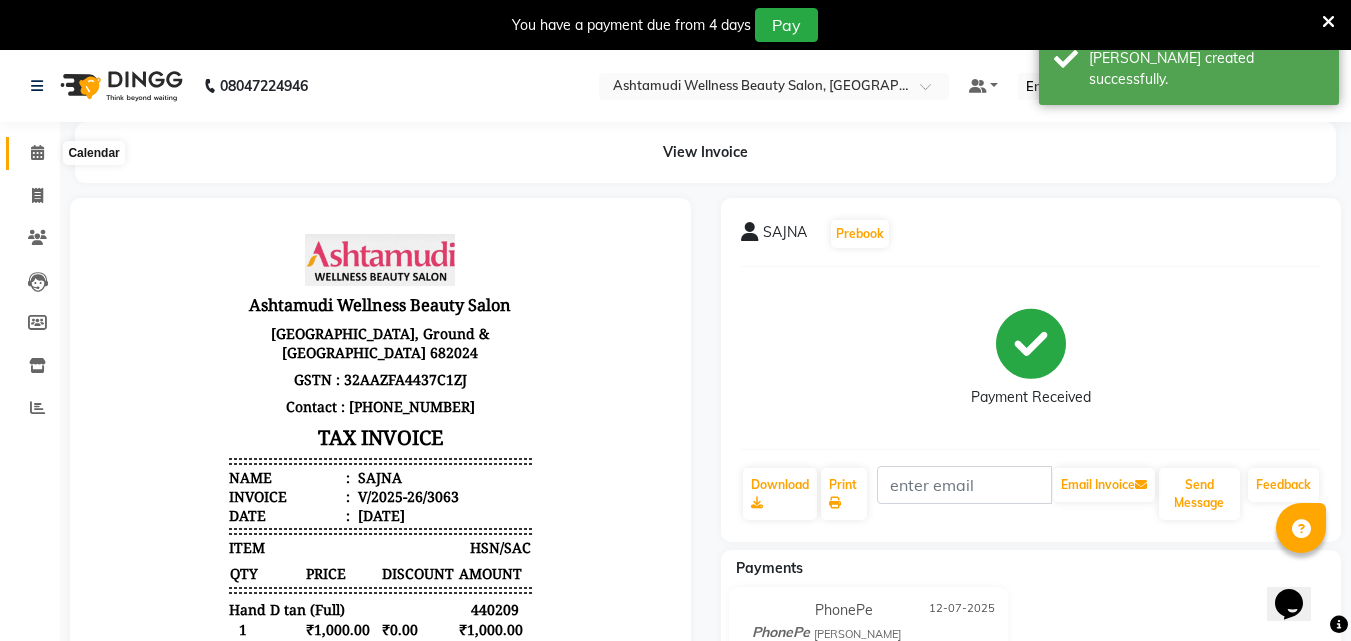 click 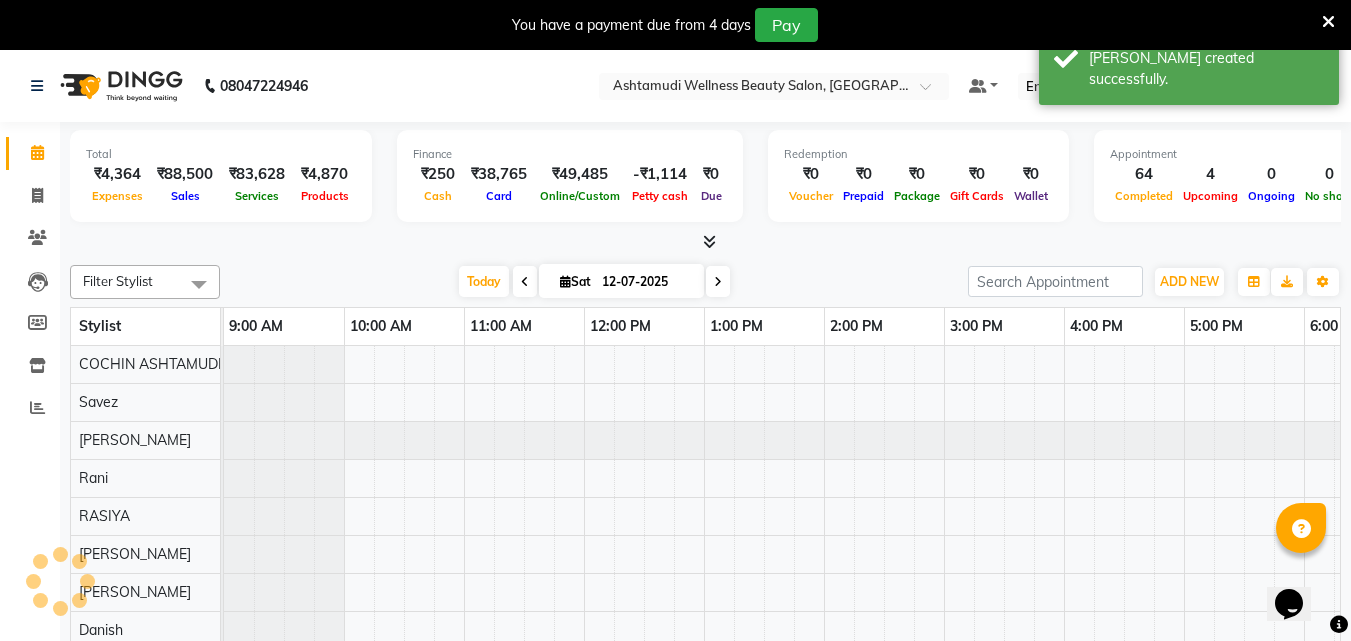 scroll, scrollTop: 0, scrollLeft: 328, axis: horizontal 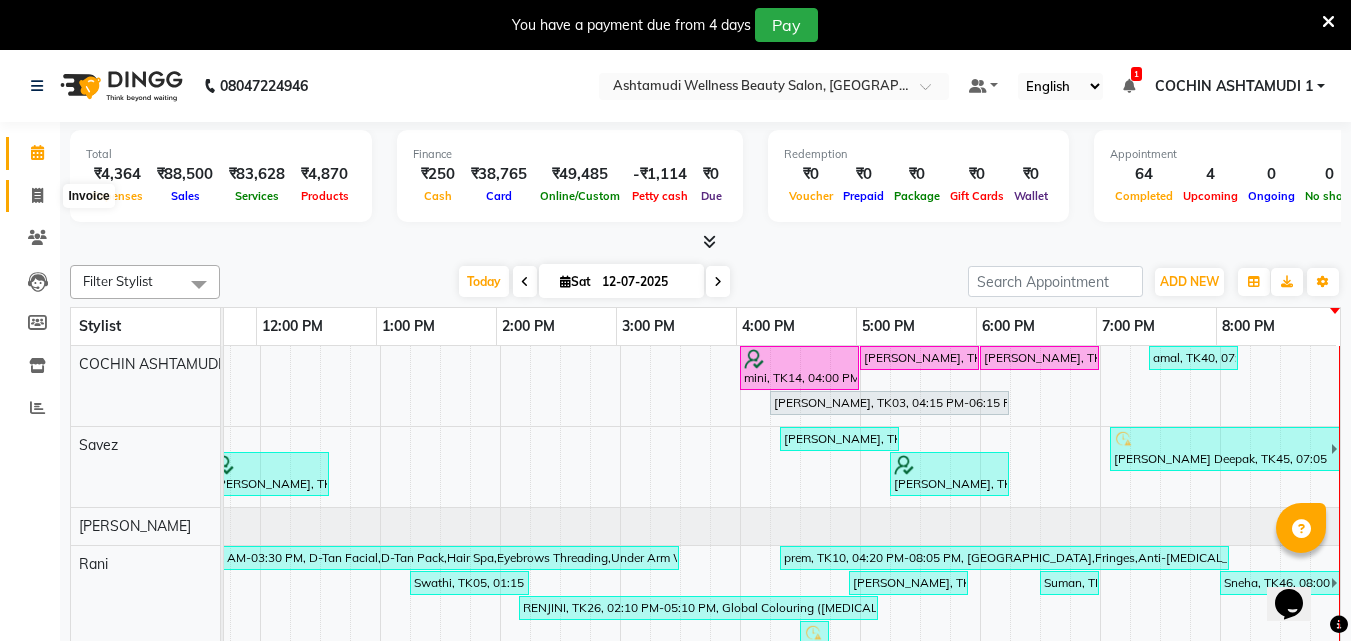 click 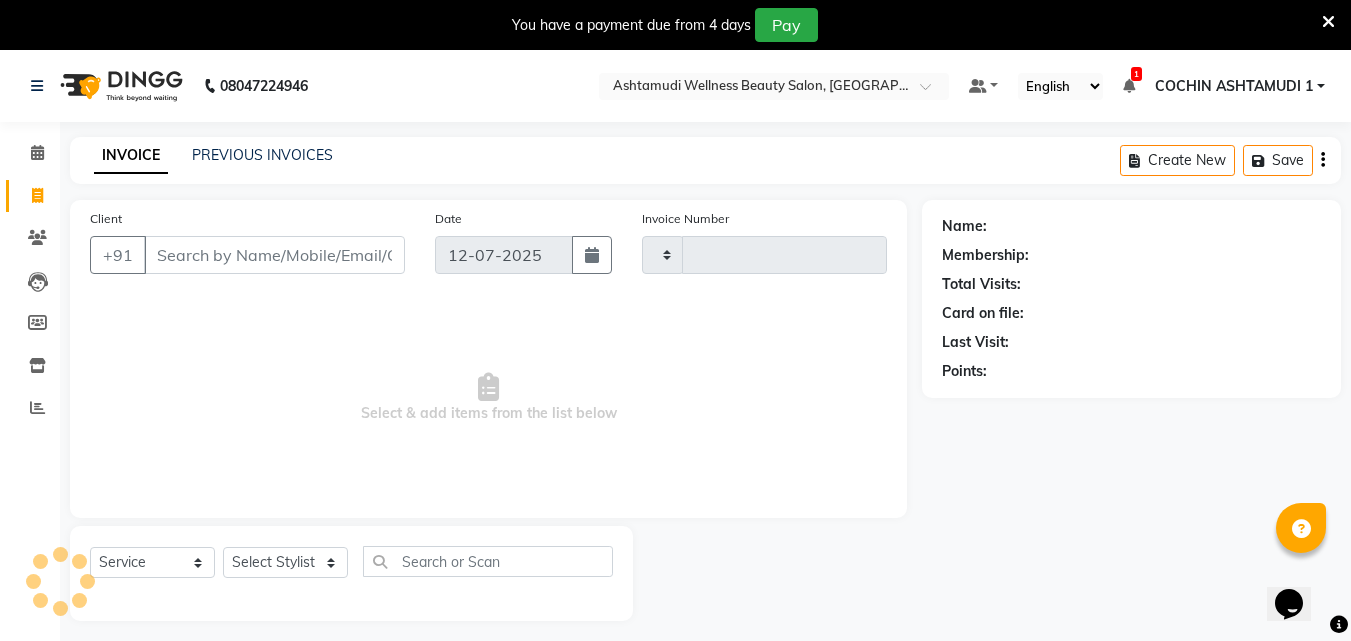 type on "3064" 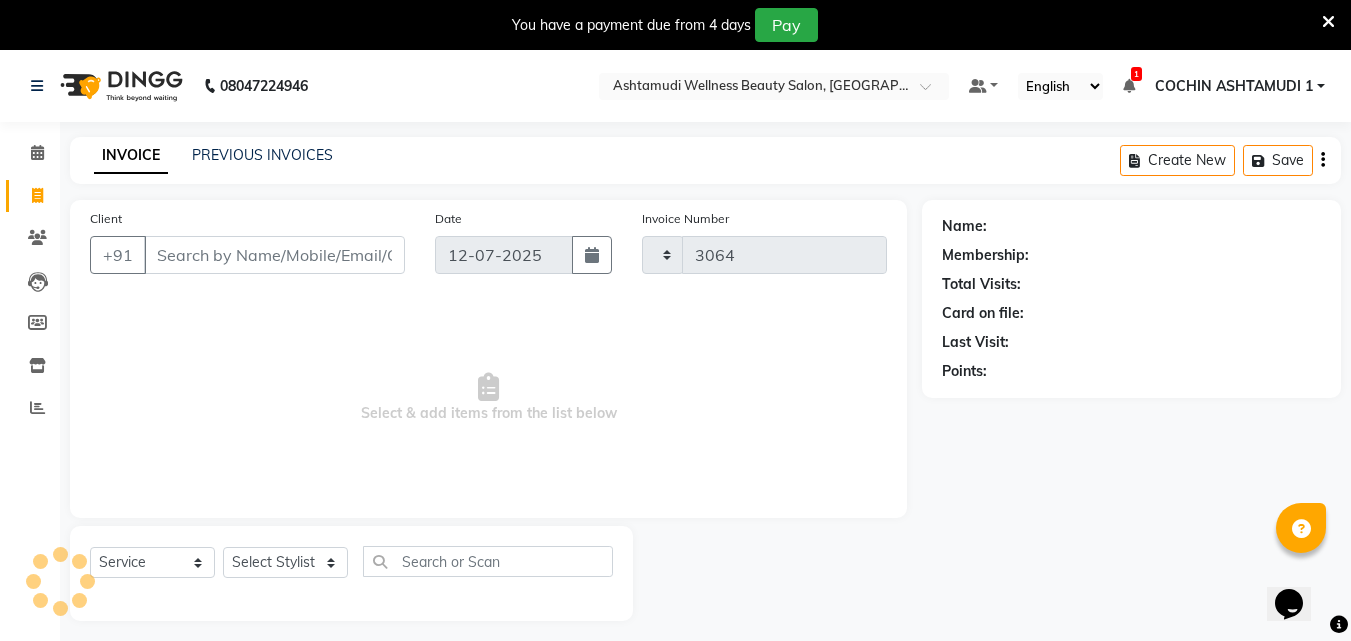 select on "4632" 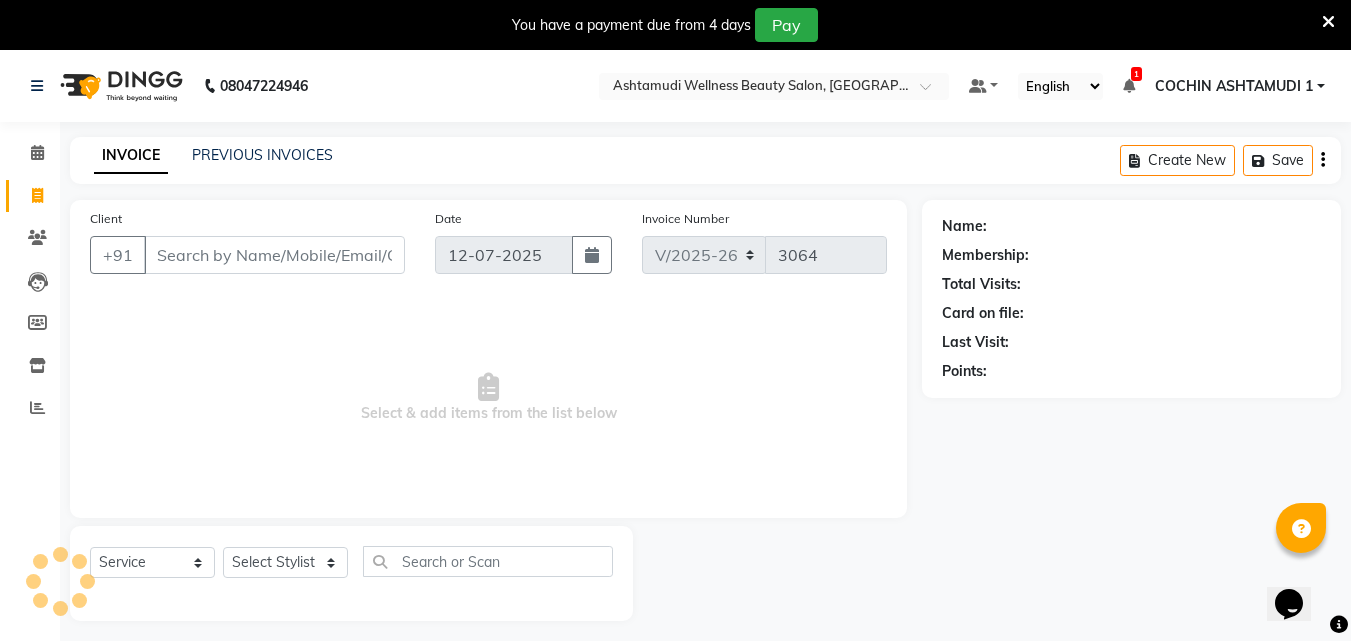 click on "Client" at bounding box center (274, 255) 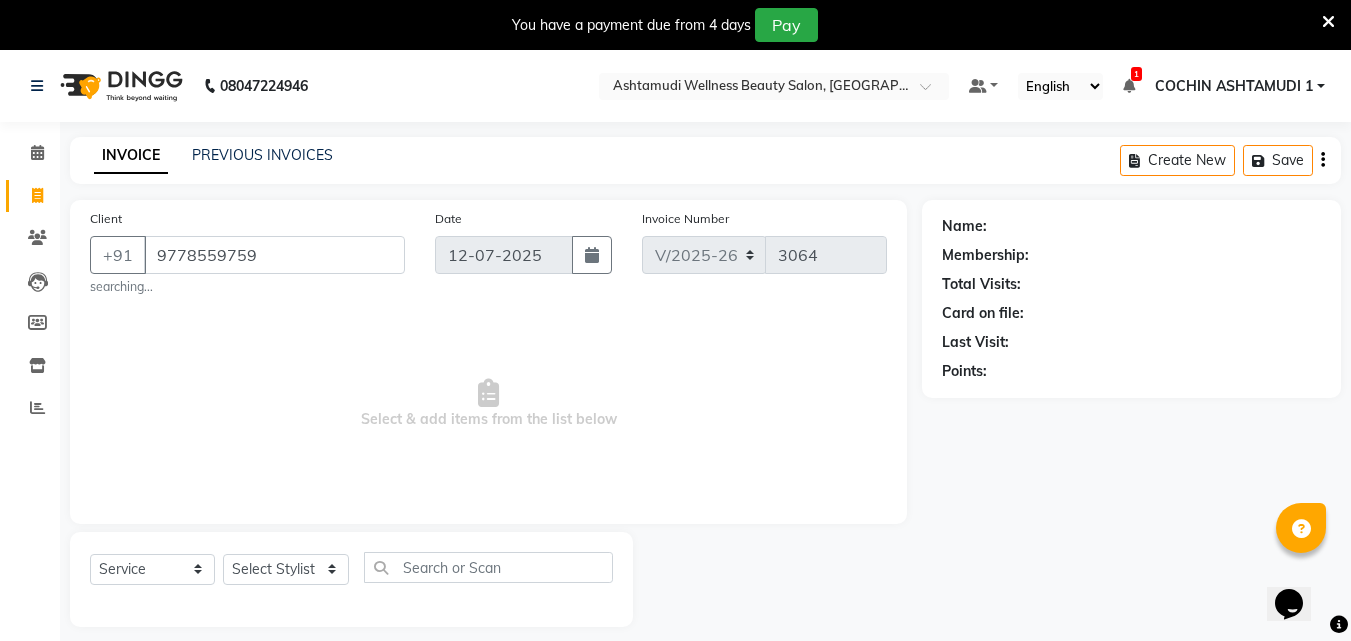 type on "9778559759" 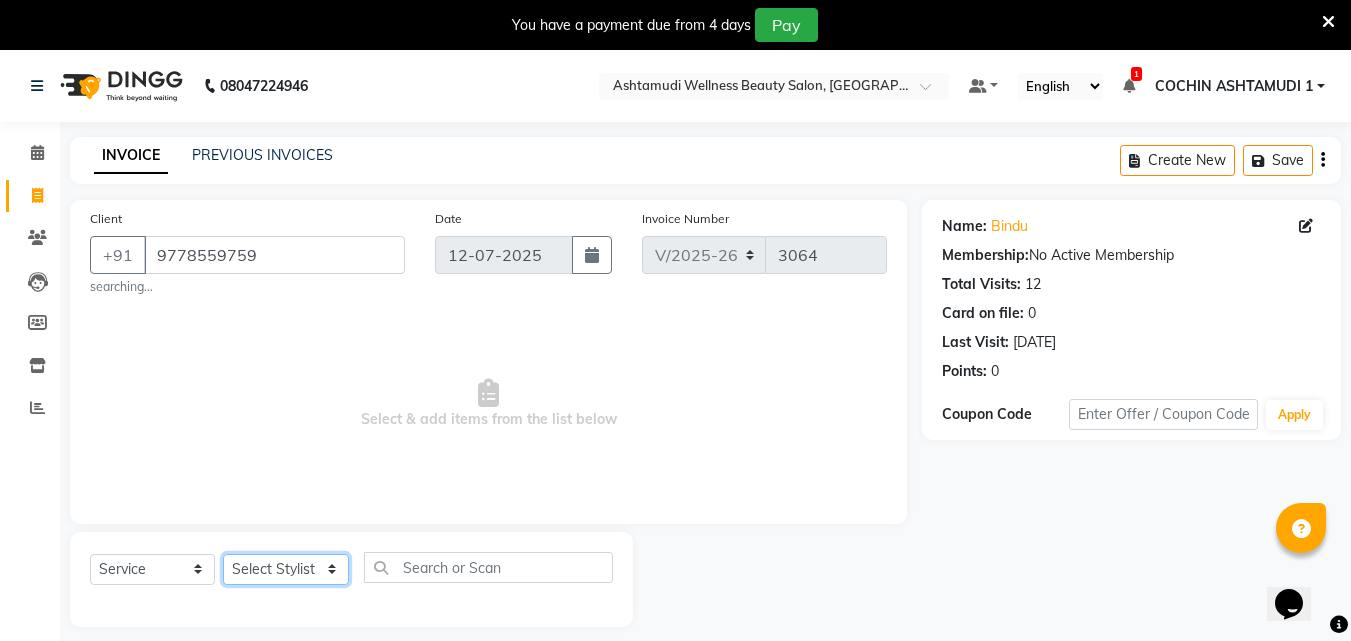 click on "Select Stylist Abhirami S Afsha [PERSON_NAME] B [PERSON_NAME] COCHIN ASHTAMUDI Danish [PERSON_NAME] [PERSON_NAME] [PERSON_NAME] [PERSON_NAME] [PERSON_NAME]  [PERSON_NAME] [PERSON_NAME]" 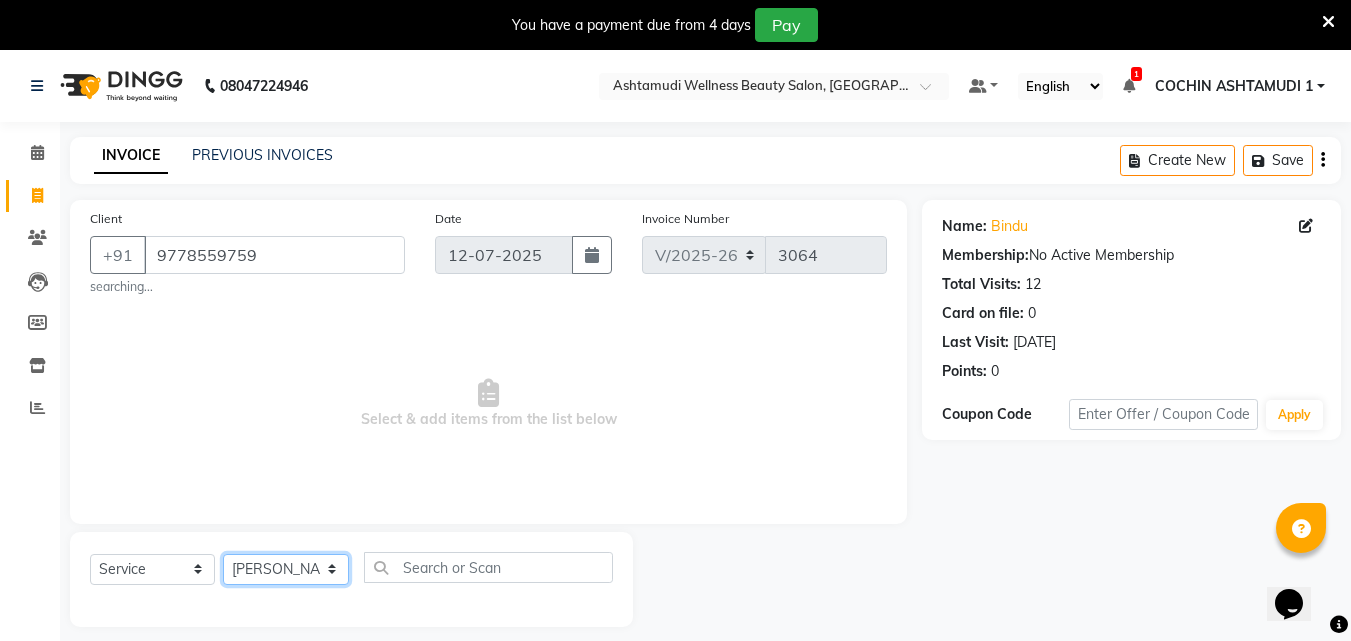 click on "Select Stylist Abhirami S Afsha [PERSON_NAME] B [PERSON_NAME] COCHIN ASHTAMUDI Danish [PERSON_NAME] [PERSON_NAME] [PERSON_NAME] [PERSON_NAME] [PERSON_NAME]  [PERSON_NAME] [PERSON_NAME]" 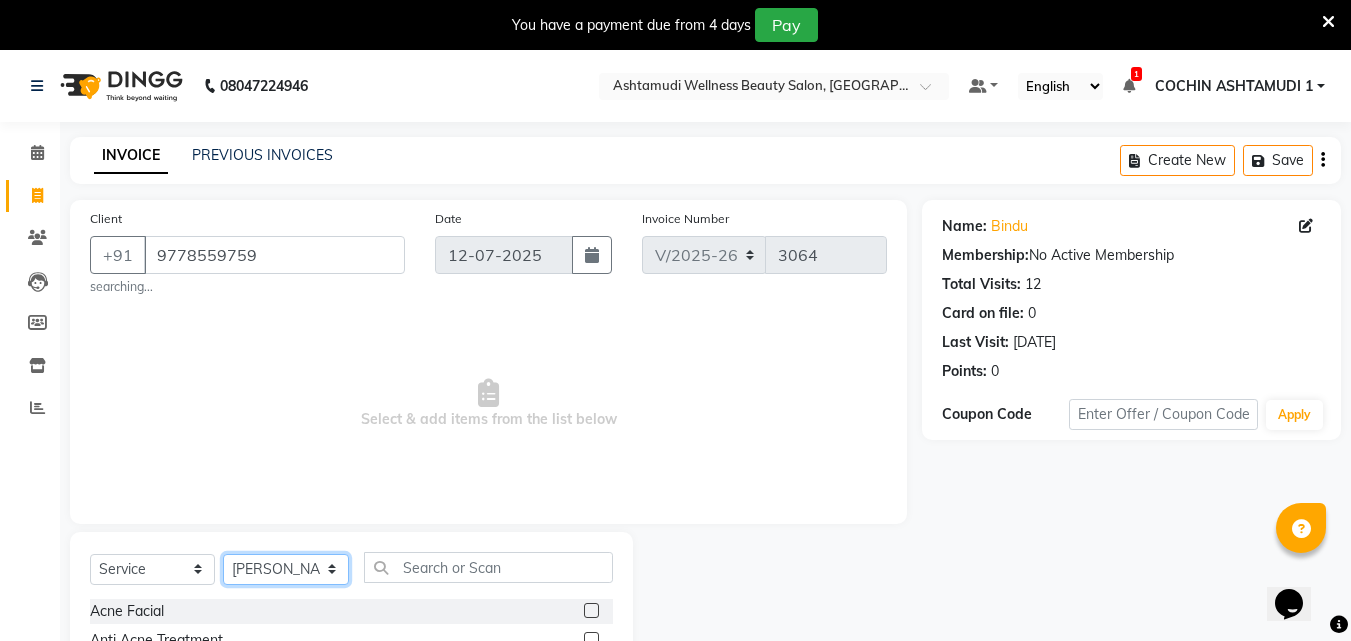 drag, startPoint x: 298, startPoint y: 574, endPoint x: 288, endPoint y: 559, distance: 18.027756 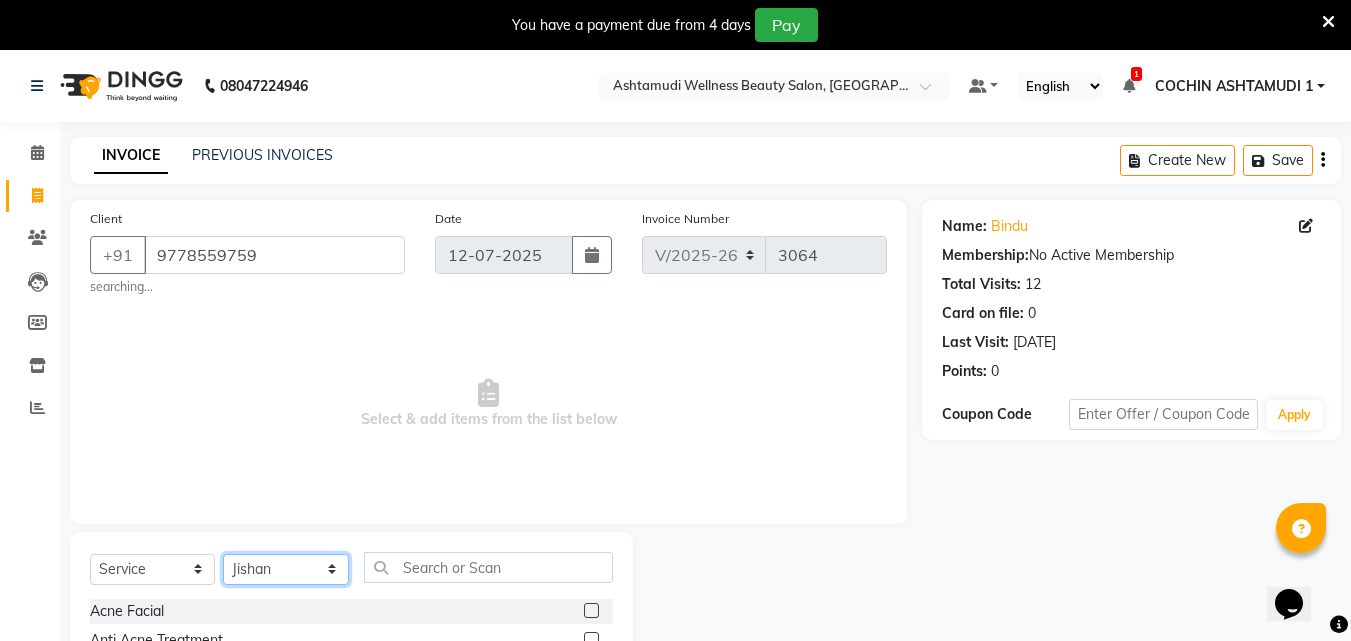 click on "Select Stylist Abhirami S Afsha [PERSON_NAME] B [PERSON_NAME] COCHIN ASHTAMUDI Danish [PERSON_NAME] [PERSON_NAME] [PERSON_NAME] [PERSON_NAME] [PERSON_NAME]  [PERSON_NAME] [PERSON_NAME]" 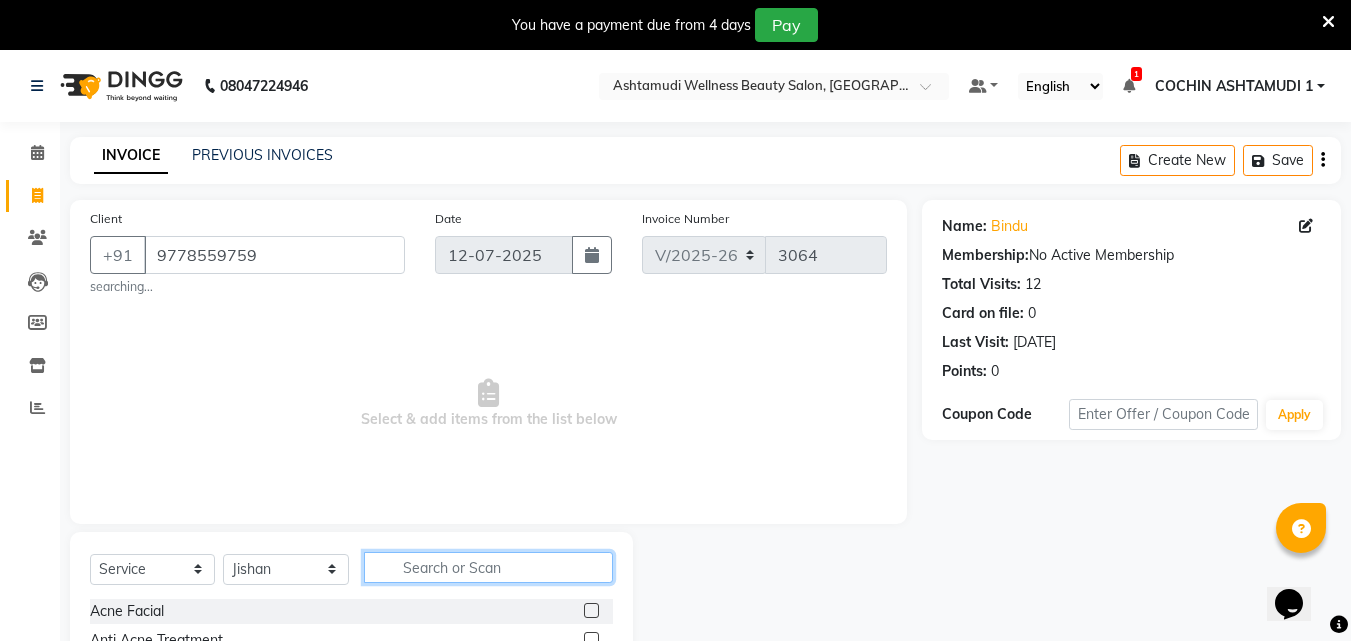 click 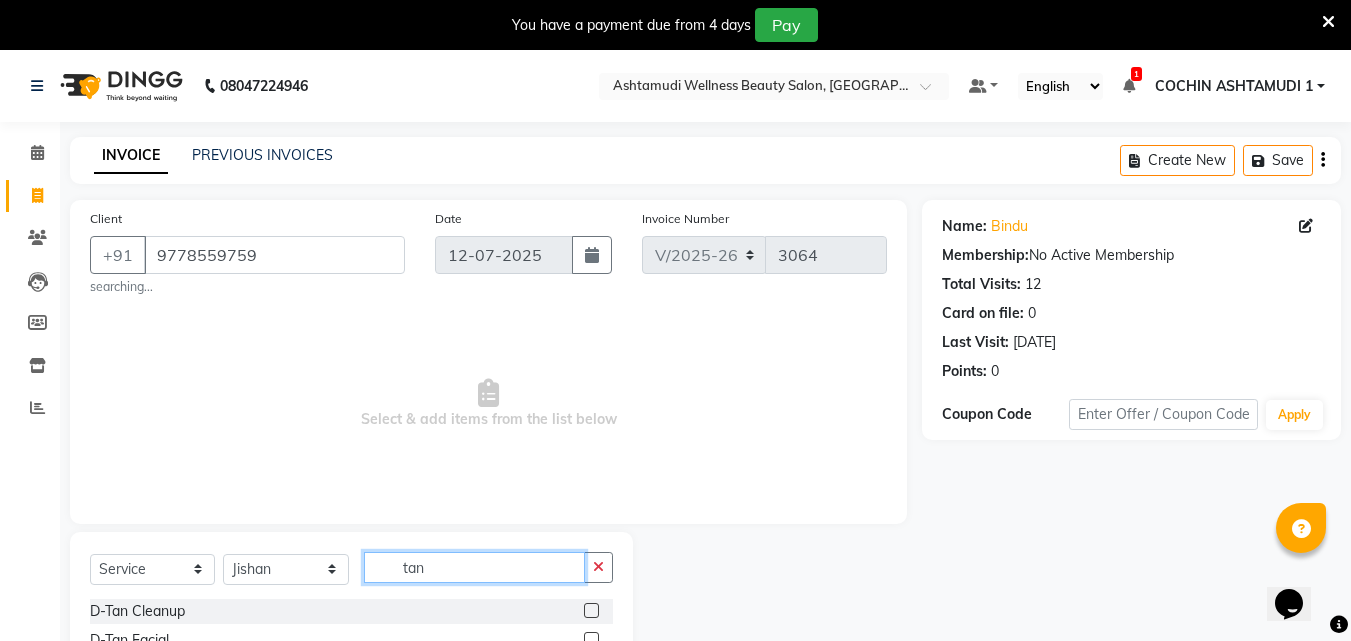 type on "tan" 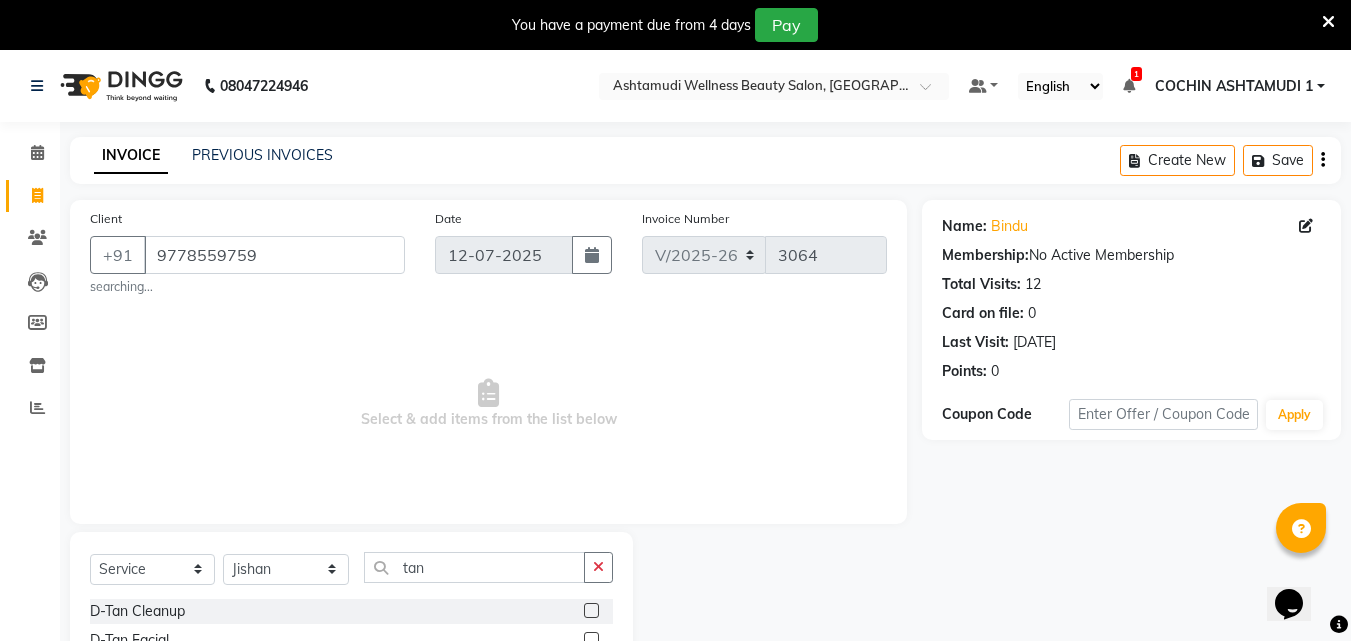 click 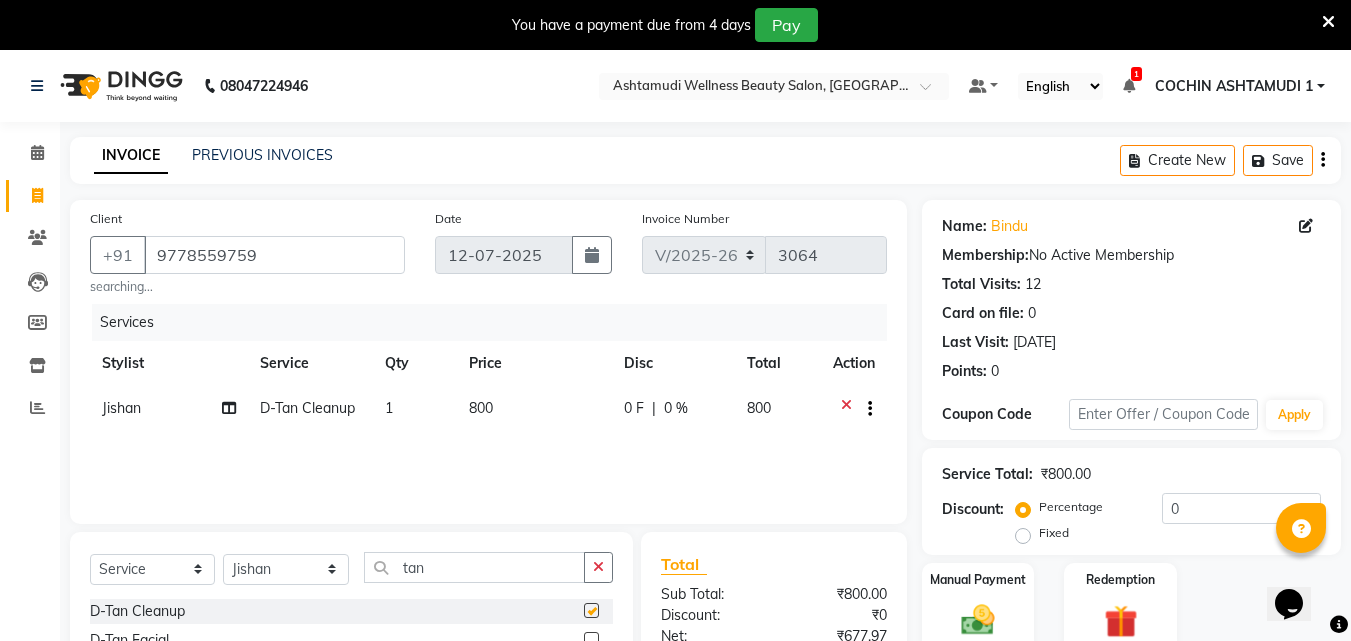 checkbox on "false" 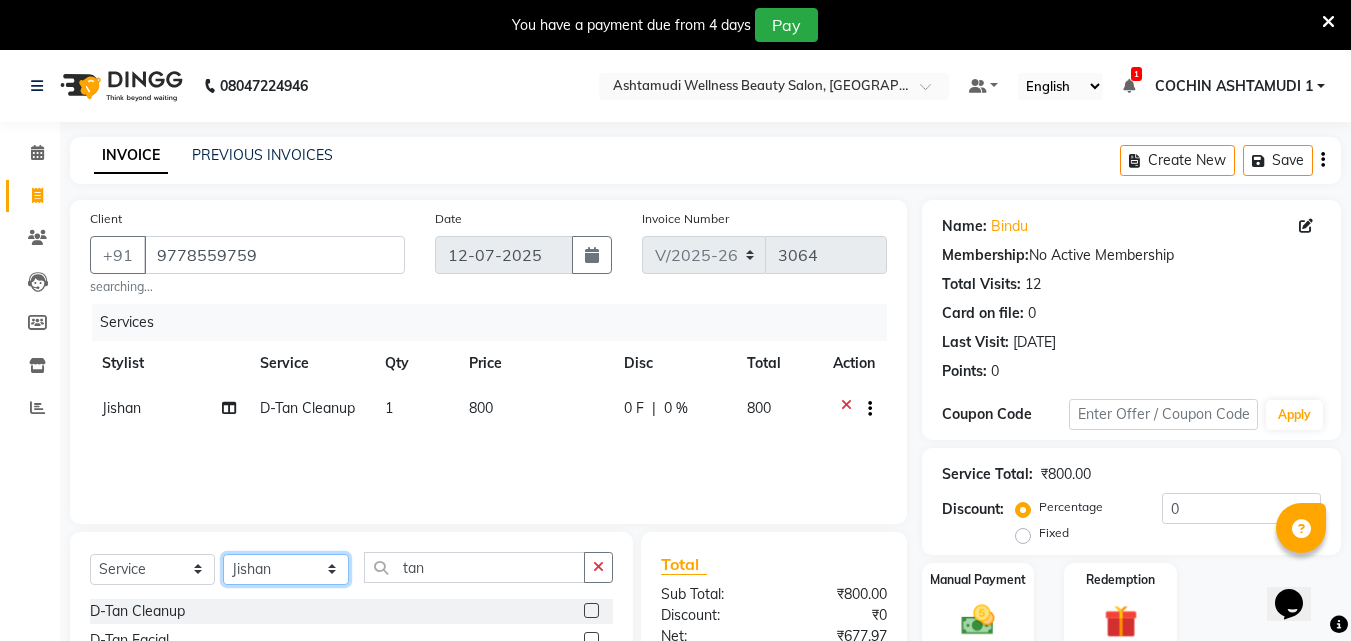 click on "Select Stylist Abhirami S Afsha [PERSON_NAME] B [PERSON_NAME] COCHIN ASHTAMUDI Danish [PERSON_NAME] [PERSON_NAME] [PERSON_NAME] [PERSON_NAME] [PERSON_NAME]  [PERSON_NAME] [PERSON_NAME]" 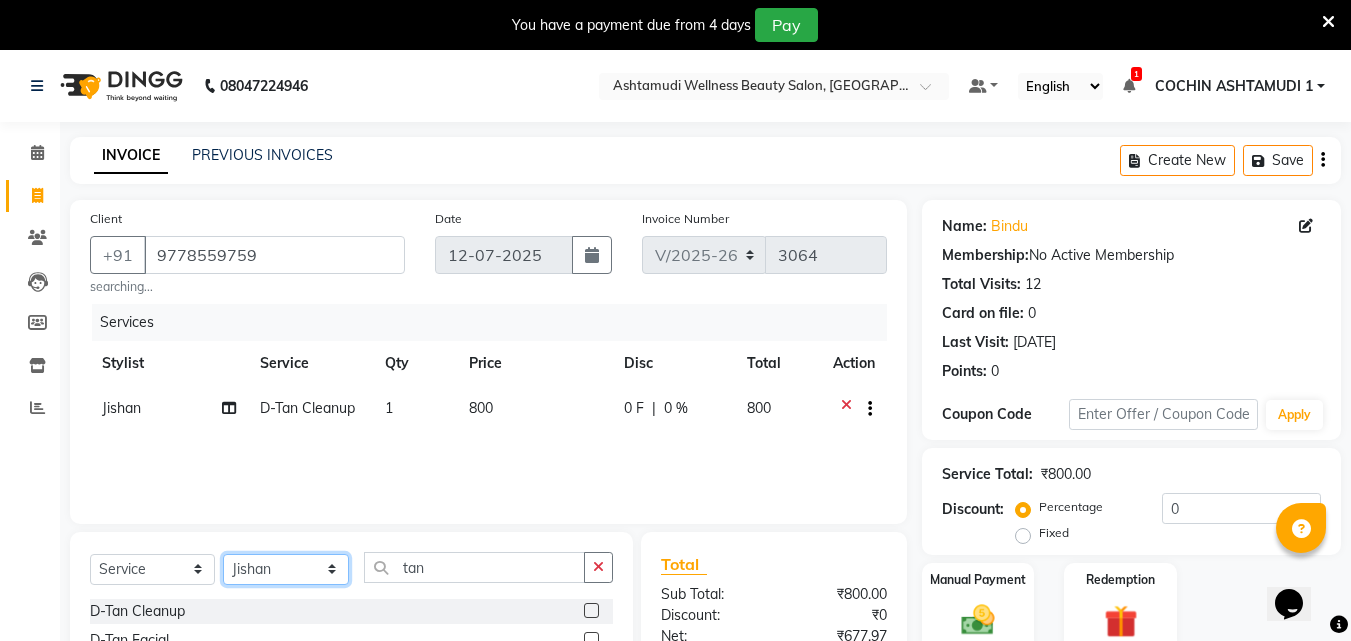 select on "85751" 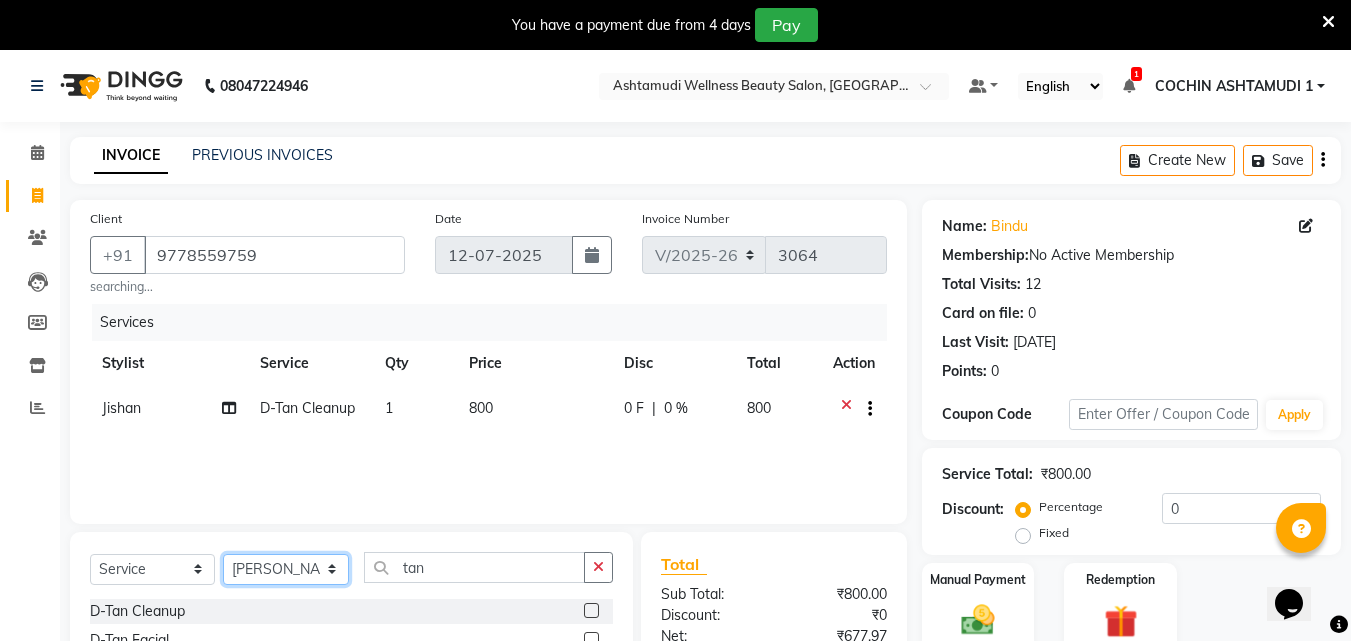 click on "Select Stylist Abhirami S Afsha [PERSON_NAME] B [PERSON_NAME] COCHIN ASHTAMUDI Danish [PERSON_NAME] [PERSON_NAME] [PERSON_NAME] [PERSON_NAME] [PERSON_NAME]  [PERSON_NAME] [PERSON_NAME]" 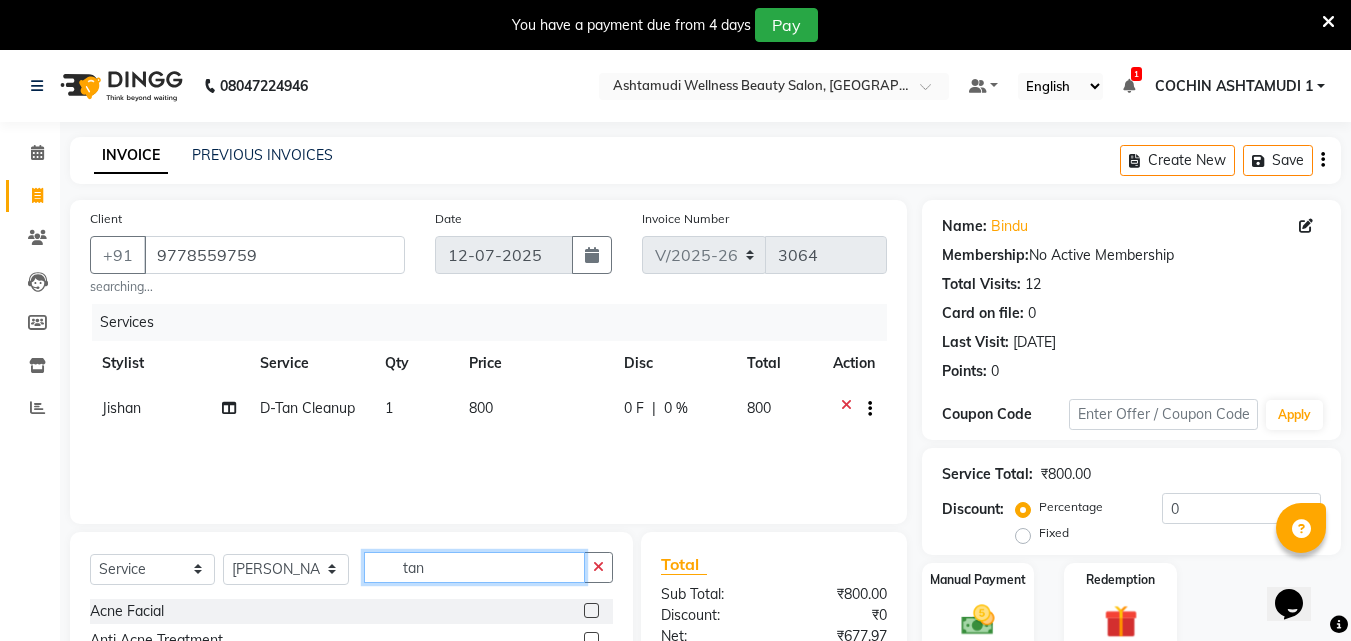 drag, startPoint x: 449, startPoint y: 568, endPoint x: 333, endPoint y: 569, distance: 116.00431 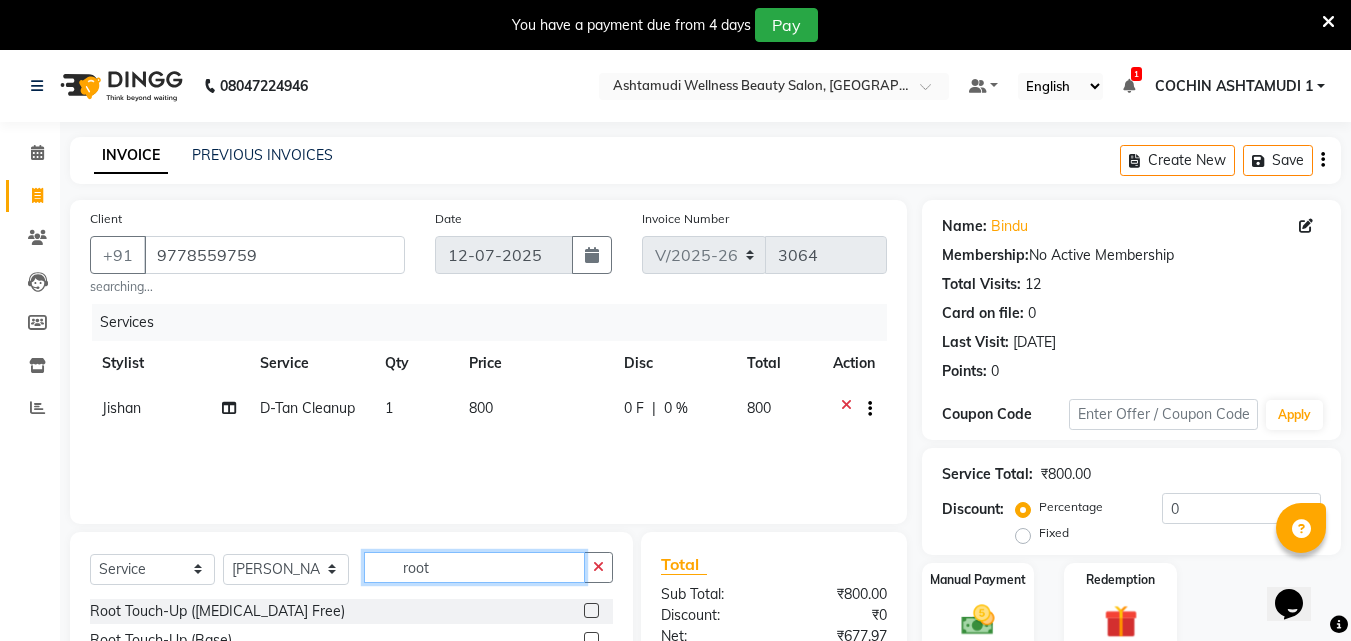 type on "root" 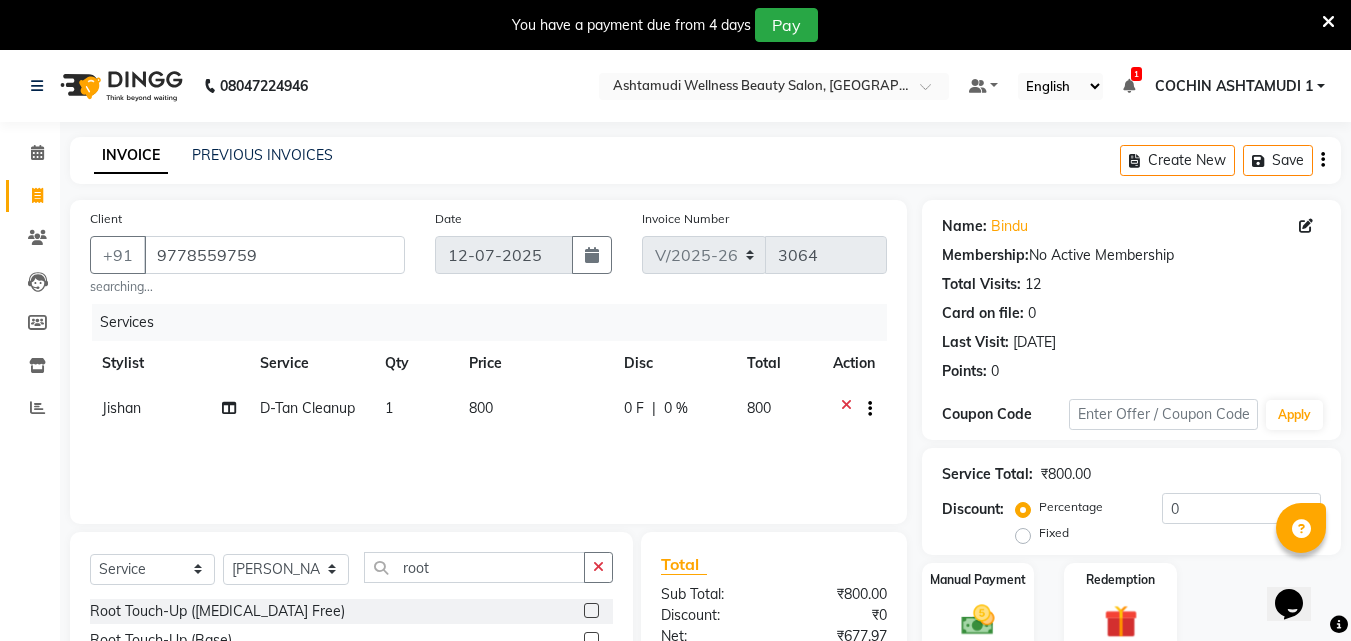 click on "Root Touch-Up ([MEDICAL_DATA] Free)" 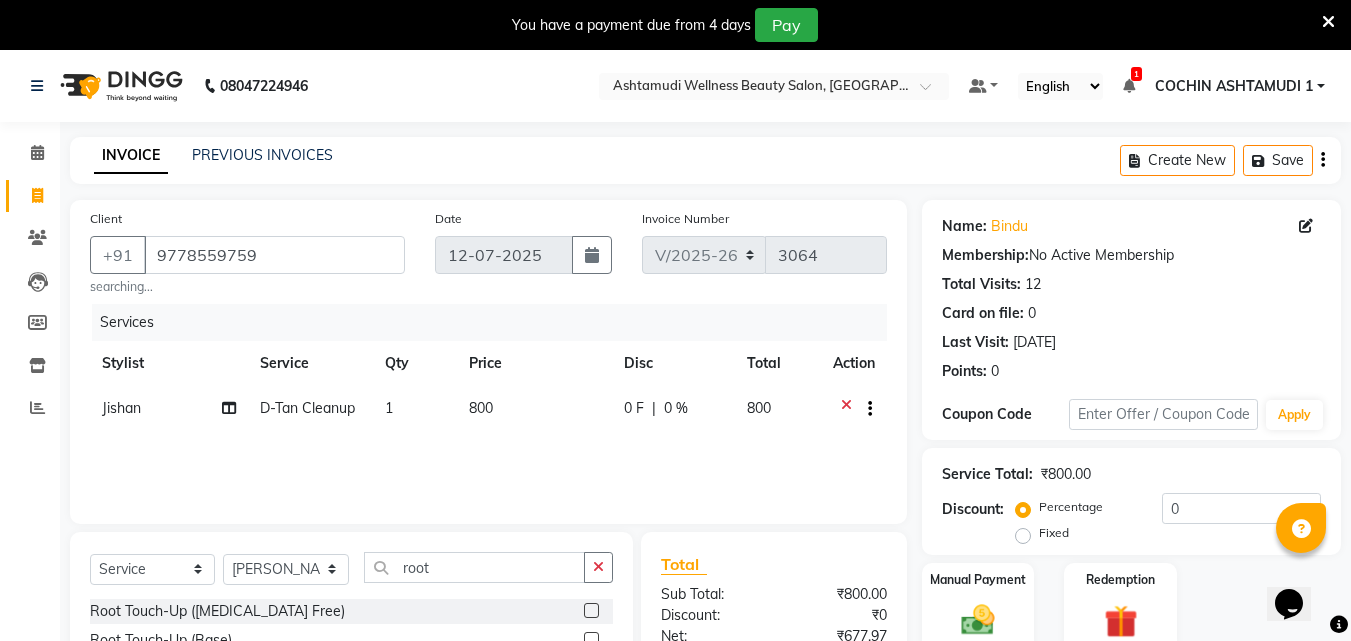 click 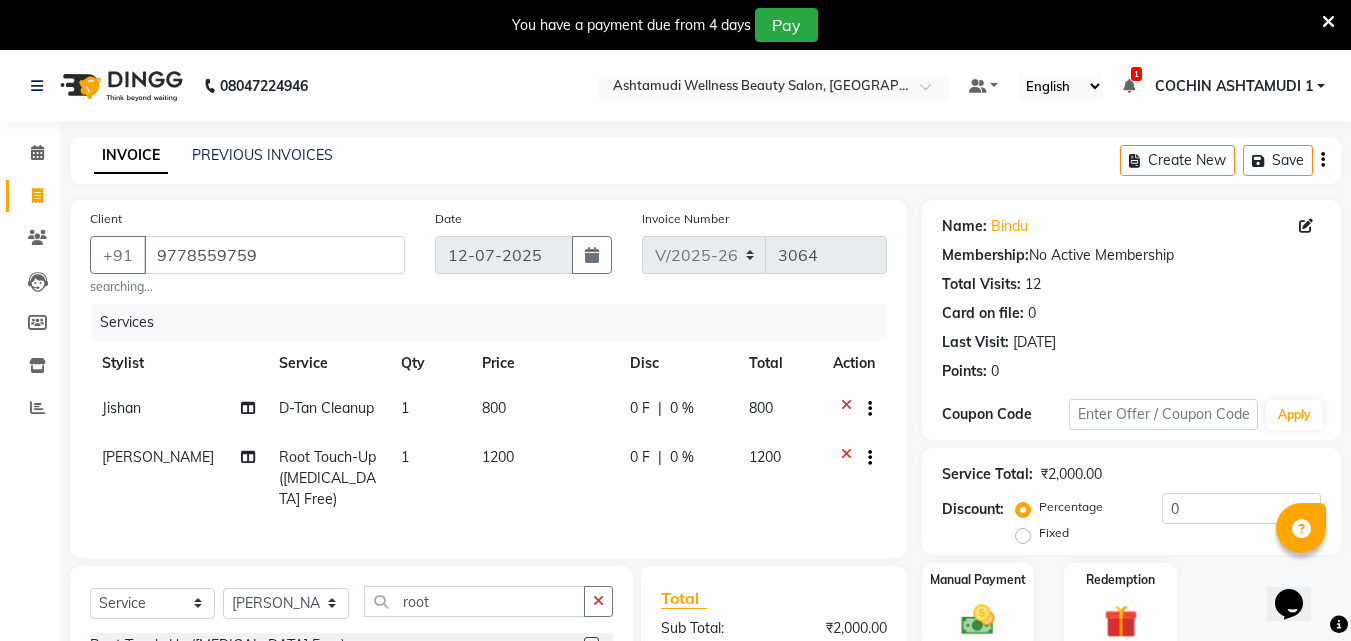 checkbox on "false" 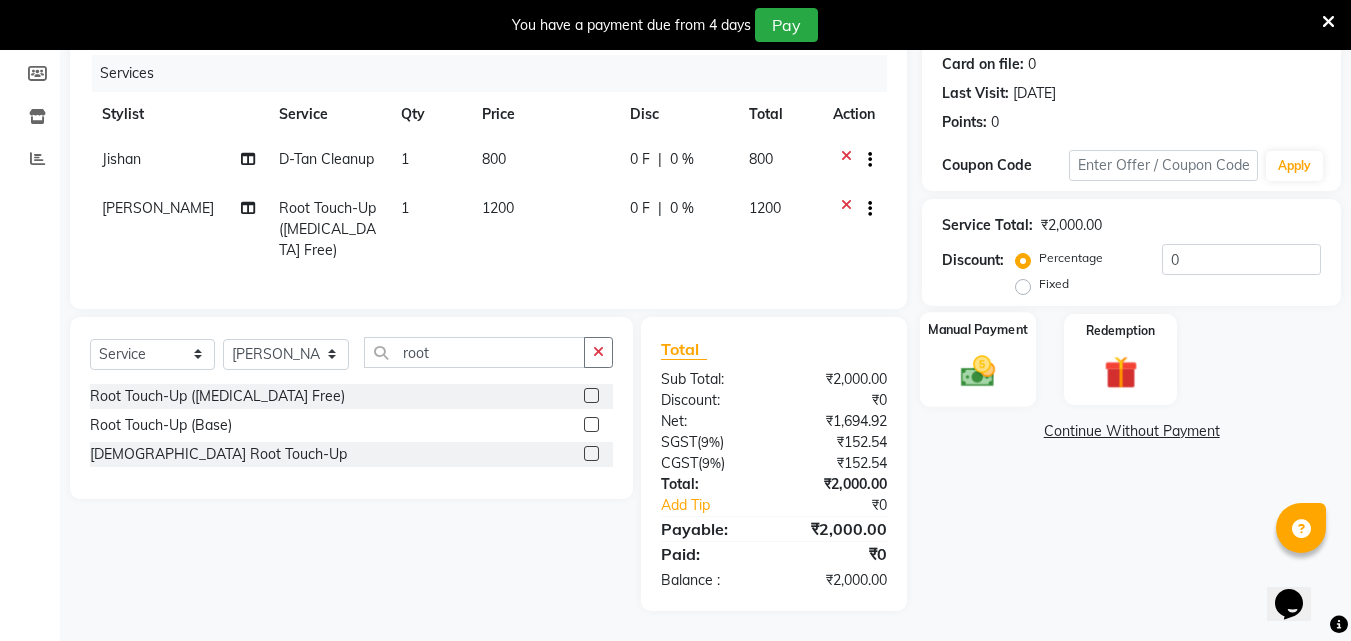 click 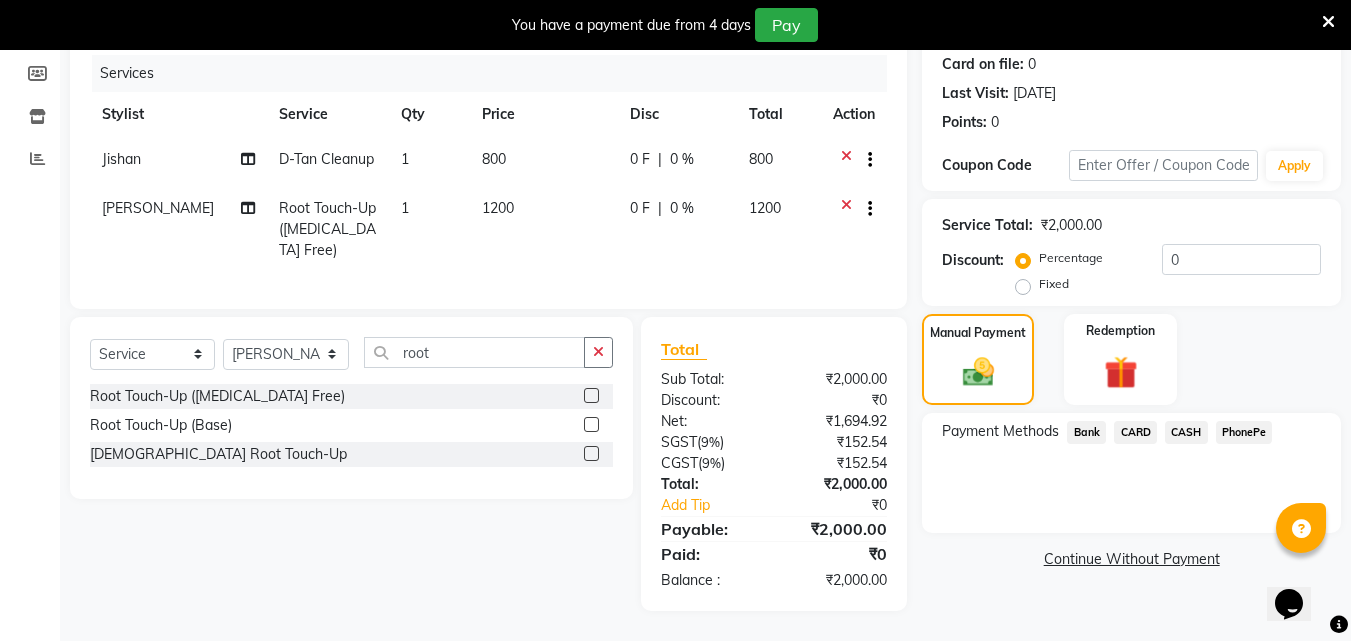 click on "PhonePe" 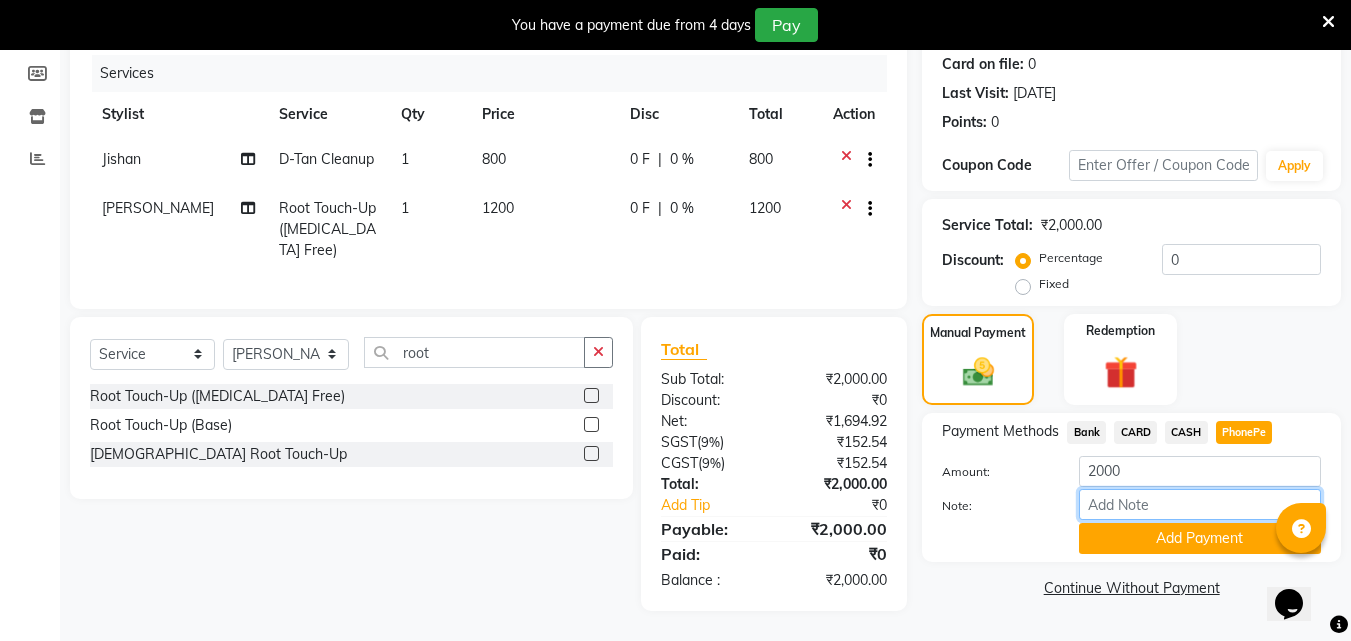 click on "Note:" at bounding box center (1200, 504) 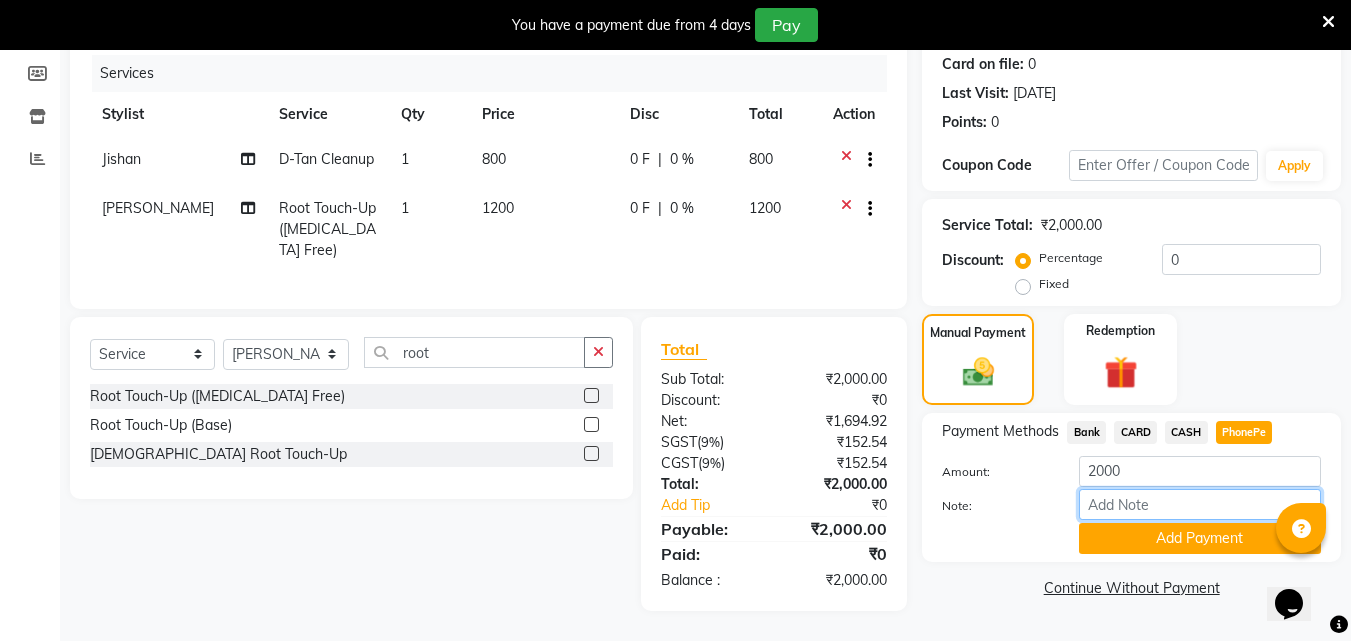 click on "Note:" at bounding box center [1200, 504] 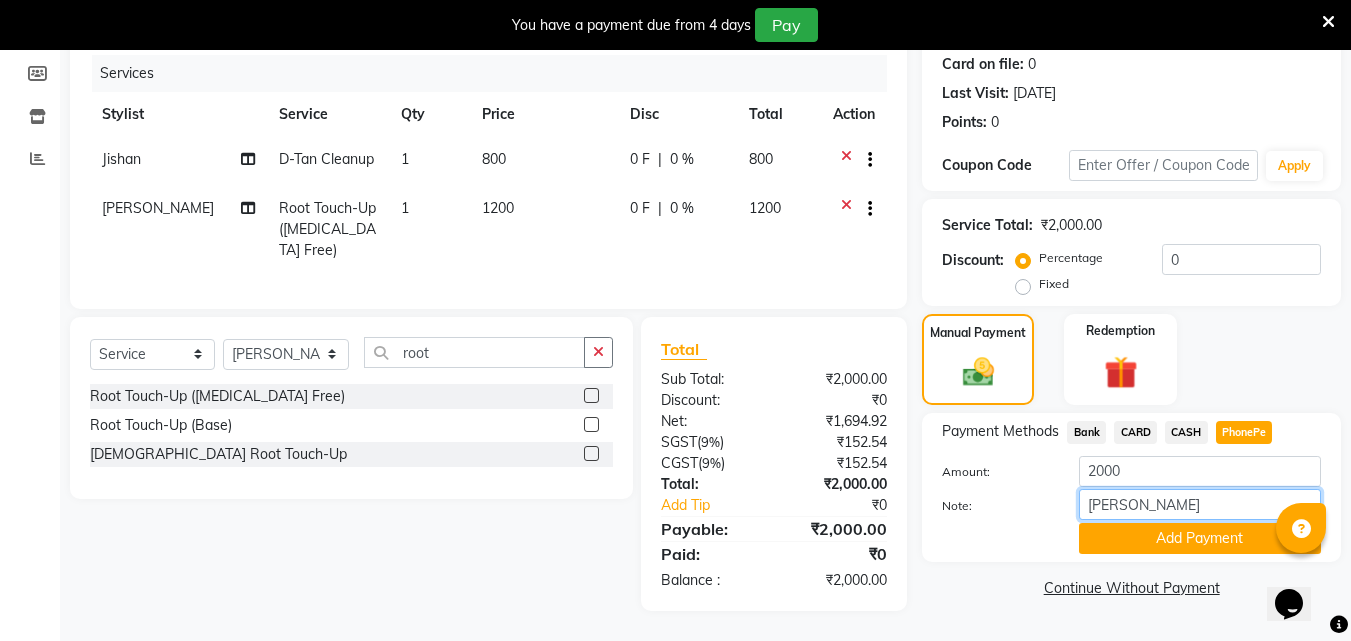 click on "[PERSON_NAME]" at bounding box center [1200, 504] 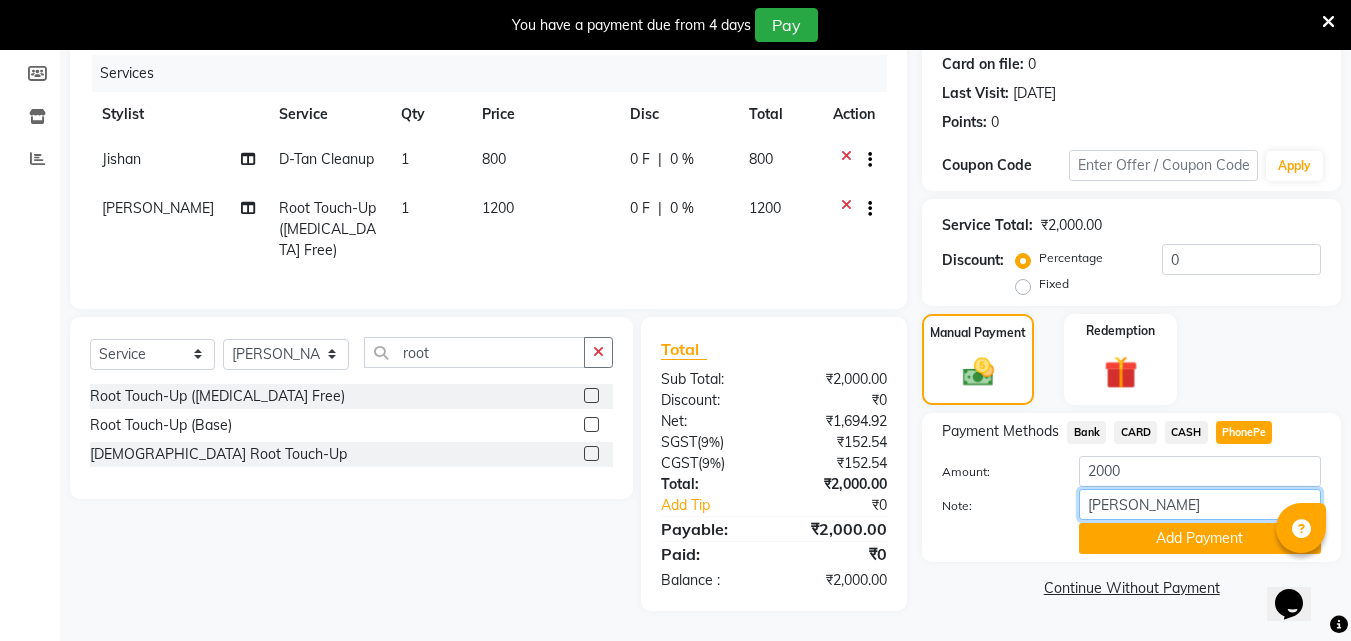 type on "[PERSON_NAME]" 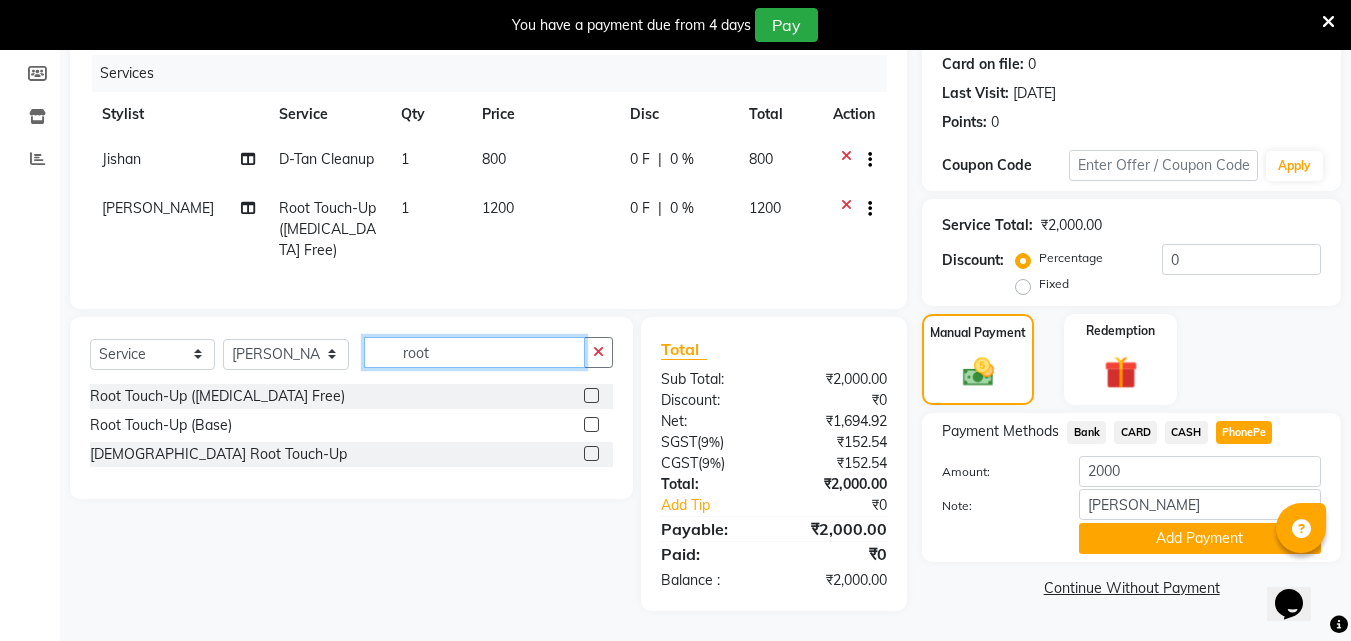 drag, startPoint x: 437, startPoint y: 351, endPoint x: 303, endPoint y: 339, distance: 134.53624 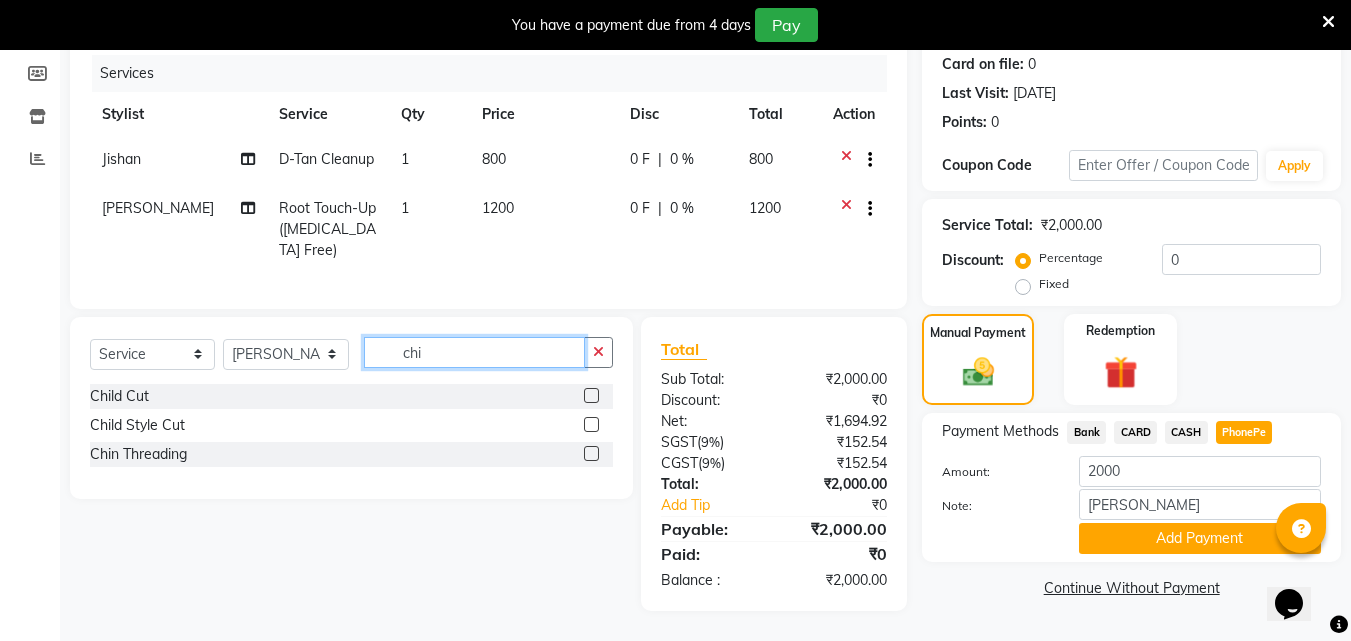 type on "chi" 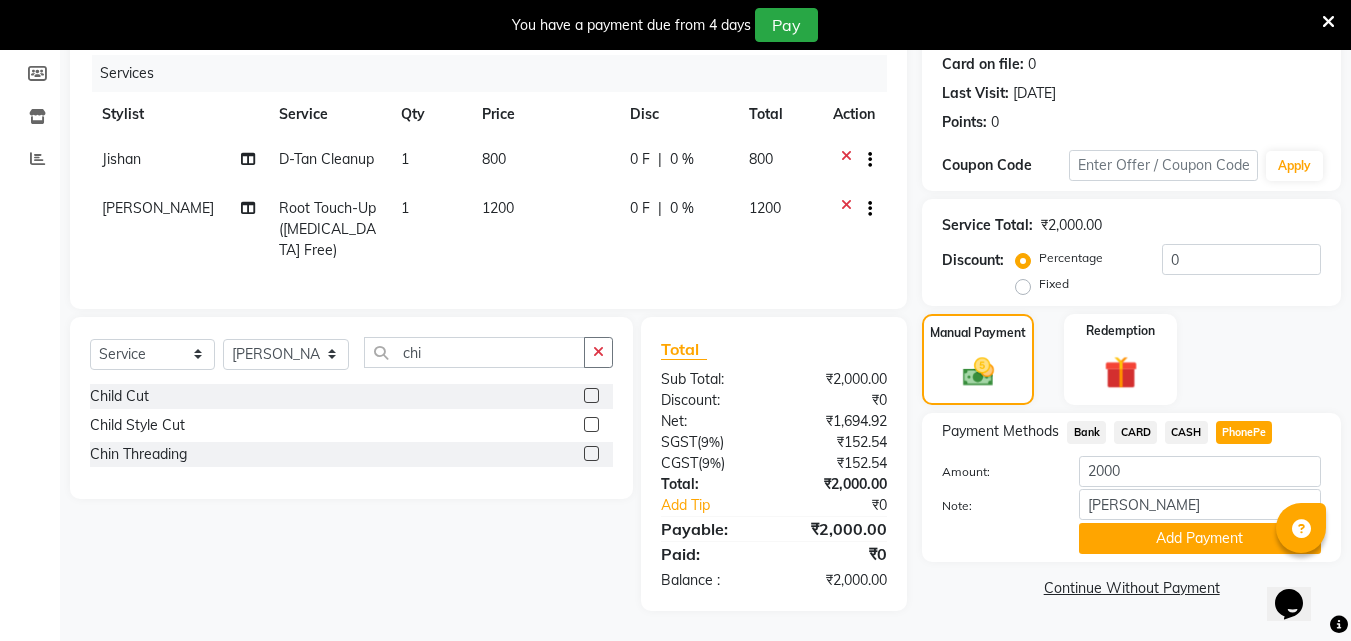 click 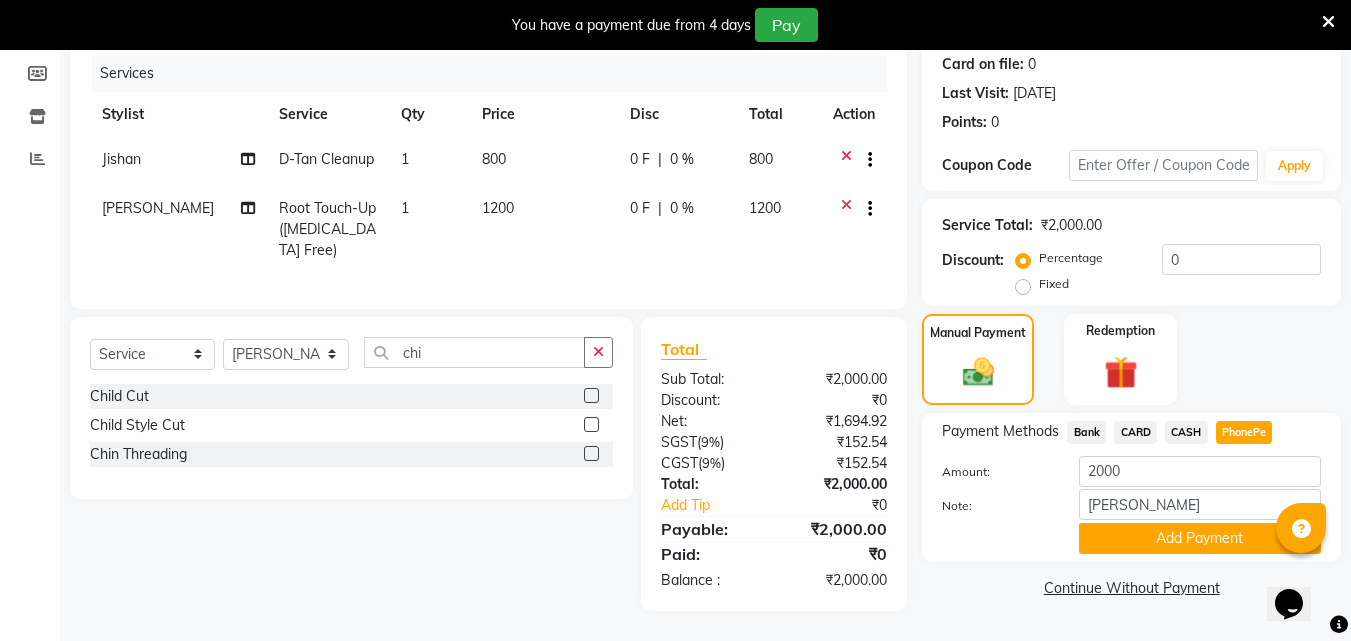 click at bounding box center (590, 454) 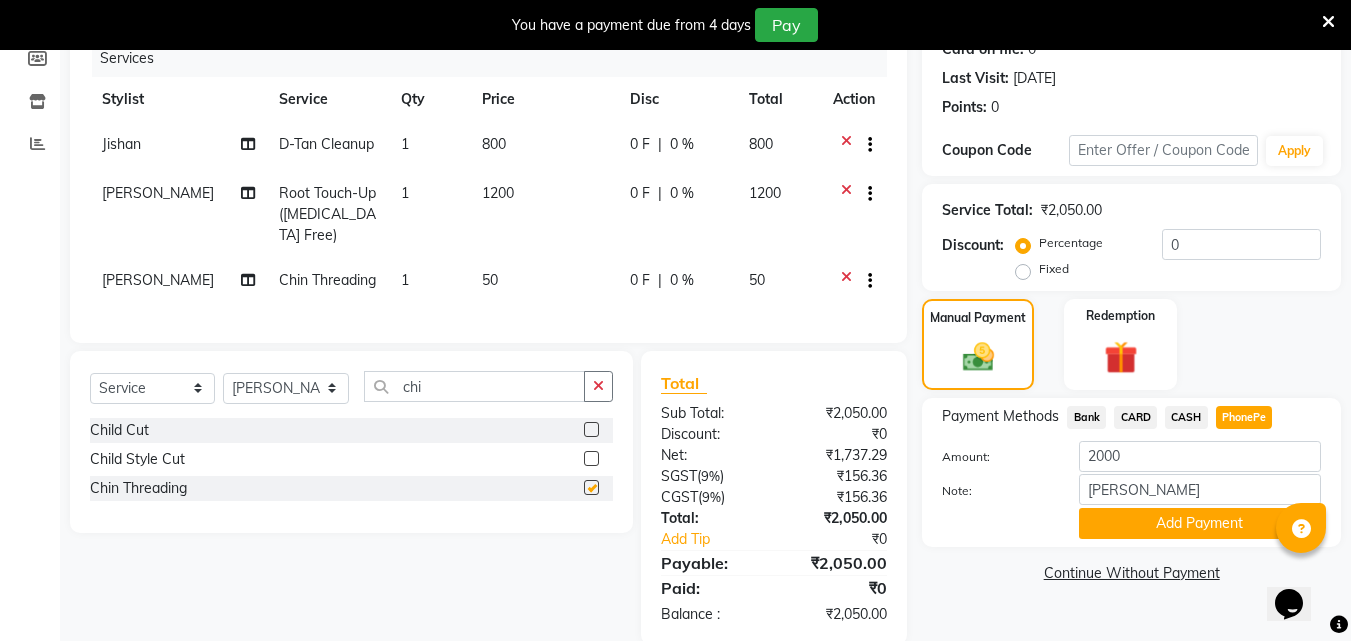 checkbox on "false" 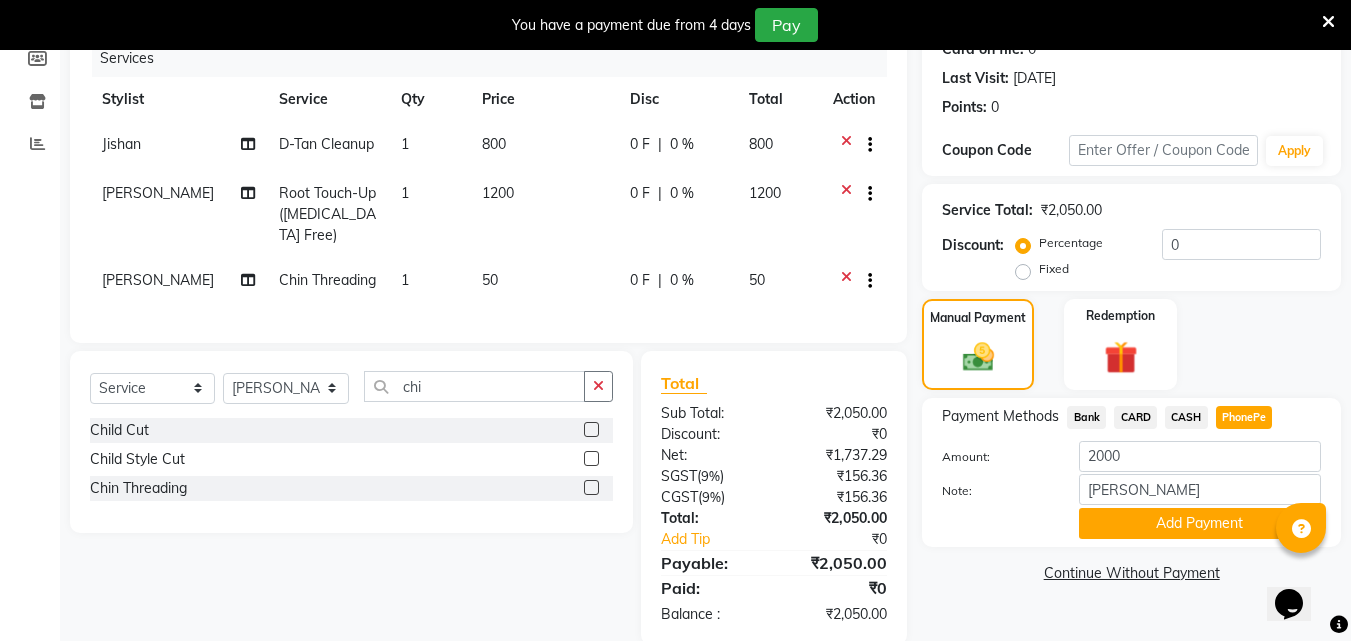 click on "CASH" 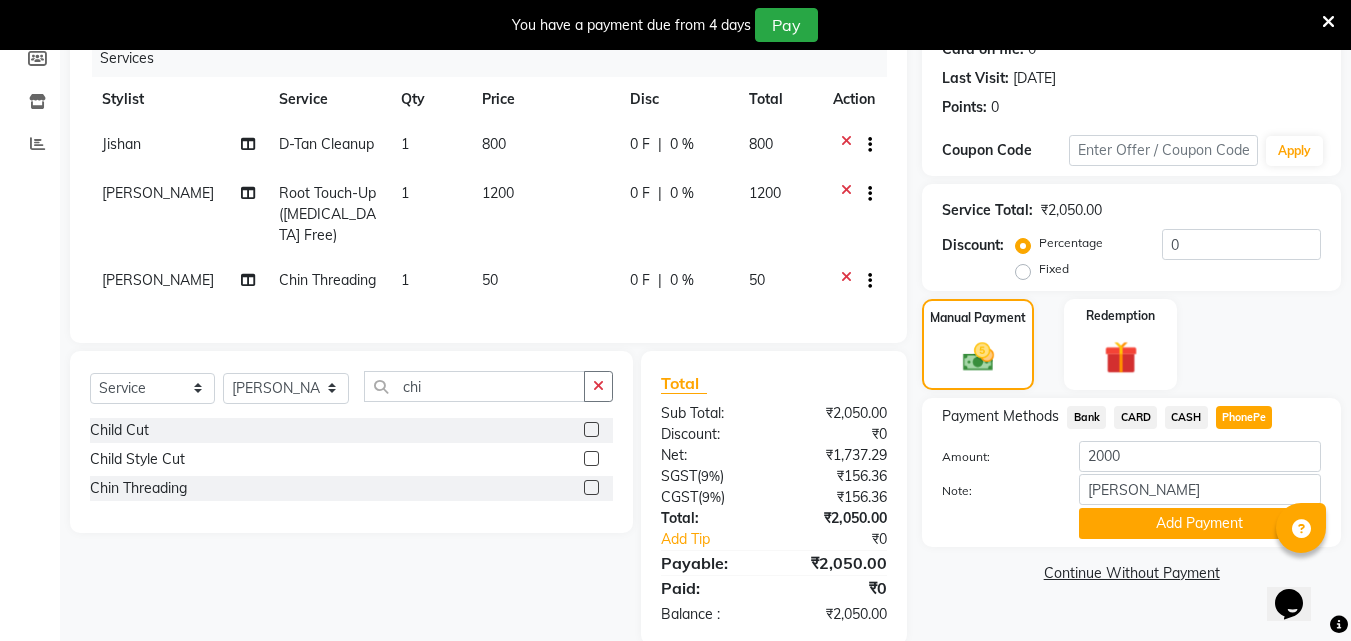 click on "CASH" 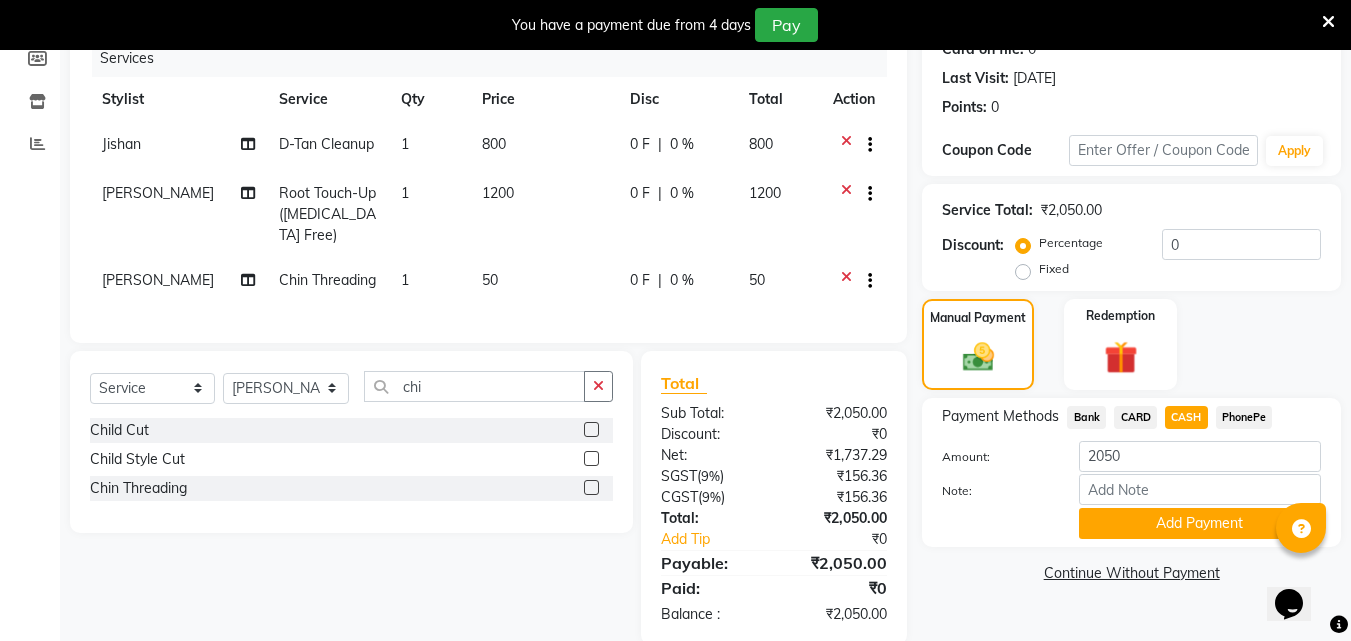click on "PhonePe" 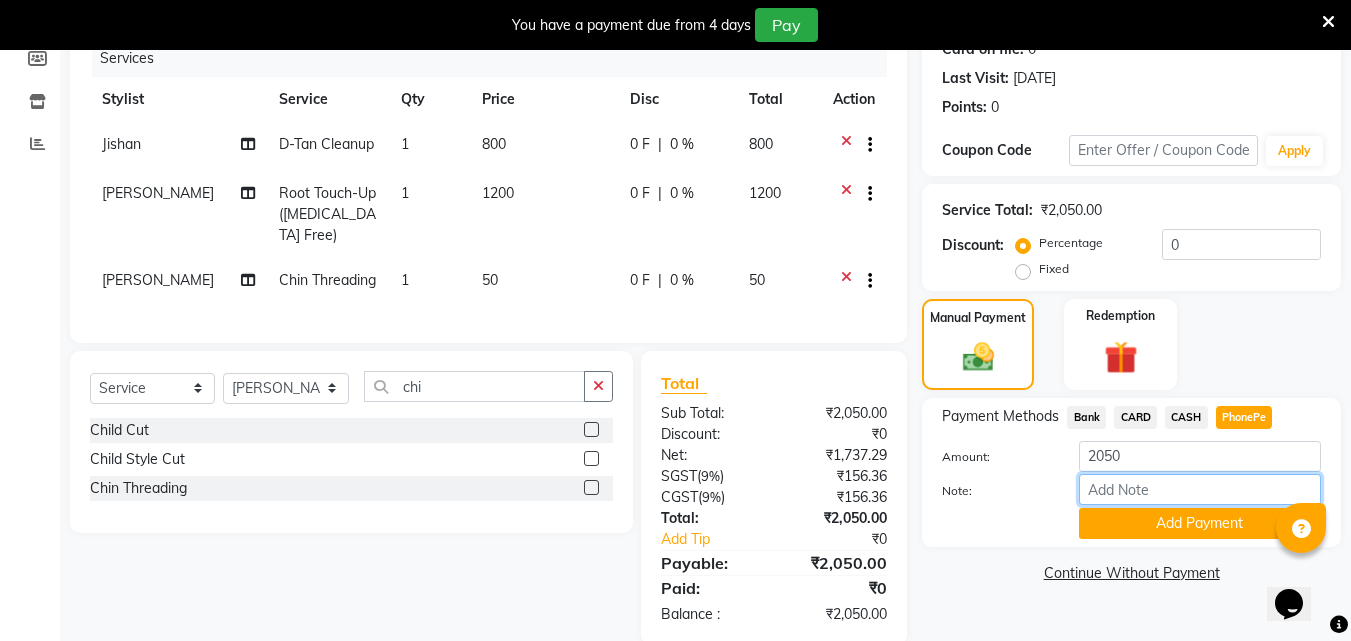 click on "Note:" at bounding box center (1200, 489) 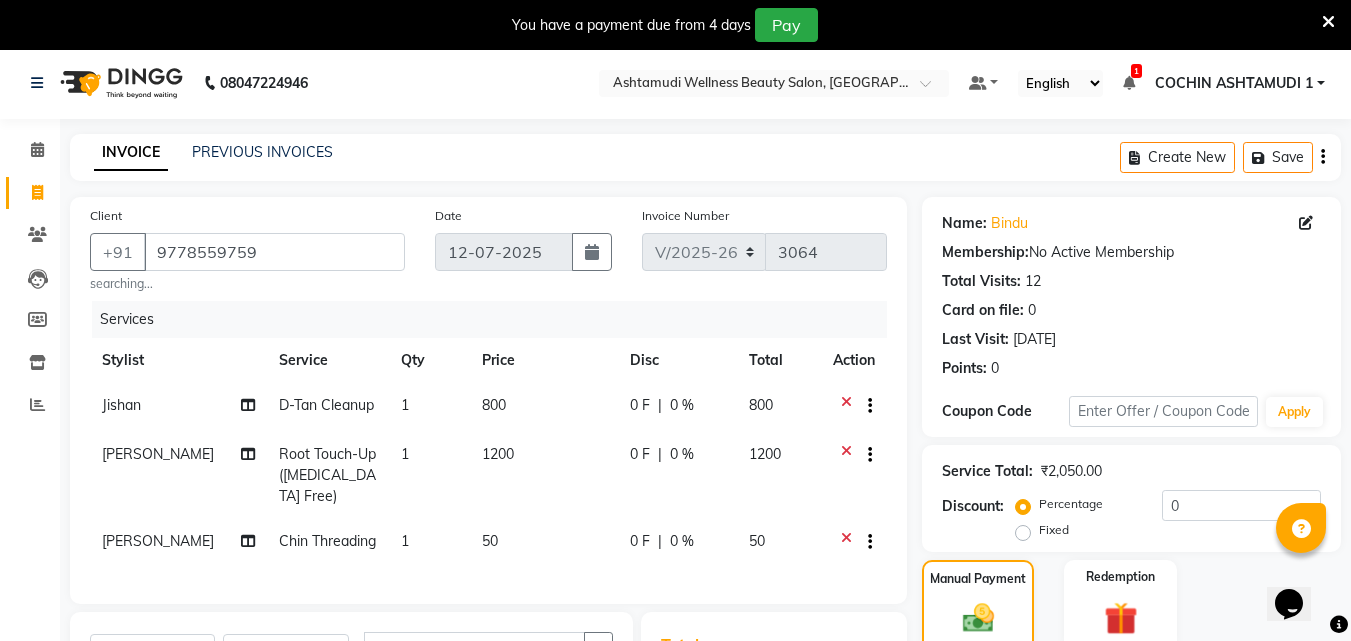scroll, scrollTop: 0, scrollLeft: 0, axis: both 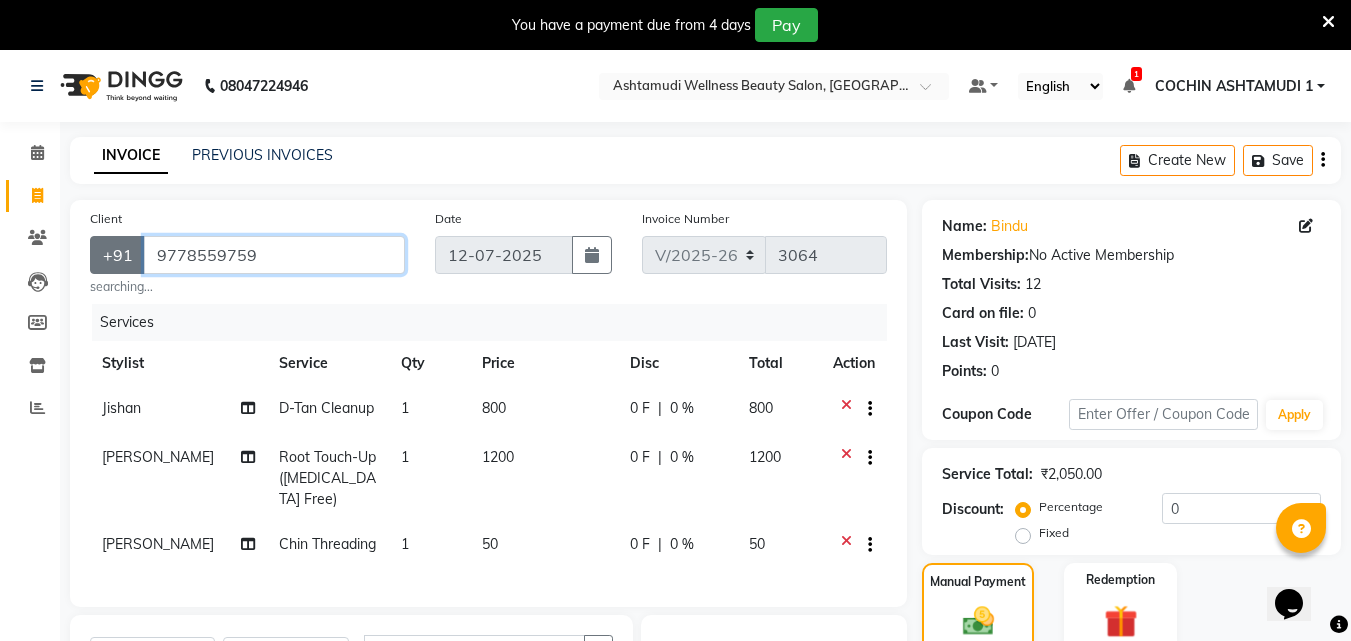 drag, startPoint x: 290, startPoint y: 251, endPoint x: 97, endPoint y: 239, distance: 193.3727 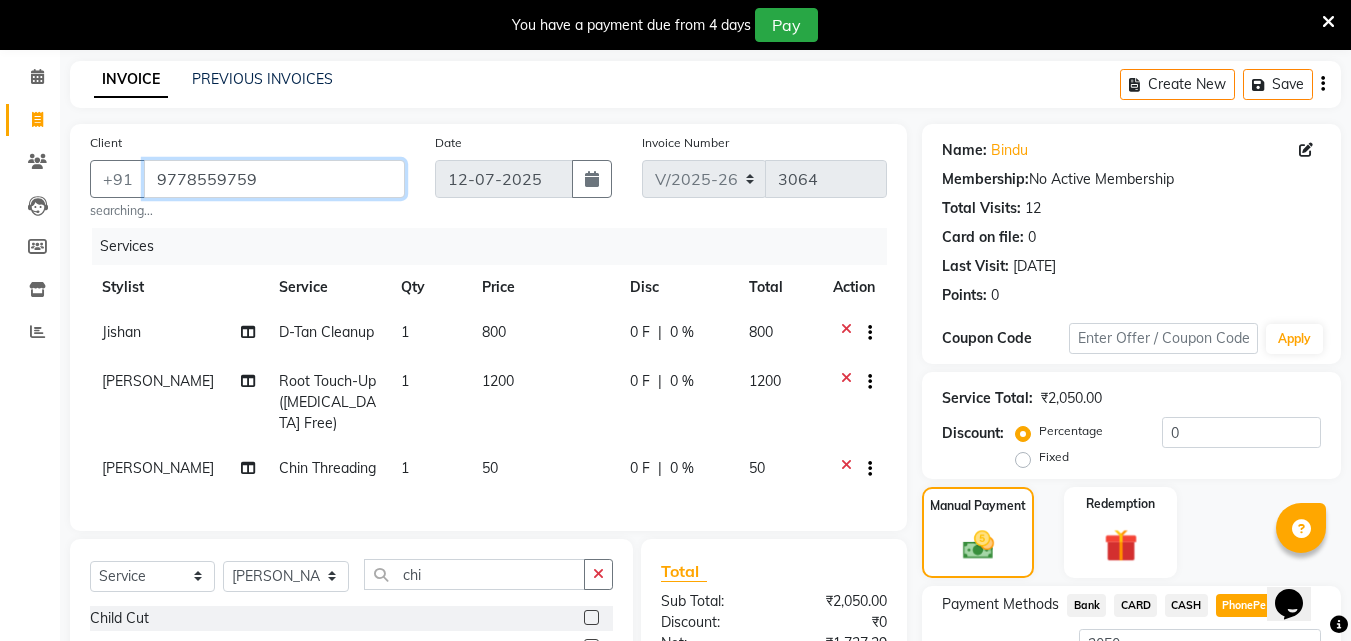 scroll, scrollTop: 300, scrollLeft: 0, axis: vertical 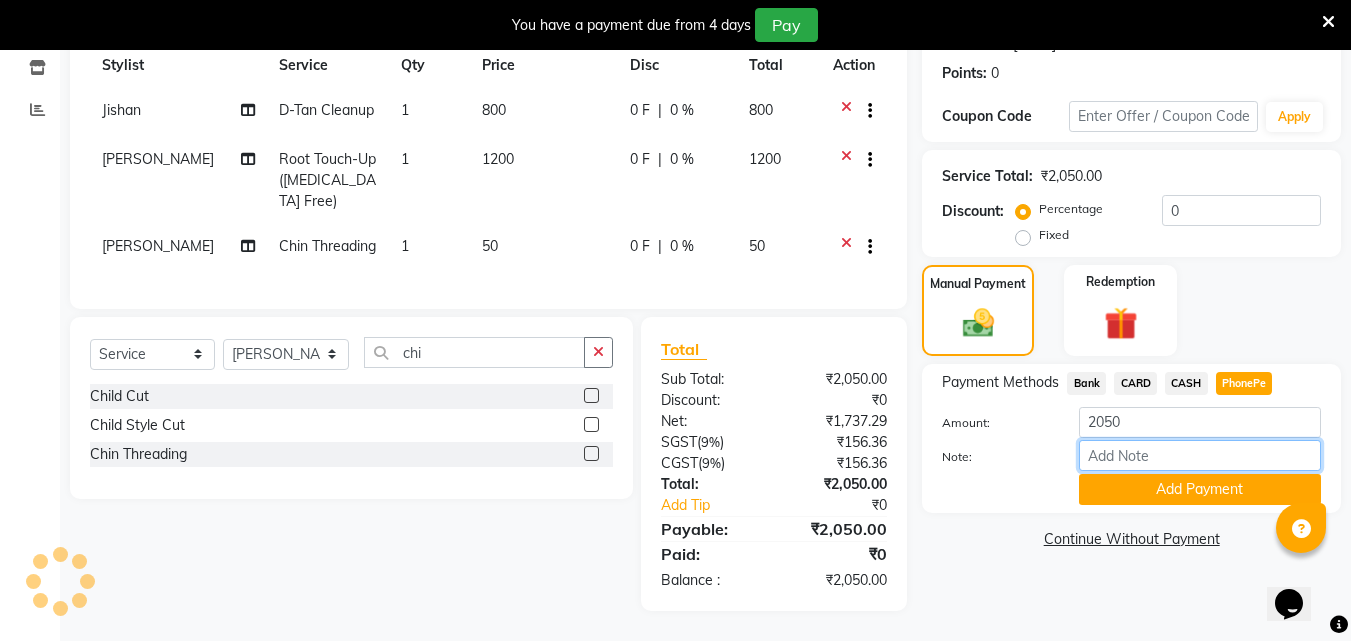 click on "Note:" at bounding box center (1200, 455) 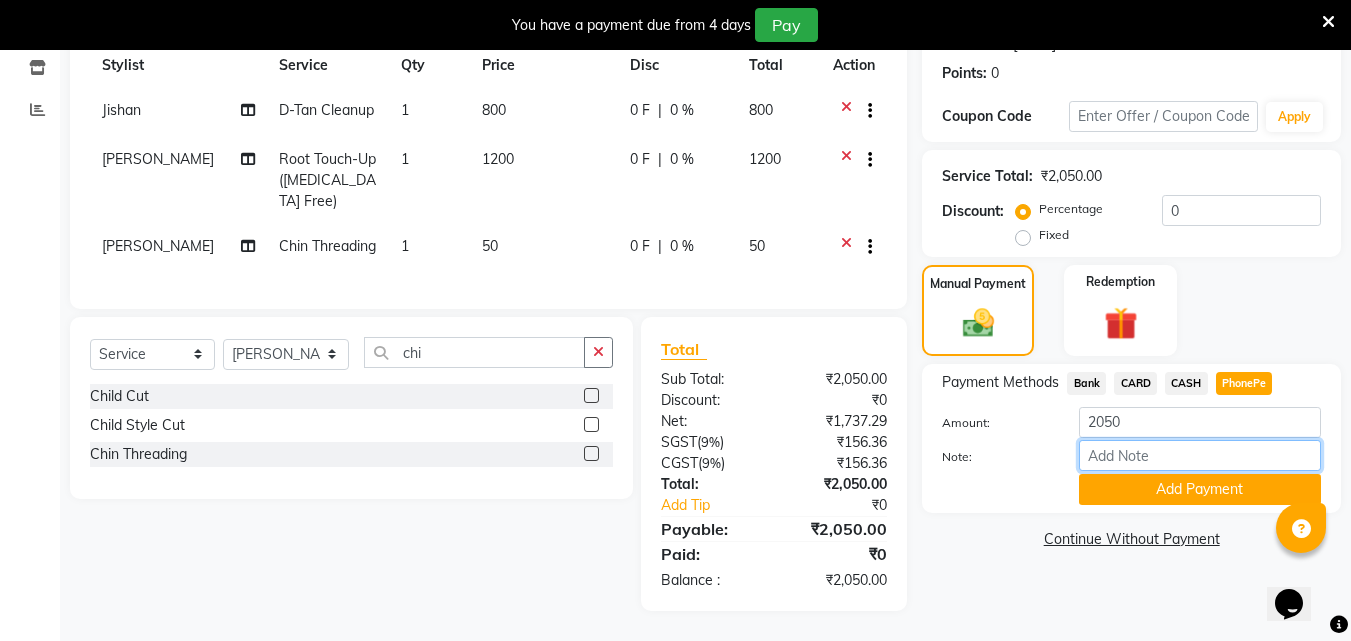 paste on "9778559759" 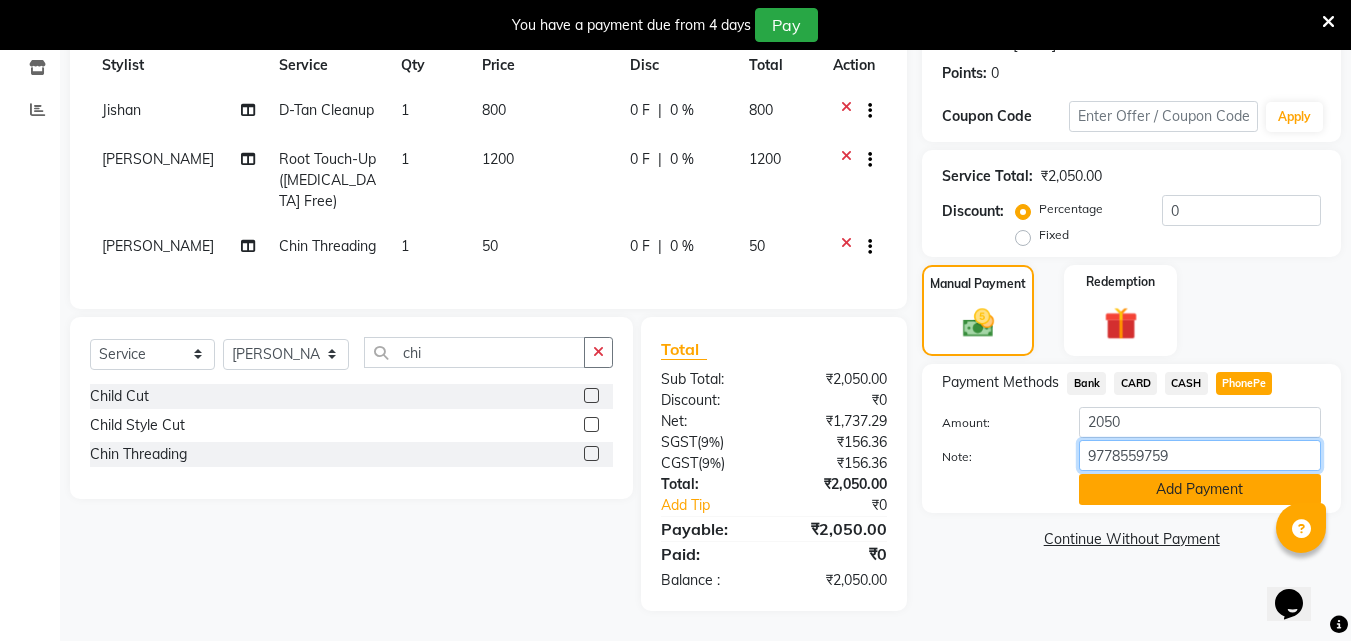 type on "9778559759" 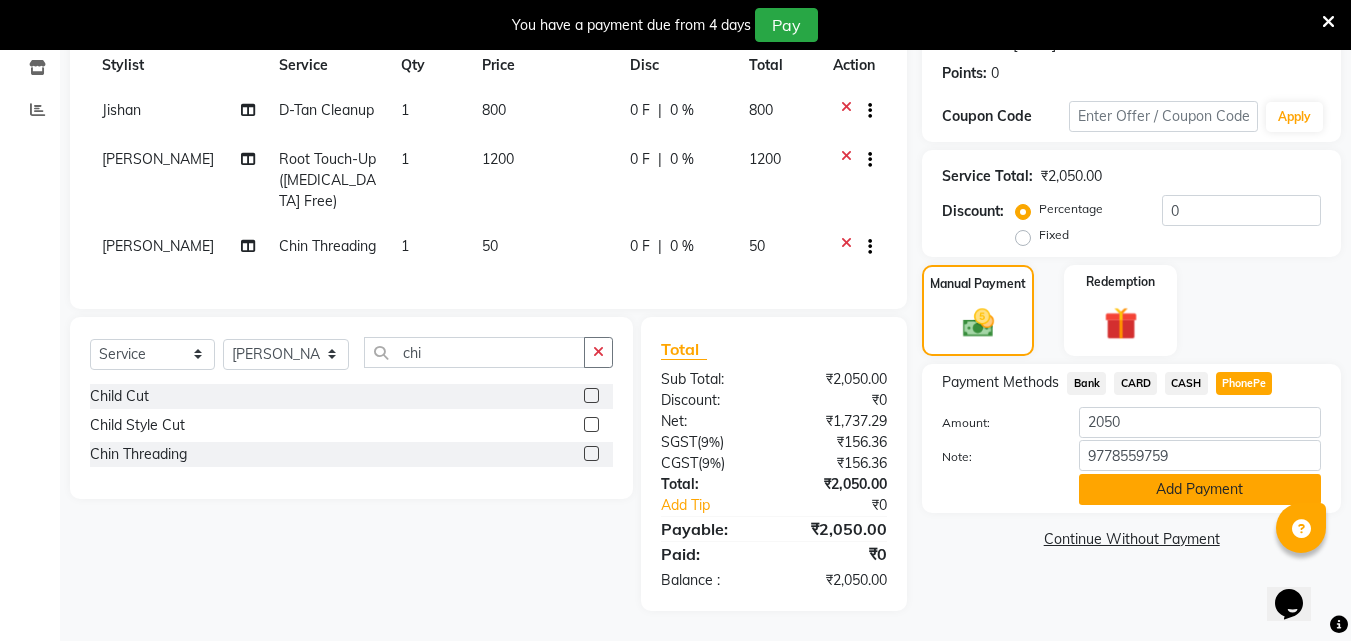 click on "Add Payment" 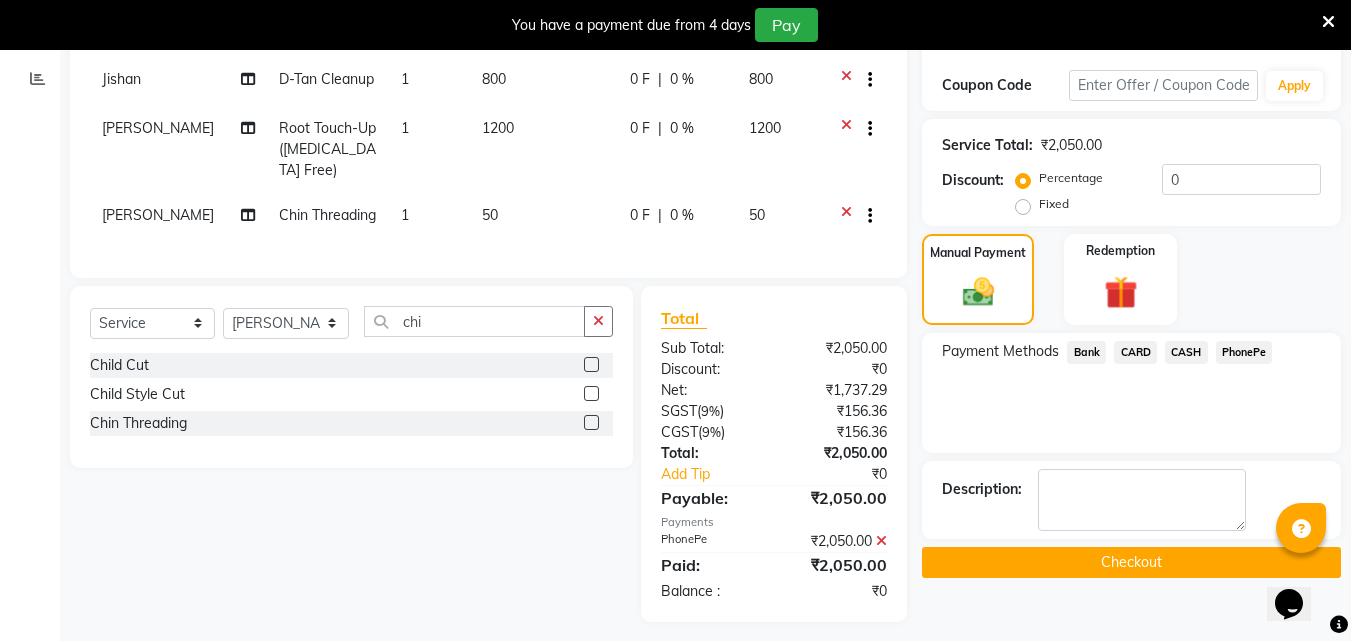 scroll, scrollTop: 372, scrollLeft: 0, axis: vertical 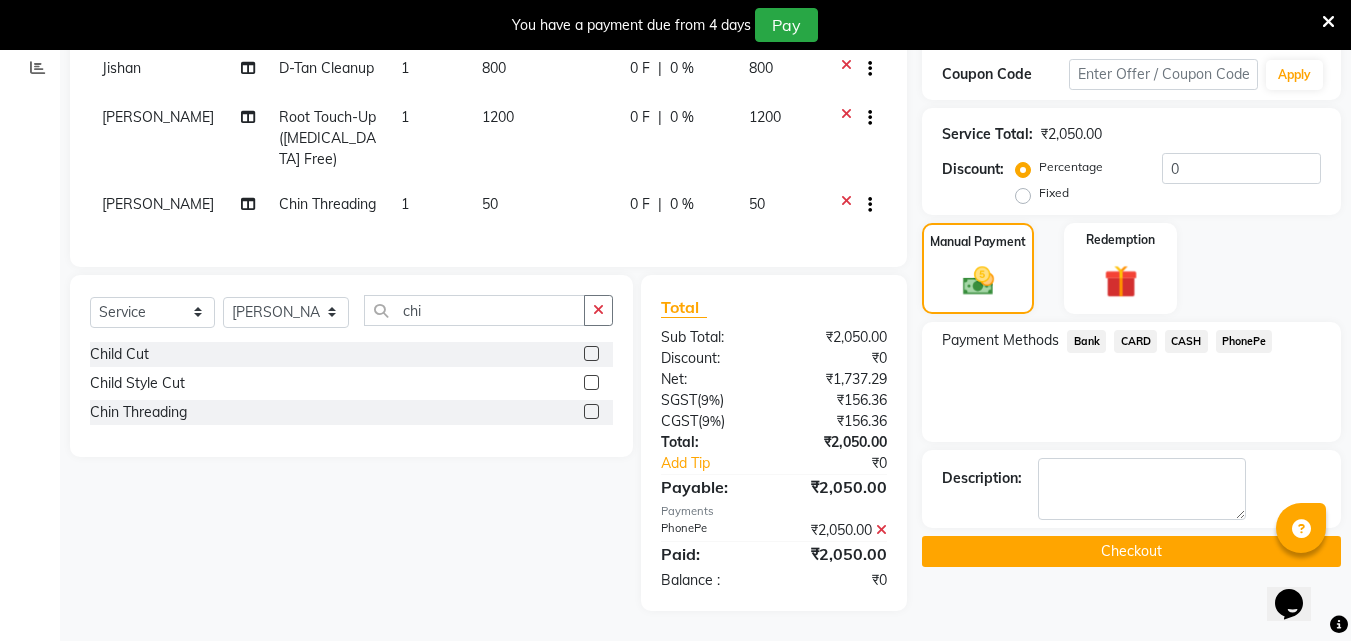 click on "Name: [PERSON_NAME]  Membership:  No Active Membership  Total Visits:  12 Card on file:  0 Last Visit:   [DATE] Points:   0  Coupon Code Apply Service Total:  ₹2,050.00  Discount:  Percentage   Fixed  0 Manual Payment Redemption Payment Methods  Bank   CARD   CASH   PhonePe  Description:                   Checkout" 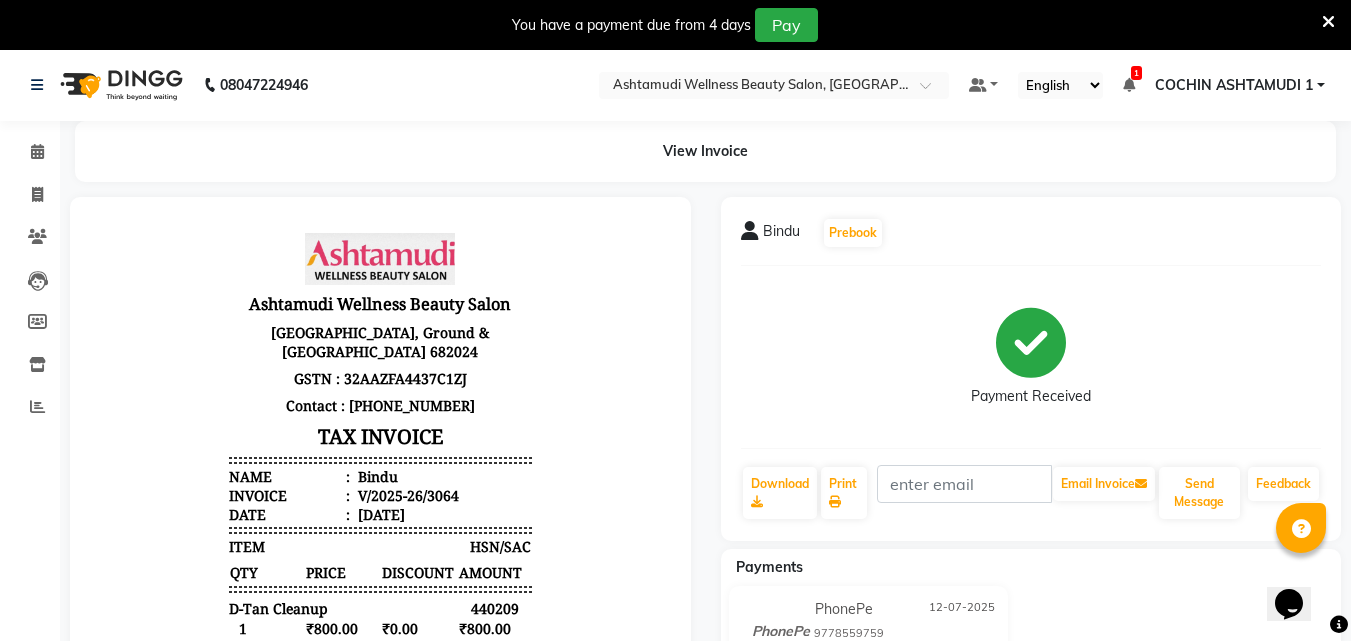 scroll, scrollTop: 0, scrollLeft: 0, axis: both 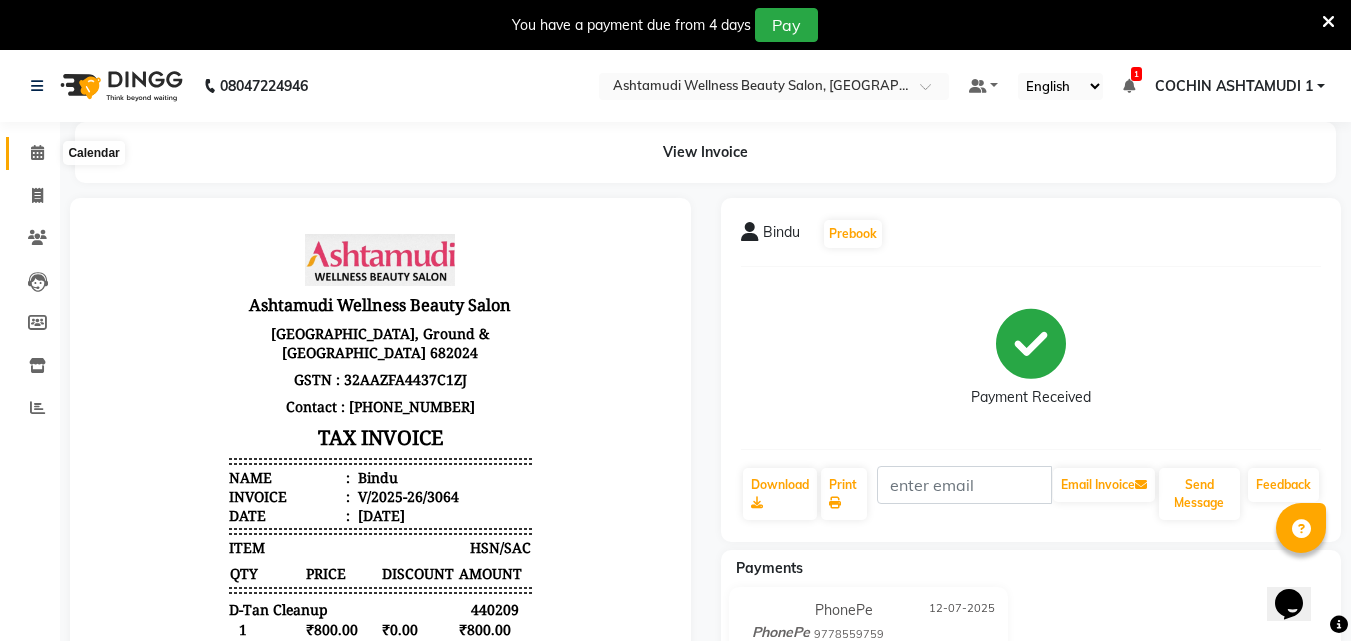 click 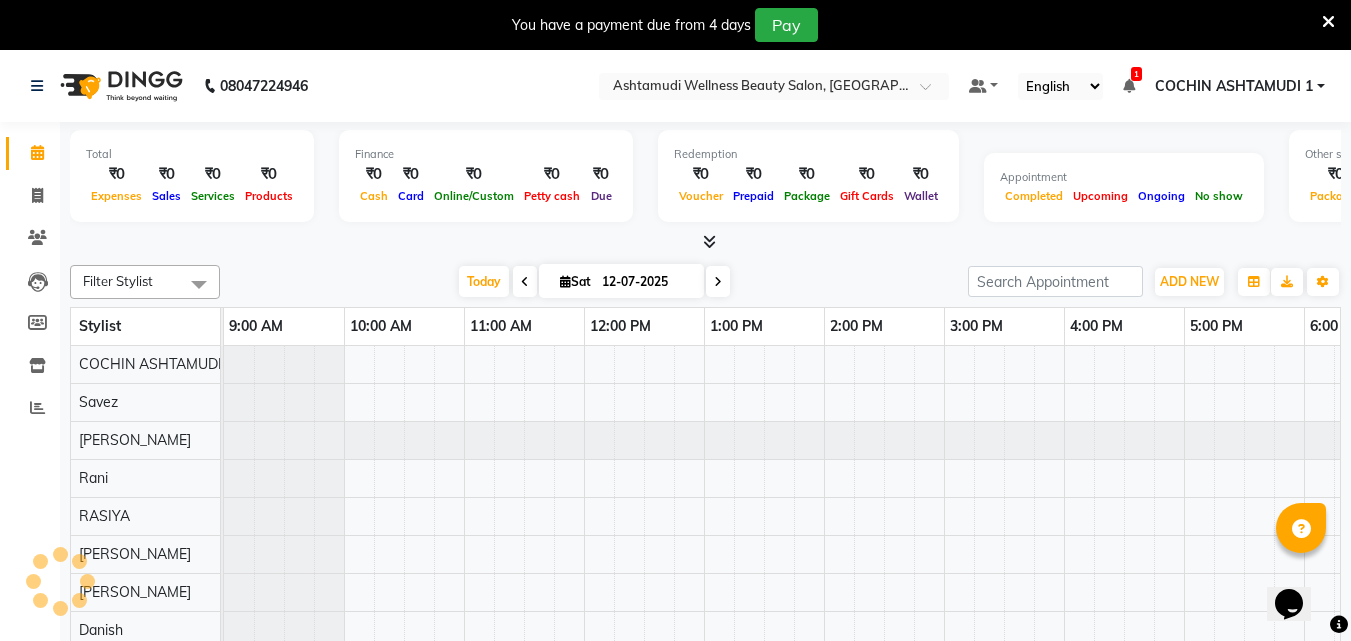 scroll, scrollTop: 0, scrollLeft: 328, axis: horizontal 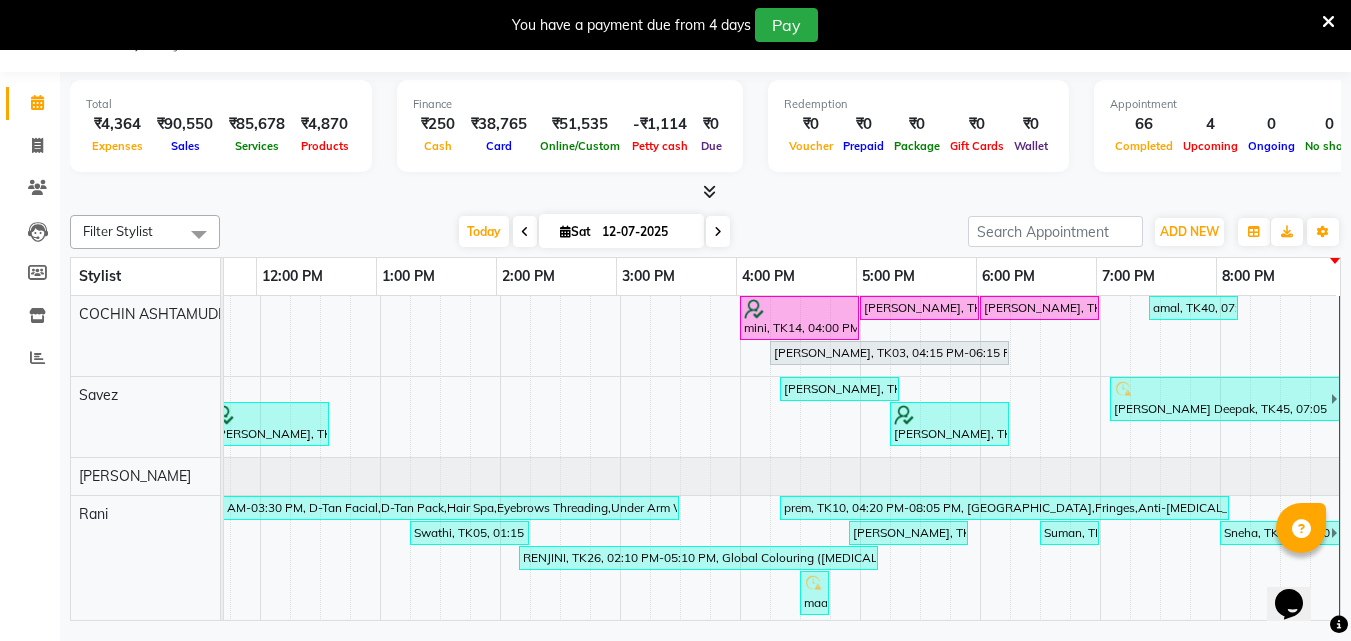 click on "mini, TK14, 04:00 PM-05:00 PM, Hair Wash    [PERSON_NAME], TK01, 05:00 PM-06:00 PM, Korean Glass Skin Facial    [PERSON_NAME], TK01, 06:00 PM-07:00 PM, Fruit Facial    amal, TK40, 07:25 PM-08:10 PM, Make up,Makeup -1    [PERSON_NAME], TK03, 04:15 PM-06:15 PM, NANOPLASTIA OFFER - ELBOW LENGTH    anija, TK06, 10:50 AM-11:40 AM, [DEMOGRAPHIC_DATA] [PERSON_NAME] Coloring    [PERSON_NAME], TK18, 04:20 PM-05:20 PM, Hair Wash     [PERSON_NAME] Deepak, TK45, 07:05 PM-09:05 PM, Highlighting (Per Streaks),Root Touch-Up ([MEDICAL_DATA] Free)     [PERSON_NAME], TK09, 11:35 AM-12:35 PM, [DEMOGRAPHIC_DATA] Normal Hair Cut,[DEMOGRAPHIC_DATA] [PERSON_NAME] Styling     [PERSON_NAME], TK29, 05:15 PM-06:15 PM, Root Touch-Up ([MEDICAL_DATA] Free)     Raghi, TK04, 10:15 AM-10:30 AM, Eyebrows Threading    Swathi, TK16, 10:45 AM-03:30 PM, D-Tan Facial,D-Tan Pack,Hair Spa,Eyebrows Threading,Under Arm Waxing,Half Arm Waxing,Half Leg Waxing    prem, TK10, 04:20 PM-08:05 PM, [GEOGRAPHIC_DATA],Fringes,Anti-[MEDICAL_DATA] Treatment With Spa,D-Tan Cleanup    Swathi, TK05, 01:15 PM-02:15 PM, Fruit Facial    [PERSON_NAME], TK28, 04:55 PM-05:55 PM, Spa Pedicure" at bounding box center (620, 937) 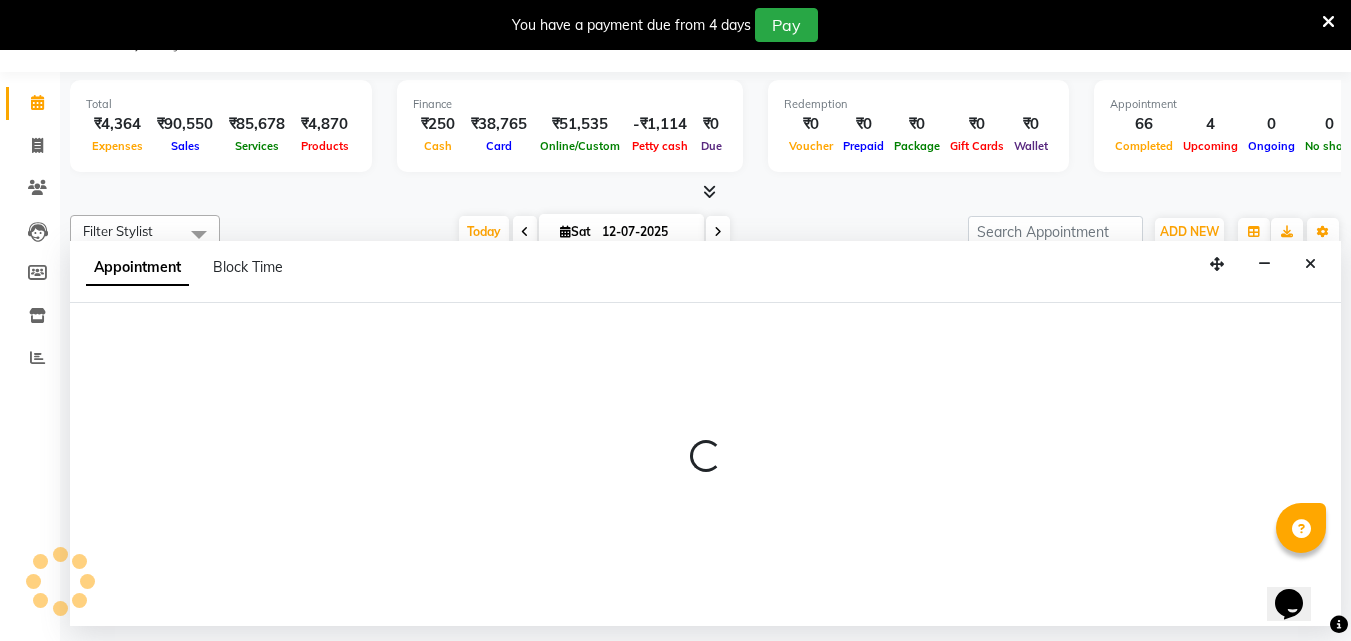 select on "34115" 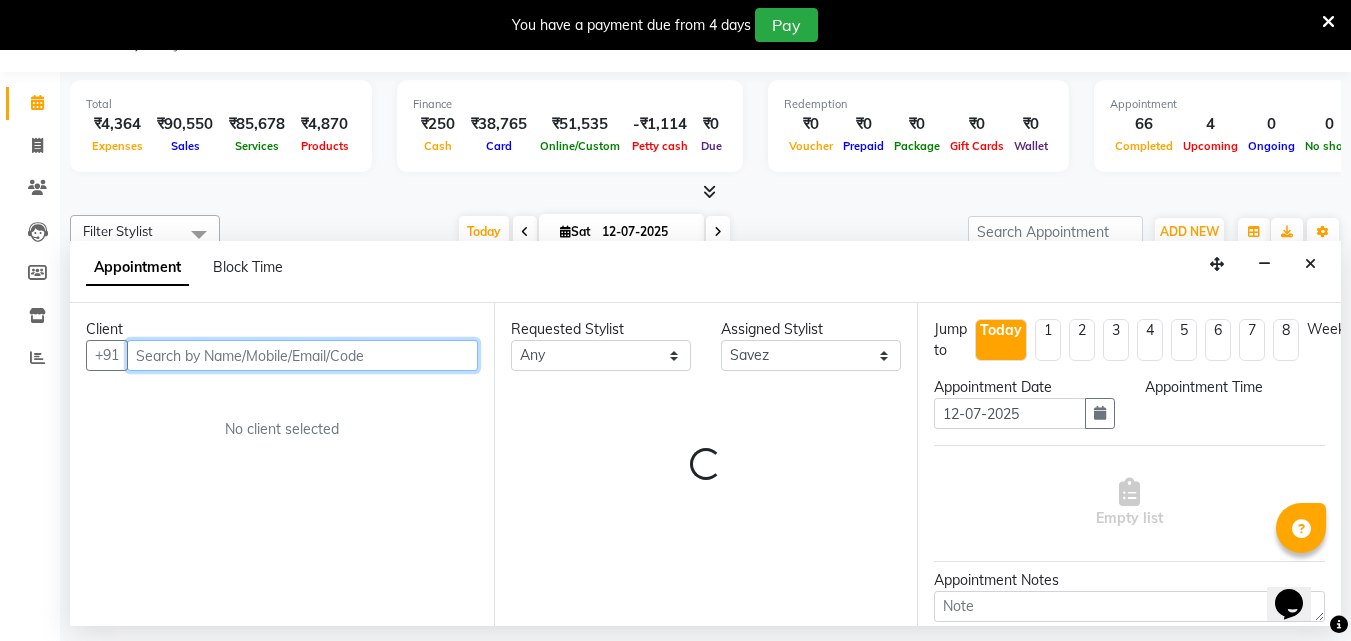select on "1110" 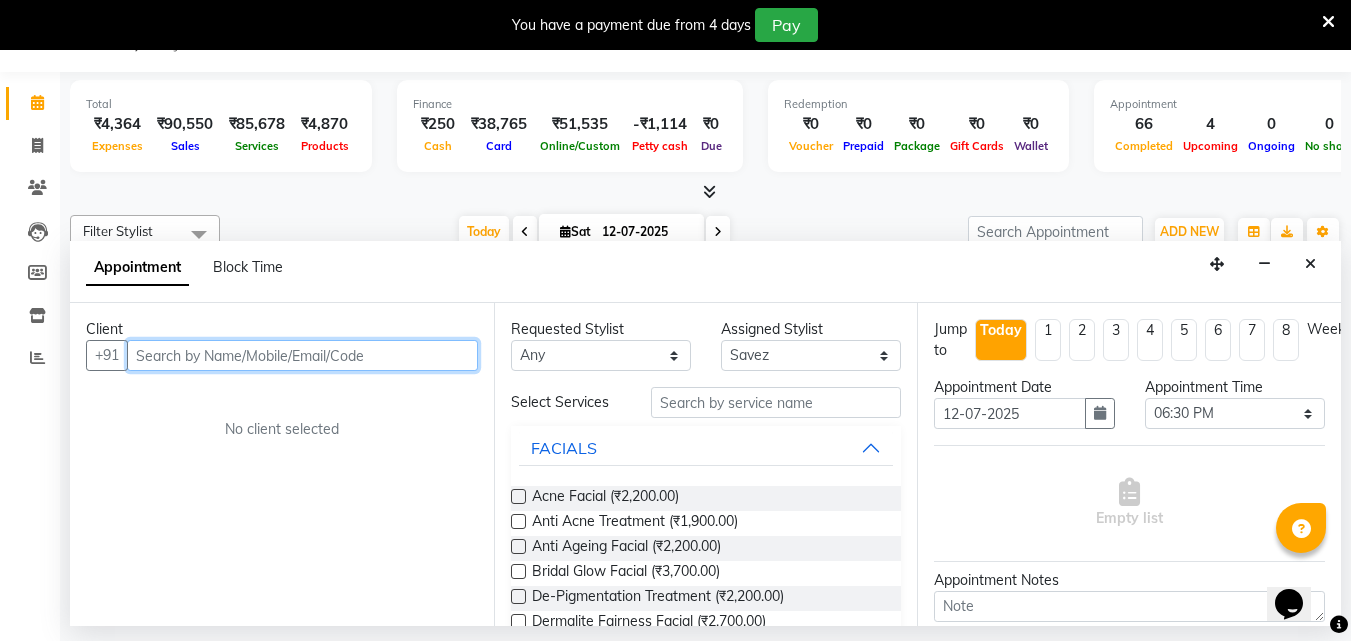 click at bounding box center (302, 355) 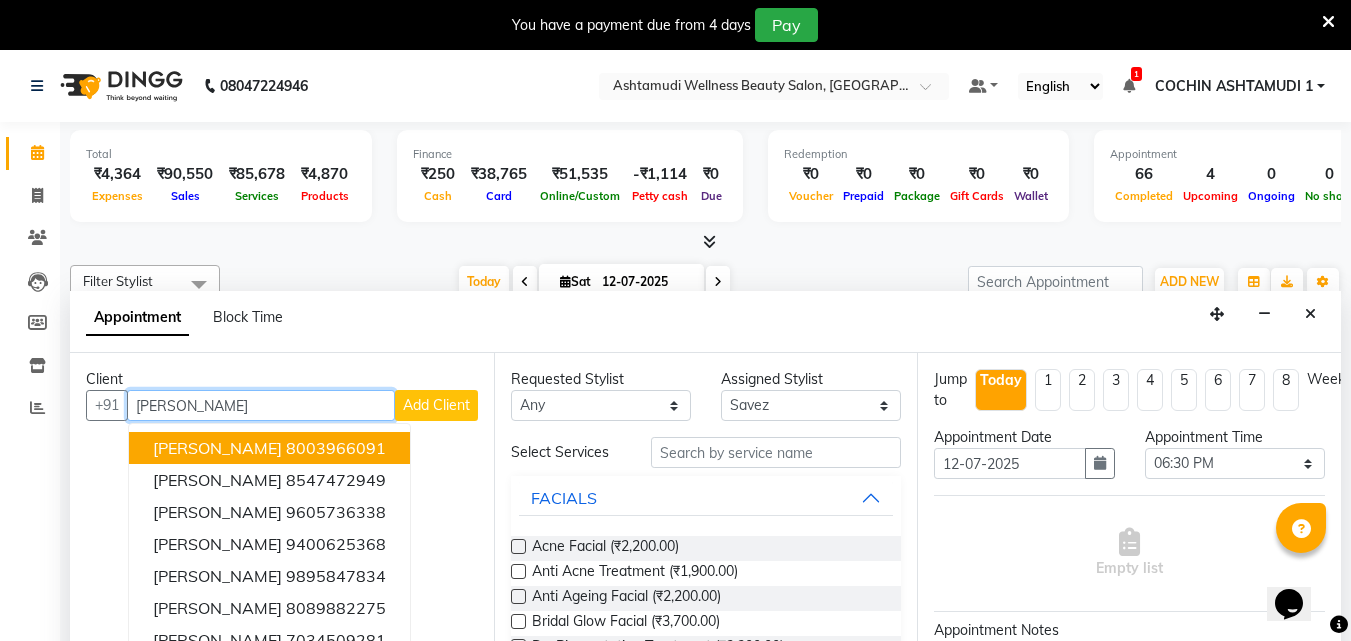 type on "[PERSON_NAME]" 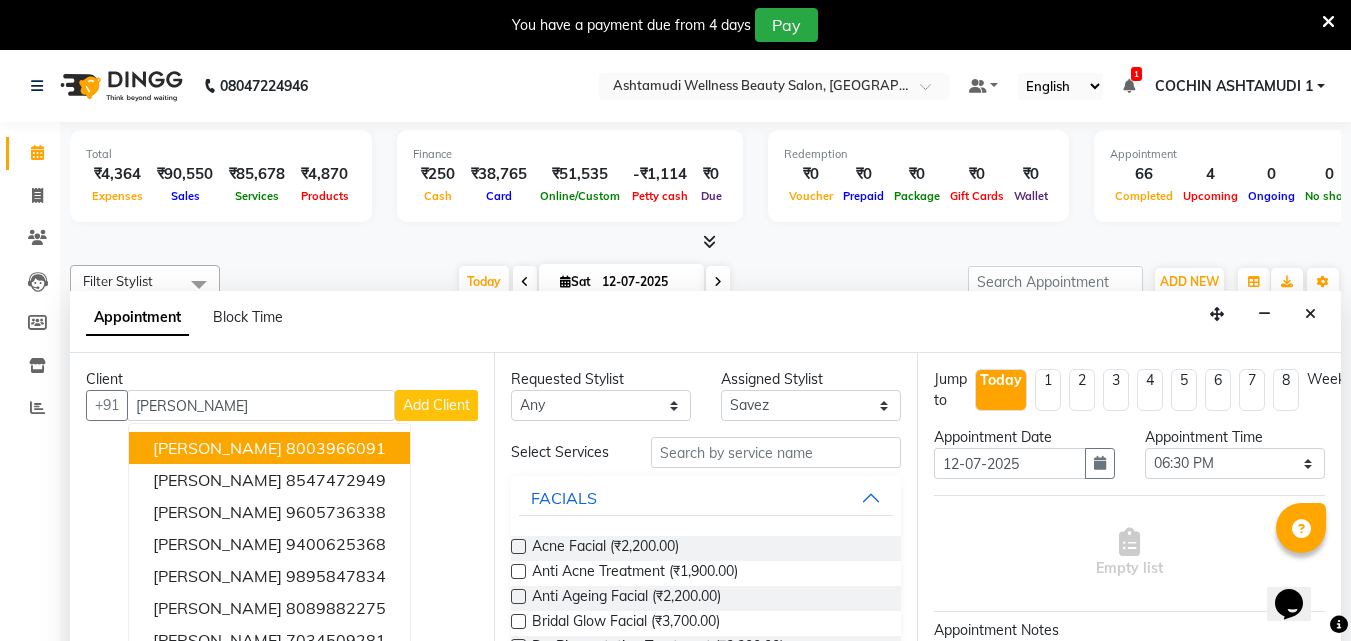 click on "Add Client" at bounding box center [436, 405] 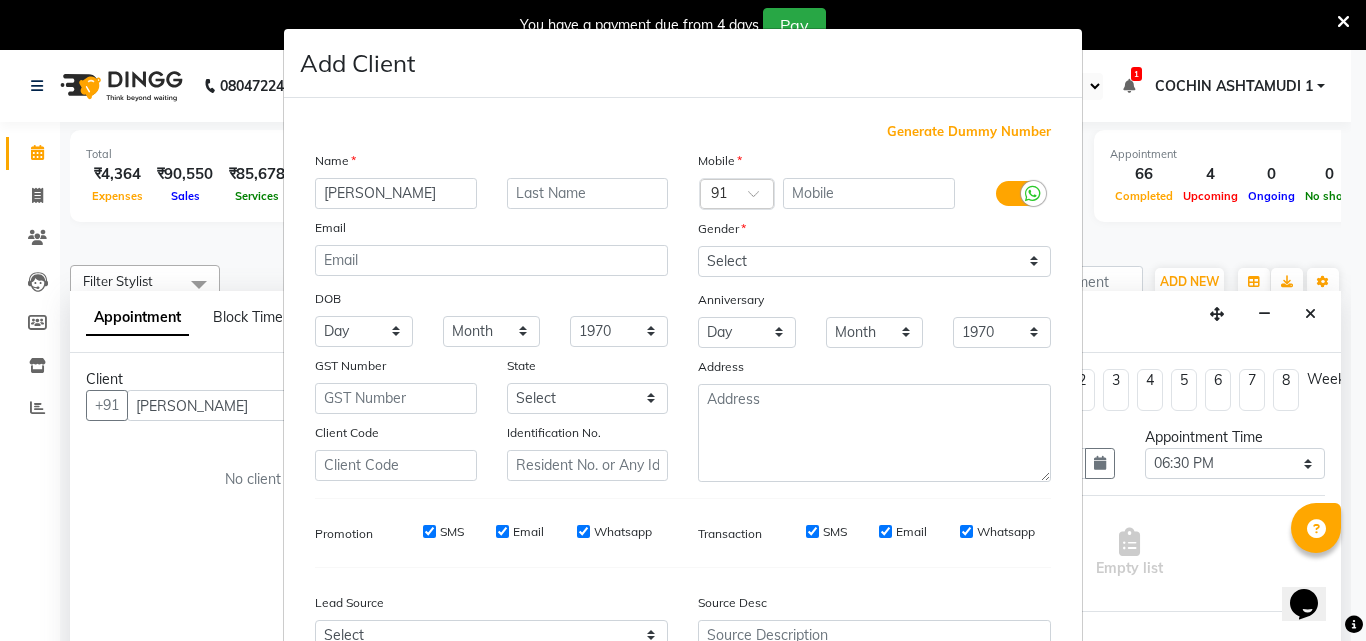click on "Generate Dummy Number" at bounding box center [969, 132] 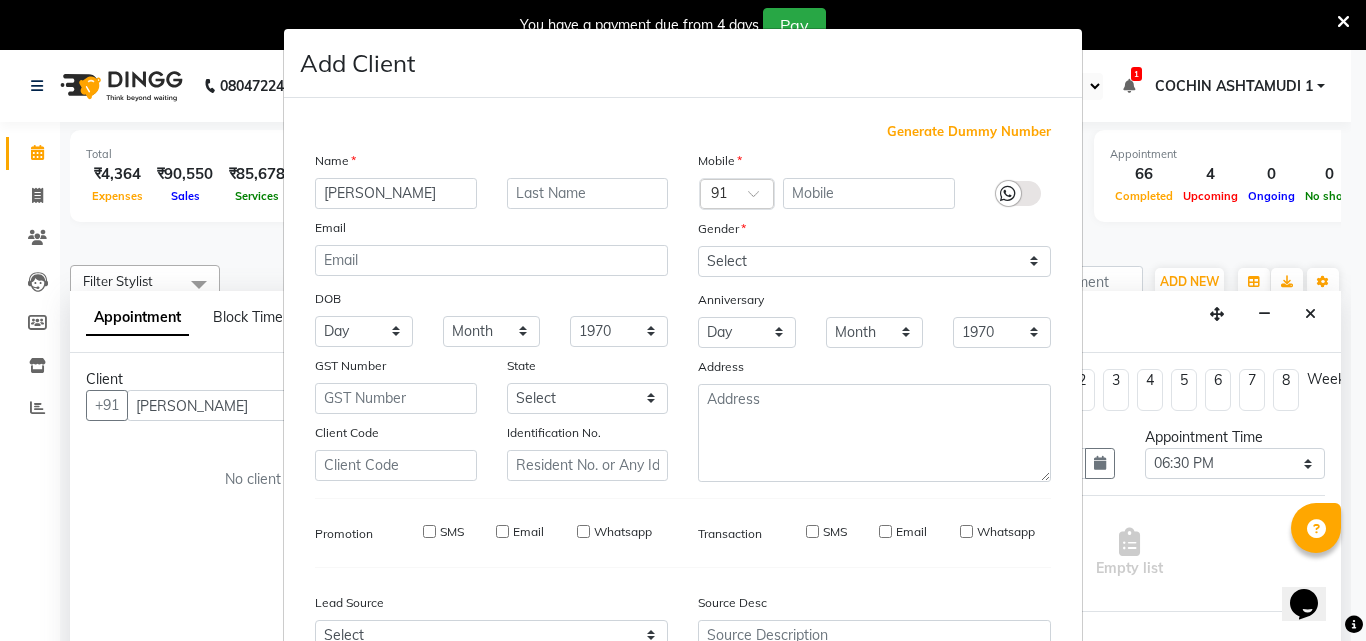 type on "1193300000034" 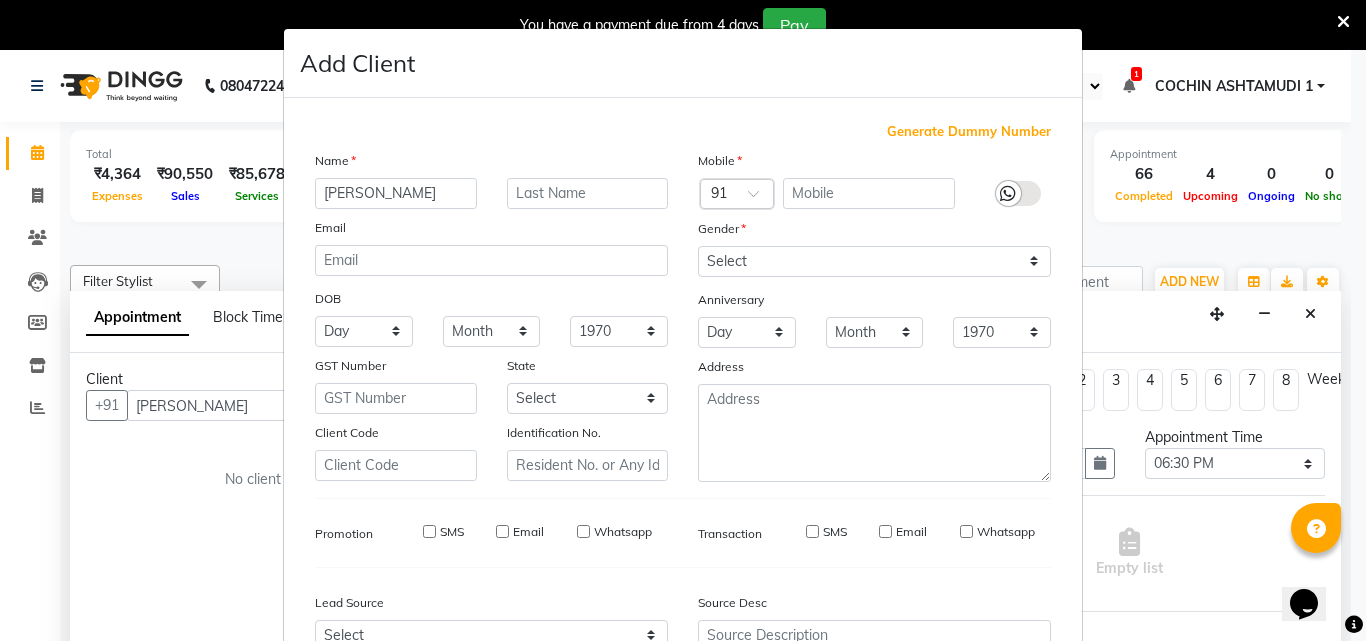 checkbox on "false" 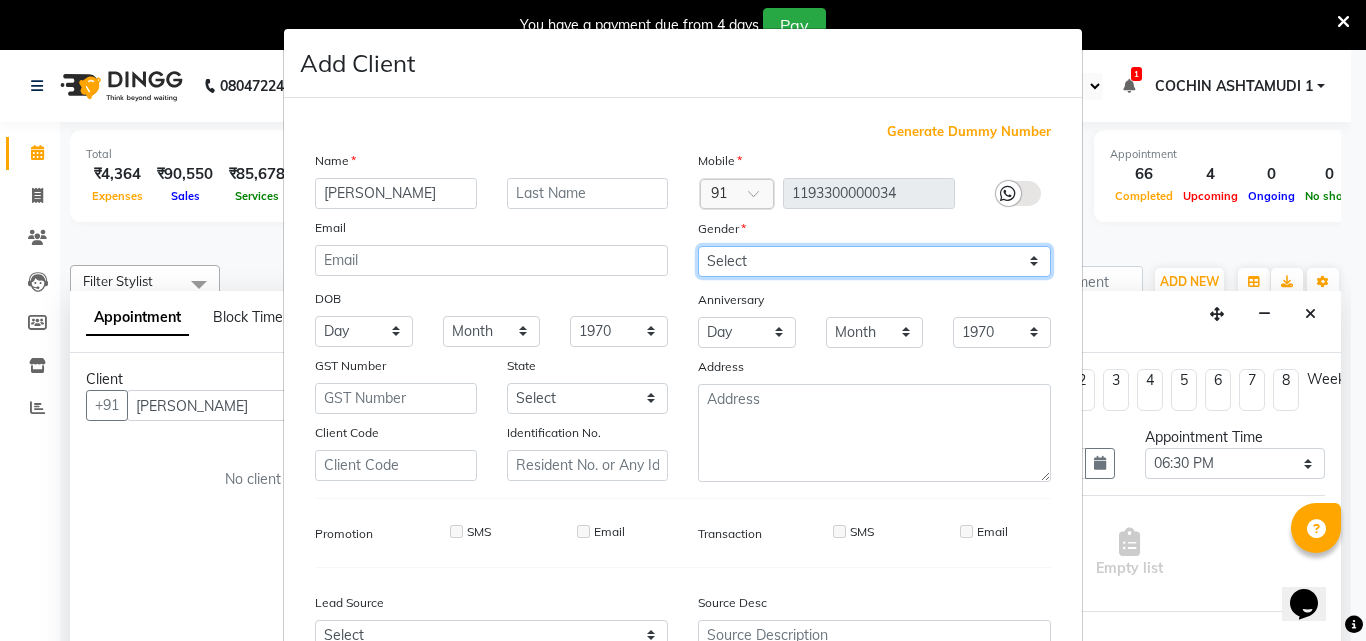 click on "Select [DEMOGRAPHIC_DATA] [DEMOGRAPHIC_DATA] Other Prefer Not To Say" at bounding box center [874, 261] 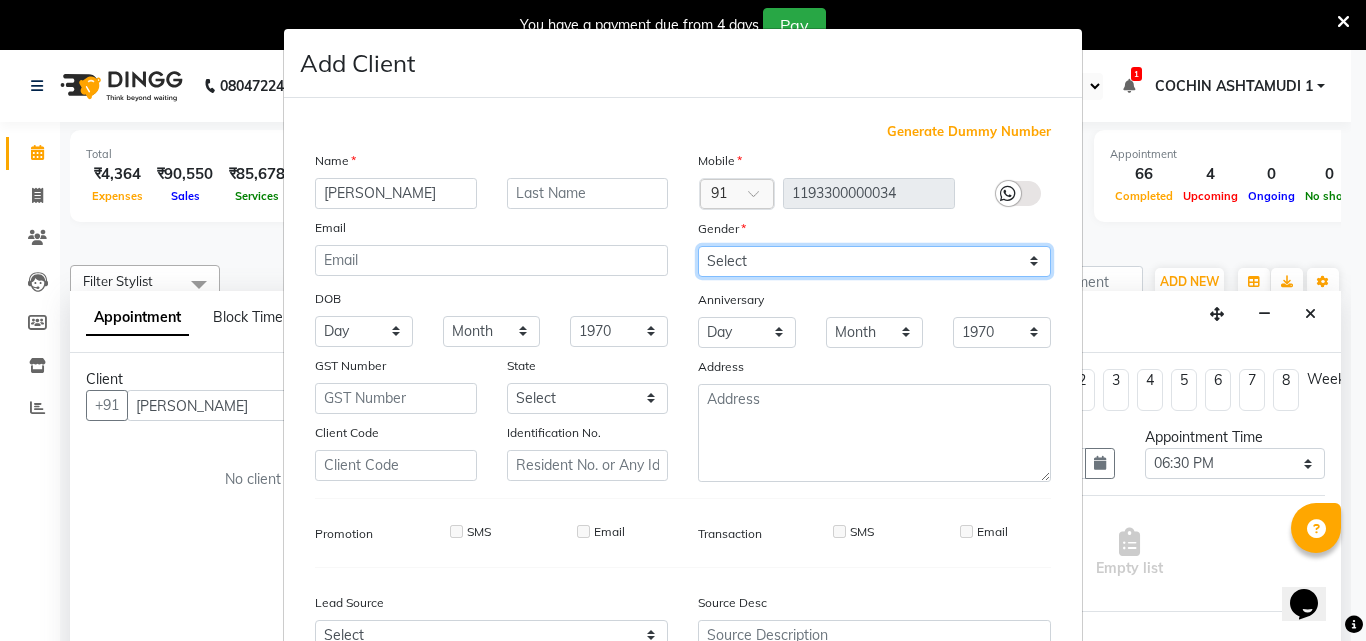 click on "Select [DEMOGRAPHIC_DATA] [DEMOGRAPHIC_DATA] Other Prefer Not To Say" at bounding box center [874, 261] 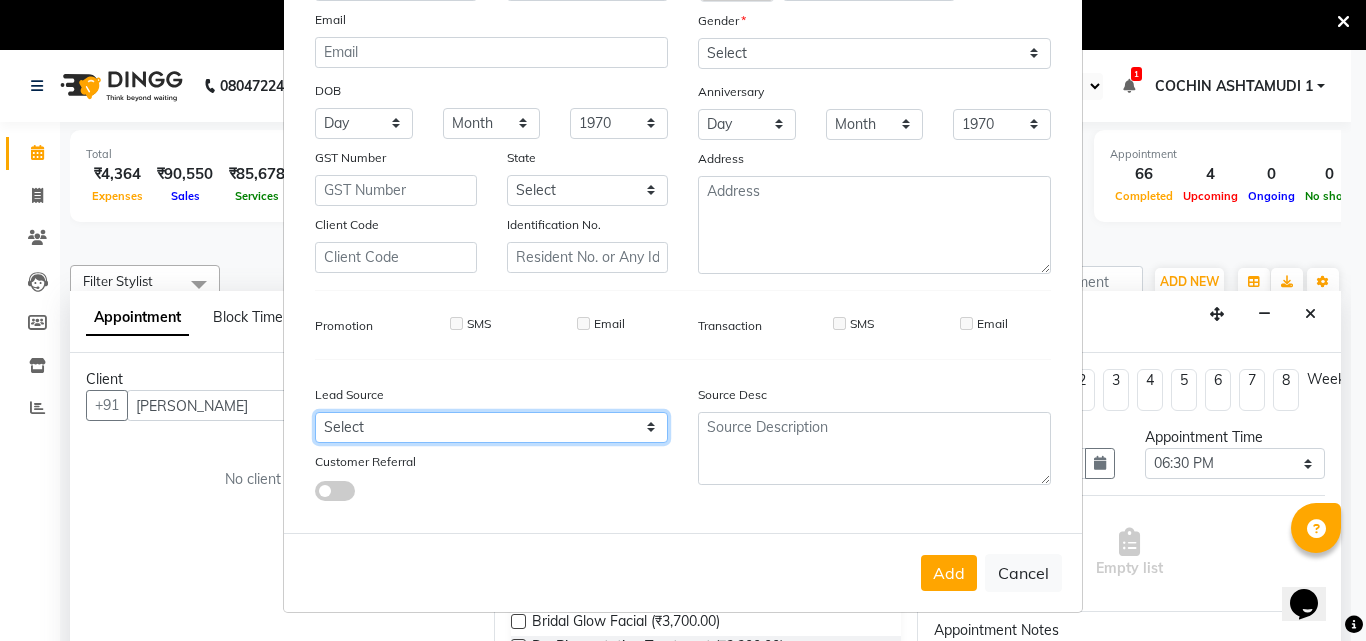 drag, startPoint x: 518, startPoint y: 438, endPoint x: 492, endPoint y: 413, distance: 36.069378 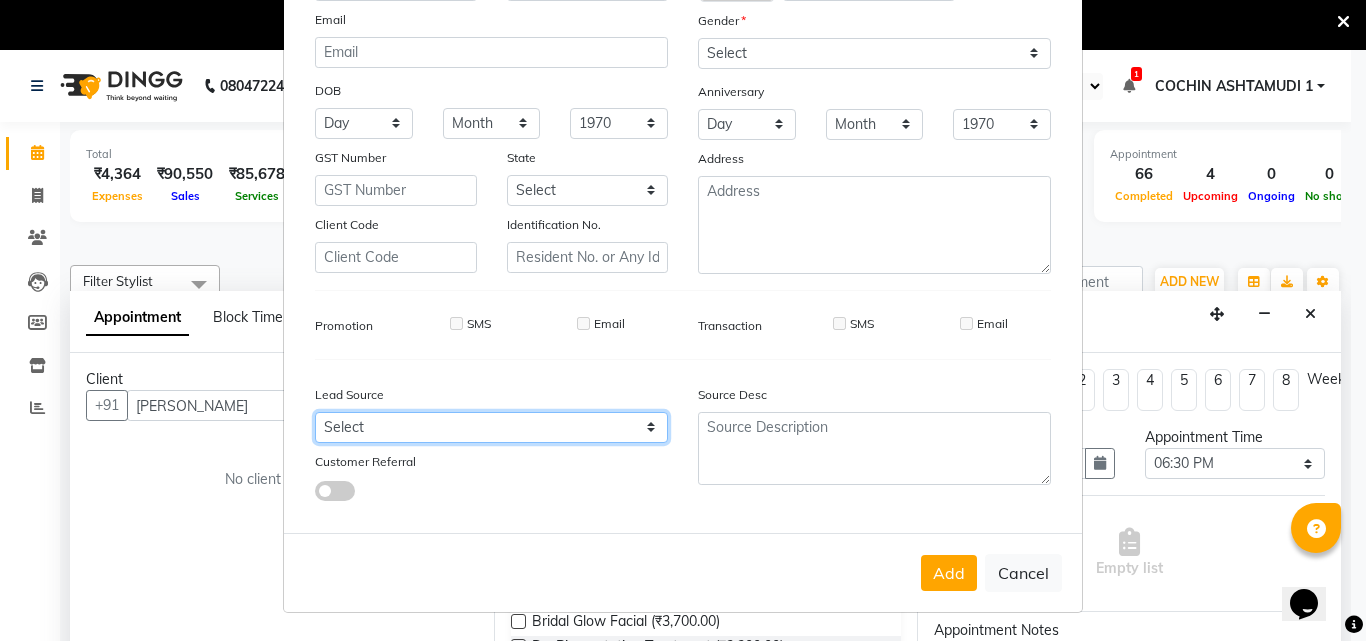 select on "31346" 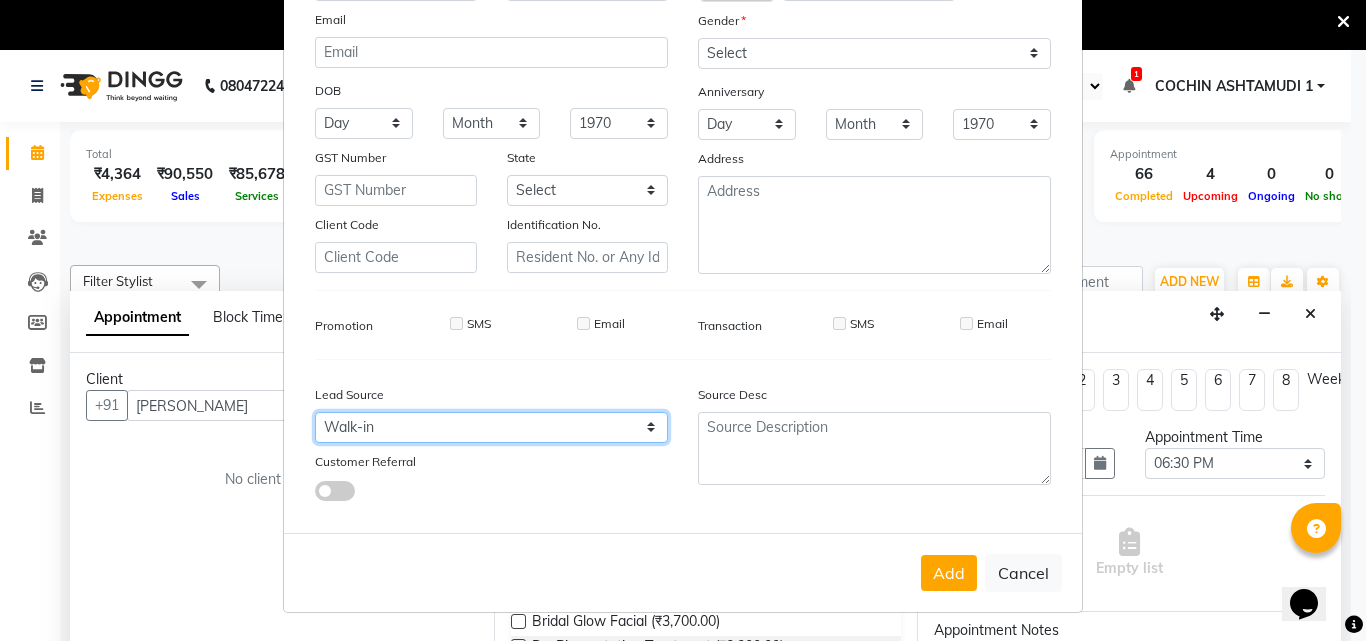 click on "Select Walk-in Referral Internet Friend Word of Mouth Advertisement Facebook JustDial Google Other Instagram  YouTube  WhatsApp" at bounding box center (491, 427) 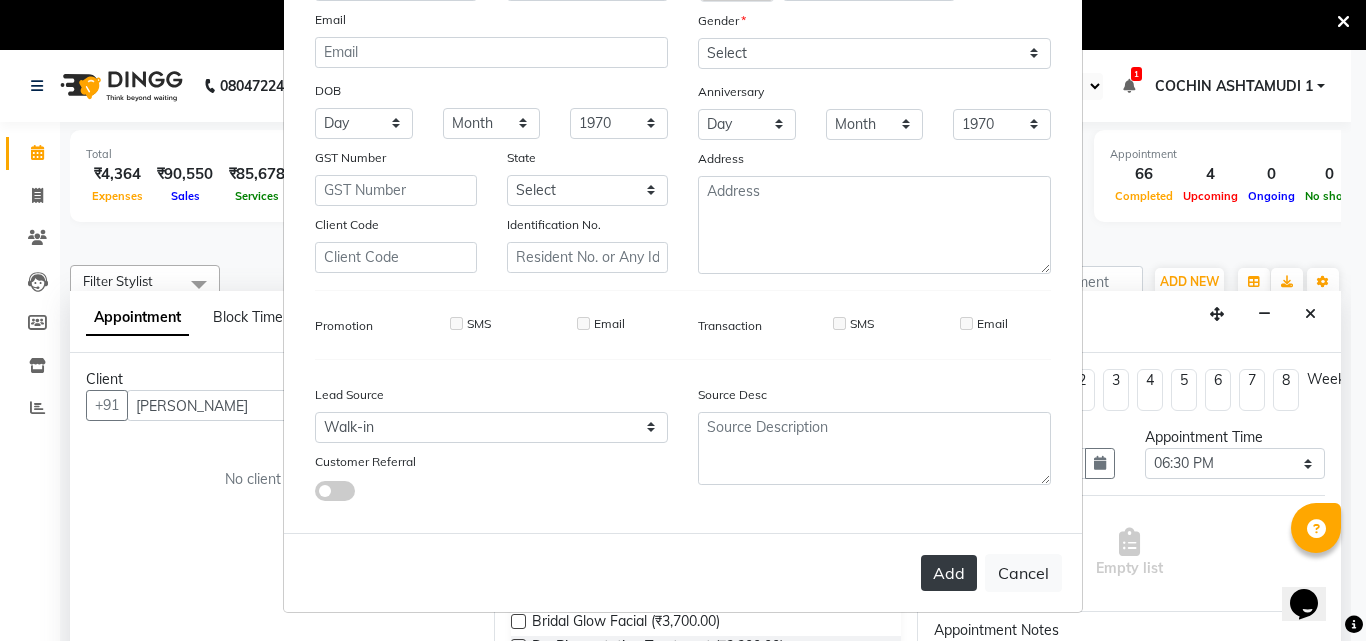 click on "Add" at bounding box center (949, 573) 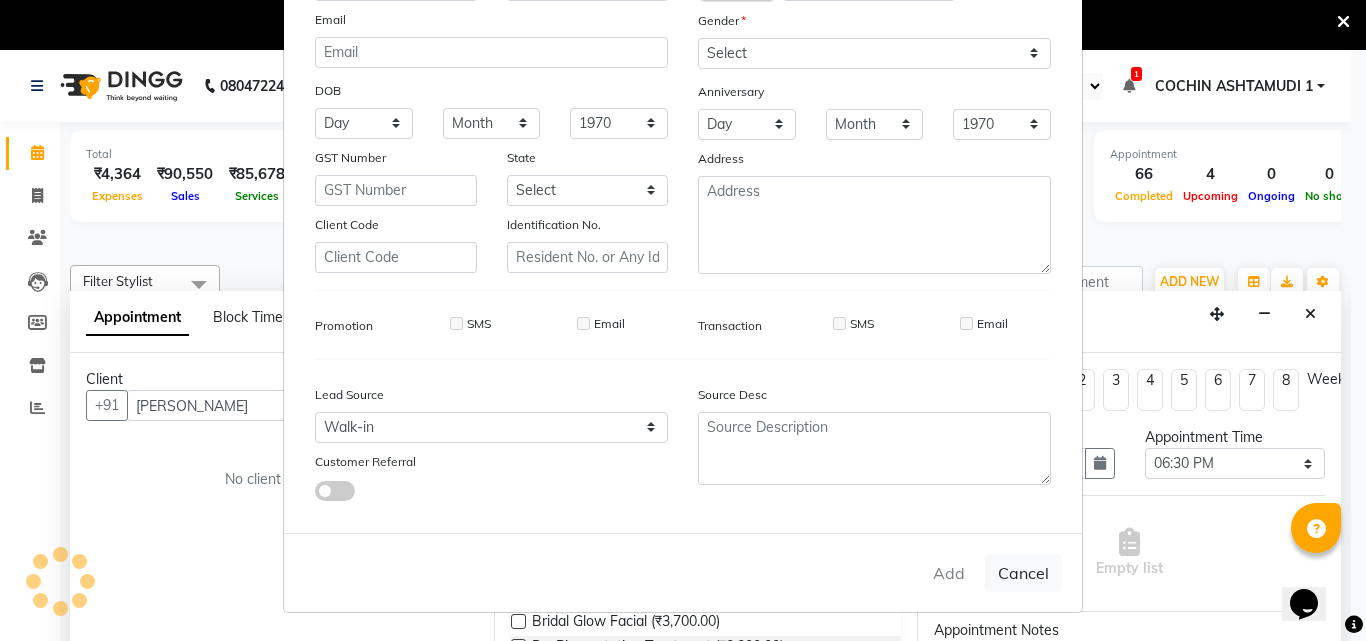 type on "1193300000034" 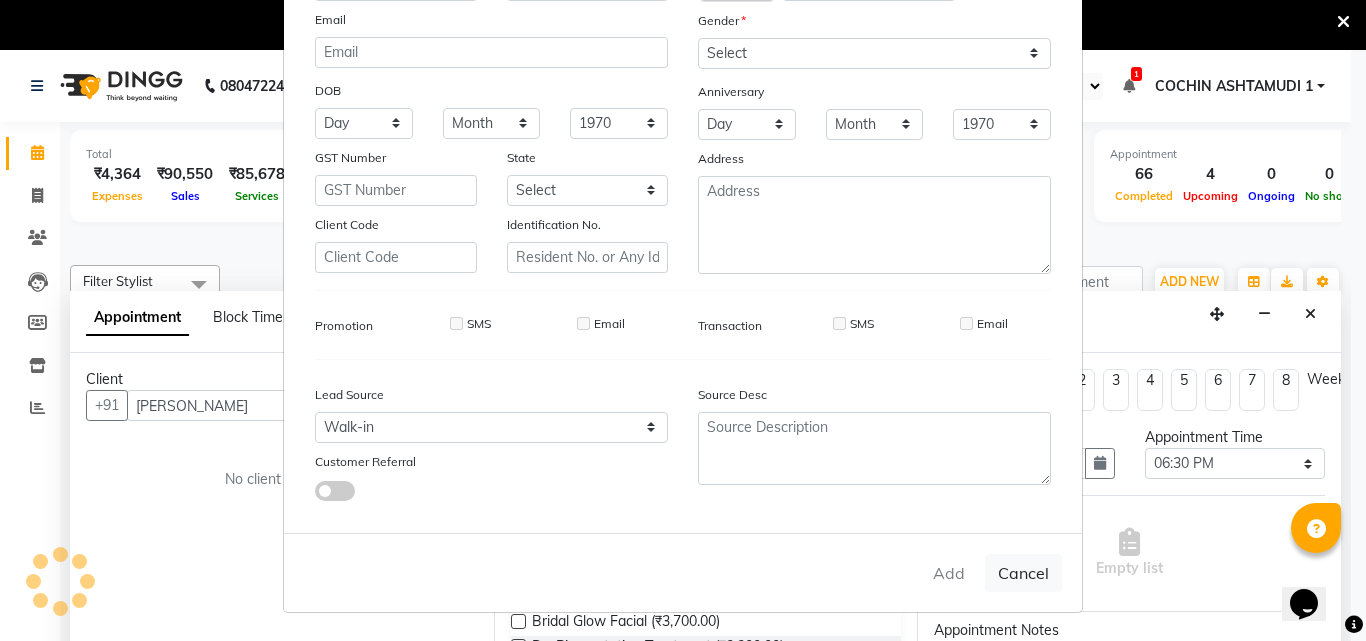 type 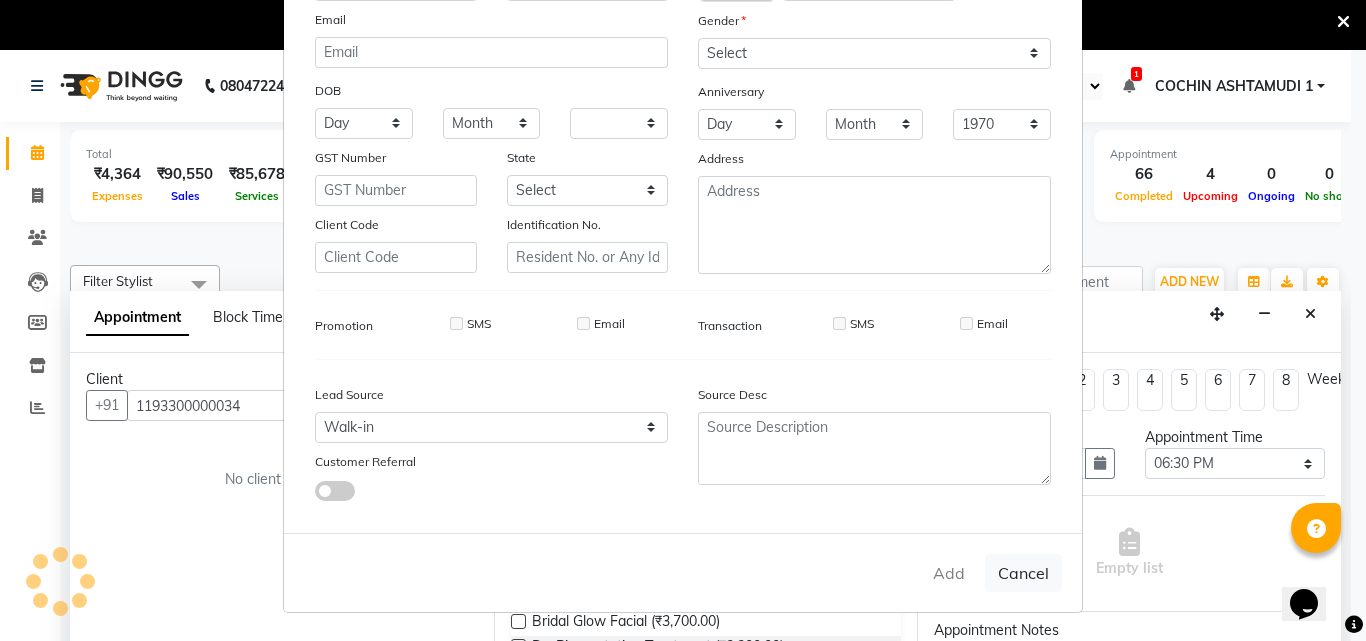 select 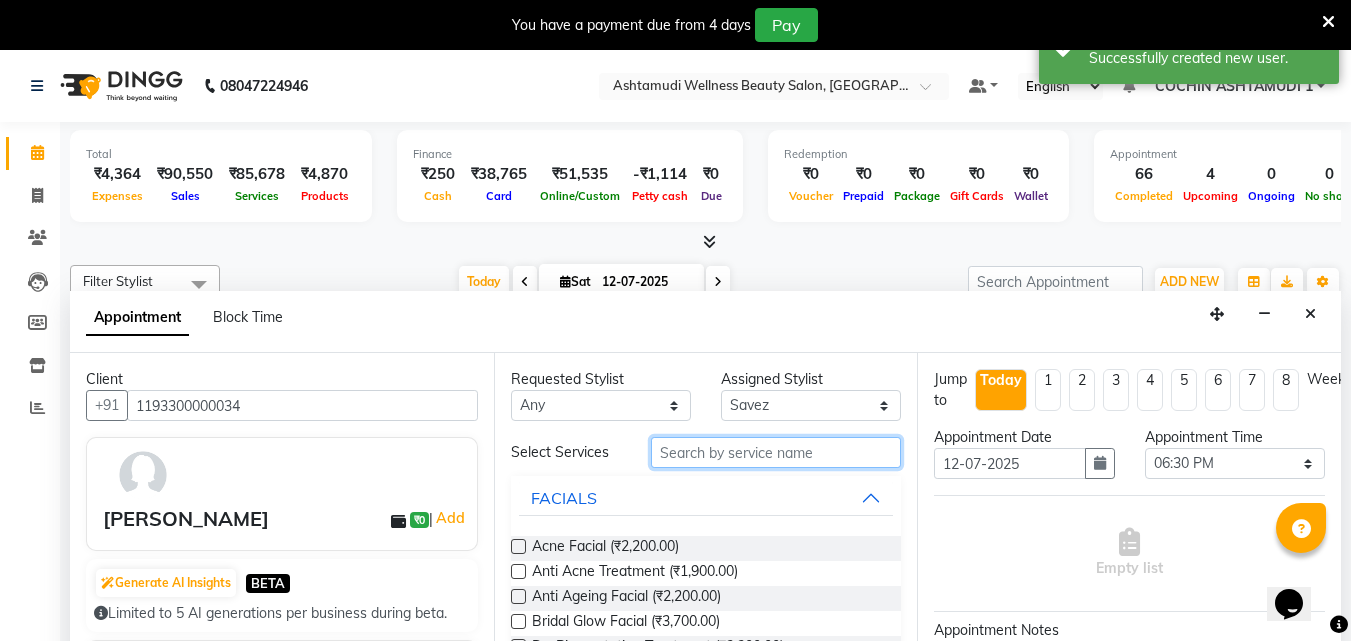 click at bounding box center (776, 452) 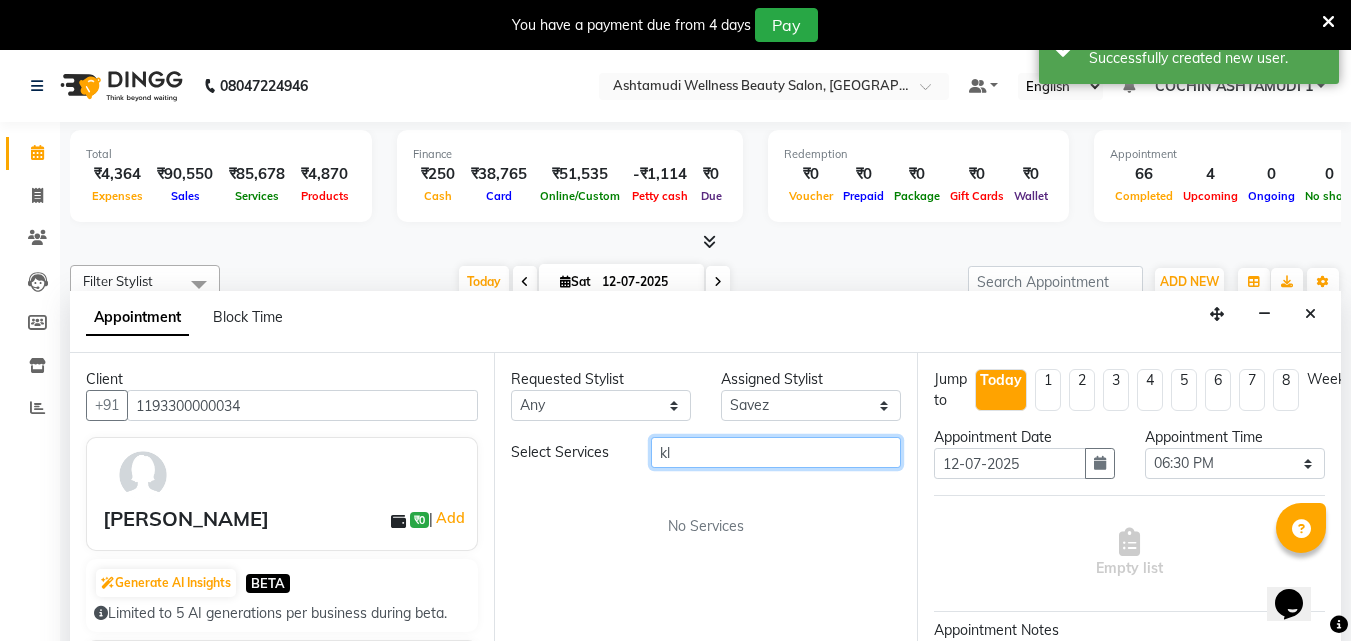 type on "k" 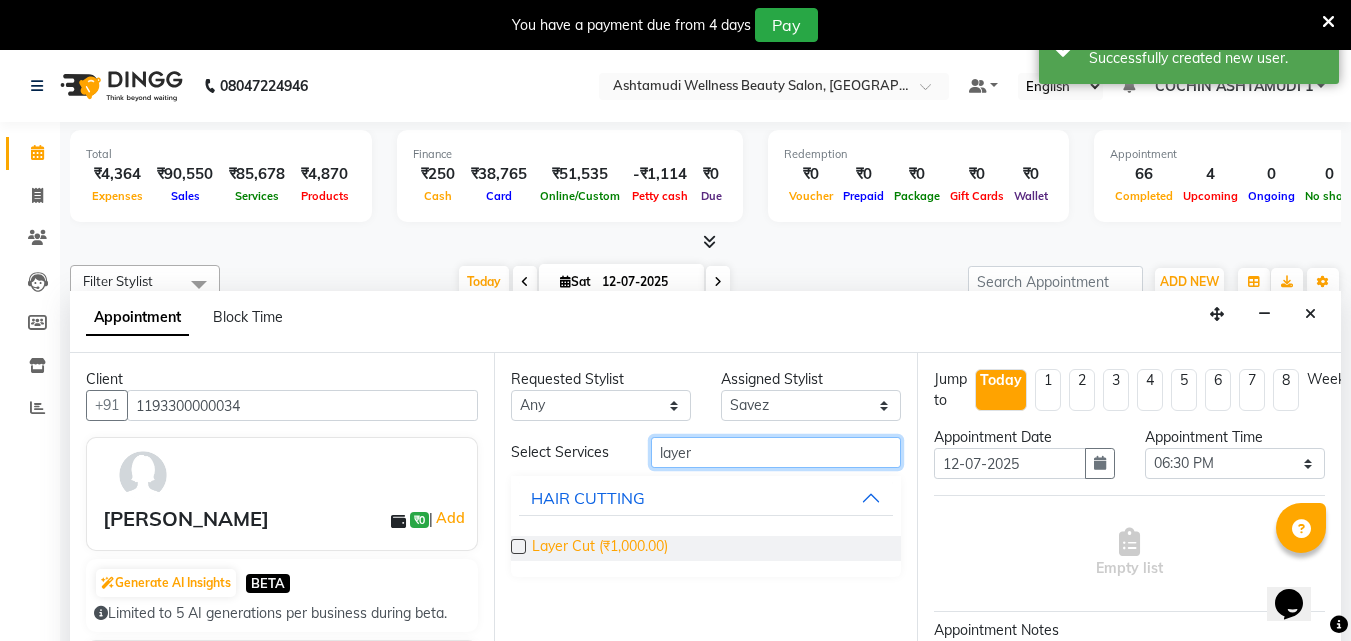 type on "layer" 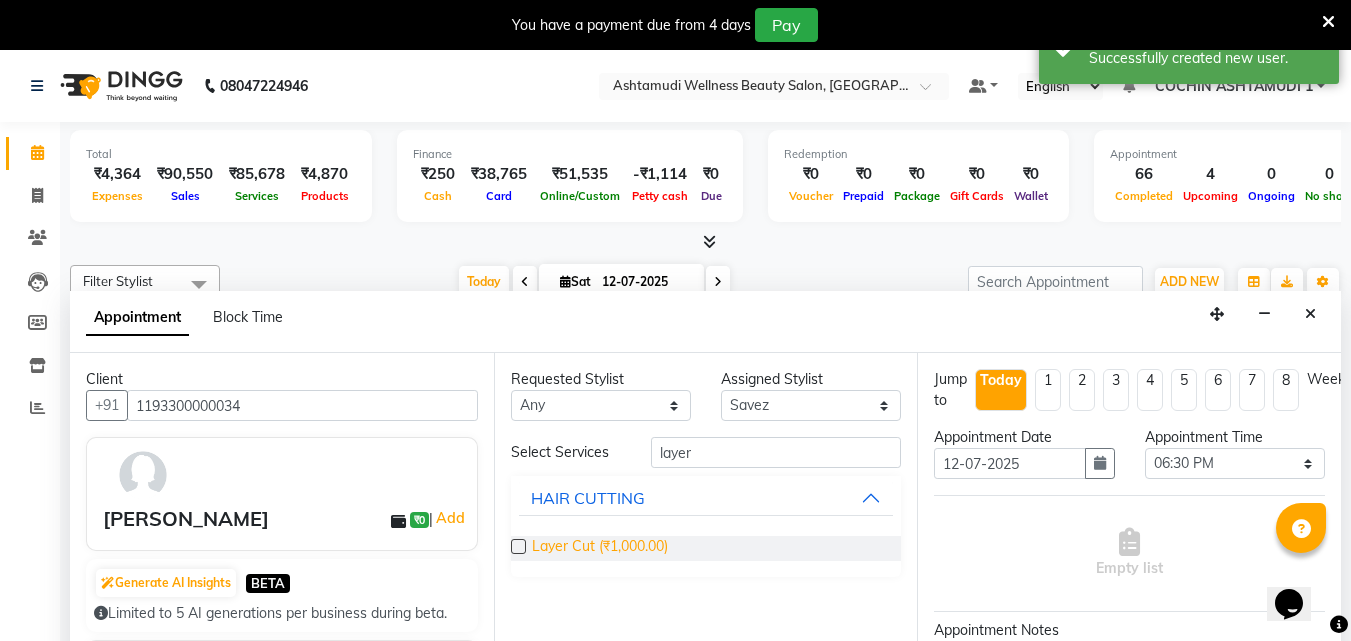 click on "Layer Cut (₹1,000.00)" at bounding box center (600, 548) 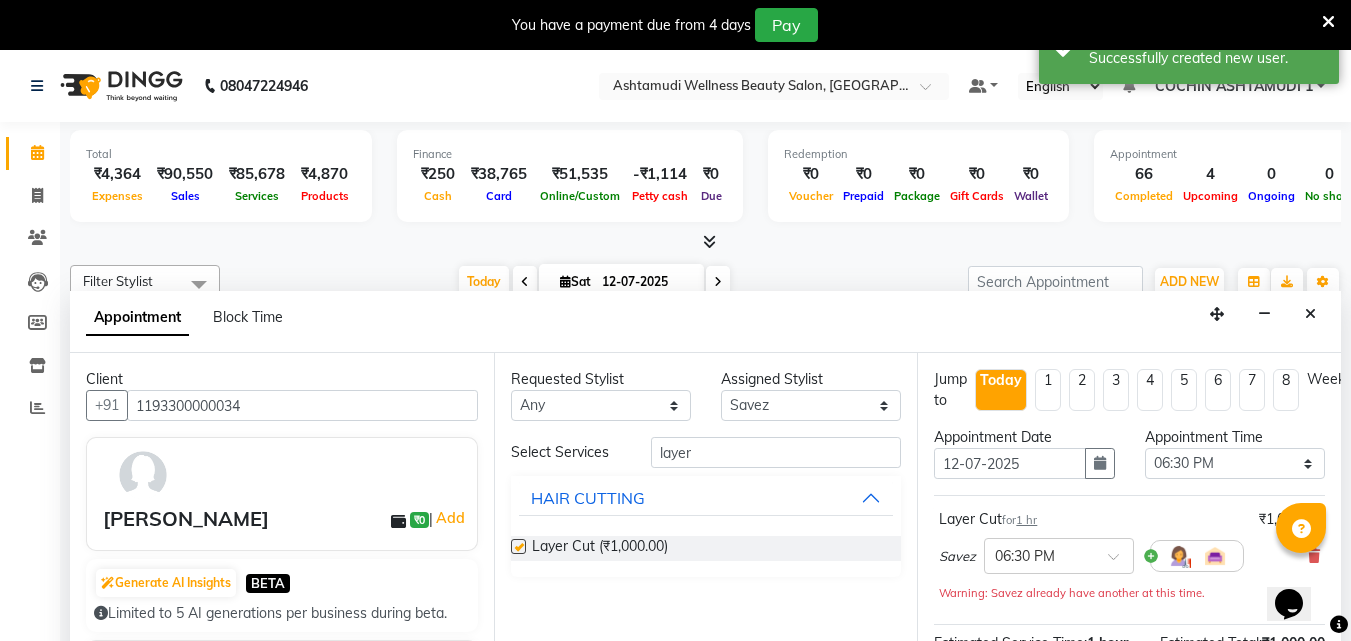 checkbox on "false" 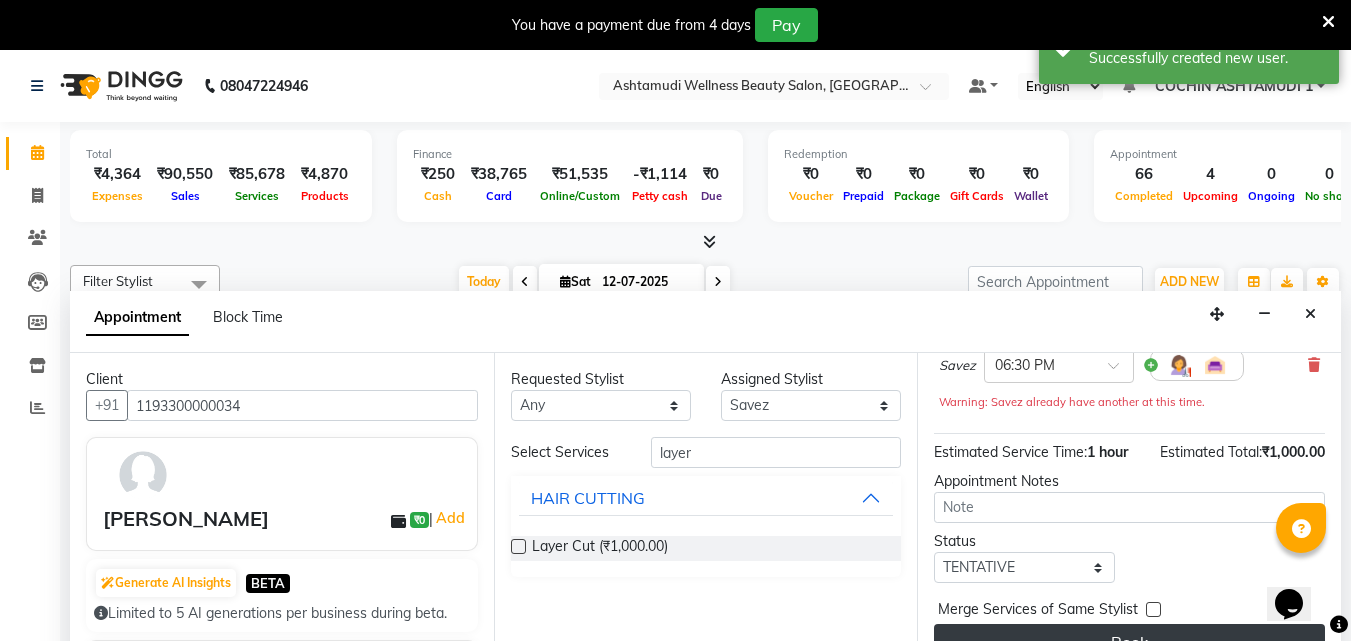 click on "Book" at bounding box center [1129, 642] 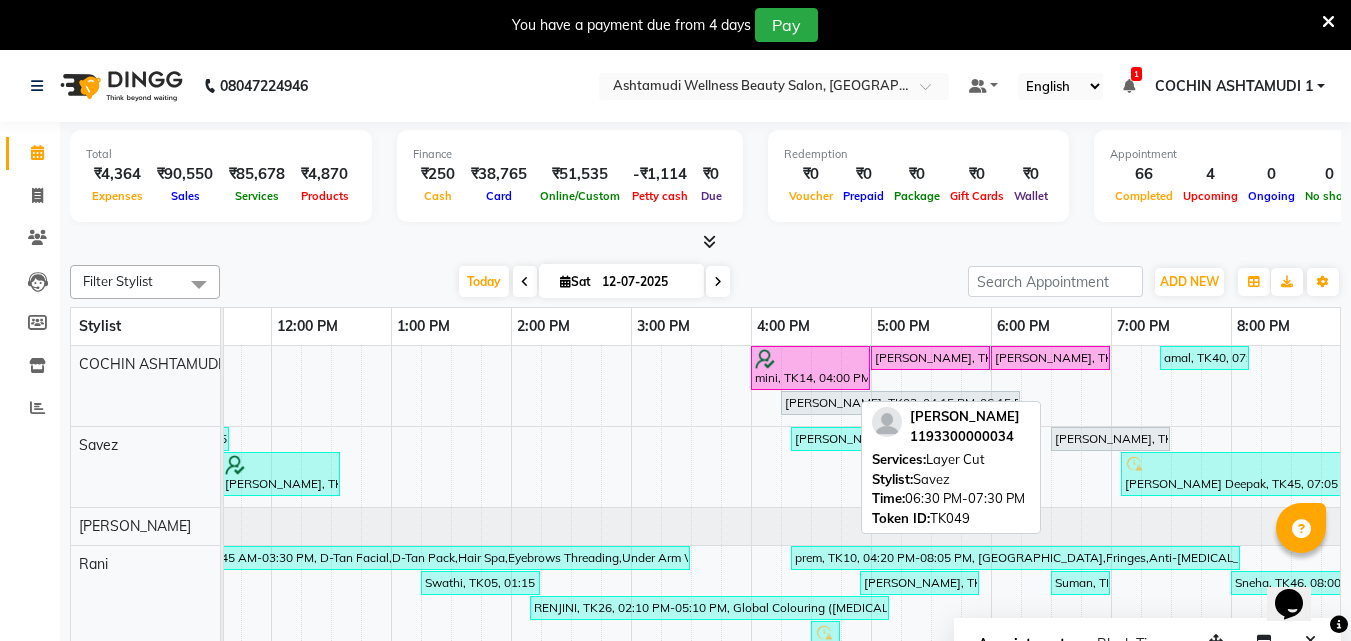 click on "[PERSON_NAME], TK49, 06:30 PM-07:30 PM, Layer Cut" at bounding box center (1110, 439) 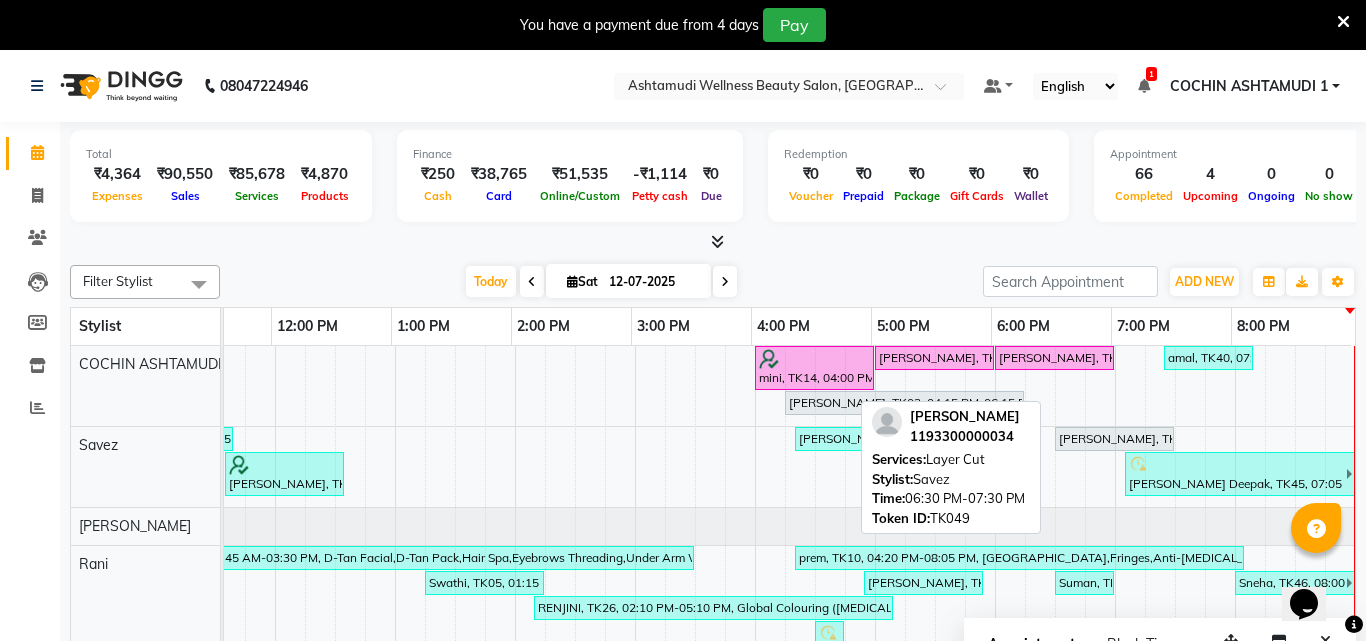 select on "7" 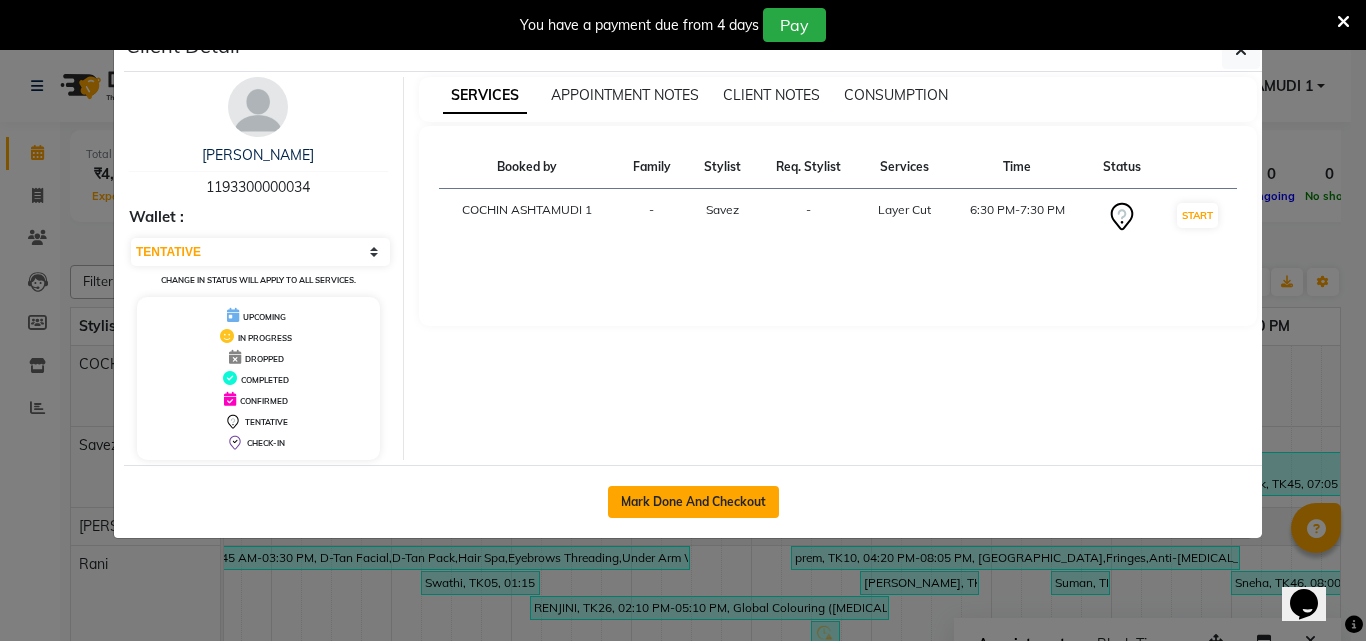 click on "Mark Done And Checkout" 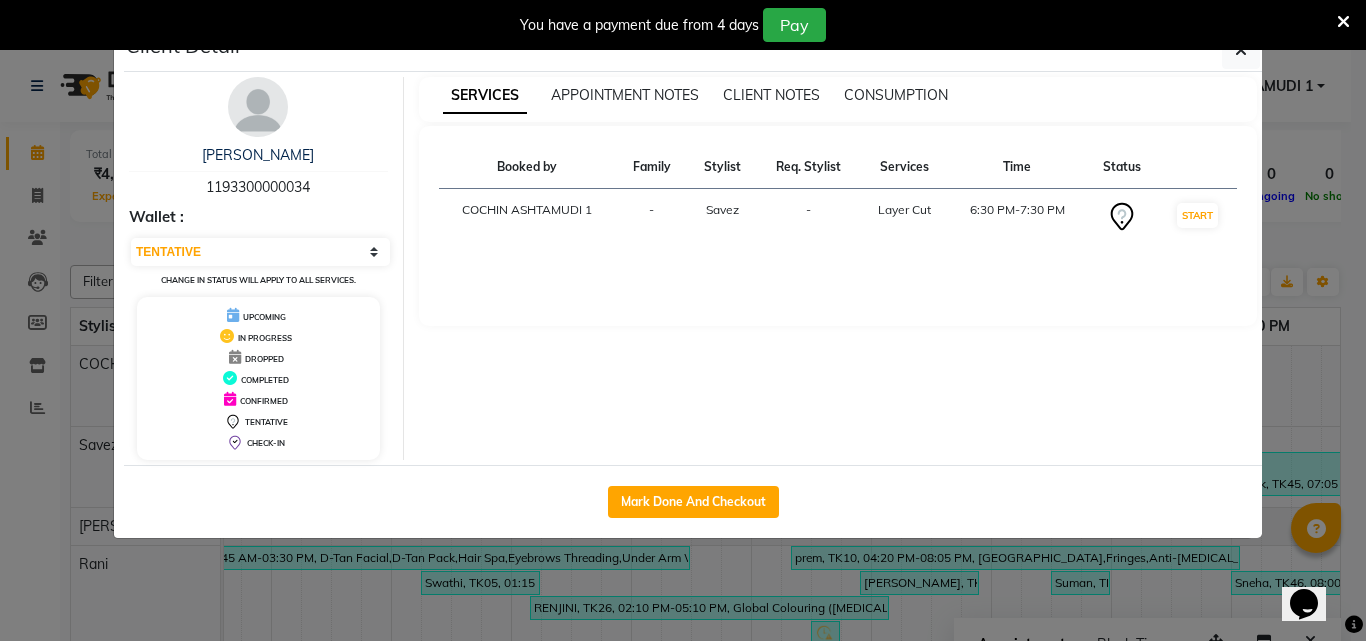 select on "4632" 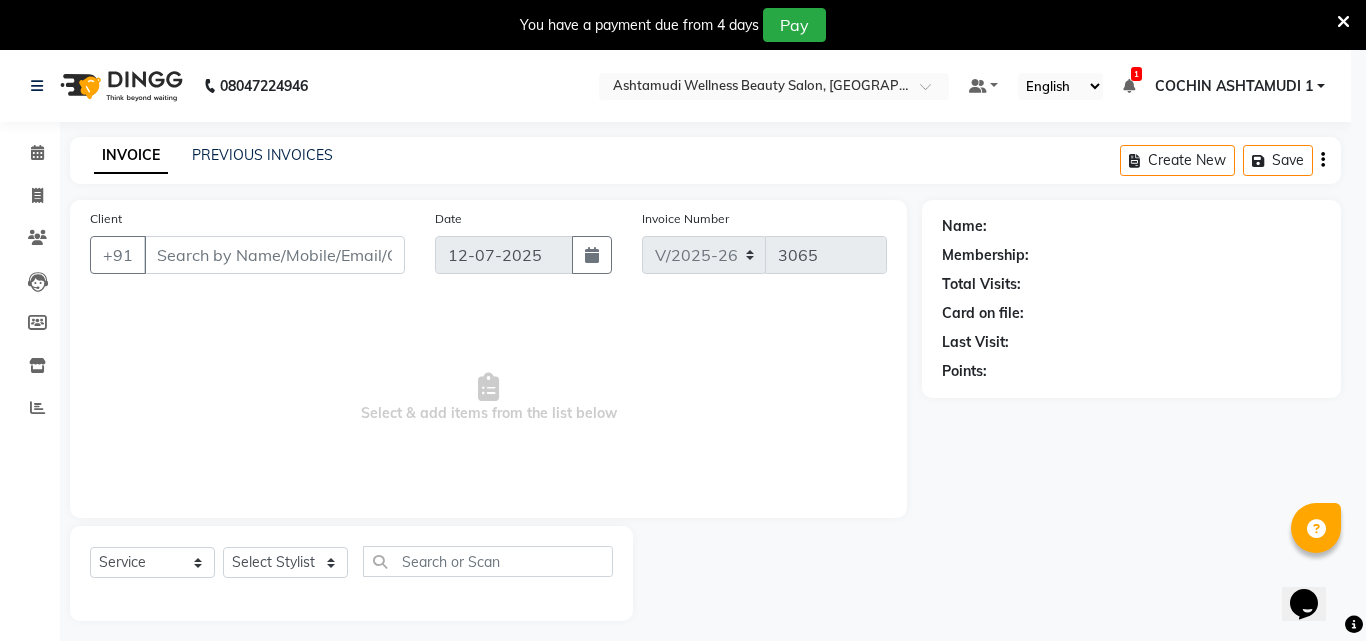 select on "3" 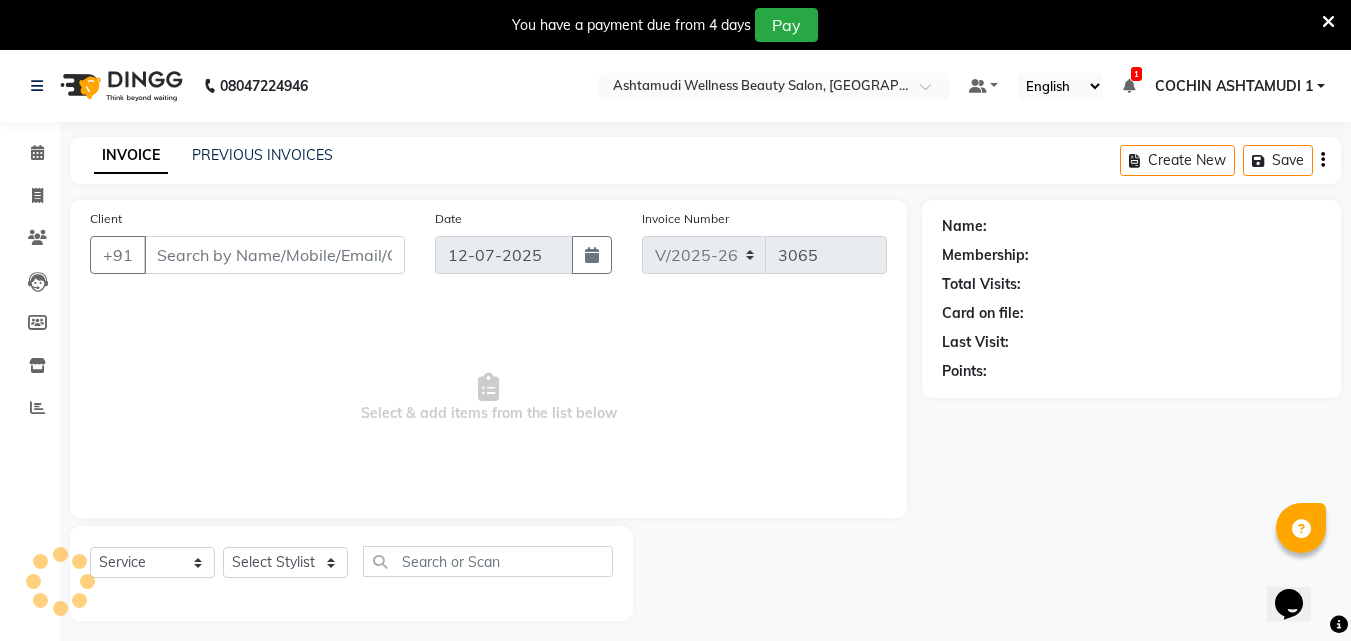 type on "1193300000034" 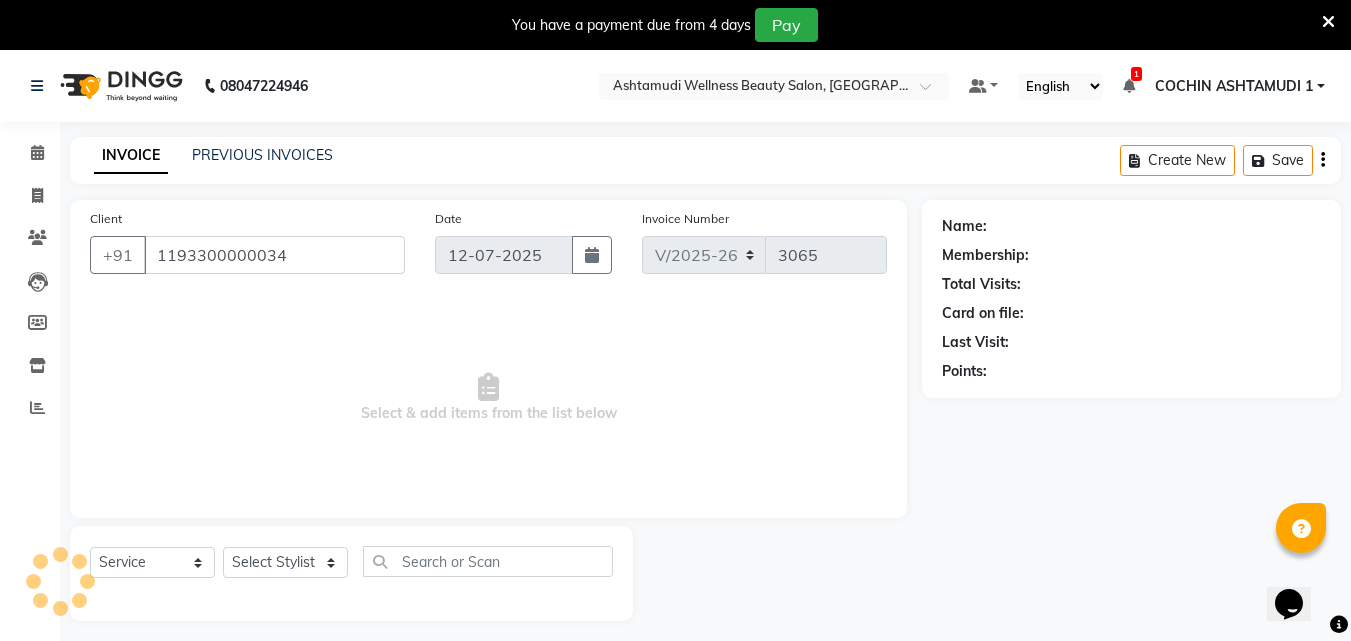 select on "34115" 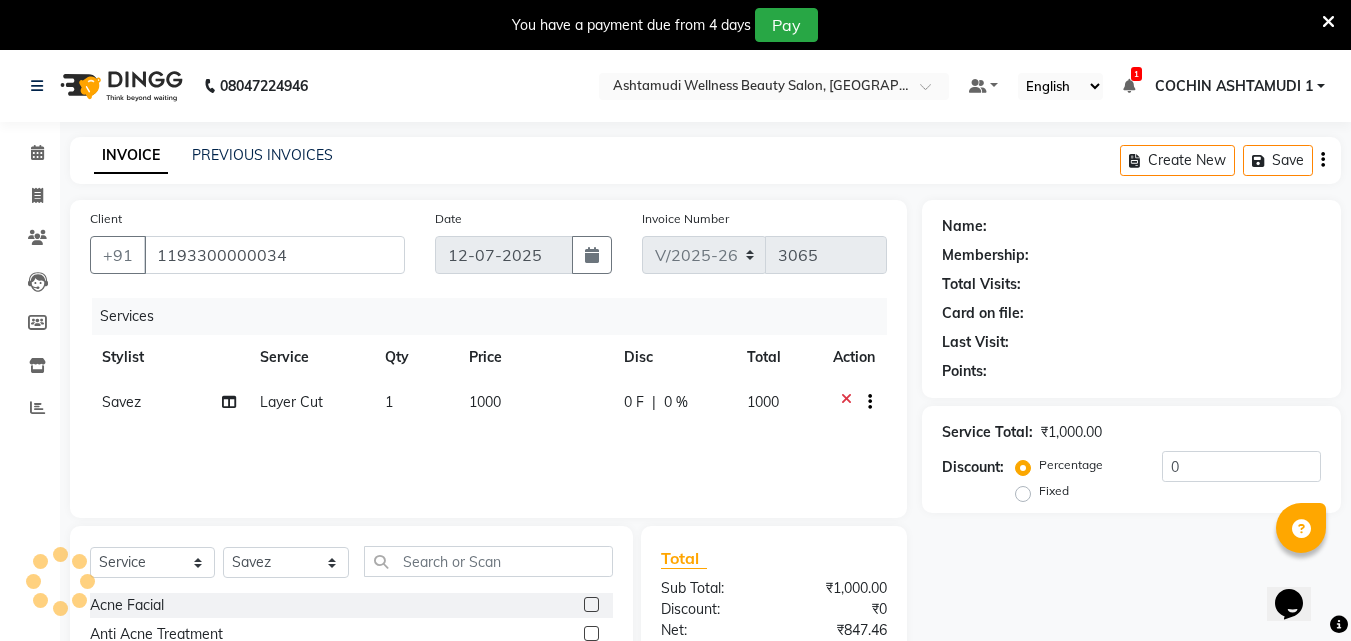 select on "1: Object" 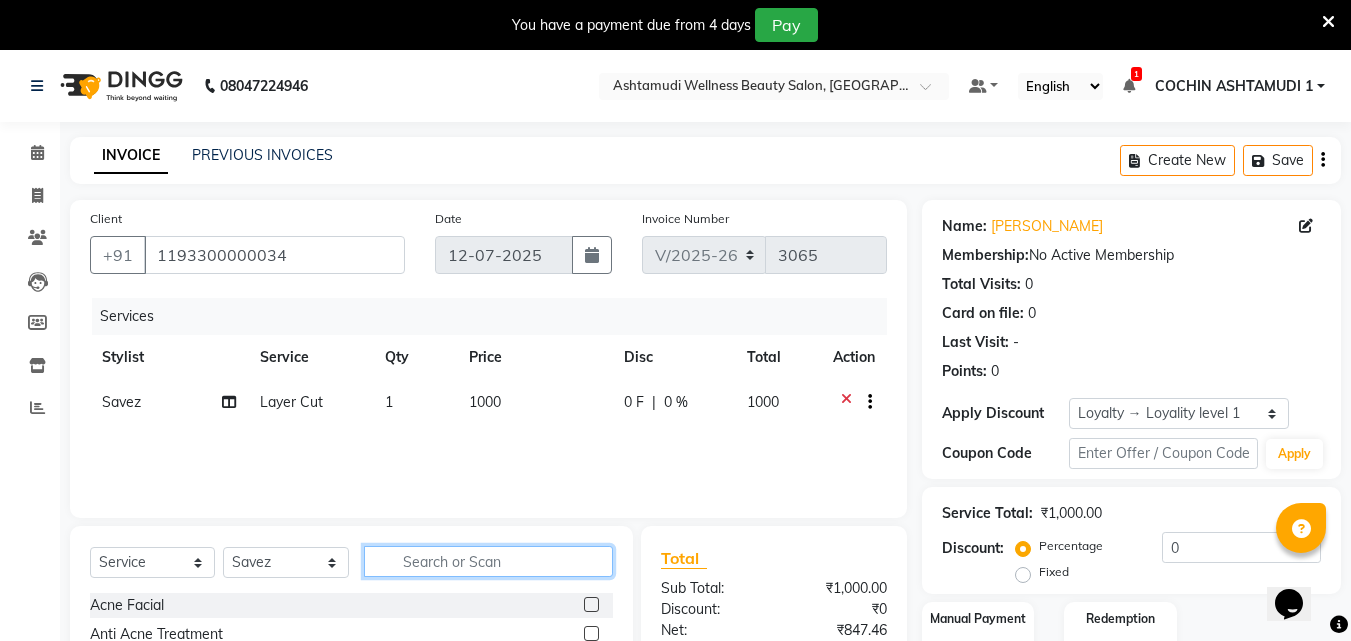 click 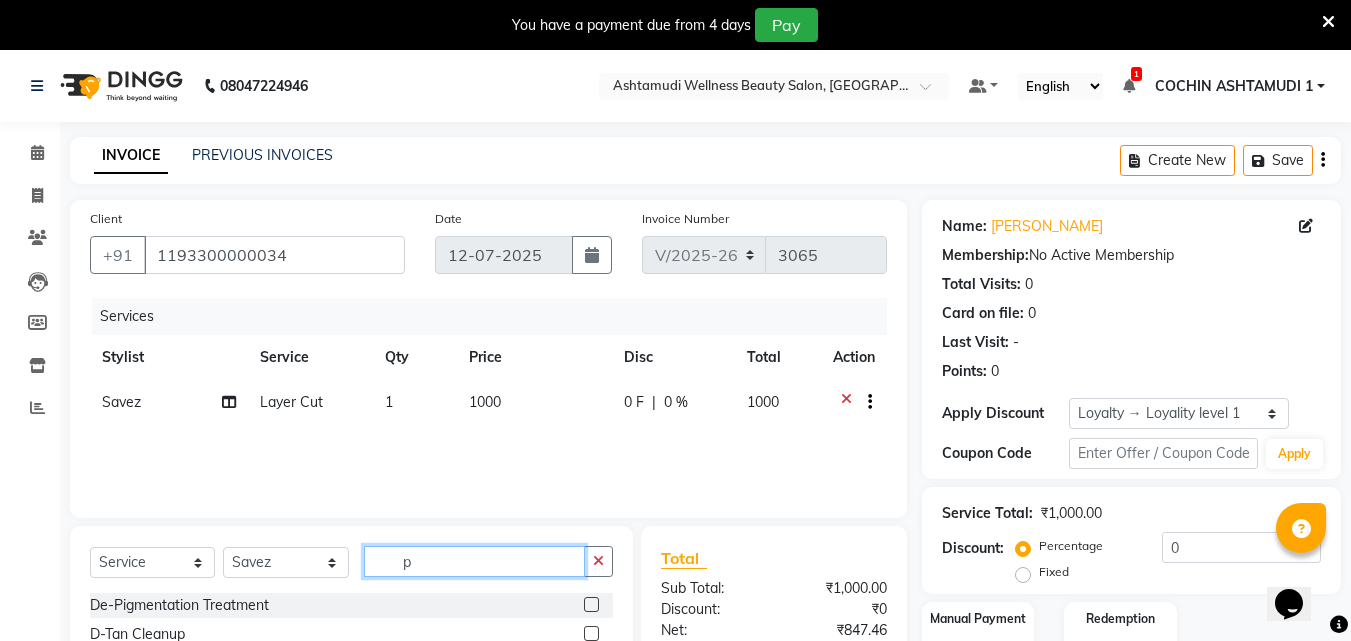 type 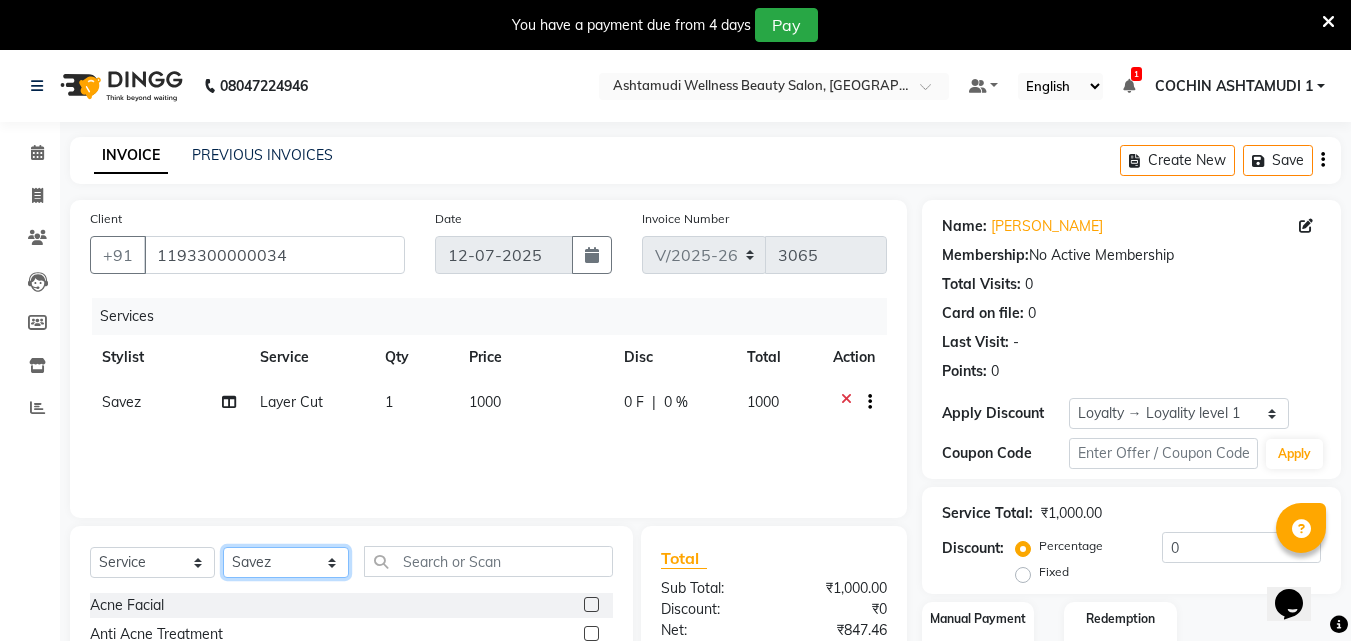 drag, startPoint x: 315, startPoint y: 562, endPoint x: 281, endPoint y: 568, distance: 34.525352 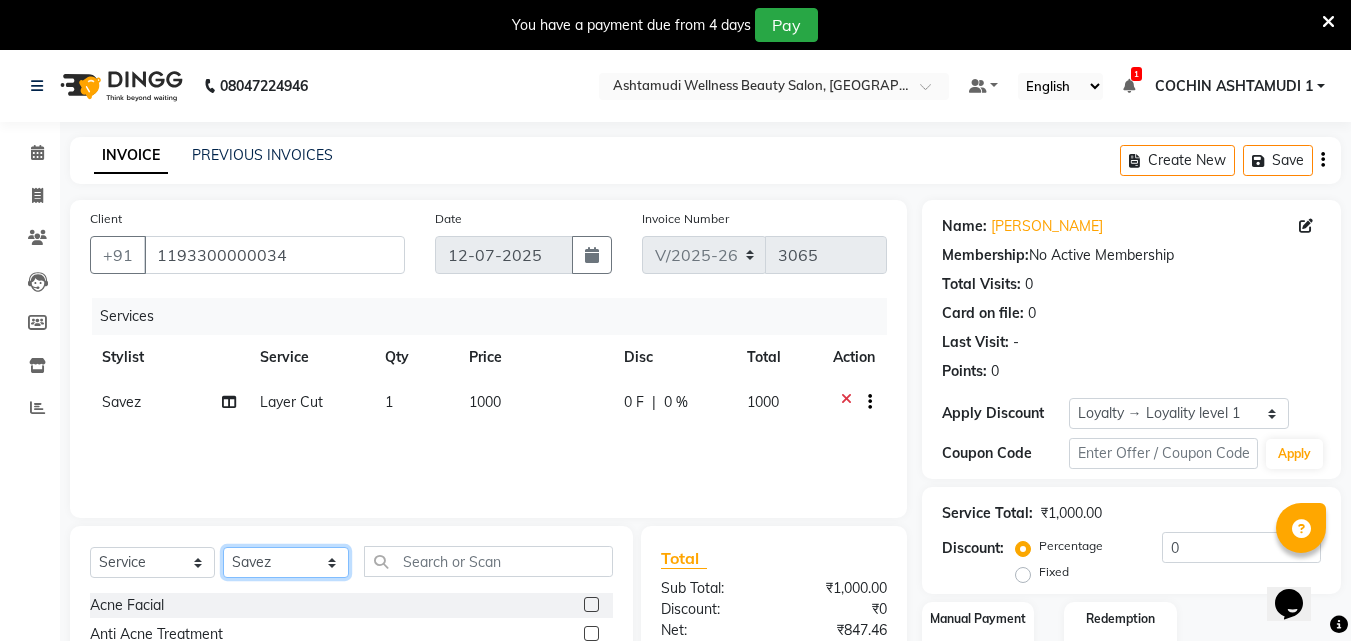 select on "85751" 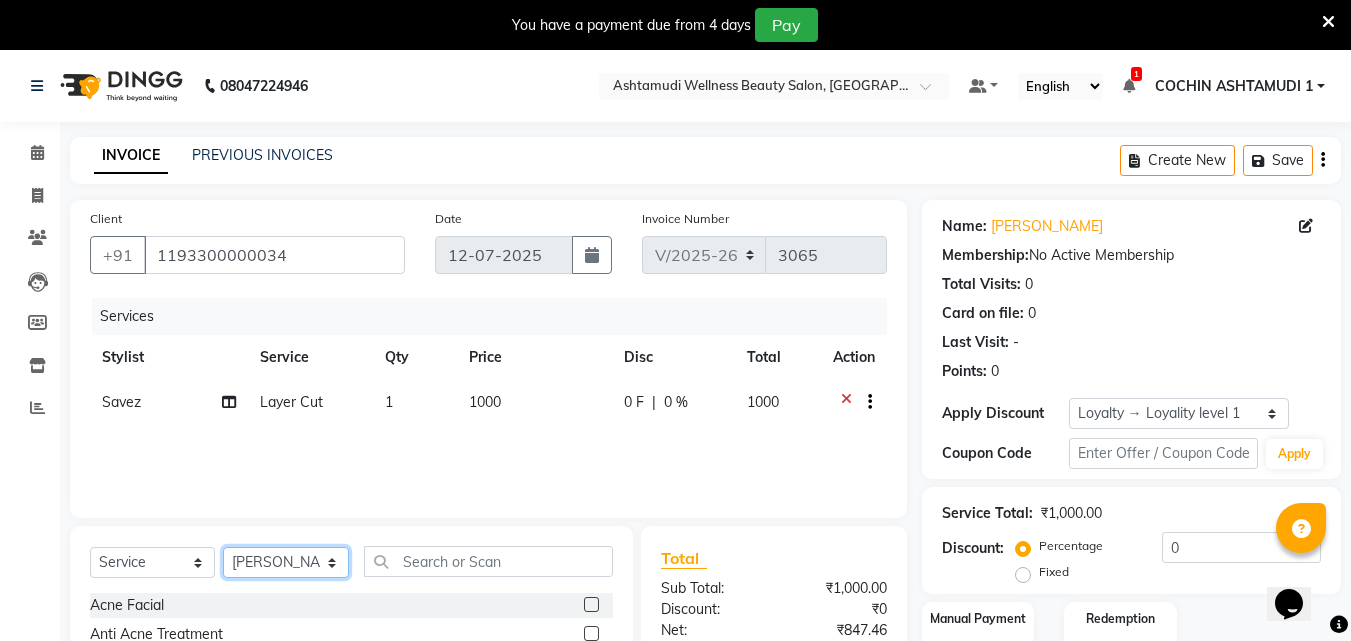click on "Select Stylist Abhirami S Afsha [PERSON_NAME] B [PERSON_NAME] COCHIN ASHTAMUDI Danish [PERSON_NAME] [PERSON_NAME] [PERSON_NAME] [PERSON_NAME] [PERSON_NAME]  [PERSON_NAME] [PERSON_NAME]" 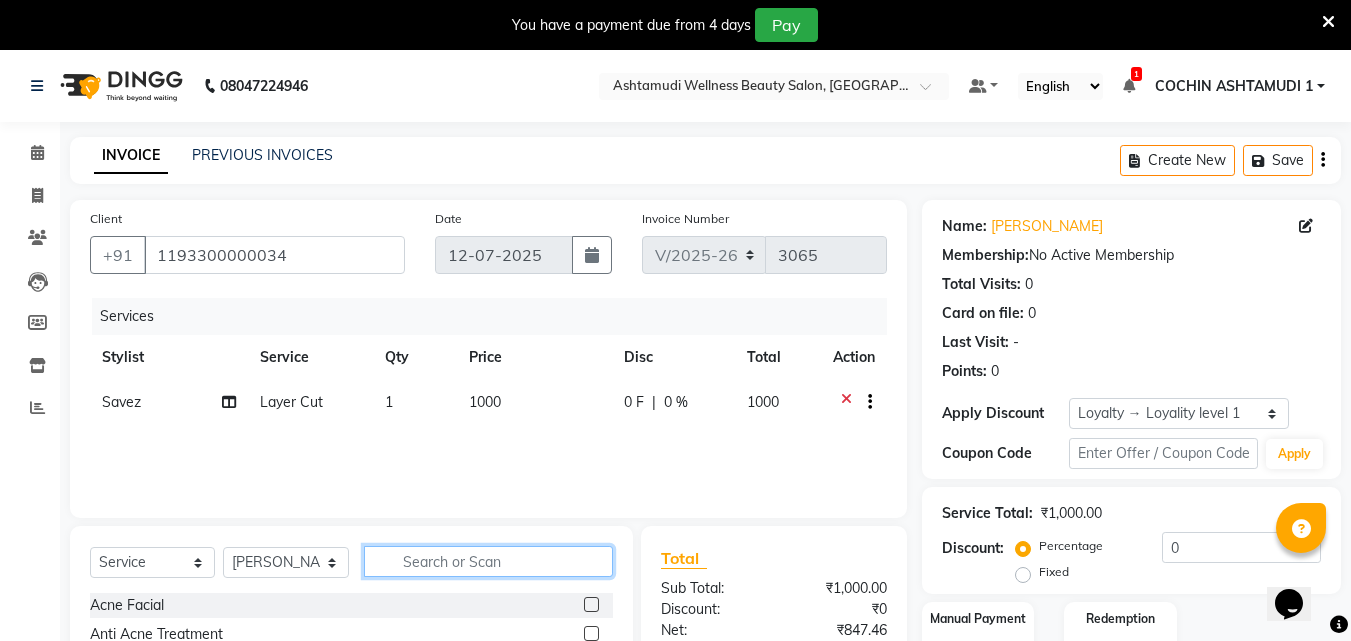click 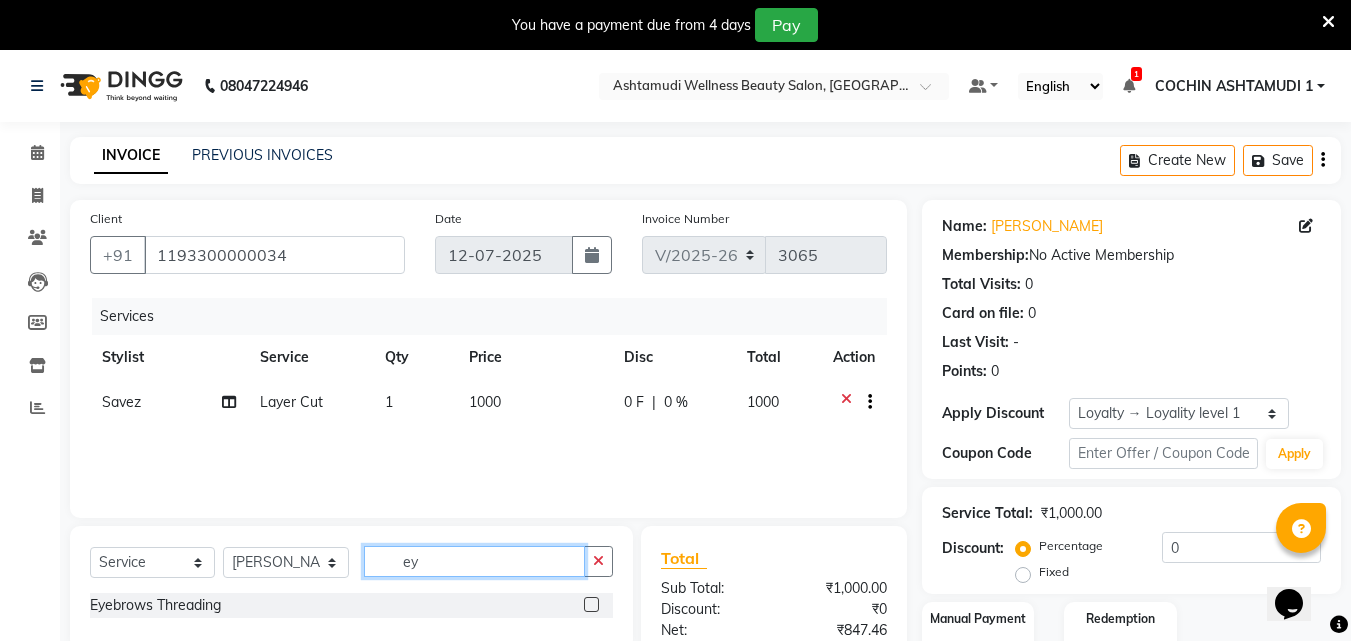 type on "ey" 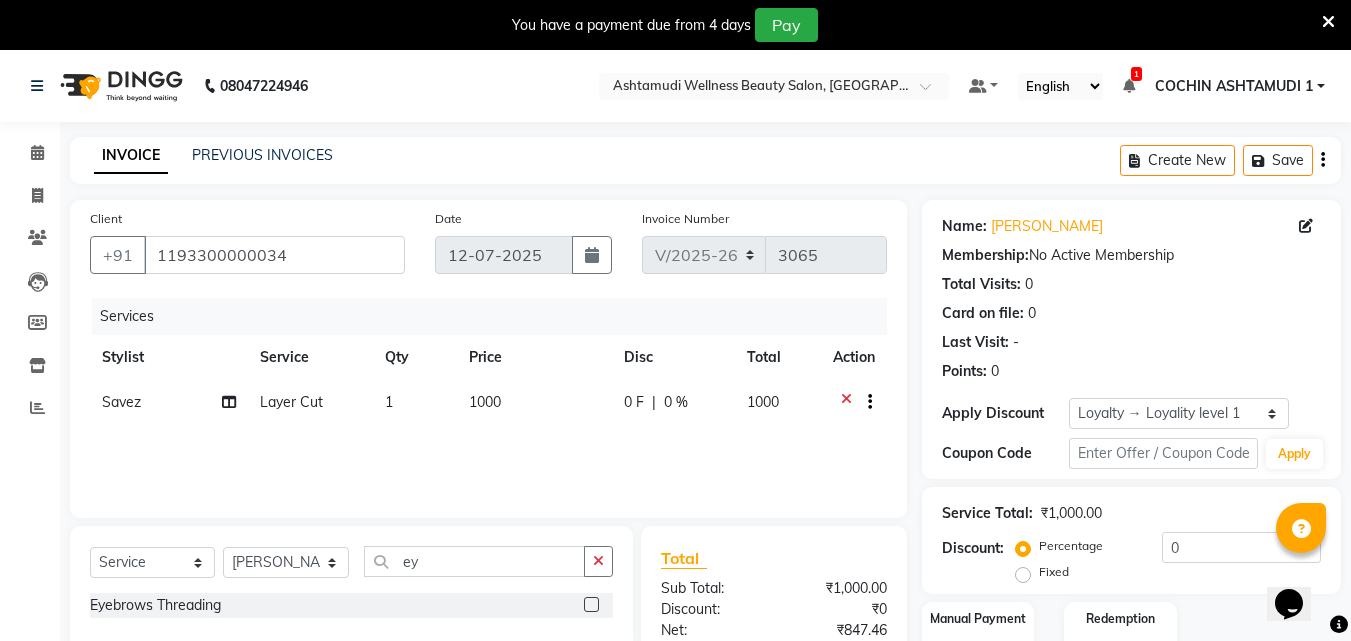 click 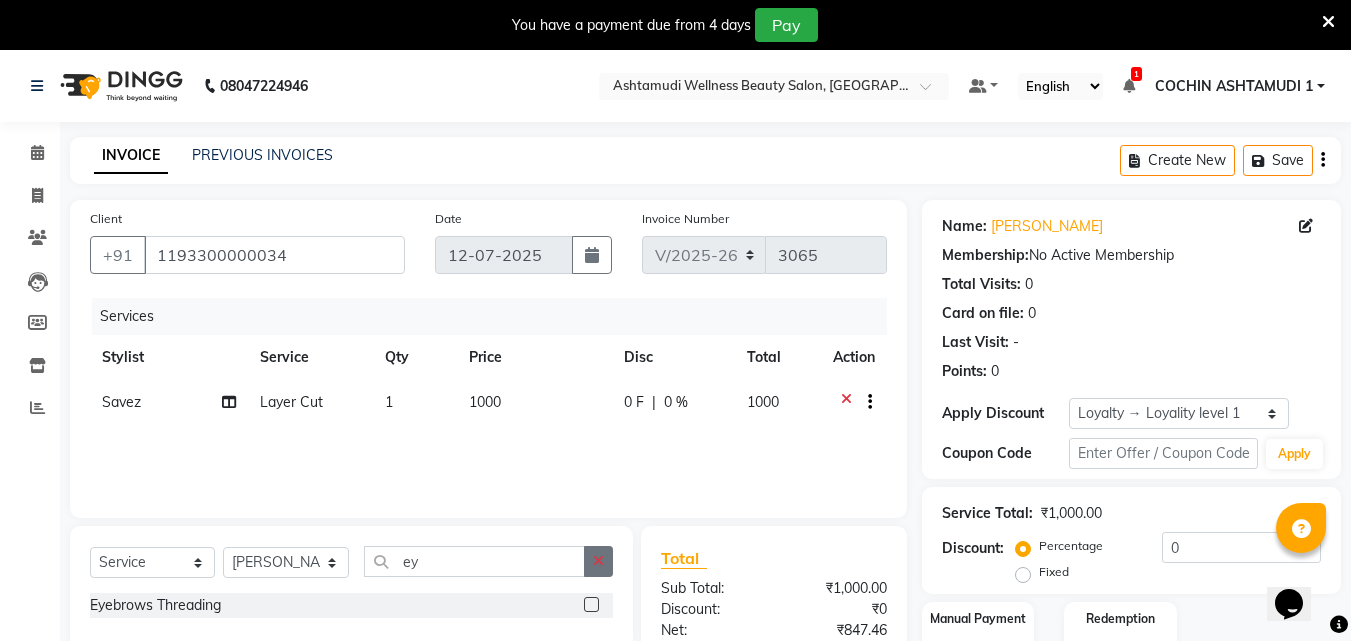 click at bounding box center (590, 605) 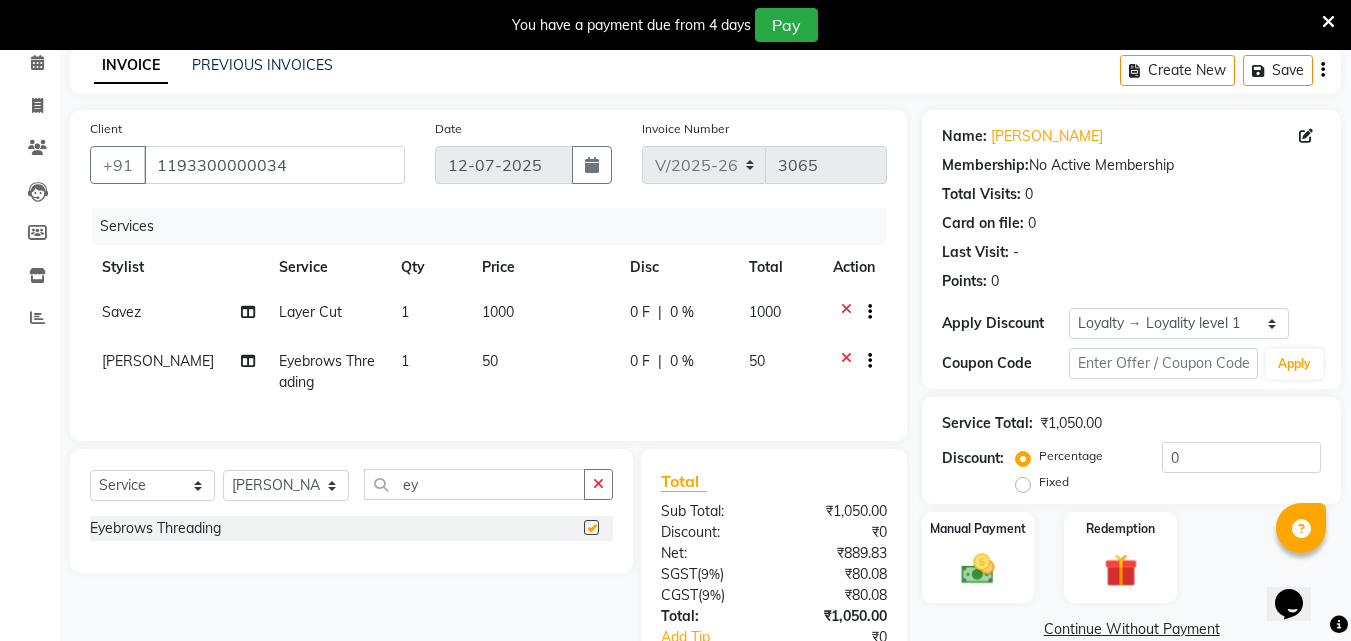 checkbox on "false" 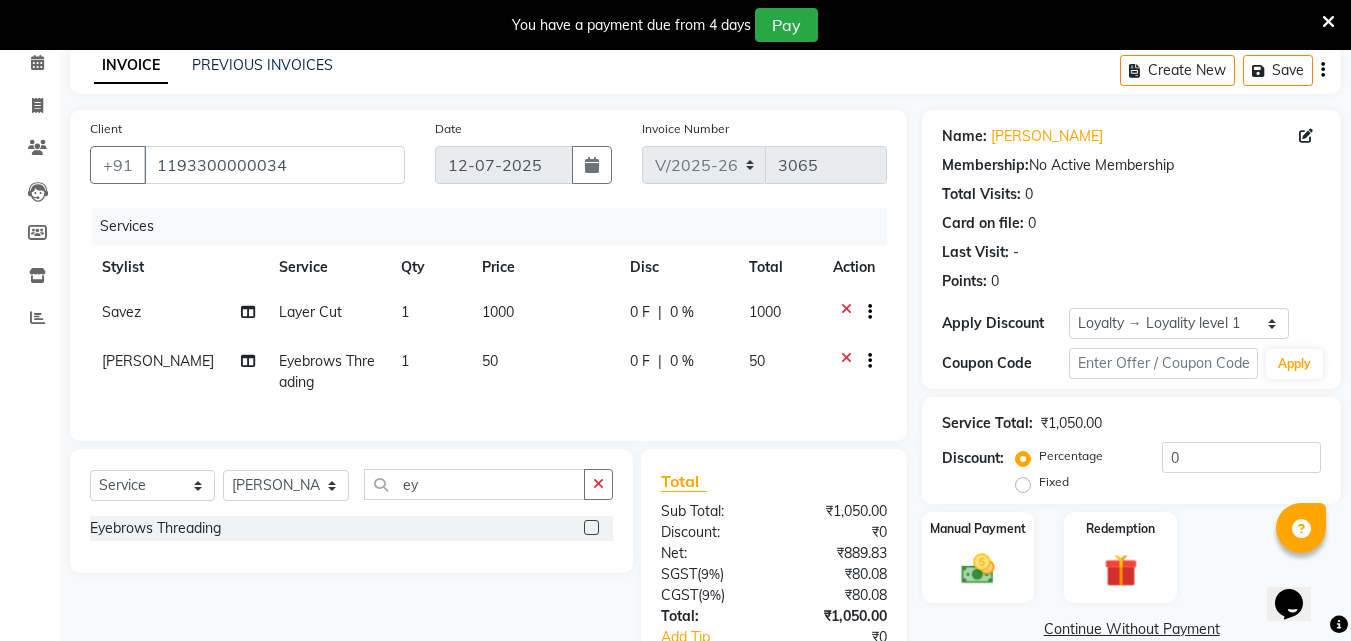scroll, scrollTop: 237, scrollLeft: 0, axis: vertical 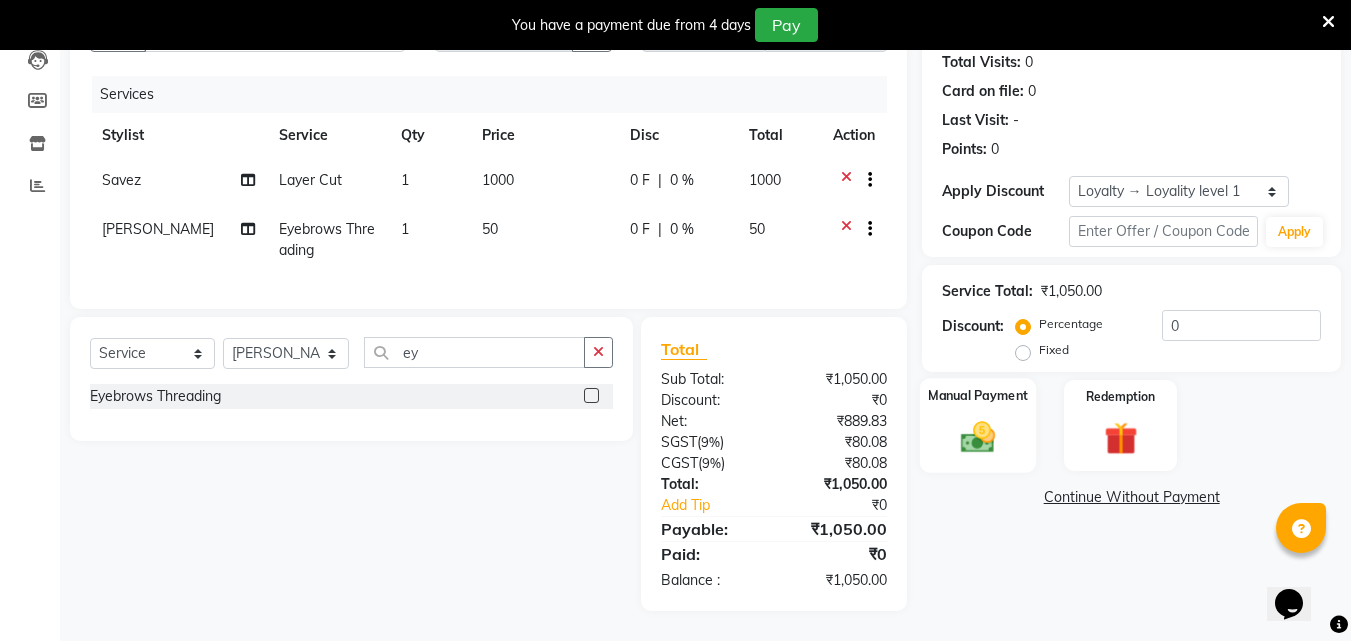 click on "Manual Payment" 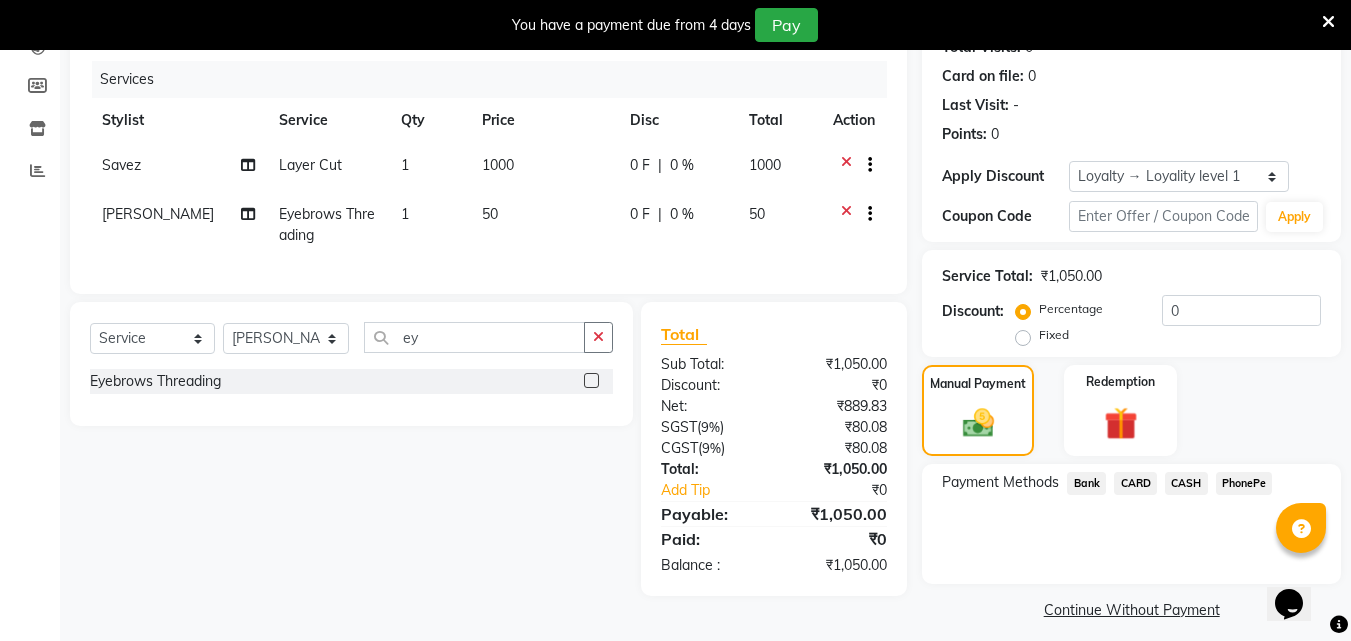 click on "Payment Methods  Bank   CARD   CASH   PhonePe" 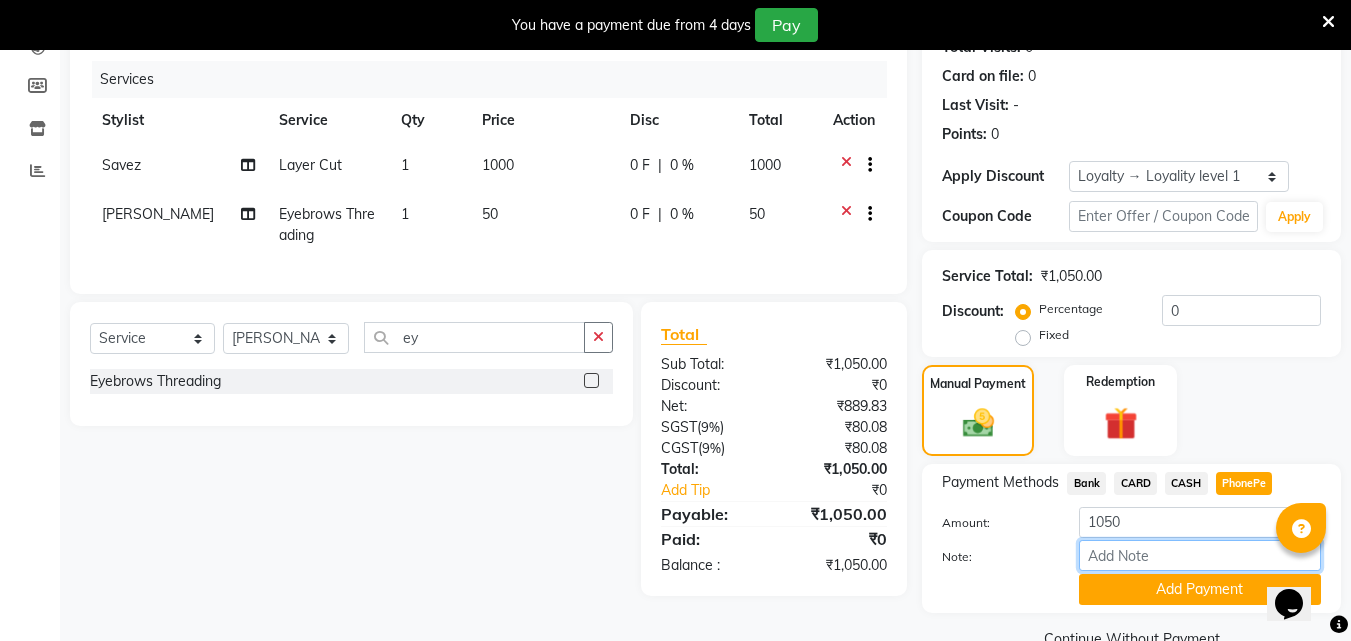 click on "Note:" at bounding box center (1200, 555) 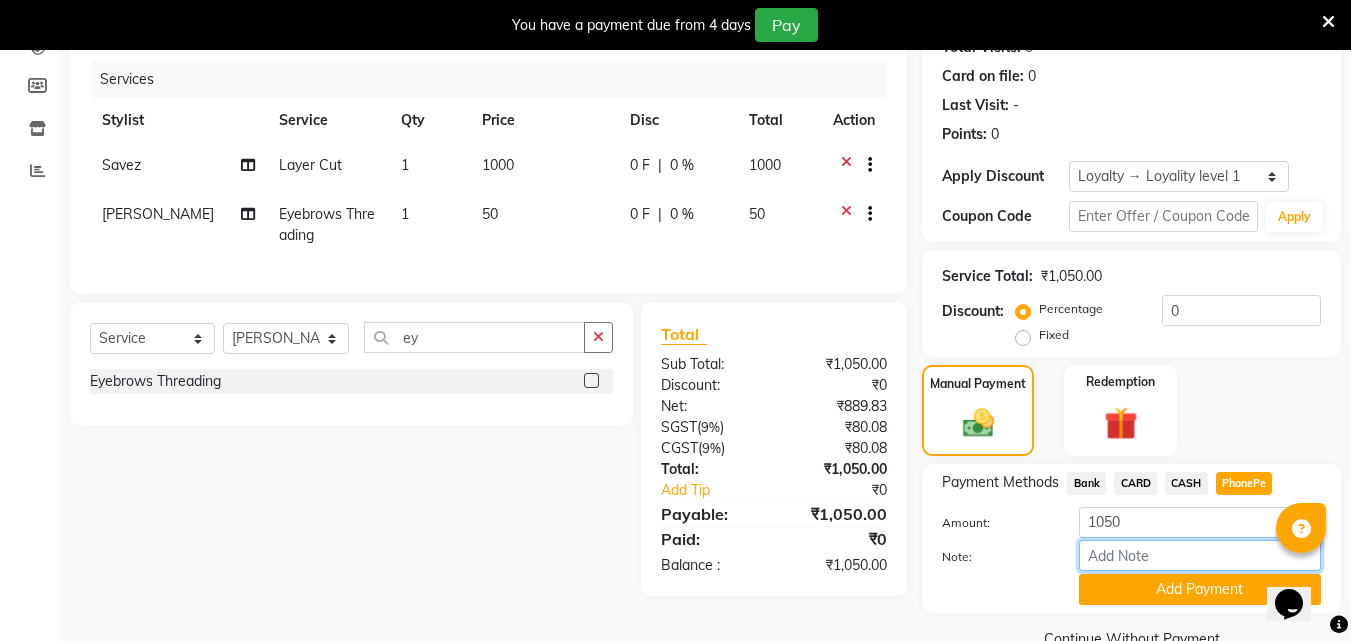 click on "Note:" at bounding box center (1200, 555) 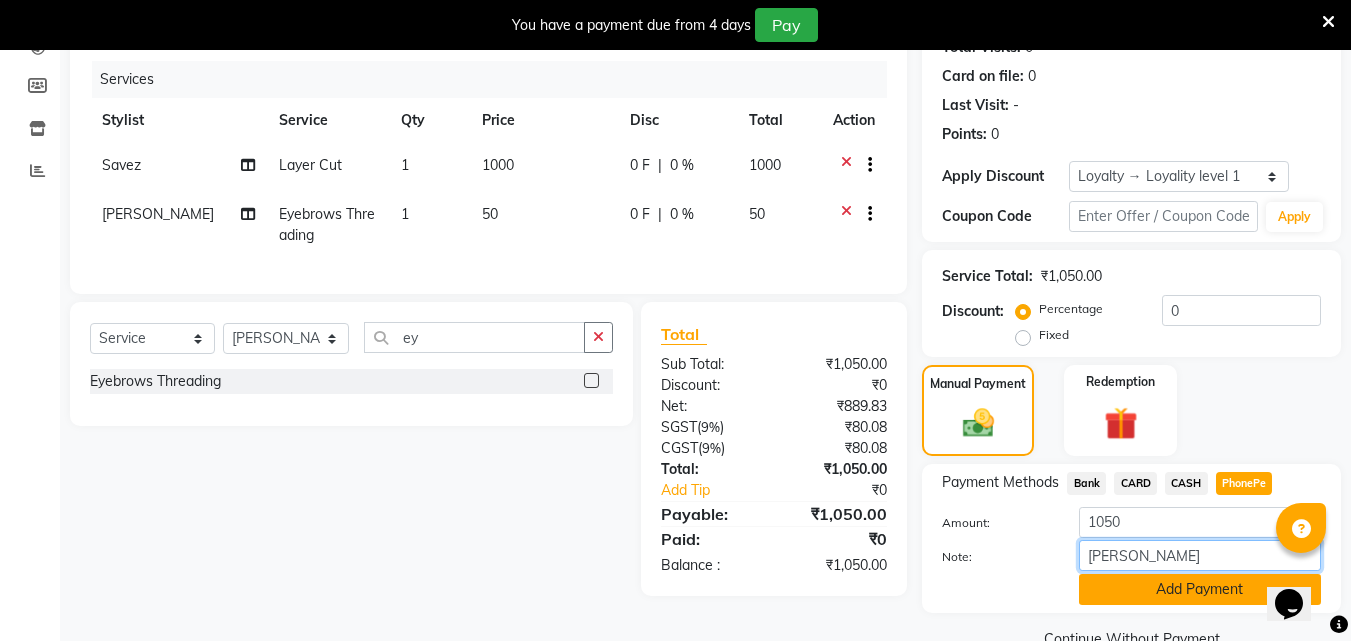 type on "[PERSON_NAME]" 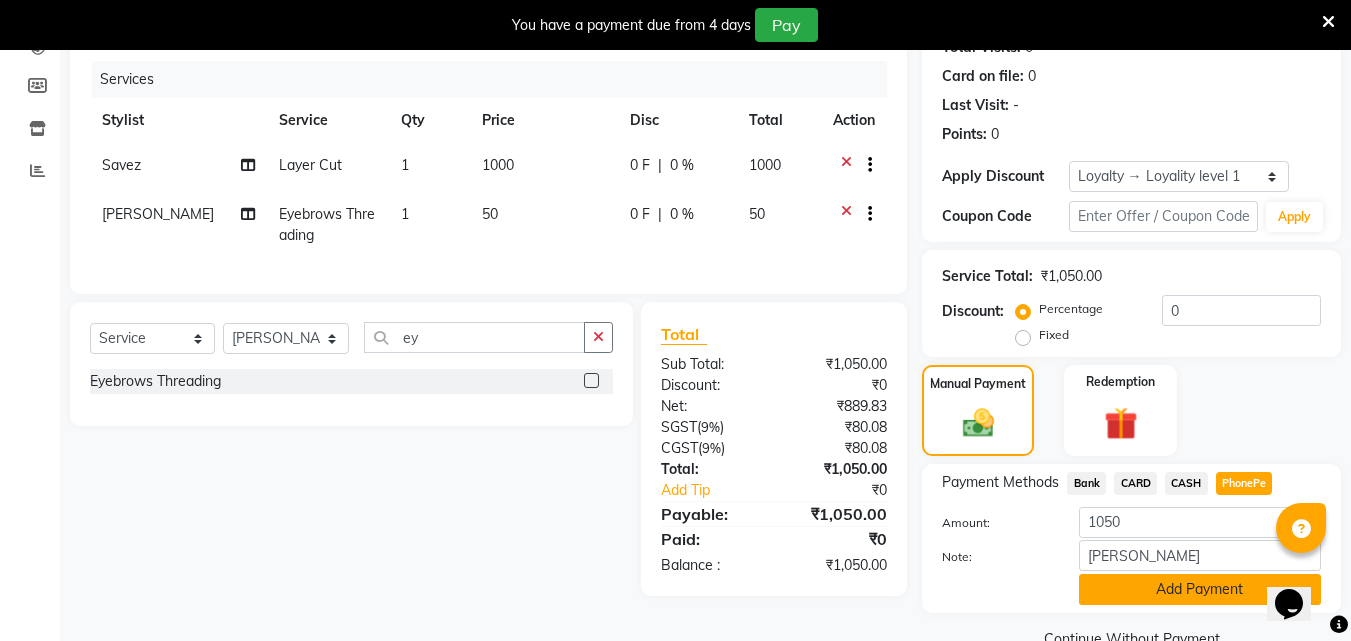 click on "Add Payment" 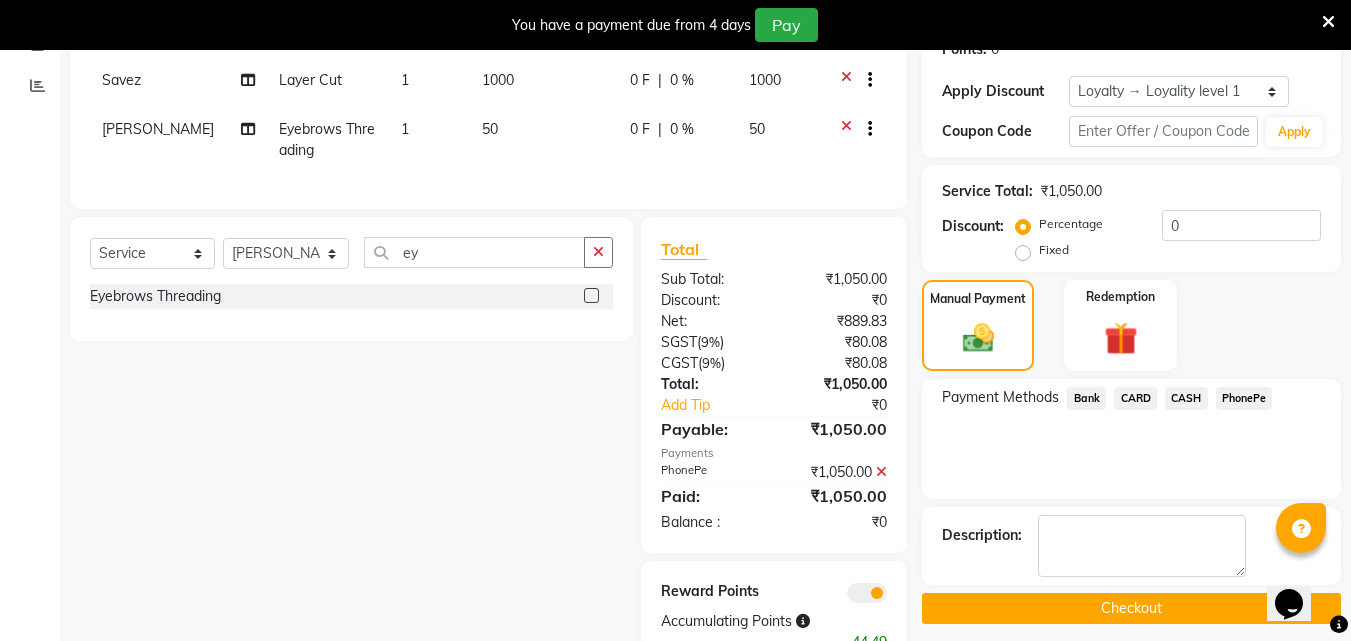scroll, scrollTop: 399, scrollLeft: 0, axis: vertical 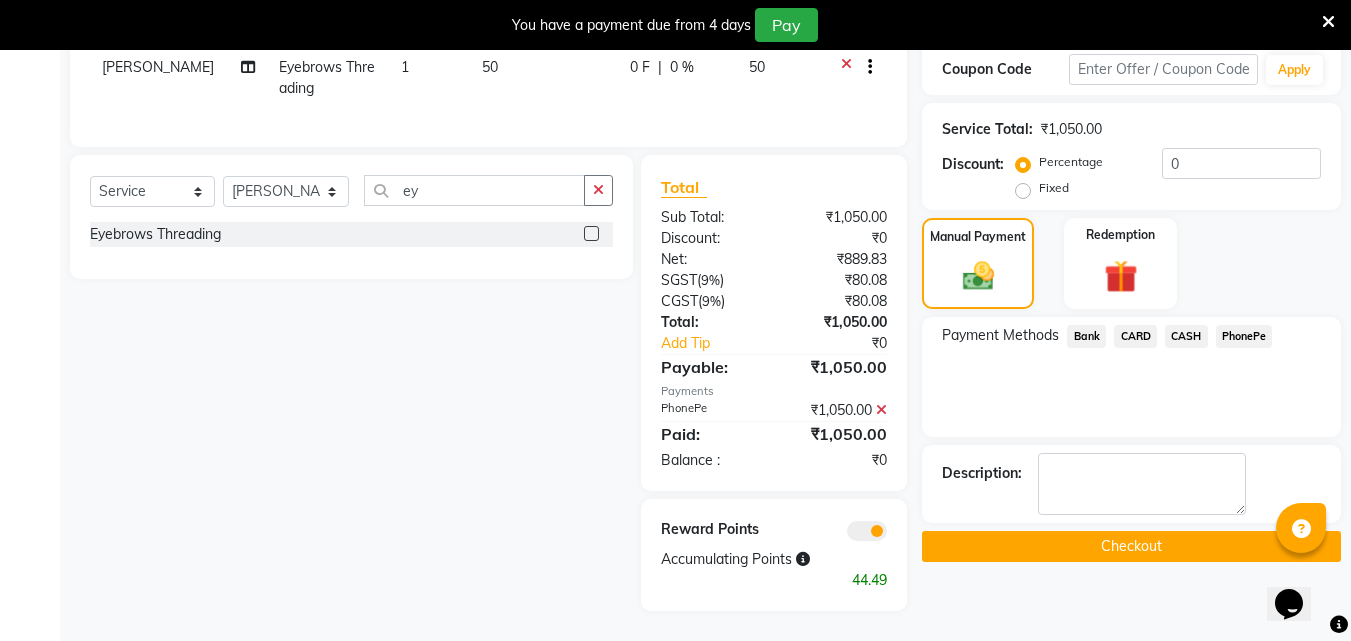 click on "Checkout" 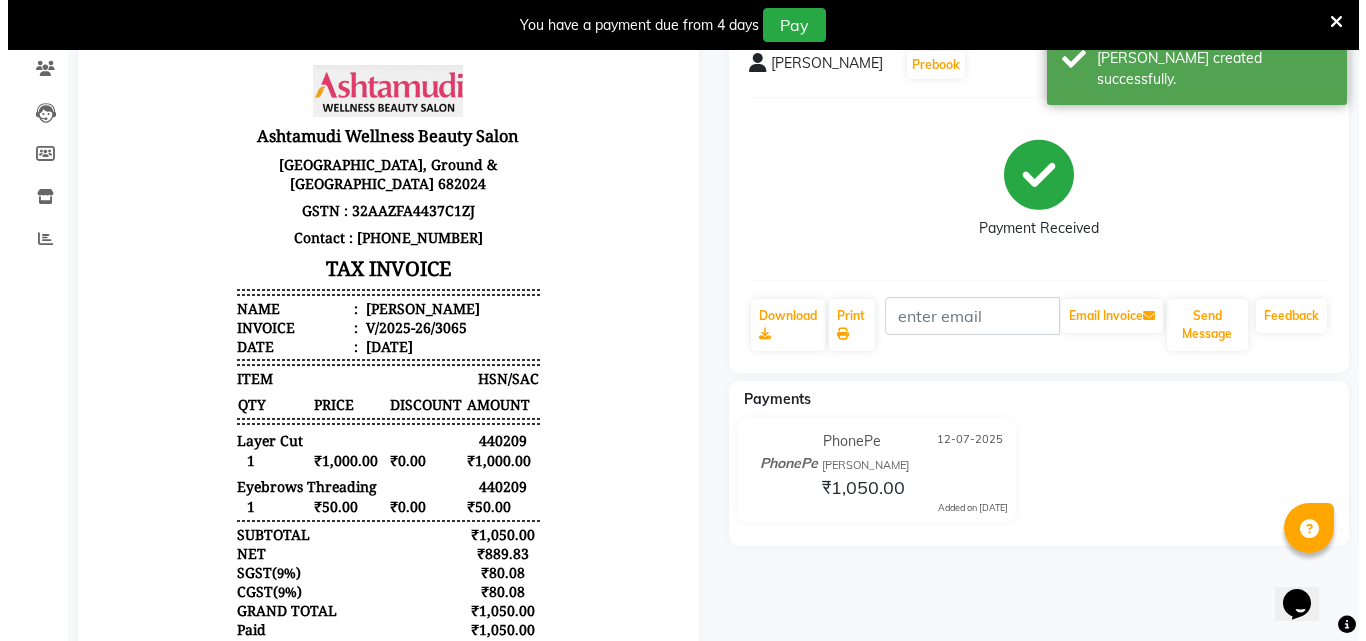 scroll, scrollTop: 0, scrollLeft: 0, axis: both 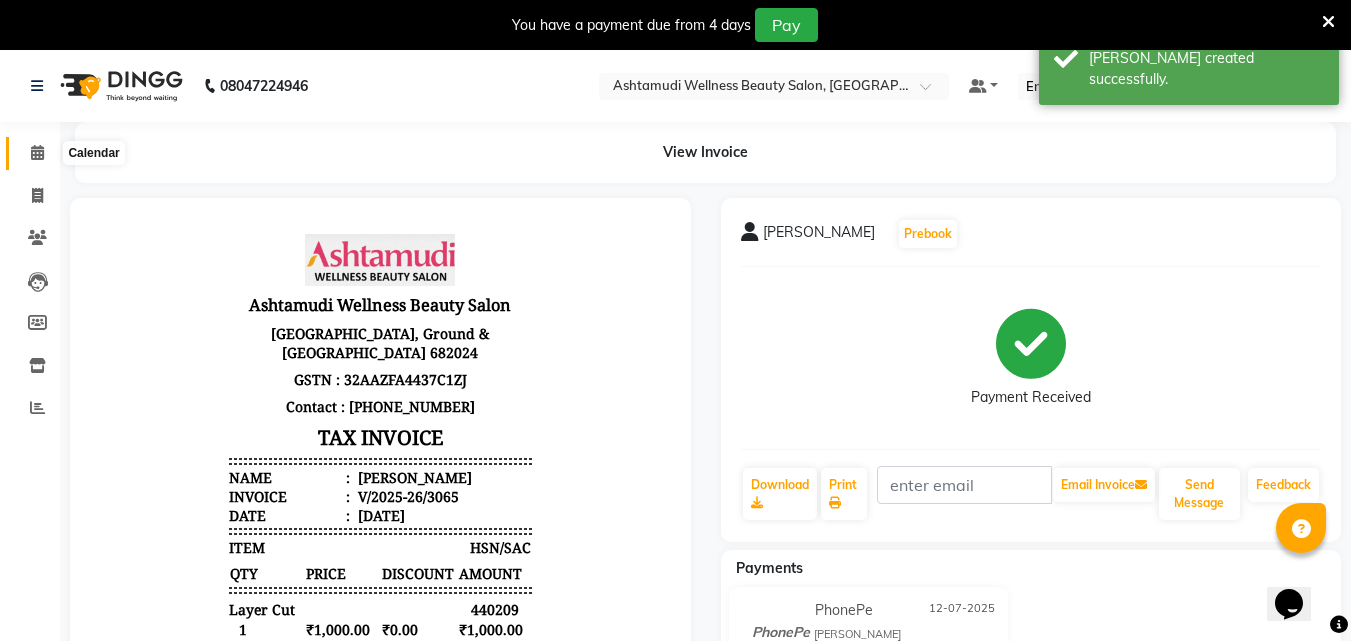 click 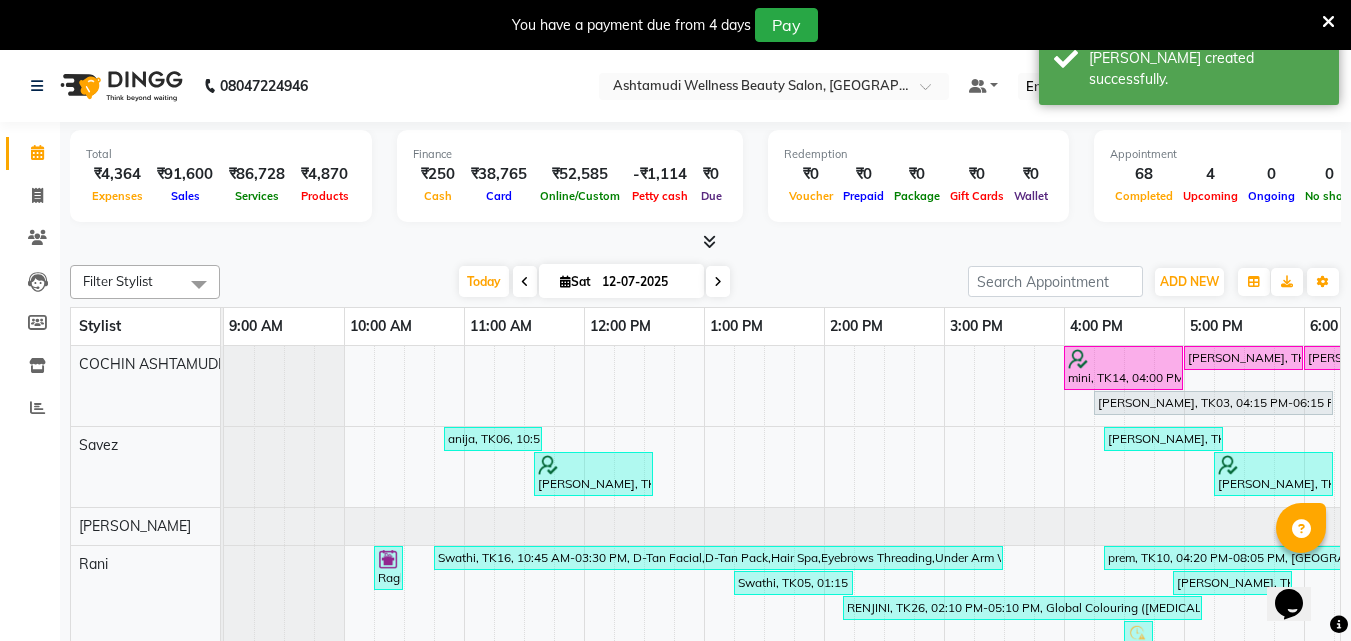 click at bounding box center [709, 241] 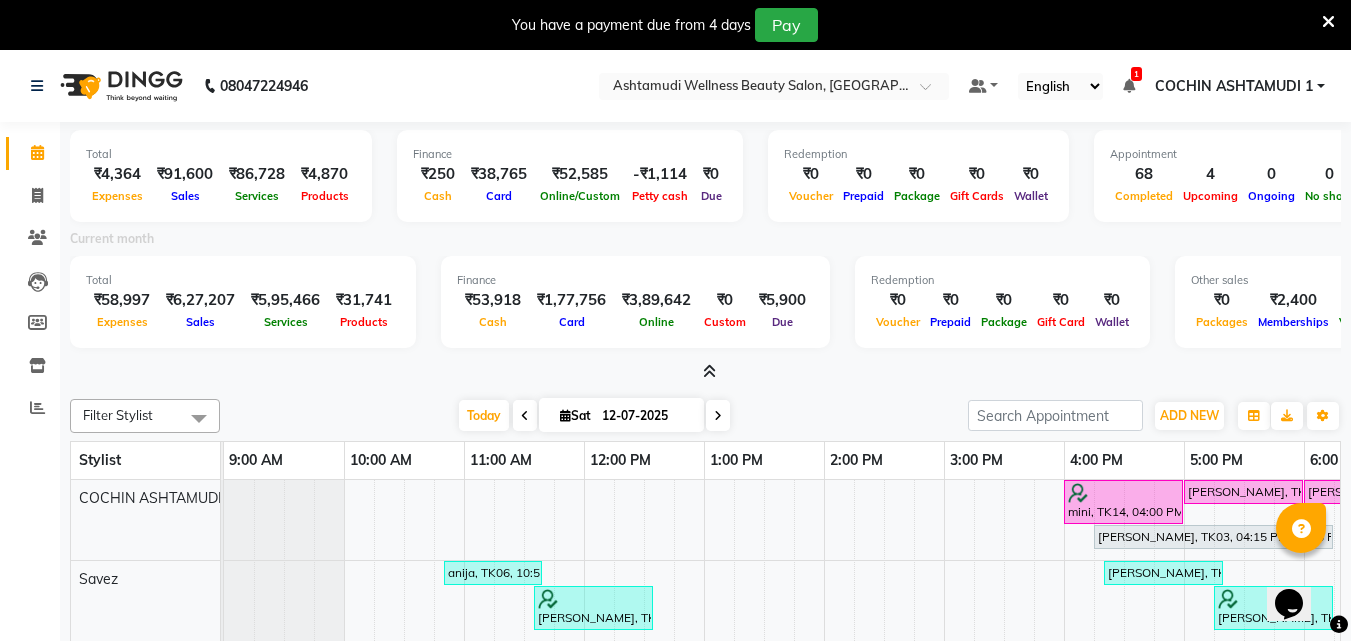 click on "08047224946 Select Location × Ashtamudi Wellness Beauty Salon, Cochin Default Panel My Panel English ENGLISH Español العربية मराठी हिंदी ગુજરાતી தமிழ் 中文 1 Notifications nothing to show COCHIN ASHTAMUDI 1  Manage Profile Change Password Sign out  Version:3.15.4" 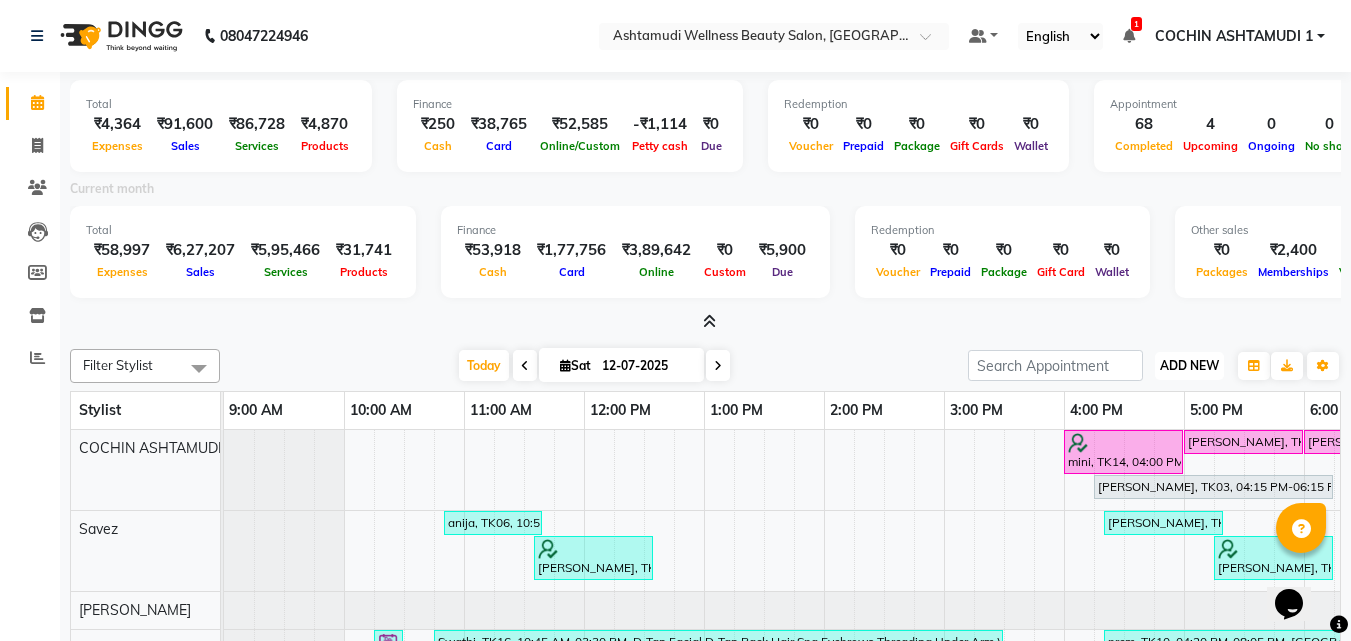 click on "ADD NEW Toggle Dropdown" at bounding box center (1189, 366) 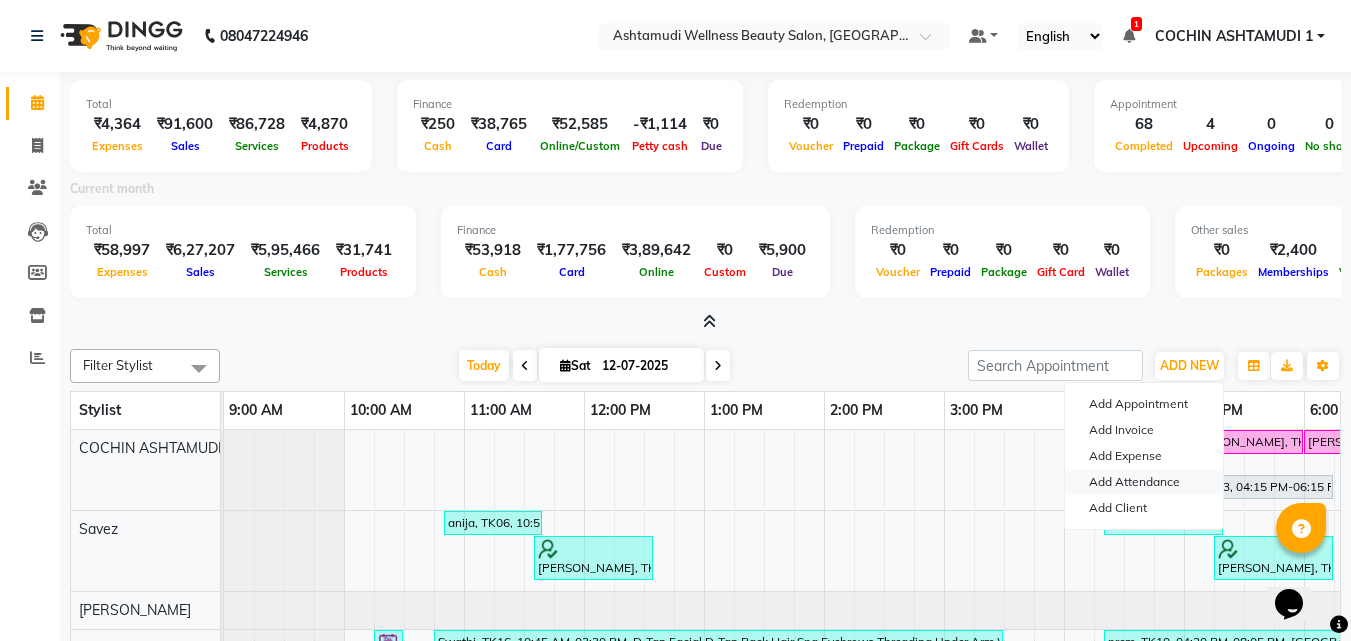 click on "Add Attendance" at bounding box center [1144, 482] 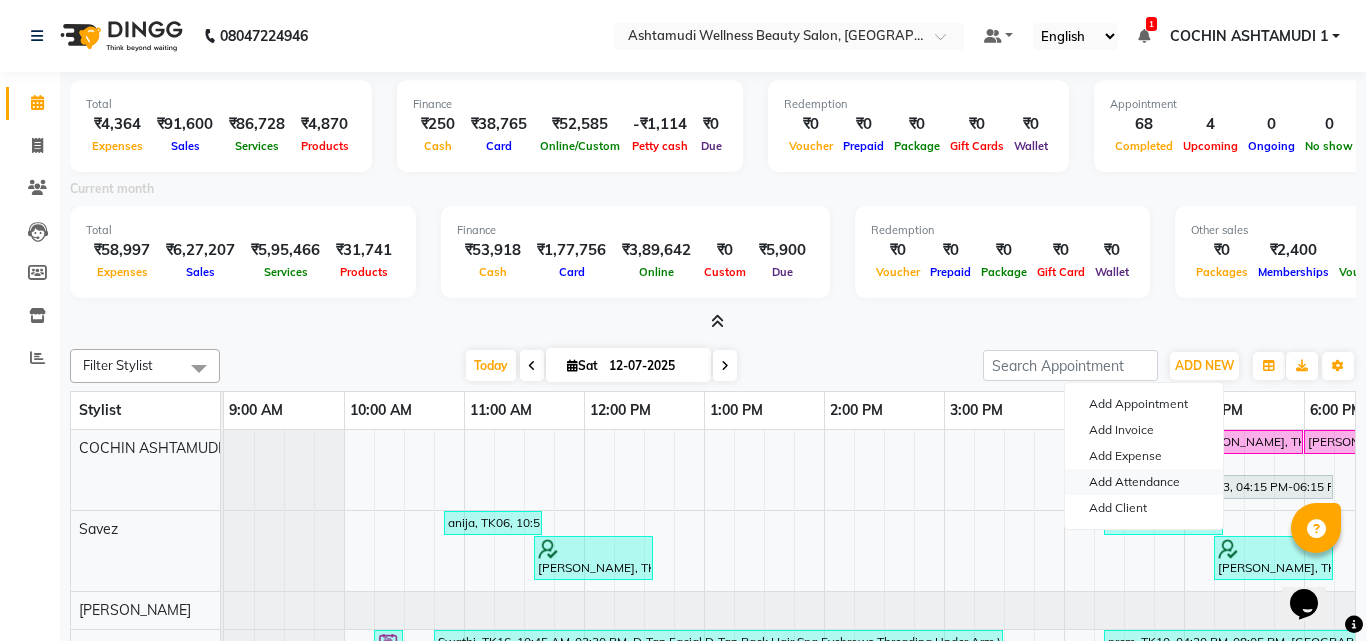 select on "A" 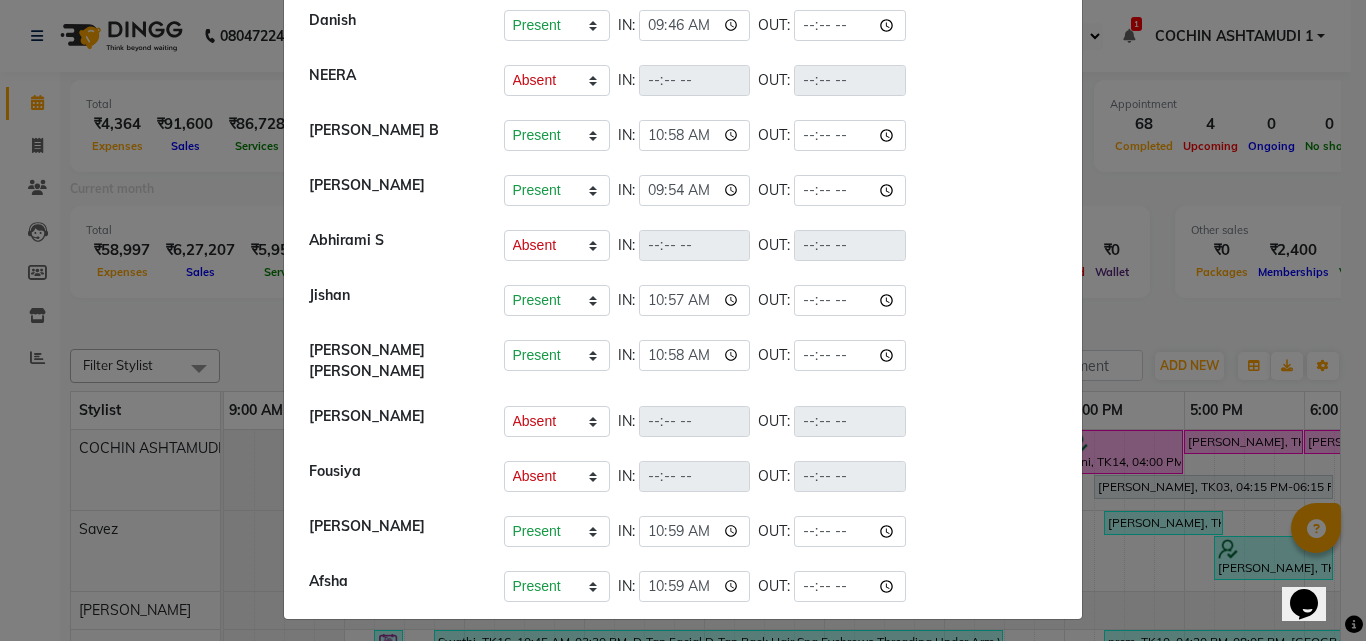 scroll, scrollTop: 459, scrollLeft: 0, axis: vertical 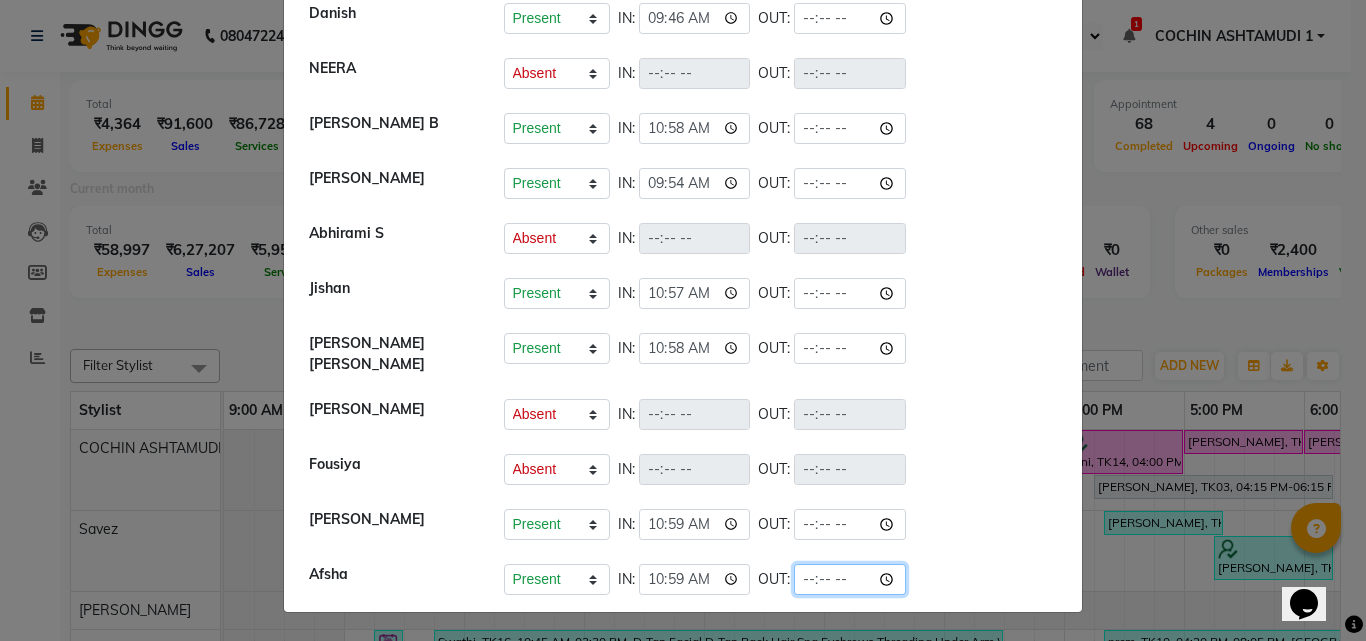 click 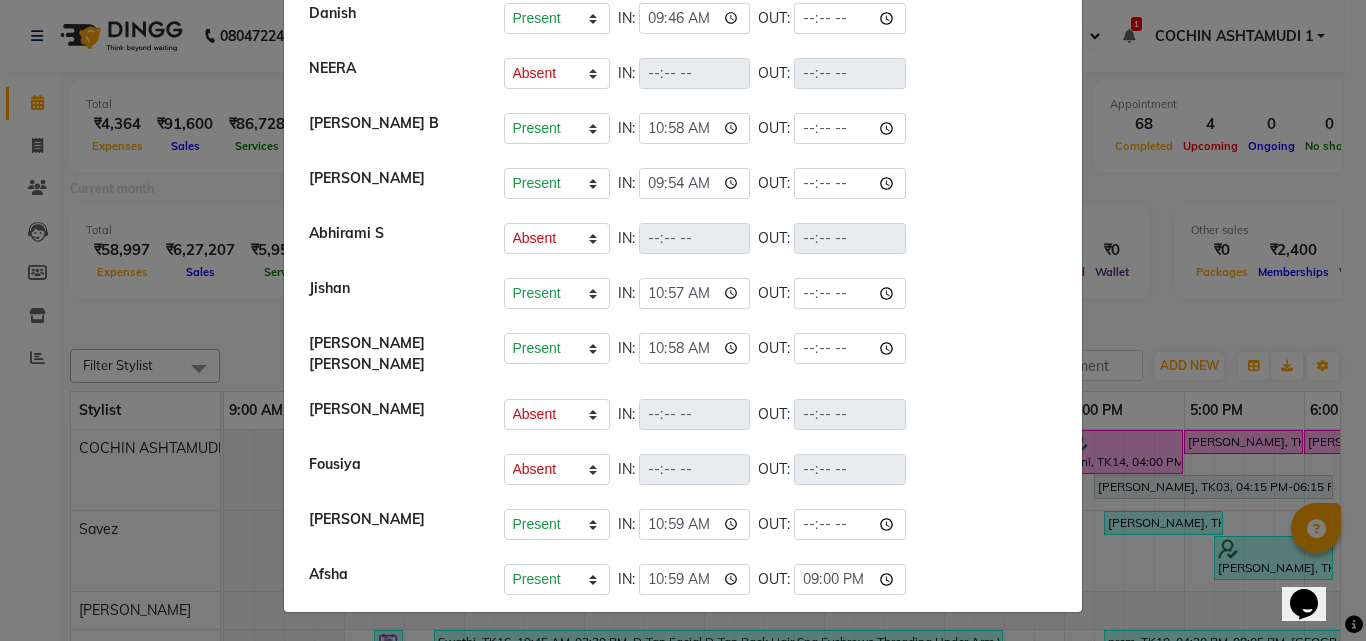click on "Present   Absent   Late   Half Day   Weekly Off  IN:  OUT:" 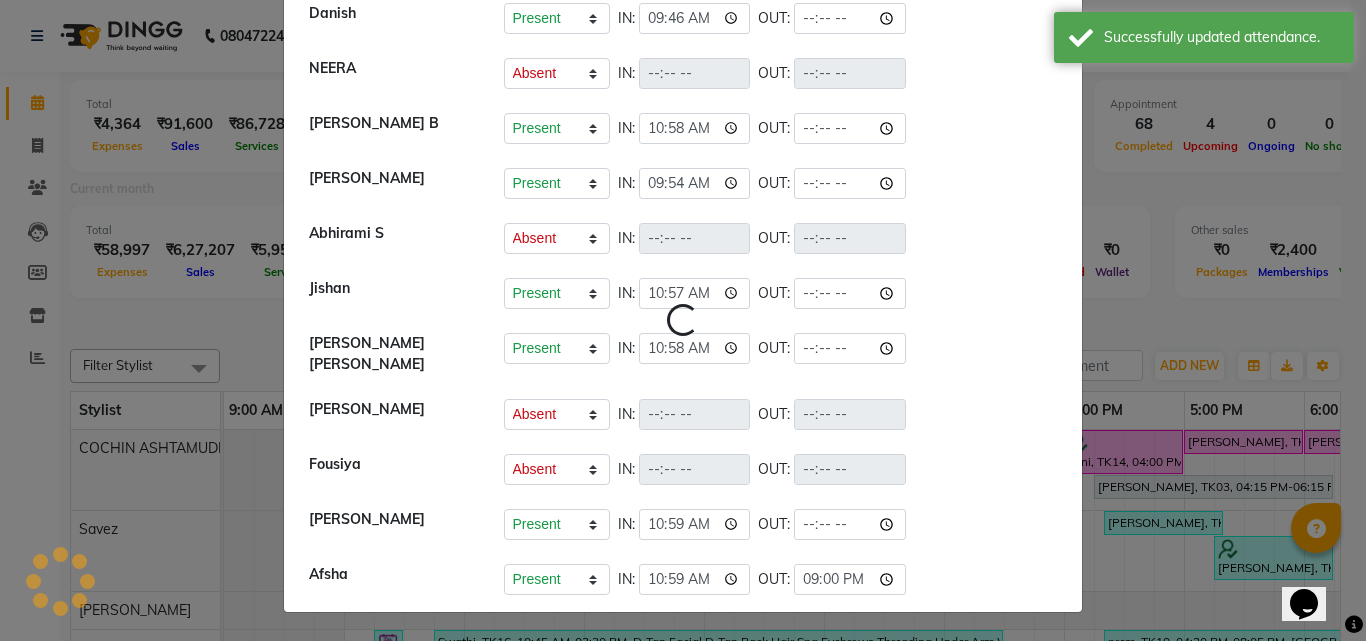 select on "A" 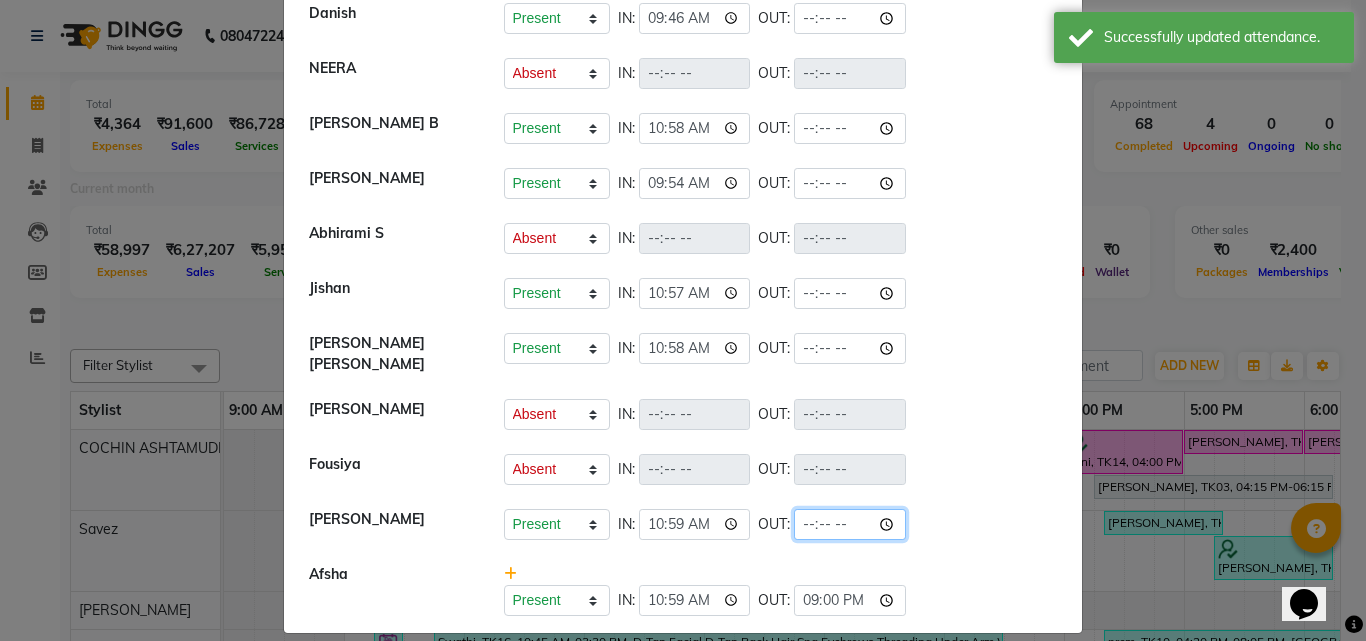 click 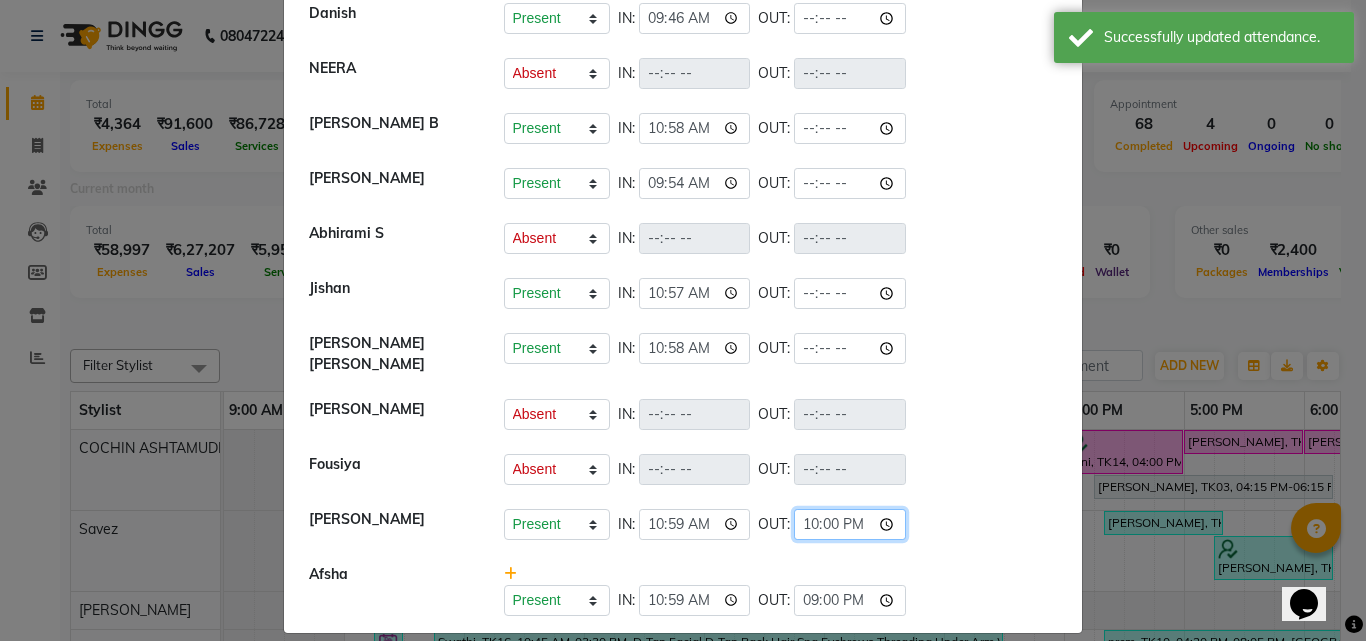 type on "22:05" 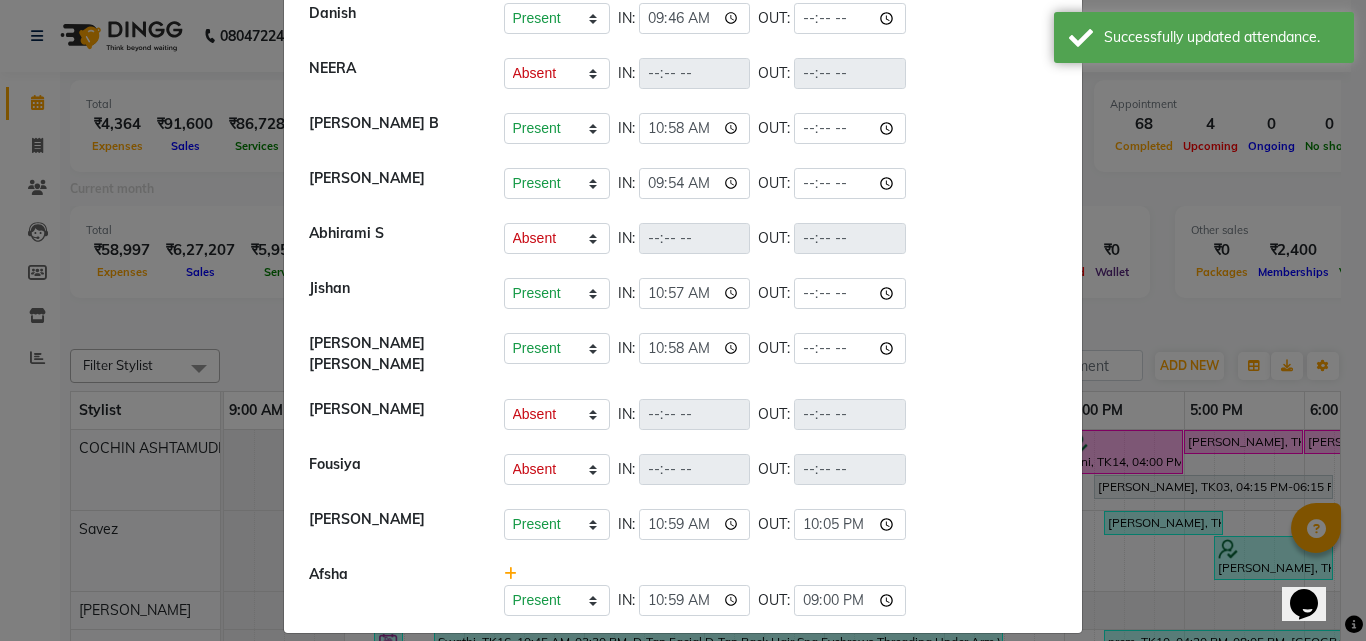 click on "Present   Absent   Late   Half Day   Weekly Off  IN:  10:59 OUT:  22:05" 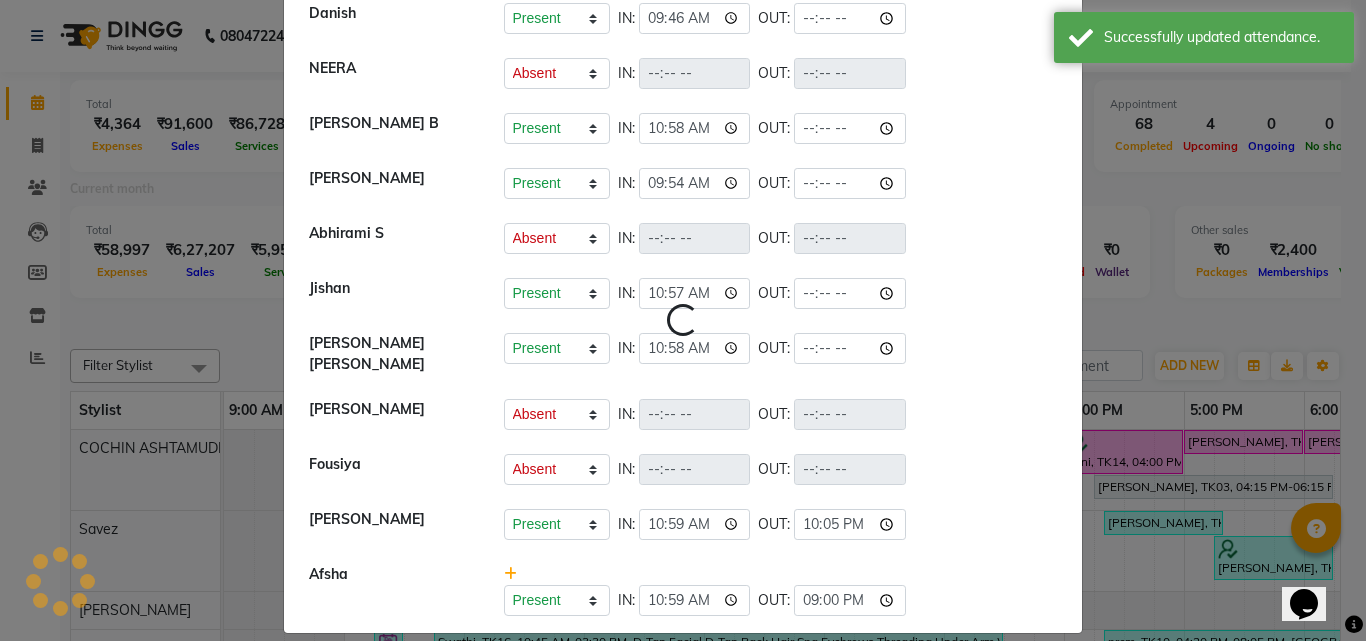 select on "A" 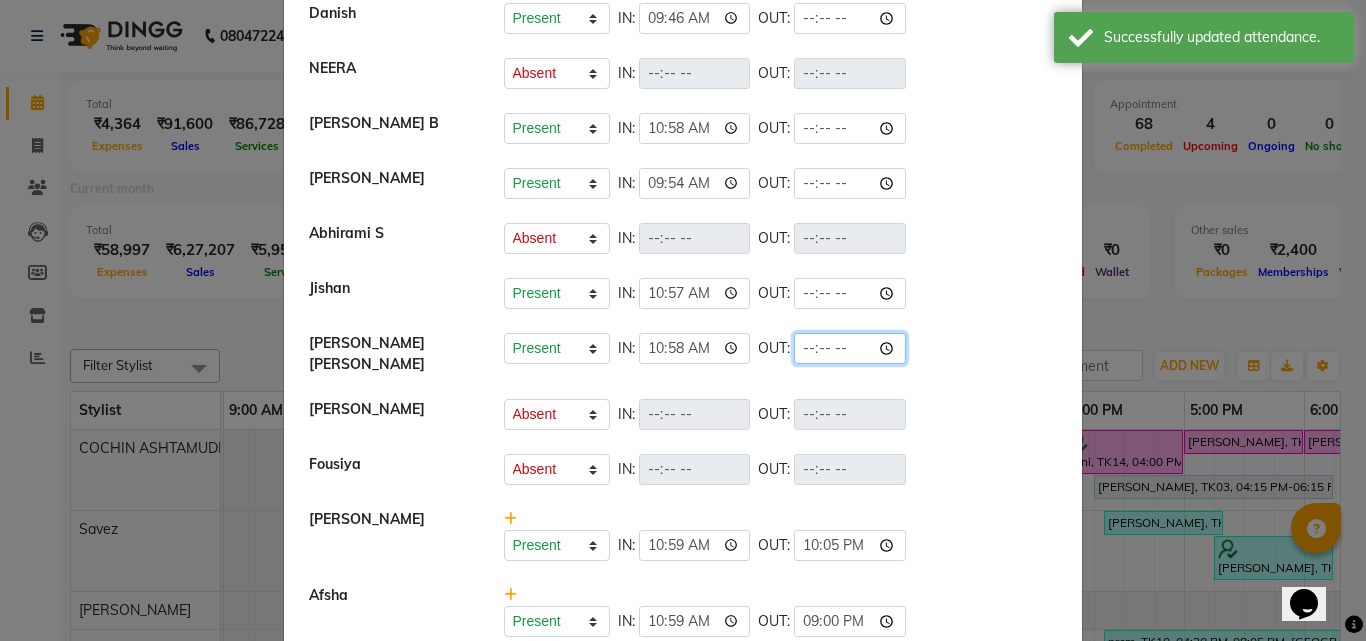 click 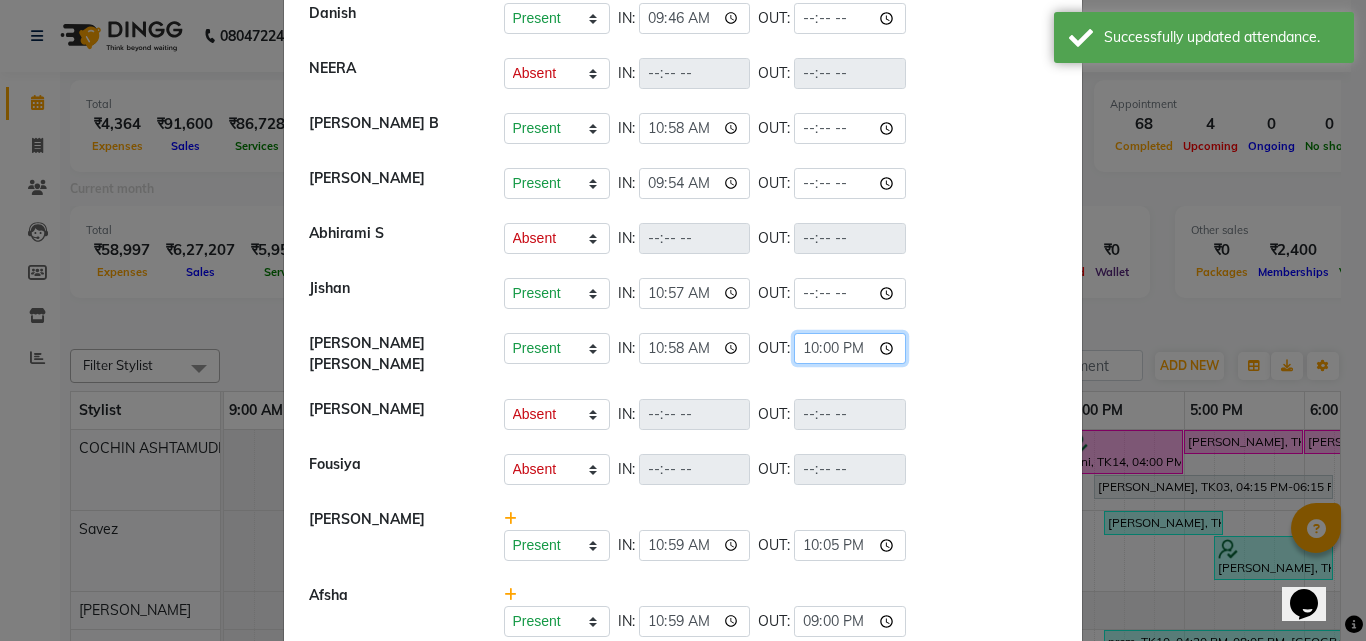 type on "22:05" 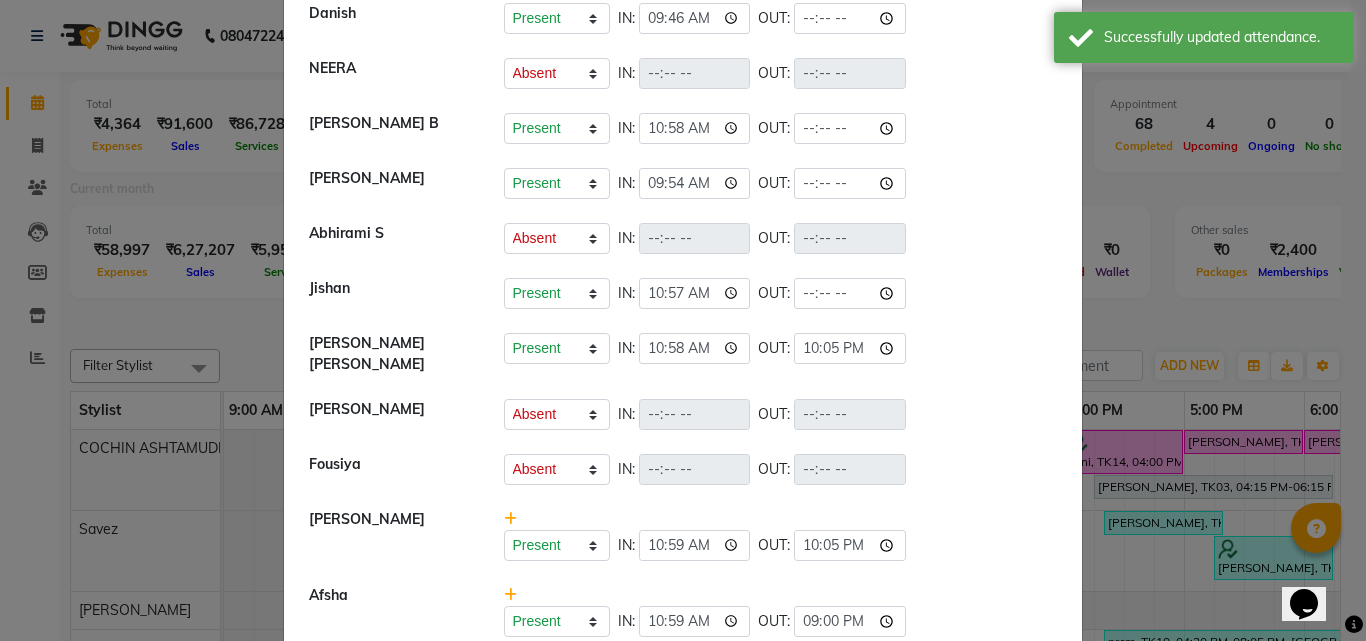 click on "Present   Absent   Late   Half Day   Weekly Off  IN:  10:57 OUT:" 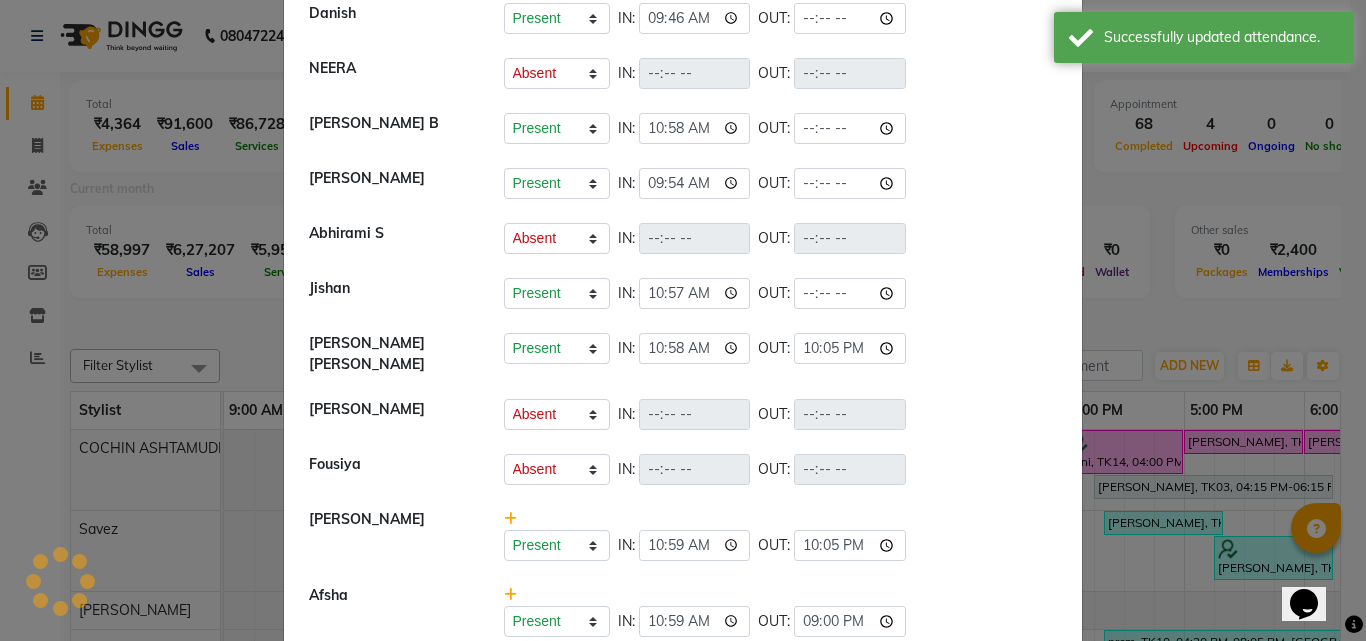 select on "A" 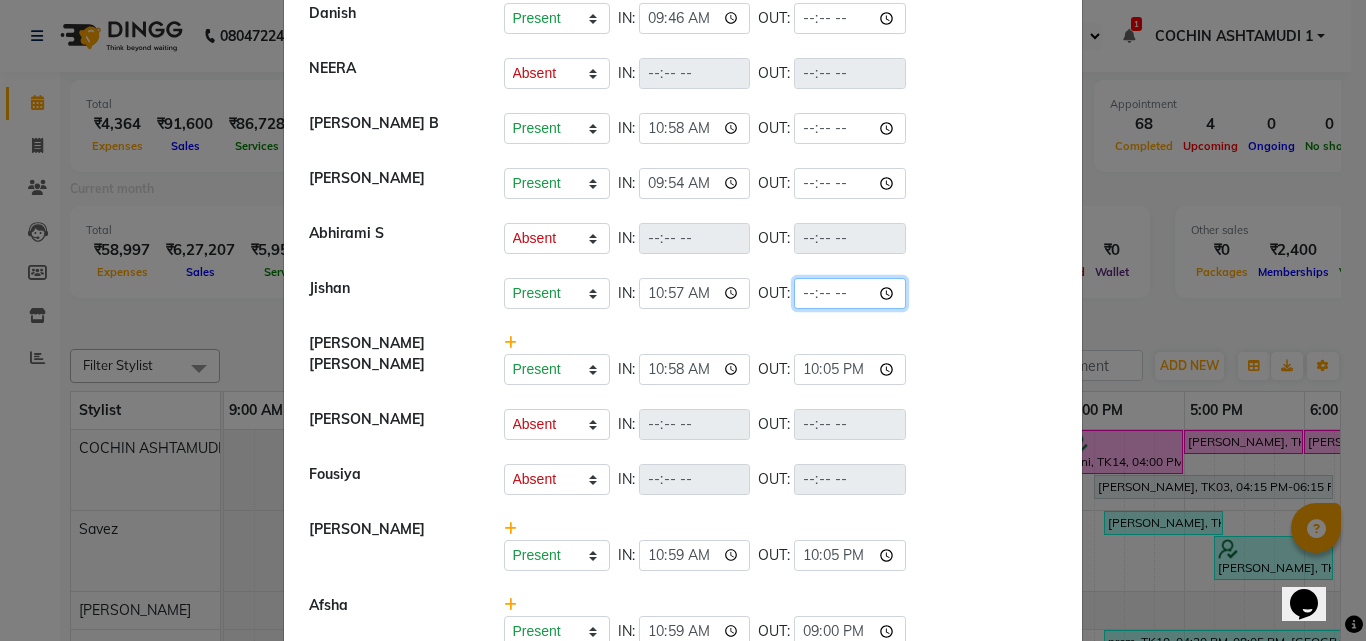 click 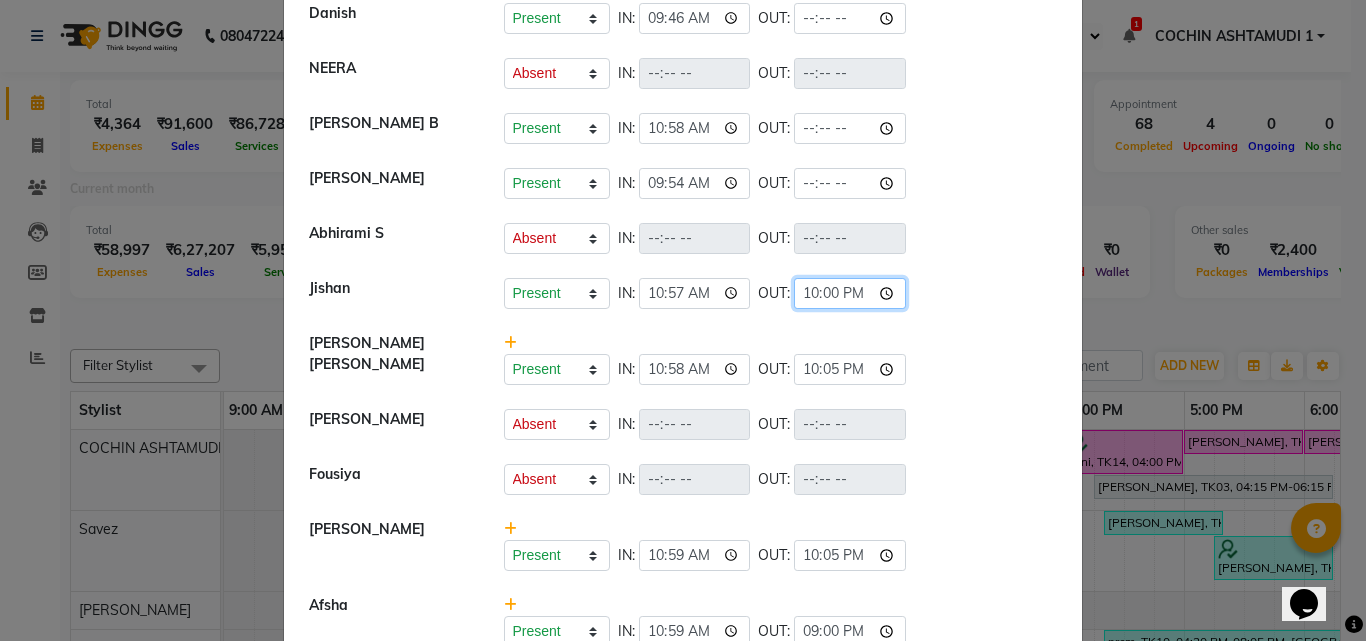 type on "22:05" 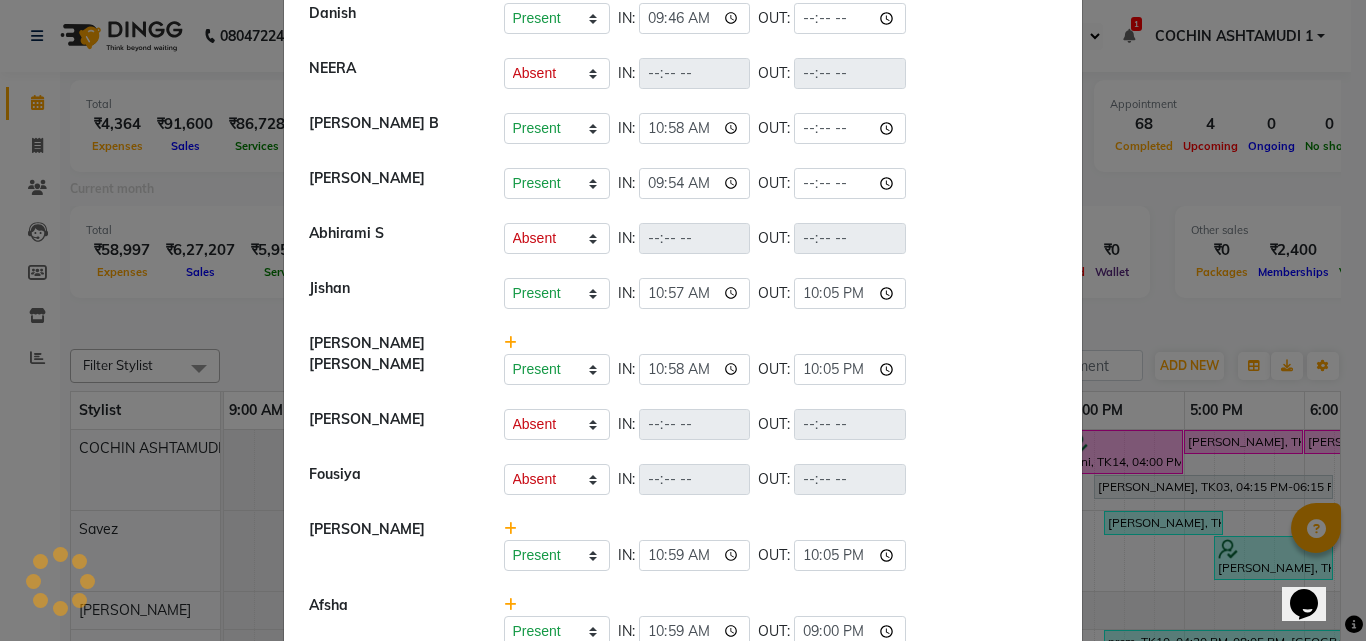click on "Present   Absent   Late   Half Day   Weekly Off  IN:  10:57 OUT:  22:05" 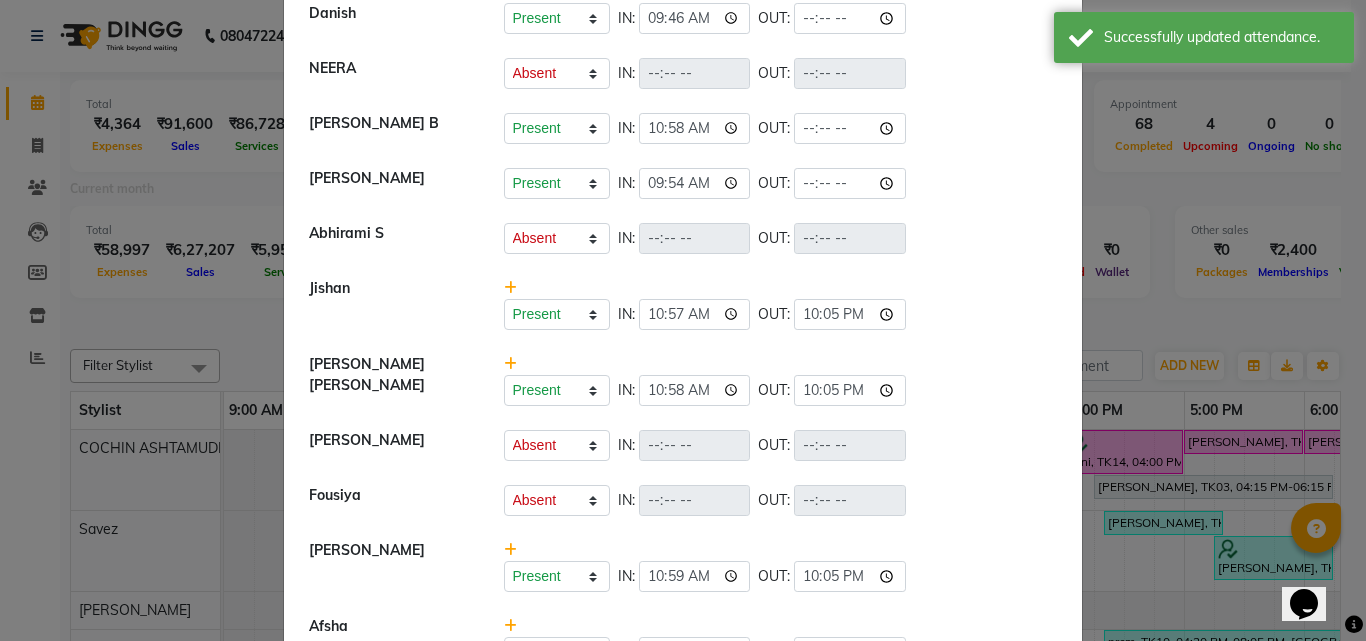 scroll, scrollTop: 359, scrollLeft: 0, axis: vertical 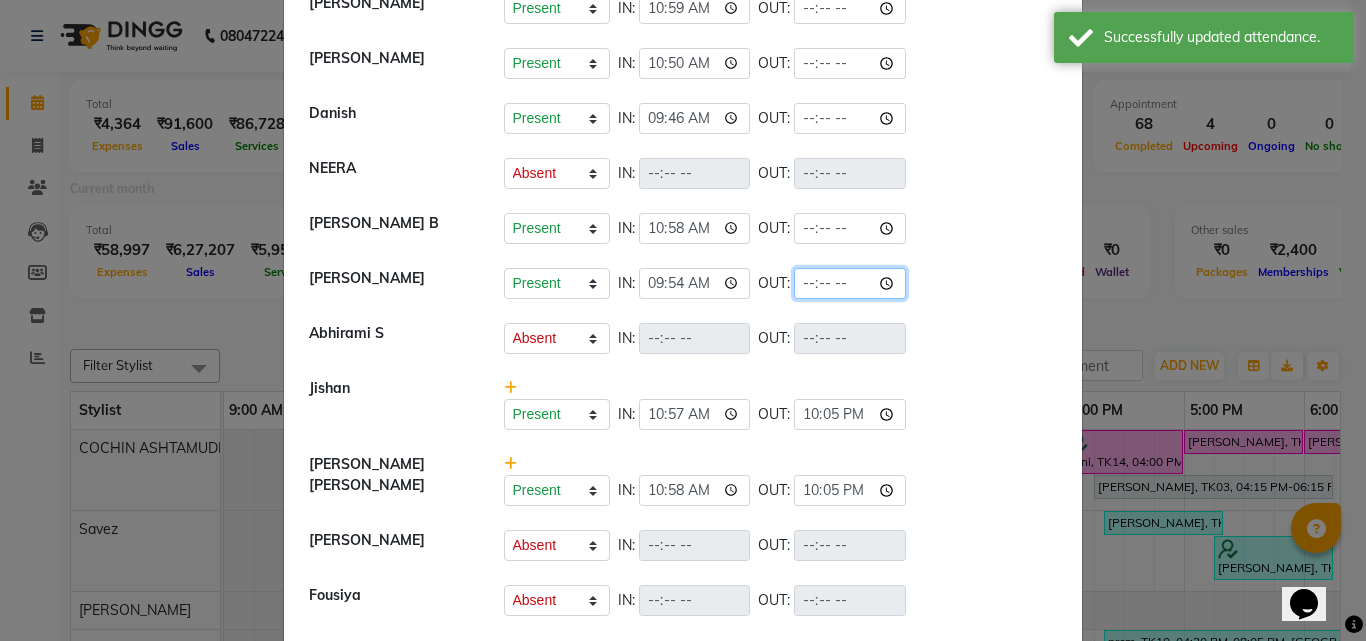 click 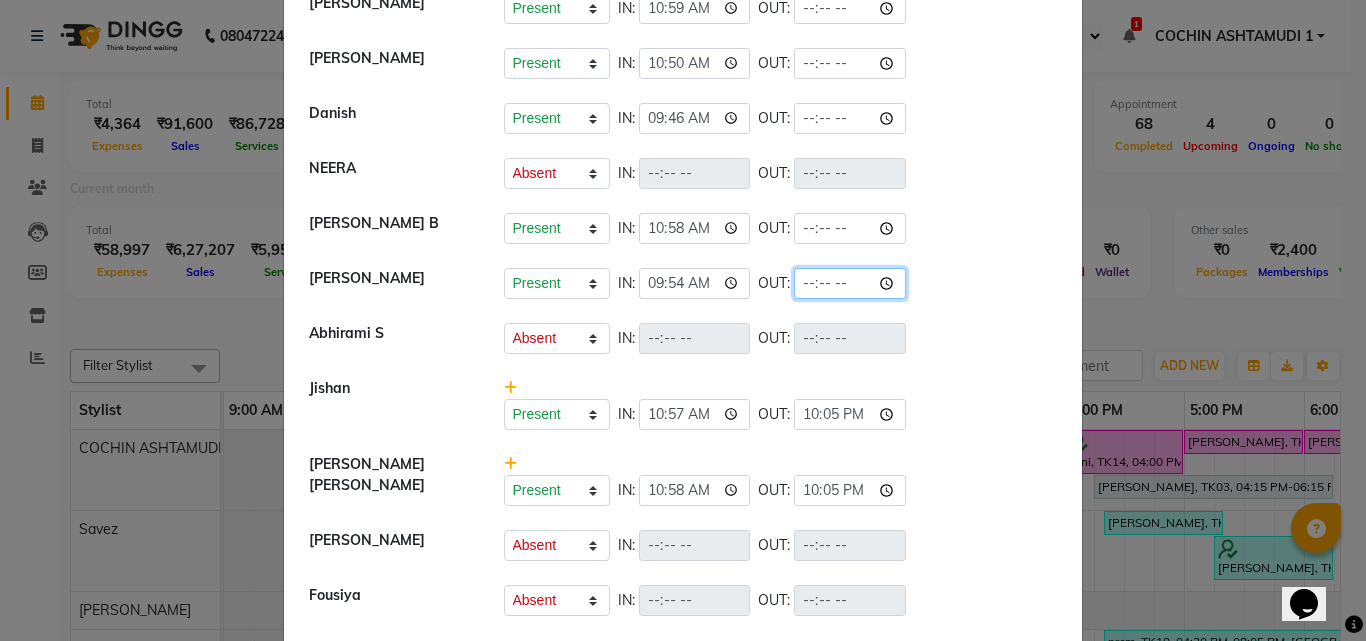 type on "21:00" 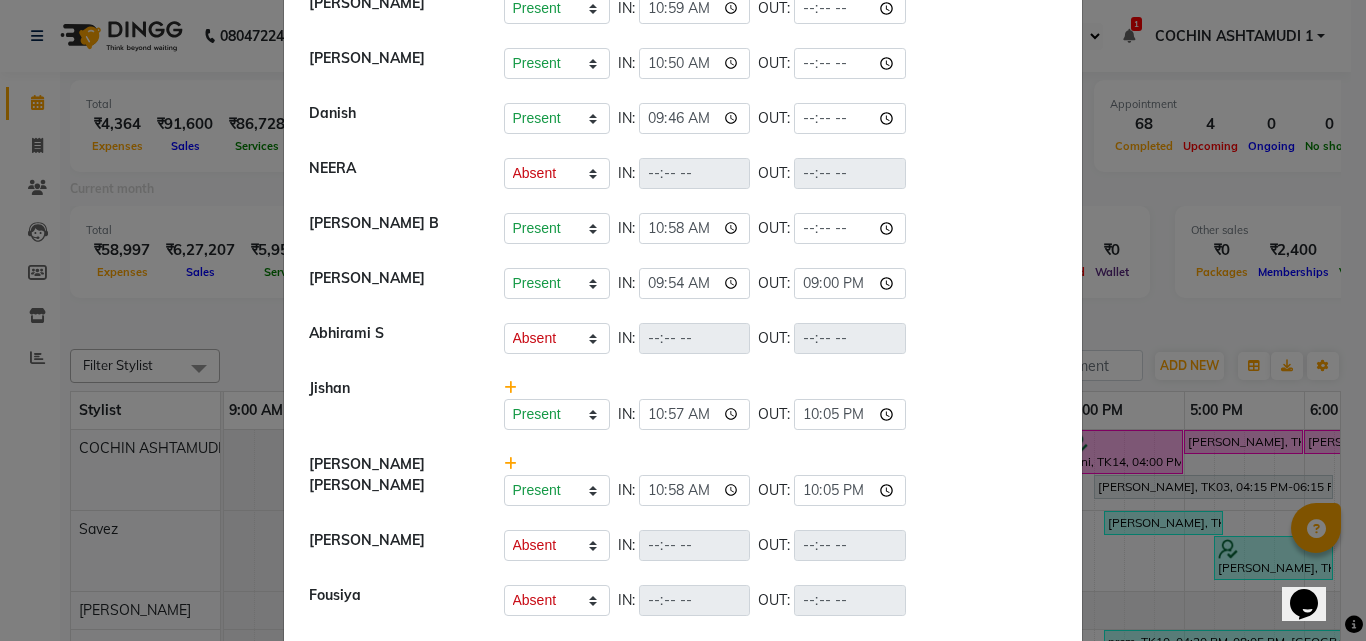 click on "[PERSON_NAME] B   Present   Absent   Late   Half Day   Weekly Off  IN:  10:58 OUT:" 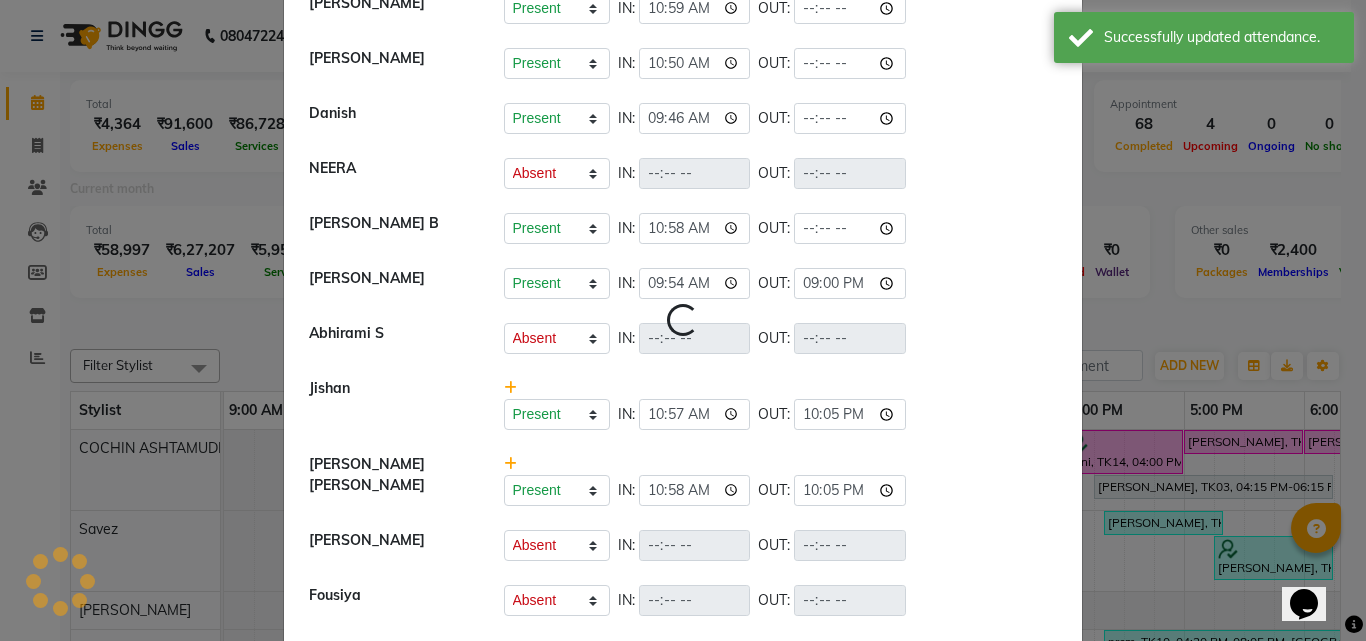 select on "A" 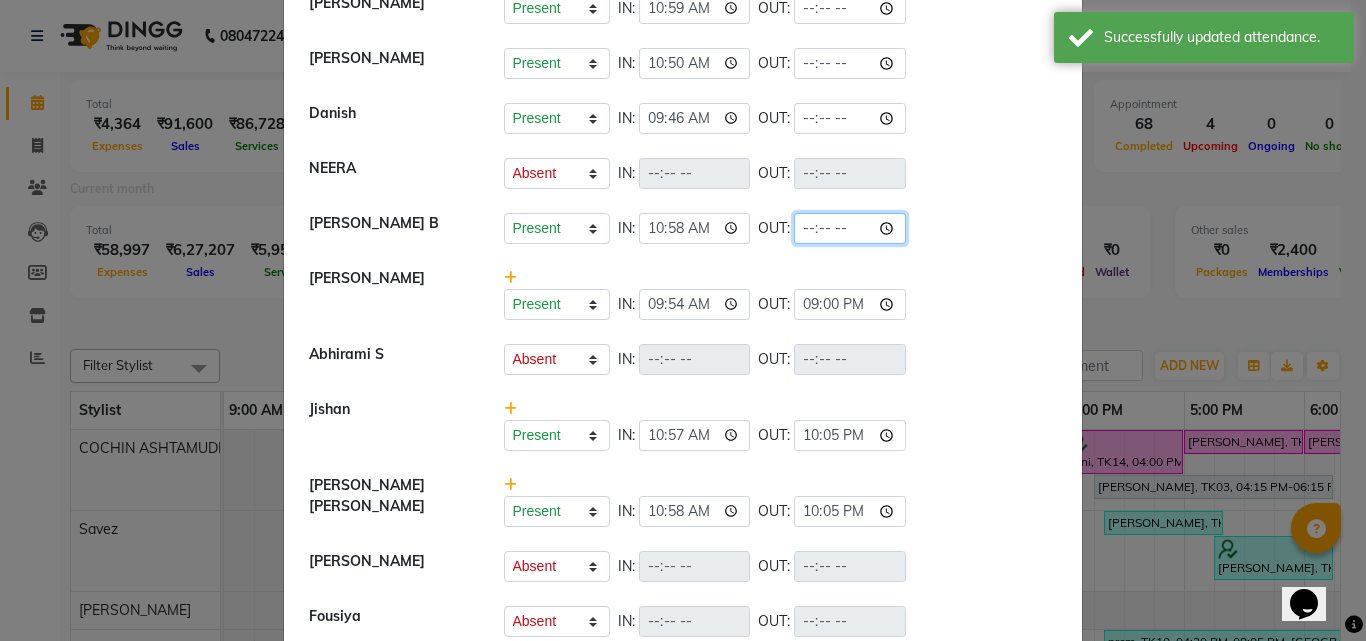 click 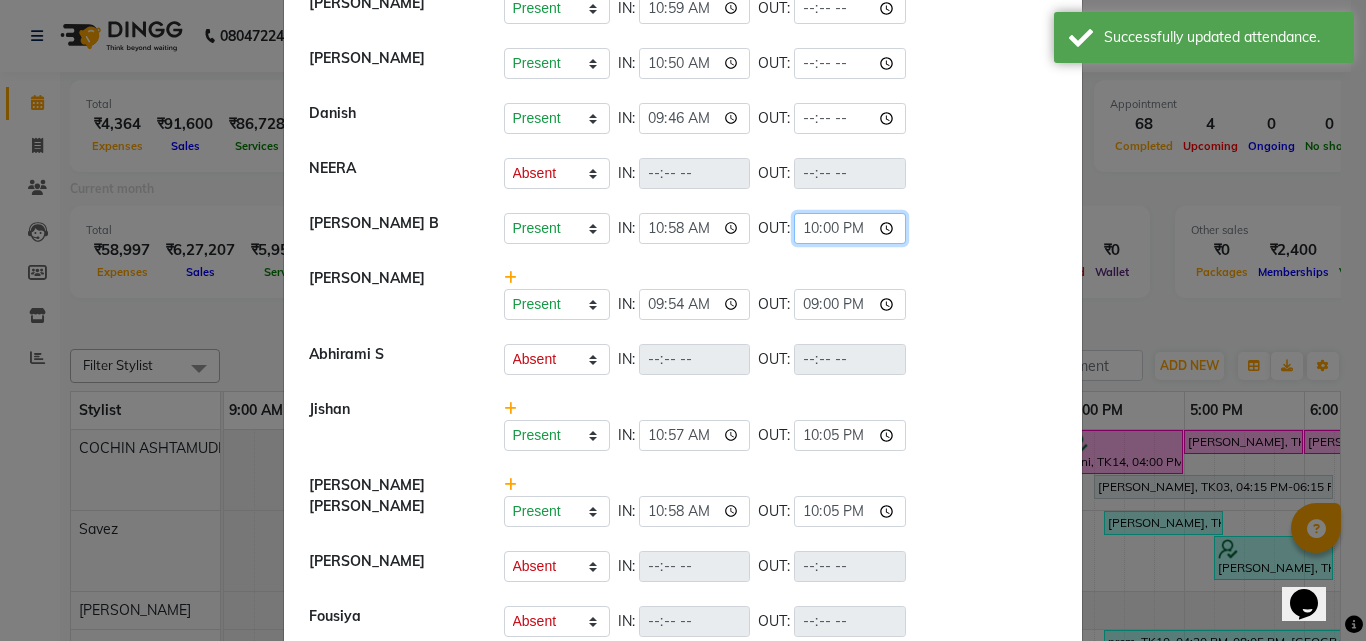 type on "22:05" 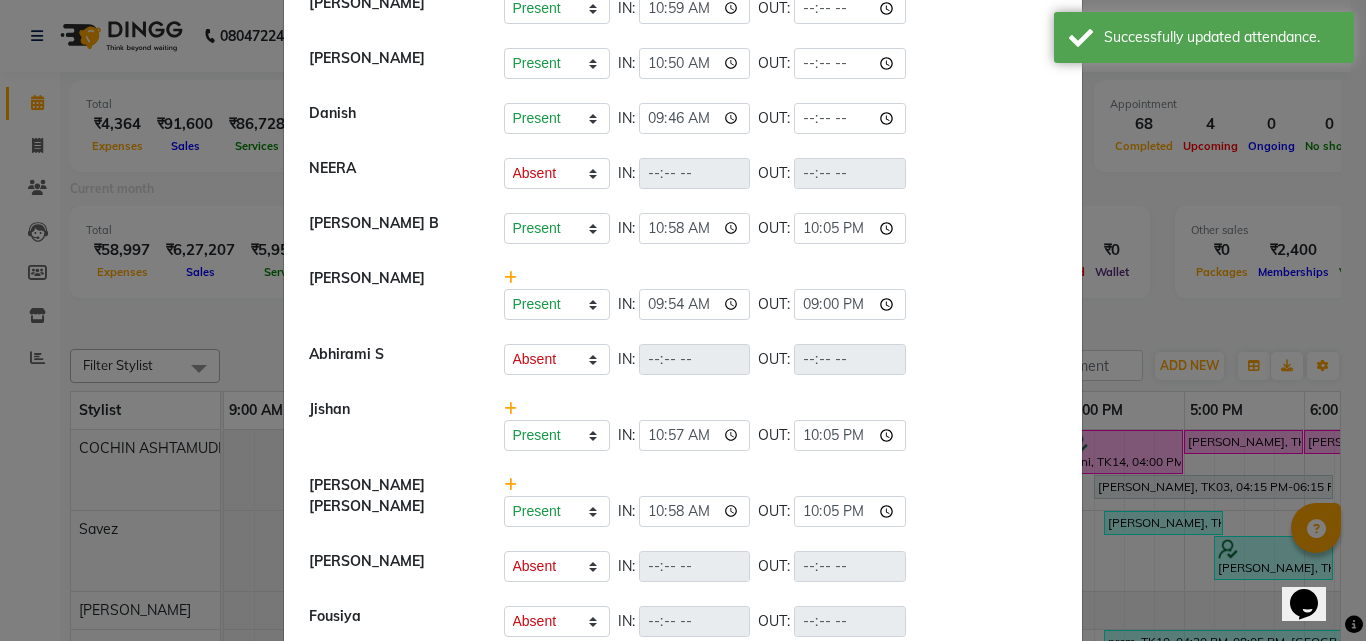 click on "NEERA   Present   Absent   Late   Half Day   Weekly Off  IN:  OUT:" 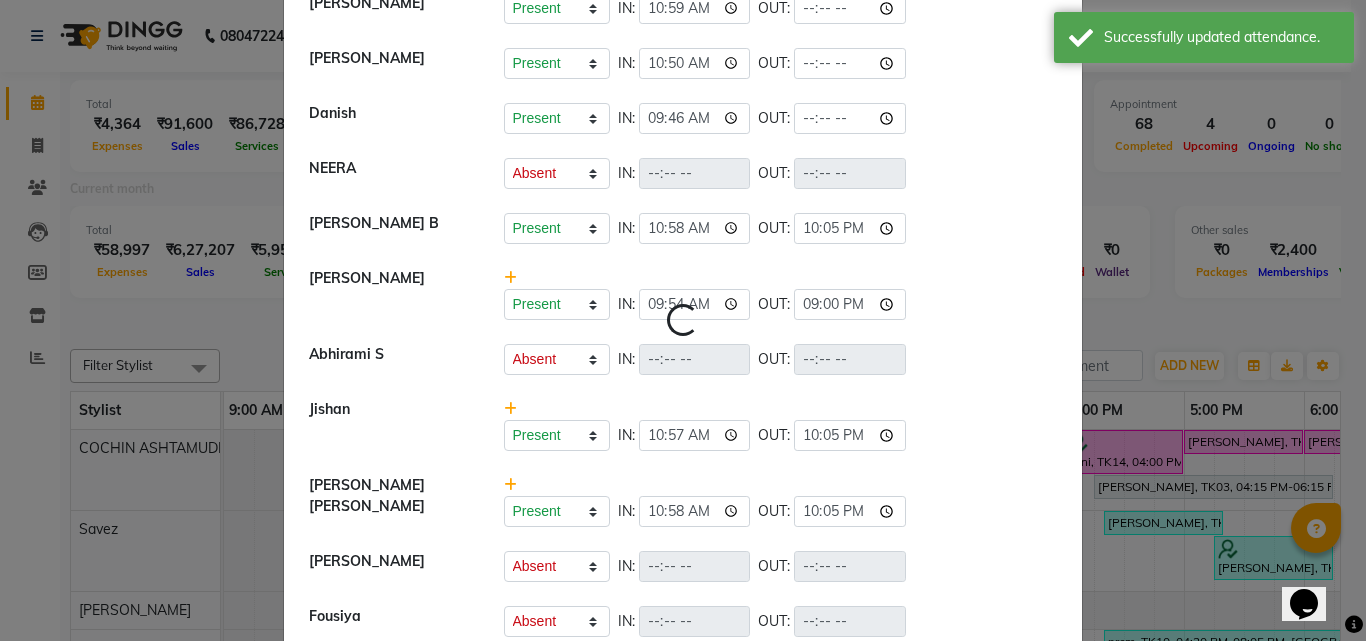 select on "A" 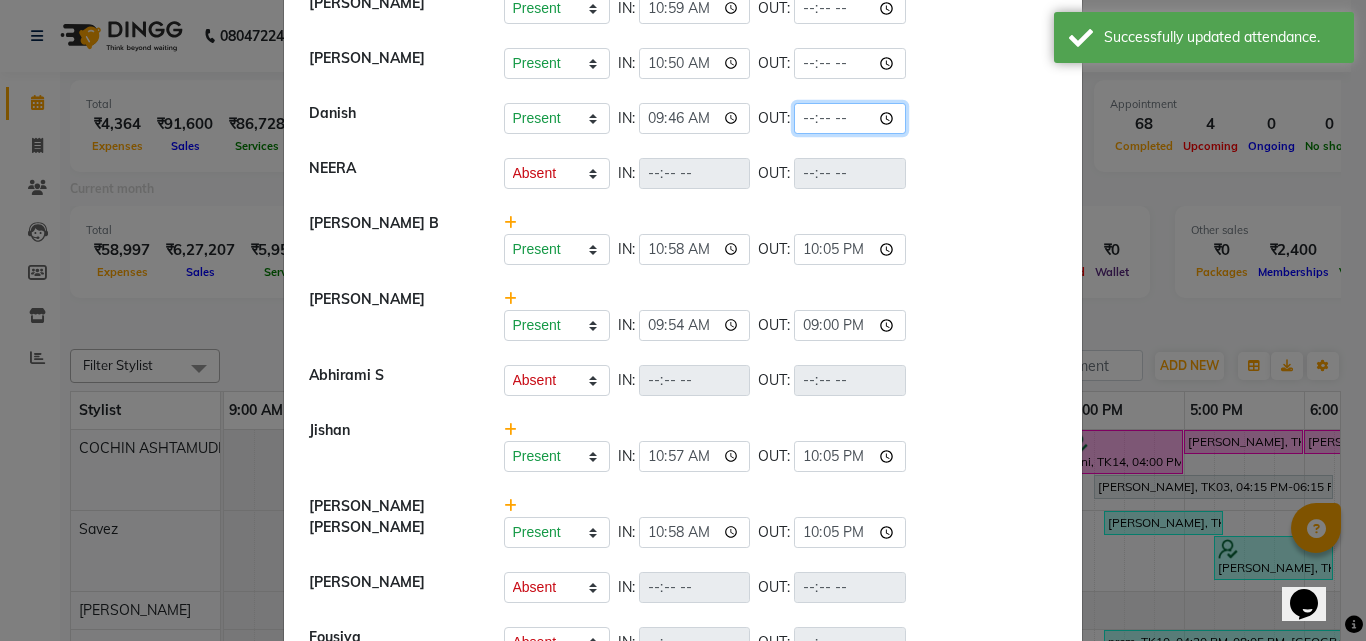 click 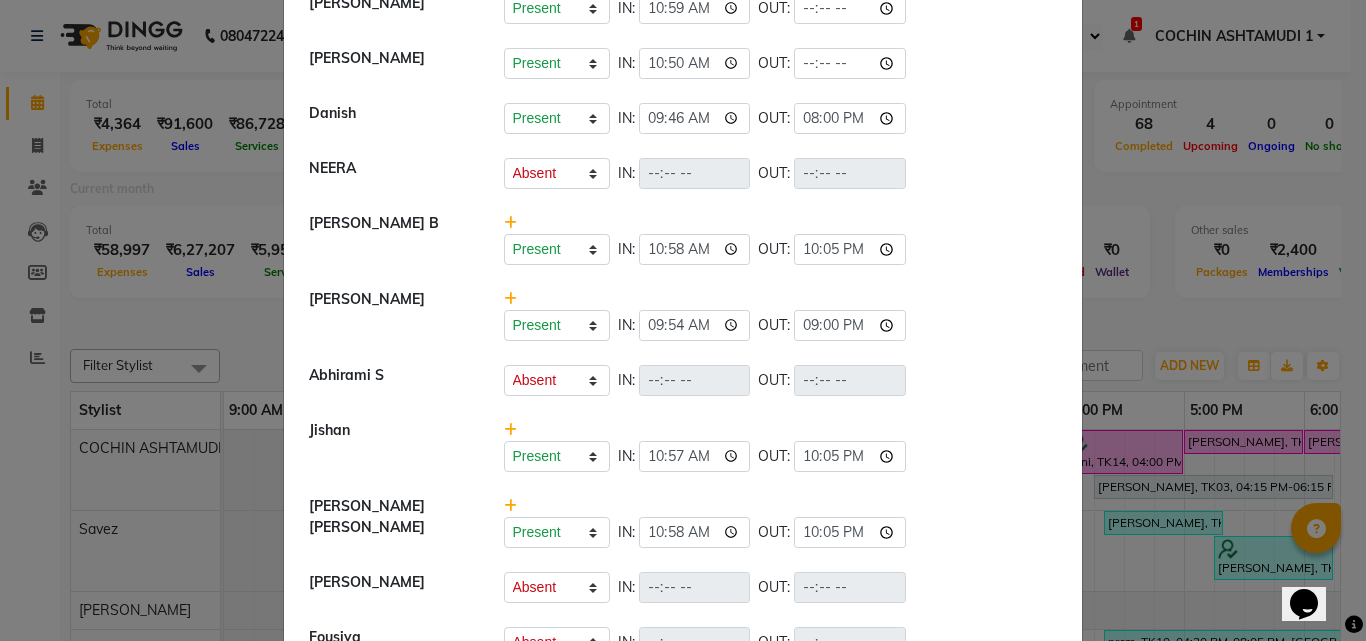 click on "Present   Absent   Late   Half Day   Weekly Off  IN:  09:46 OUT:  20:00" 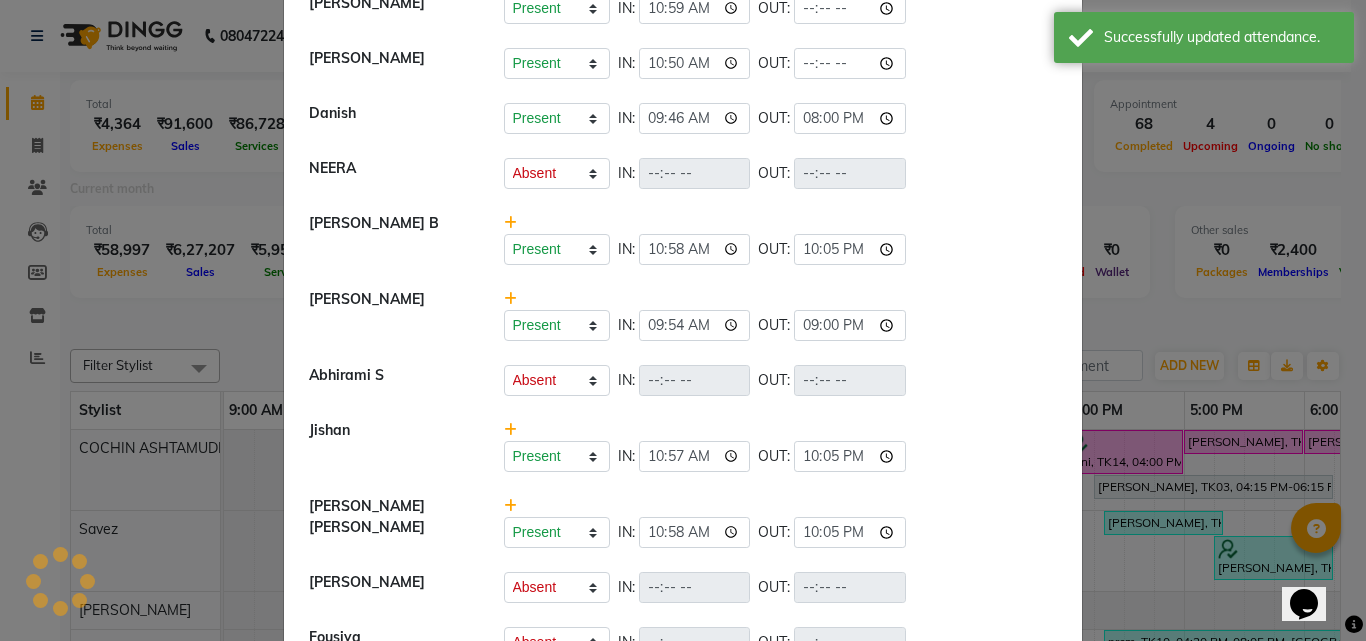 select on "A" 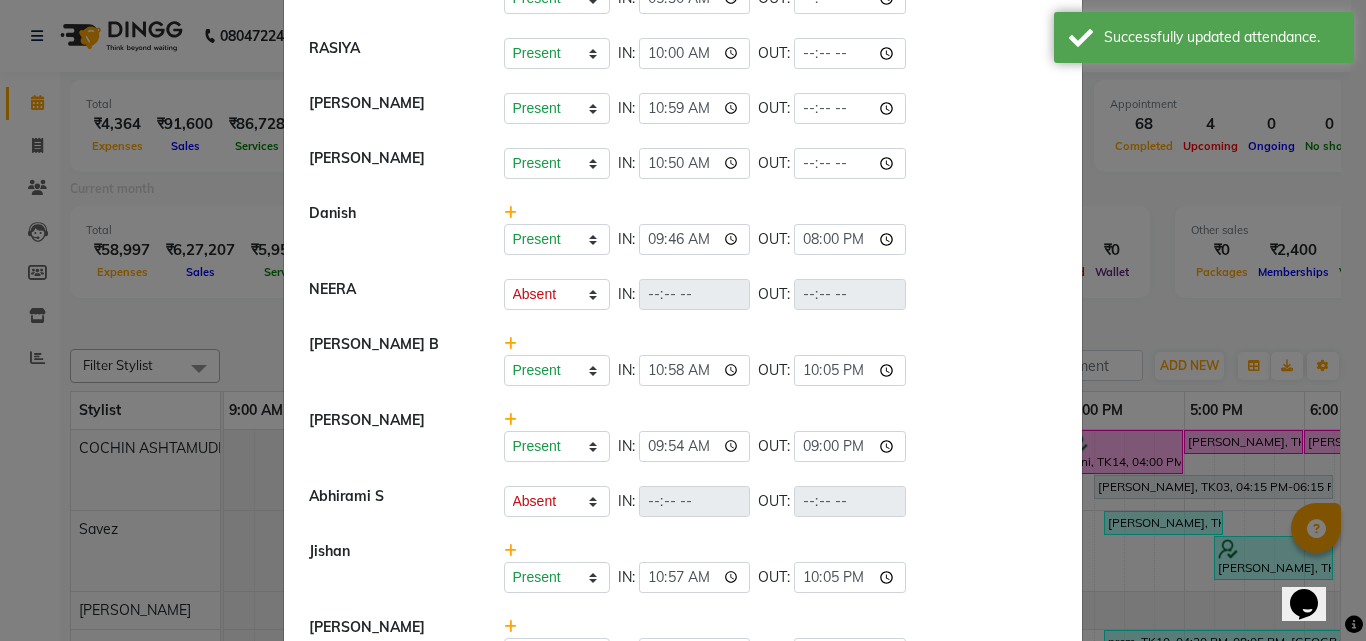 scroll, scrollTop: 159, scrollLeft: 0, axis: vertical 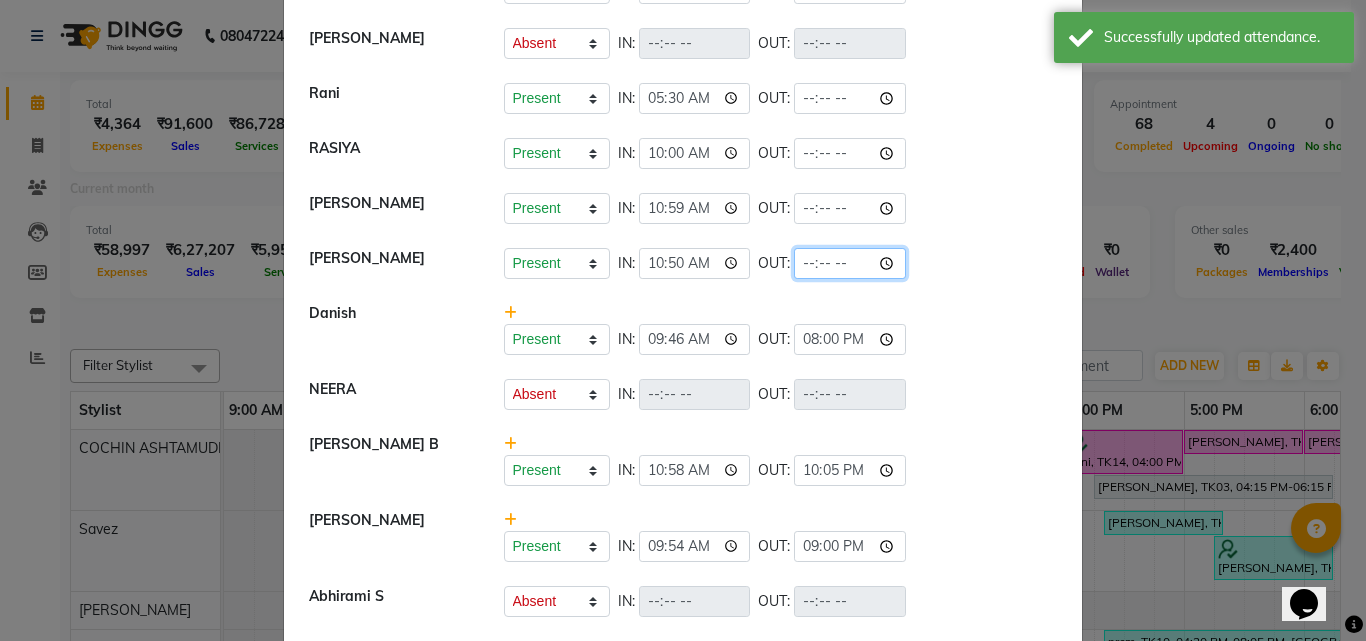 click 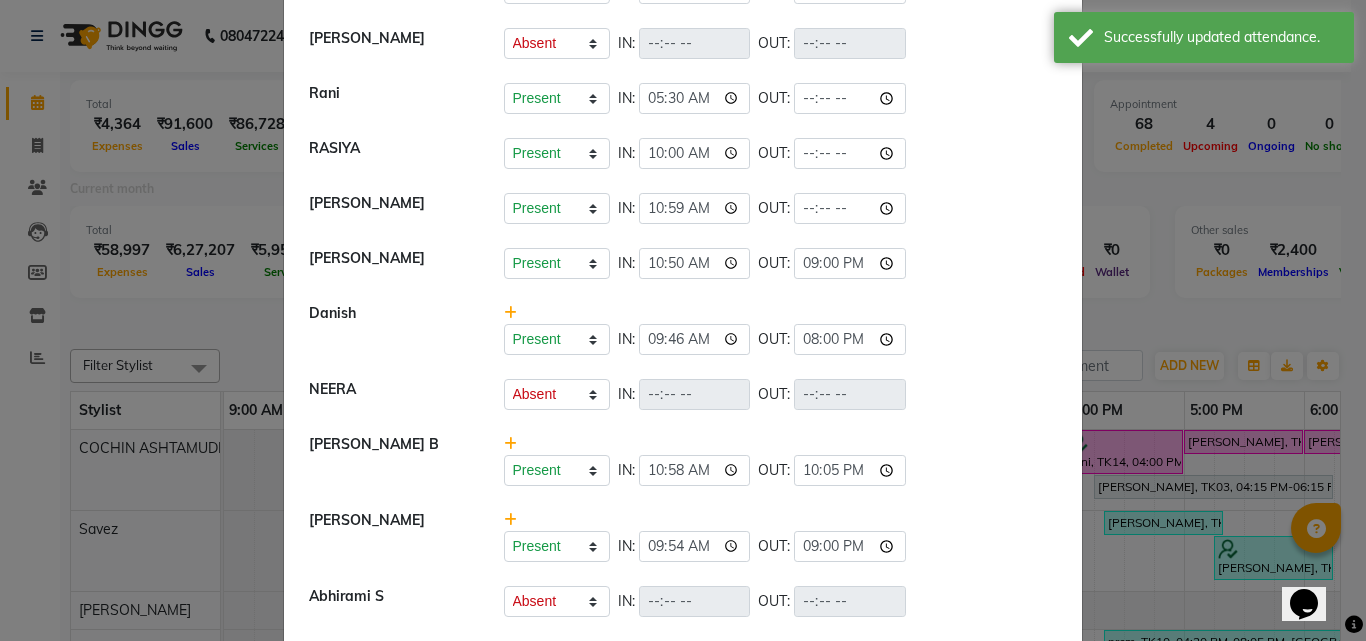 click on "Present   Absent   Late   Half Day   Weekly Off  IN:  10:59 OUT:" 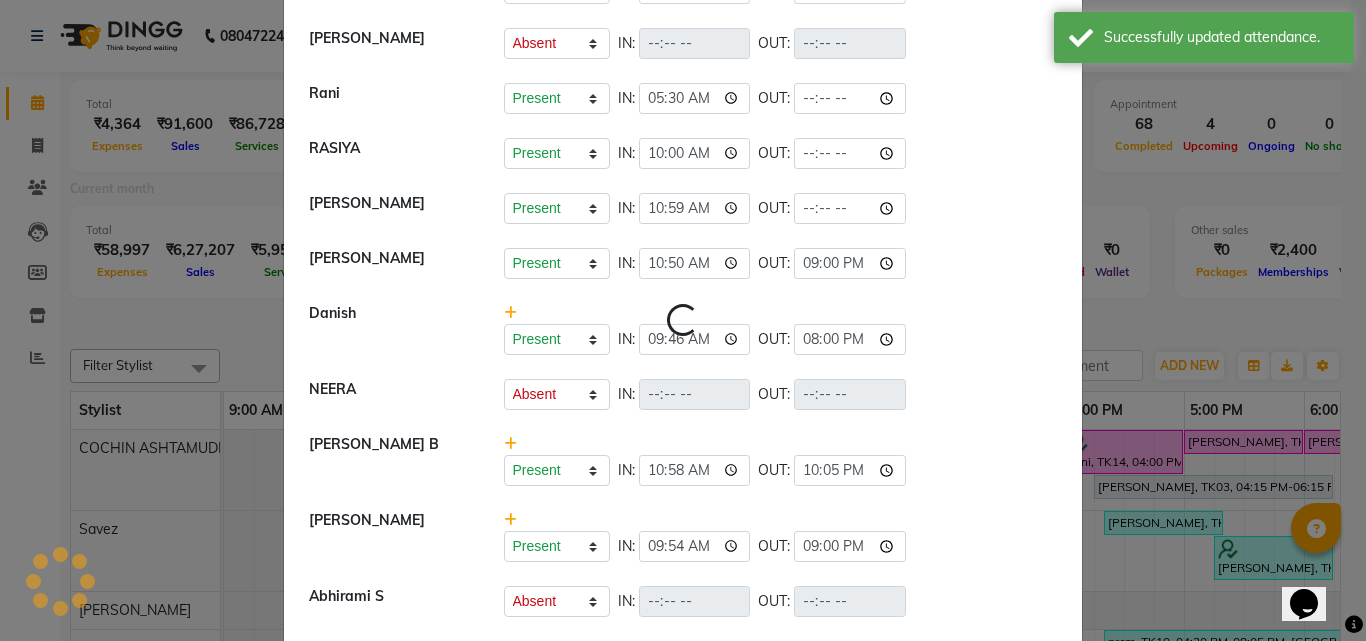 select on "A" 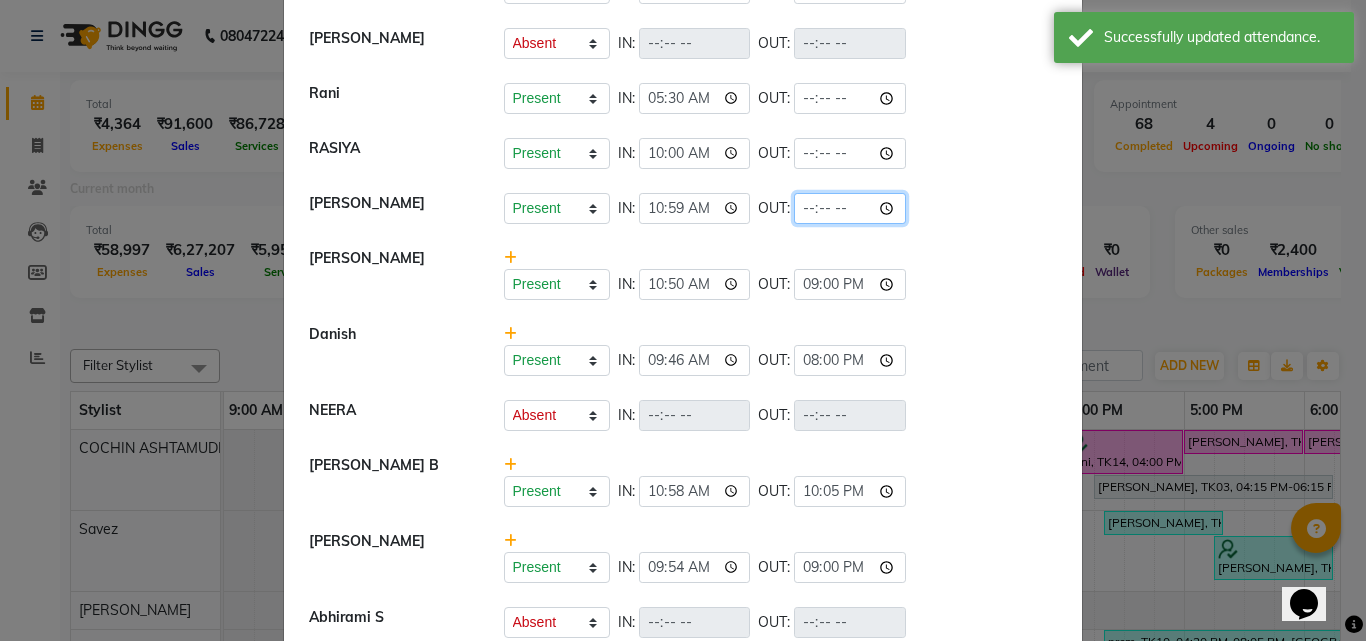 click 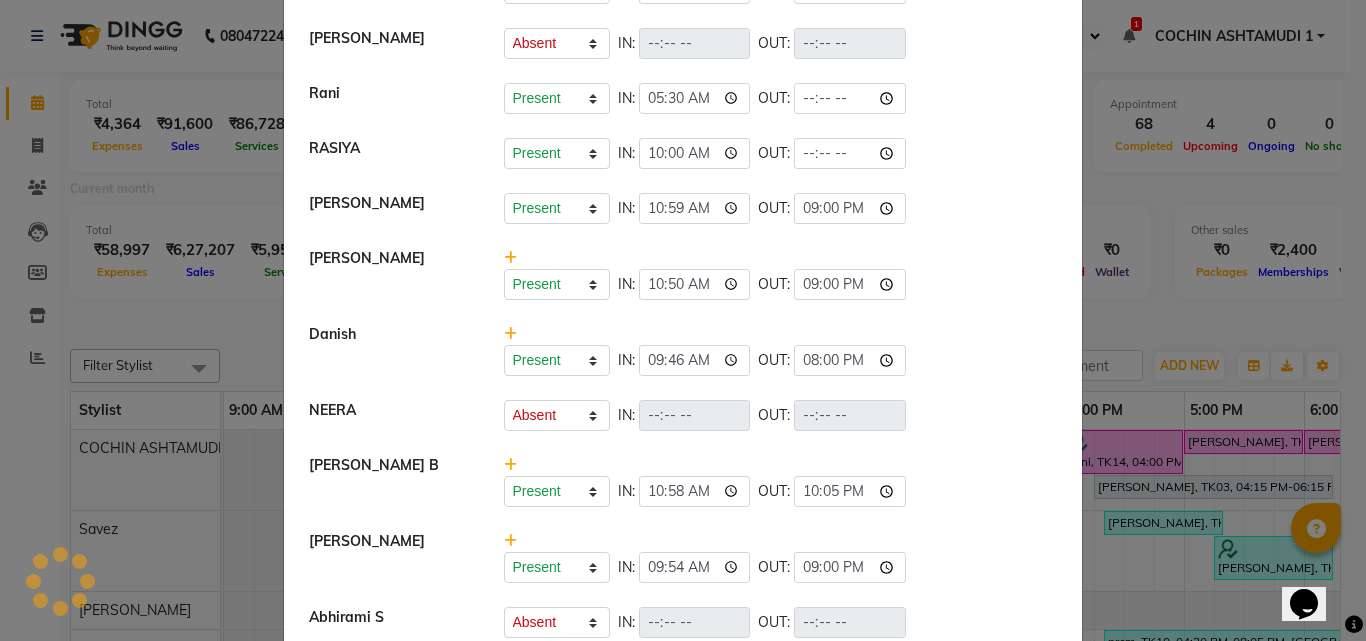 click on "[PERSON_NAME]   Present   Absent   Late   Half Day   Weekly Off  IN:  10:59 OUT:  21:00" 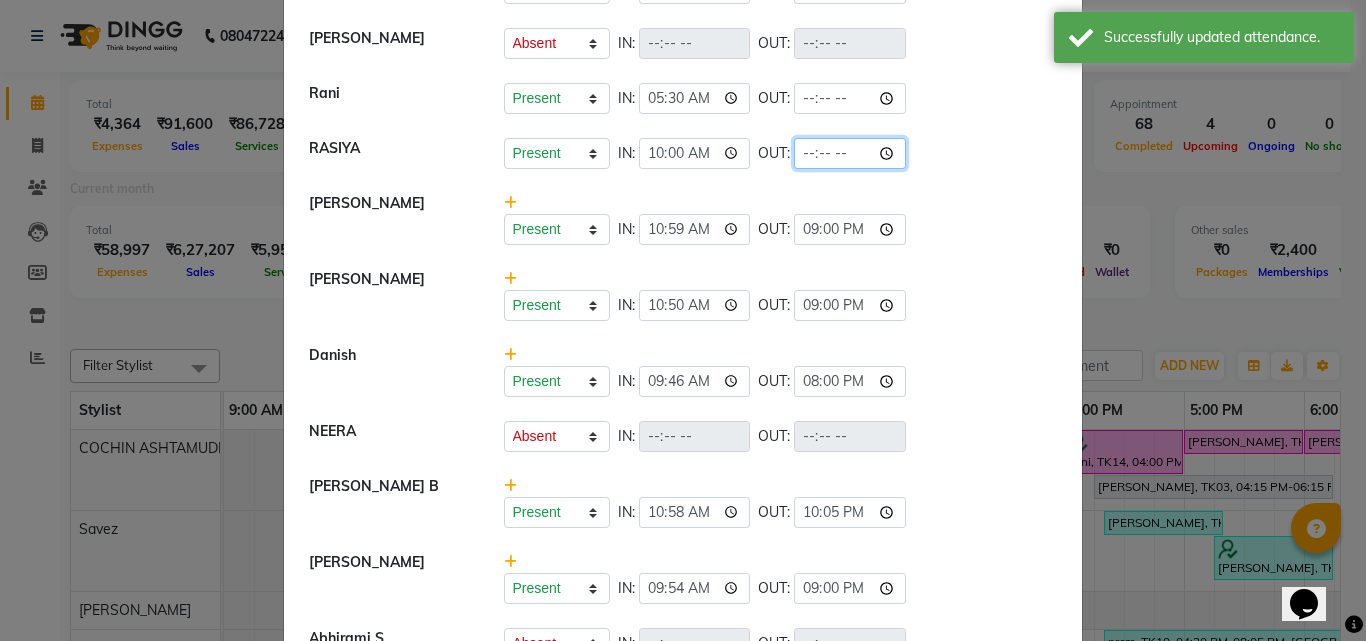 click 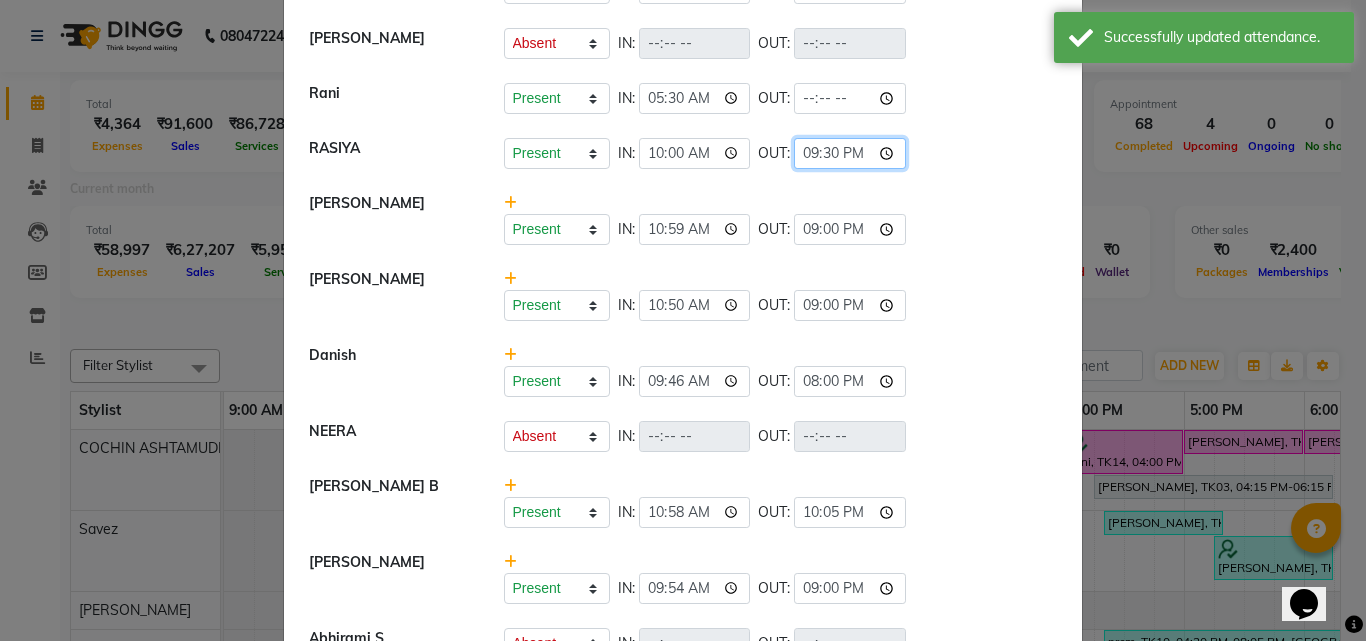 scroll, scrollTop: 59, scrollLeft: 0, axis: vertical 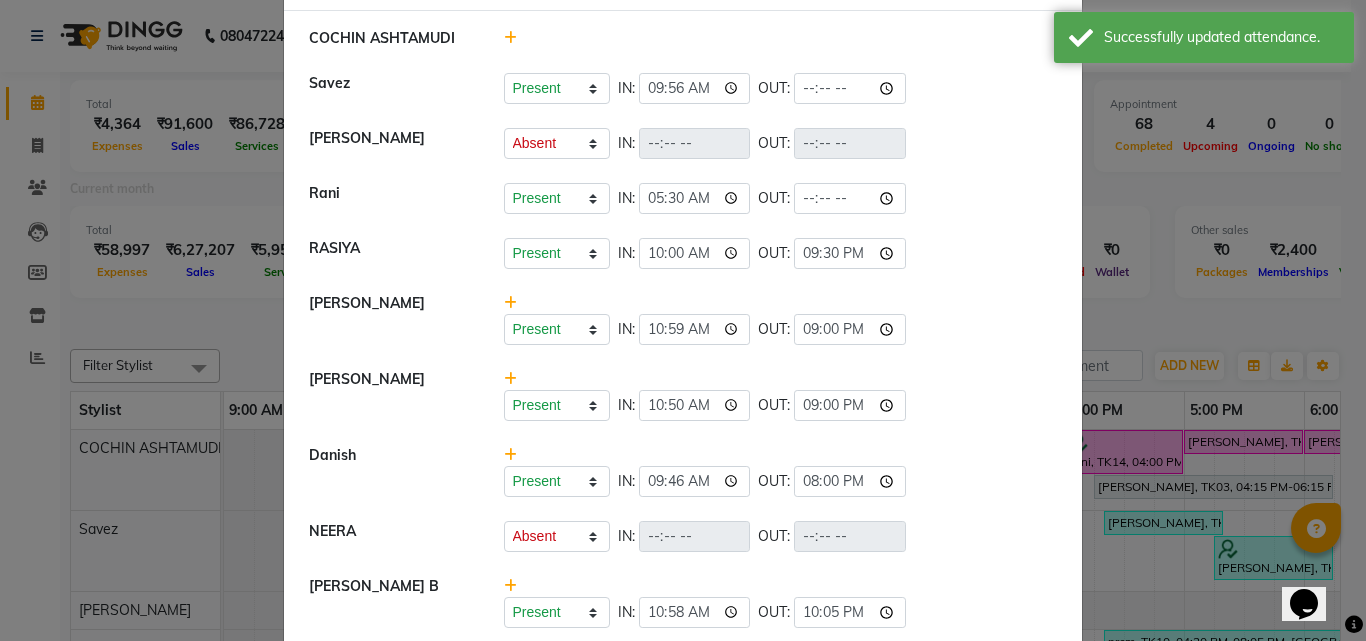 click on "RASIYA    Present   Absent   Late   Half Day   Weekly Off  IN:  10:00 OUT:  21:30" 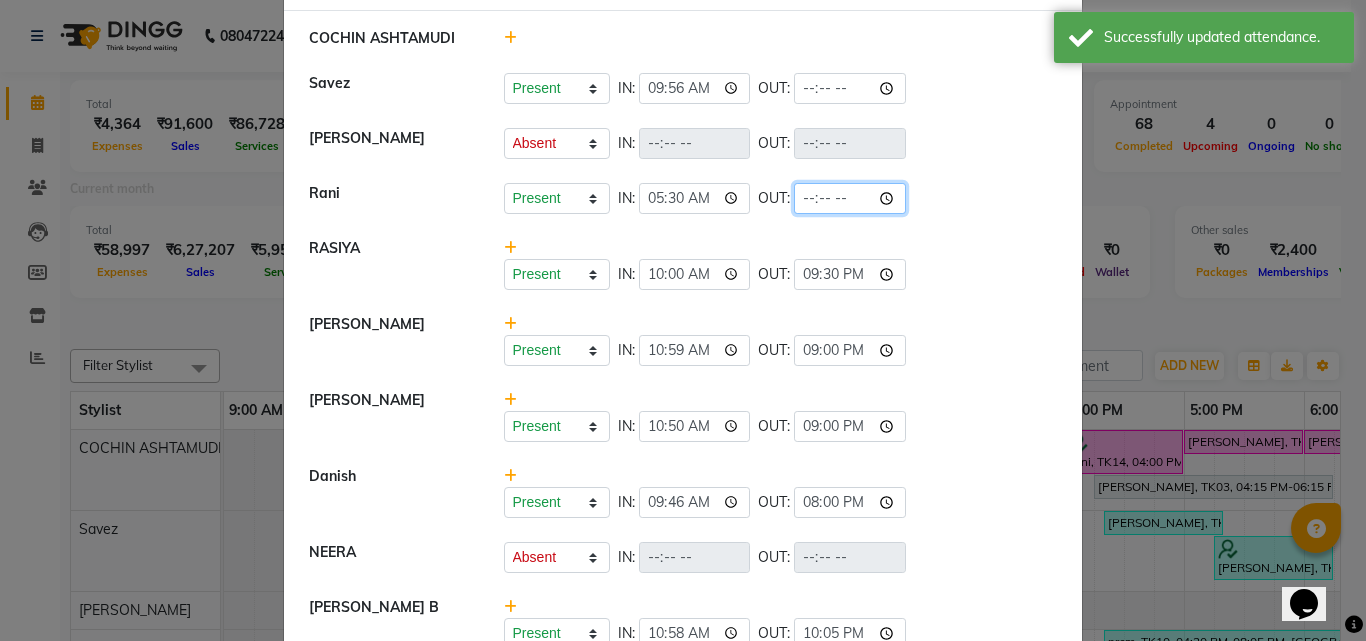 click 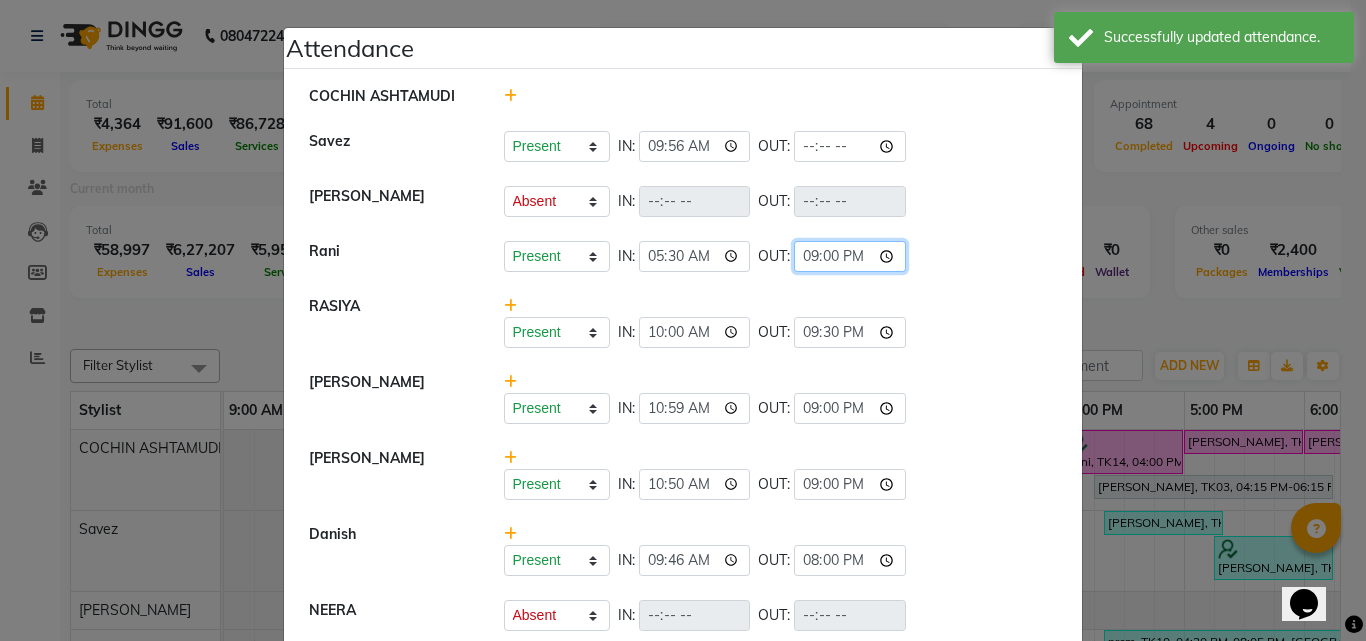 scroll, scrollTop: 0, scrollLeft: 0, axis: both 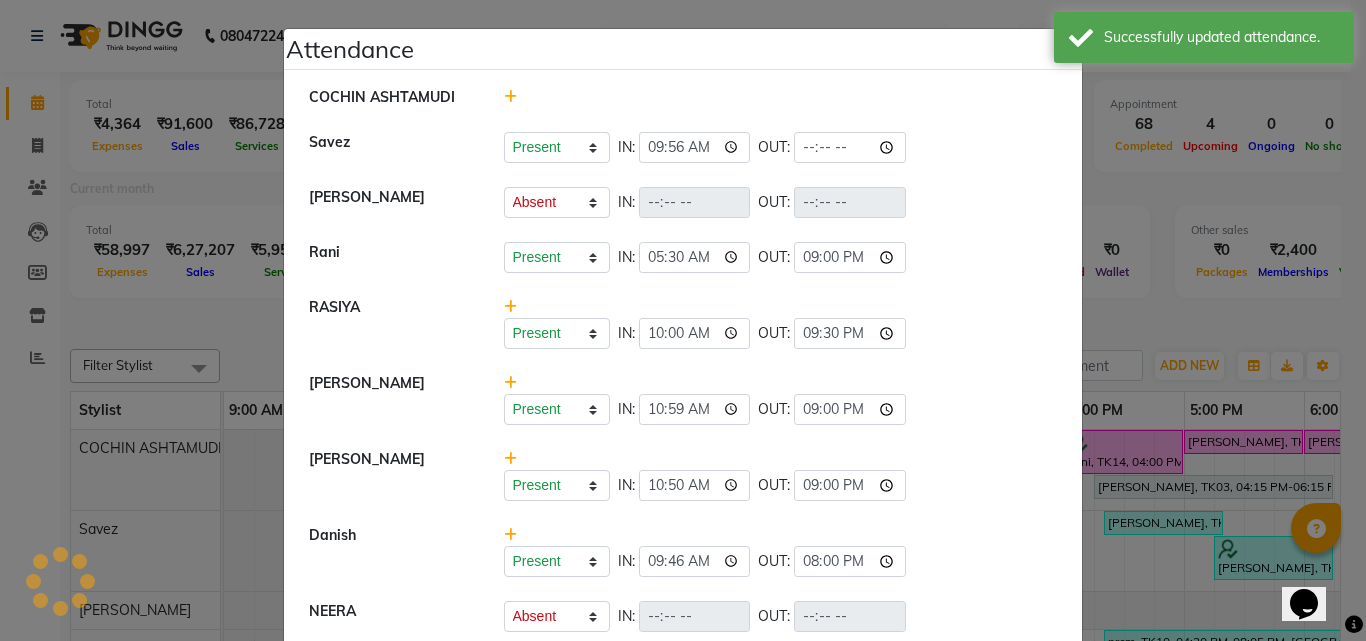 click on "Present   Absent   Late   Half Day   Weekly Off  IN:  OUT:" 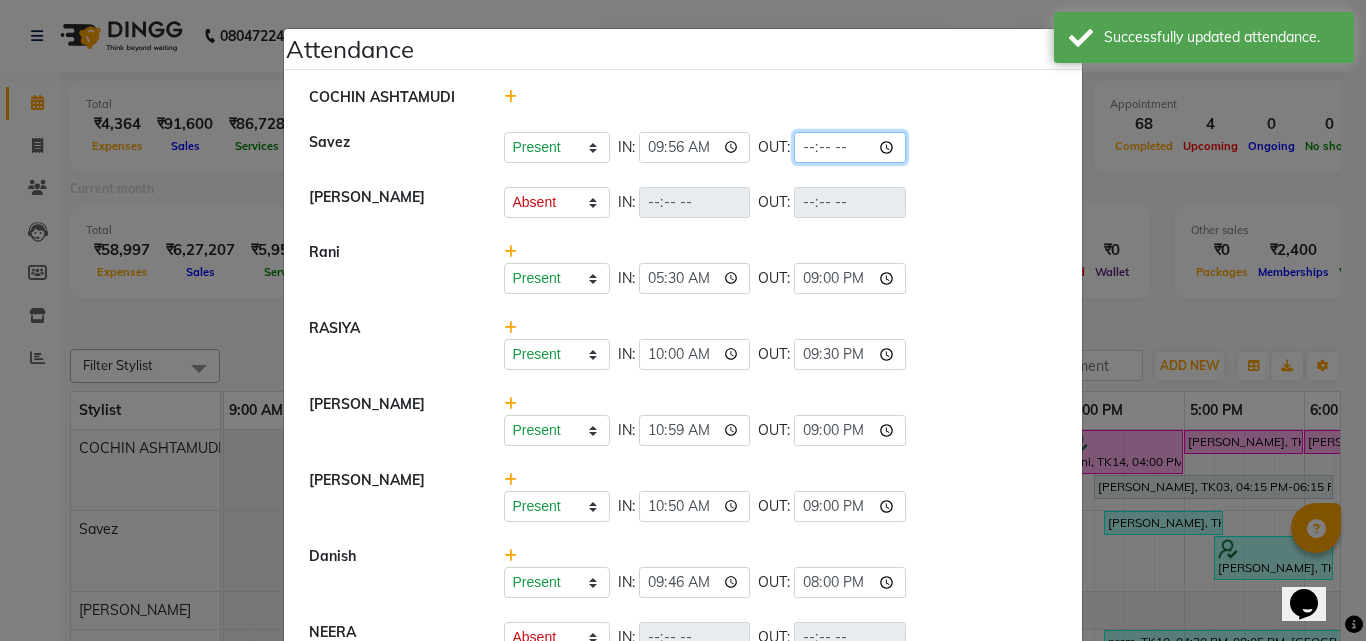 click 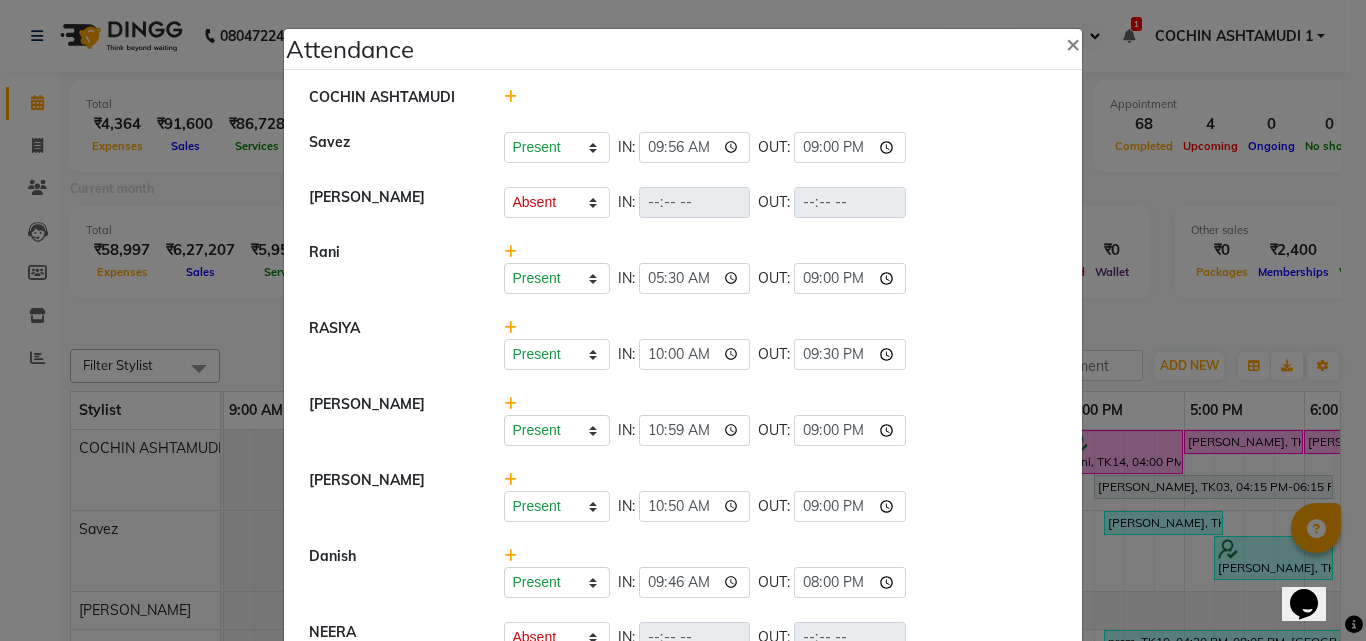 click on "[PERSON_NAME]   Present   Absent   Late   Half Day   Weekly Off  IN:  OUT:" 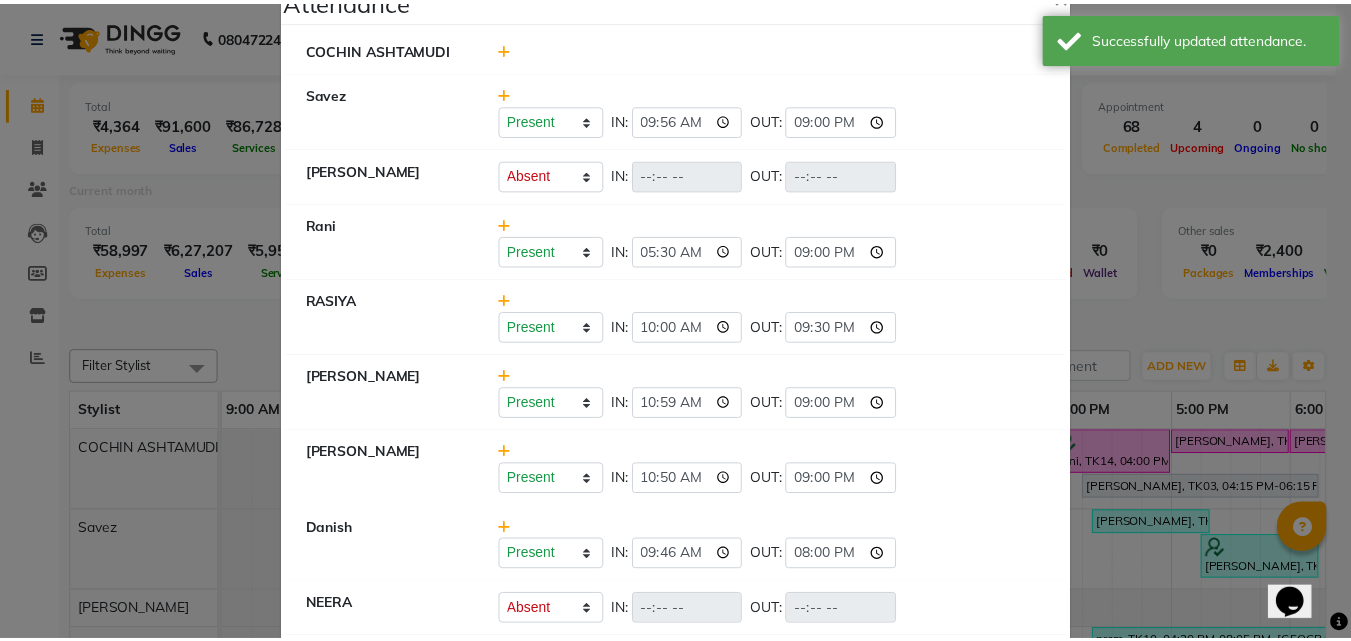 scroll, scrollTop: 0, scrollLeft: 0, axis: both 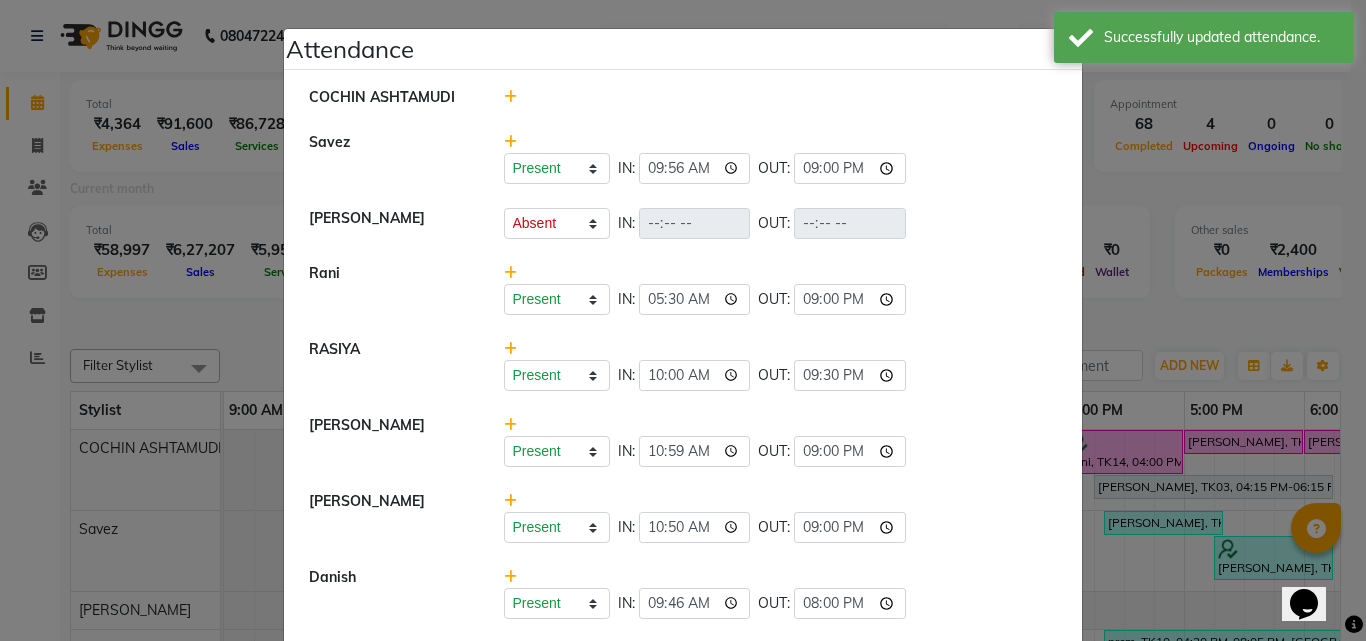 click on "Attendance ×  COCHIN ASHTAMUDI   Savez    Present   Absent   Late   Half Day   Weekly Off  IN:  09:56 OUT:  21:00  [PERSON_NAME]   Present   Absent   Late   Half Day   Weekly Off  IN:  OUT:   Rani   Present   Absent   Late   Half Day   Weekly Off  IN:  05:30 OUT:  21:00  [PERSON_NAME]    Present   Absent   Late   Half Day   Weekly Off  IN:  10:00 OUT:  21:30  [PERSON_NAME]   Present   Absent   Late   Half Day   Weekly Off  IN:  10:59 OUT:  21:00  [PERSON_NAME]   Present   Absent   Late   Half Day   Weekly Off  IN:  10:50 OUT:  21:00  Danish   Present   Absent   Late   Half Day   Weekly Off  IN:  09:46 OUT:  20:00  NEERA   Present   Absent   Late   Half Day   Weekly Off  IN:  OUT:   [PERSON_NAME]   Present   Absent   Late   Half Day   Weekly Off  IN:  10:58 OUT:  22:05  [PERSON_NAME]   Present   Absent   Late   Half Day   Weekly Off  IN:  09:54 OUT:  21:00  [PERSON_NAME] S   Present   Absent   Late   Half Day   Weekly Off  IN:  OUT:   [PERSON_NAME]   Present   Absent   Late   Half Day   Weekly Off  IN:  10:57 OUT:  22:05  Present  IN:" 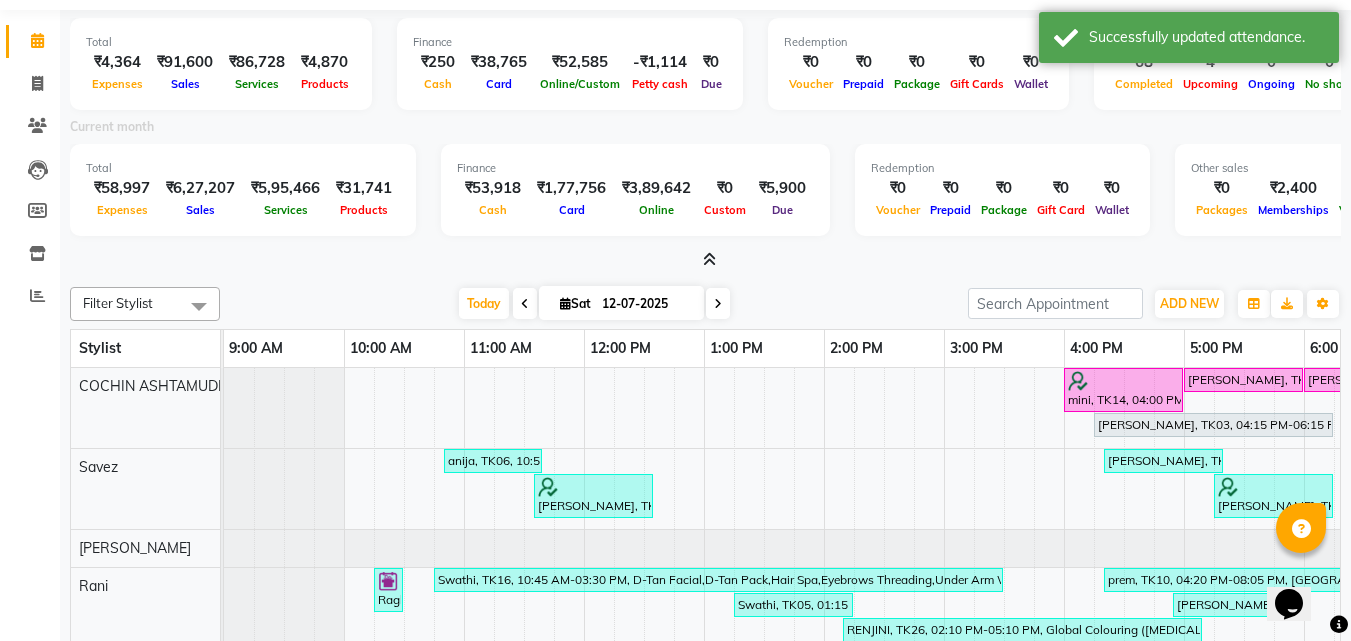 scroll, scrollTop: 119, scrollLeft: 0, axis: vertical 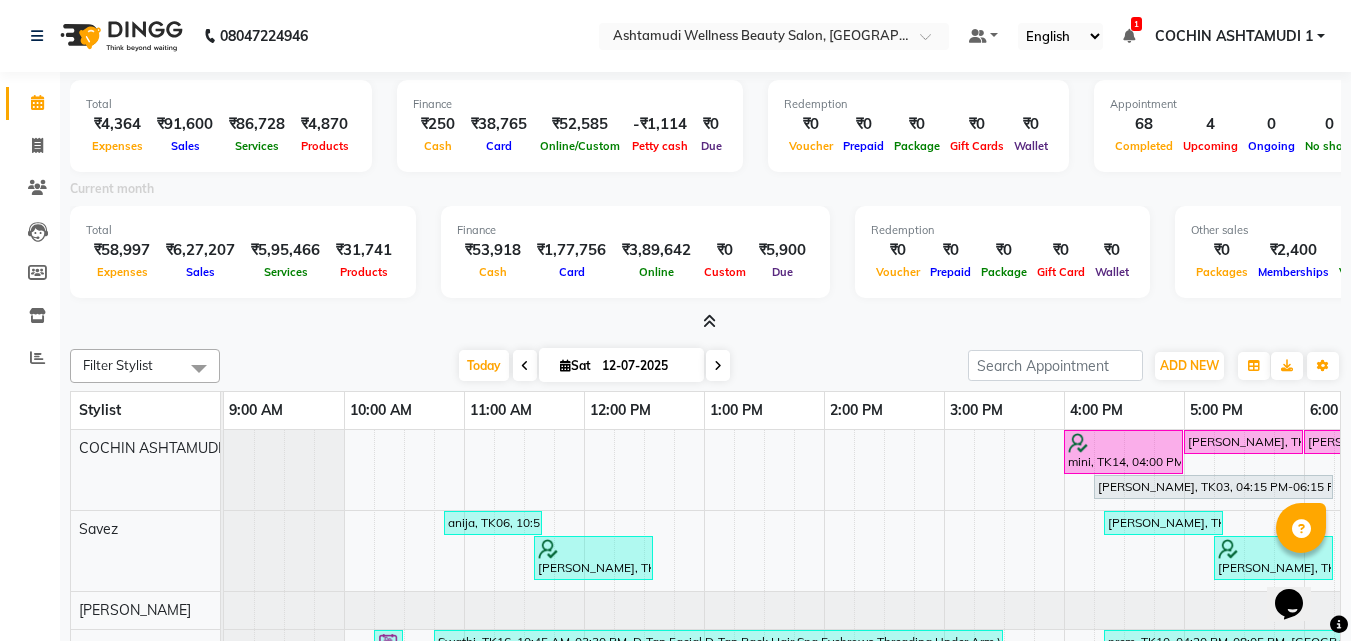 click at bounding box center [709, 321] 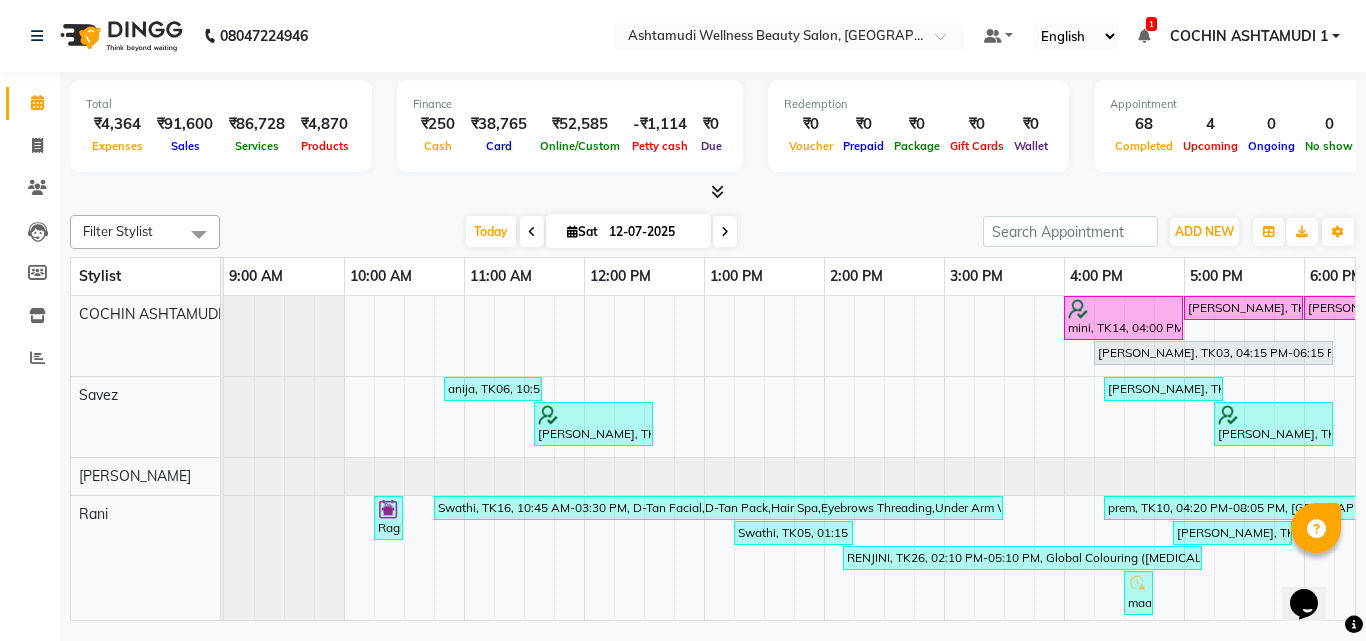 scroll, scrollTop: 104, scrollLeft: 0, axis: vertical 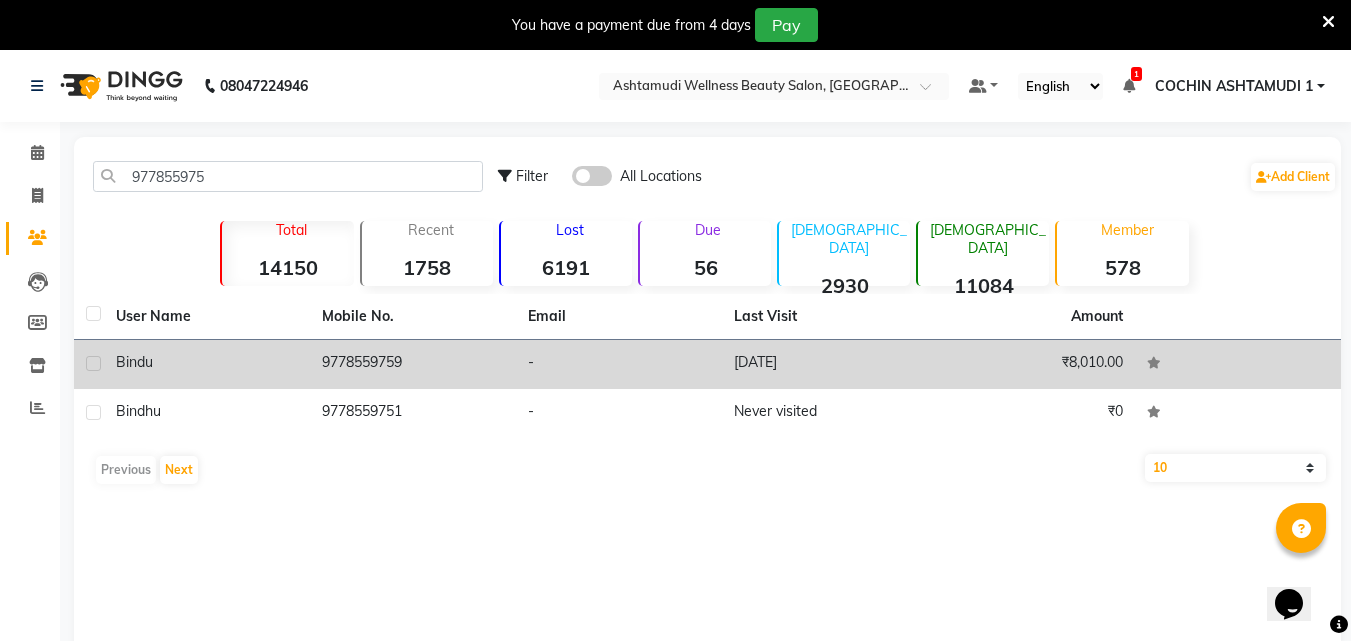 type on "977855975" 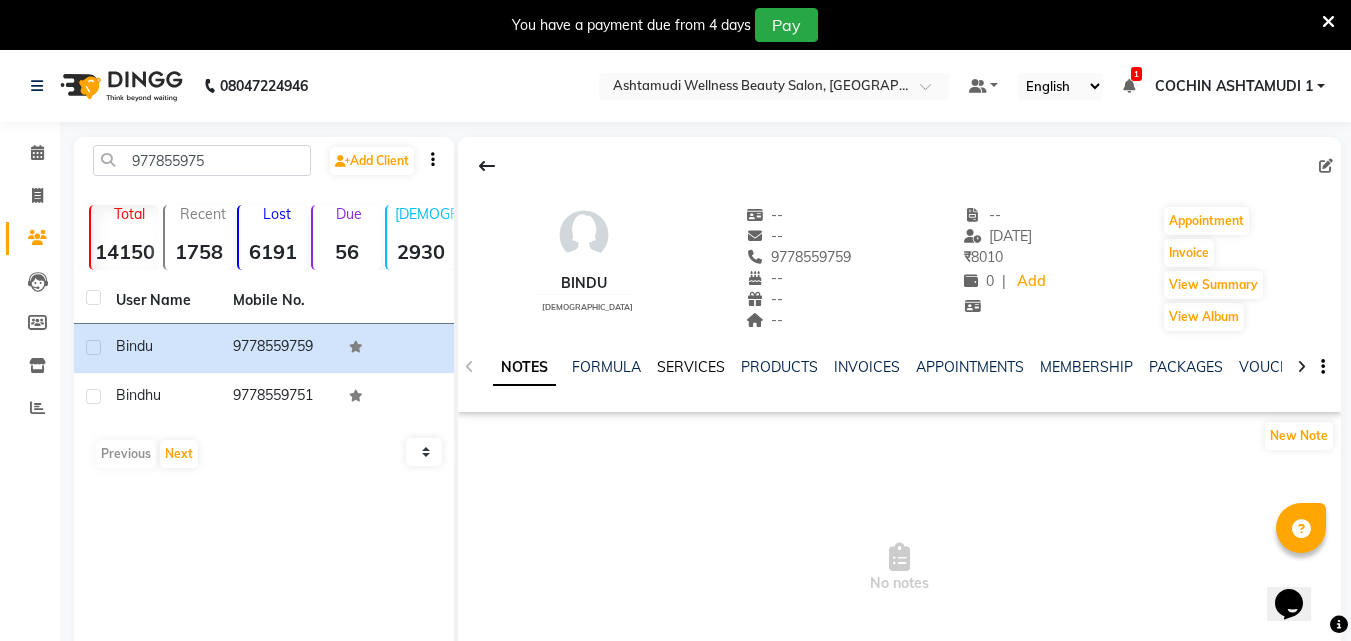 click on "SERVICES" 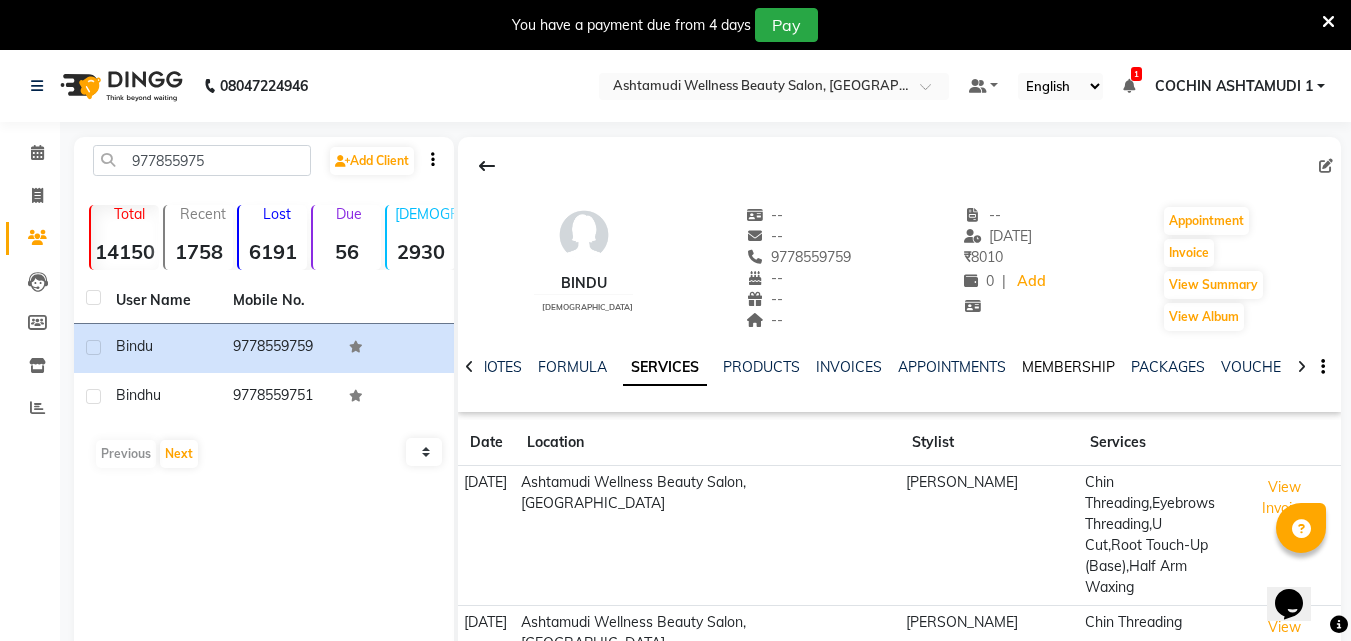 click on "MEMBERSHIP" 